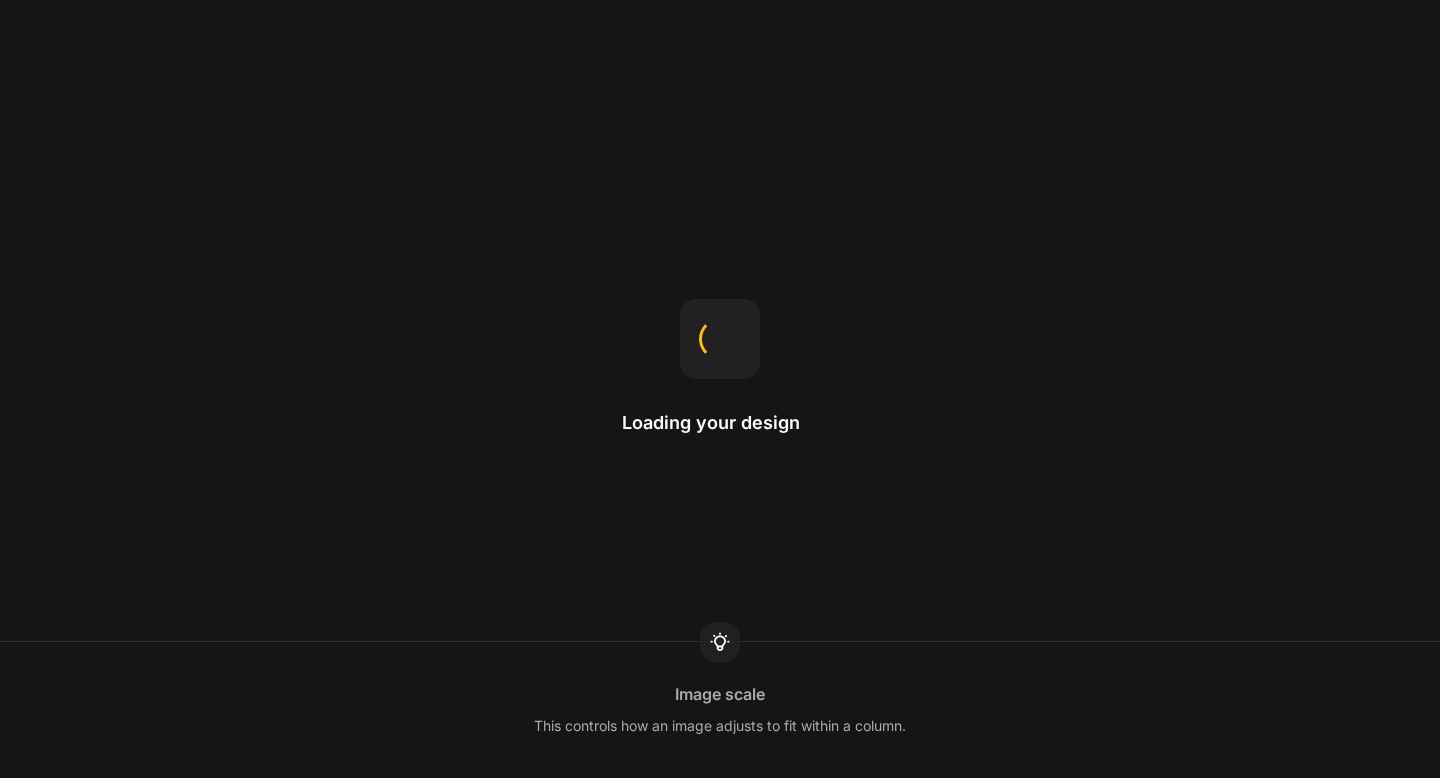 scroll, scrollTop: 0, scrollLeft: 0, axis: both 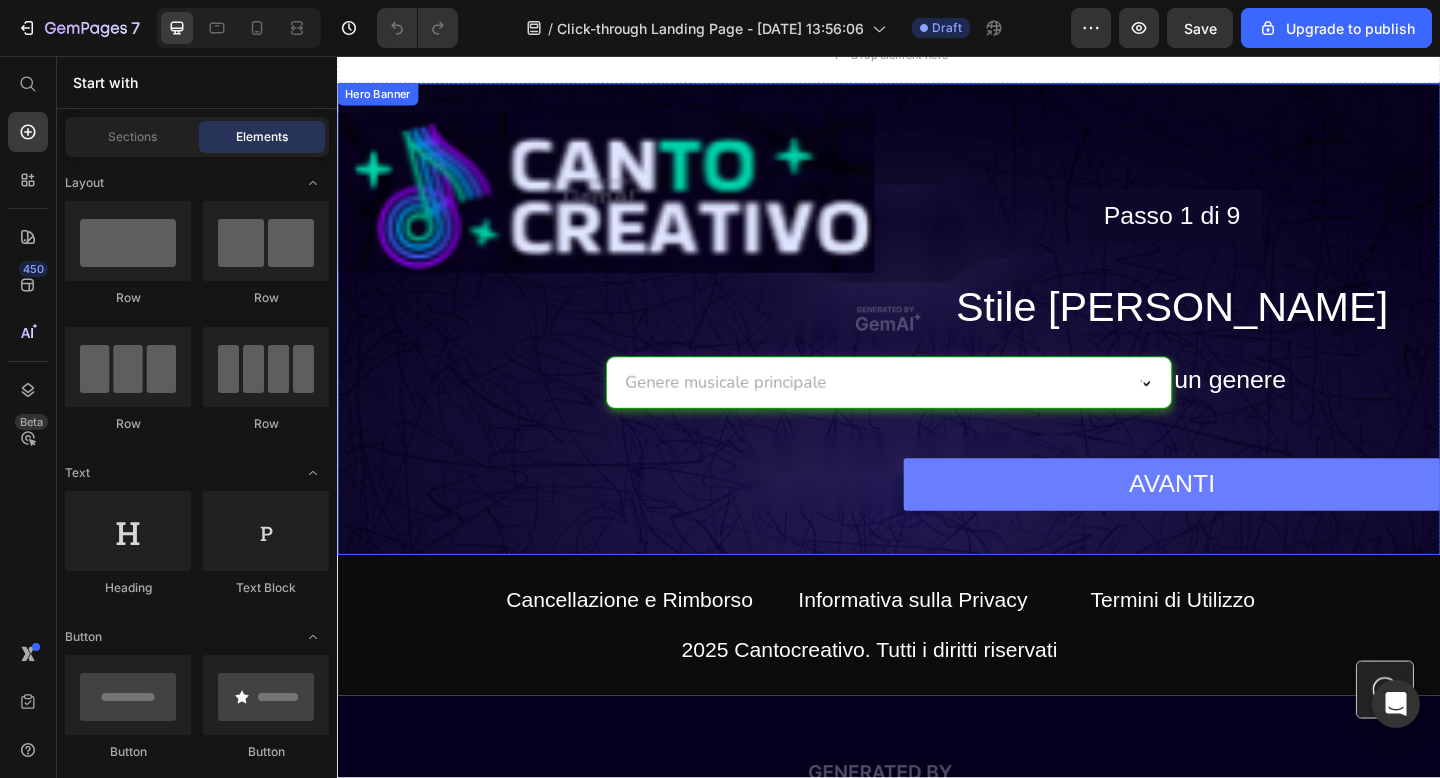 click on "Image" at bounding box center [629, 364] 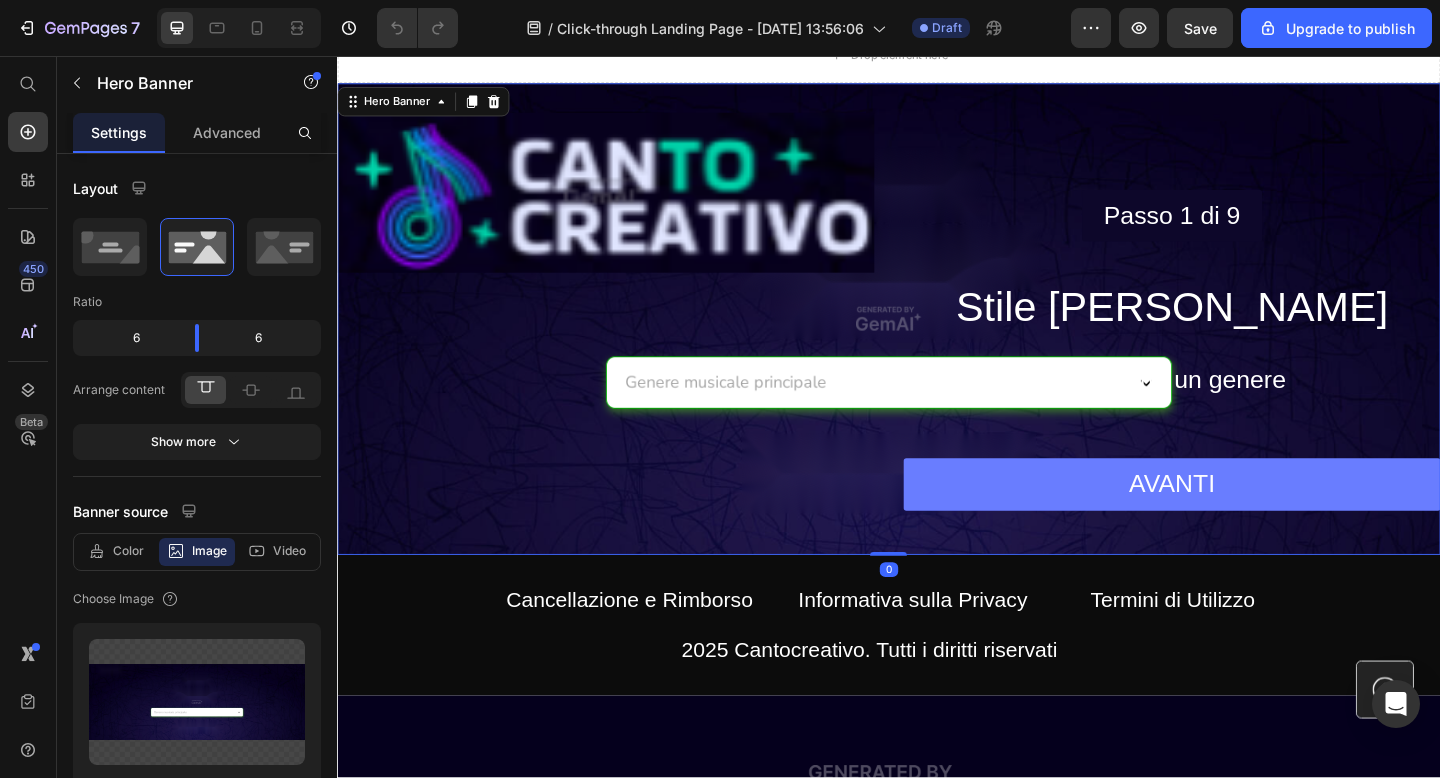 click on "Image" at bounding box center (629, 364) 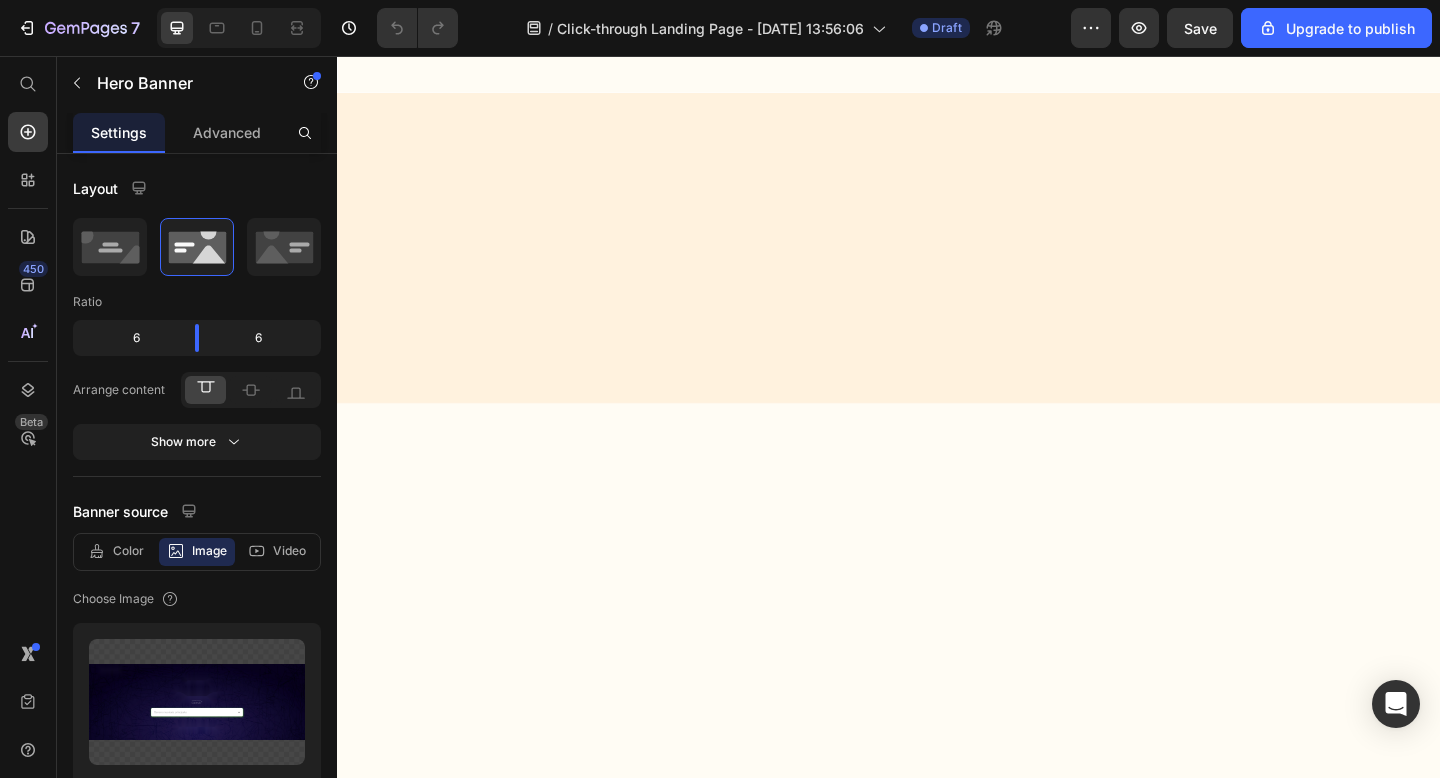 scroll, scrollTop: 0, scrollLeft: 0, axis: both 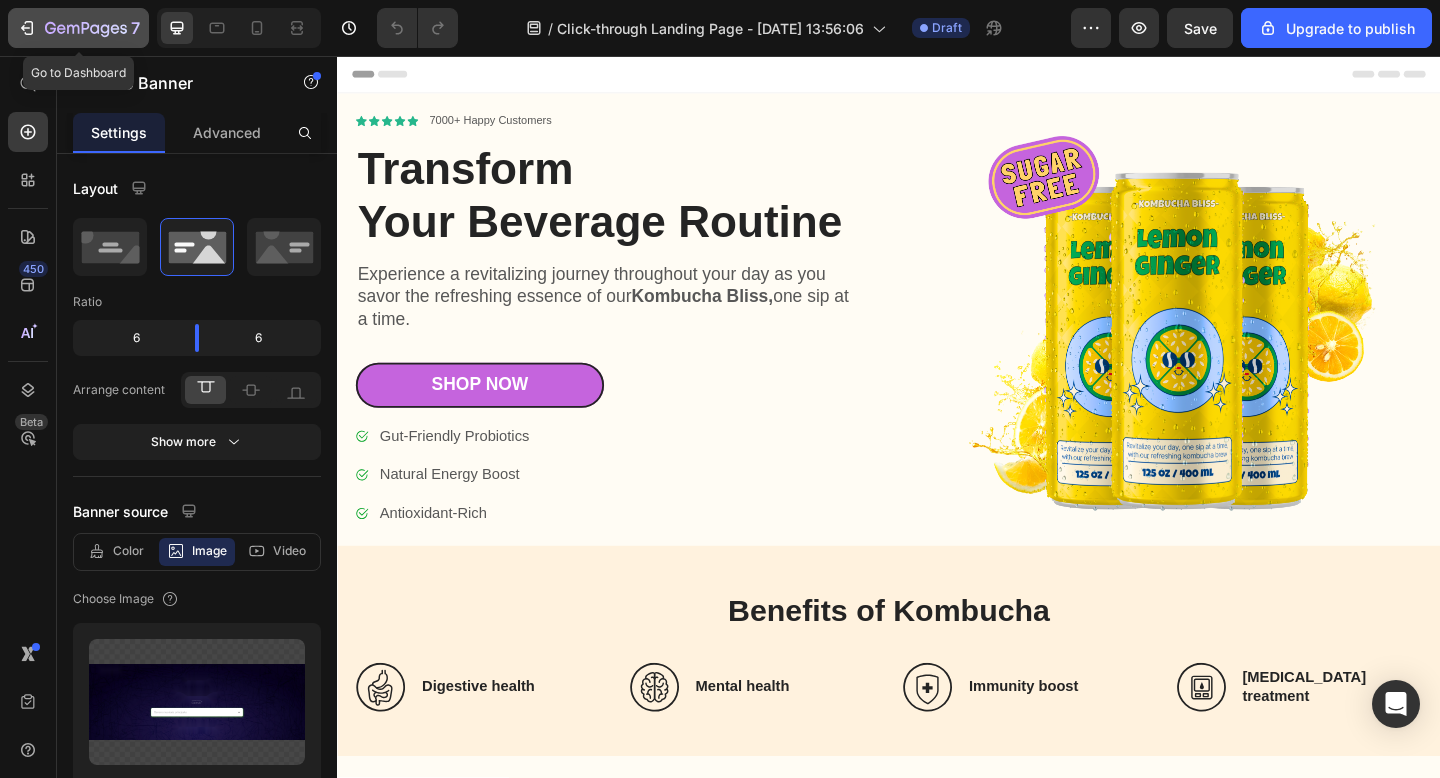 click 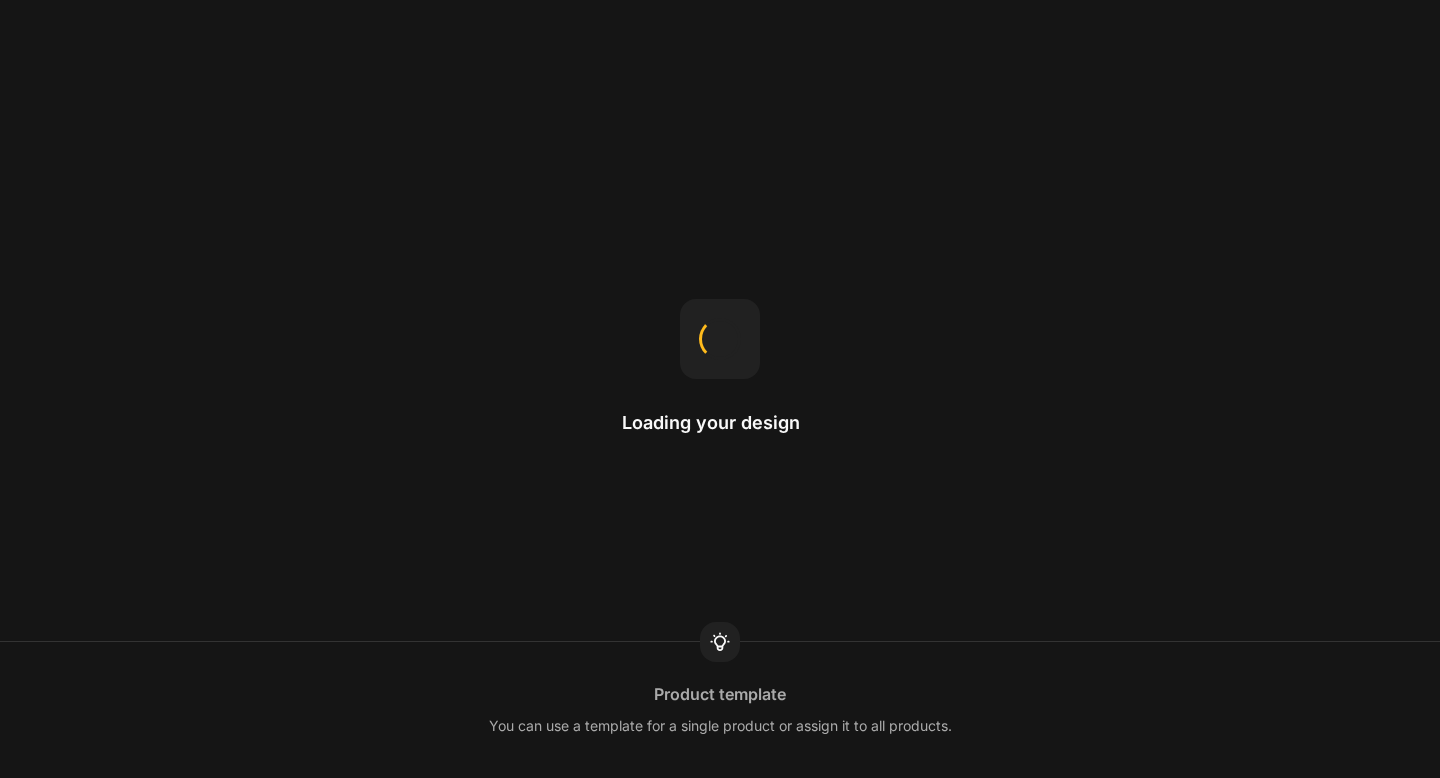 scroll, scrollTop: 0, scrollLeft: 0, axis: both 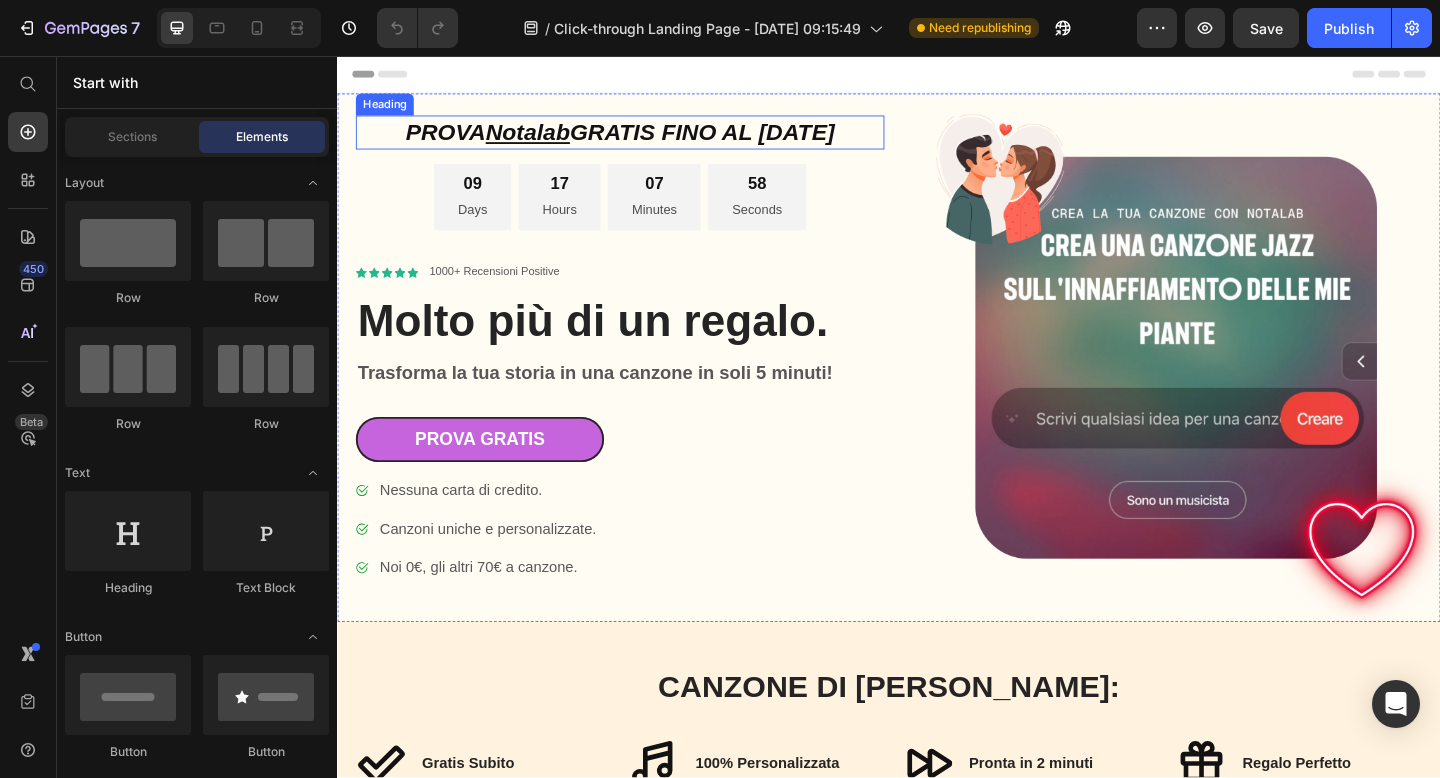 click on "PROVA  Notalab  GRATIS FINO AL [DATE]" at bounding box center [644, 139] 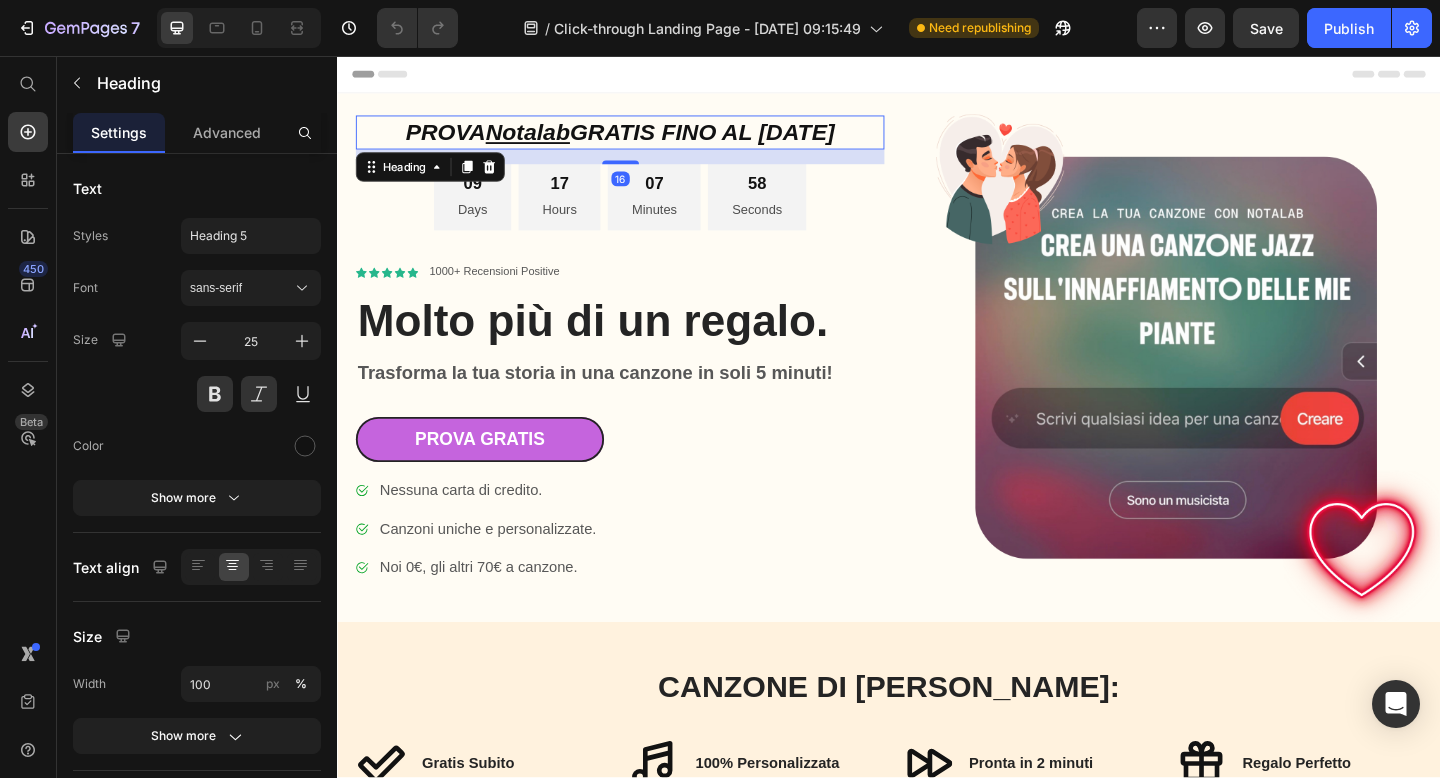 click on "PROVA  Notalab  GRATIS FINO AL [DATE]" at bounding box center [644, 139] 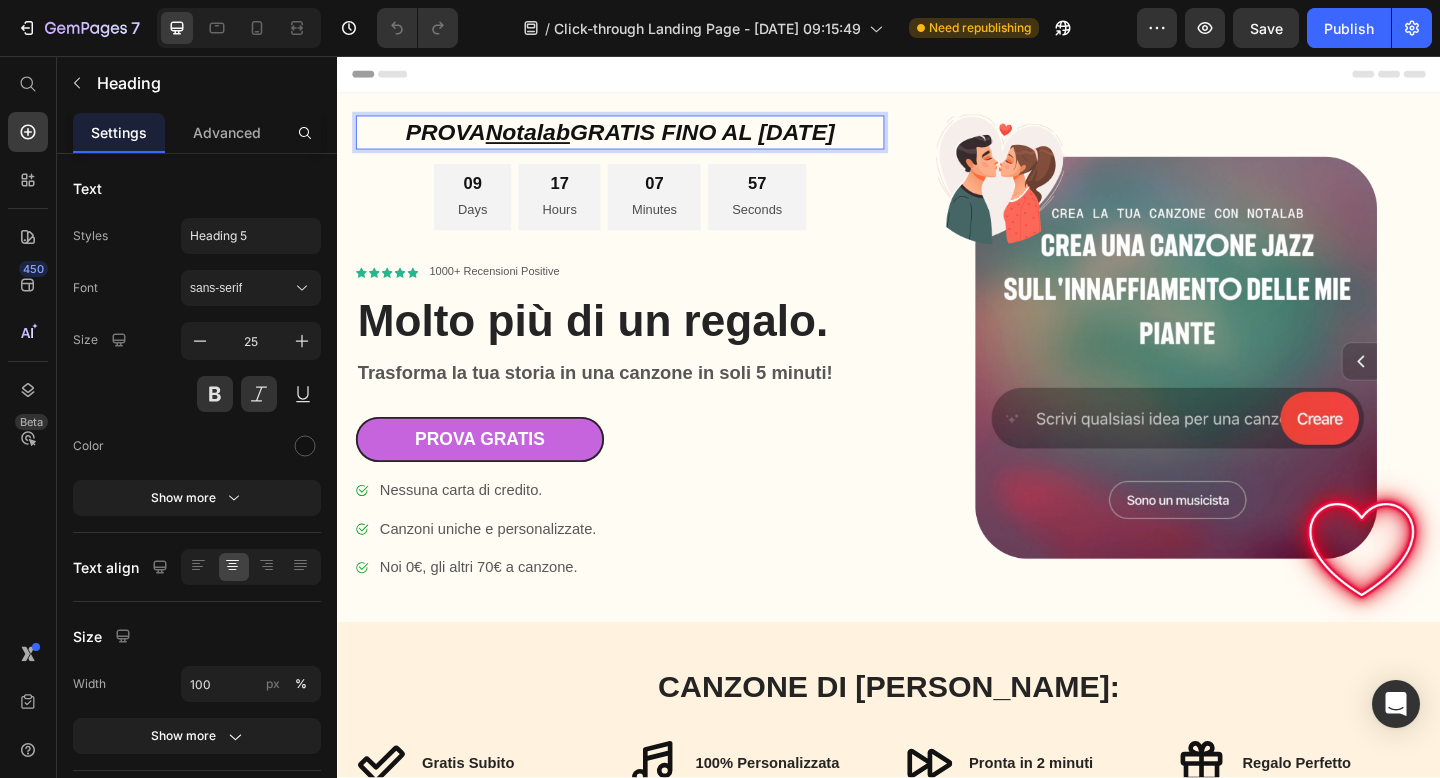 click on "PROVA  Notalab  GRATIS FINO AL [DATE]" at bounding box center [644, 139] 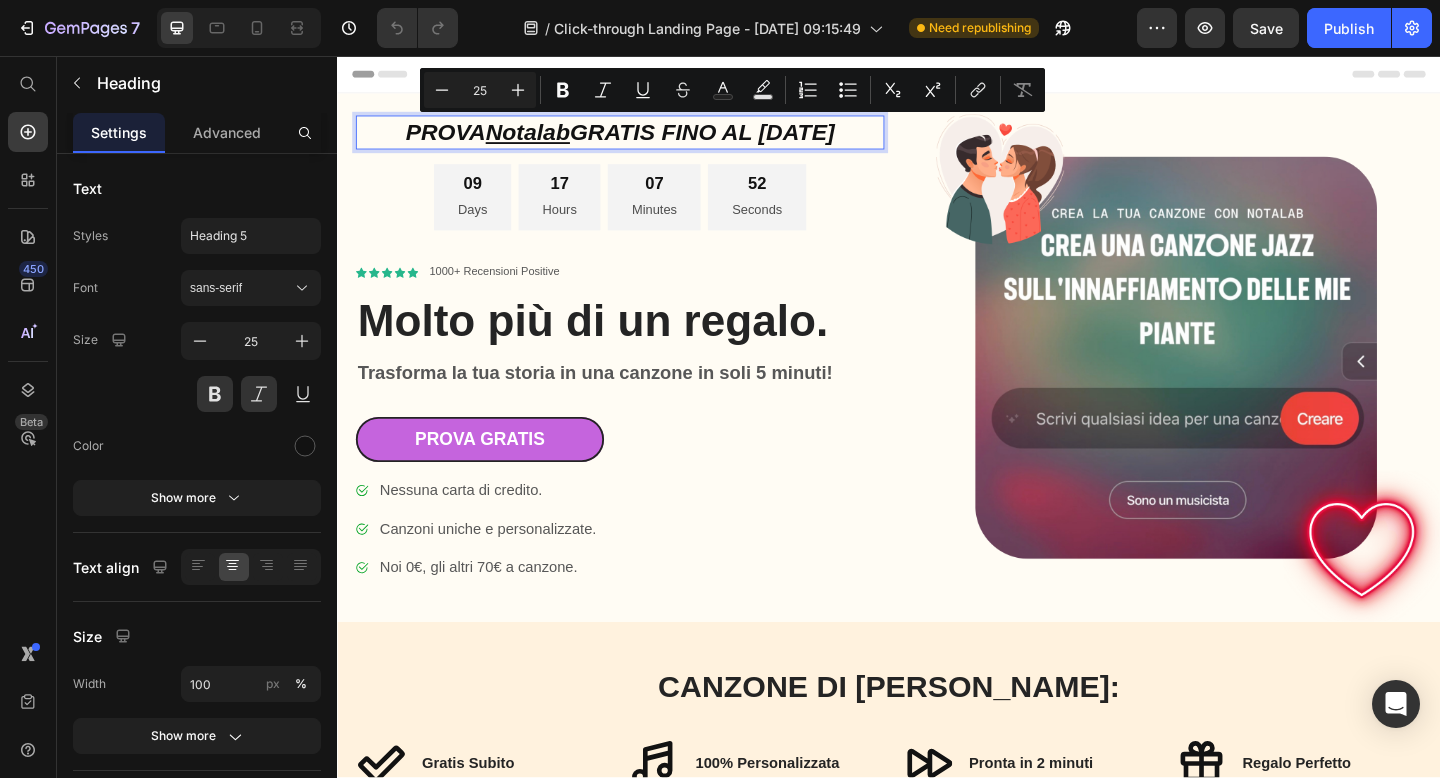 drag, startPoint x: 580, startPoint y: 137, endPoint x: 900, endPoint y: 152, distance: 320.35138 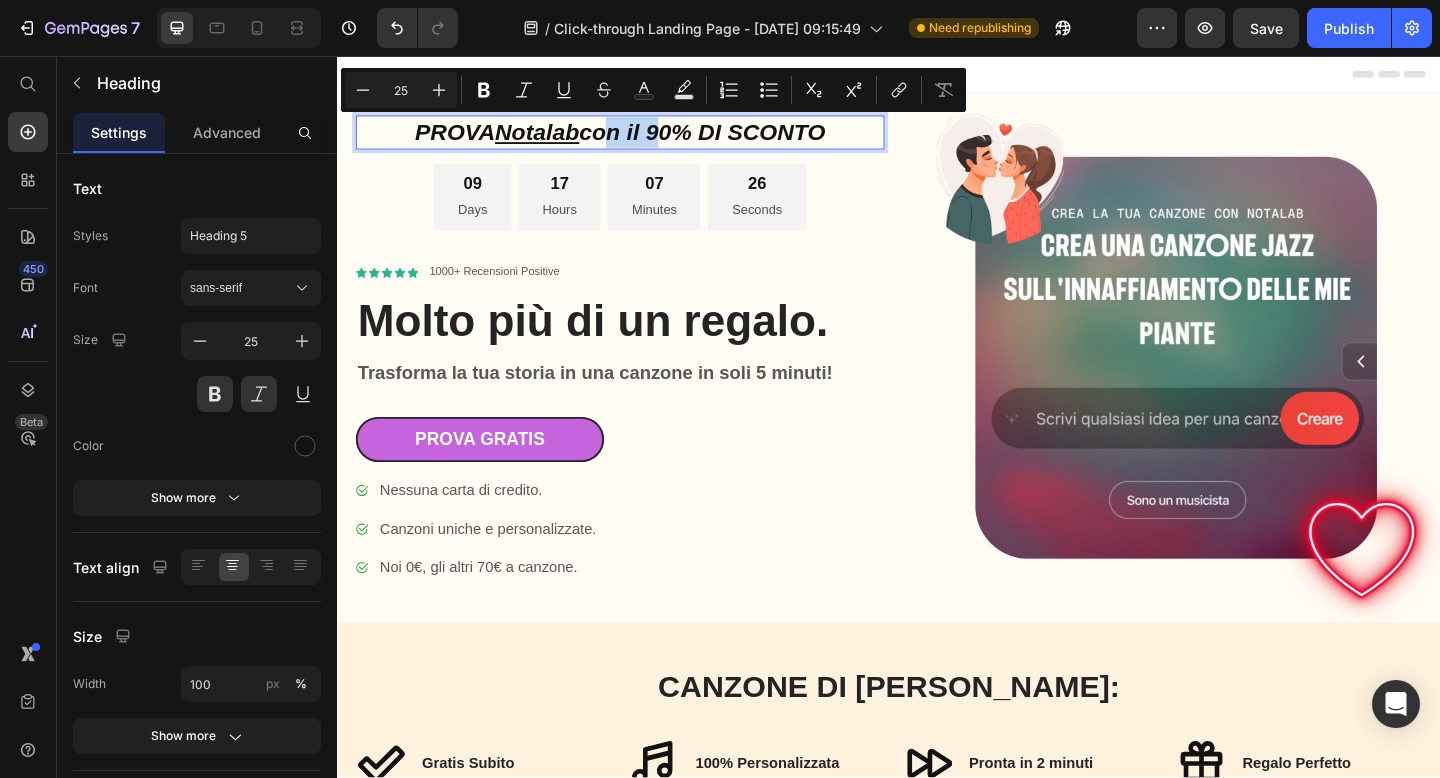 drag, startPoint x: 675, startPoint y: 142, endPoint x: 621, endPoint y: 141, distance: 54.00926 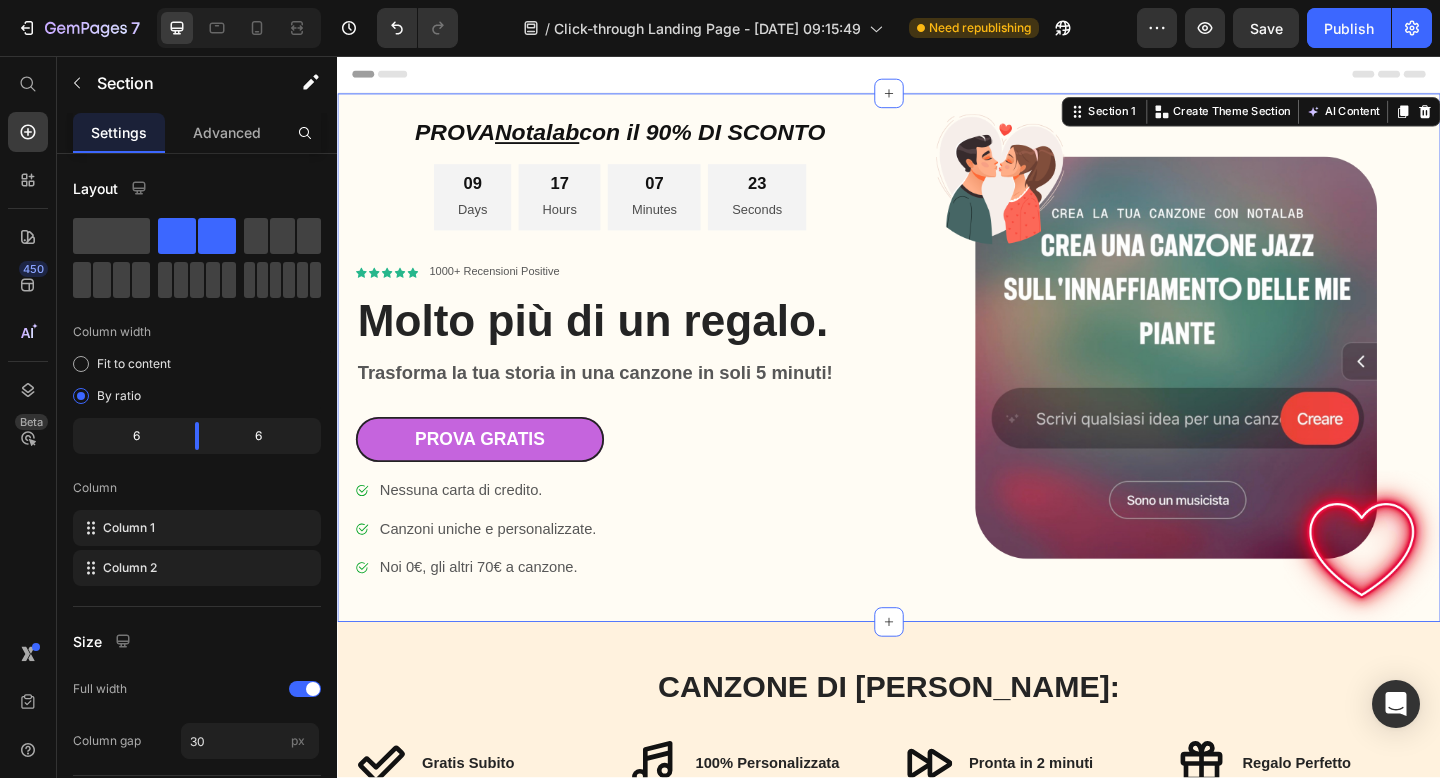 click on "PROVA  Notalab  con il 90% DI SCONTO Heading 09 Days 17 Hours 07 Minutes 23 Seconds Countdown Timer Icon Icon Icon Icon Icon Icon List 1000+ Recensioni Positive Text Block Row Molto più di un regalo.  Heading Trasforma la tua storia in una canzone in soli 5 minuti! Text Block Prova gratis Button
Nessuna carta di credito.
Canzoni uniche e personalizzate.
Noi 0€, gli altri 70€ a canzone. Item List PROVA GRATIS Button Row" at bounding box center [644, 384] 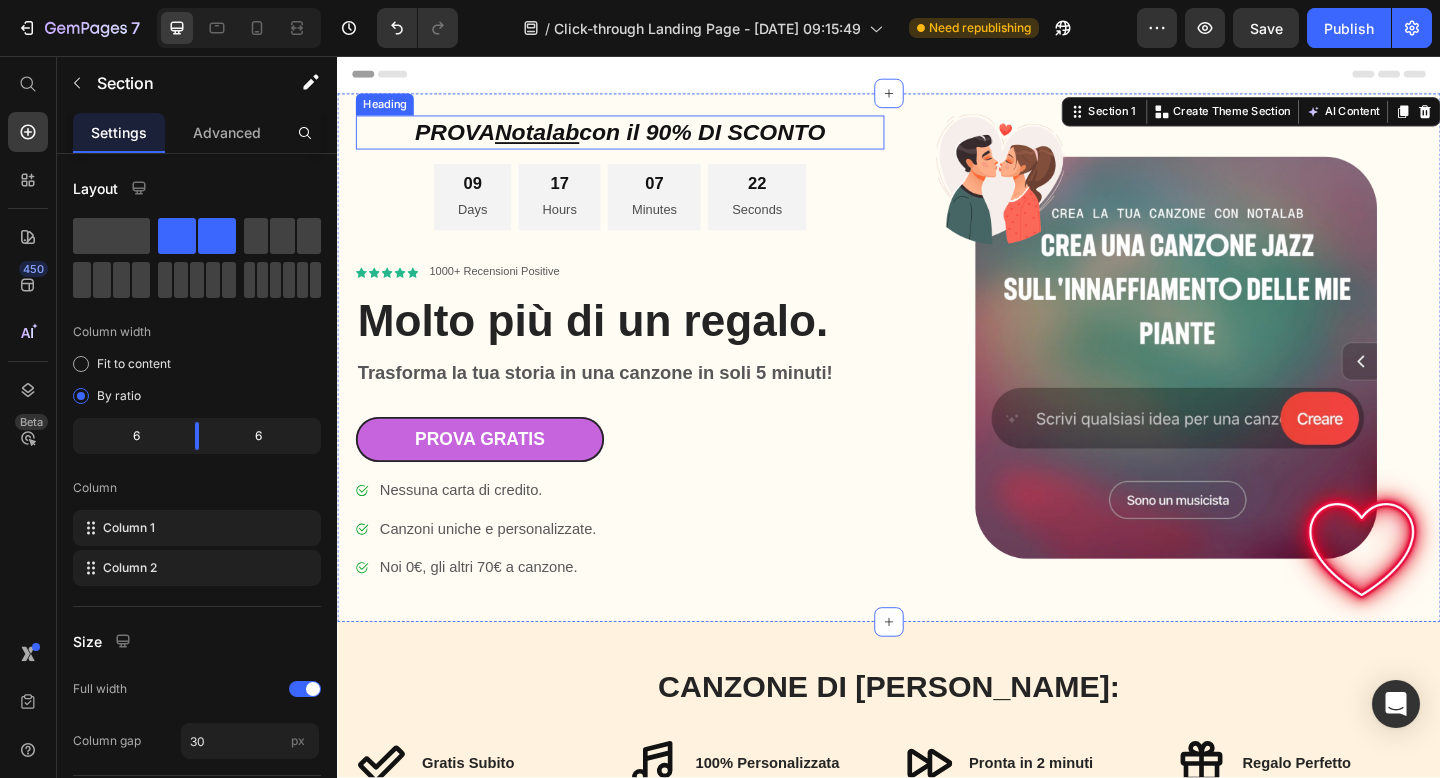 click on "Notalab" at bounding box center (554, 139) 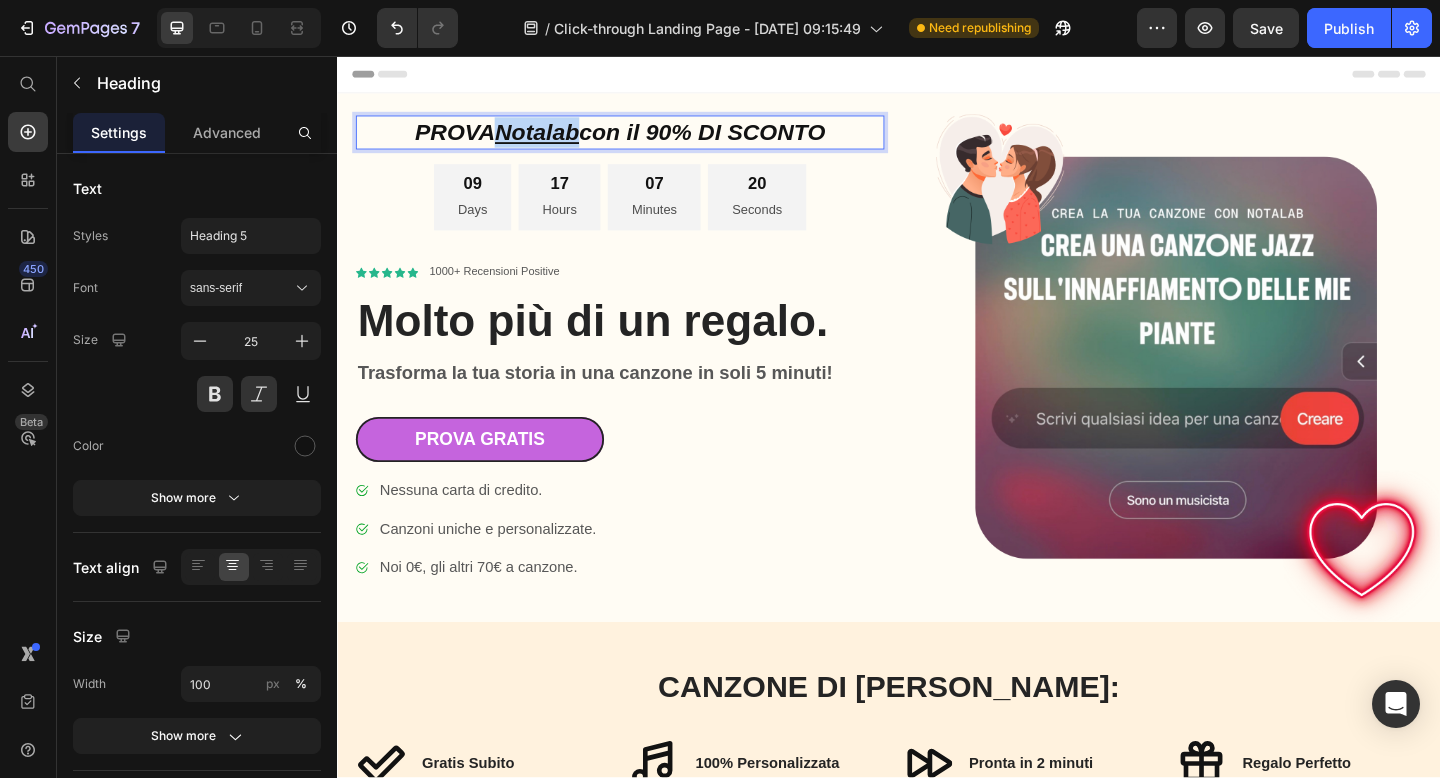 drag, startPoint x: 599, startPoint y: 140, endPoint x: 515, endPoint y: 141, distance: 84.00595 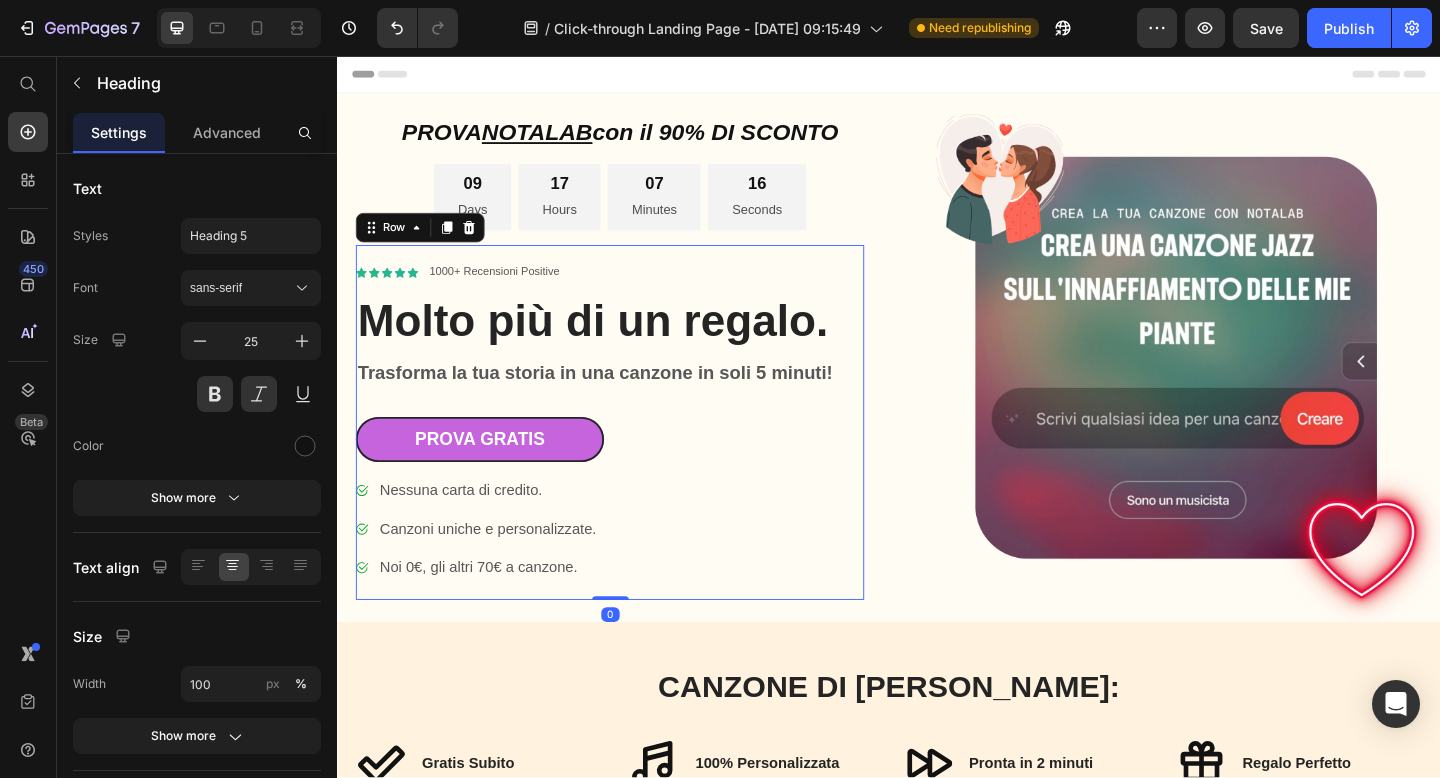 click on "Icon Icon Icon Icon Icon Icon List 1000+ Recensioni Positive Text Block Row Molto più di un regalo.  Heading Trasforma la tua storia in una canzone in soli 5 minuti! Text Block Prova gratis Button
Nessuna carta di credito.
Canzoni uniche e personalizzate.
Noi 0€, gli altri 70€ a canzone. Item List PROVA GRATIS Button" at bounding box center [633, 455] 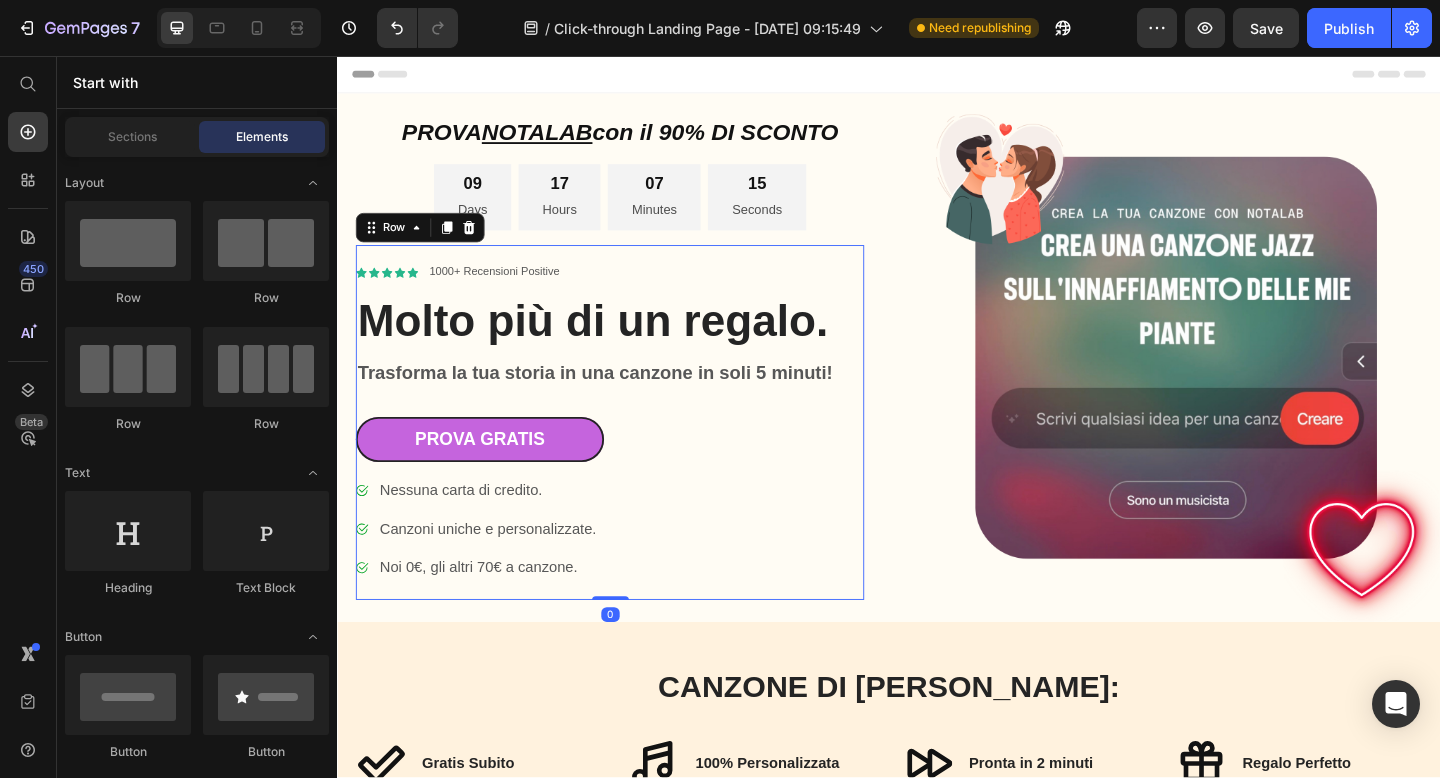 click on "Header" at bounding box center [937, 76] 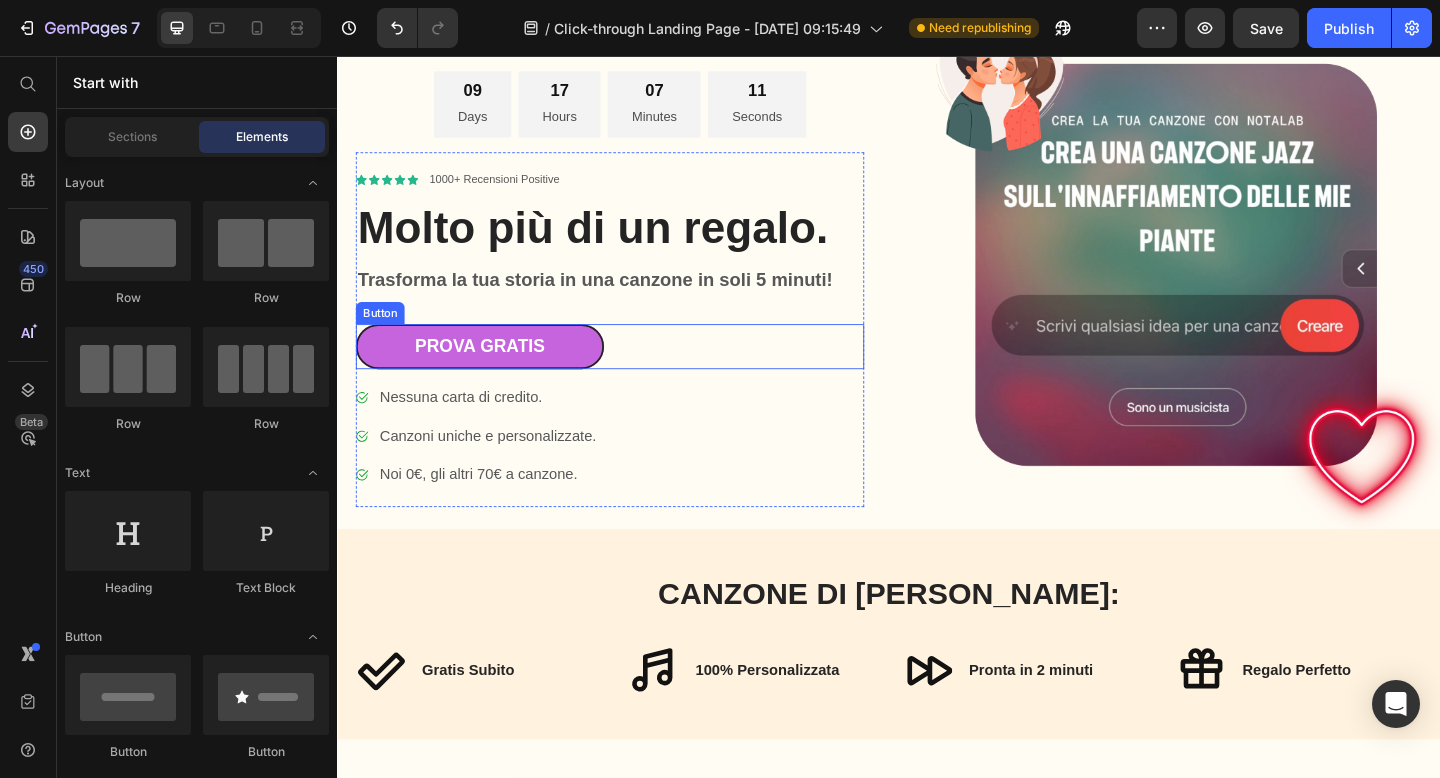 scroll, scrollTop: 104, scrollLeft: 0, axis: vertical 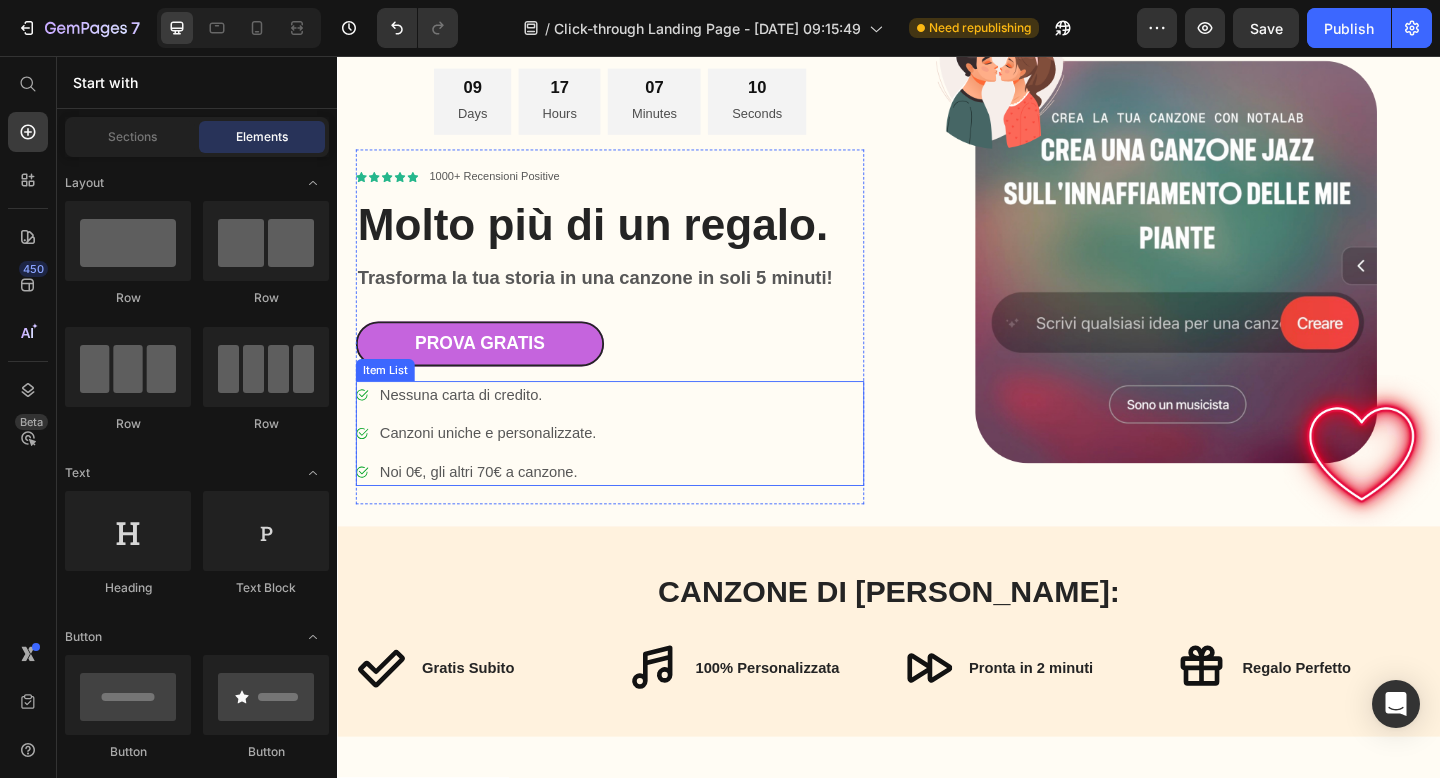 click on "Noi 0€, gli altri 70€ a canzone." at bounding box center (501, 509) 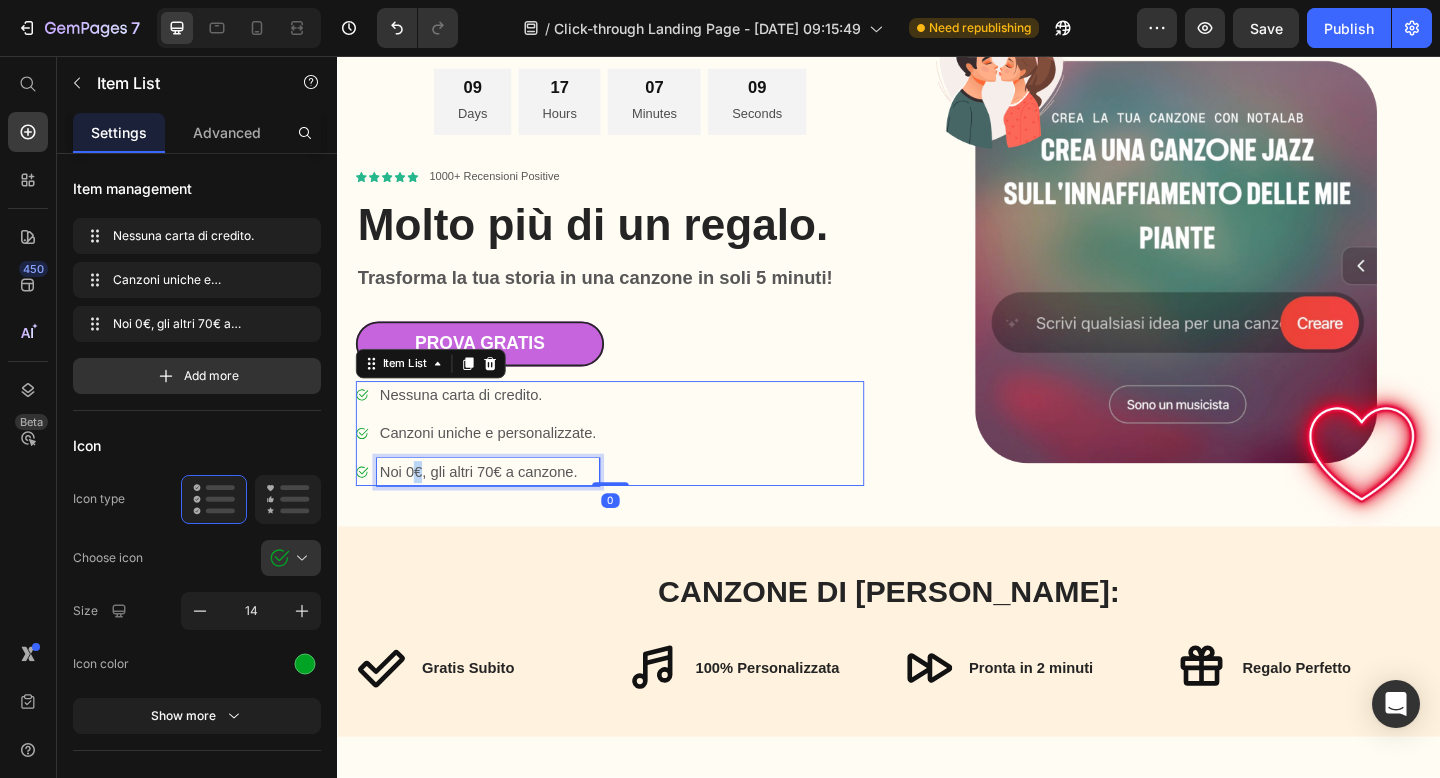 click on "Noi 0€, gli altri 70€ a canzone." at bounding box center (501, 509) 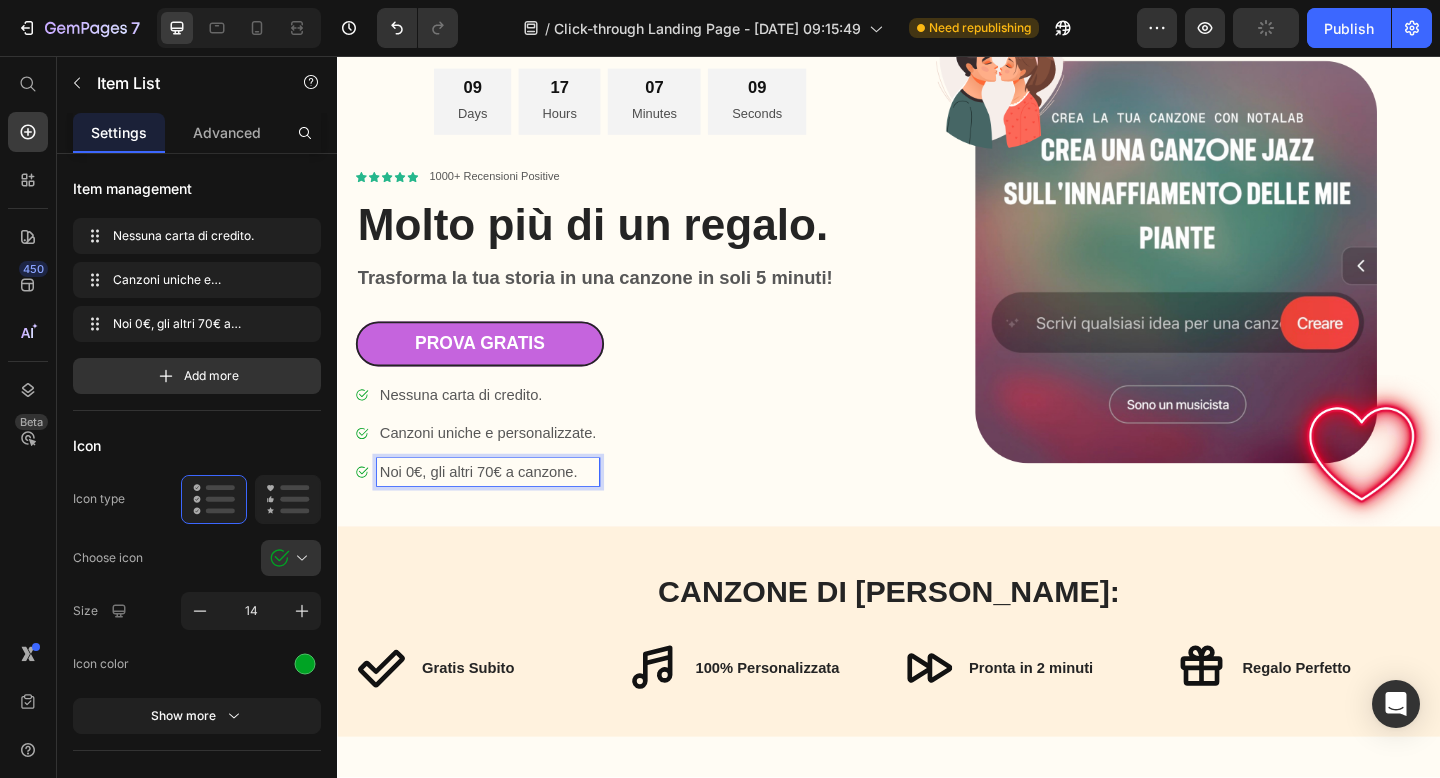 click on "Noi 0€, gli altri 70€ a canzone." at bounding box center [501, 509] 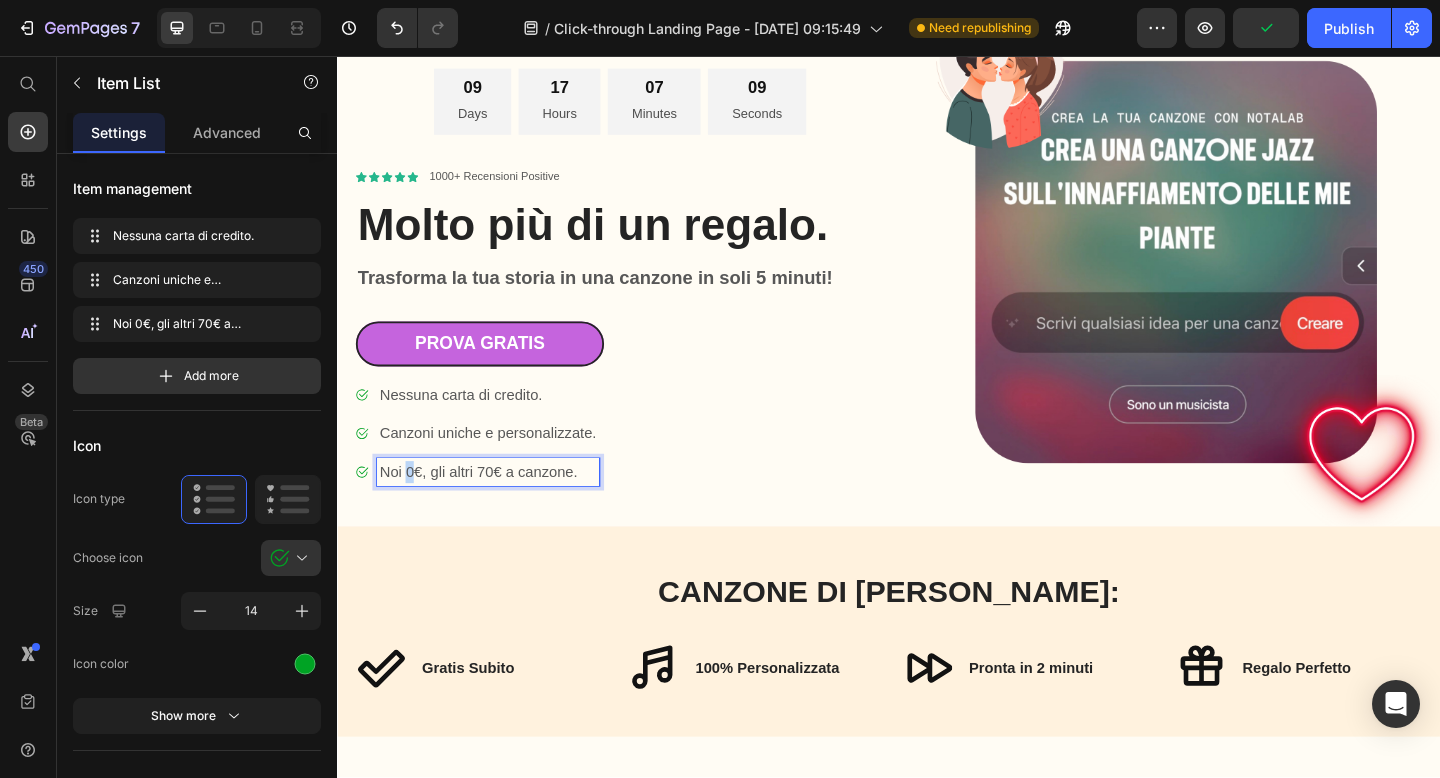 click on "Noi 0€, gli altri 70€ a canzone." at bounding box center (501, 509) 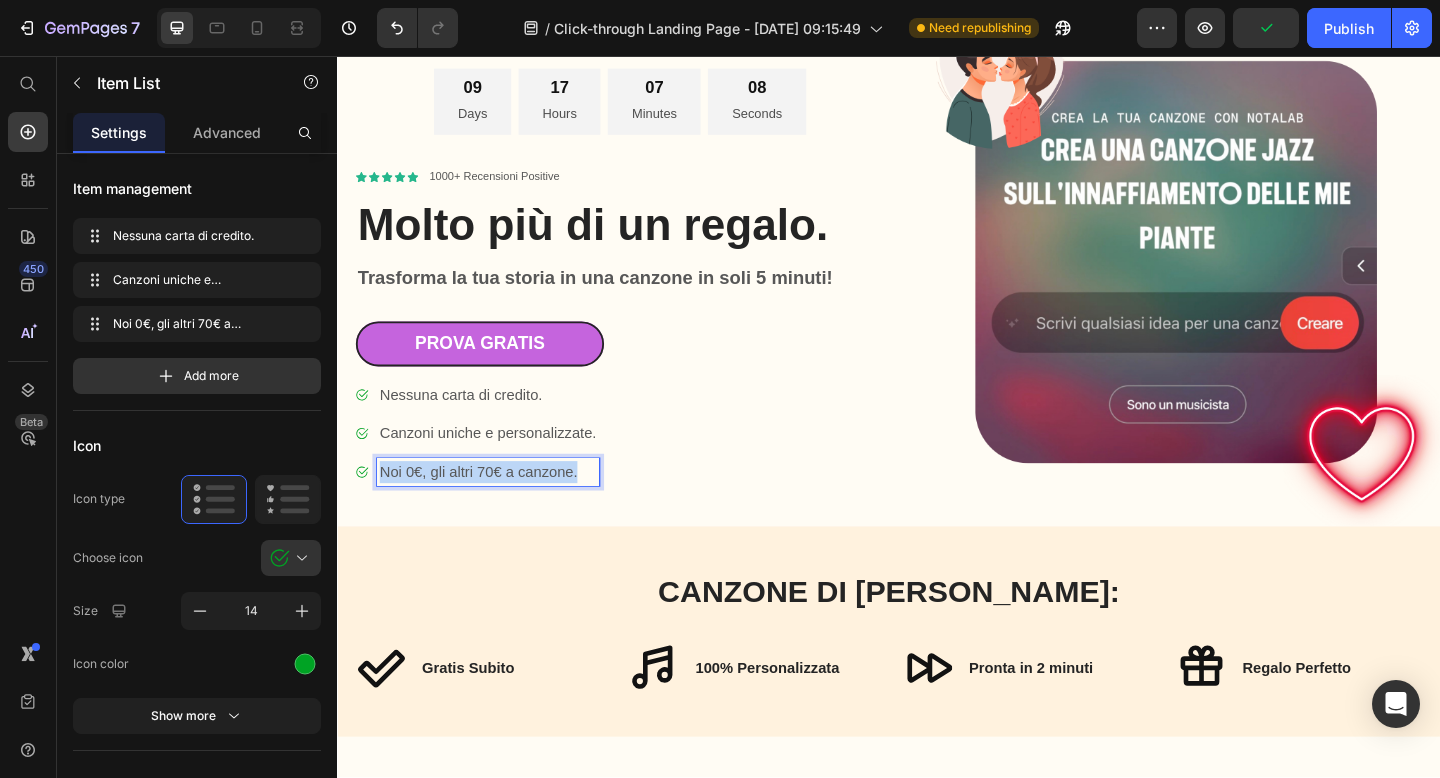 click on "Noi 0€, gli altri 70€ a canzone." at bounding box center (501, 509) 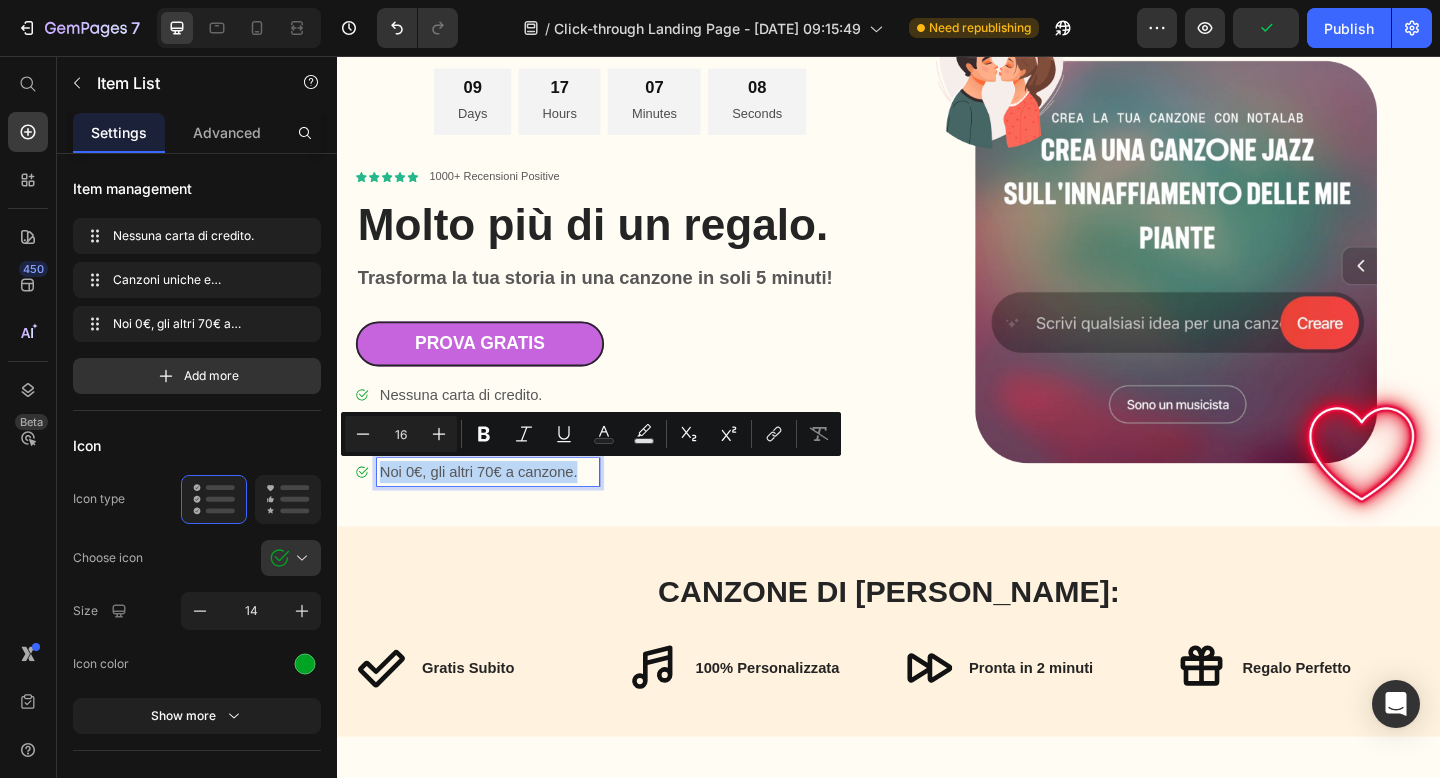 click on "Noi 0€, gli altri 70€ a canzone." at bounding box center [501, 509] 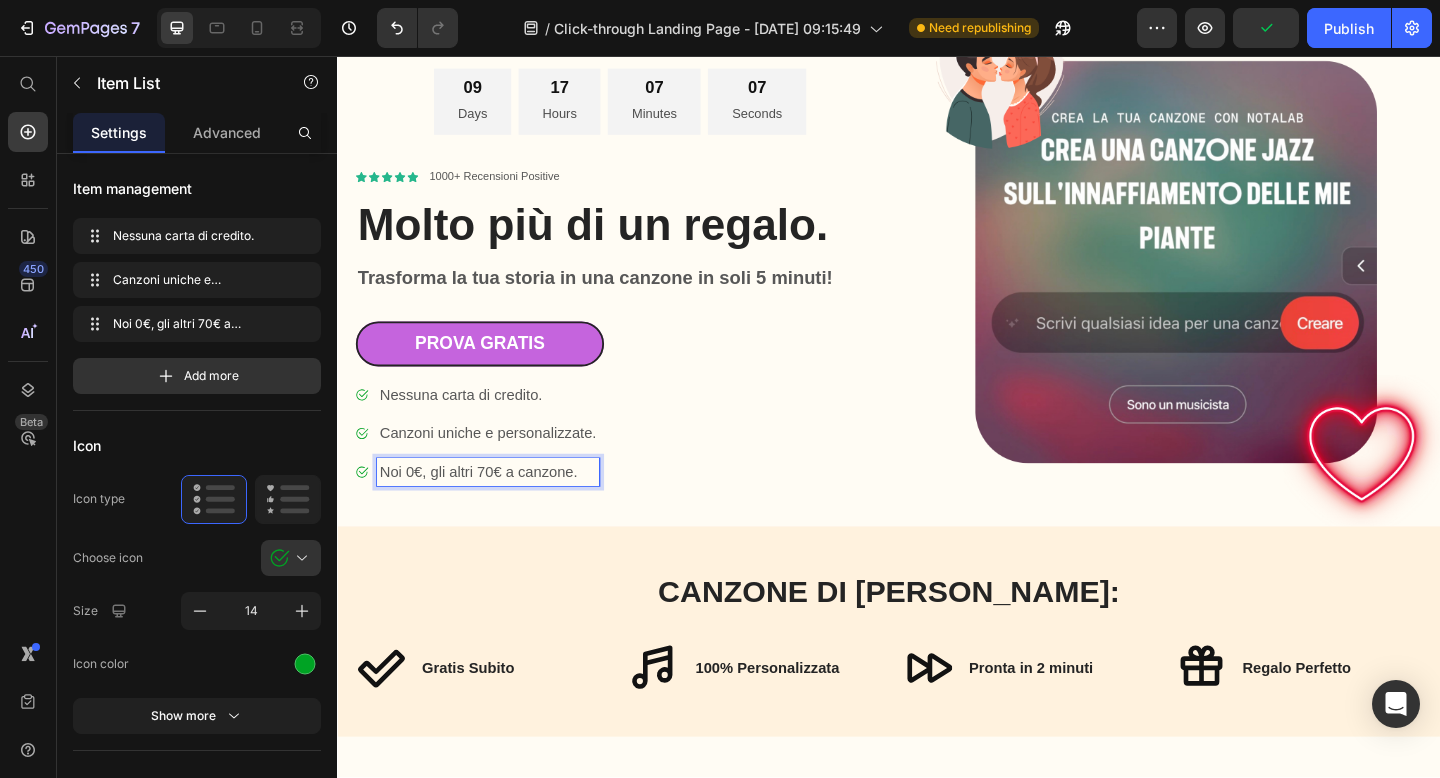 click on "Noi 0€, gli altri 70€ a canzone." at bounding box center (501, 509) 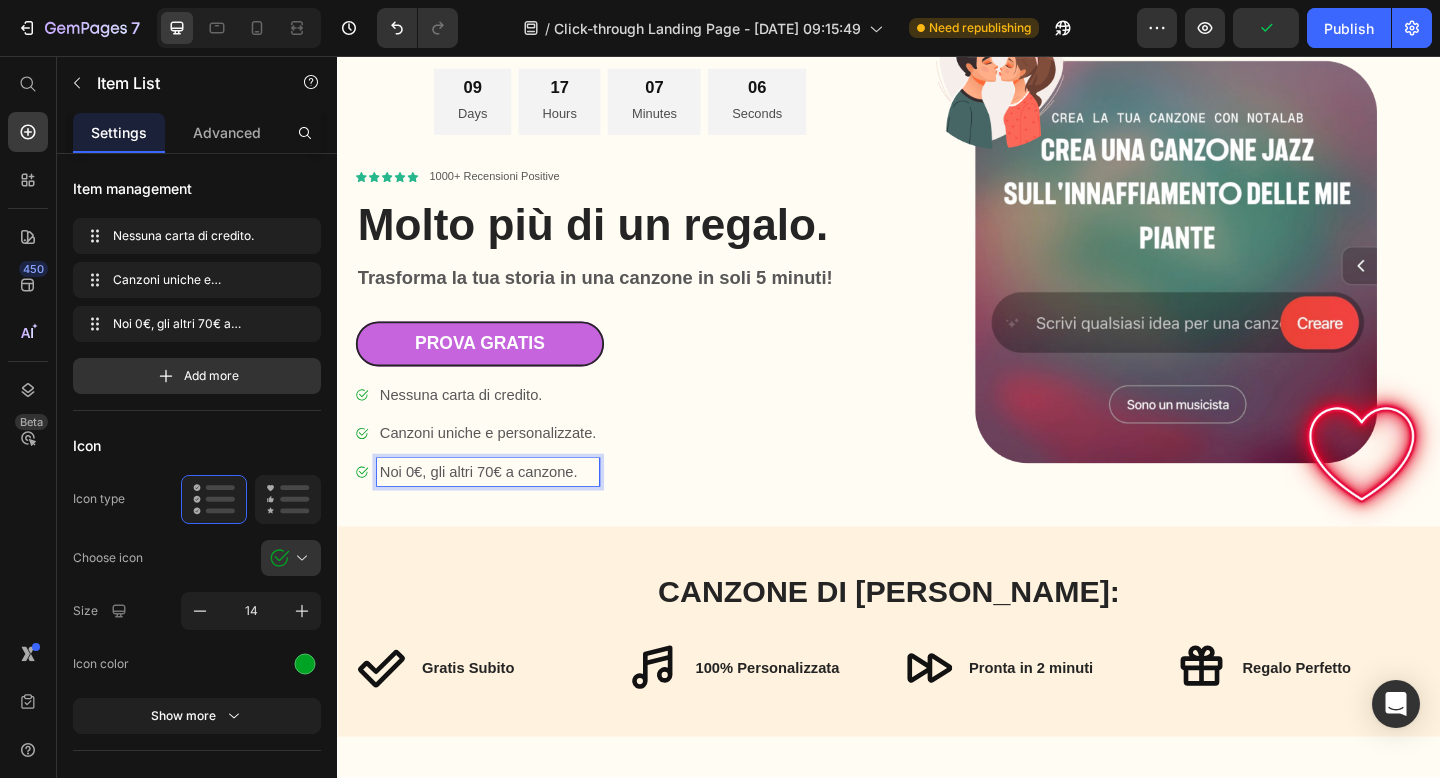 click on "Noi 0€, gli altri 70€ a canzone." at bounding box center (501, 509) 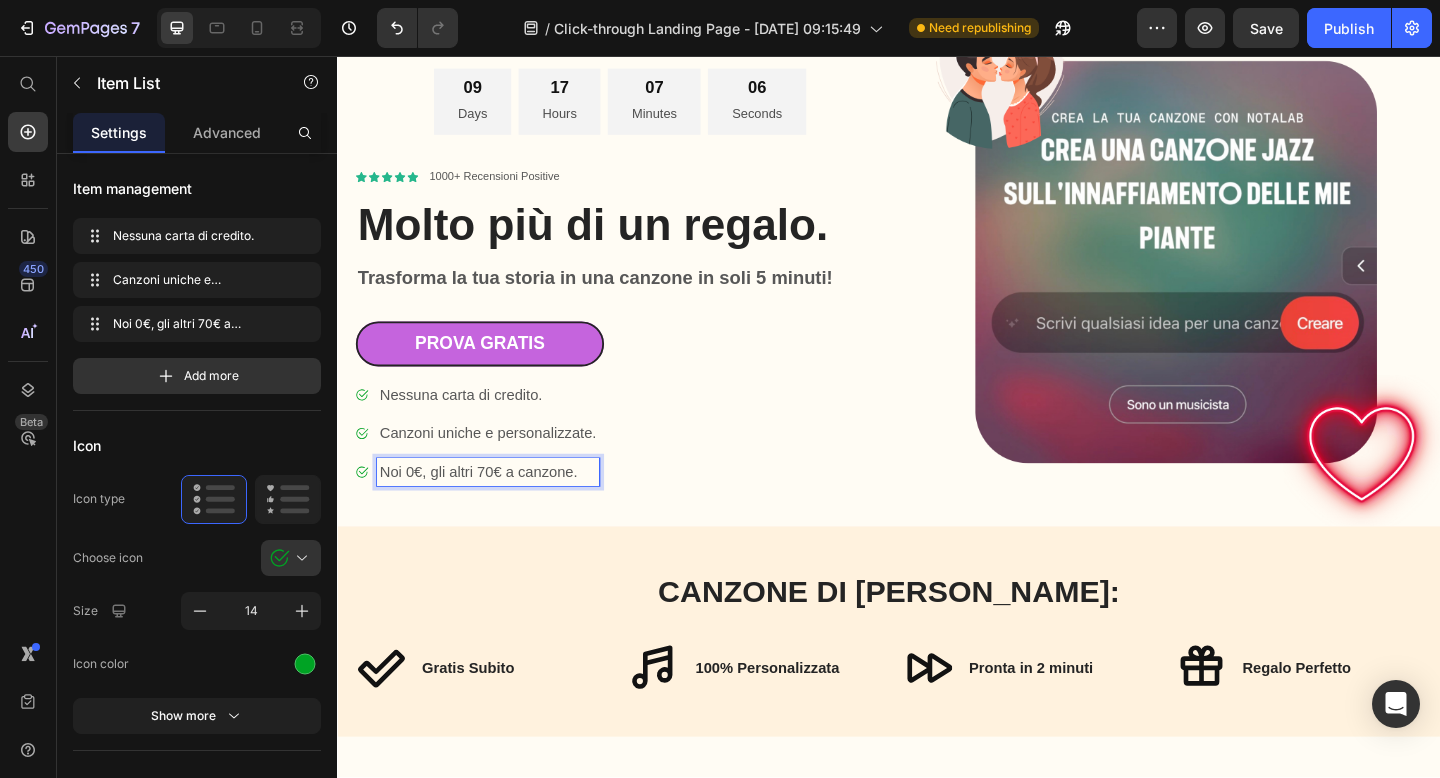 click on "Noi 0€, gli altri 70€ a canzone." at bounding box center [501, 509] 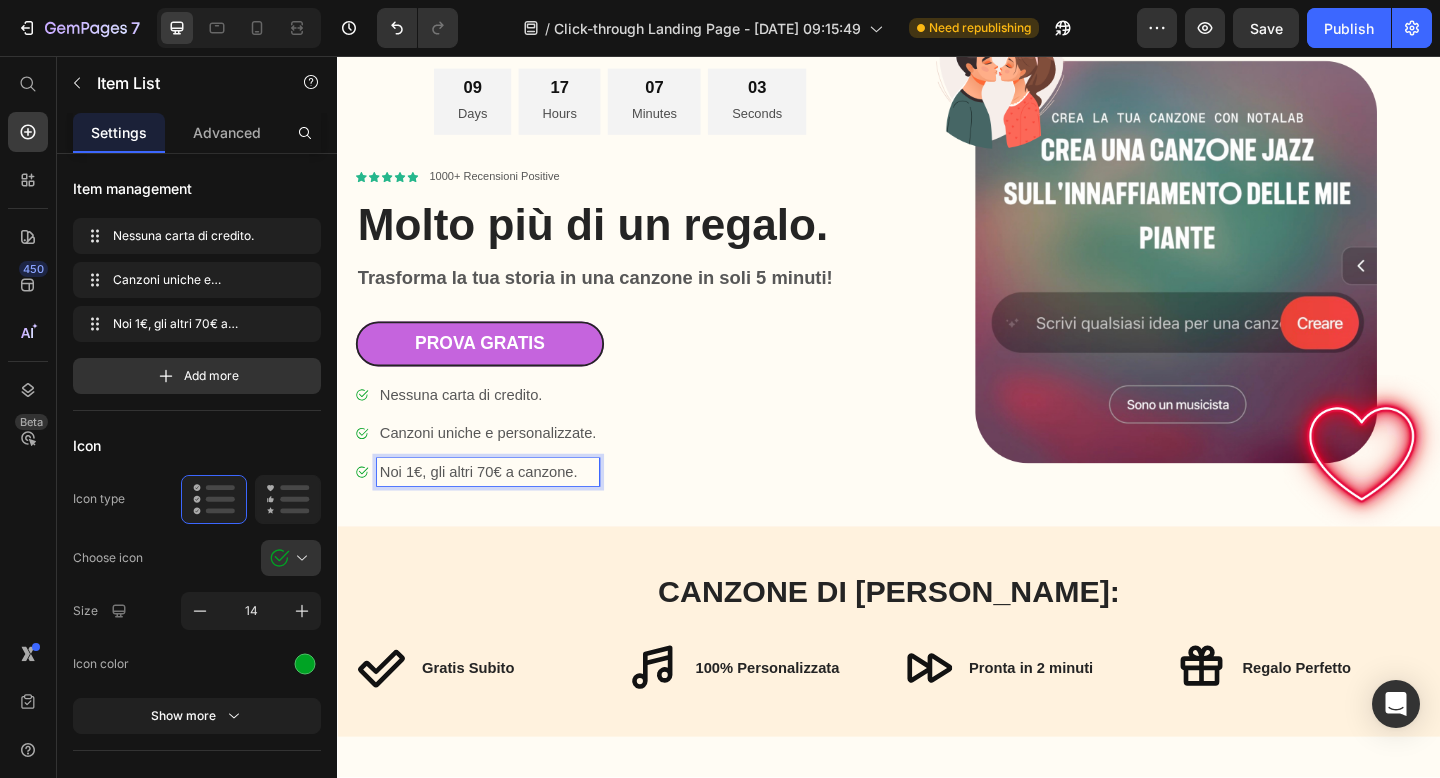 click on "Nessuna carta di credito.
Canzoni uniche e personalizzate.
Noi 1€, gli altri 70€ a canzone." at bounding box center [633, 467] 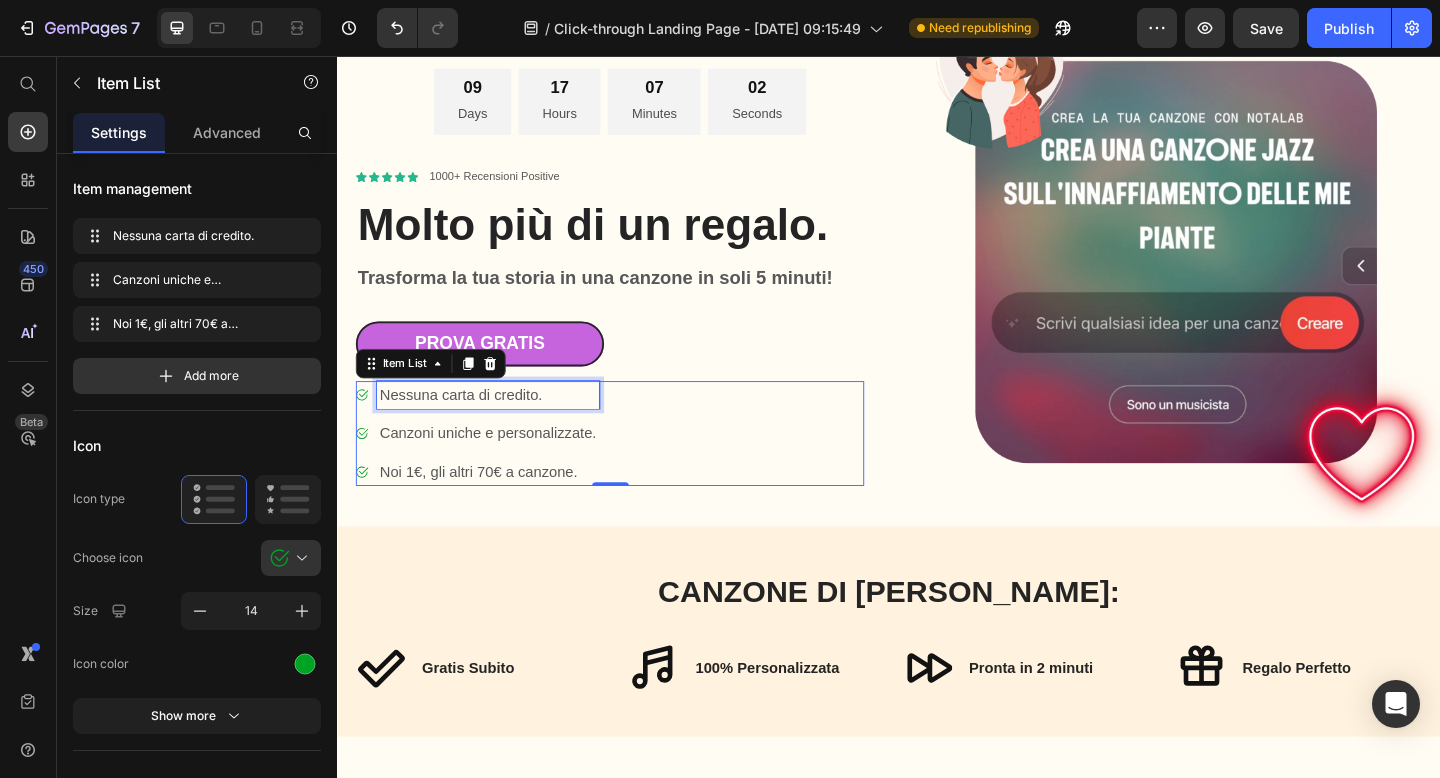 click on "Nessuna carta di credito." at bounding box center (501, 425) 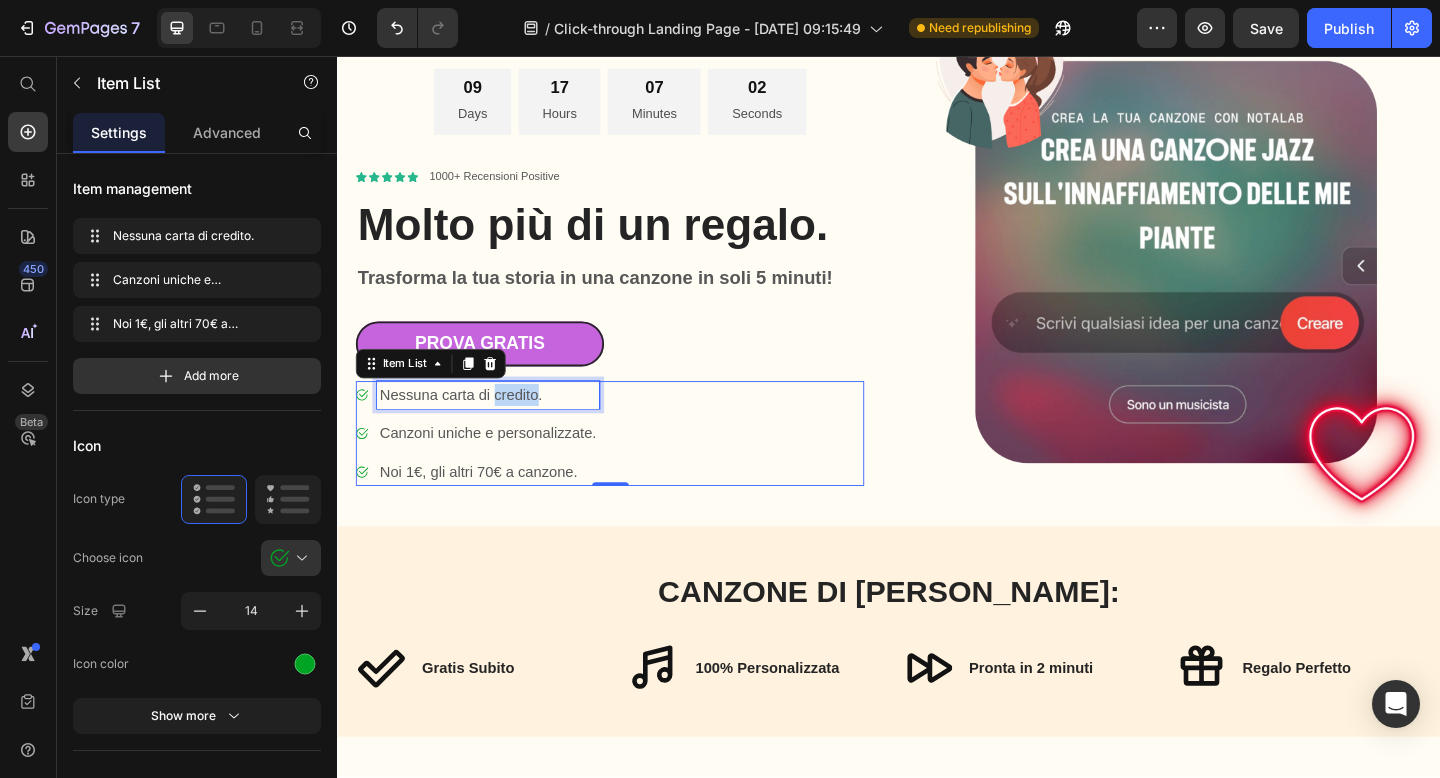click on "Nessuna carta di credito." at bounding box center [501, 425] 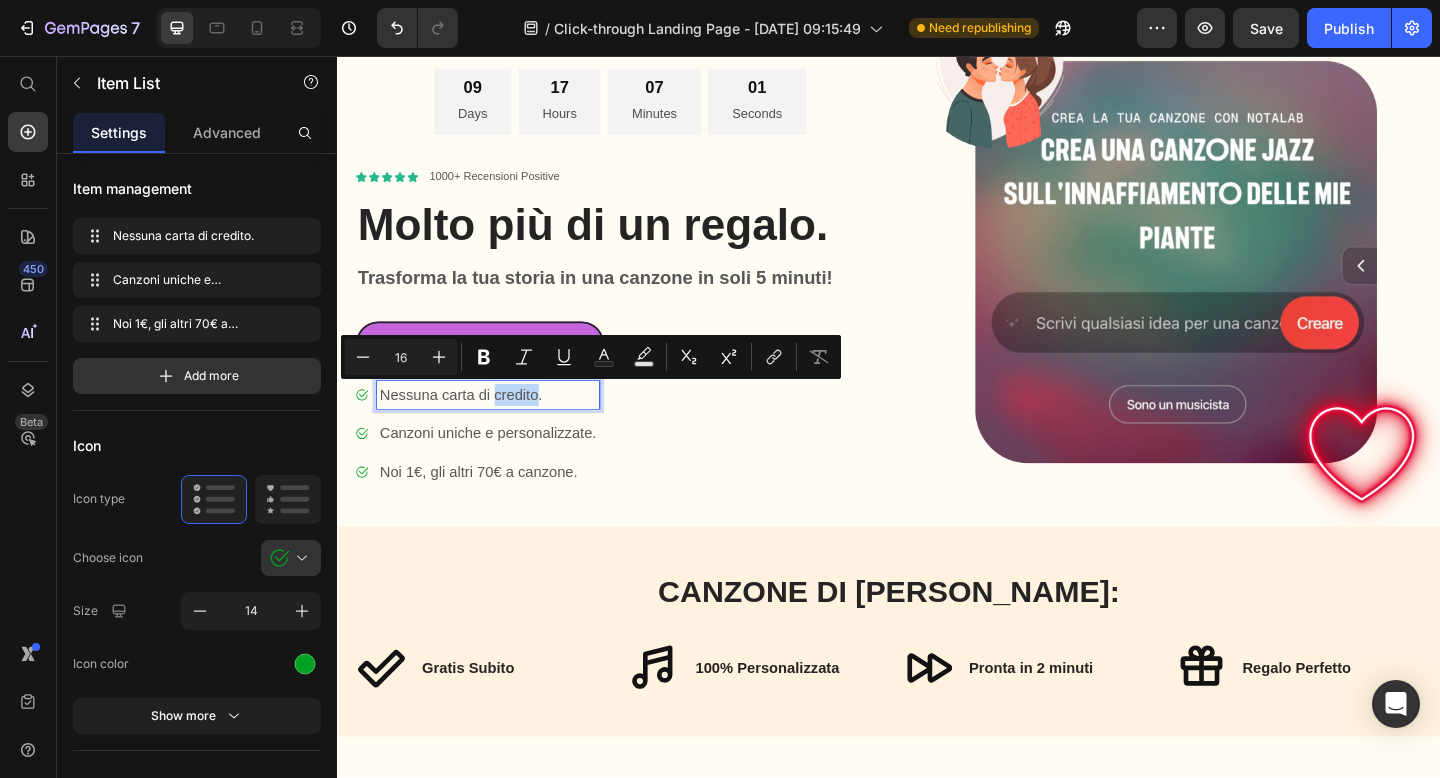 click on "Nessuna carta di credito." at bounding box center (501, 425) 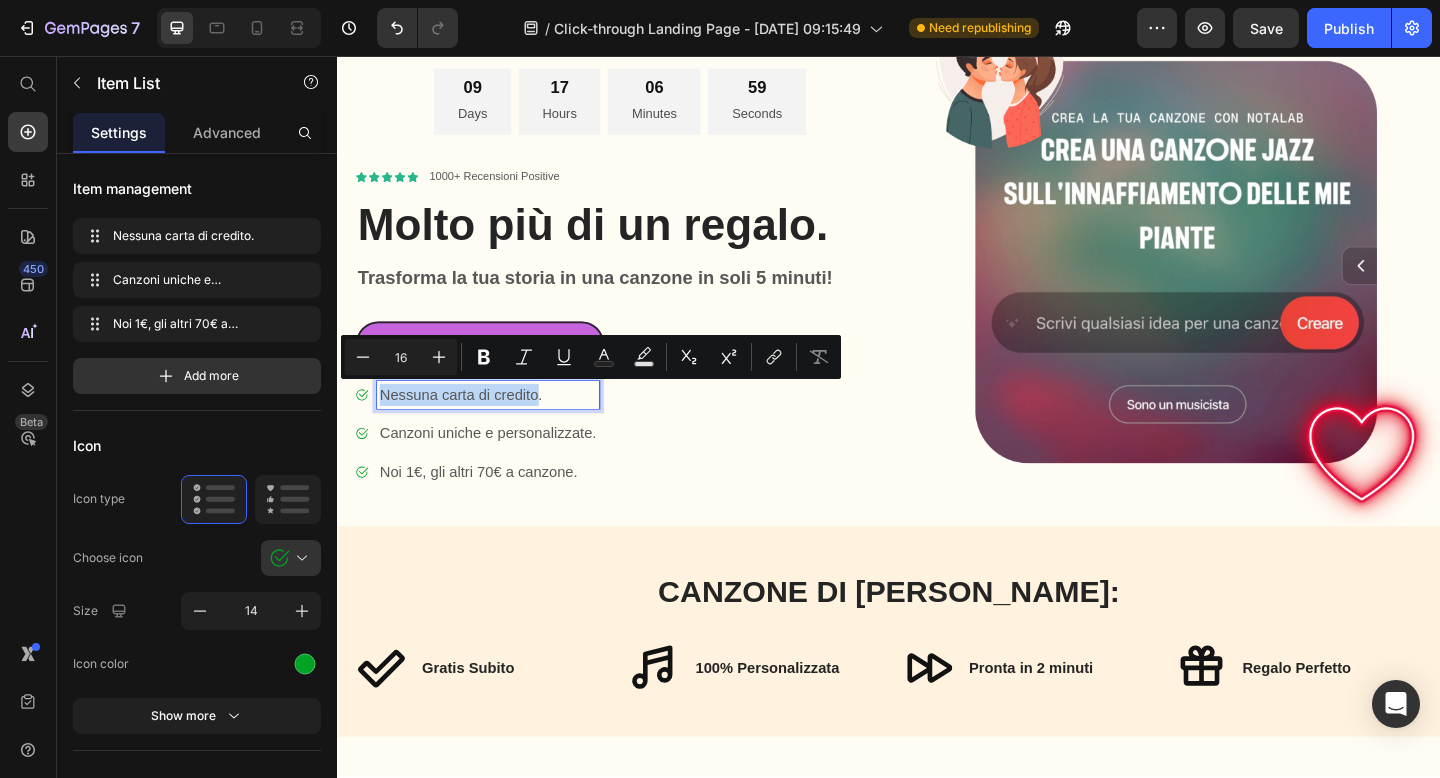 drag, startPoint x: 553, startPoint y: 426, endPoint x: 384, endPoint y: 428, distance: 169.01184 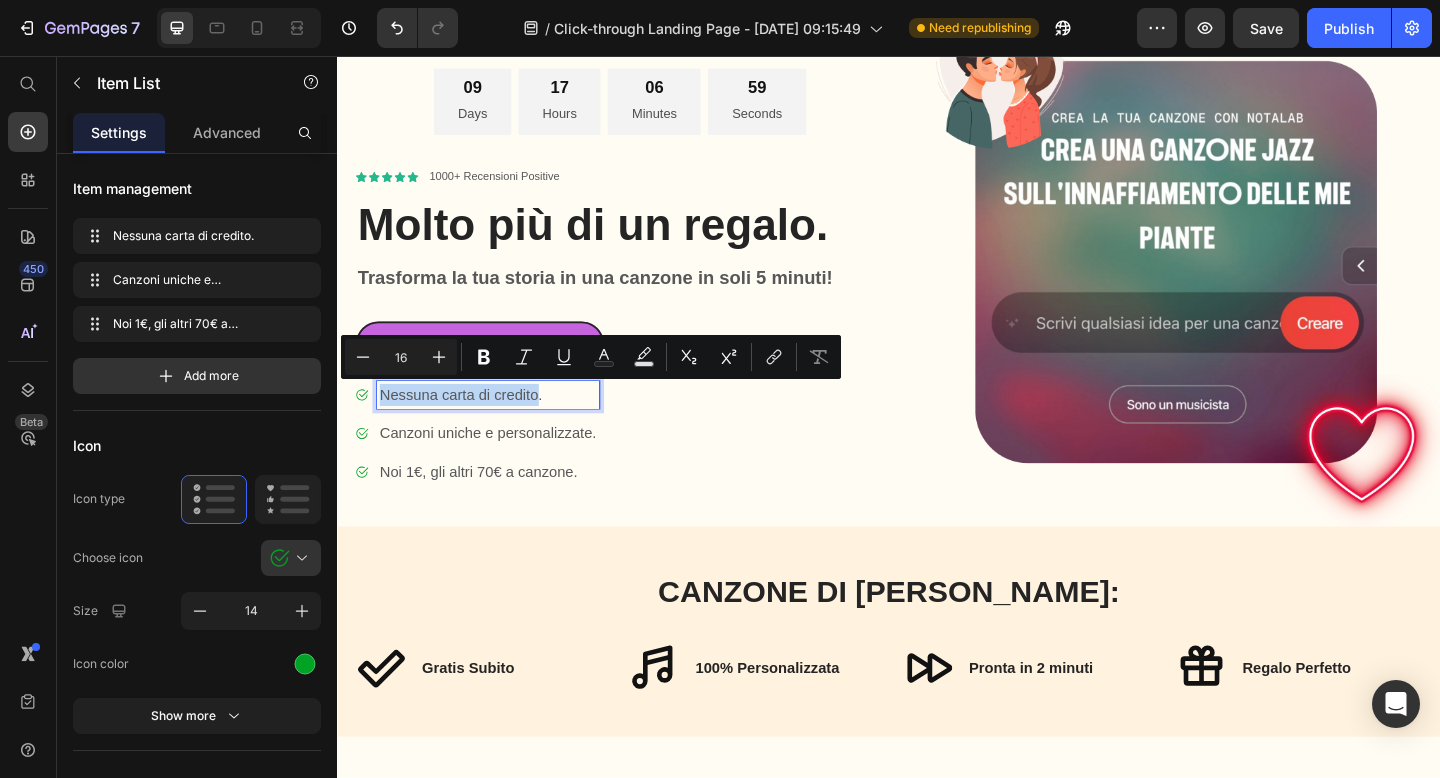 click on "Nessuna carta di credito." at bounding box center (501, 425) 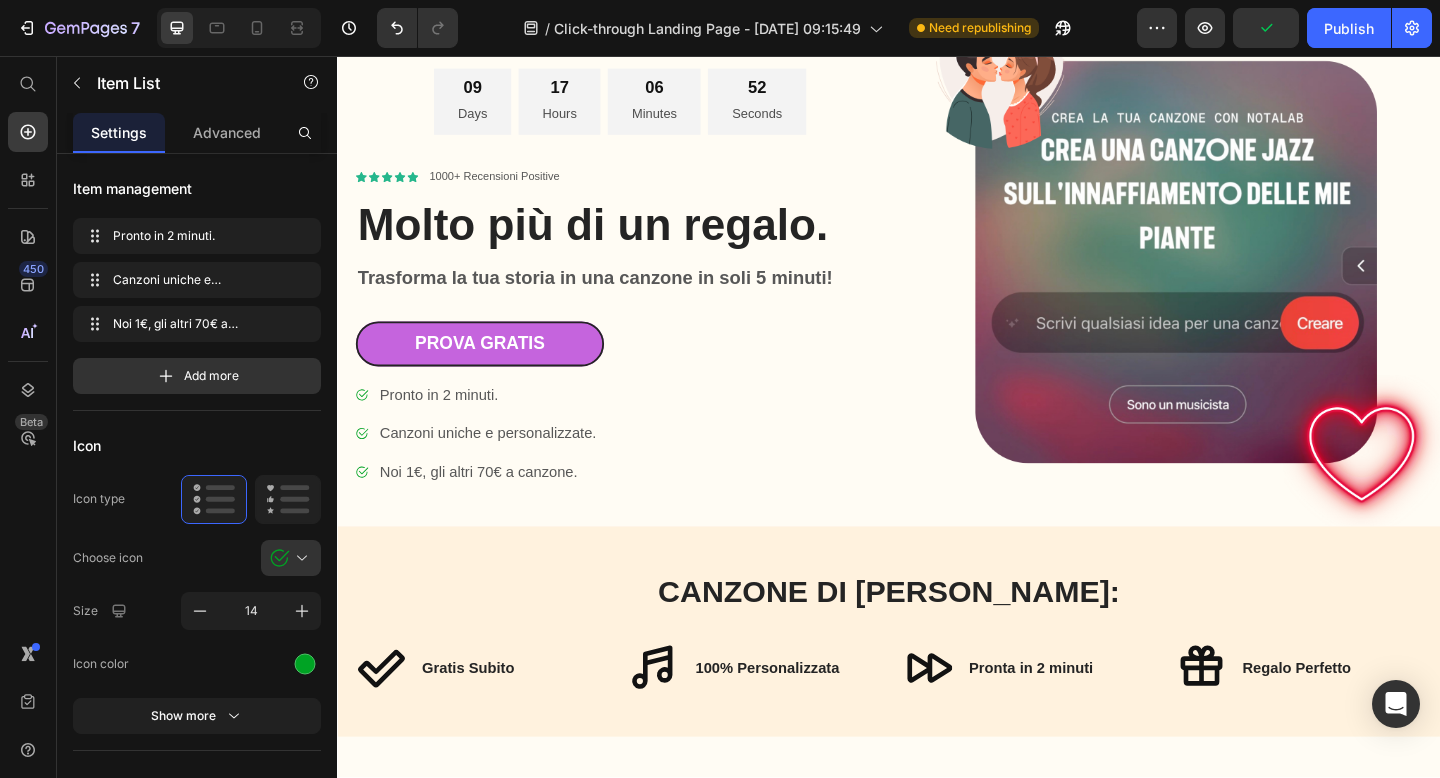 click on "Pronto in 2 minuti.
Canzoni uniche e personalizzate.
Noi 1€, gli altri 70€ a canzone." at bounding box center [633, 467] 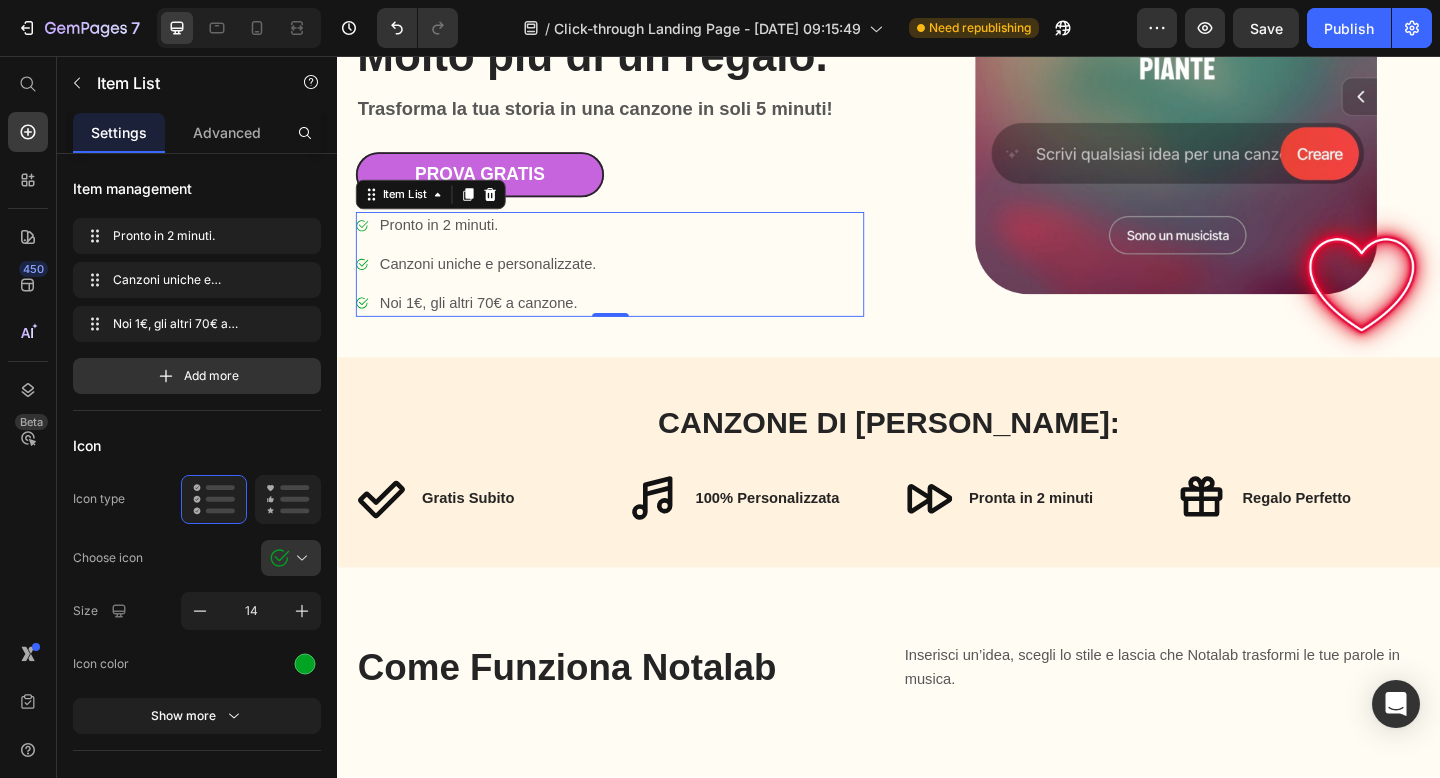 scroll, scrollTop: 294, scrollLeft: 0, axis: vertical 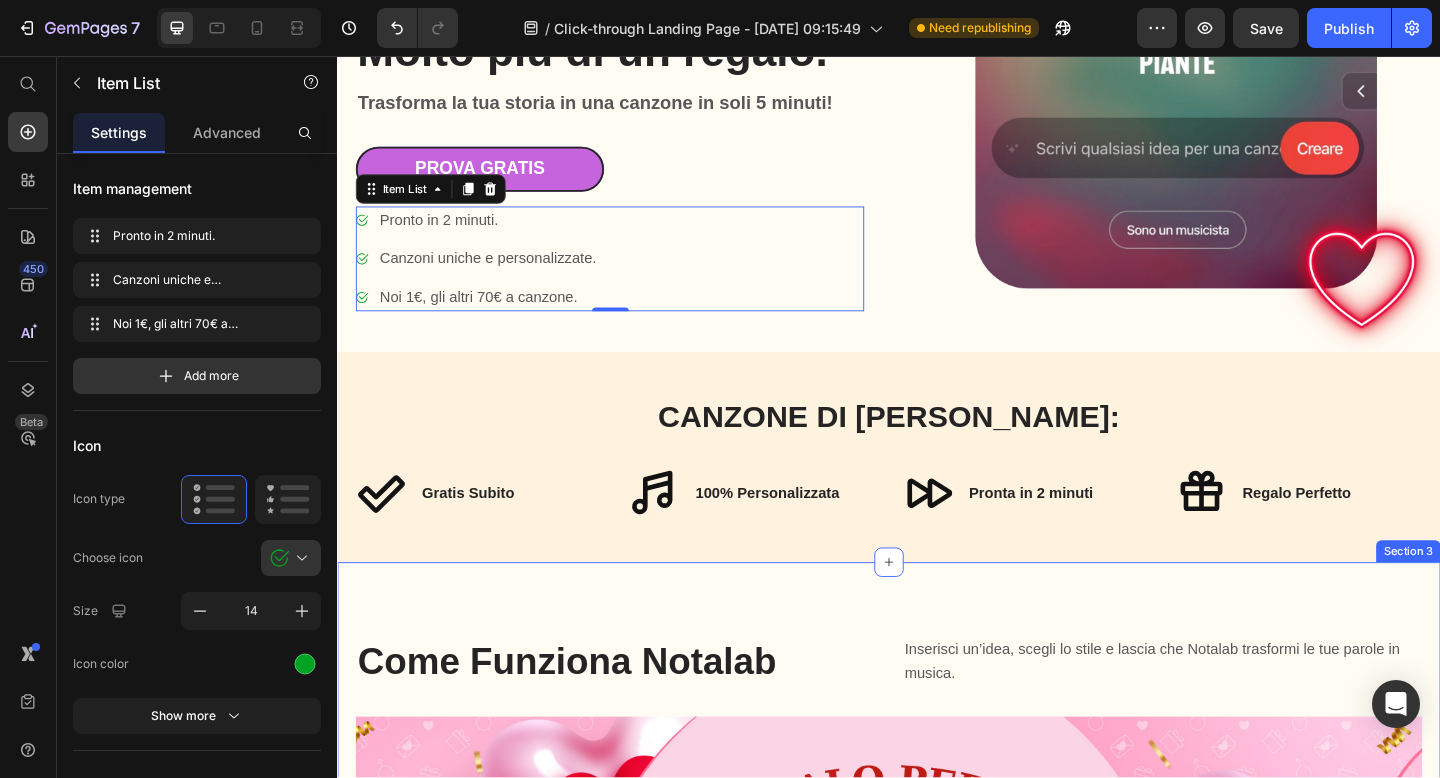click on "Come Funziona Notalab Heading Inserisci un’idea, scegli lo stile e lascia che Notalab trasformi le tue parole in musica. Text Block Row Image Inserisci un’idea, scegli lo stile e lascia che Notalab trasformi le tue parole in musica. Text Block RICEVI OFFERTA Button Row Section 3" at bounding box center (937, 998) 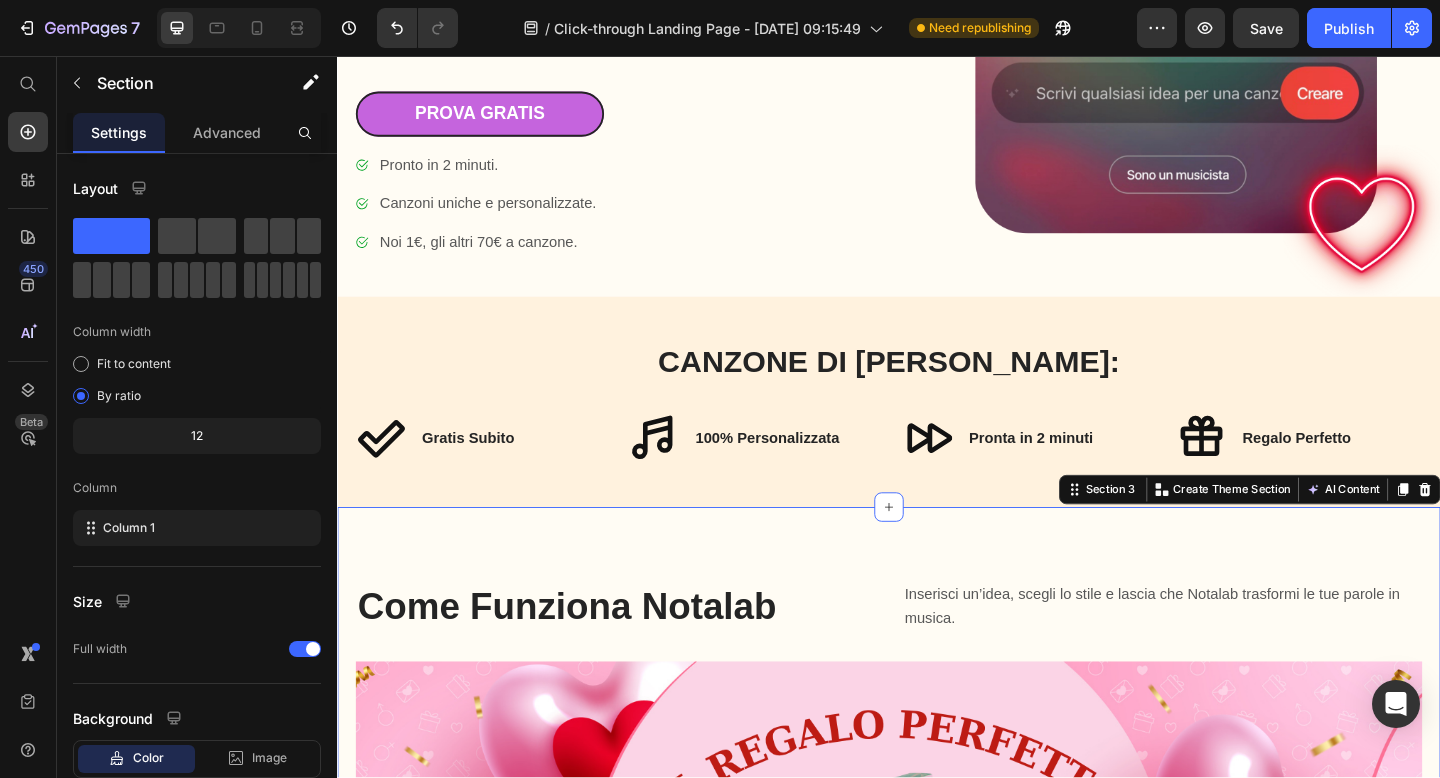 scroll, scrollTop: 359, scrollLeft: 0, axis: vertical 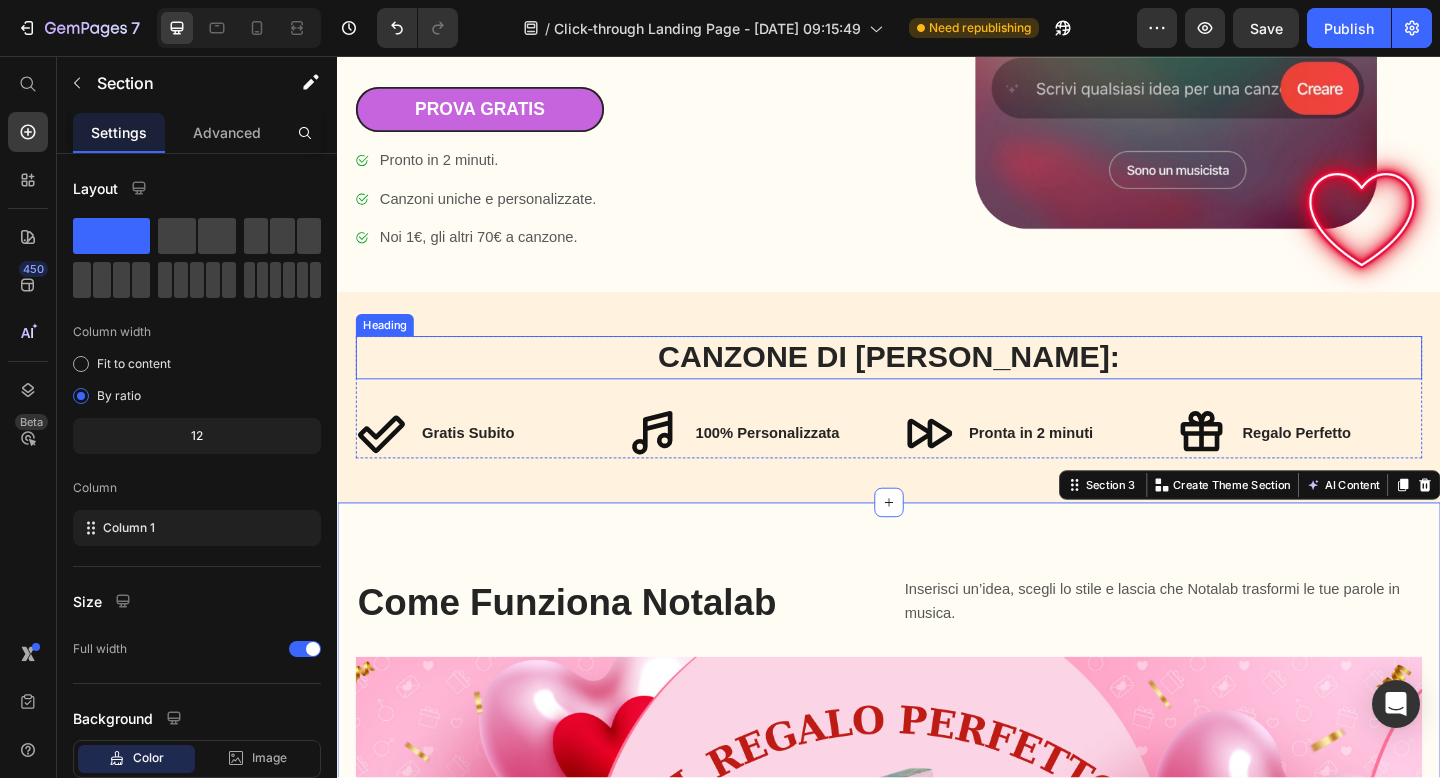 click on "CANZONE DI [PERSON_NAME]:" at bounding box center [937, 384] 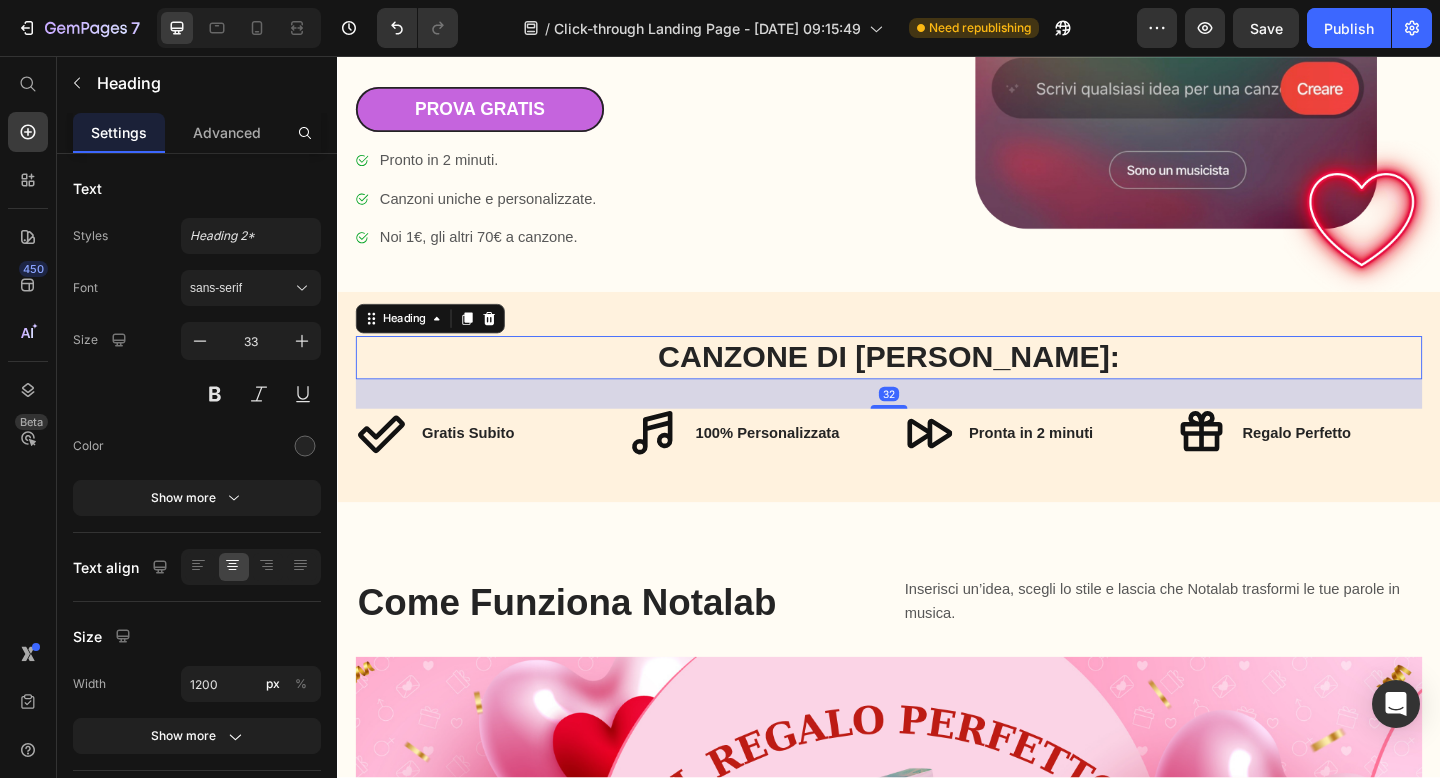 click on "CANZONE DI [PERSON_NAME]:" at bounding box center (937, 384) 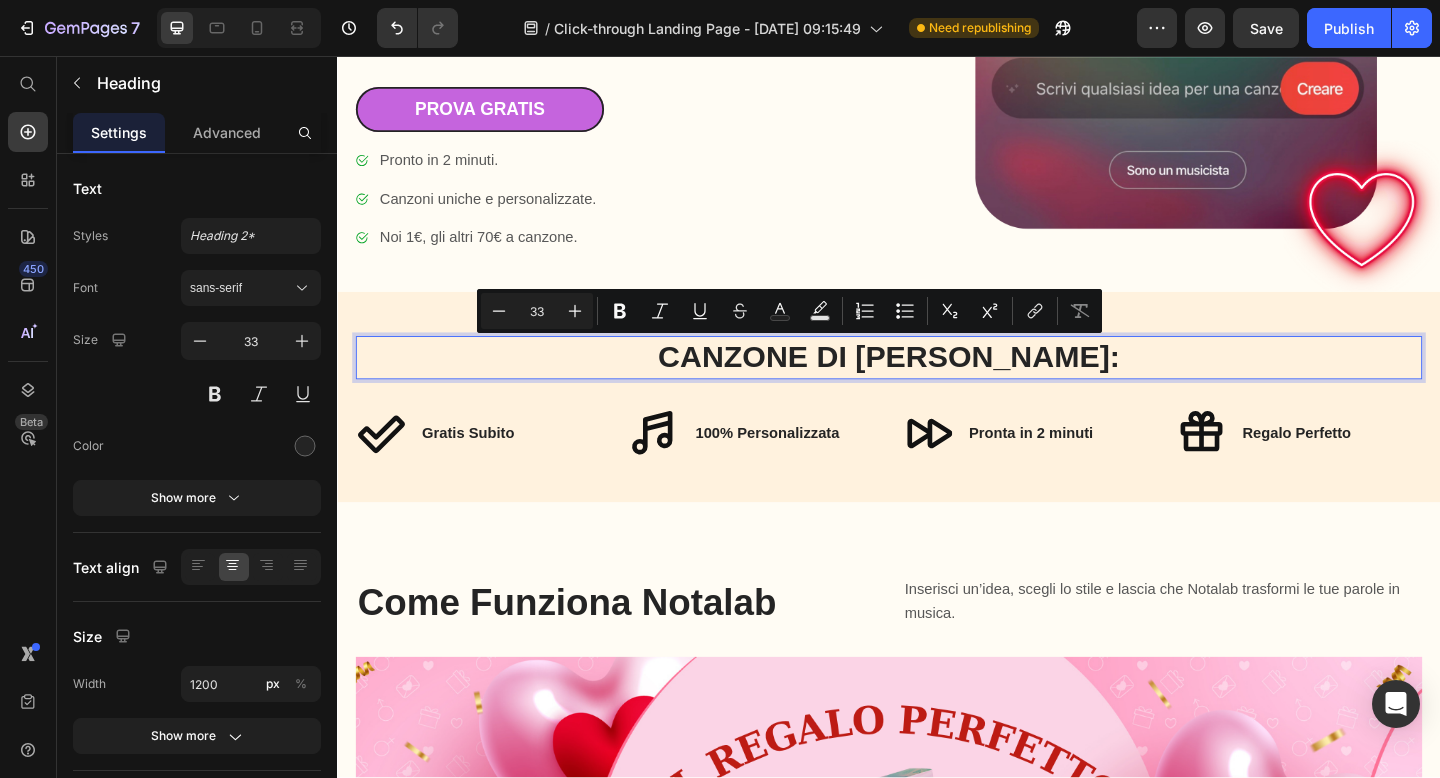 click on "CANZONE DI [PERSON_NAME]:" at bounding box center (937, 384) 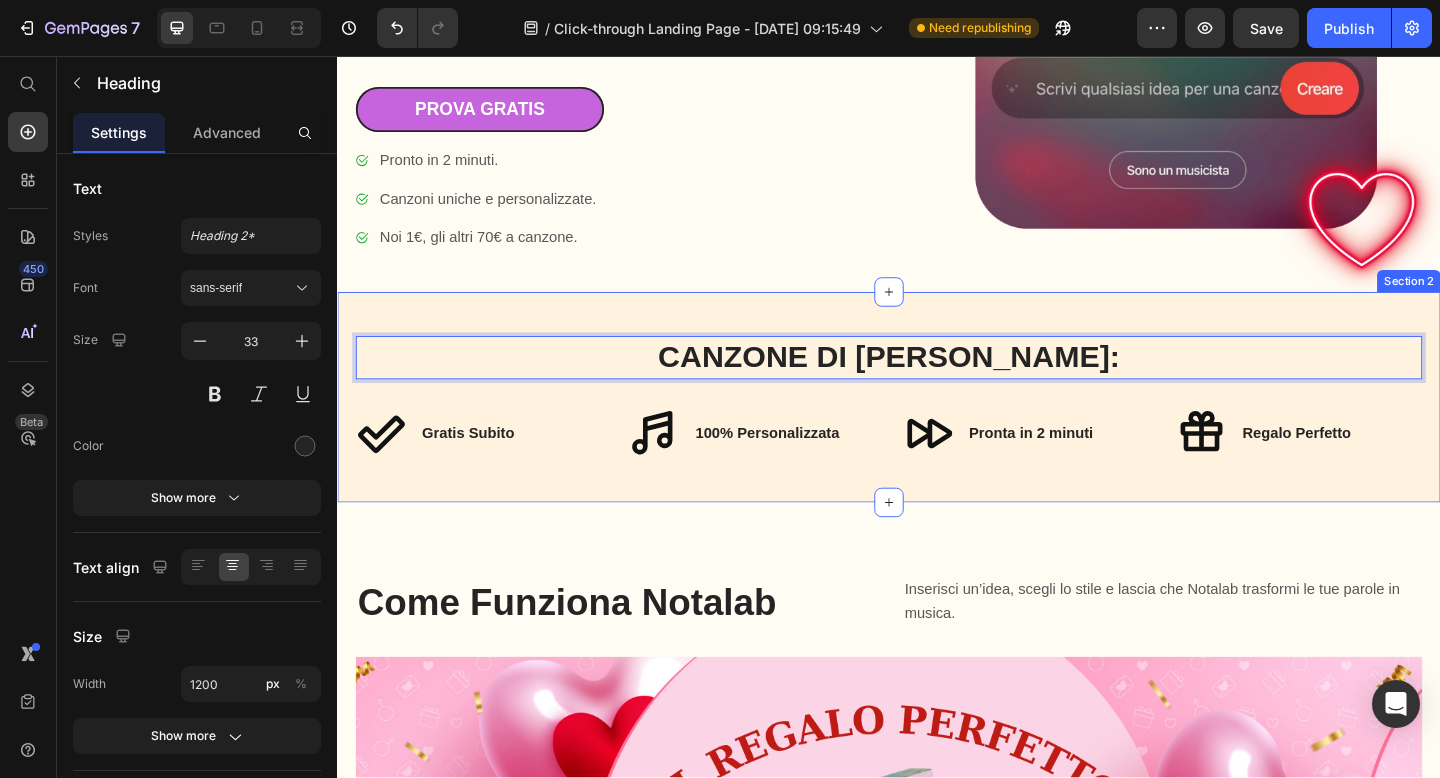 click on "CANZONE DI [PERSON_NAME]: Heading   32
Icon Gratis Subito Heading Row
Icon 100% Personalizzata Heading Row
Icon Pronta in 2 minuti Heading Row
Icon Regalo Perfetto Heading Row Row Row Section 2" at bounding box center [937, 427] 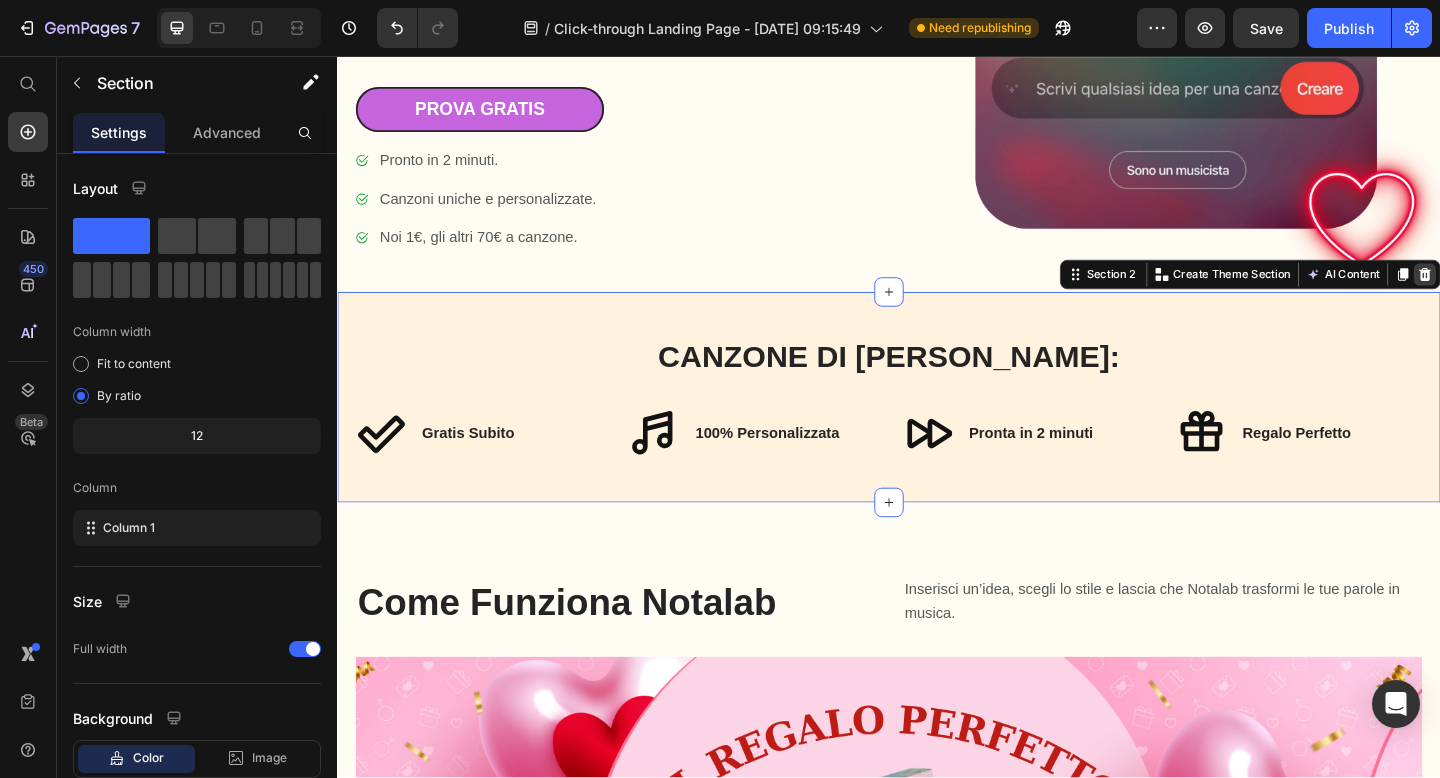 click 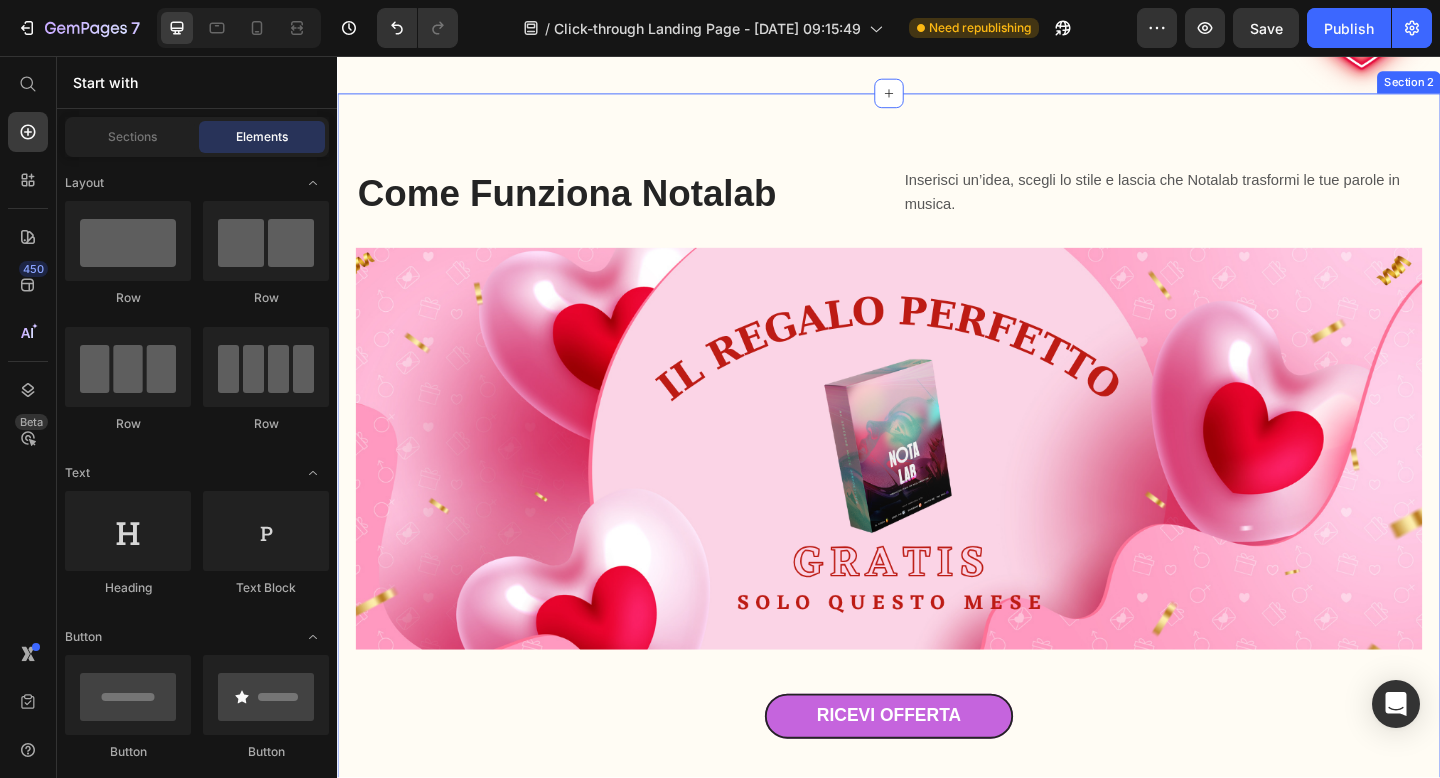scroll, scrollTop: 532, scrollLeft: 0, axis: vertical 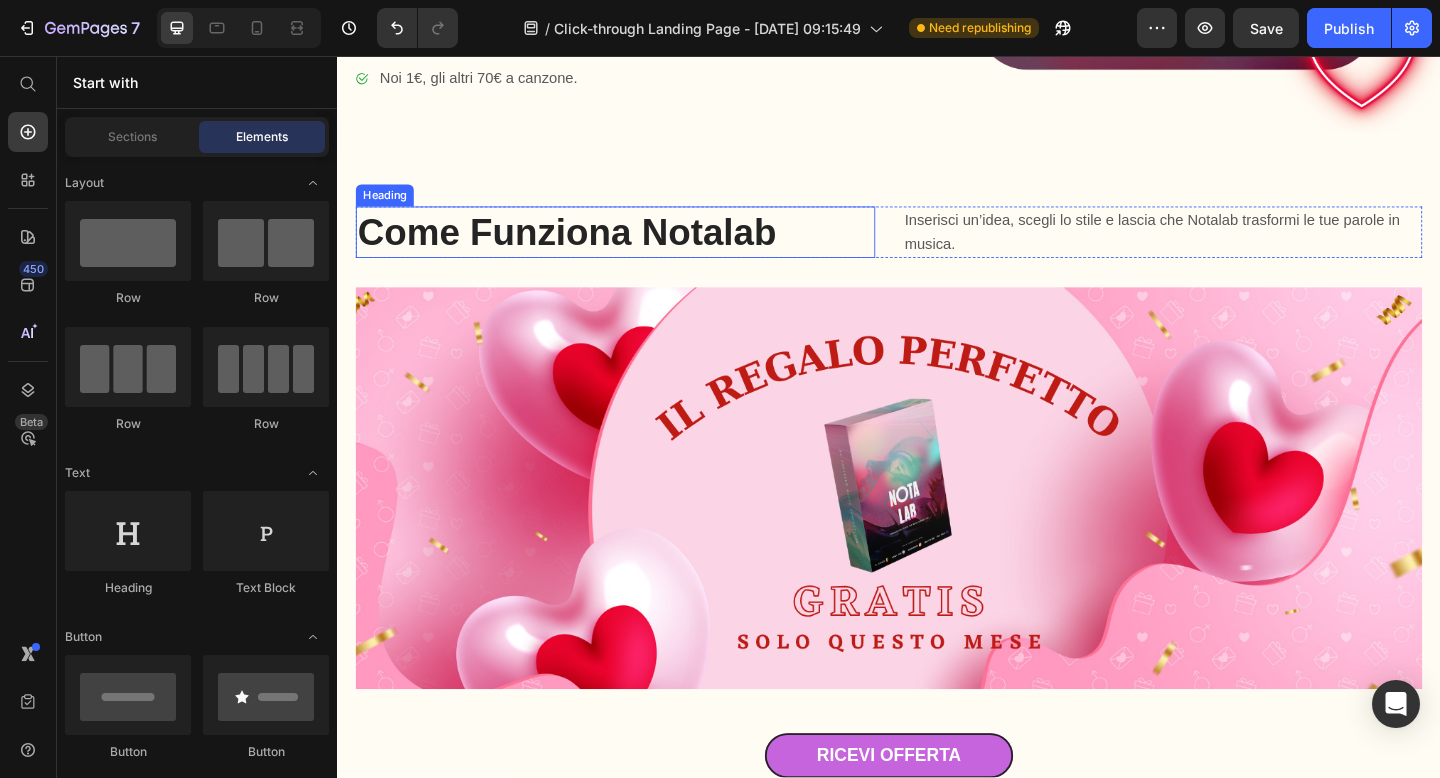 click on "Come Funziona Notalab" at bounding box center [598, 248] 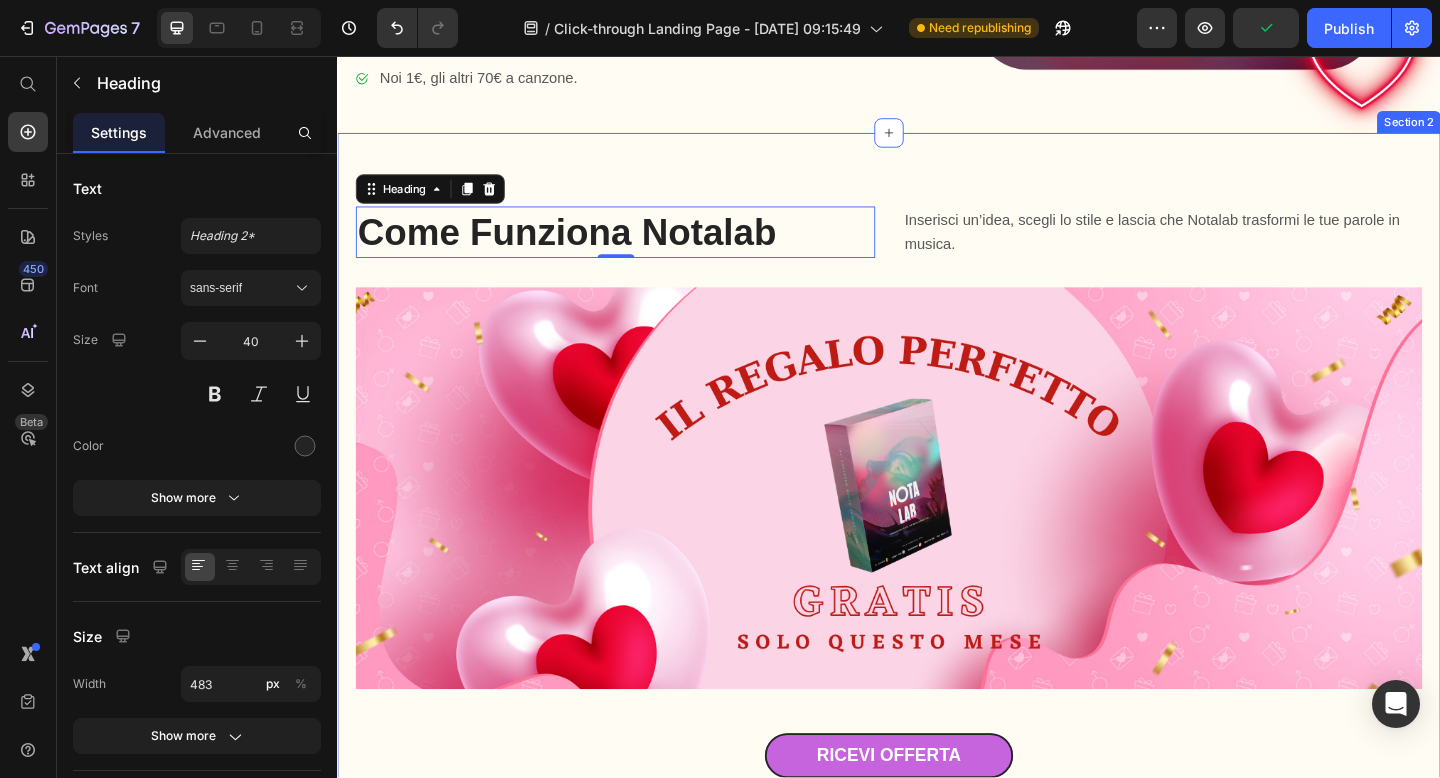 click at bounding box center [937, 526] 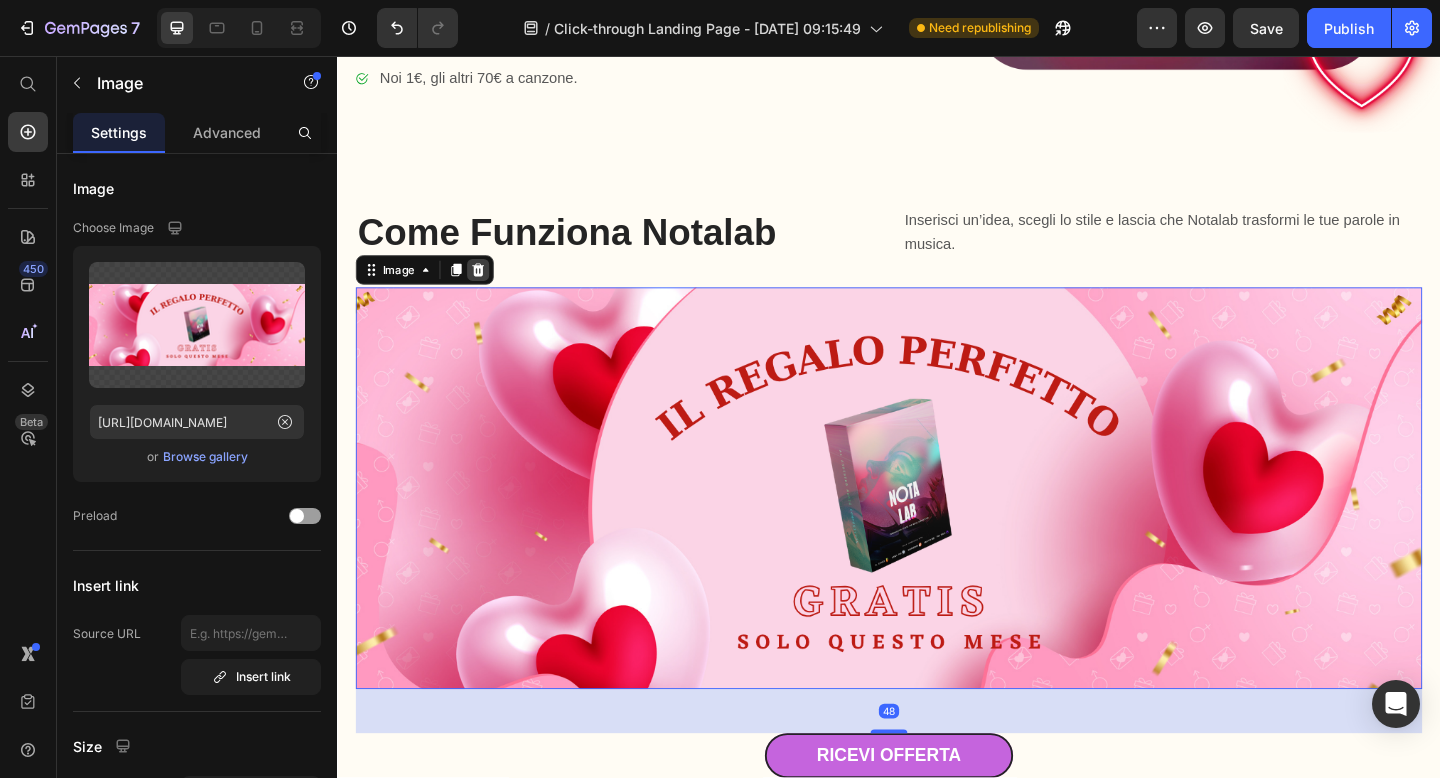 click 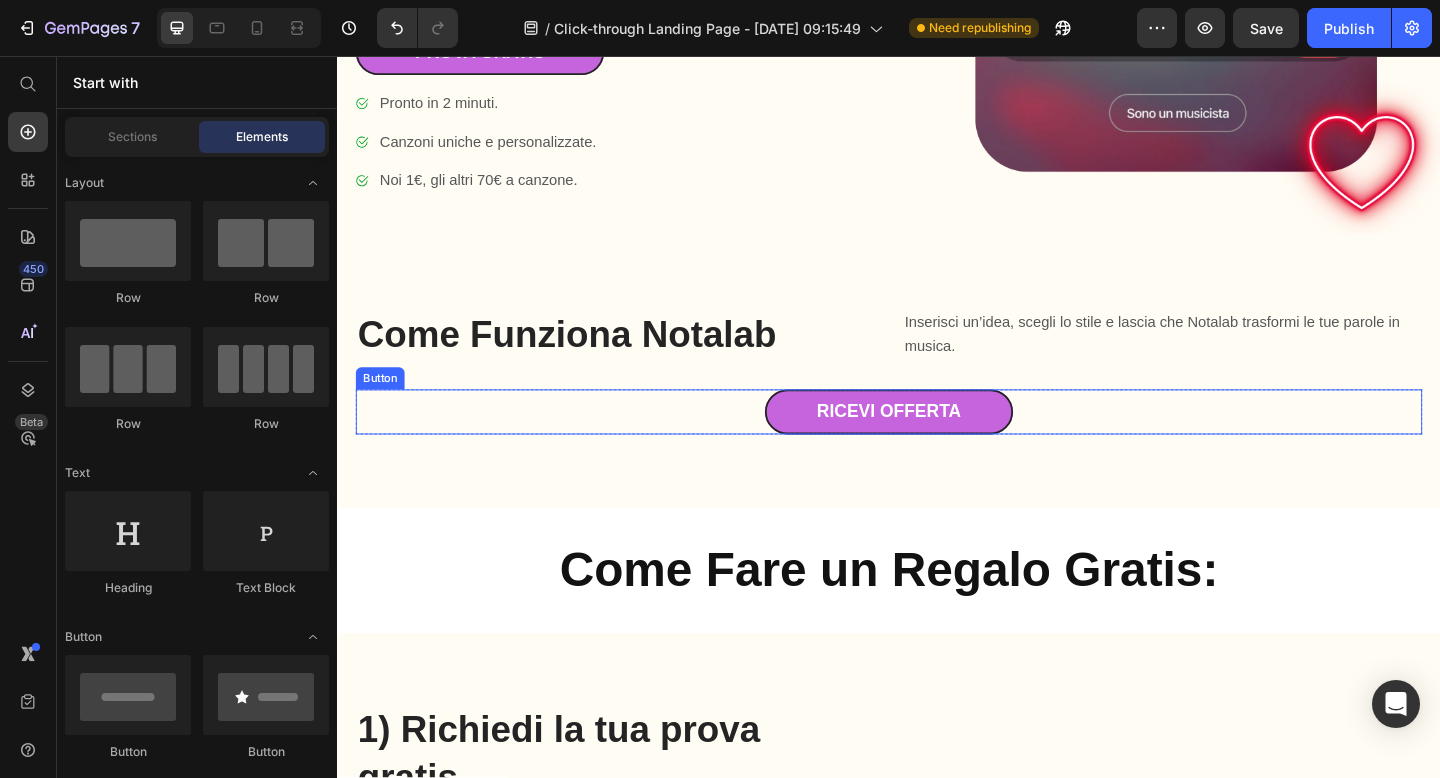 scroll, scrollTop: 411, scrollLeft: 0, axis: vertical 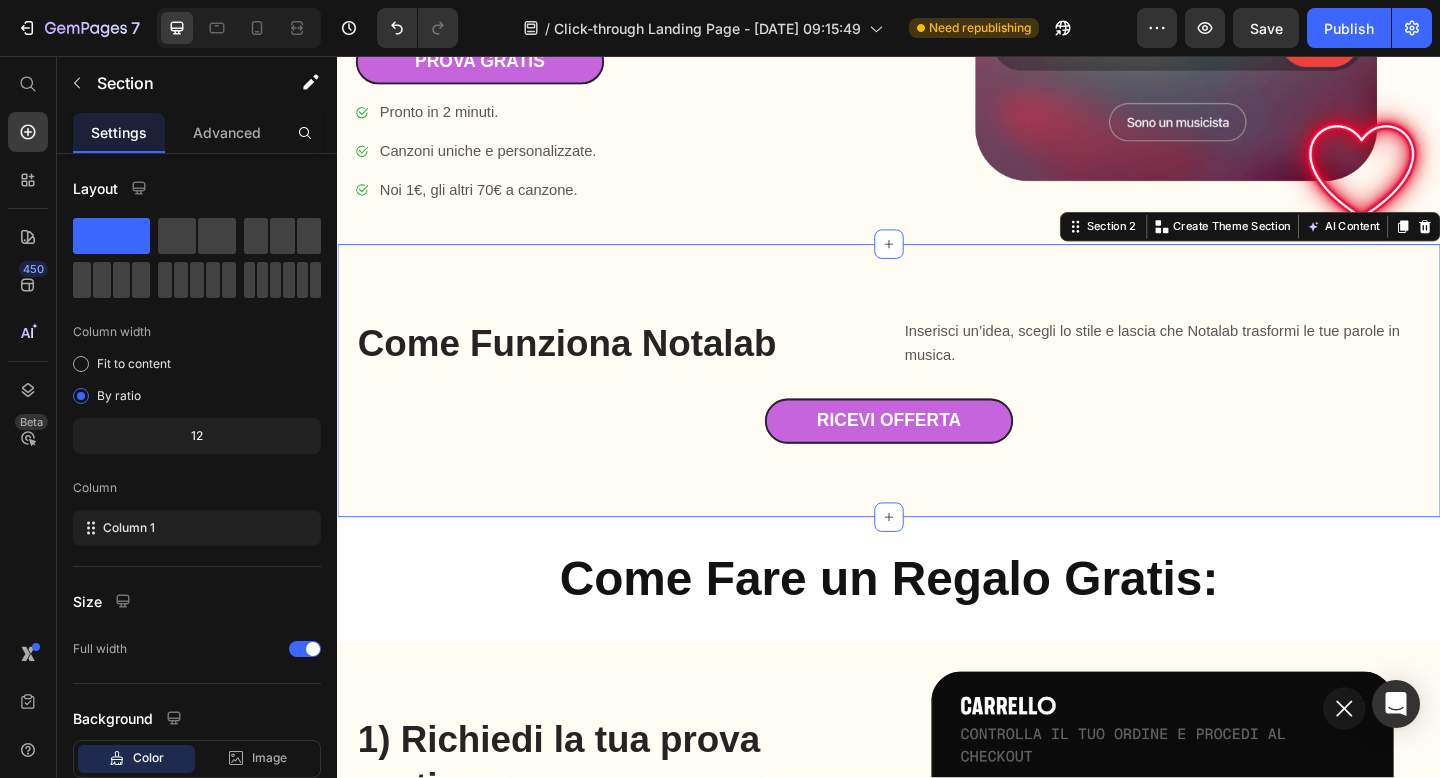 click on "Come Funziona Notalab Heading Inserisci un’idea, scegli lo stile e lascia che Notalab trasformi le tue parole in musica. Text Block Row Inserisci un’idea, scegli lo stile e lascia che Notalab trasformi le tue parole in musica. Text Block RICEVI OFFERTA Button Row Section 2   You can create reusable sections Create Theme Section AI Content Write with GemAI What would you like to describe here? Tone and Voice Persuasive Product Show more Generate" at bounding box center (937, 409) 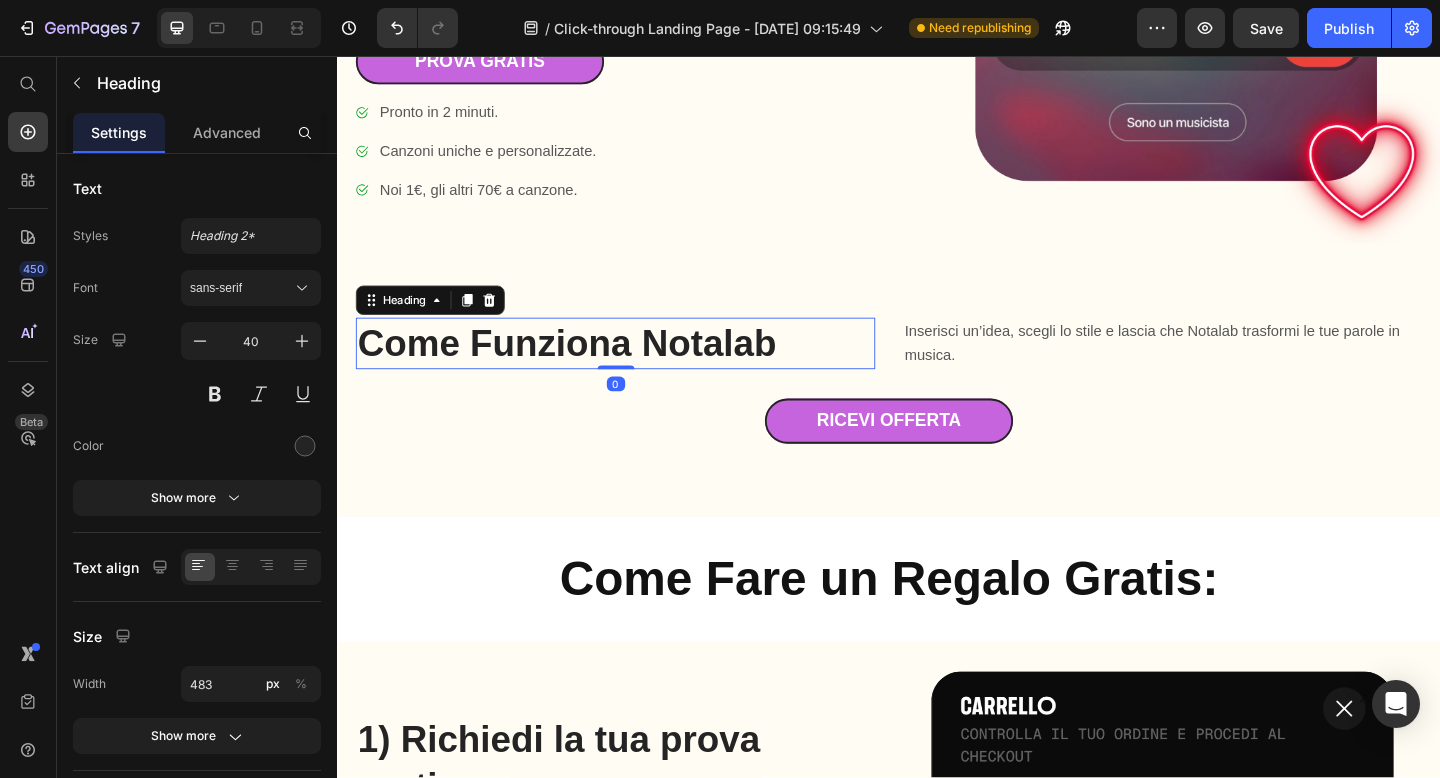 click on "Come Funziona Notalab" at bounding box center [598, 369] 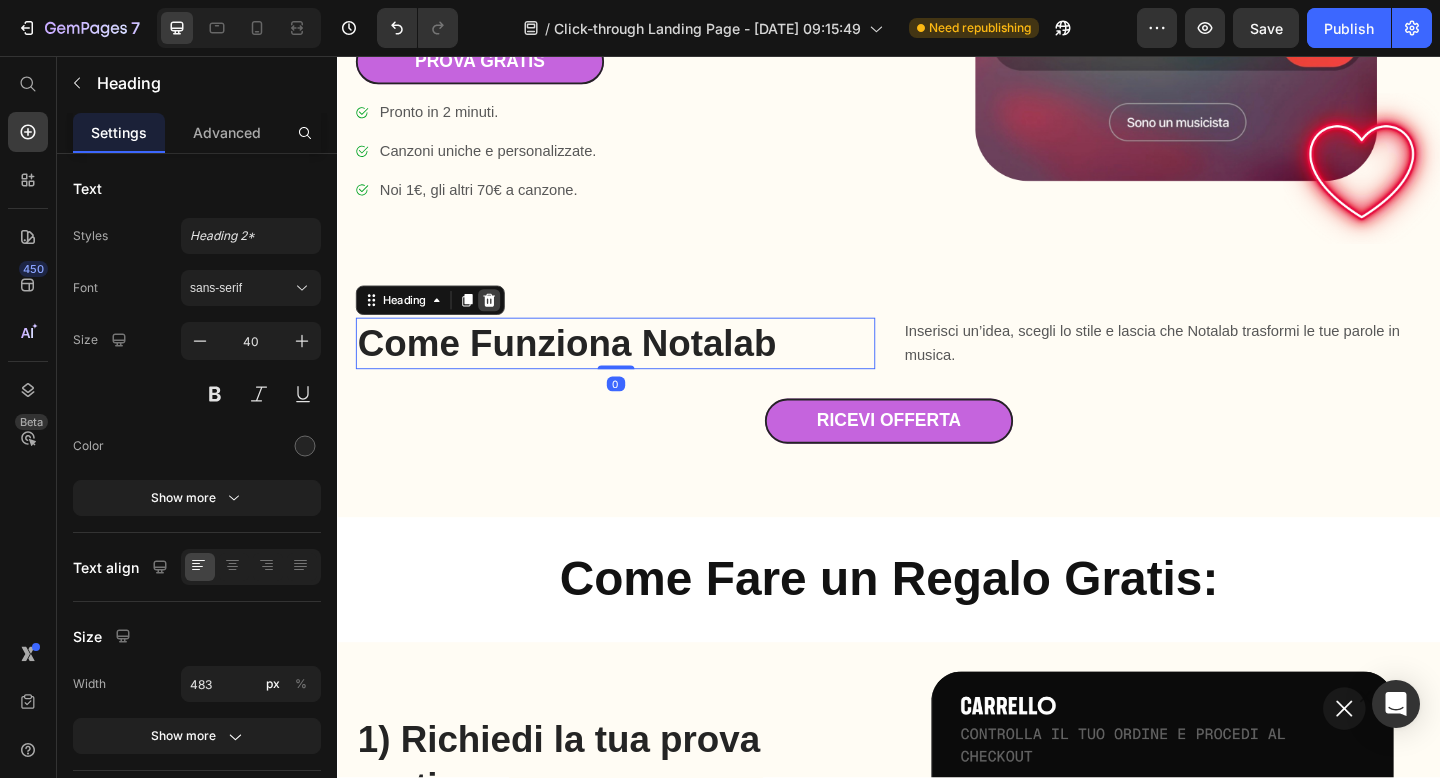 click 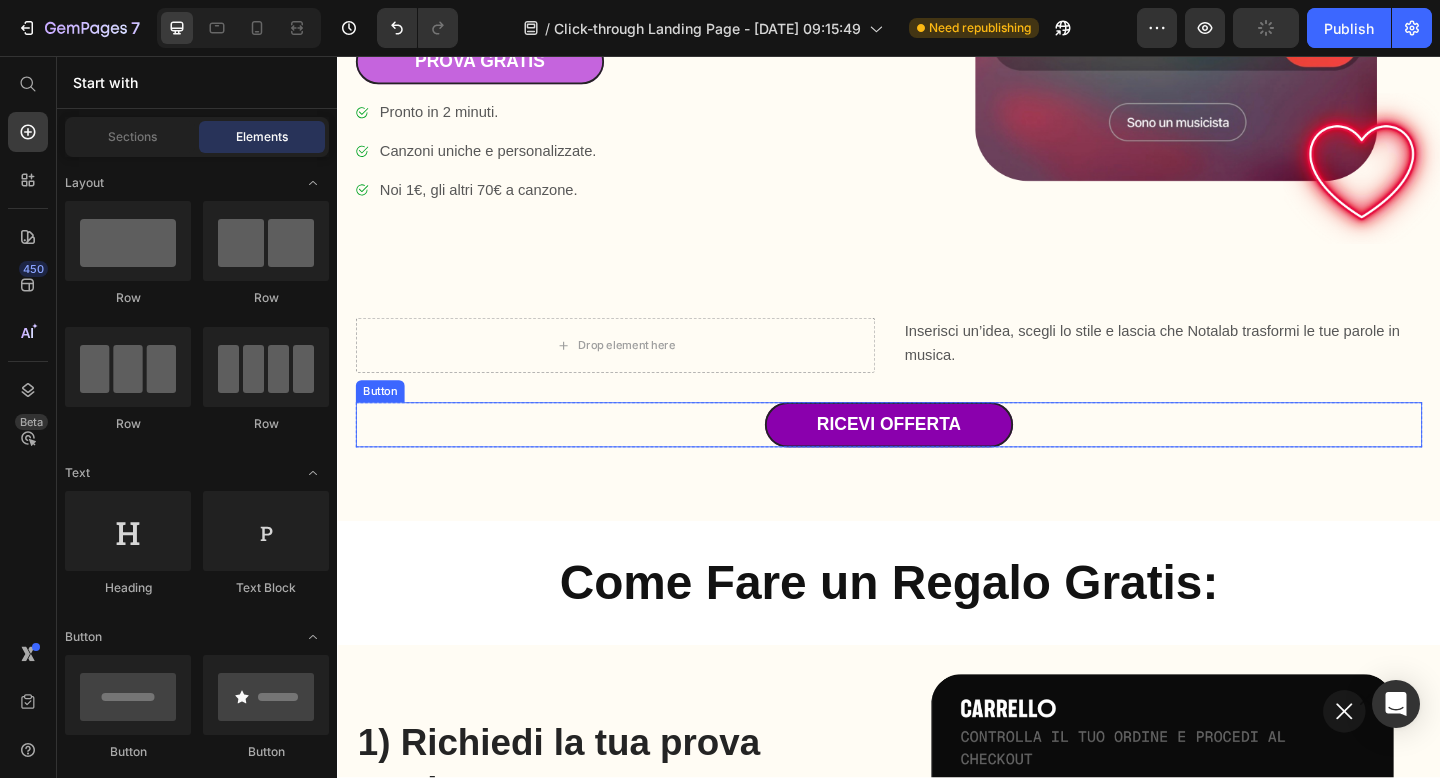 click on "RICEVI OFFERTA" at bounding box center (937, 457) 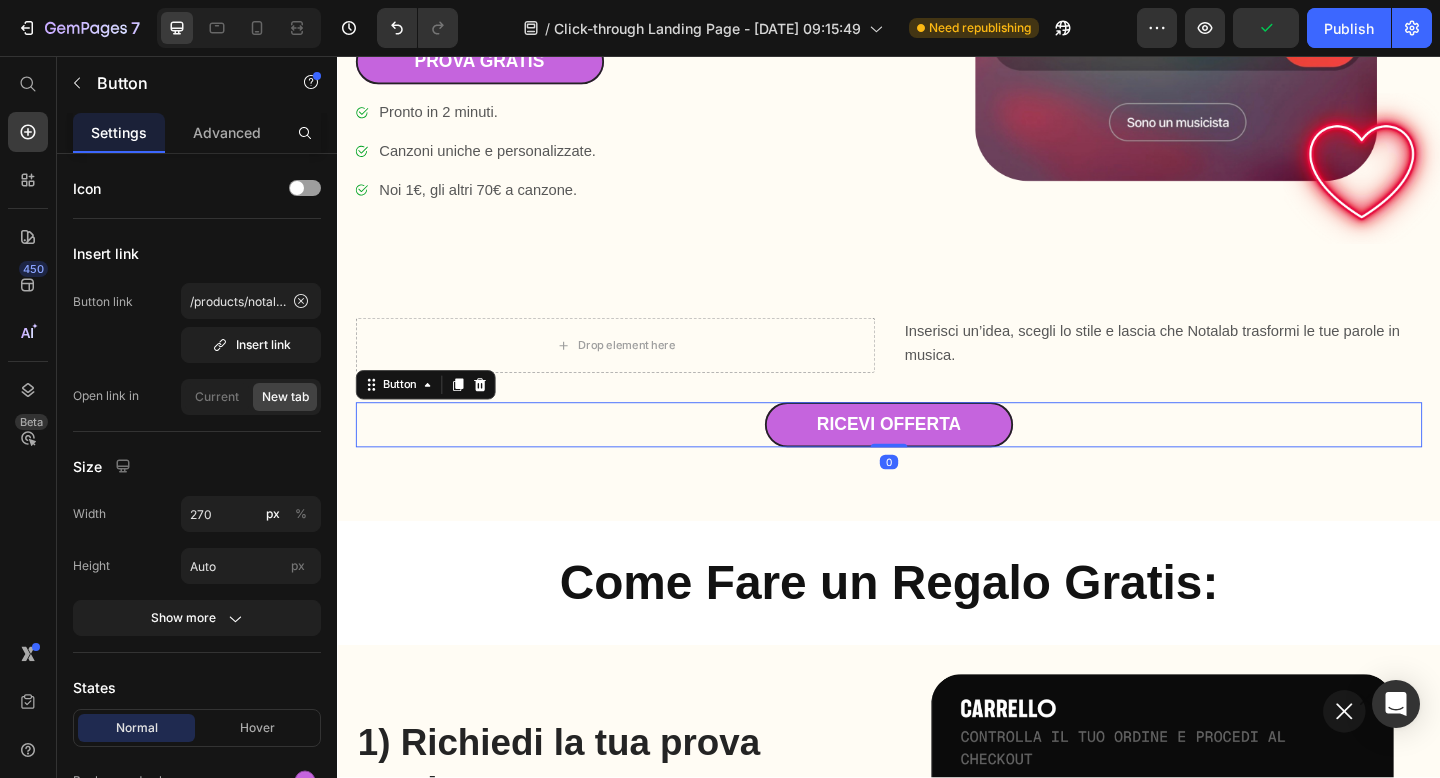click 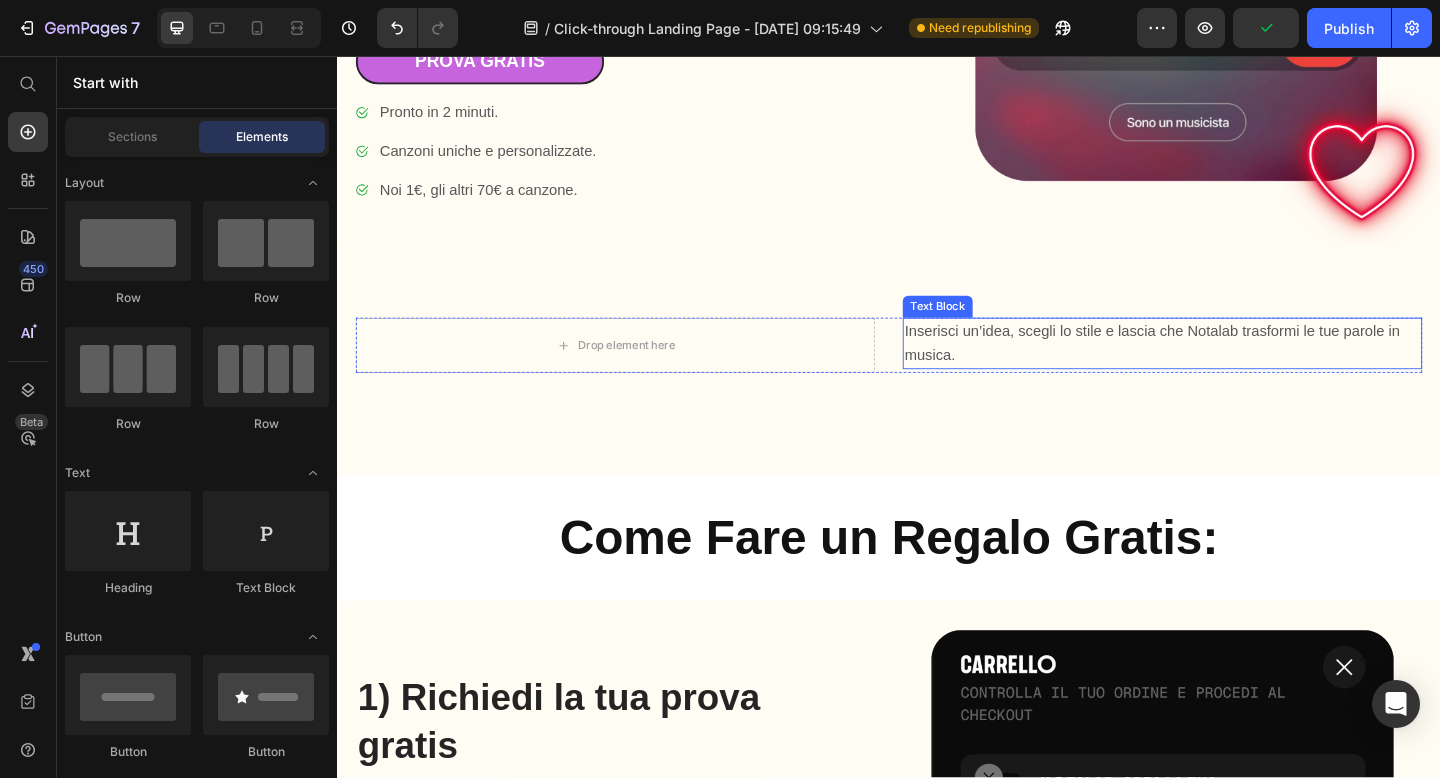 click on "Inserisci un’idea, scegli lo stile e lascia che Notalab trasformi le tue parole in musica." at bounding box center (1223, 368) 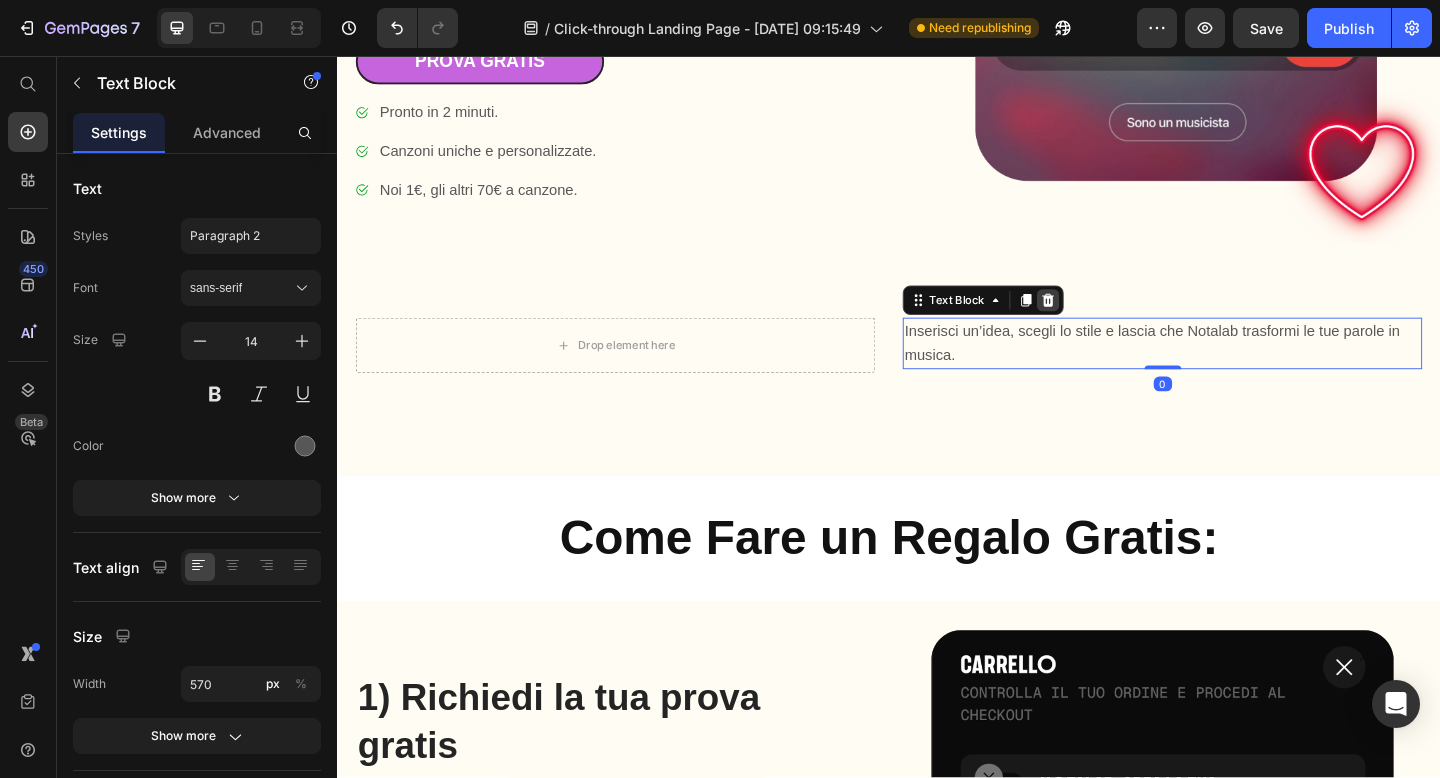 click 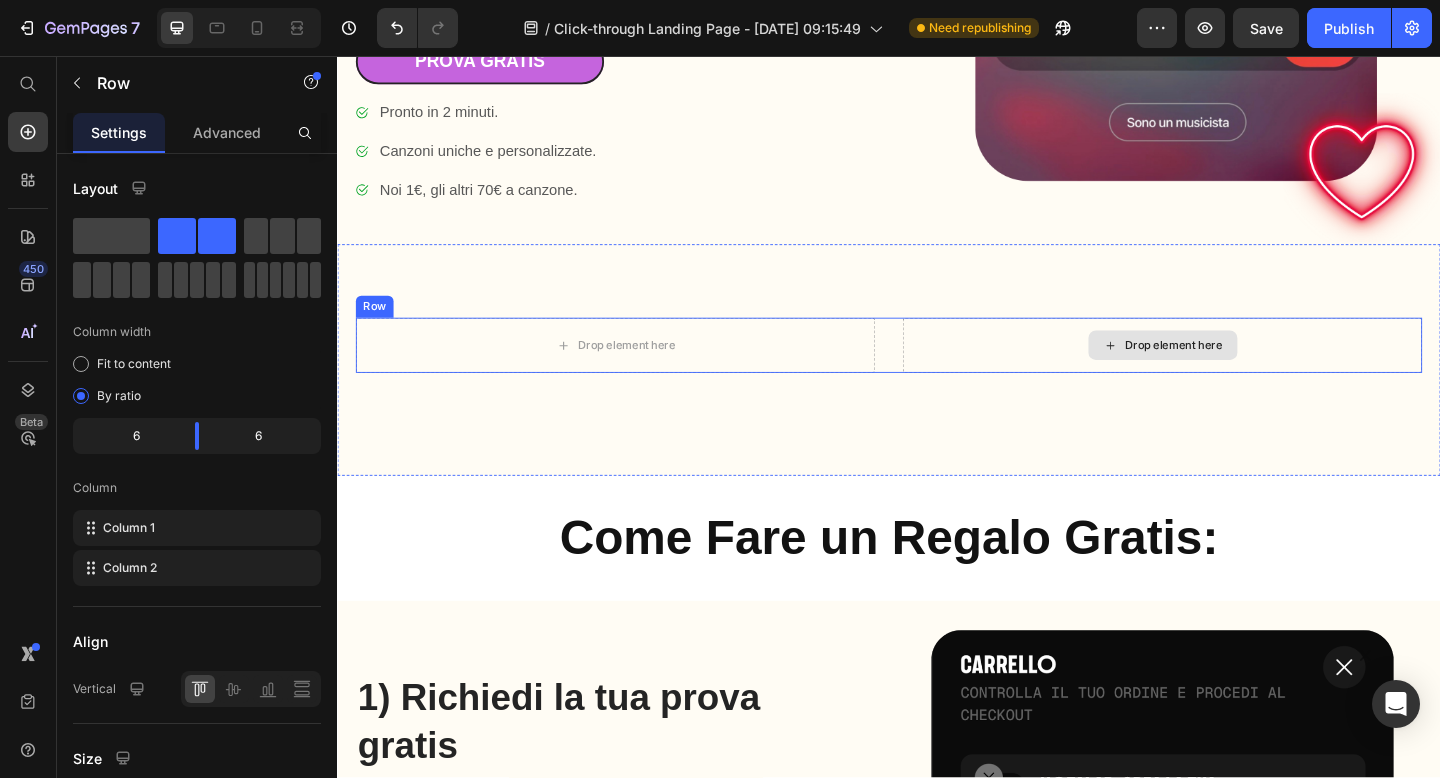 click on "Drop element here" at bounding box center (1234, 371) 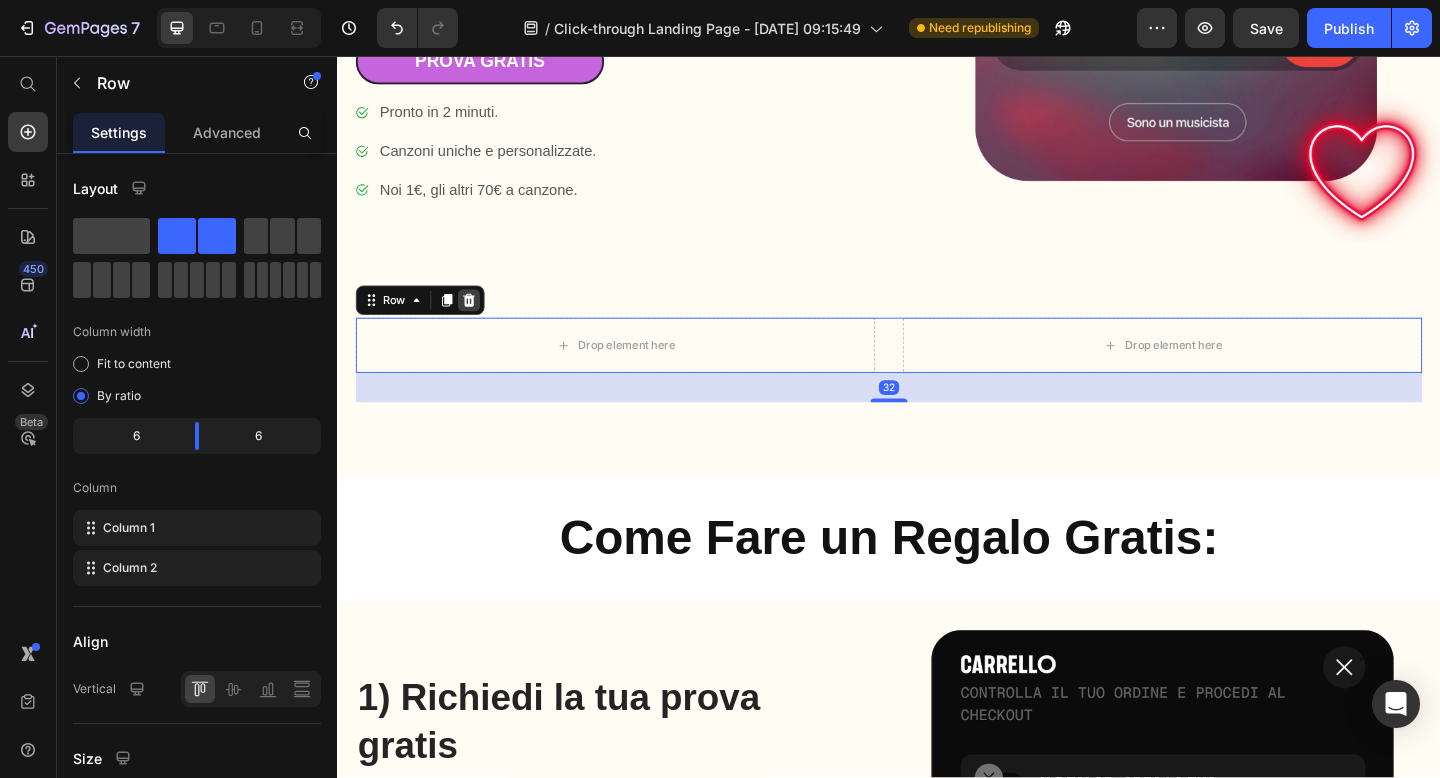click 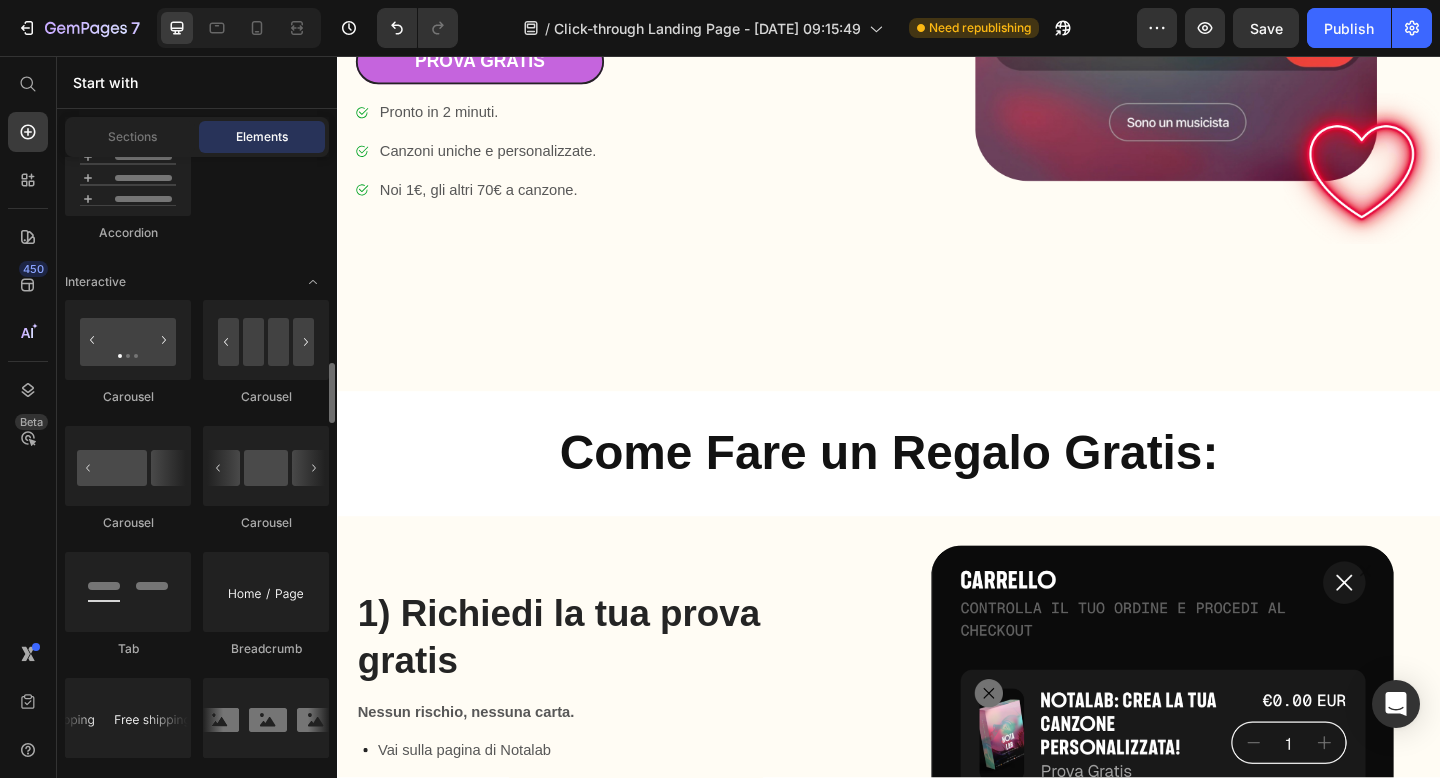 scroll, scrollTop: 2035, scrollLeft: 0, axis: vertical 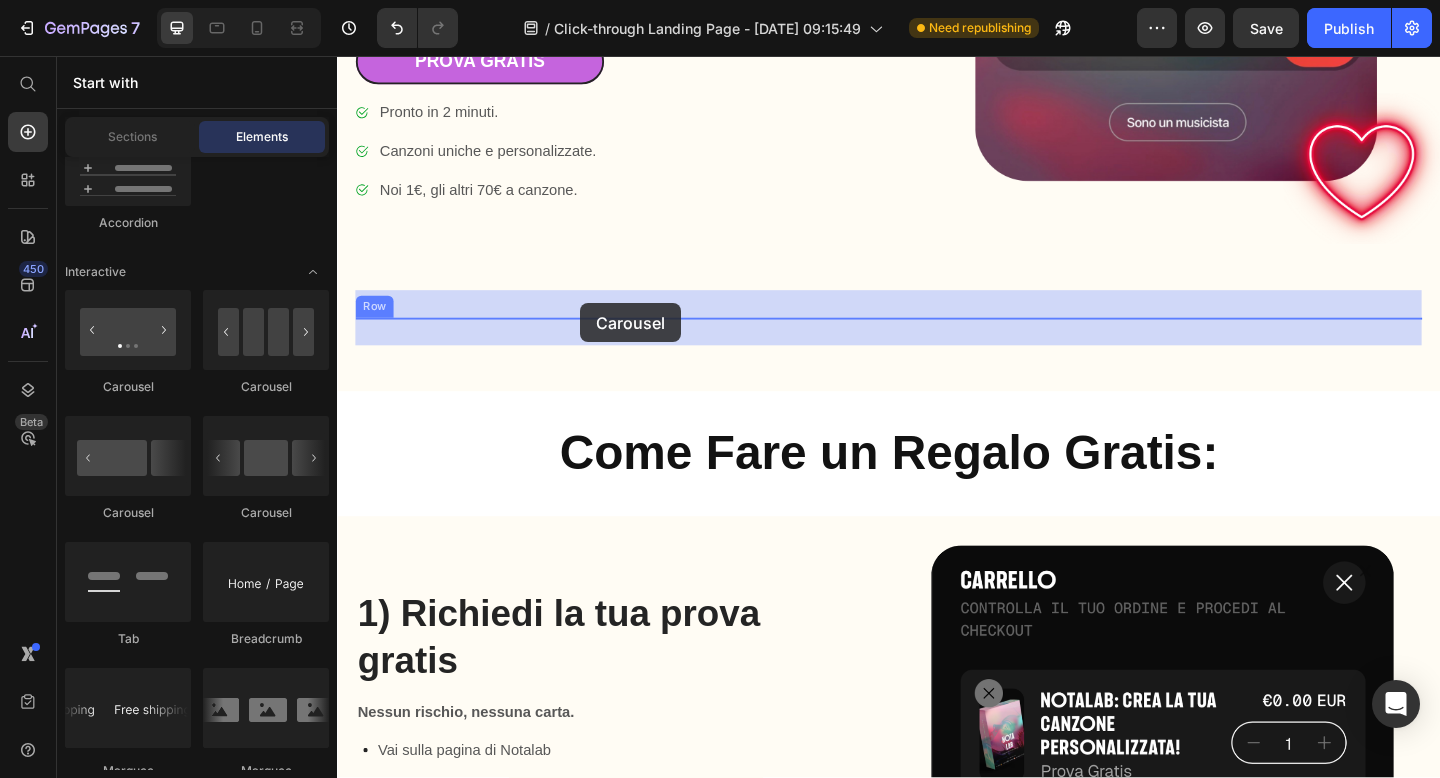 drag, startPoint x: 587, startPoint y: 512, endPoint x: 601, endPoint y: 327, distance: 185.52898 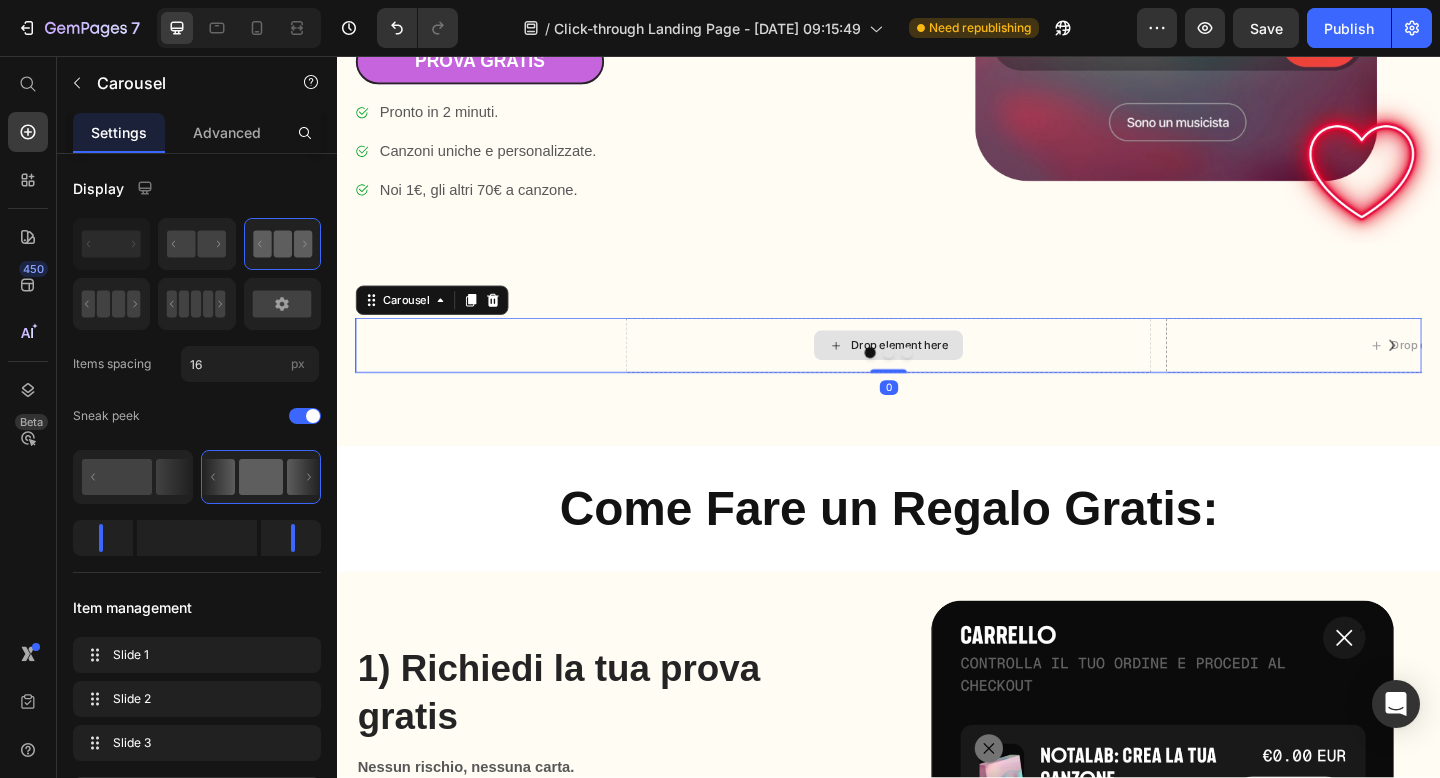 click 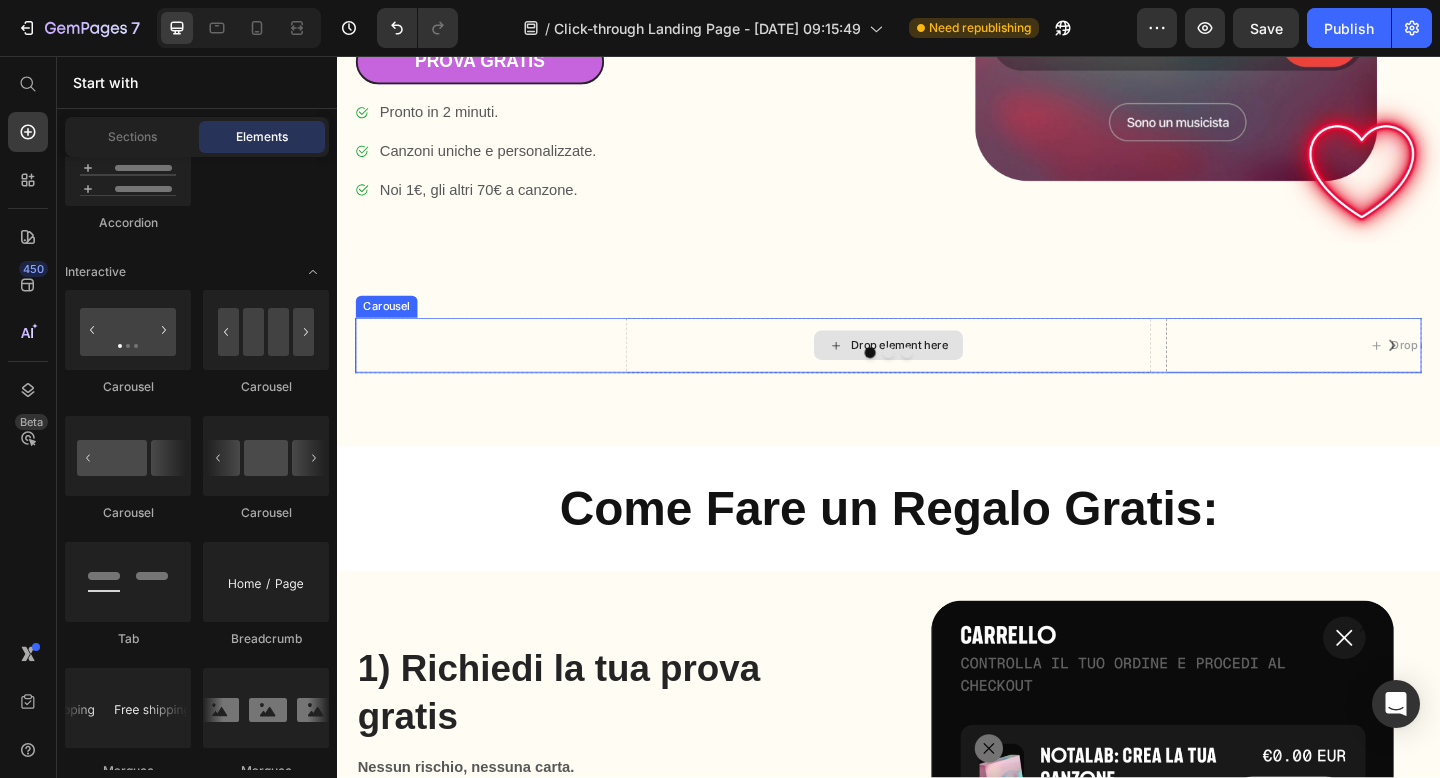 click on "Drop element here" at bounding box center (937, 371) 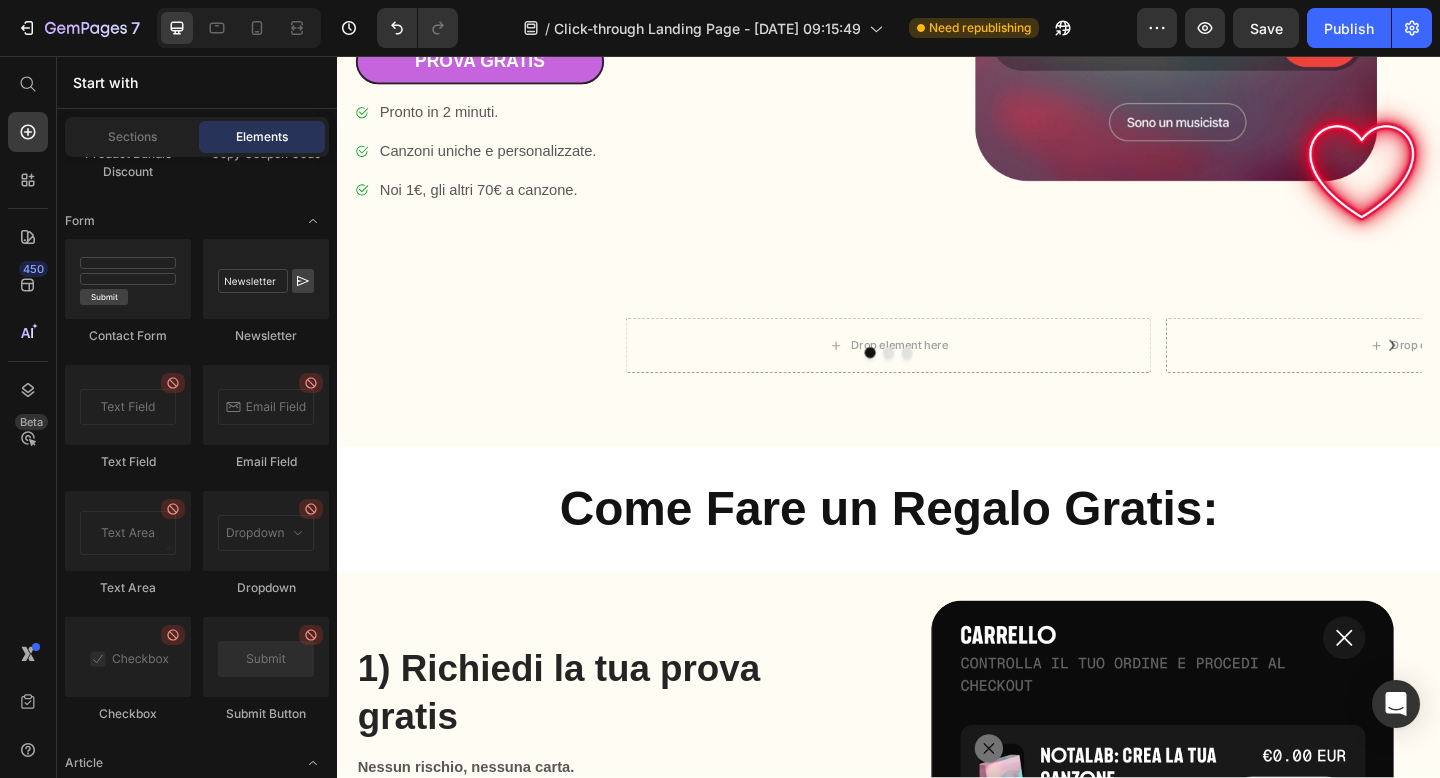 scroll, scrollTop: 5566, scrollLeft: 0, axis: vertical 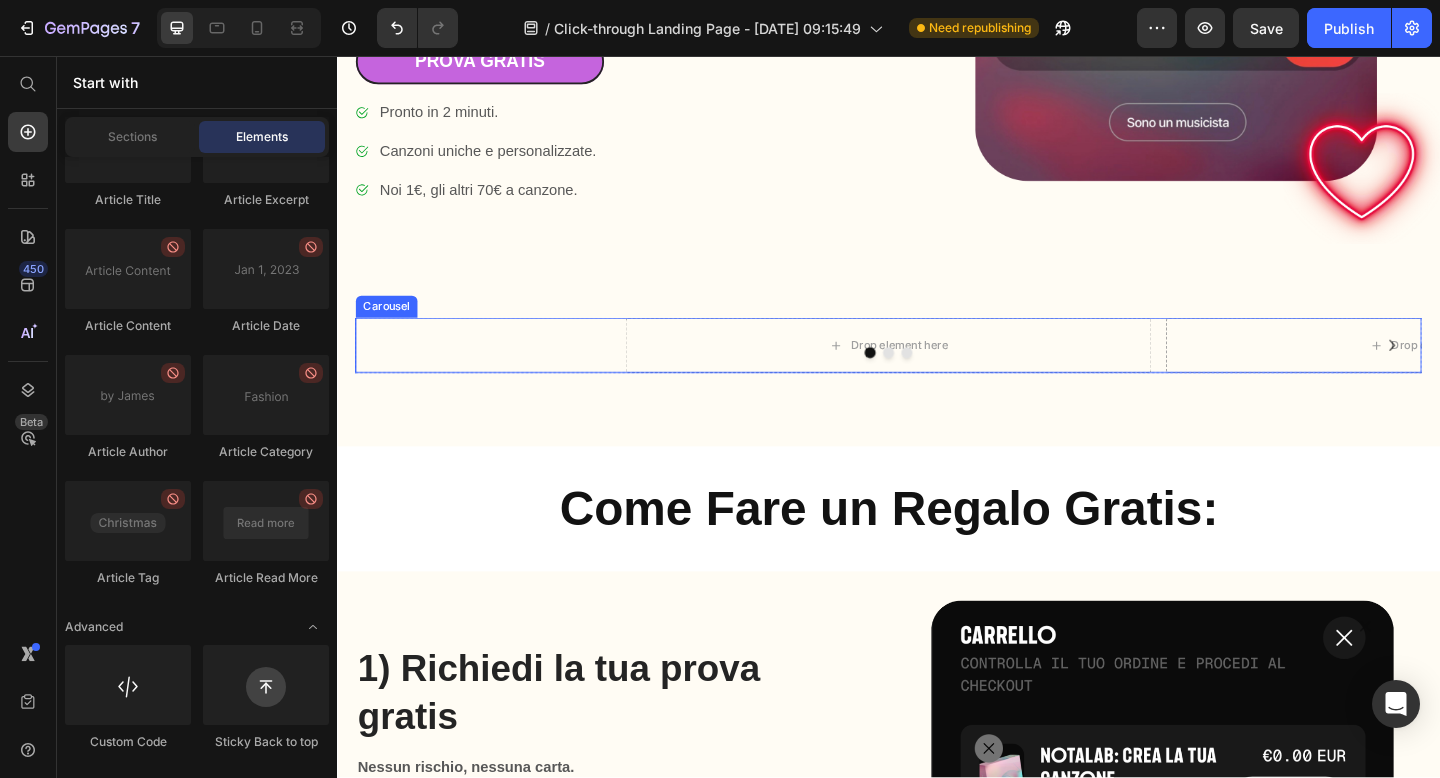 click 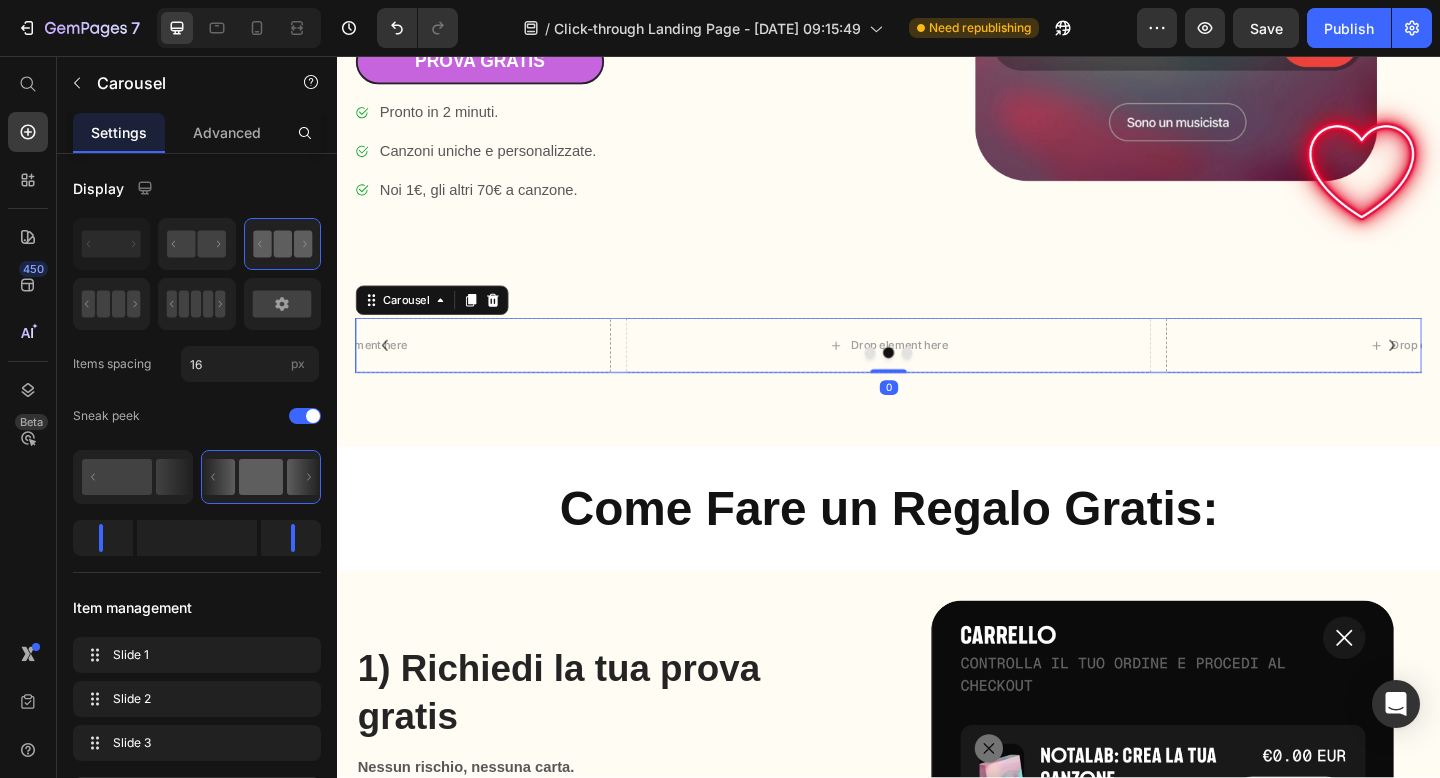 click 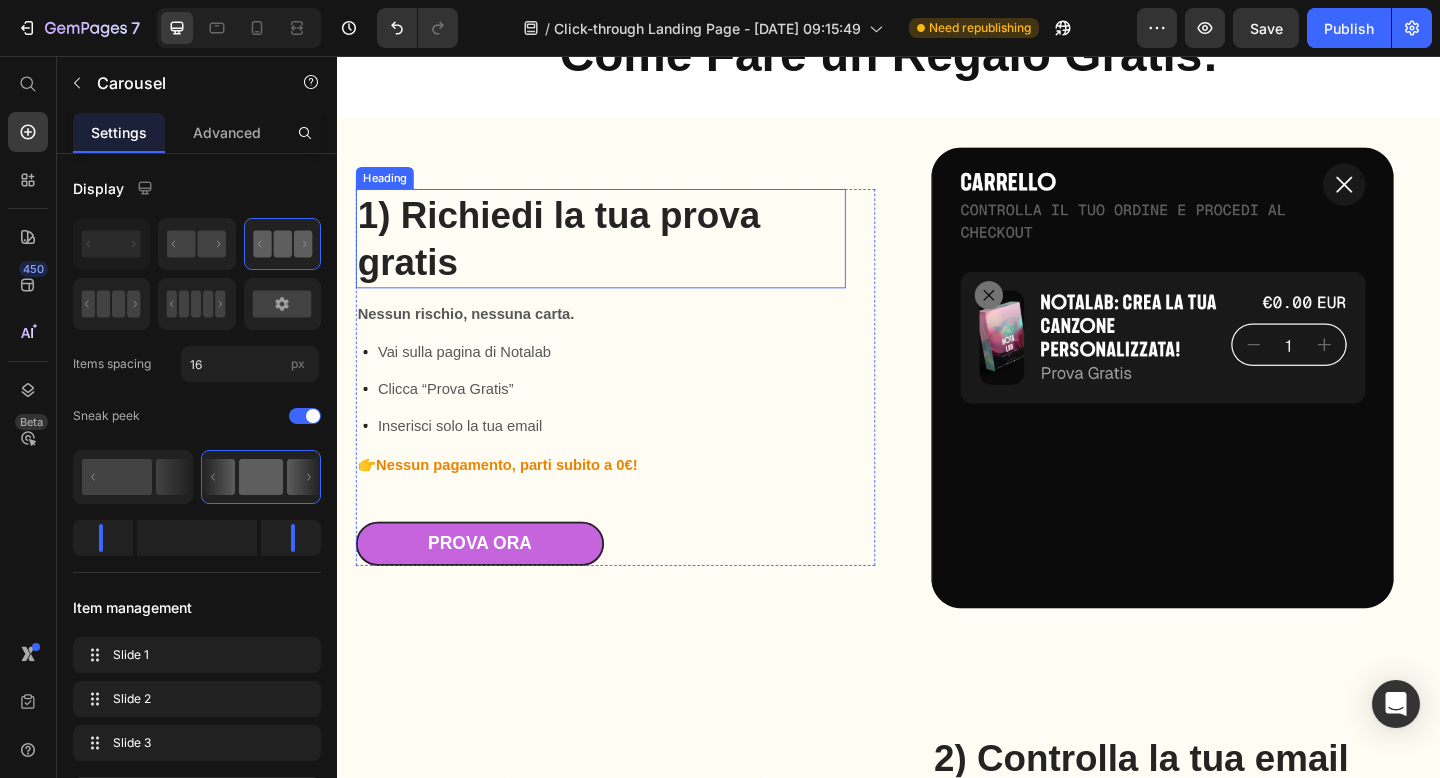 scroll, scrollTop: 906, scrollLeft: 0, axis: vertical 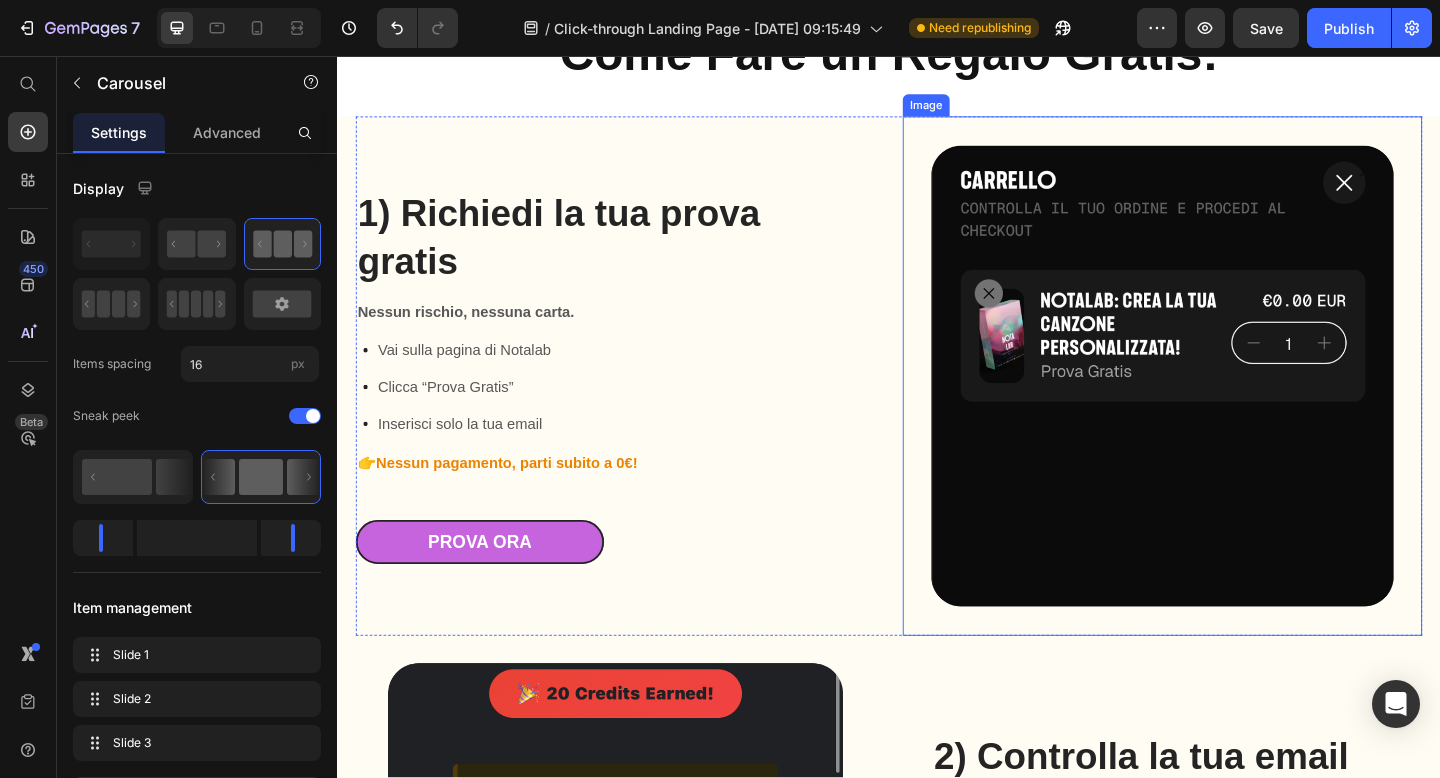 click at bounding box center [1234, 404] 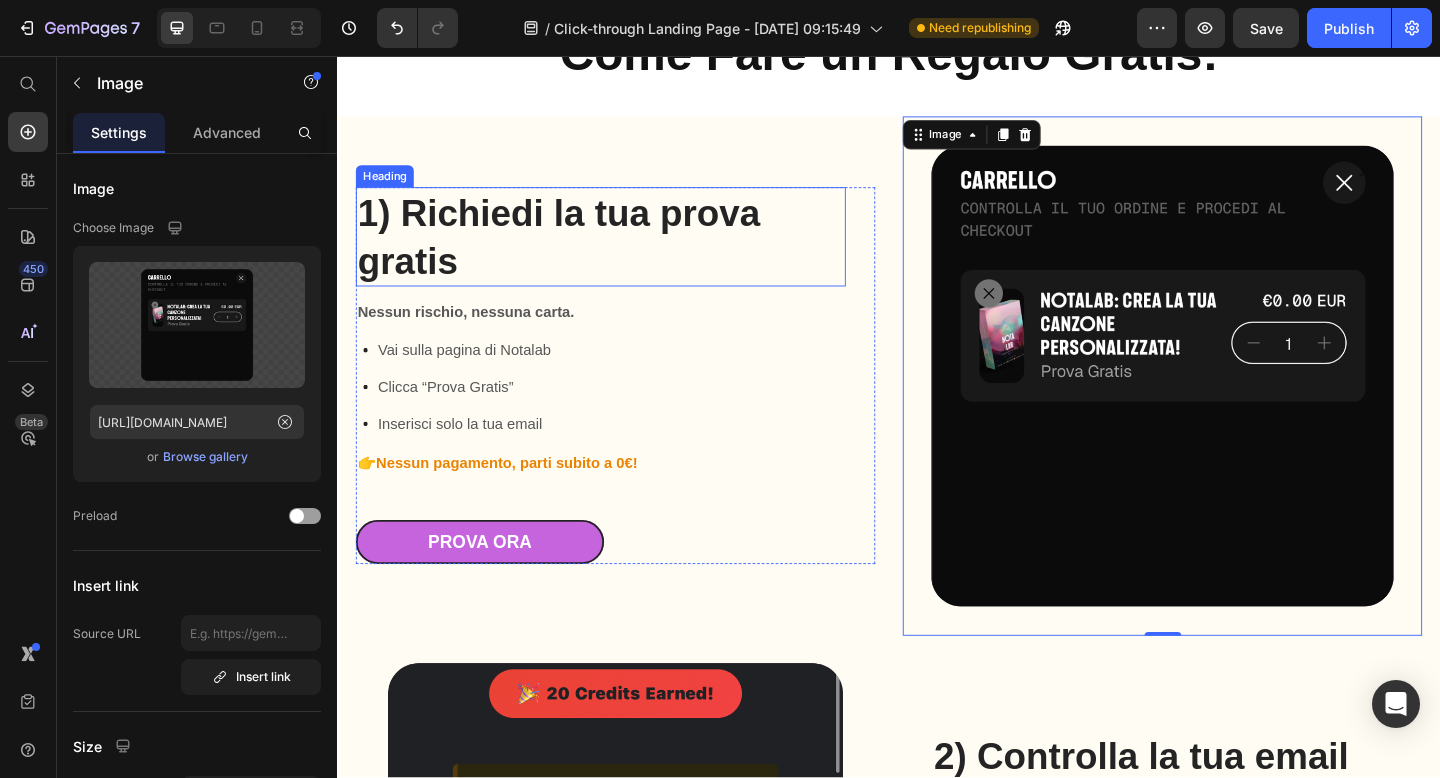 click on "1) Richiedi la tua prova gratis" at bounding box center [623, 253] 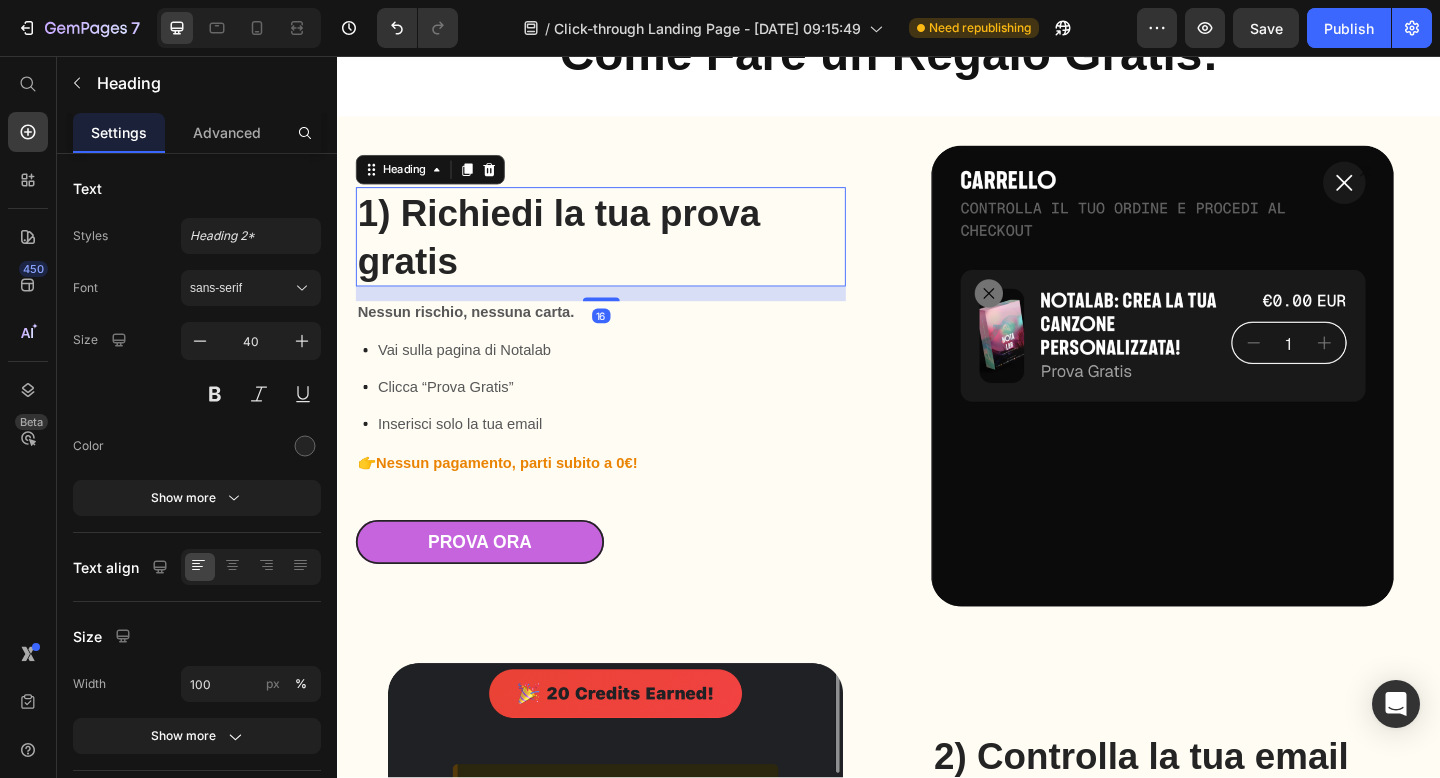 click on "1) Richiedi la tua prova gratis" at bounding box center [623, 253] 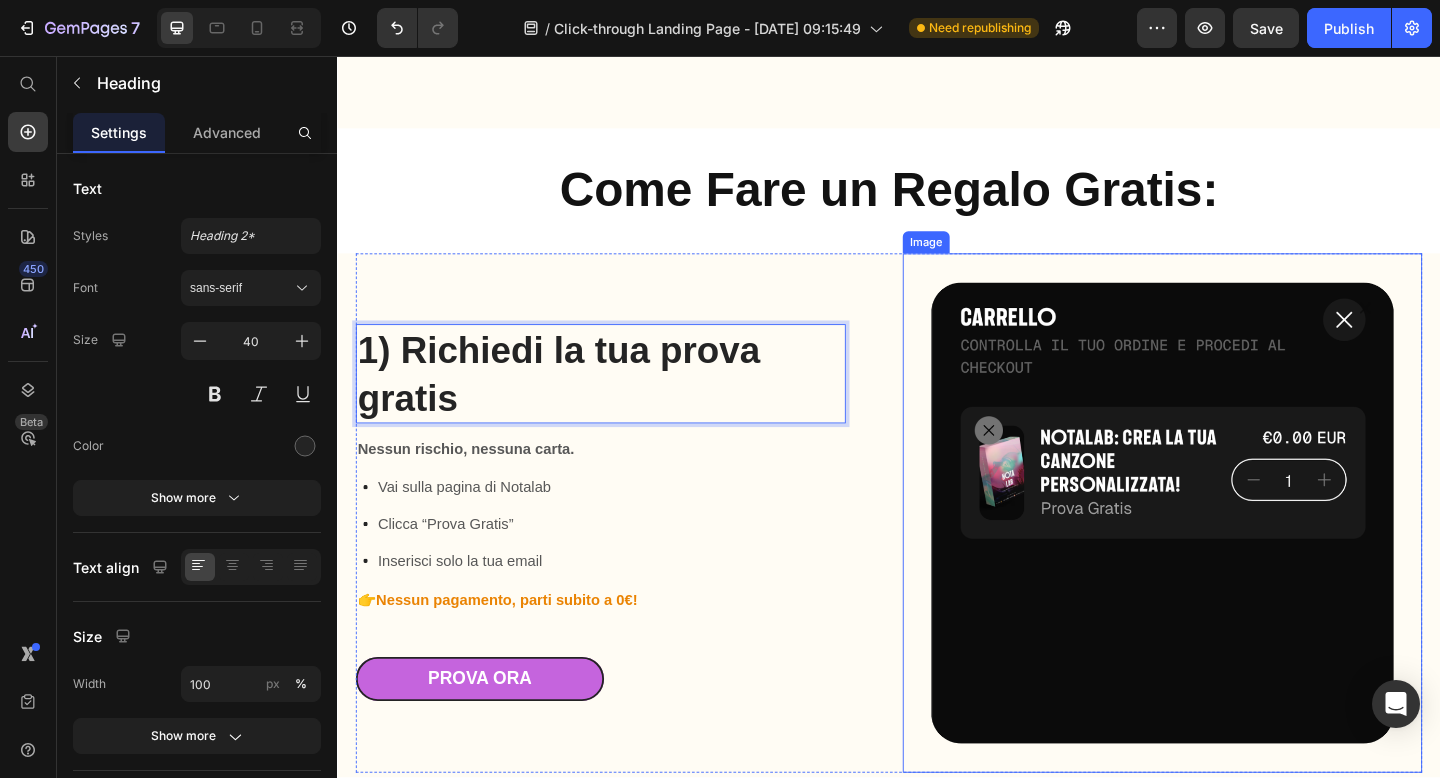 scroll, scrollTop: 747, scrollLeft: 0, axis: vertical 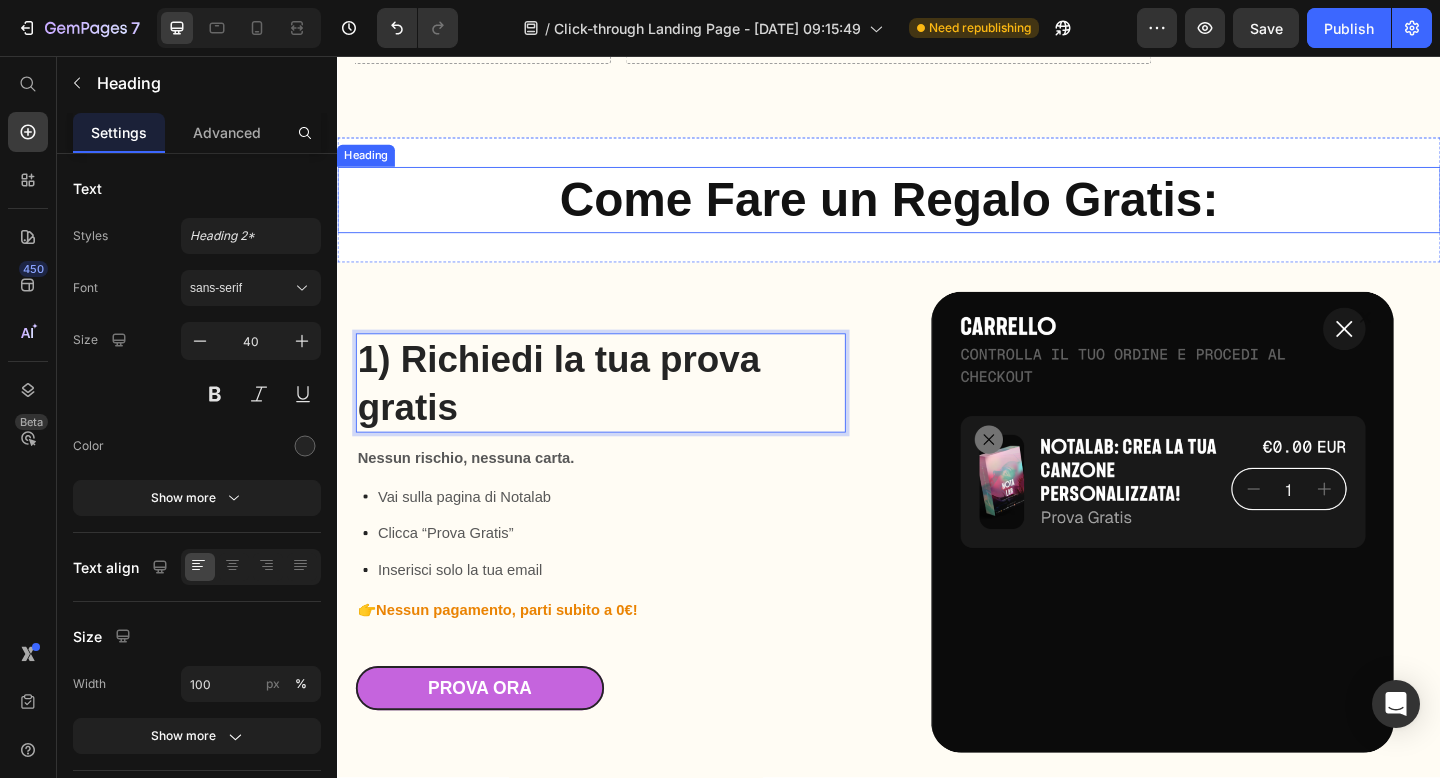 click on "Come Fare un Regalo Gratis:" at bounding box center [937, 212] 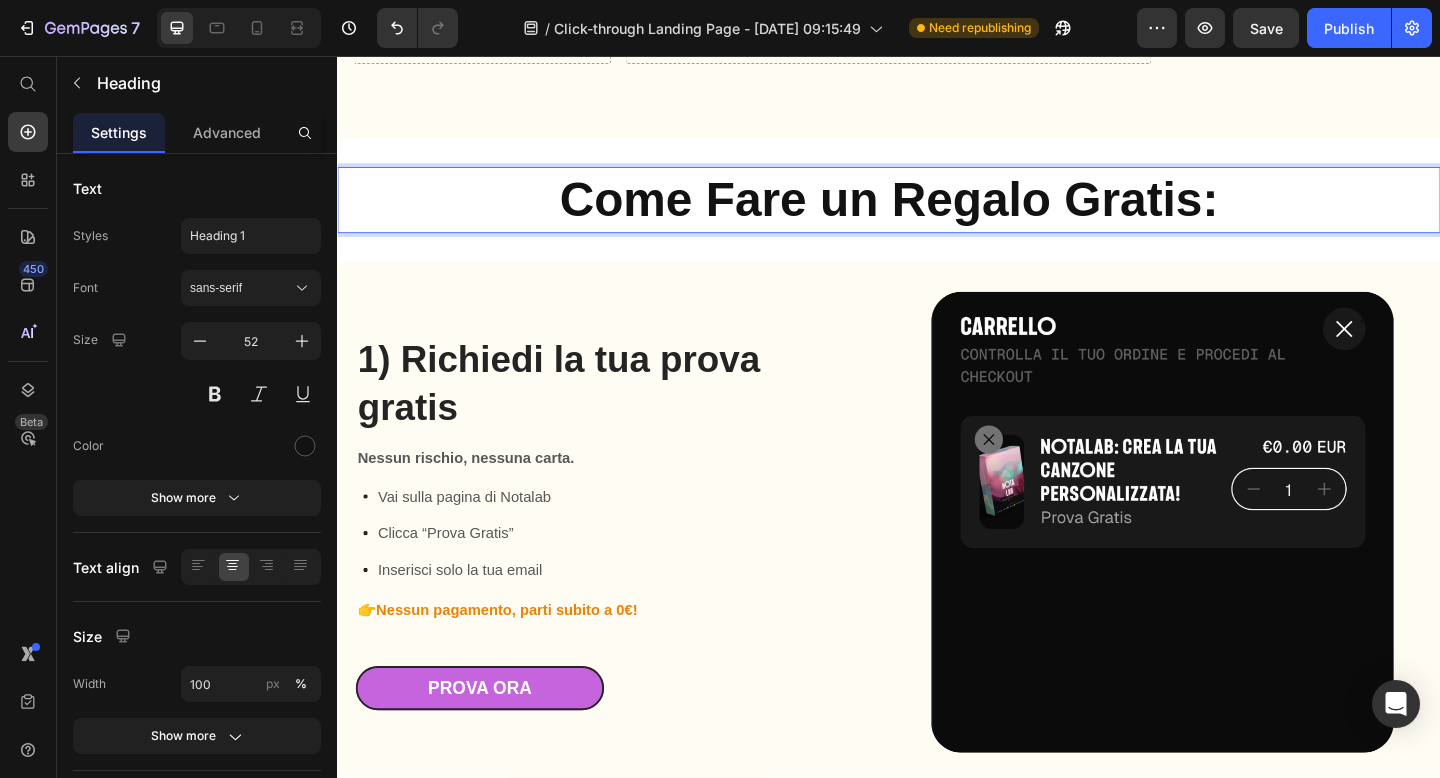 click on "Come Fare un Regalo Gratis:" at bounding box center (937, 212) 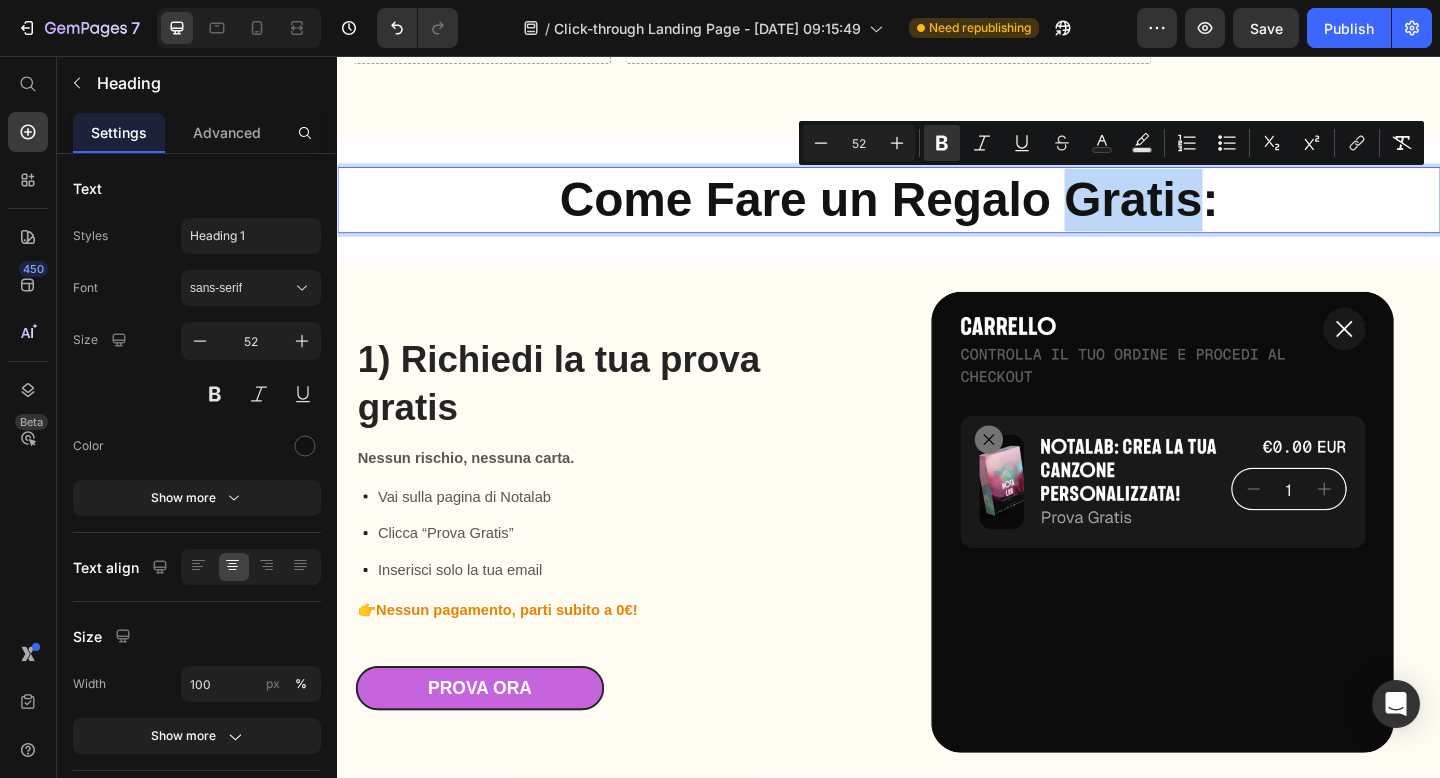 drag, startPoint x: 1273, startPoint y: 211, endPoint x: 1133, endPoint y: 200, distance: 140.43147 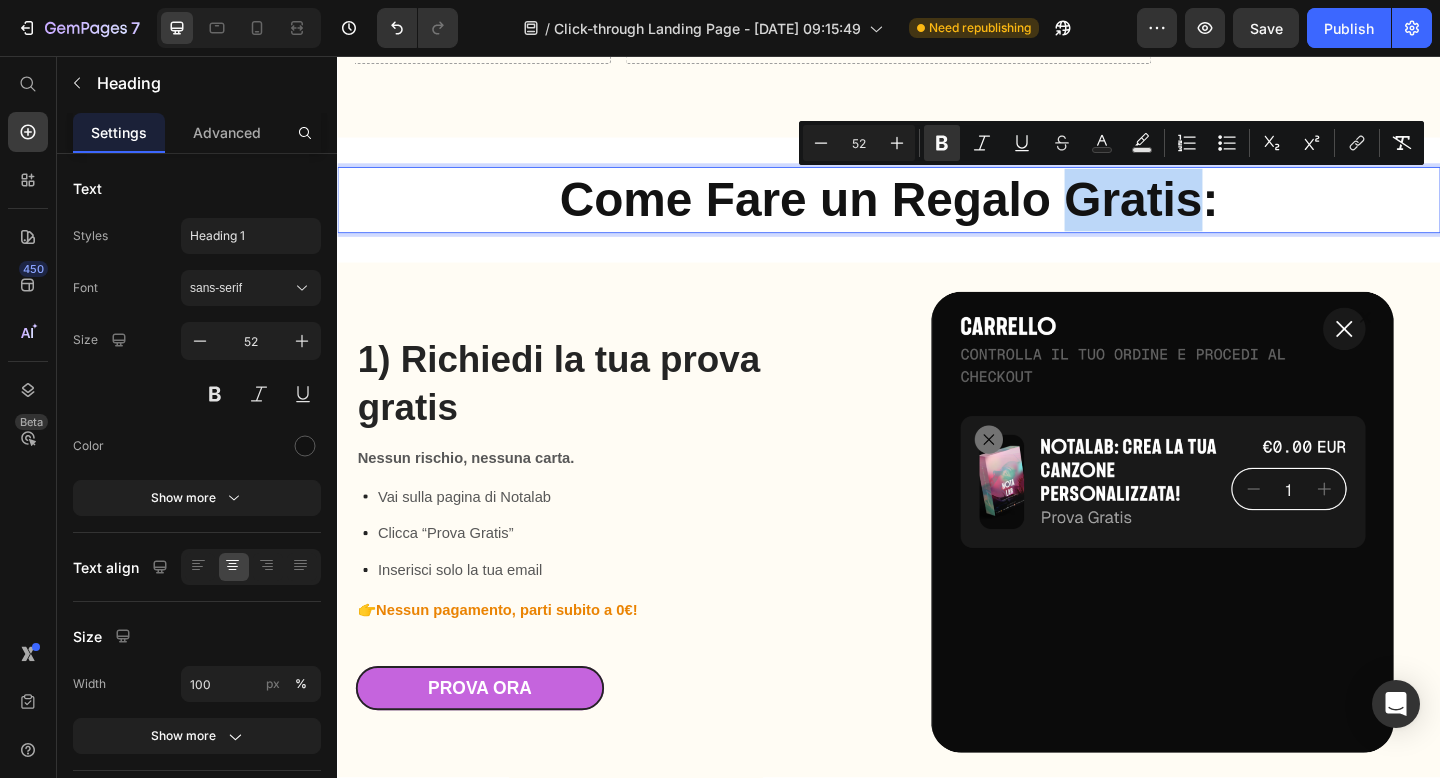 click on "Come Fare un Regalo Gratis:" at bounding box center [937, 212] 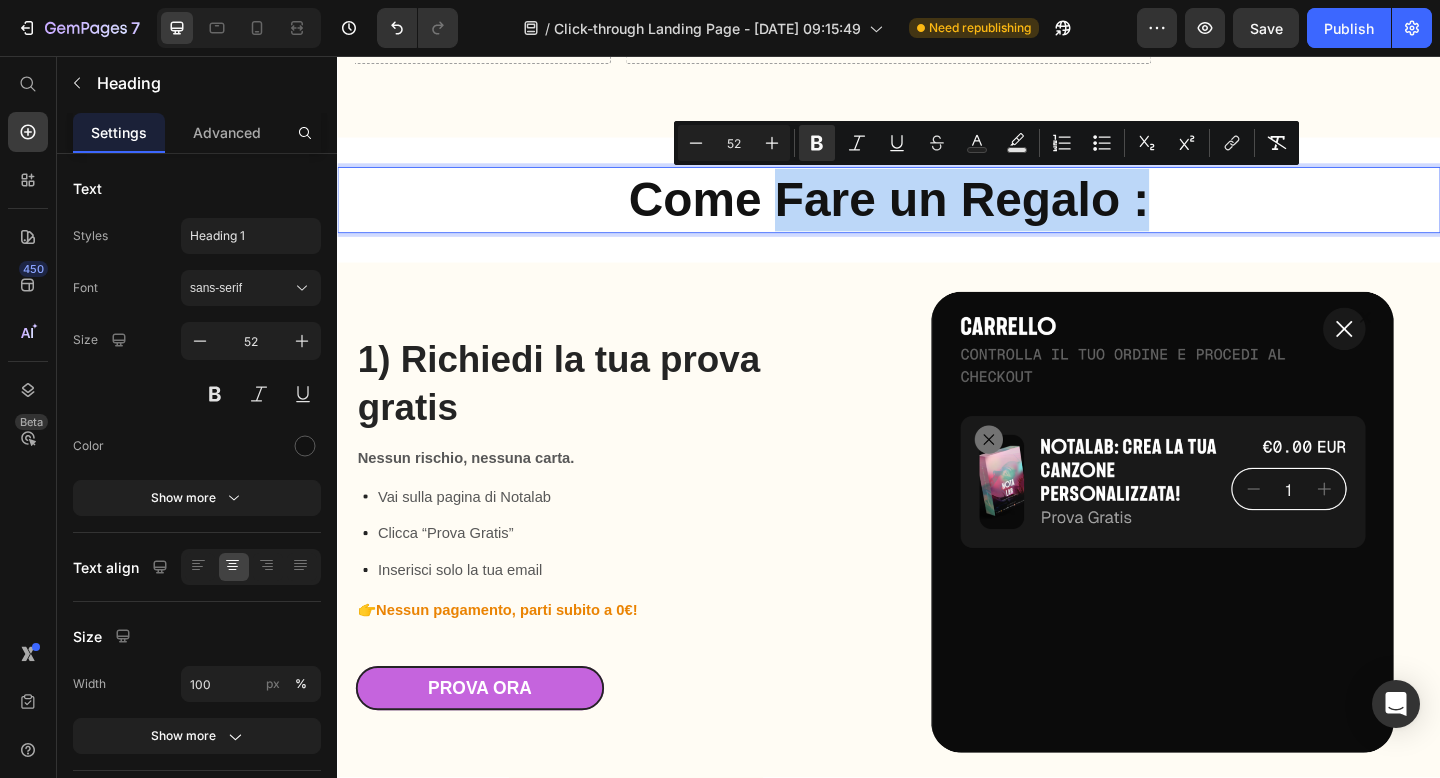 drag, startPoint x: 1225, startPoint y: 213, endPoint x: 825, endPoint y: 211, distance: 400.005 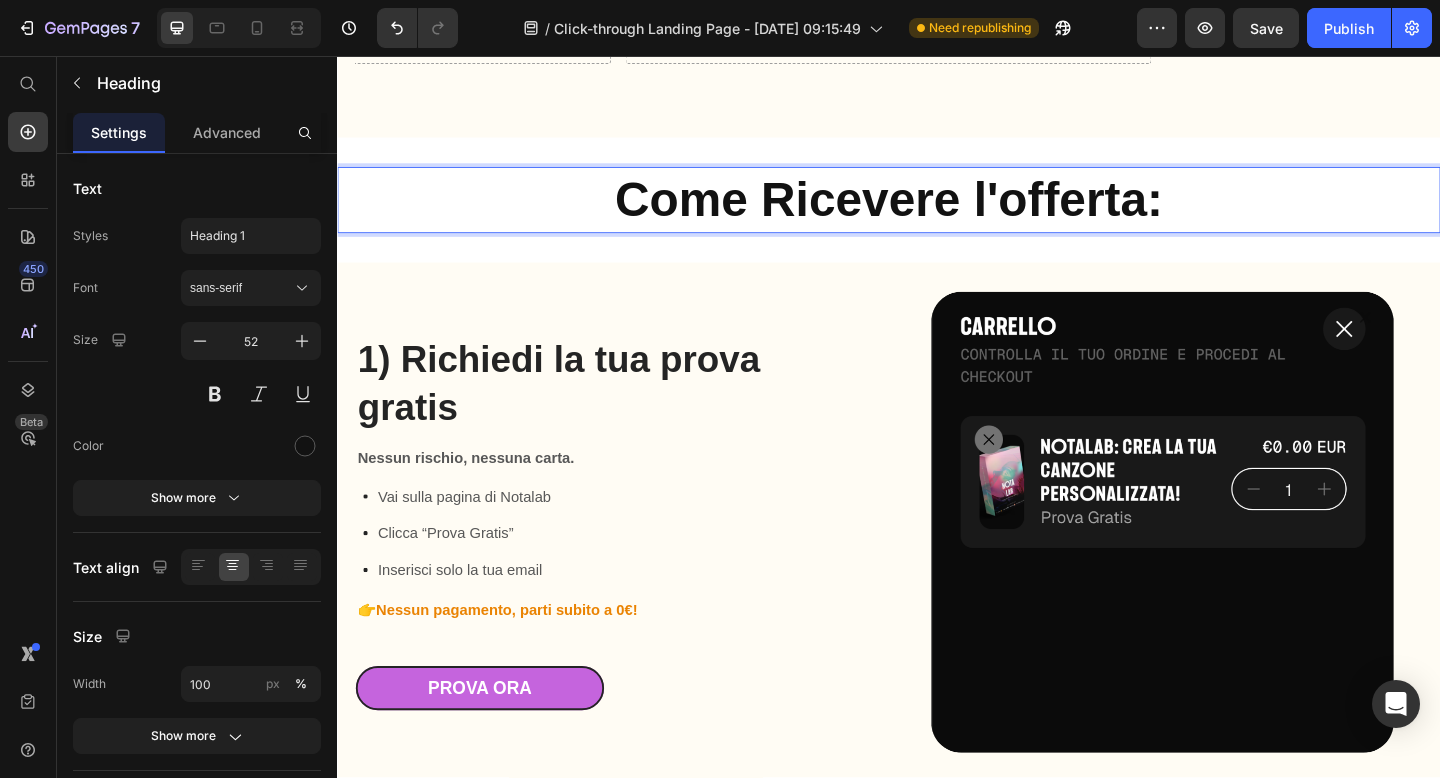 click on "Come Ricevere l'offerta:" at bounding box center (937, 212) 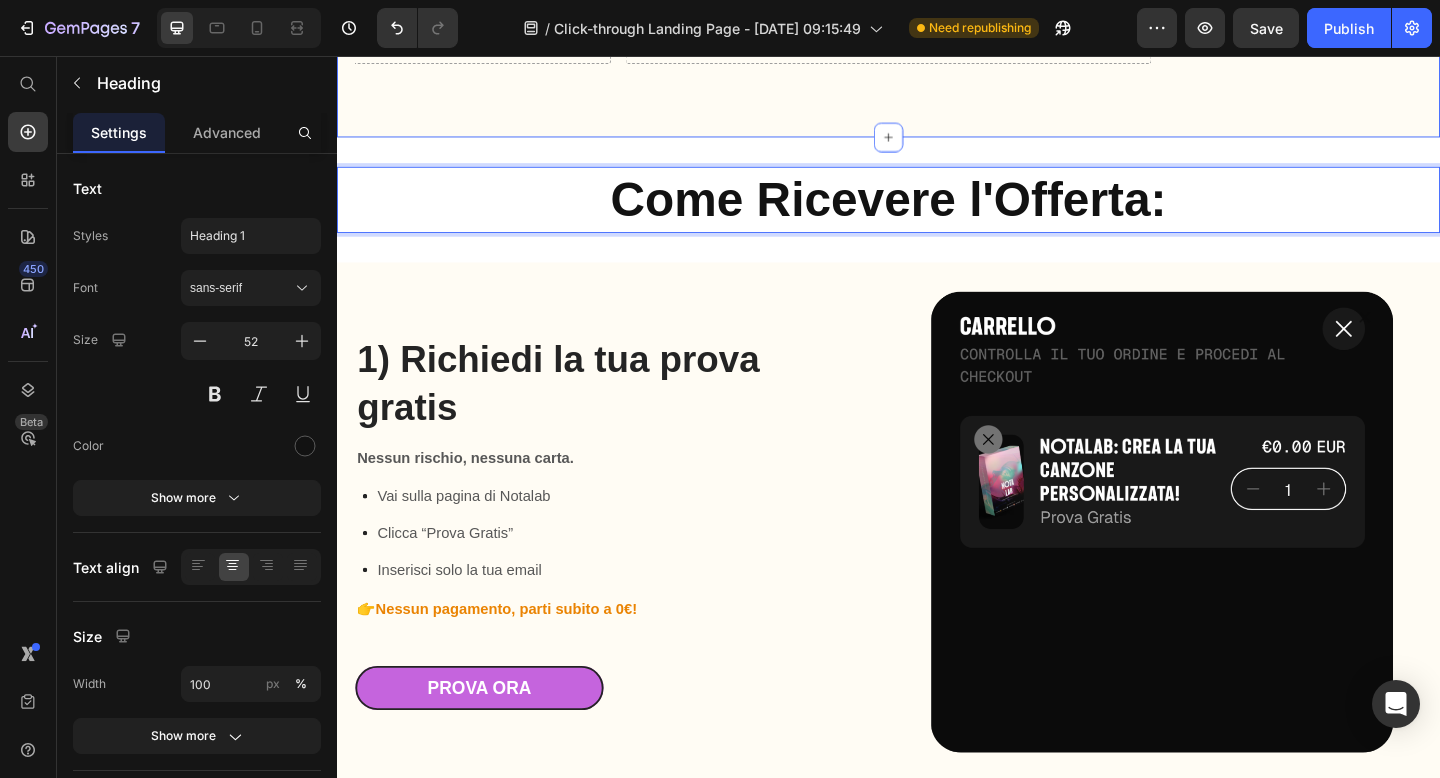 click on "Inserisci un’idea, scegli lo stile e lascia che Notalab trasformi le tue parole in musica. Text Block
Drop element here
Drop element here
Drop element here
Carousel Row Section 2" at bounding box center [937, 35] 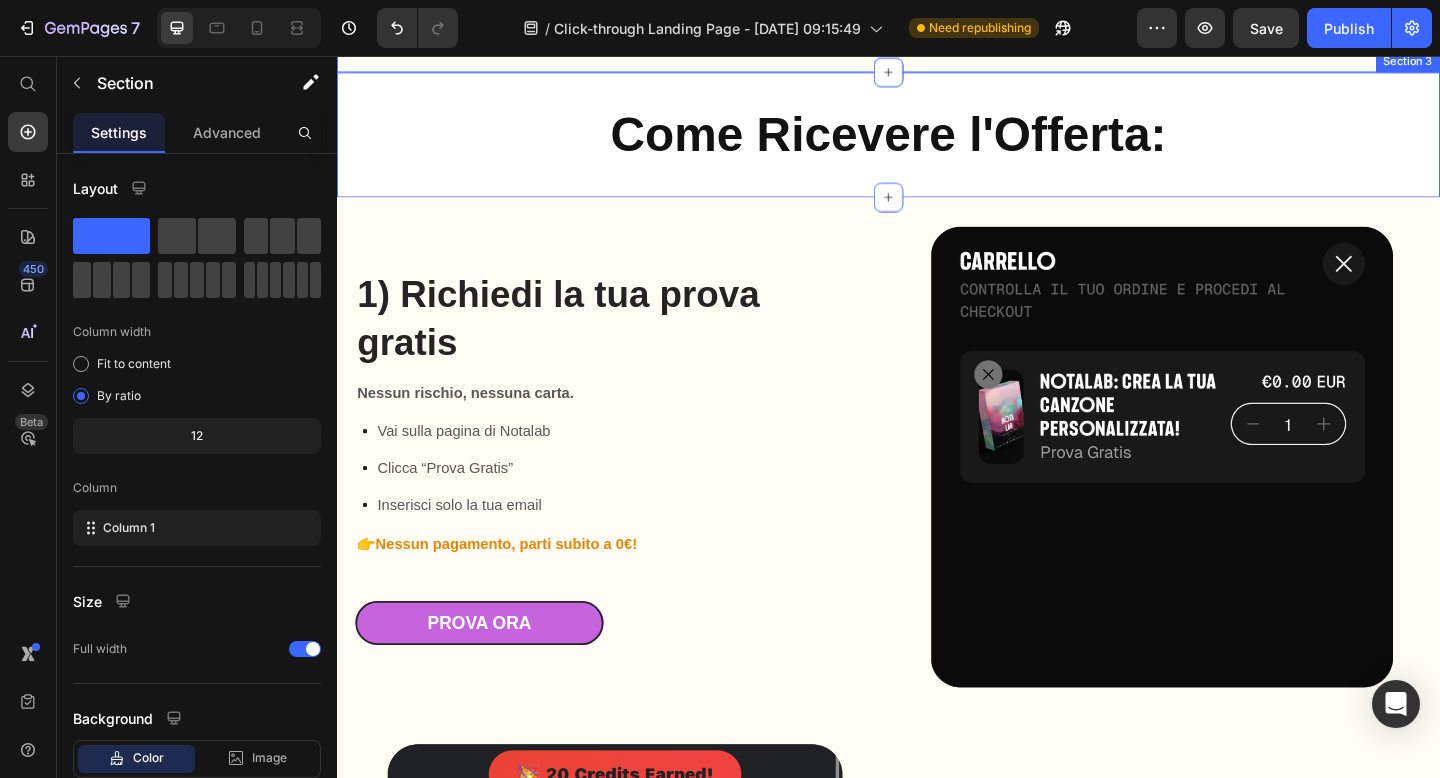 scroll, scrollTop: 819, scrollLeft: 0, axis: vertical 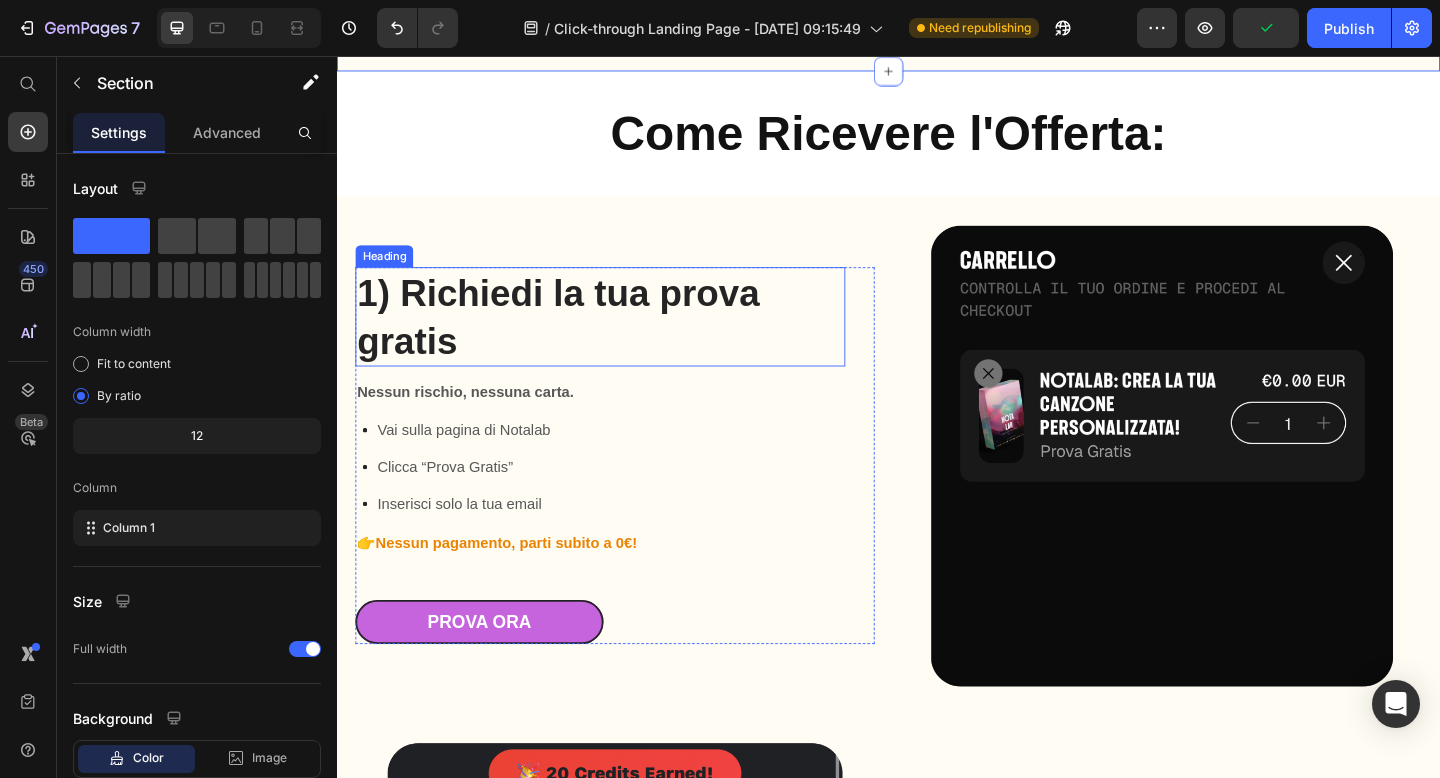 click on "⁠⁠⁠⁠⁠⁠⁠ 1) Richiedi la tua prova gratis" at bounding box center (623, 340) 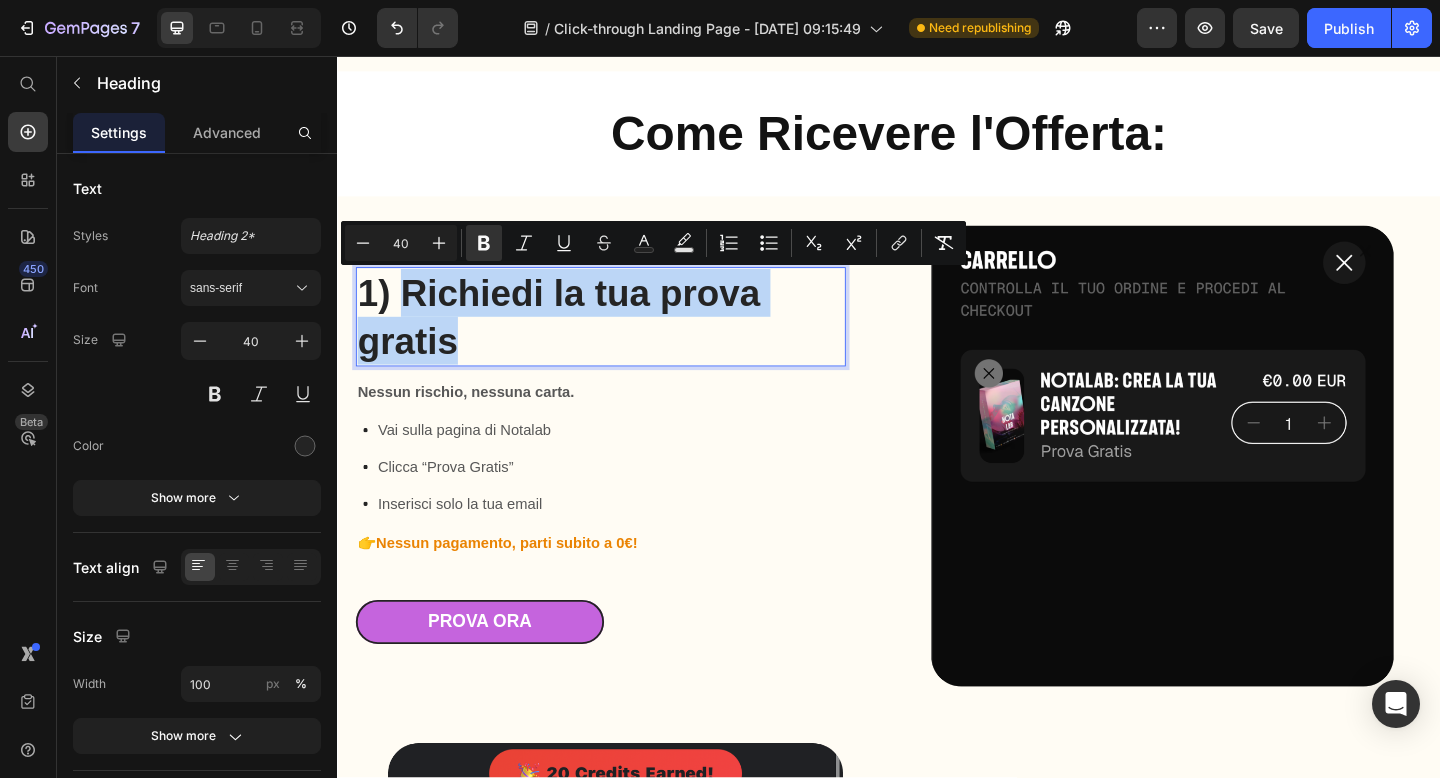 drag, startPoint x: 483, startPoint y: 372, endPoint x: 408, endPoint y: 309, distance: 97.94897 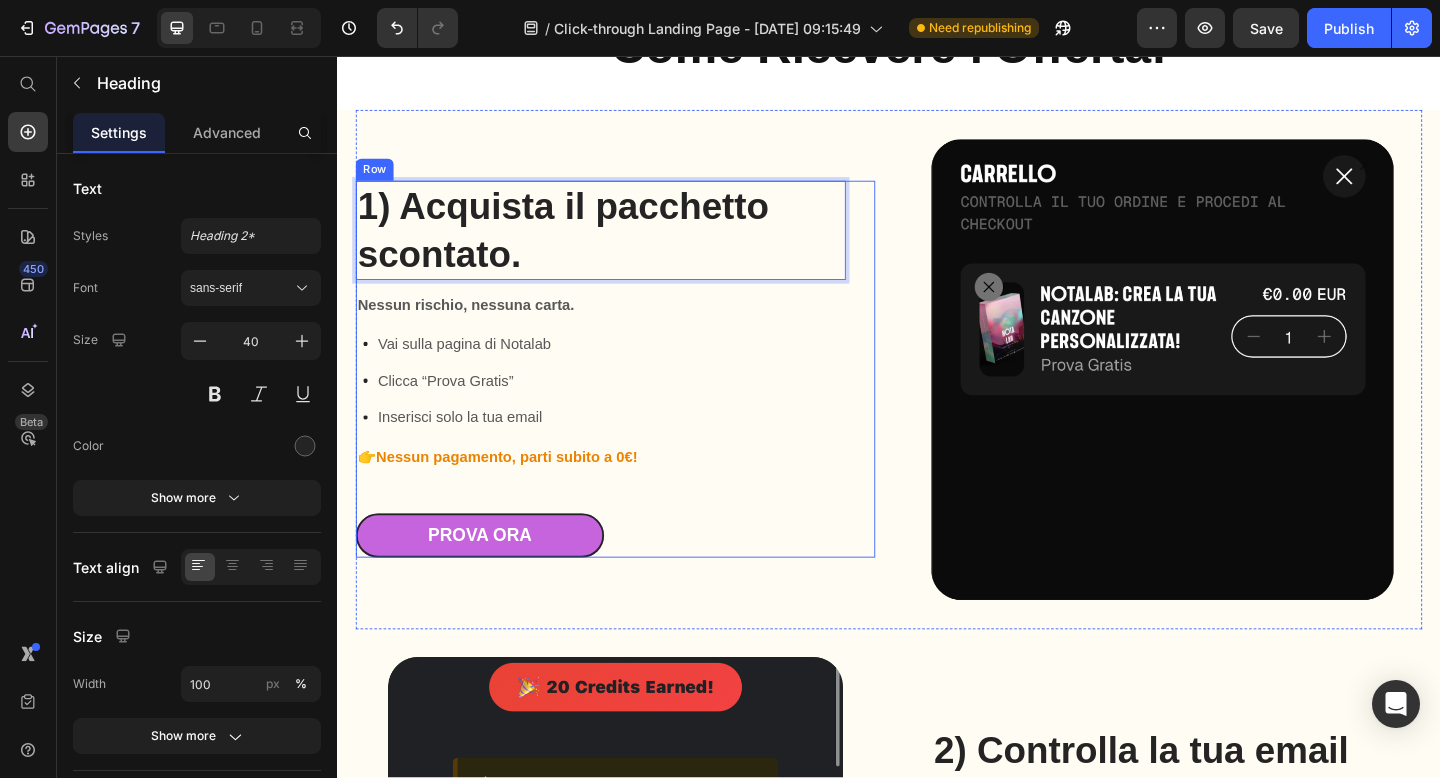 scroll, scrollTop: 909, scrollLeft: 0, axis: vertical 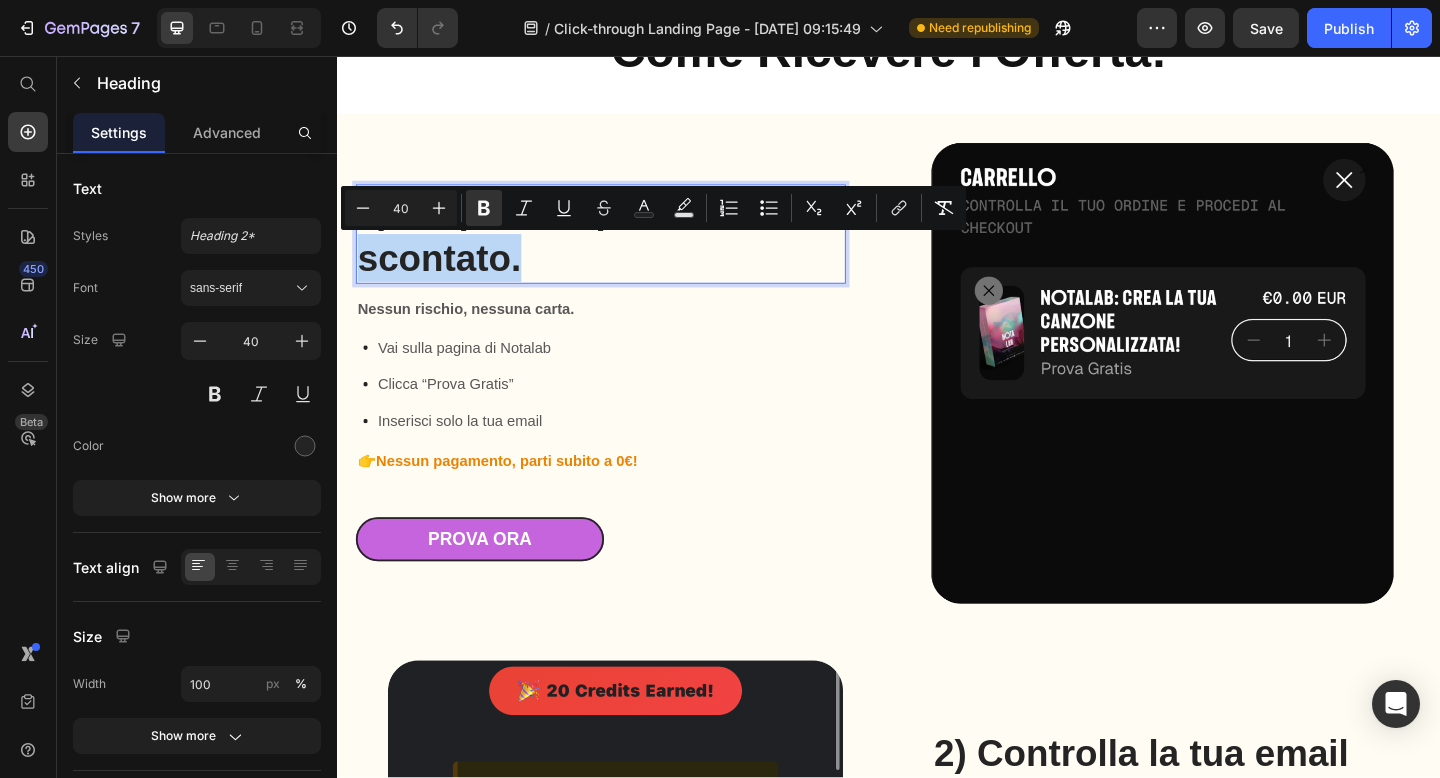 drag, startPoint x: 559, startPoint y: 281, endPoint x: 364, endPoint y: 281, distance: 195 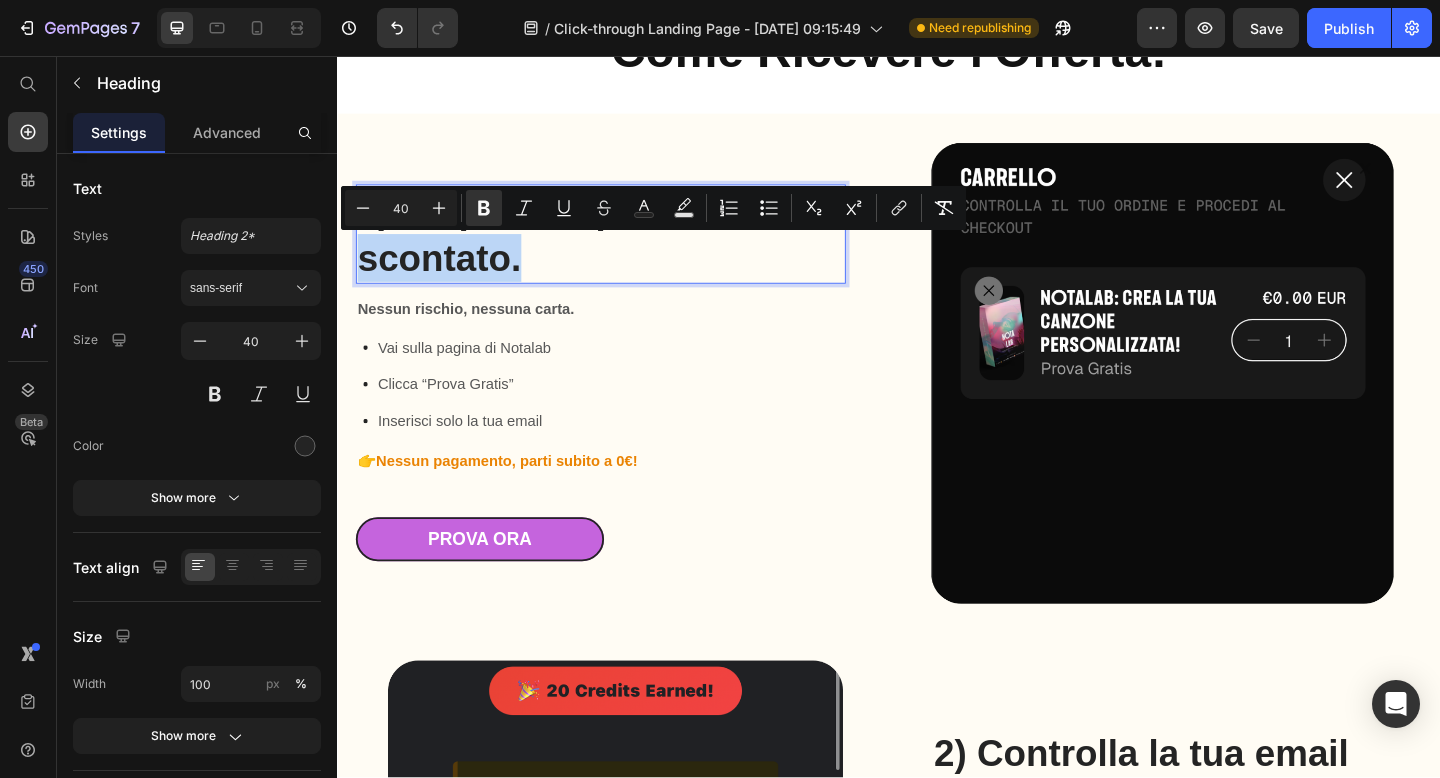 click on "1) Acquista il pacchetto scontato." at bounding box center [623, 250] 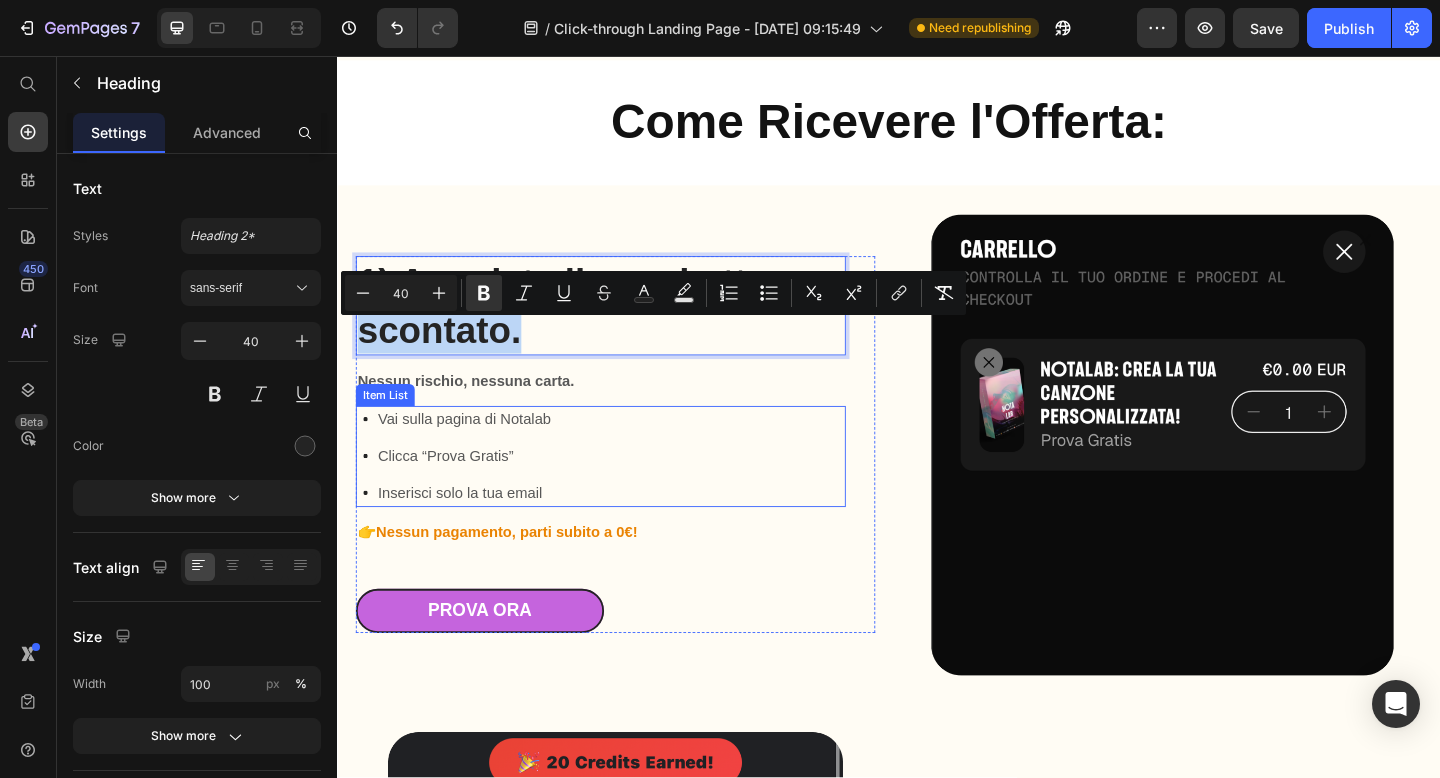 scroll, scrollTop: 815, scrollLeft: 0, axis: vertical 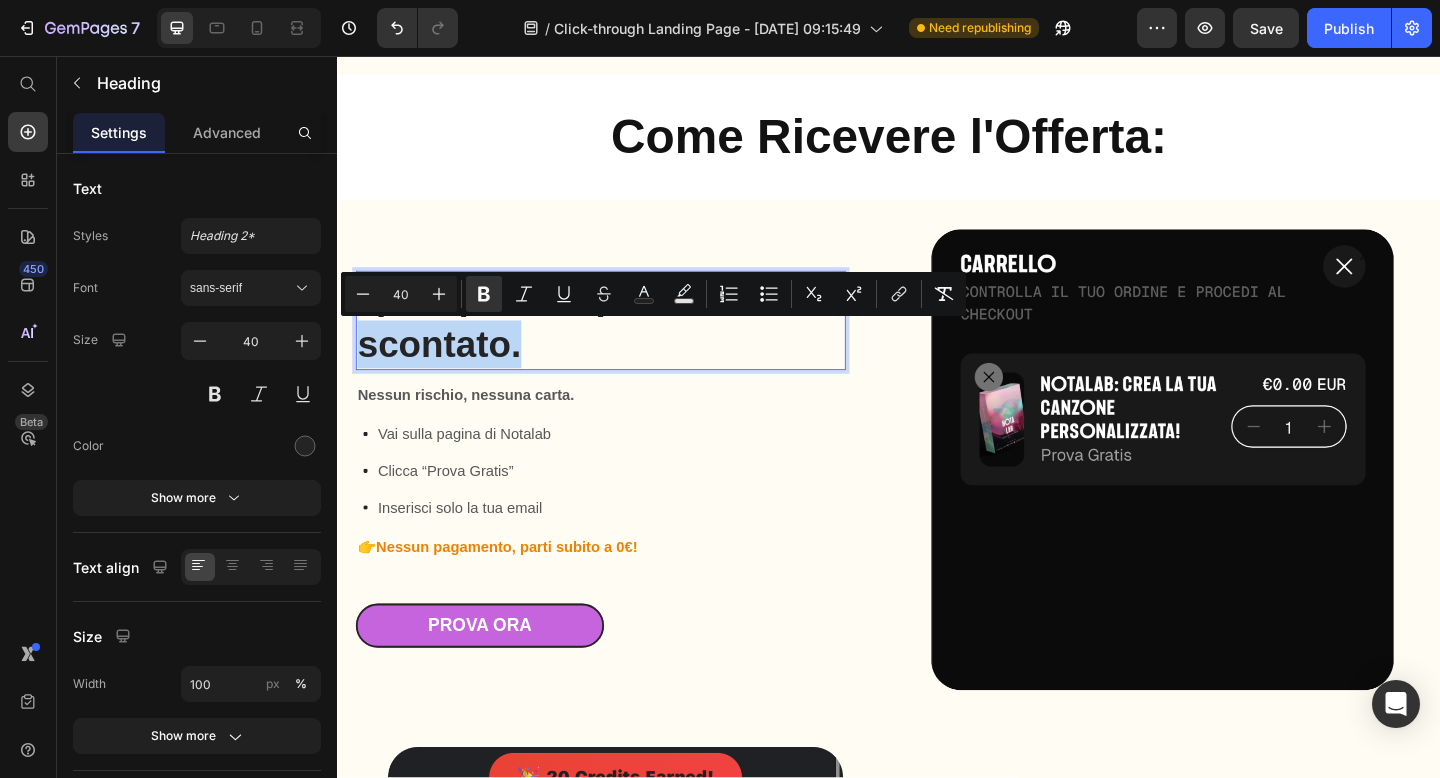 click on "1) Acquista il pacchetto scontato." at bounding box center [623, 344] 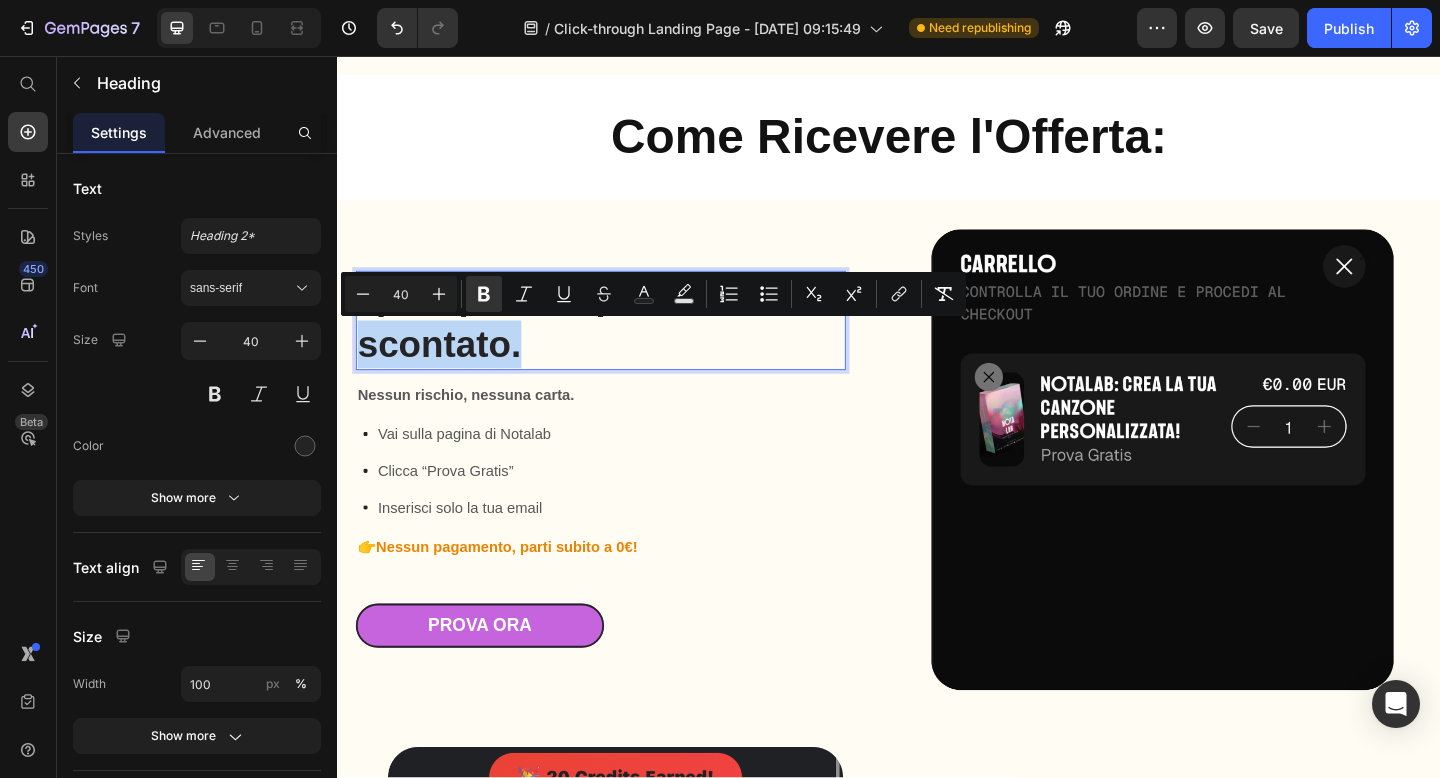 drag, startPoint x: 580, startPoint y: 379, endPoint x: 365, endPoint y: 374, distance: 215.05814 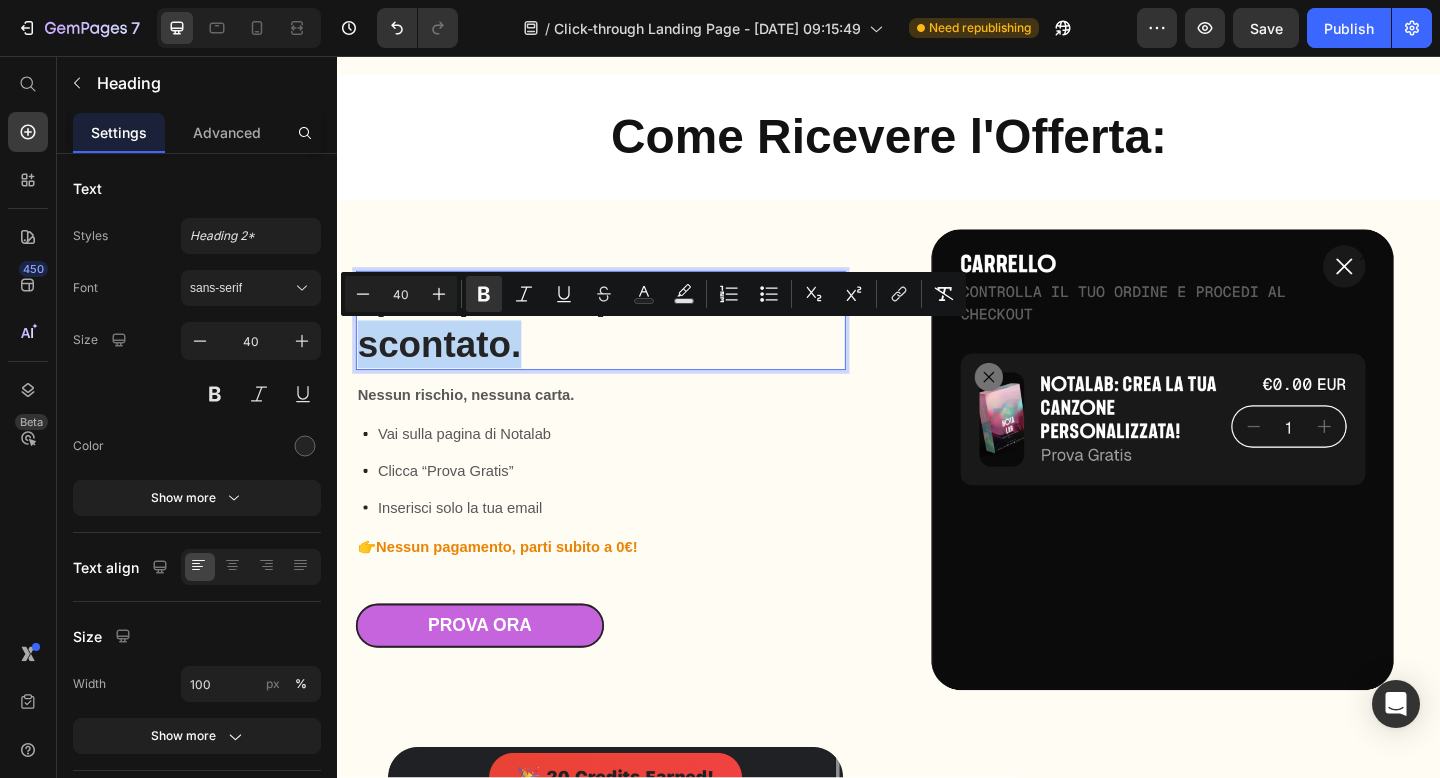 click on "1) Acquista il pacchetto scontato." at bounding box center (623, 344) 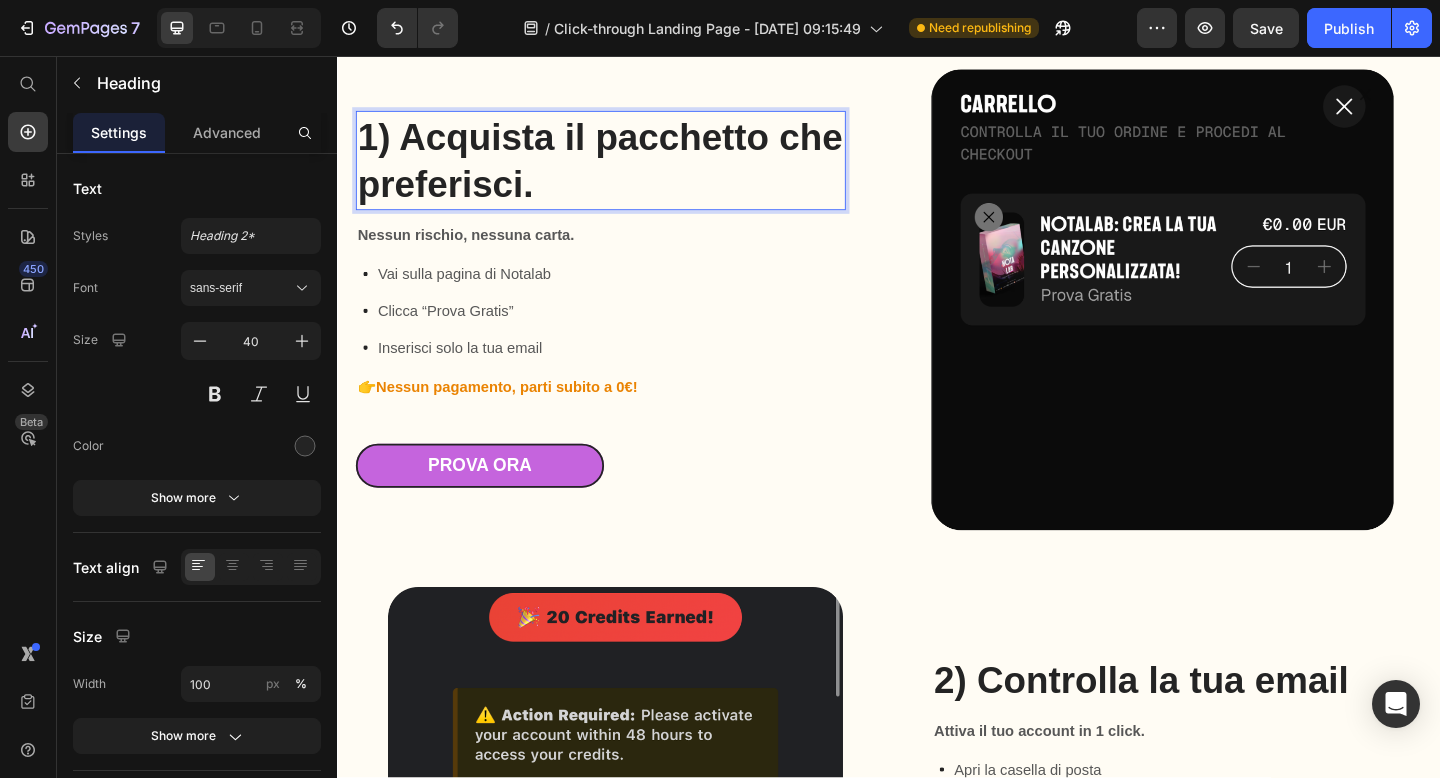 scroll, scrollTop: 988, scrollLeft: 0, axis: vertical 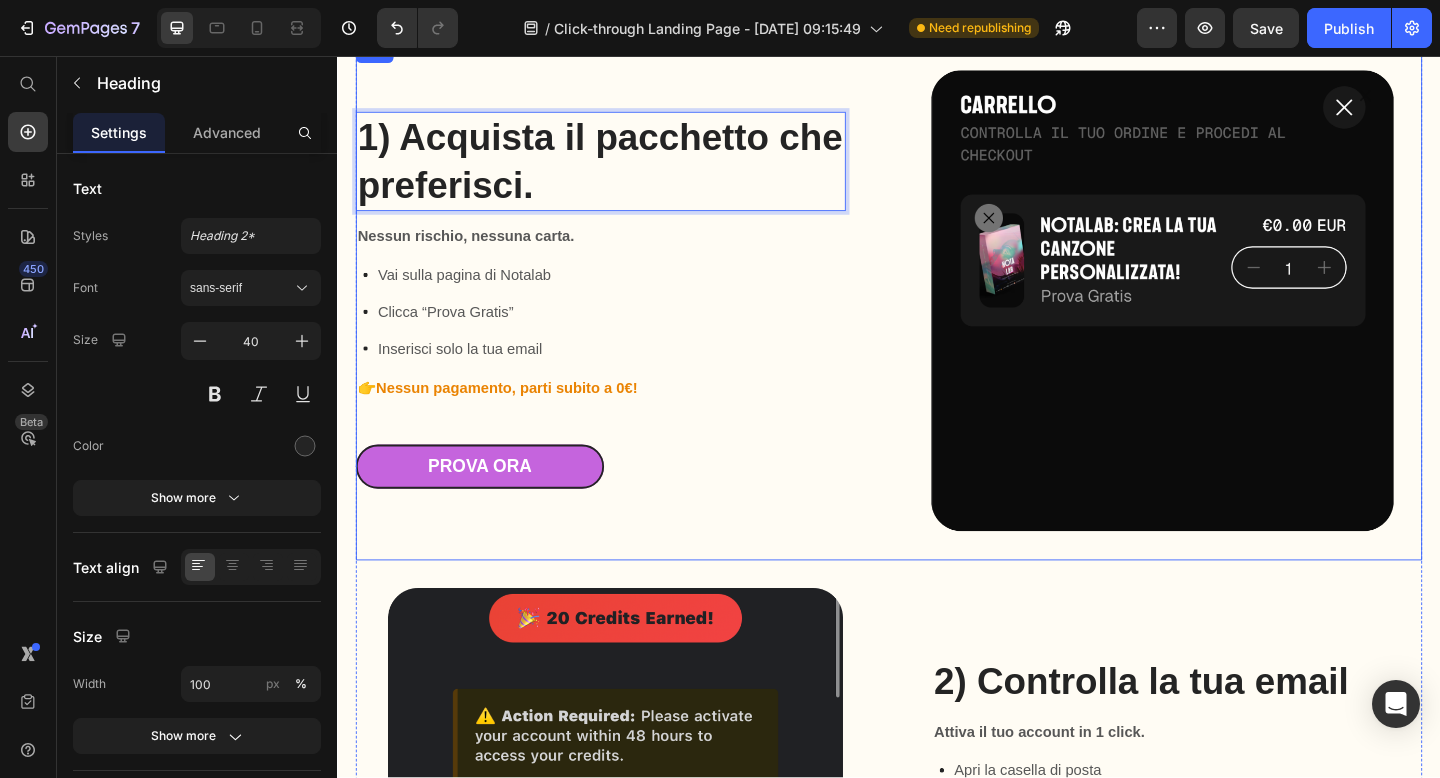 click on "1) Acquista il pacchetto che preferisci. Heading   16 Nessun rischio, nessuna carta. Text Block
Vai sulla pagina di Notalab
Clicca “Prova Gratis”
Inserisci solo la tua email Item List 👉  Nessun pagamento, parti subito a 0€! Text Block PROVA ORA Button Row Image Row" at bounding box center [937, 322] 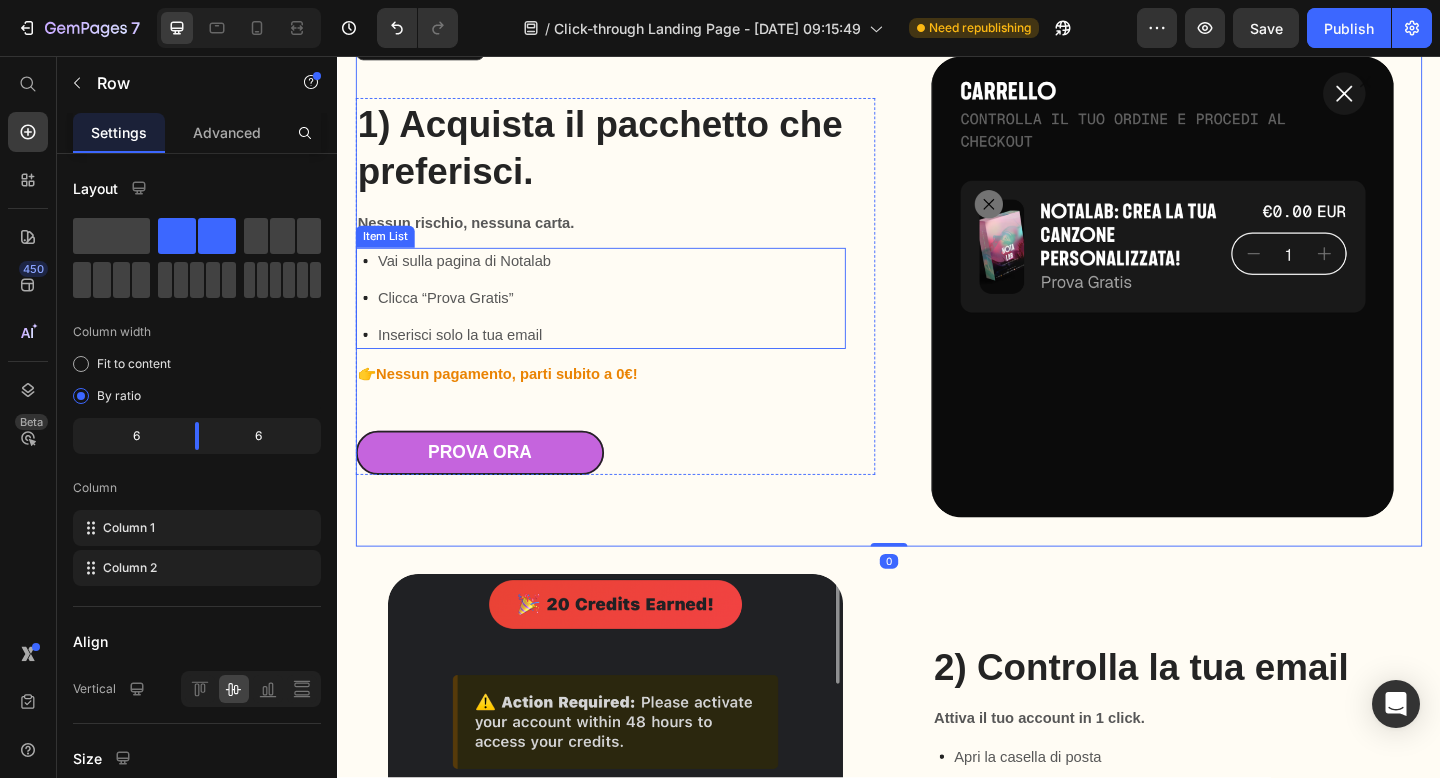 scroll, scrollTop: 1007, scrollLeft: 0, axis: vertical 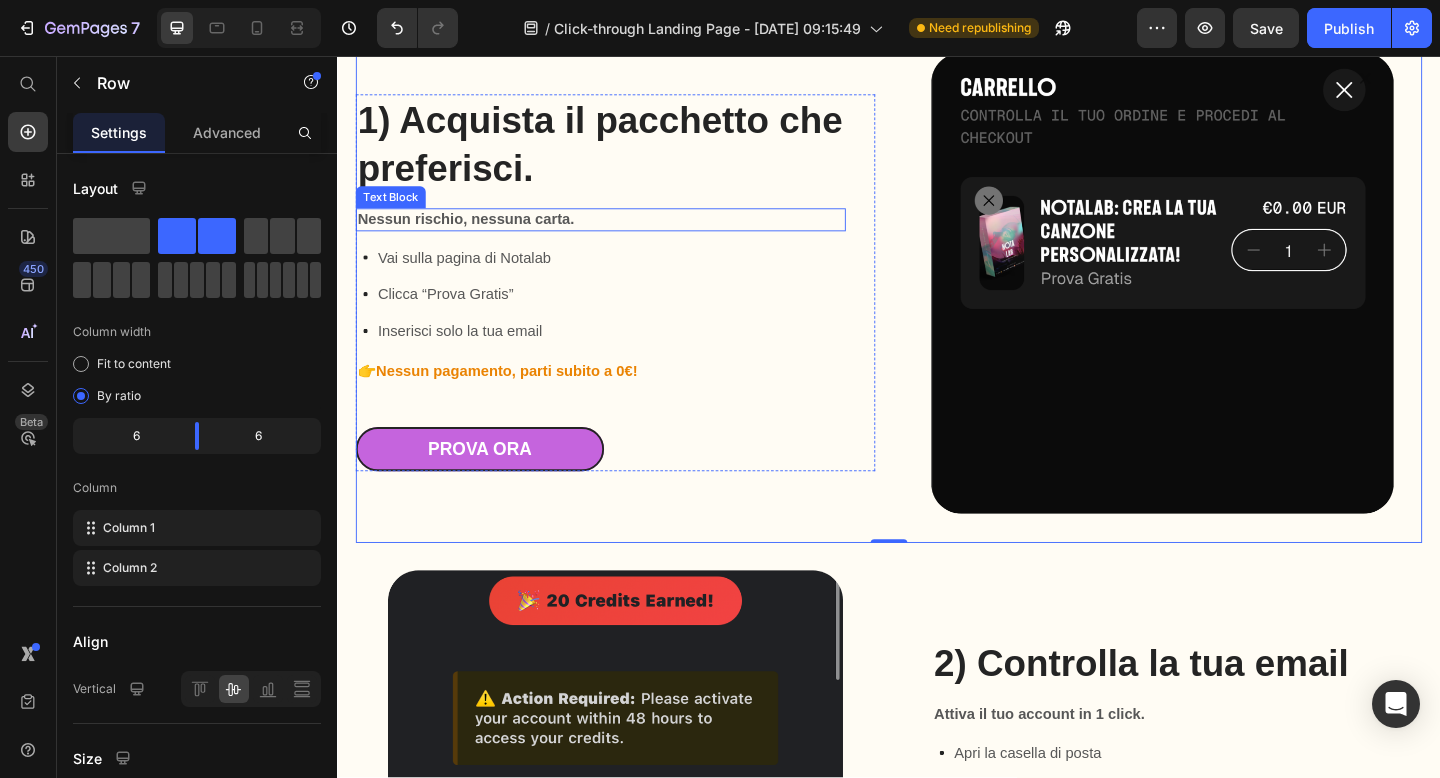 click on "Nessun rischio, nessuna carta." at bounding box center [623, 234] 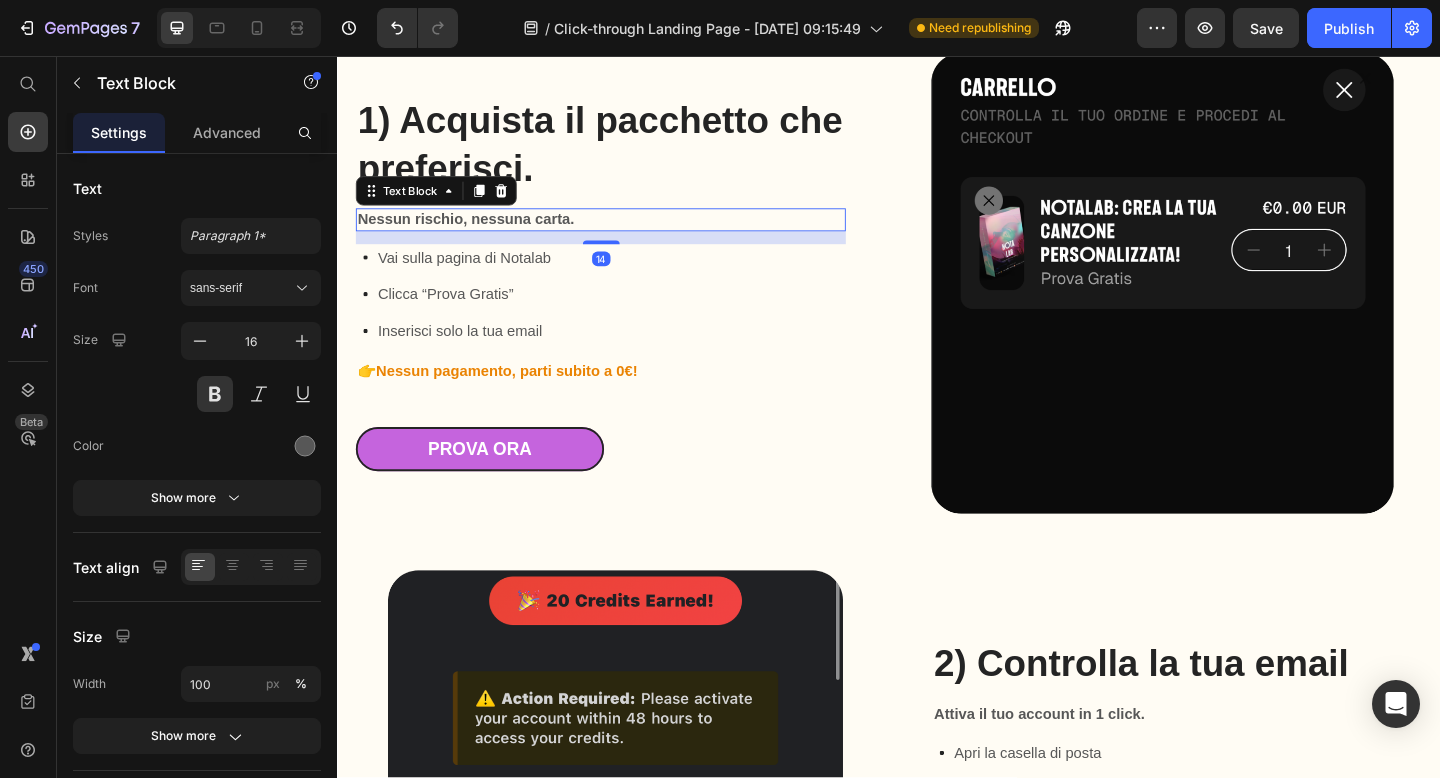 click on "Nessun rischio, nessuna carta." at bounding box center (623, 234) 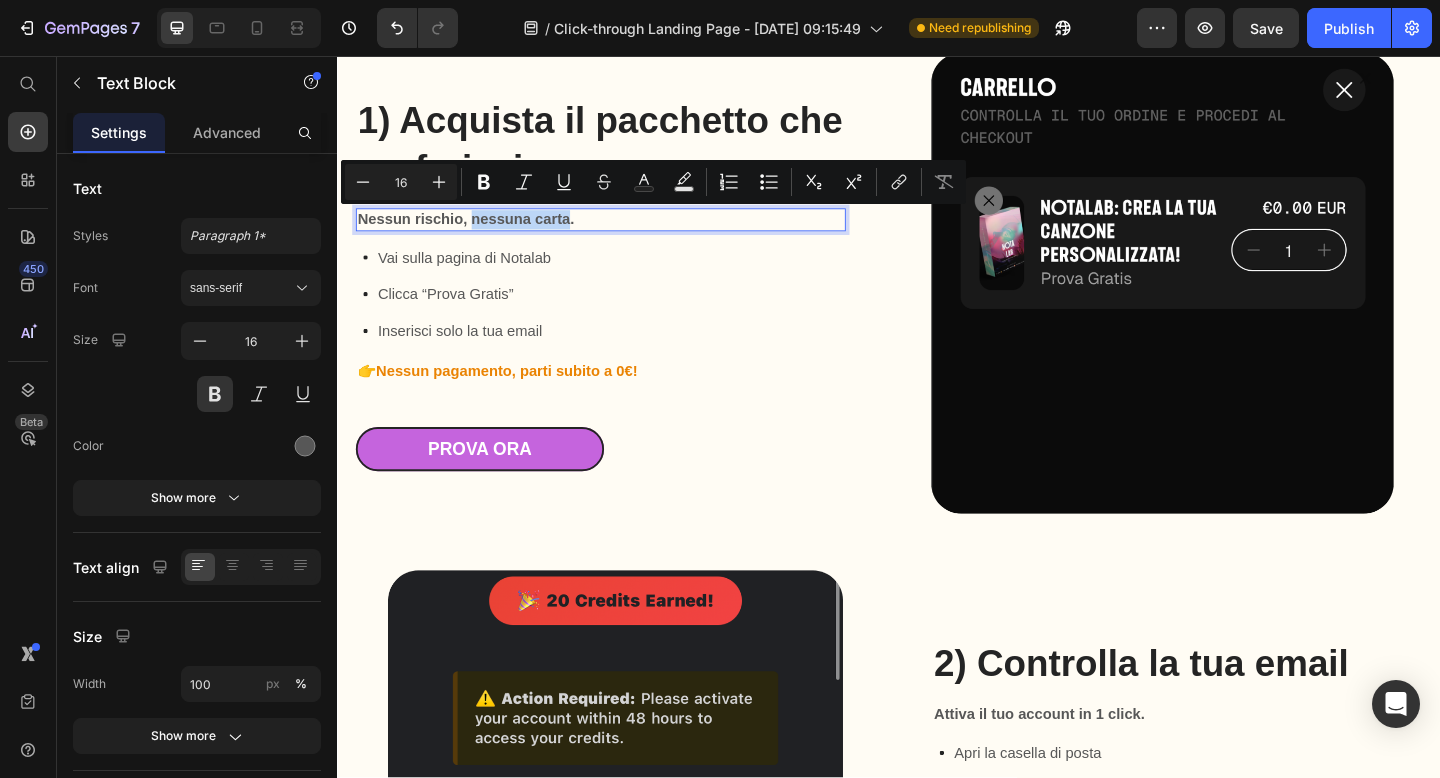 drag, startPoint x: 588, startPoint y: 234, endPoint x: 485, endPoint y: 238, distance: 103.077644 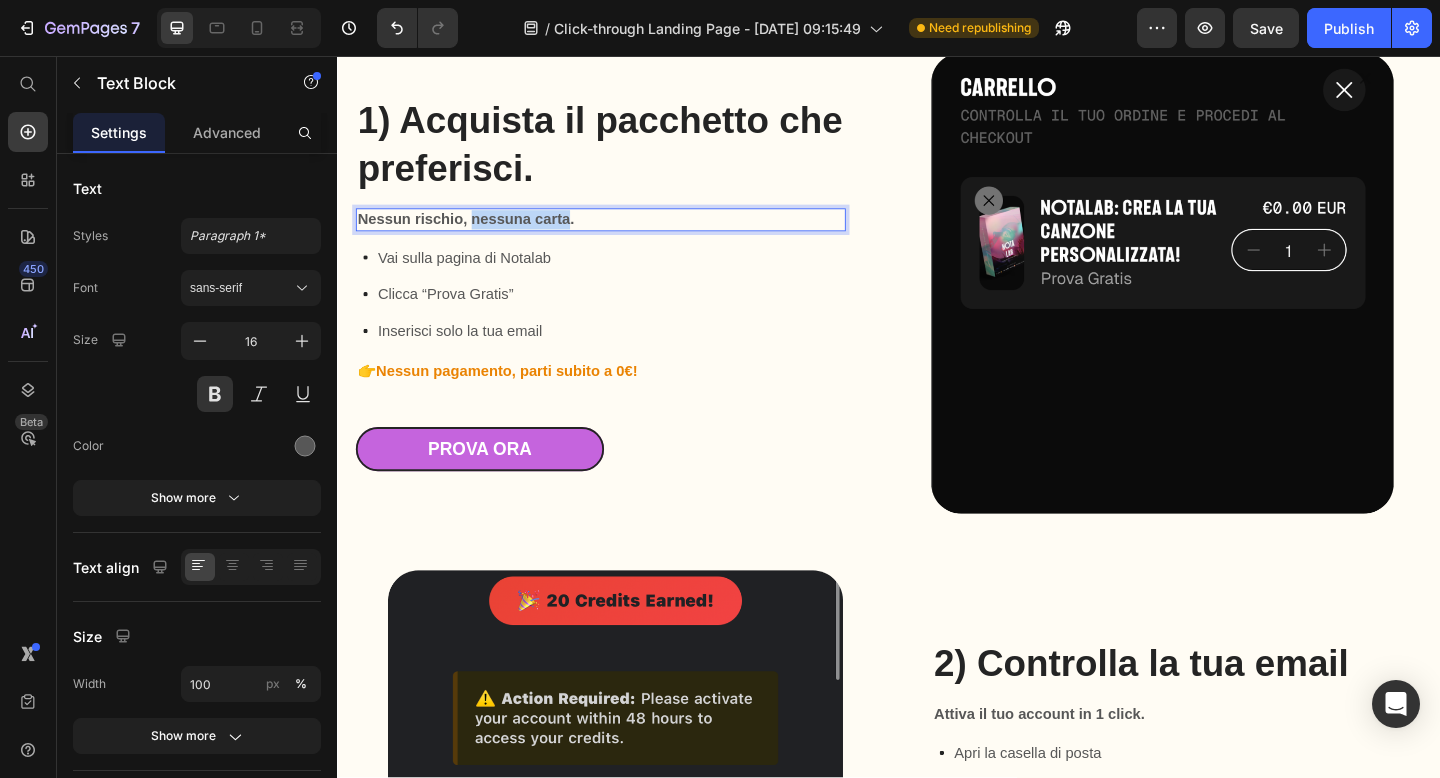 drag, startPoint x: 588, startPoint y: 235, endPoint x: 483, endPoint y: 237, distance: 105.01904 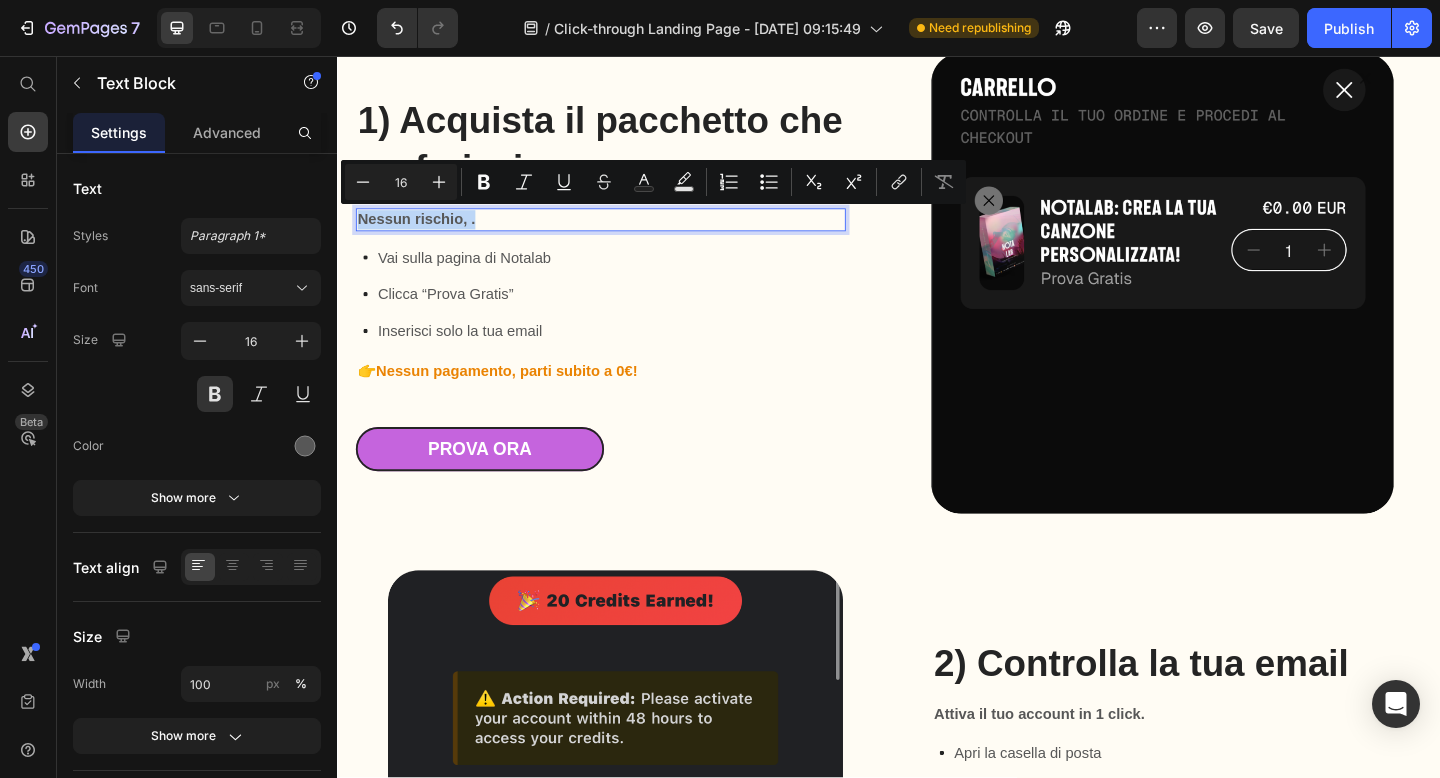 drag, startPoint x: 493, startPoint y: 235, endPoint x: 362, endPoint y: 239, distance: 131.06105 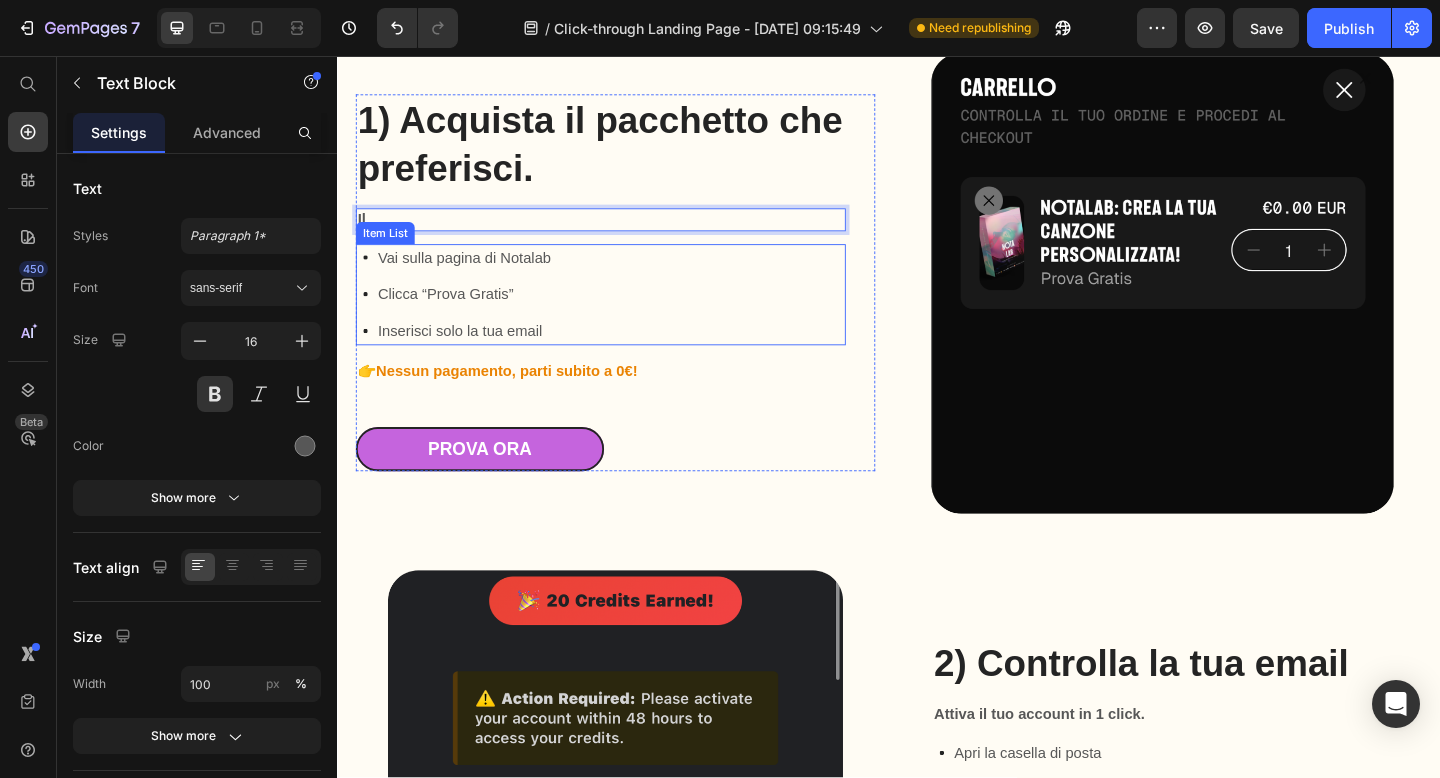 click on "Clicca “Prova Gratis”" at bounding box center (475, 316) 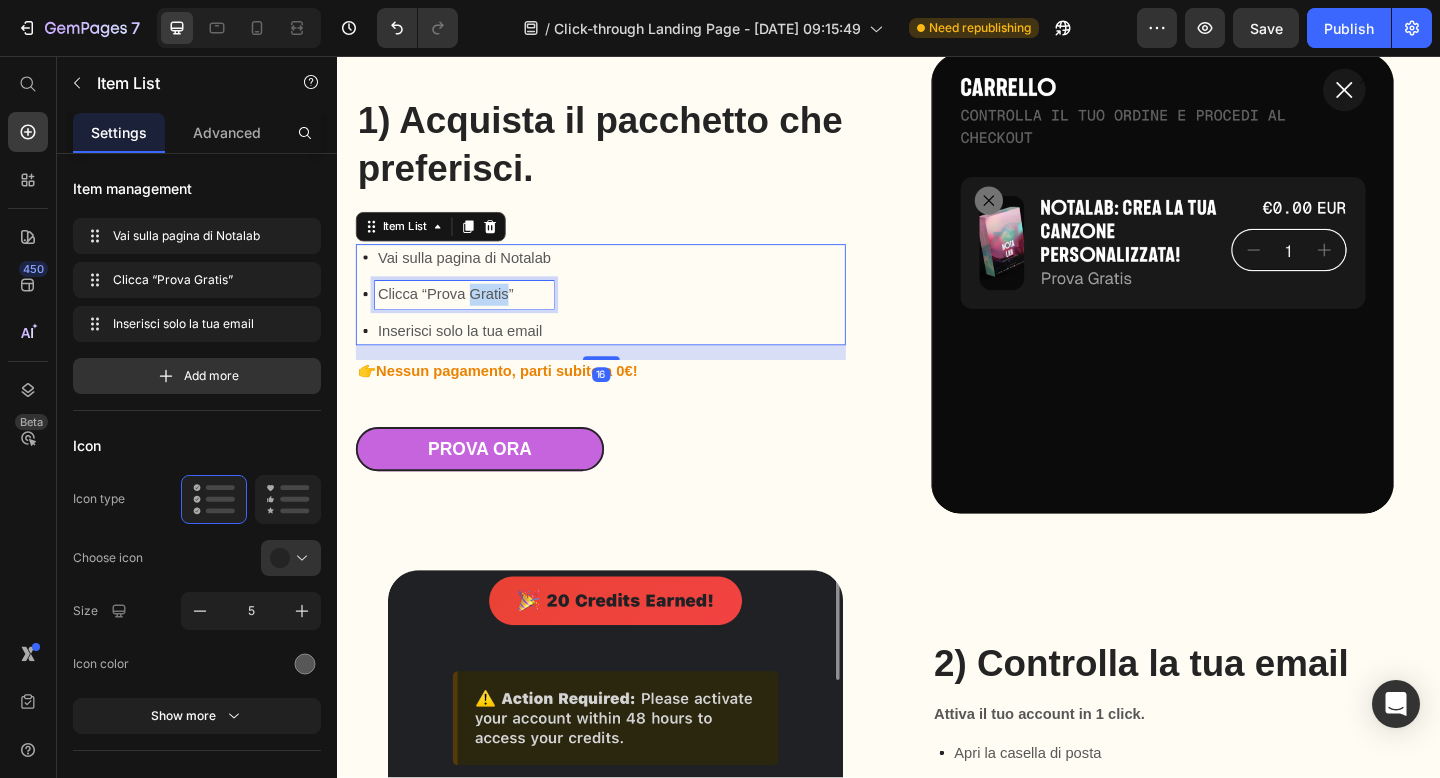 click on "Clicca “Prova Gratis”" at bounding box center [475, 316] 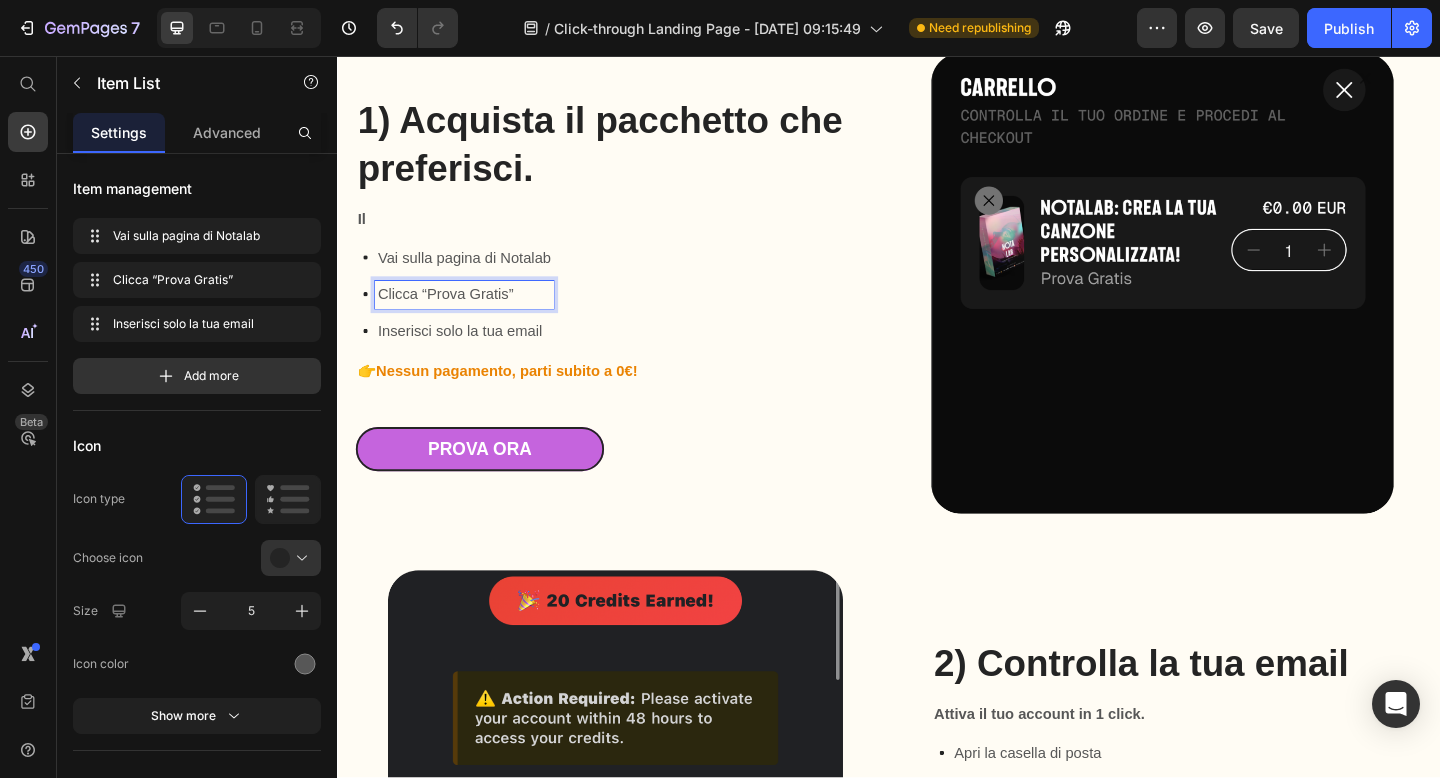 click on "Clicca “Prova Gratis”" at bounding box center [475, 316] 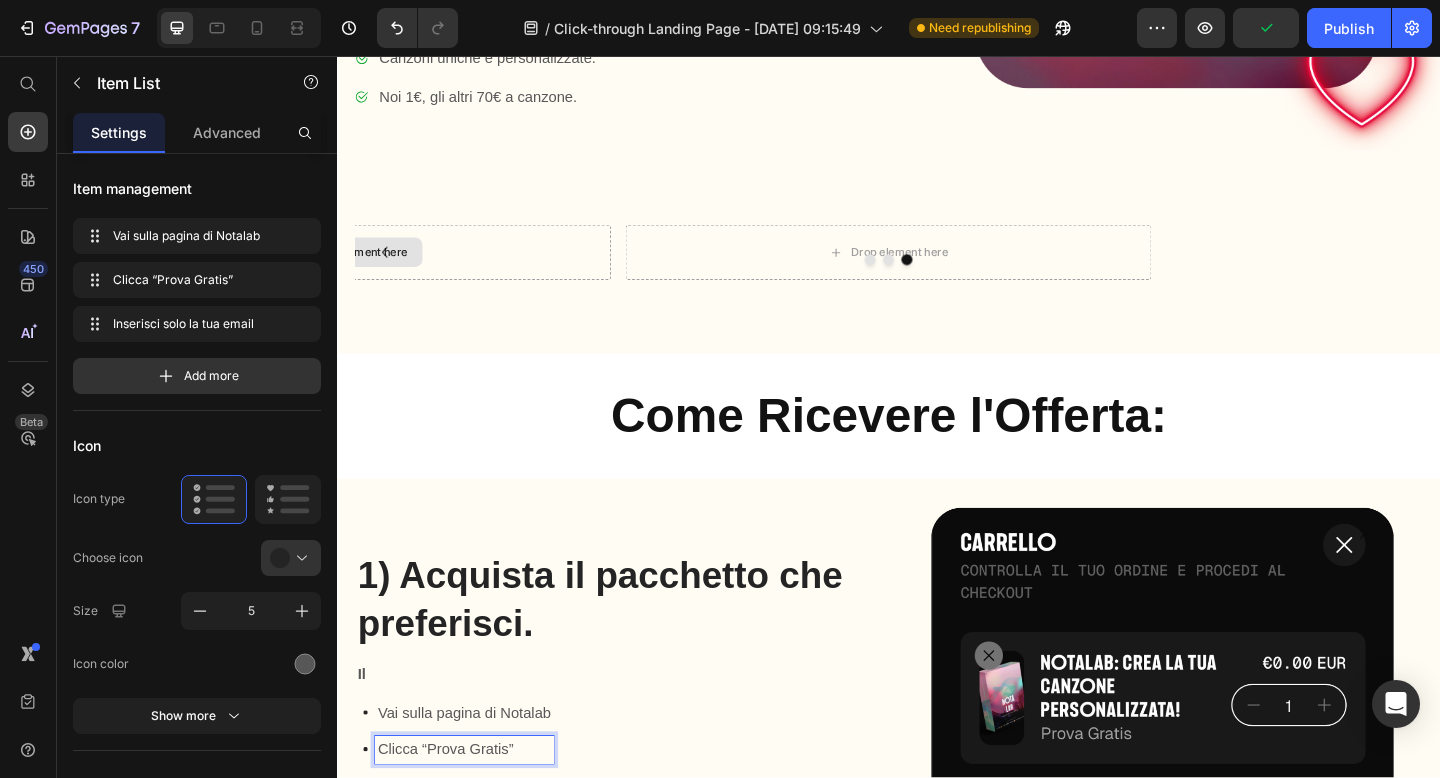 scroll, scrollTop: 288, scrollLeft: 0, axis: vertical 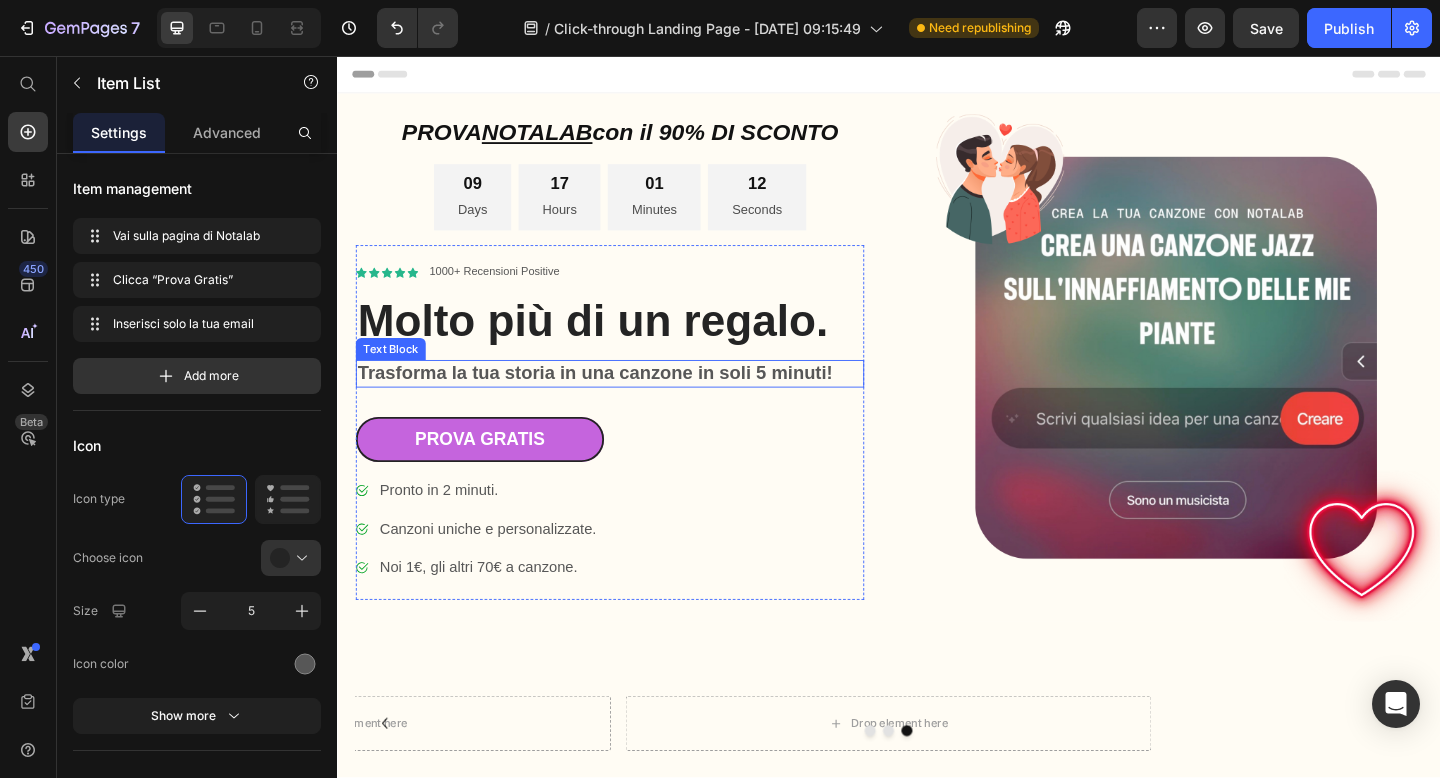 click on "Trasforma la tua storia in una canzone in soli 5 minuti!" at bounding box center [617, 401] 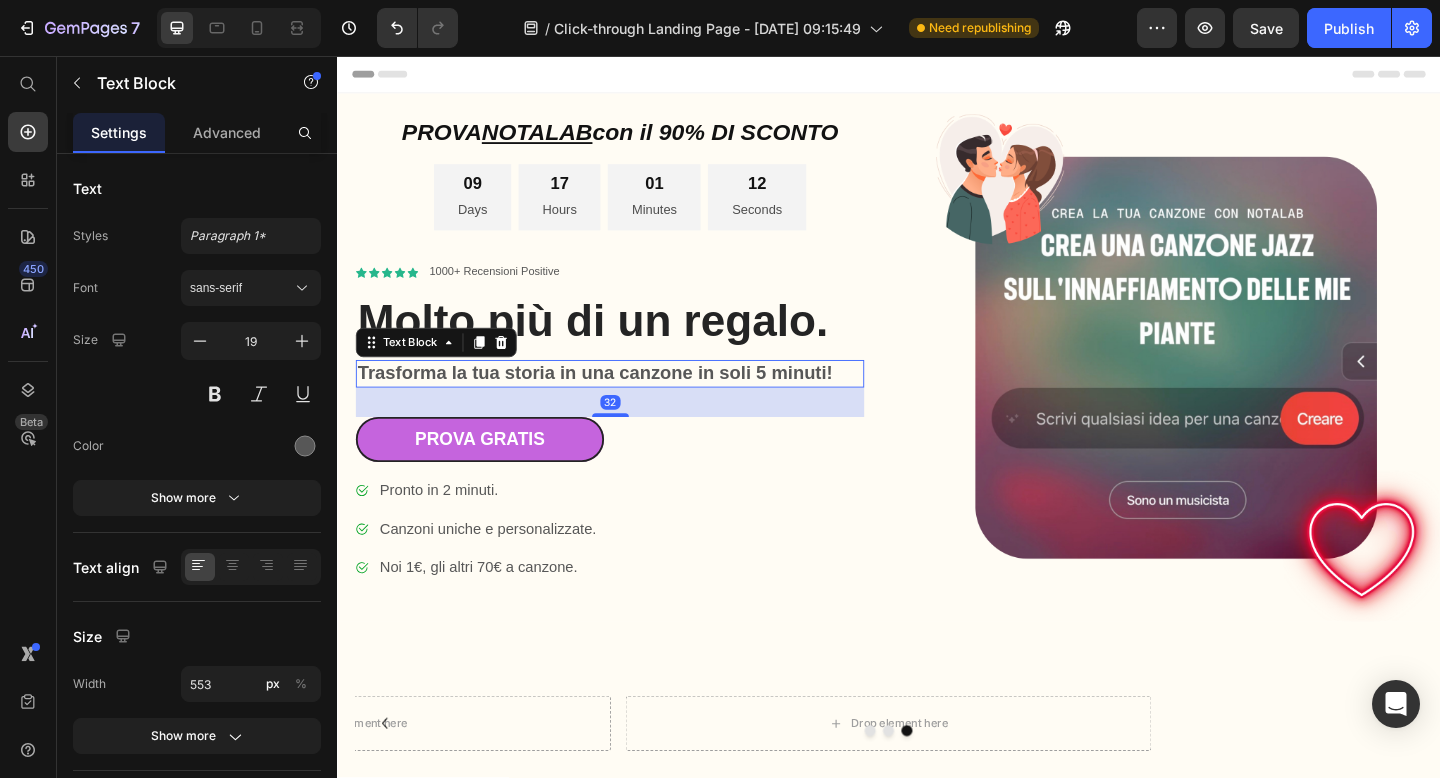 click on "Trasforma la tua storia in una canzone in soli 5 minuti!" at bounding box center (617, 401) 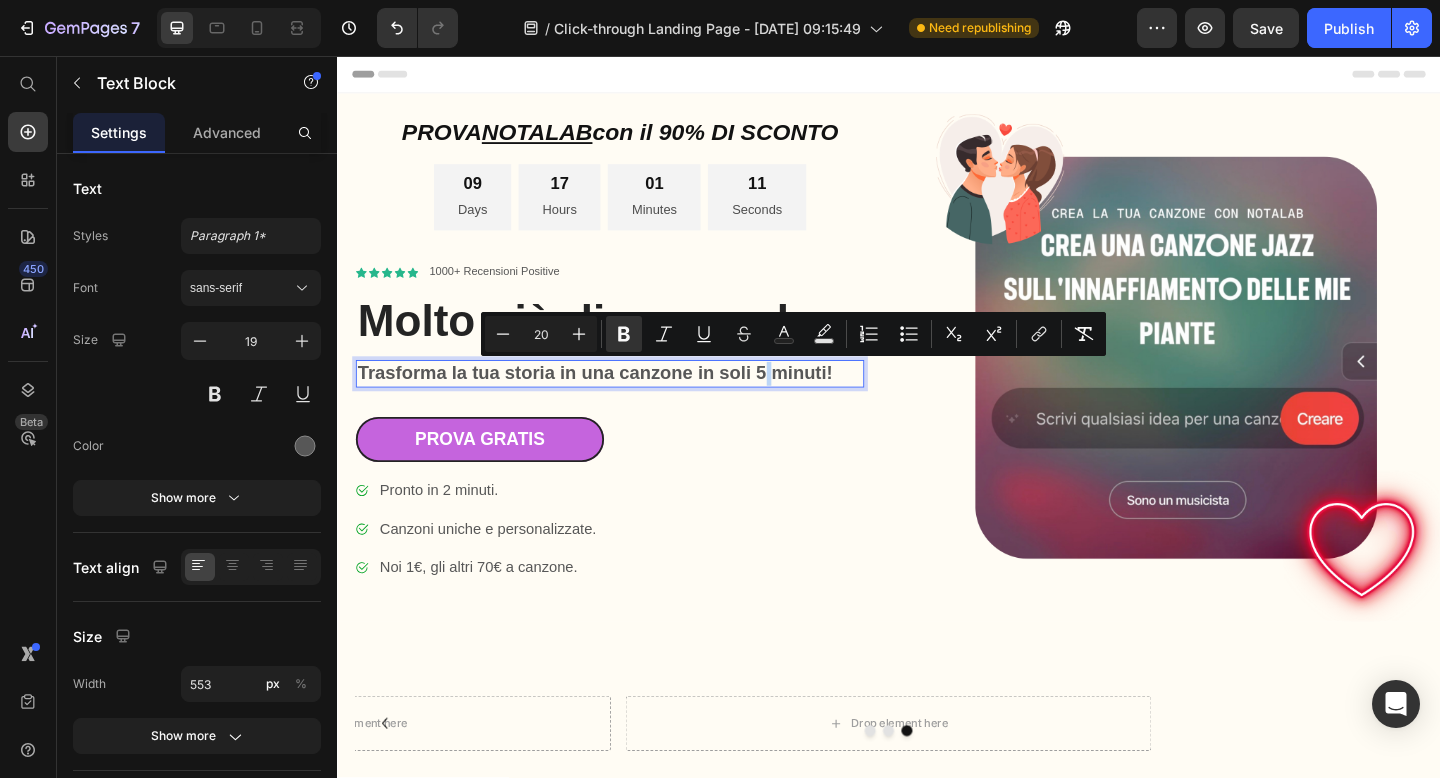 click on "Trasforma la tua storia in una canzone in soli 5 minuti!" at bounding box center (617, 401) 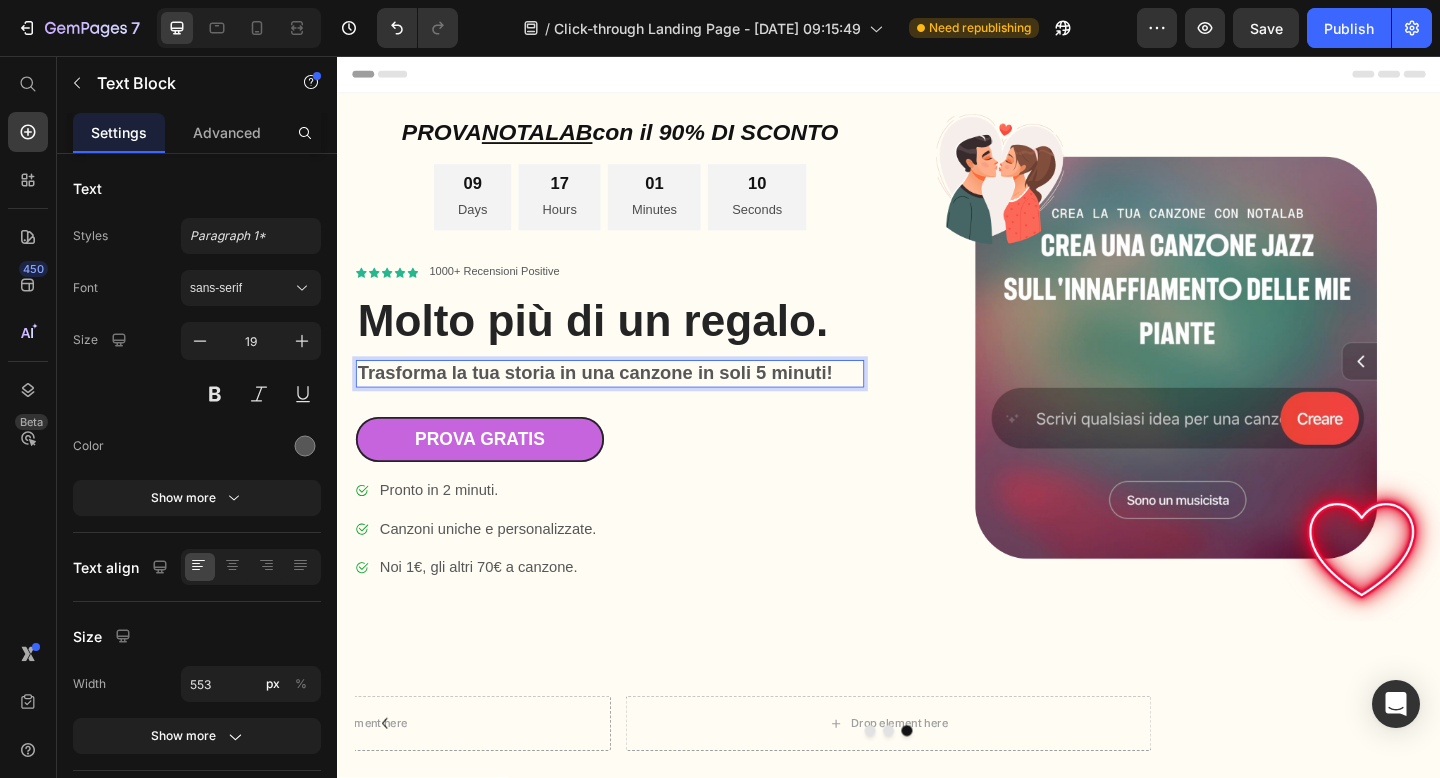 click on "Trasforma la tua storia in una canzone in soli 5 minuti!" at bounding box center (617, 401) 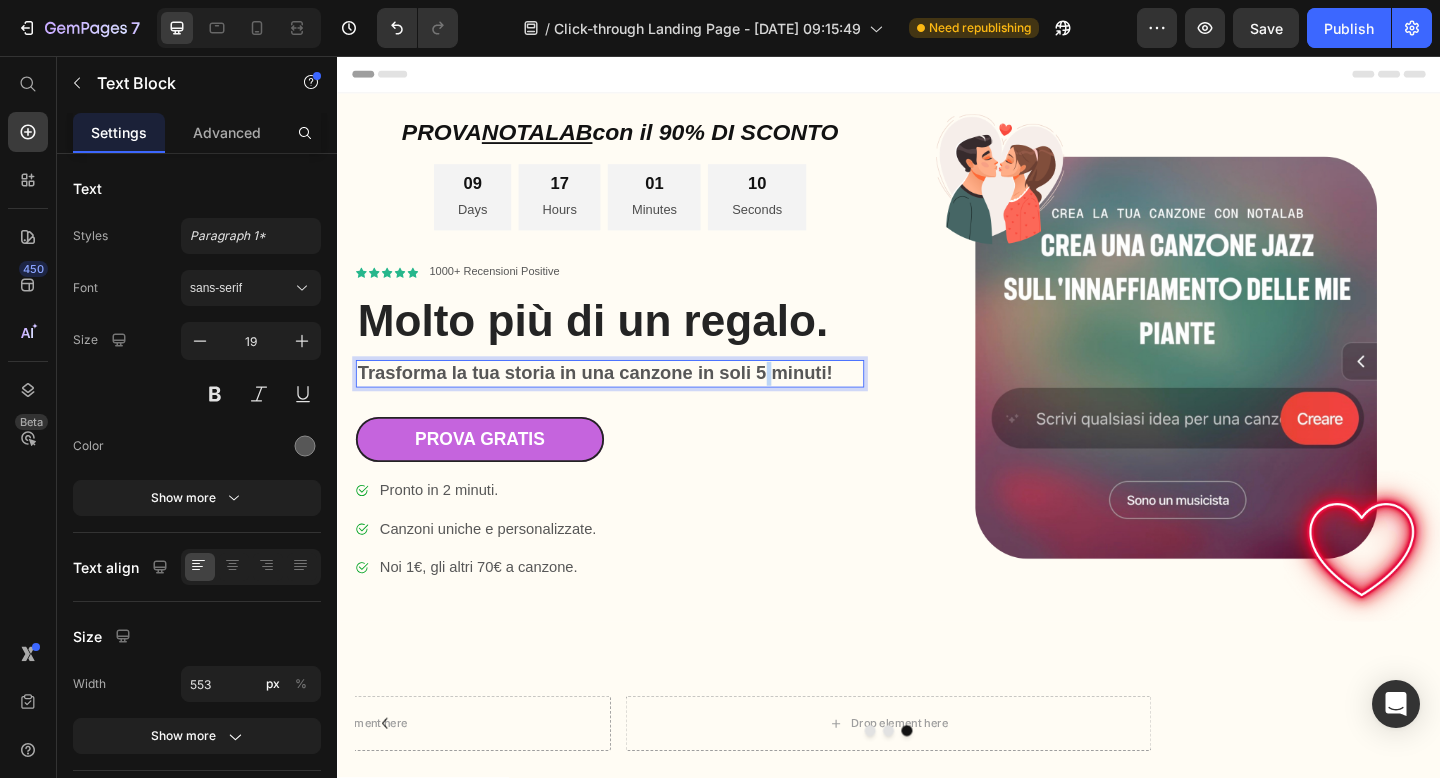 click on "Trasforma la tua storia in una canzone in soli 5 minuti!" at bounding box center (617, 401) 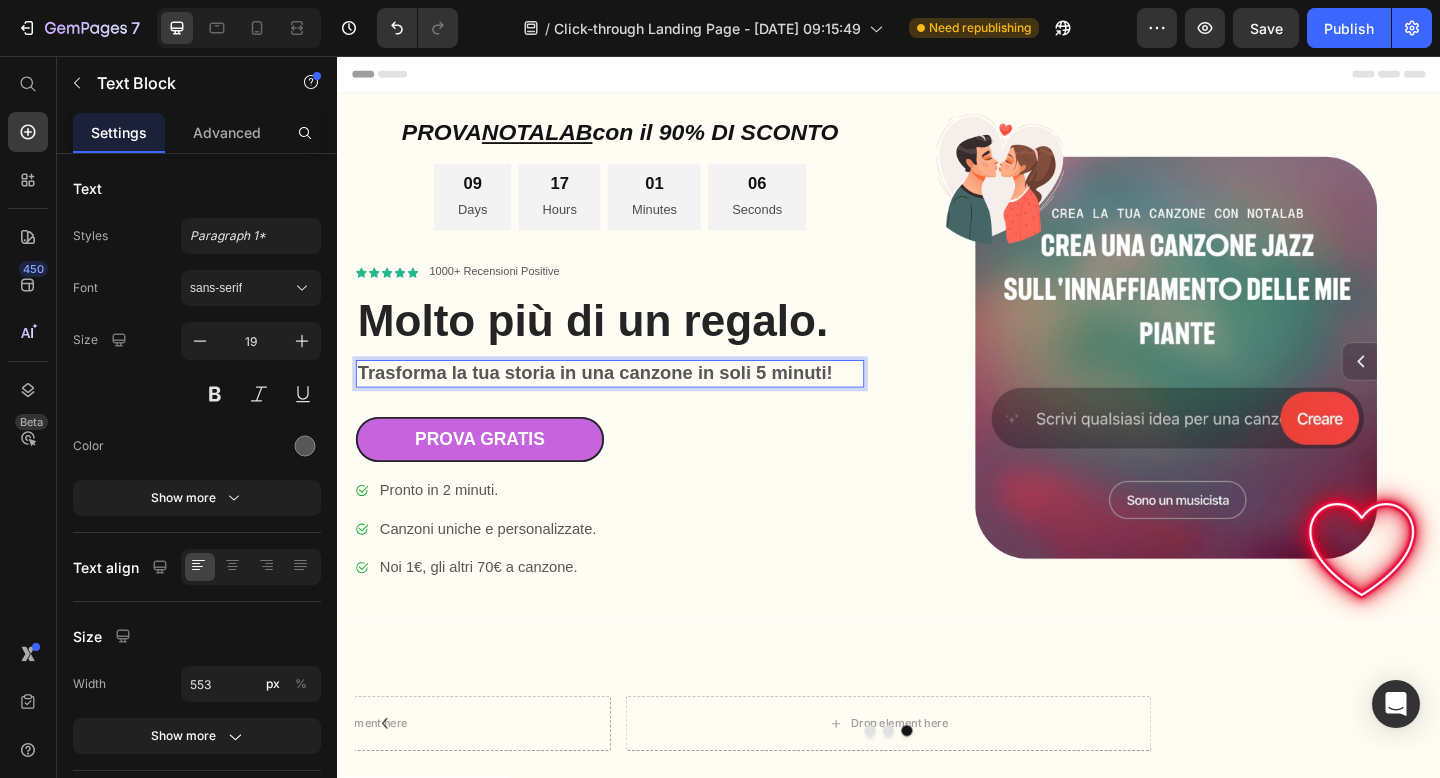 click on "Trasforma la tua storia in una canzone in soli 5 minuti!" at bounding box center (617, 401) 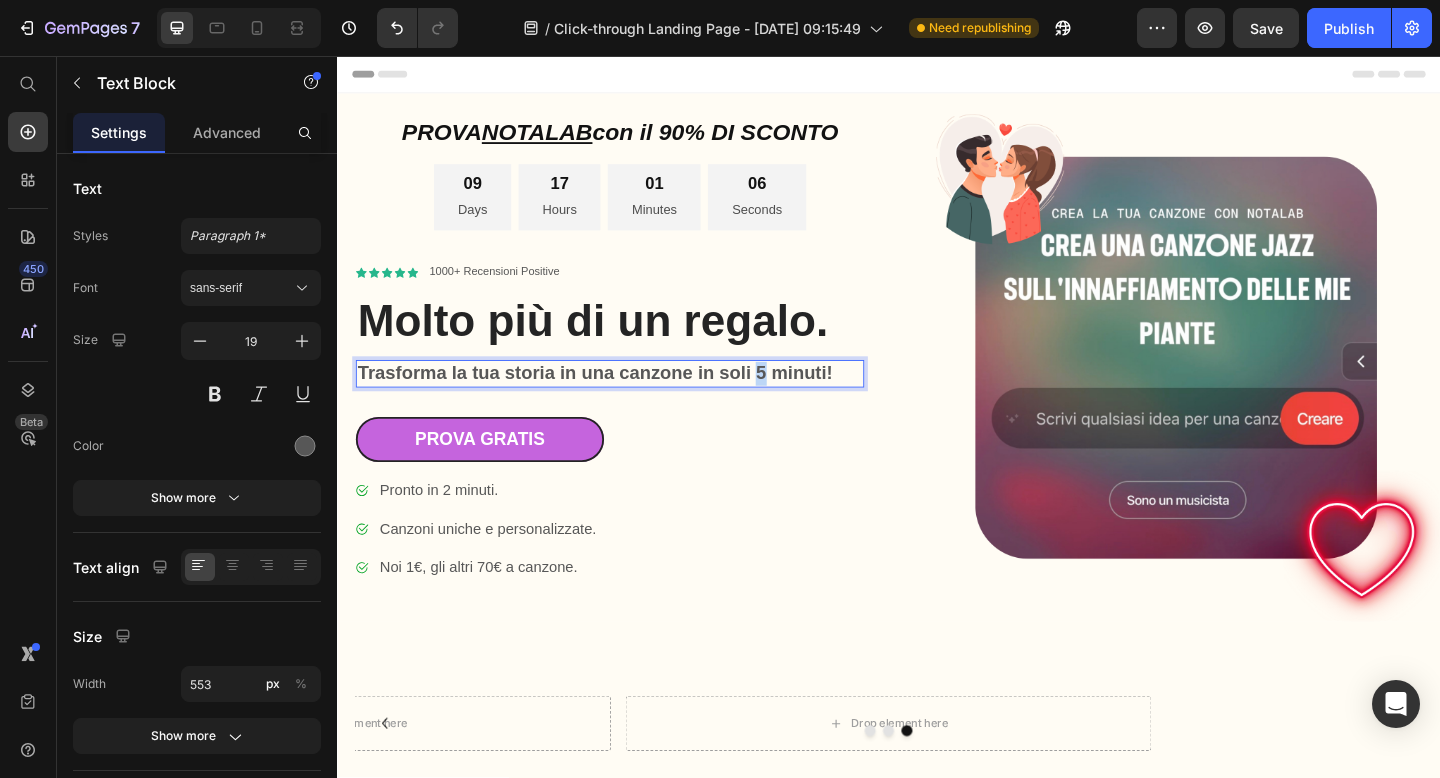 click on "Trasforma la tua storia in una canzone in soli 5 minuti!" at bounding box center (617, 401) 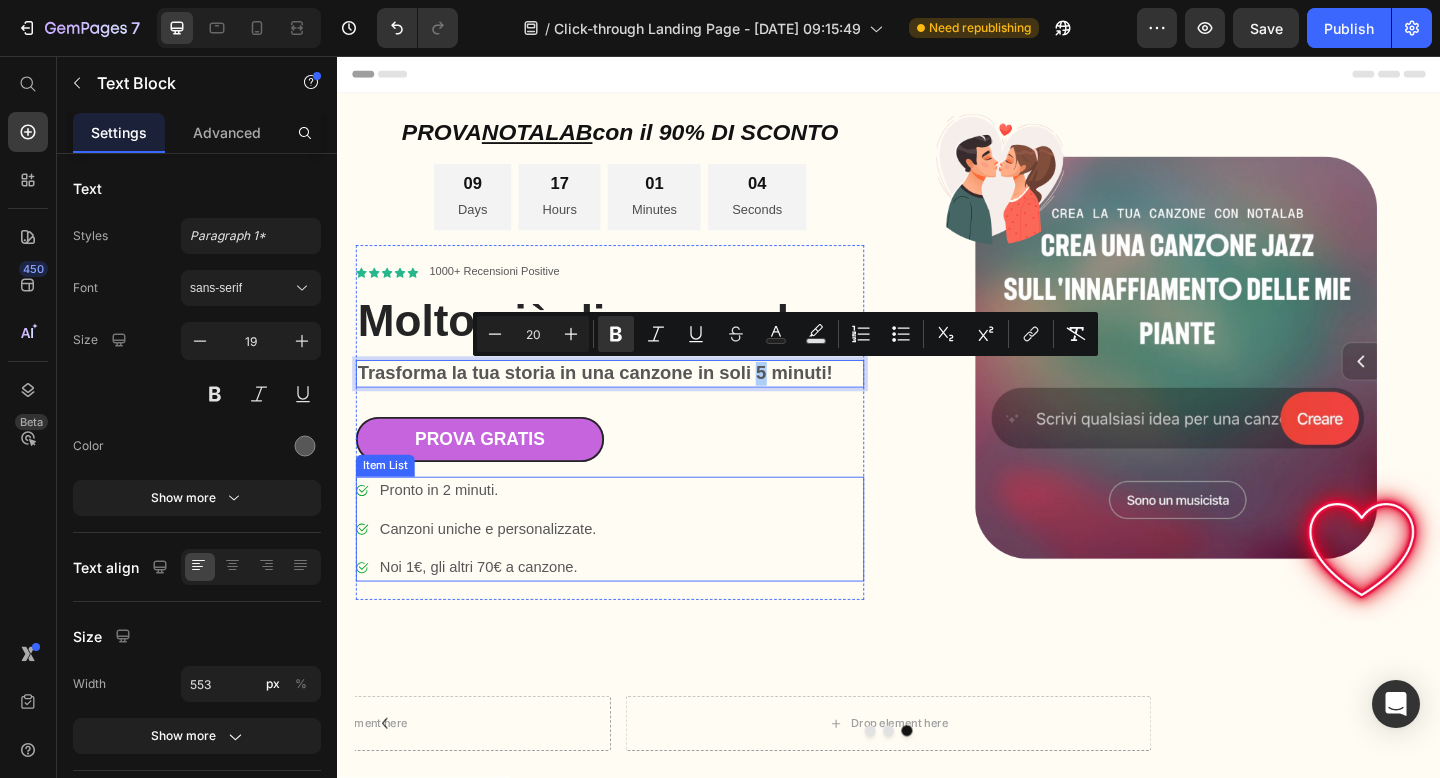 click on "Pronto in 2 minuti." at bounding box center (501, 529) 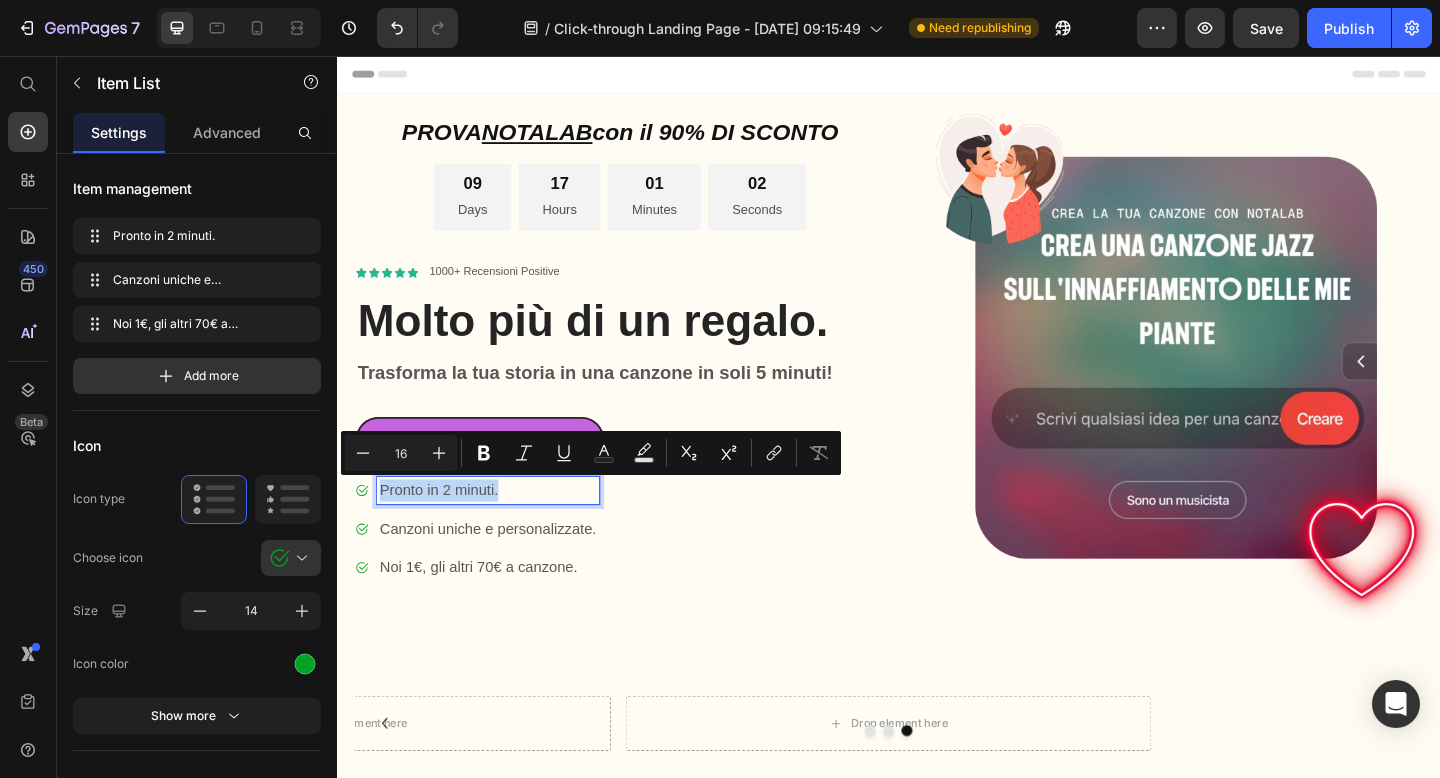 drag, startPoint x: 513, startPoint y: 524, endPoint x: 383, endPoint y: 523, distance: 130.00385 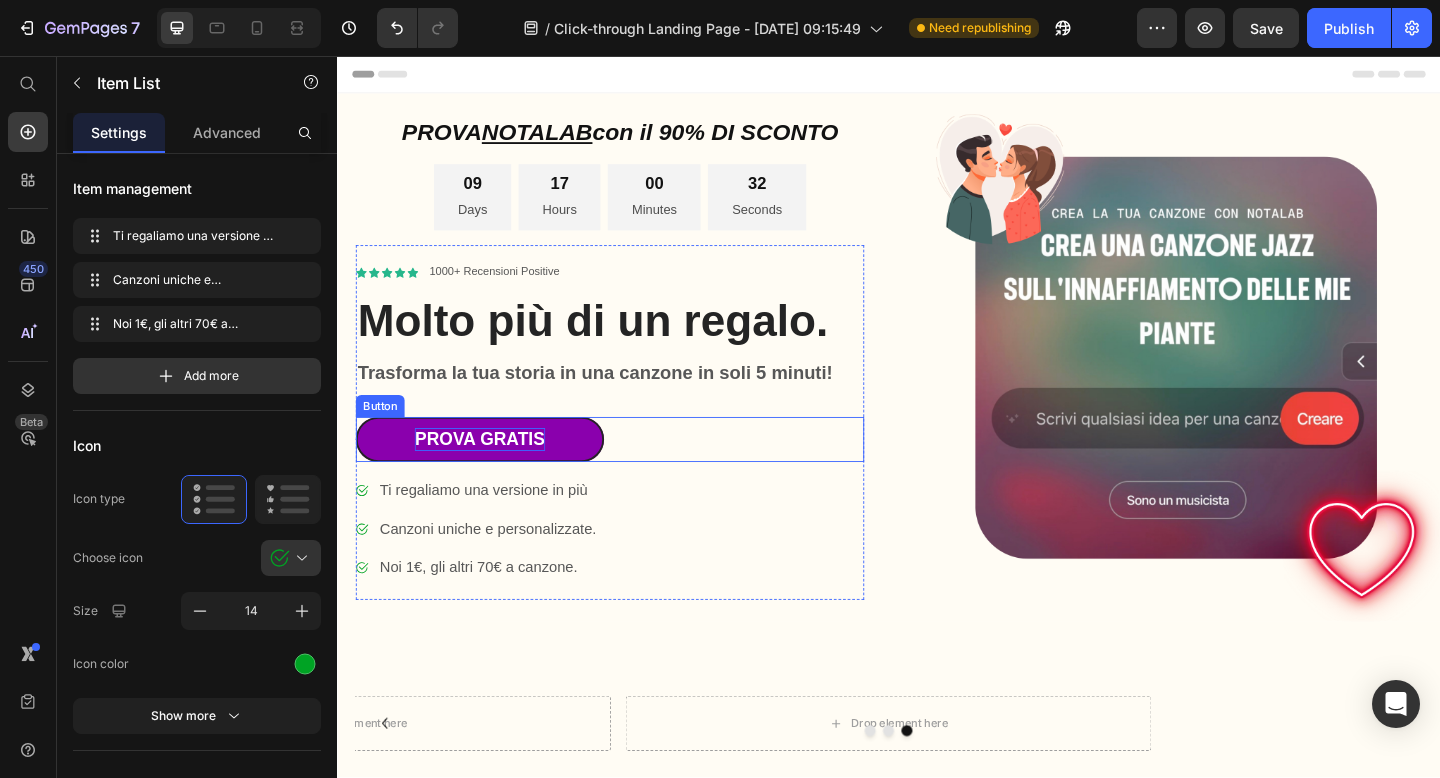 click on "Prova gratis" at bounding box center [491, 473] 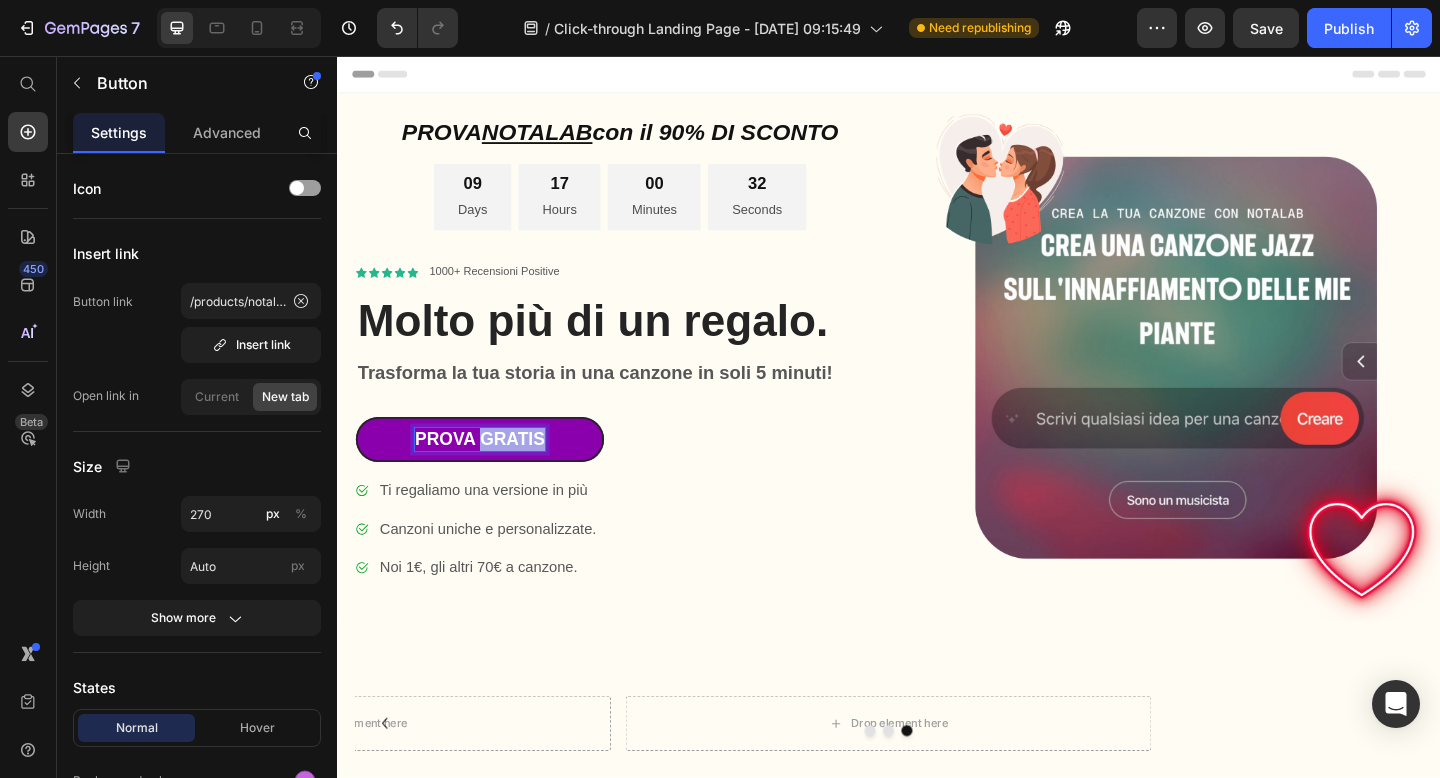 click on "Prova gratis" at bounding box center [491, 473] 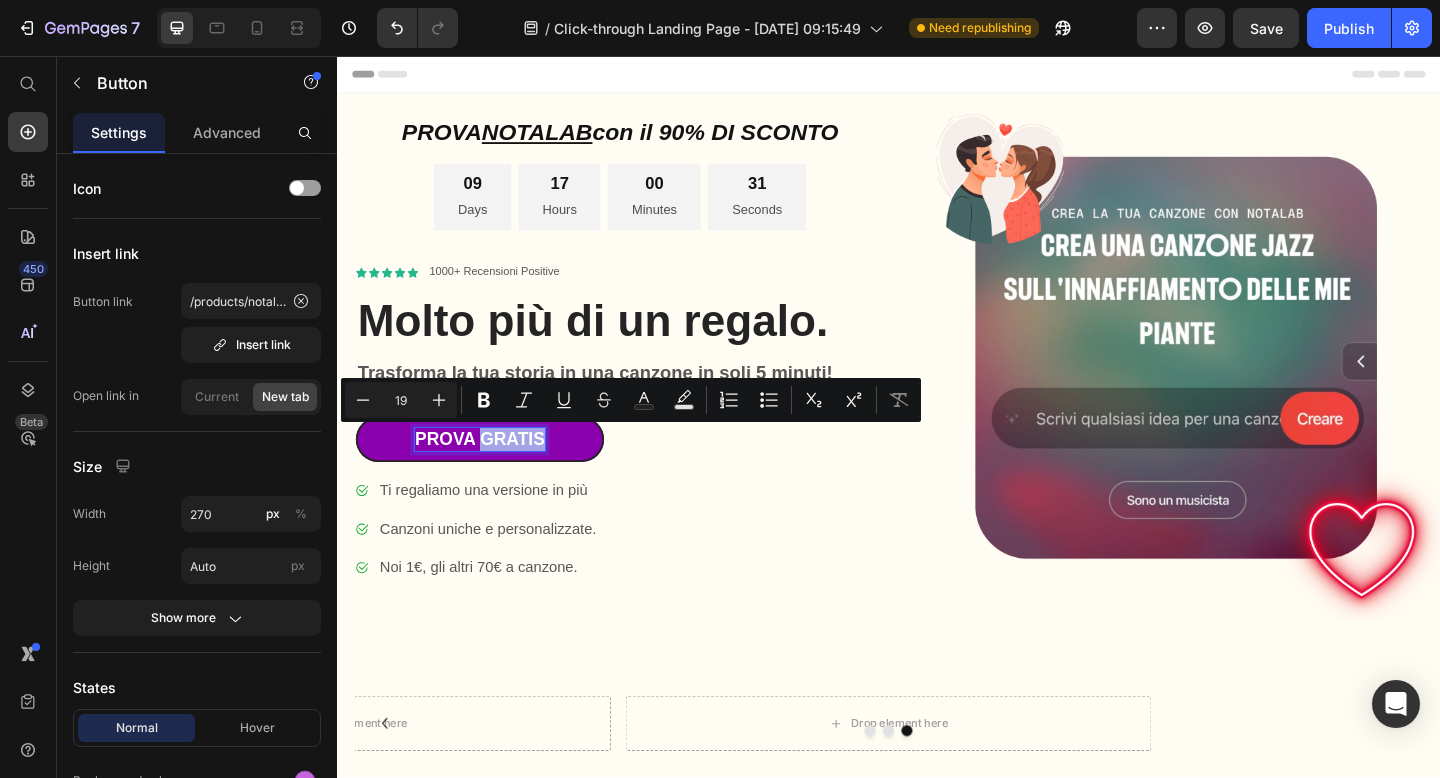 click on "Prova gratis" at bounding box center (491, 473) 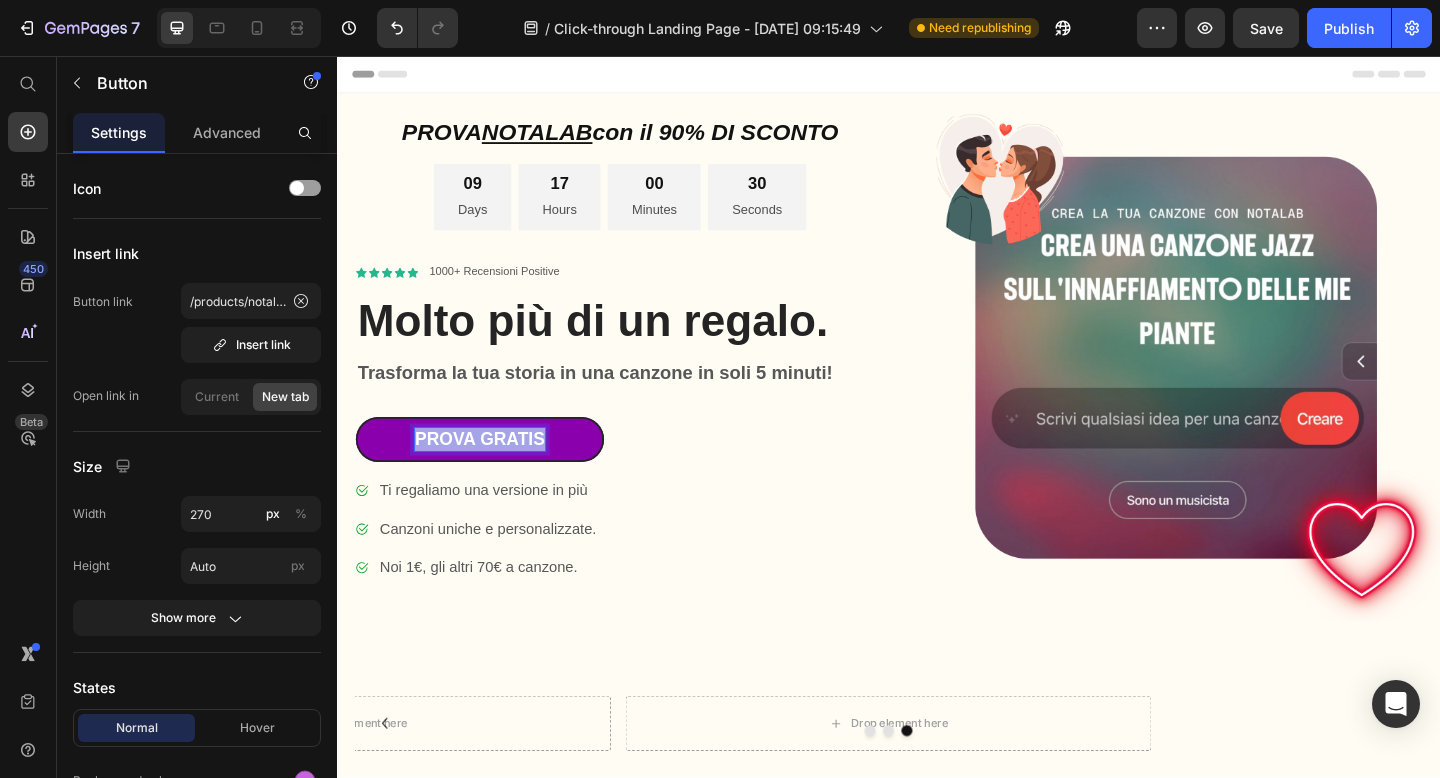 drag, startPoint x: 559, startPoint y: 470, endPoint x: 425, endPoint y: 470, distance: 134 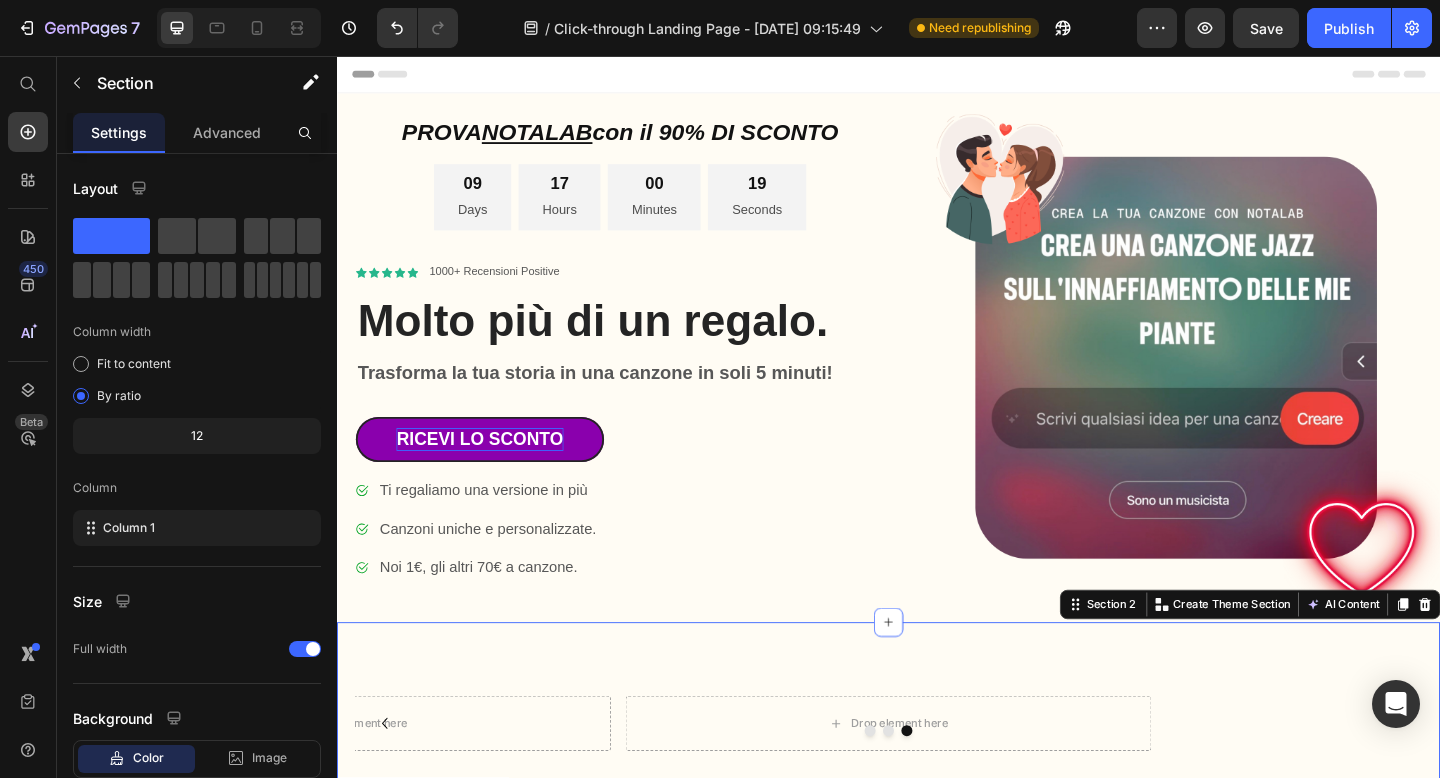 click on "Inserisci un’idea, scegli lo stile e lascia che Notalab trasformi le tue parole in musica. Text Block
Drop element here
Drop element here
Drop element here
Carousel Row Section 2   You can create reusable sections Create Theme Section AI Content Write with GemAI What would you like to describe here? Tone and Voice Persuasive Product Top tier mix and master Show more Generate" at bounding box center [937, 782] 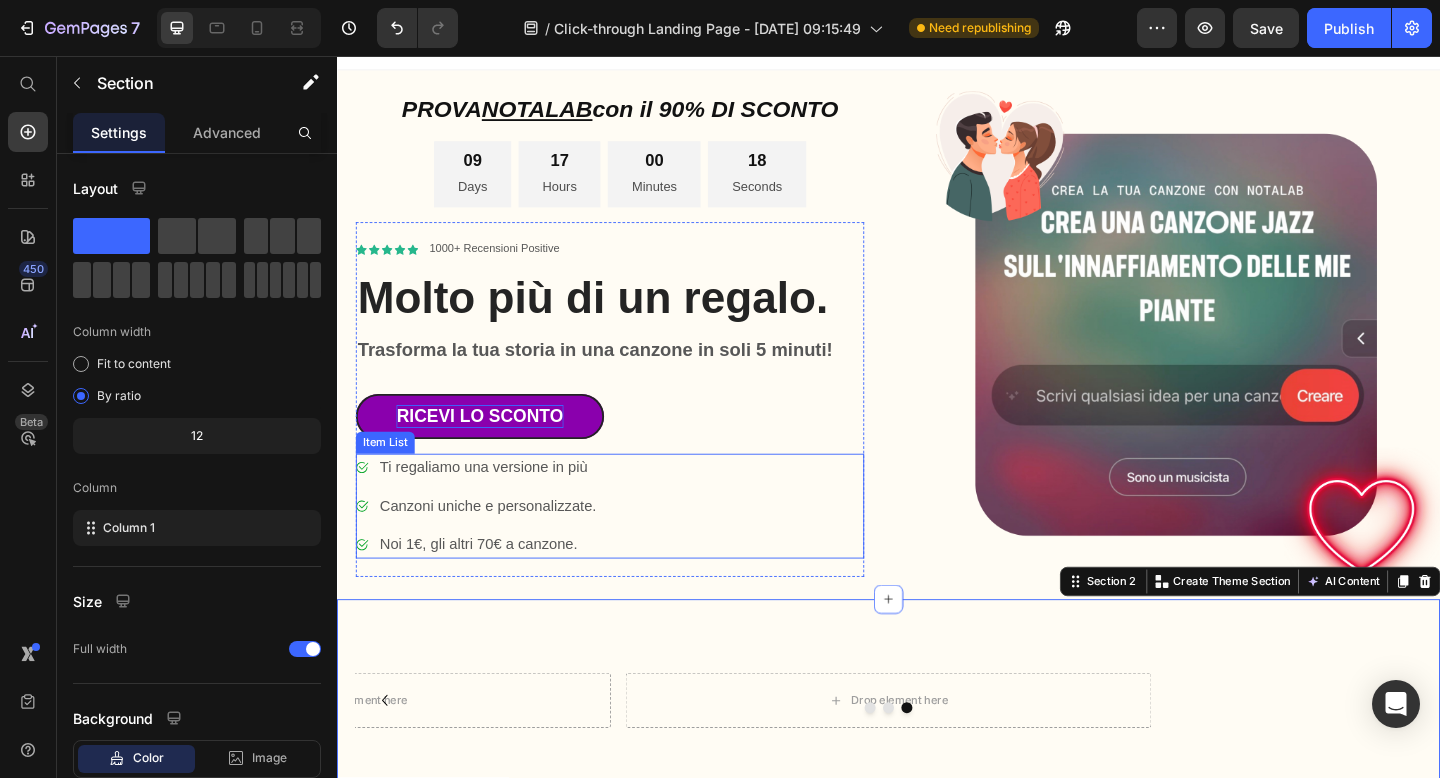 scroll, scrollTop: 26, scrollLeft: 0, axis: vertical 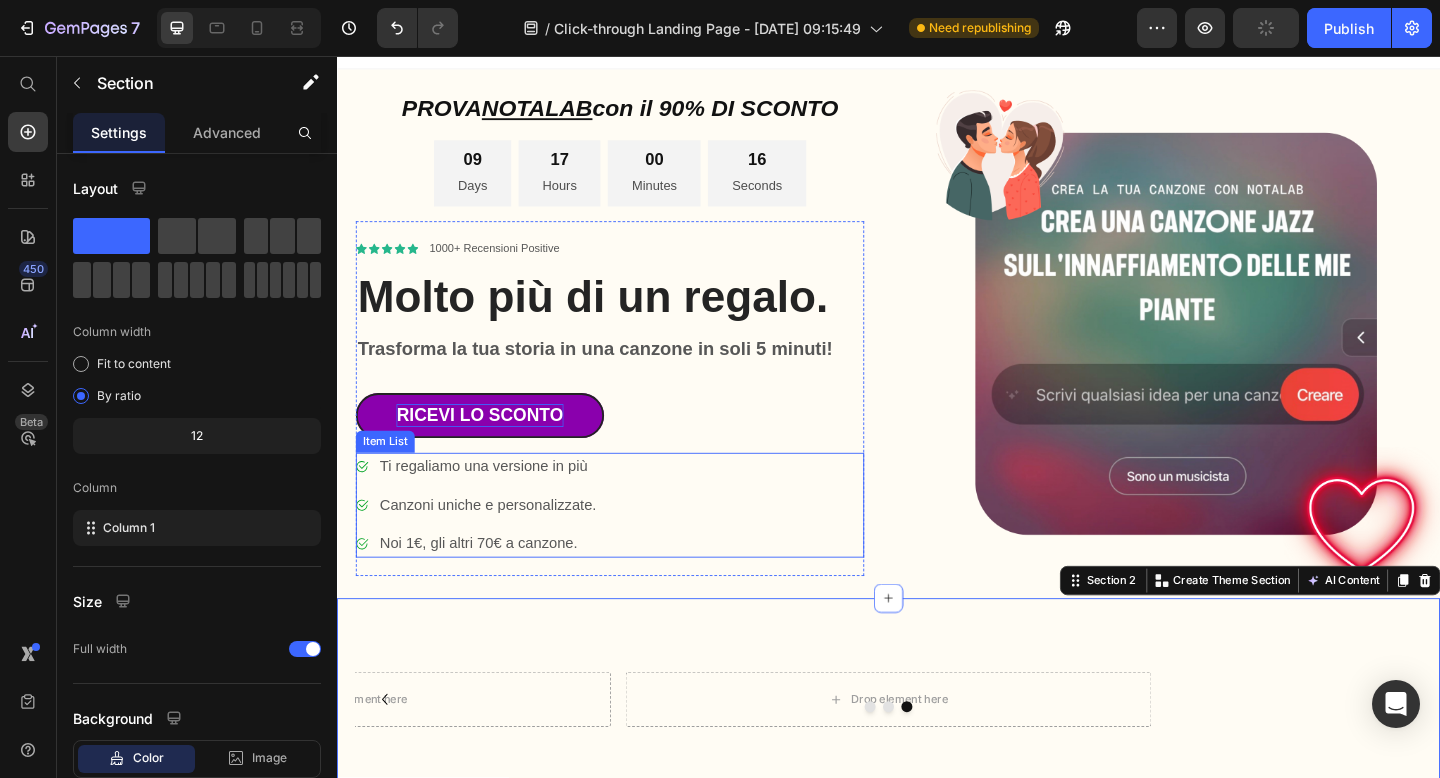 click on "Ti regaliamo una versione in più" at bounding box center [501, 503] 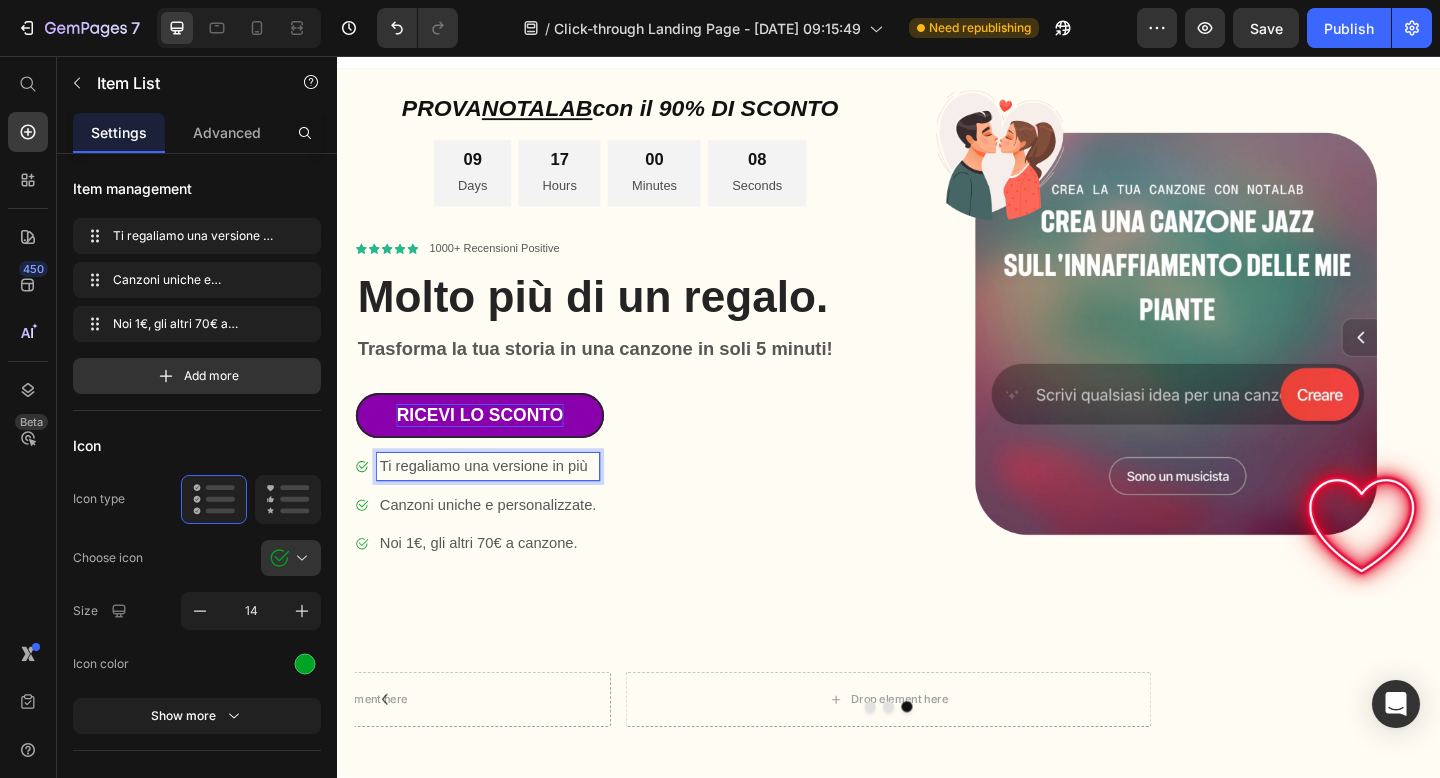click on "Canzoni uniche e personalizzate." at bounding box center (501, 545) 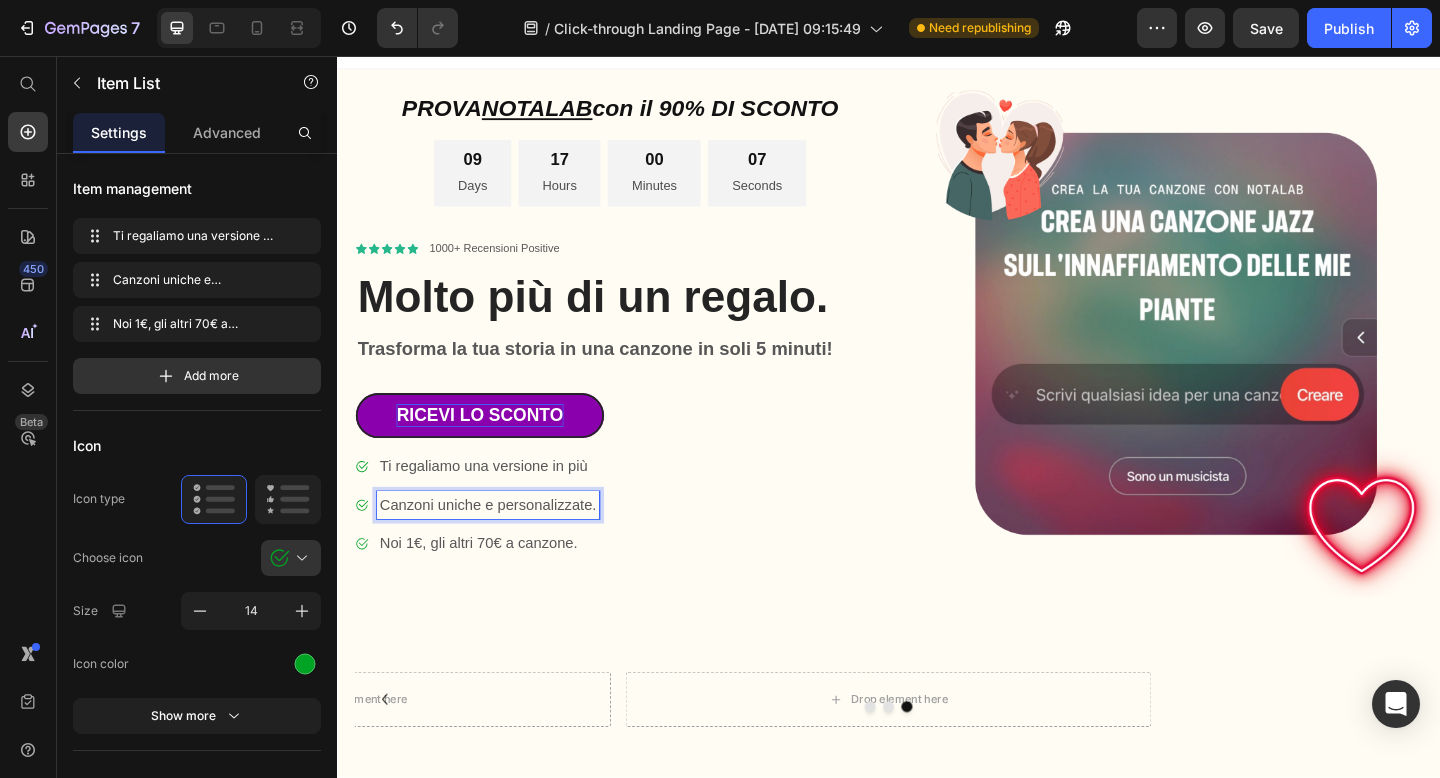 click on "Ti regaliamo una versione in più" at bounding box center (501, 503) 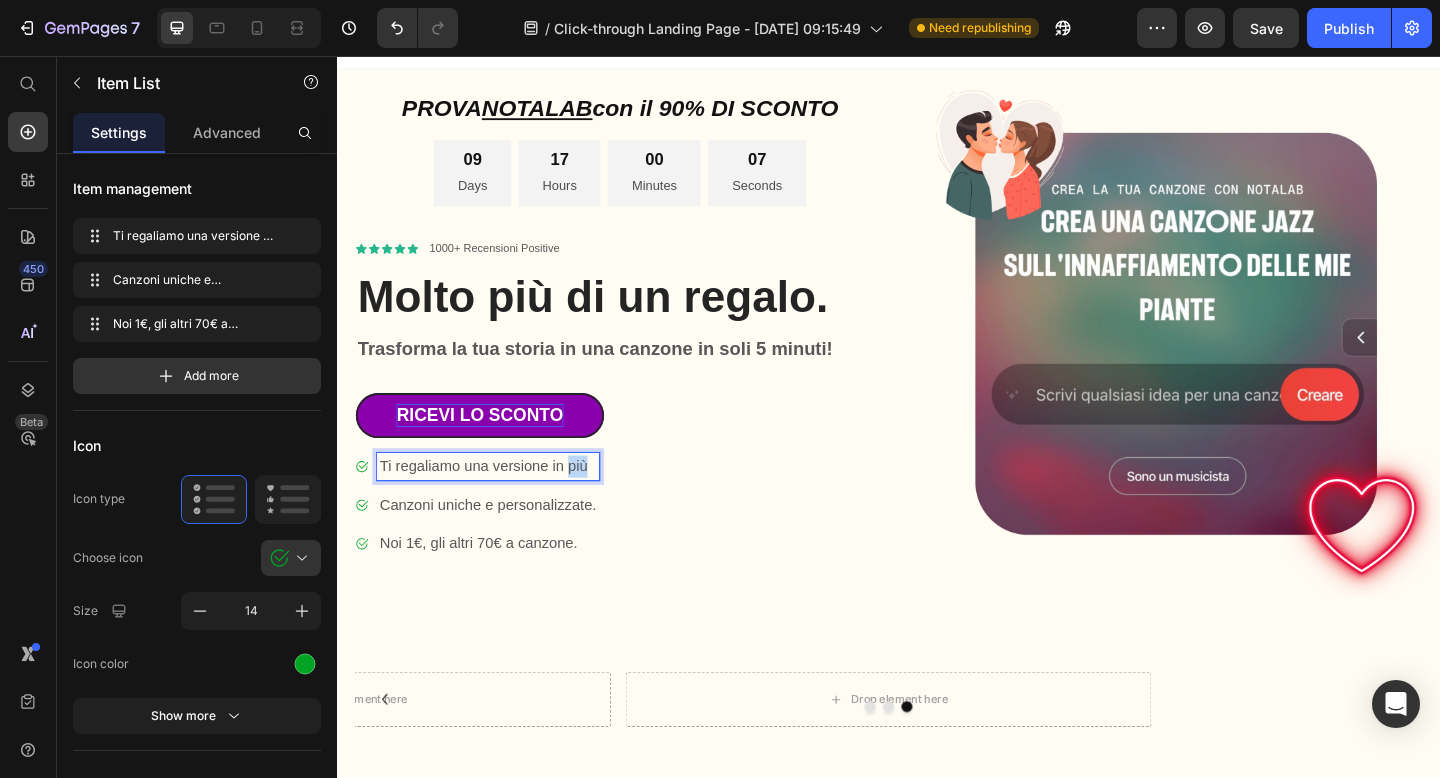 click on "Ti regaliamo una versione in più" at bounding box center (501, 503) 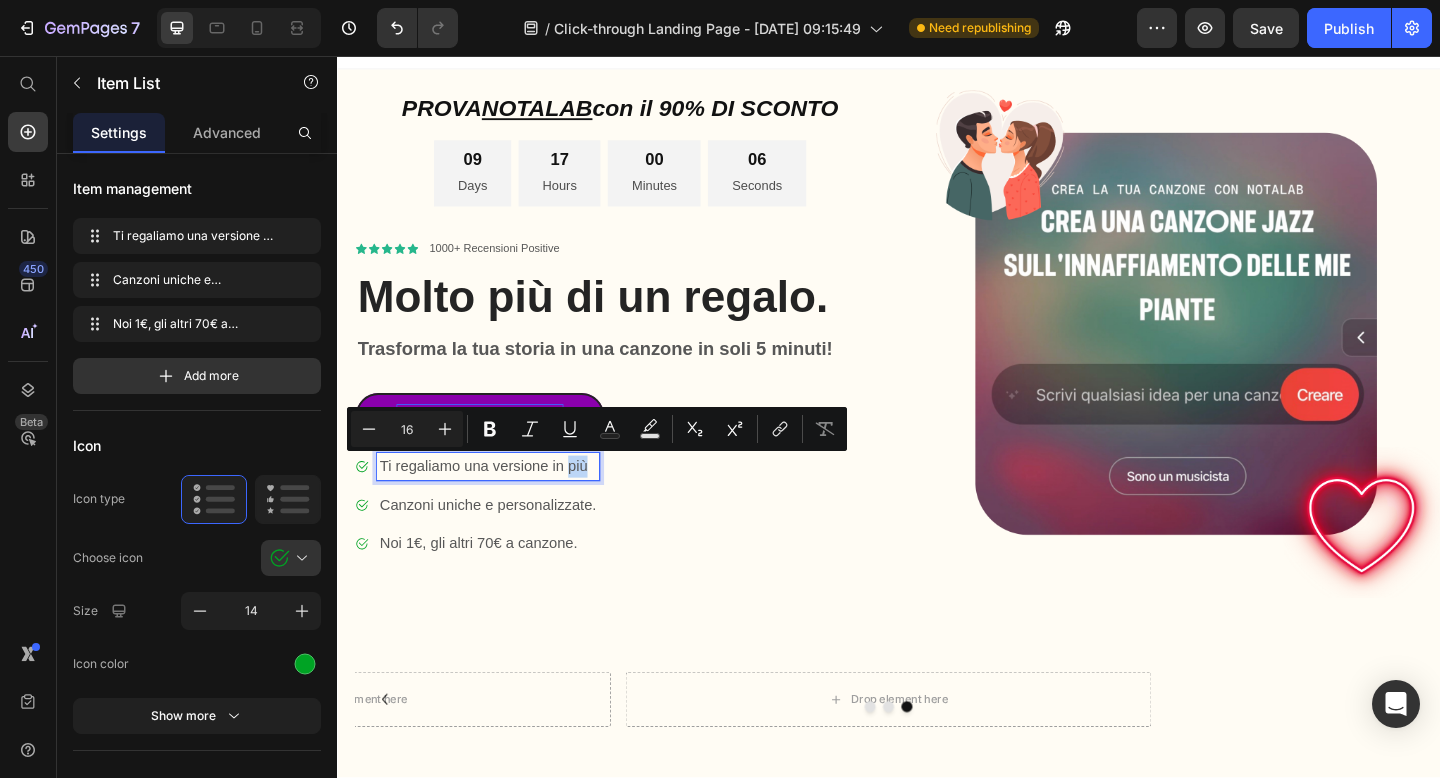 click on "Ti regaliamo una versione in più" at bounding box center (501, 503) 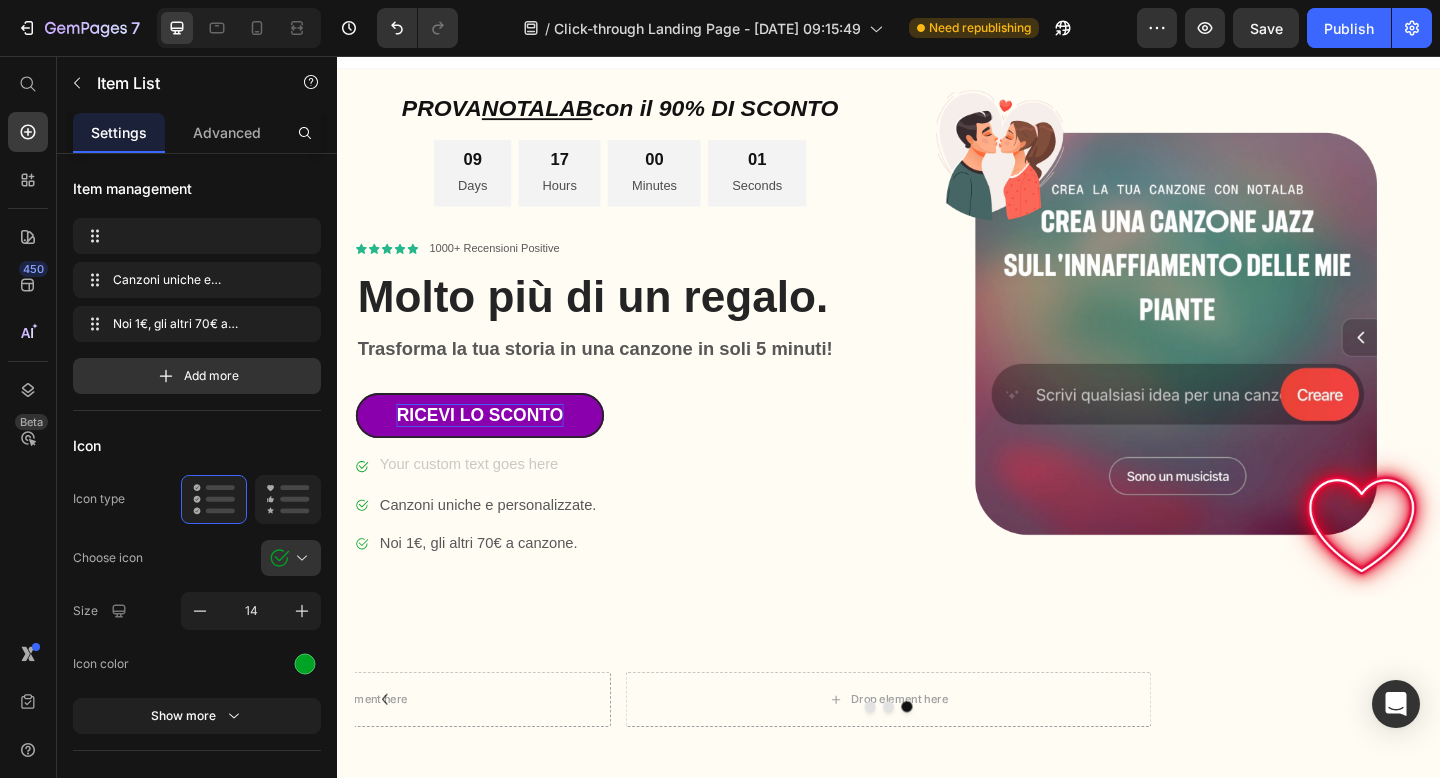 scroll, scrollTop: 14, scrollLeft: 0, axis: vertical 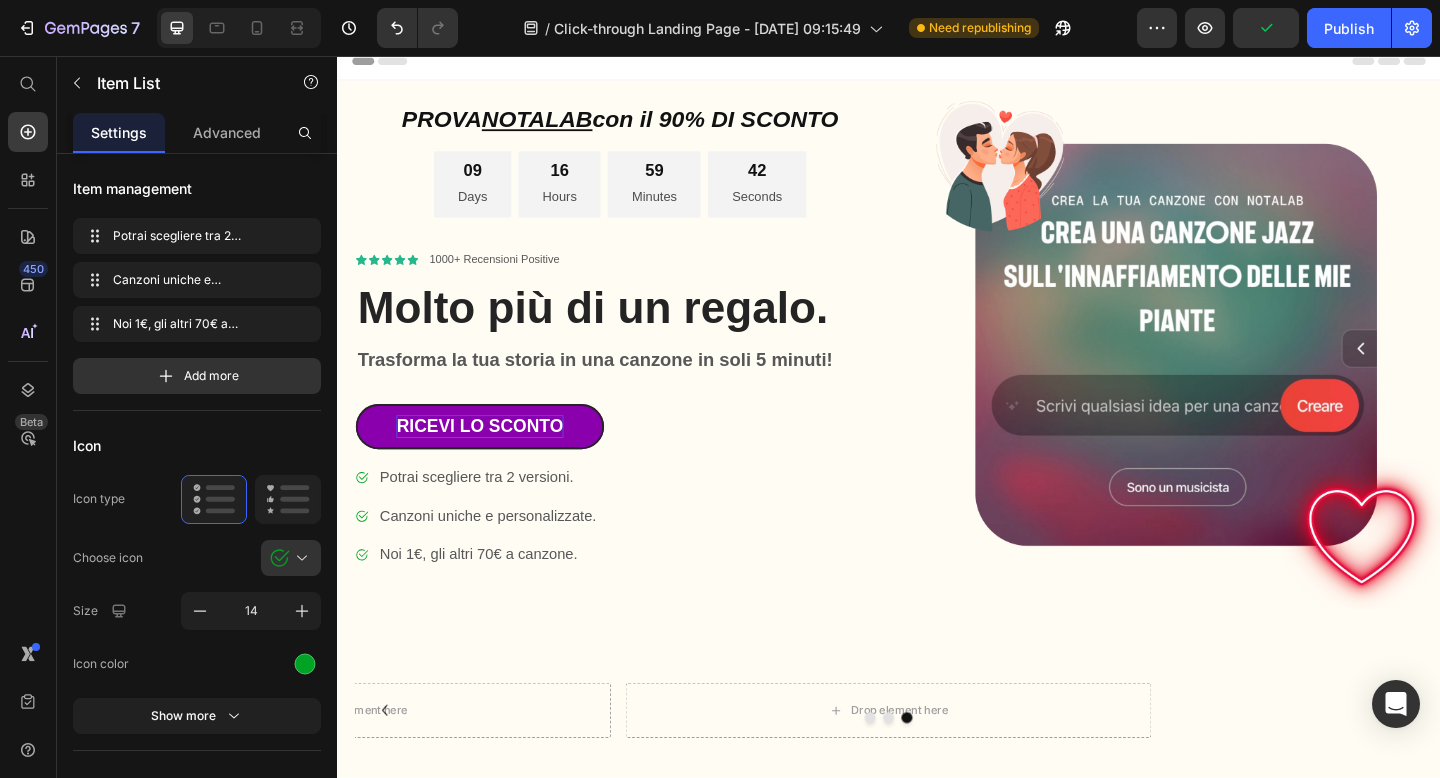 click on "Potrai scegliere tra 2 versioni.
Canzoni uniche e personalizzate.
Noi 1€, gli altri 70€ a canzone." at bounding box center [633, 557] 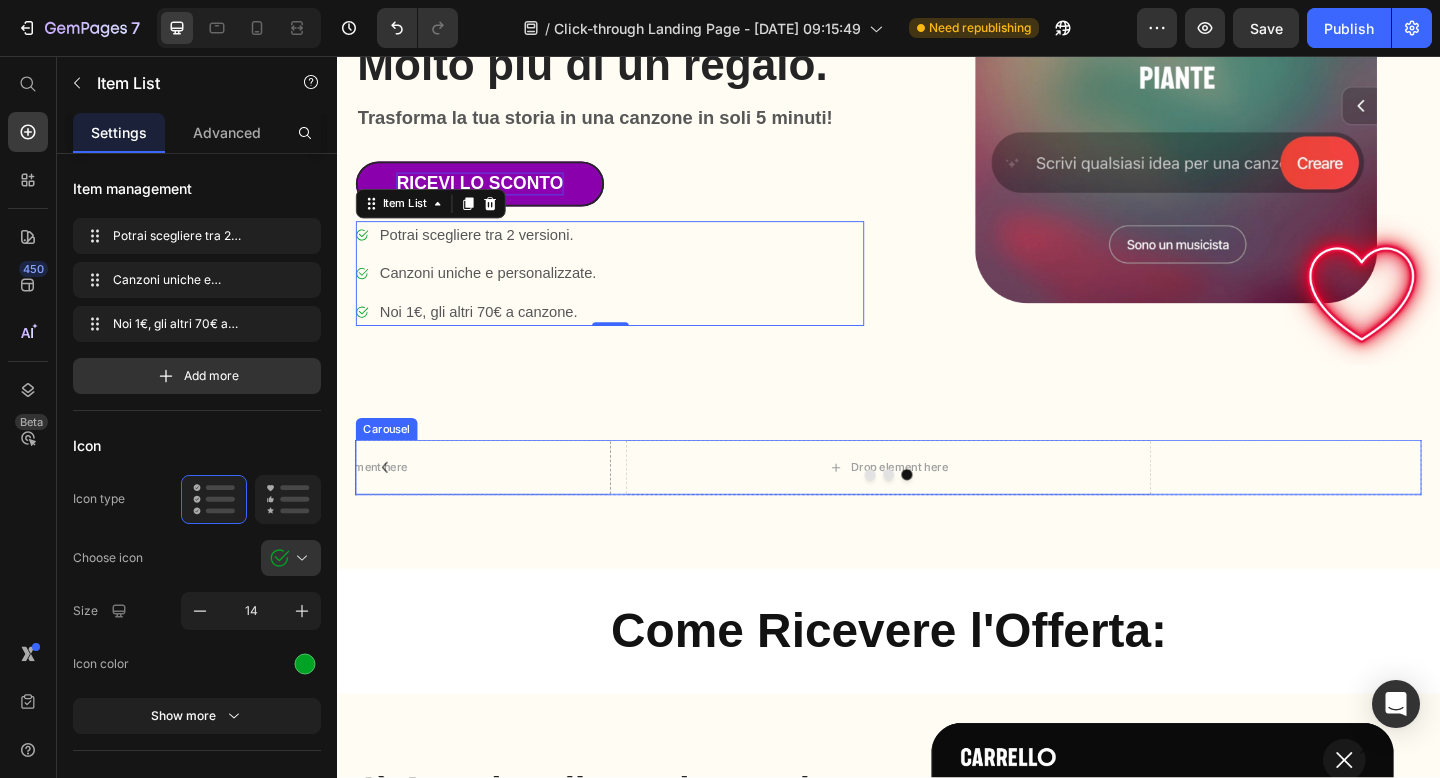 scroll, scrollTop: 271, scrollLeft: 0, axis: vertical 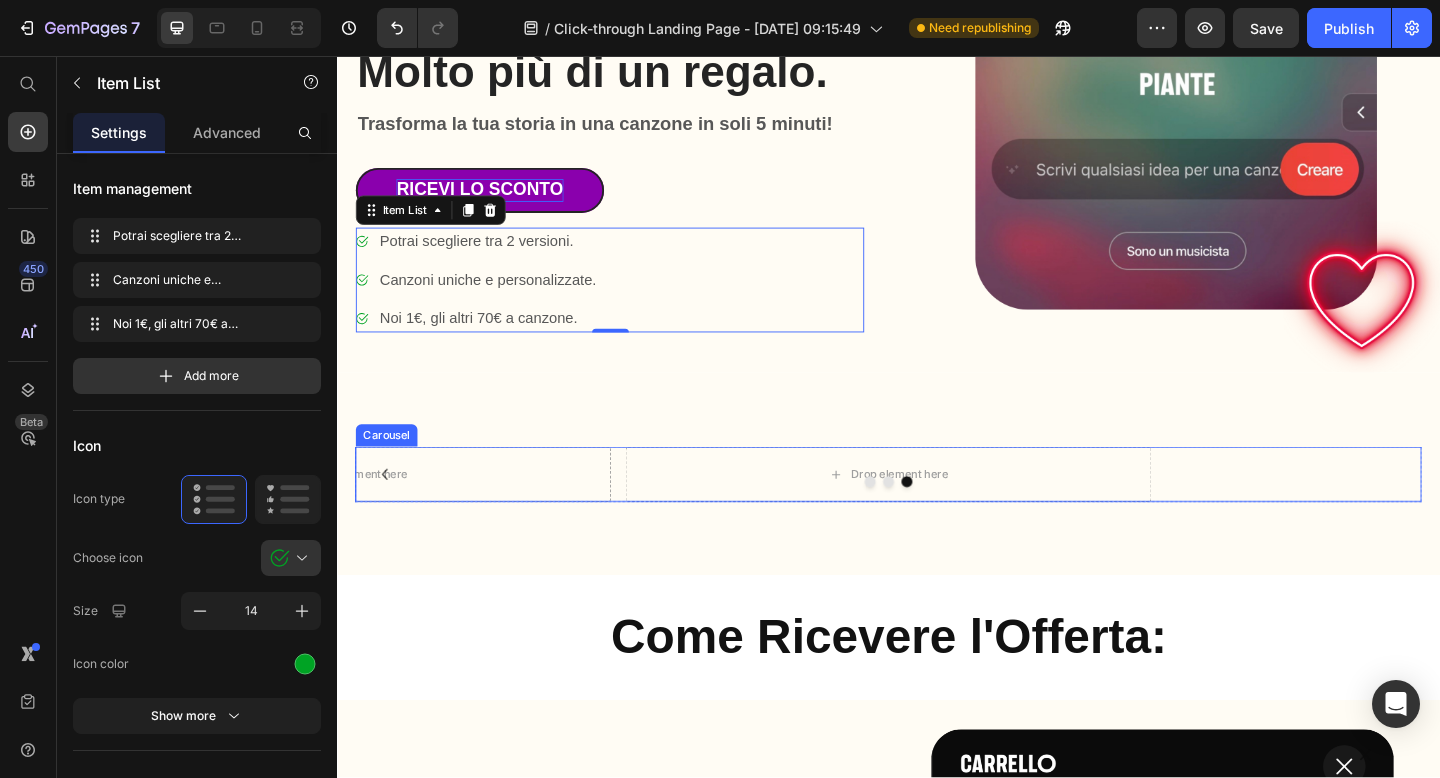 click on "Inserisci un’idea, scegli lo stile e lascia che Notalab trasformi le tue parole in musica. Text Block
Drop element here
Drop element here
Drop element here
Carousel Row Section 2" at bounding box center (937, 511) 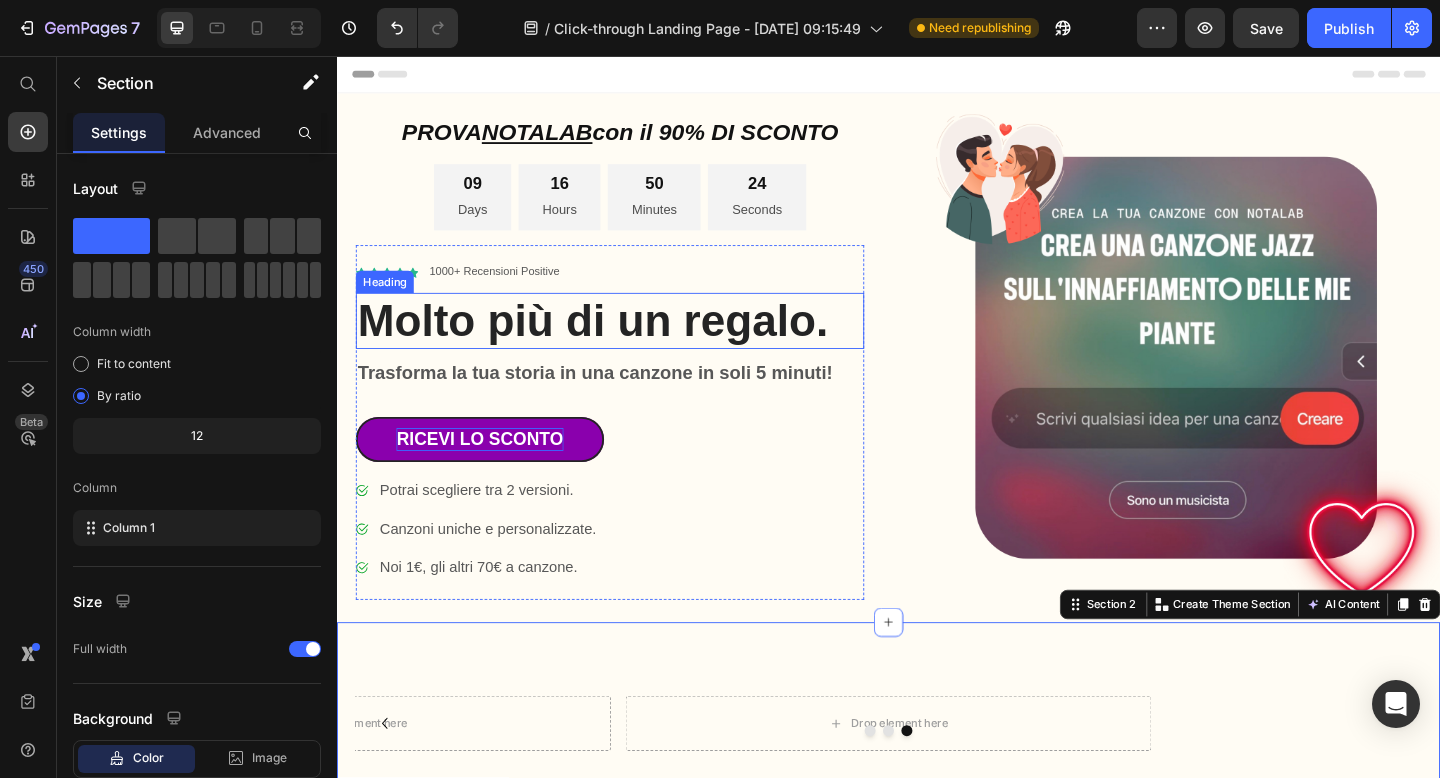 scroll, scrollTop: 3, scrollLeft: 0, axis: vertical 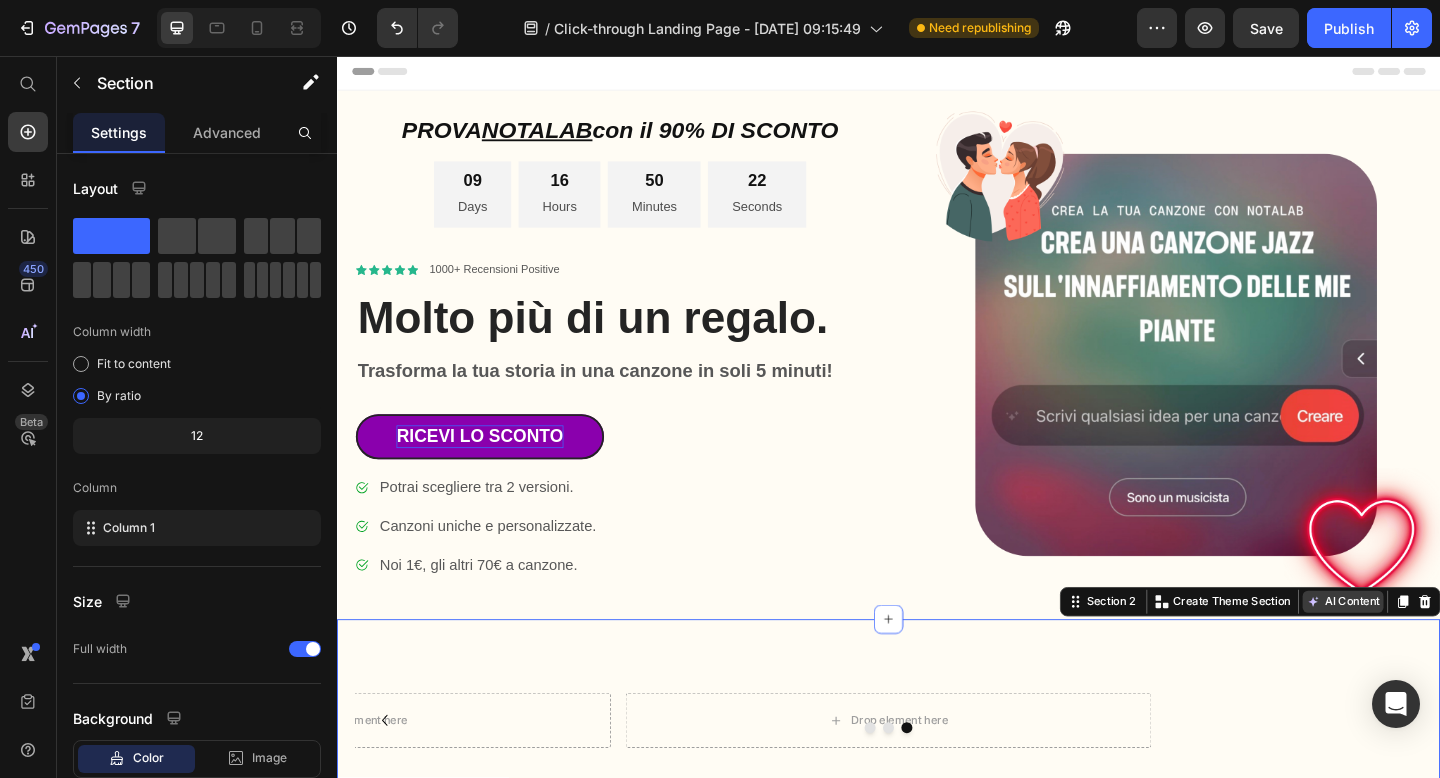 click on "AI Content" at bounding box center [1431, 650] 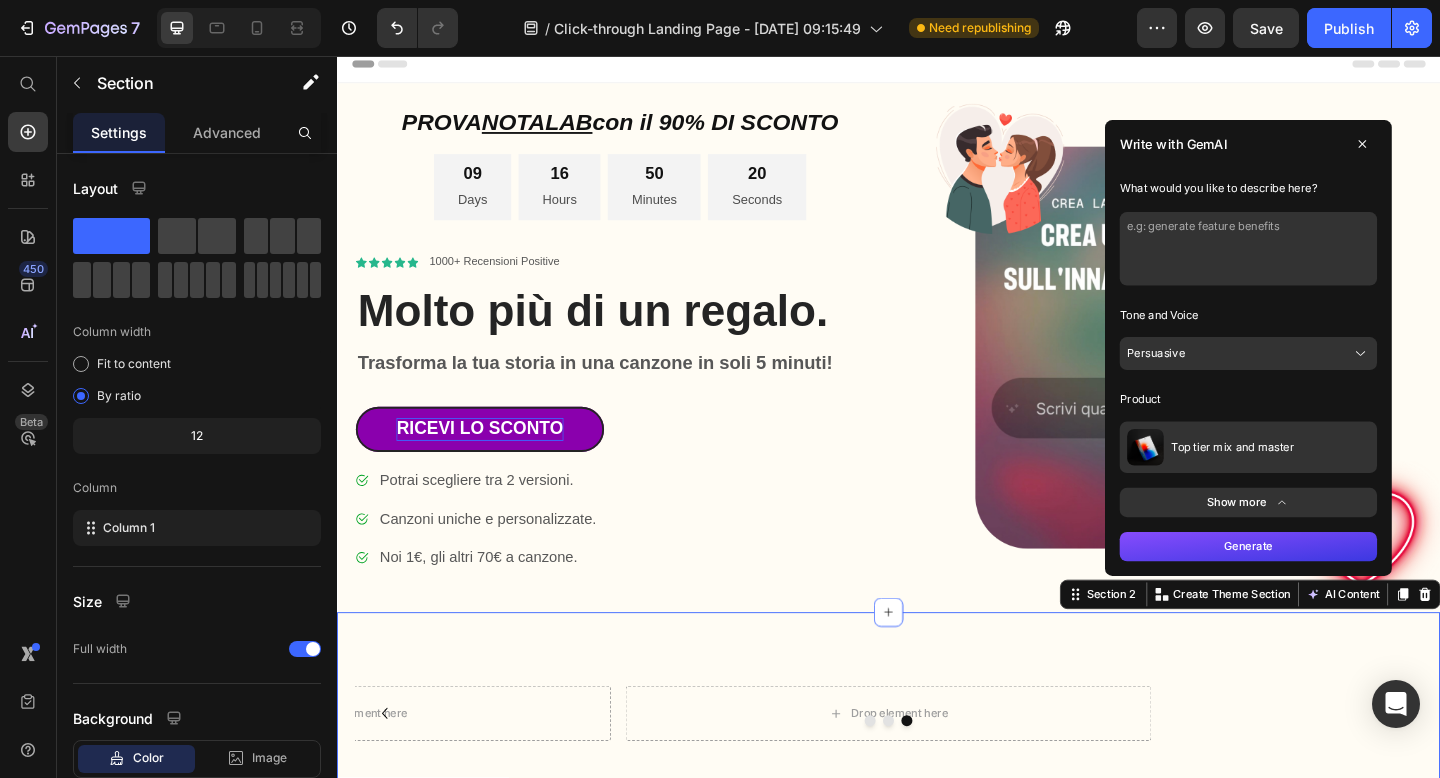 scroll, scrollTop: 10, scrollLeft: 0, axis: vertical 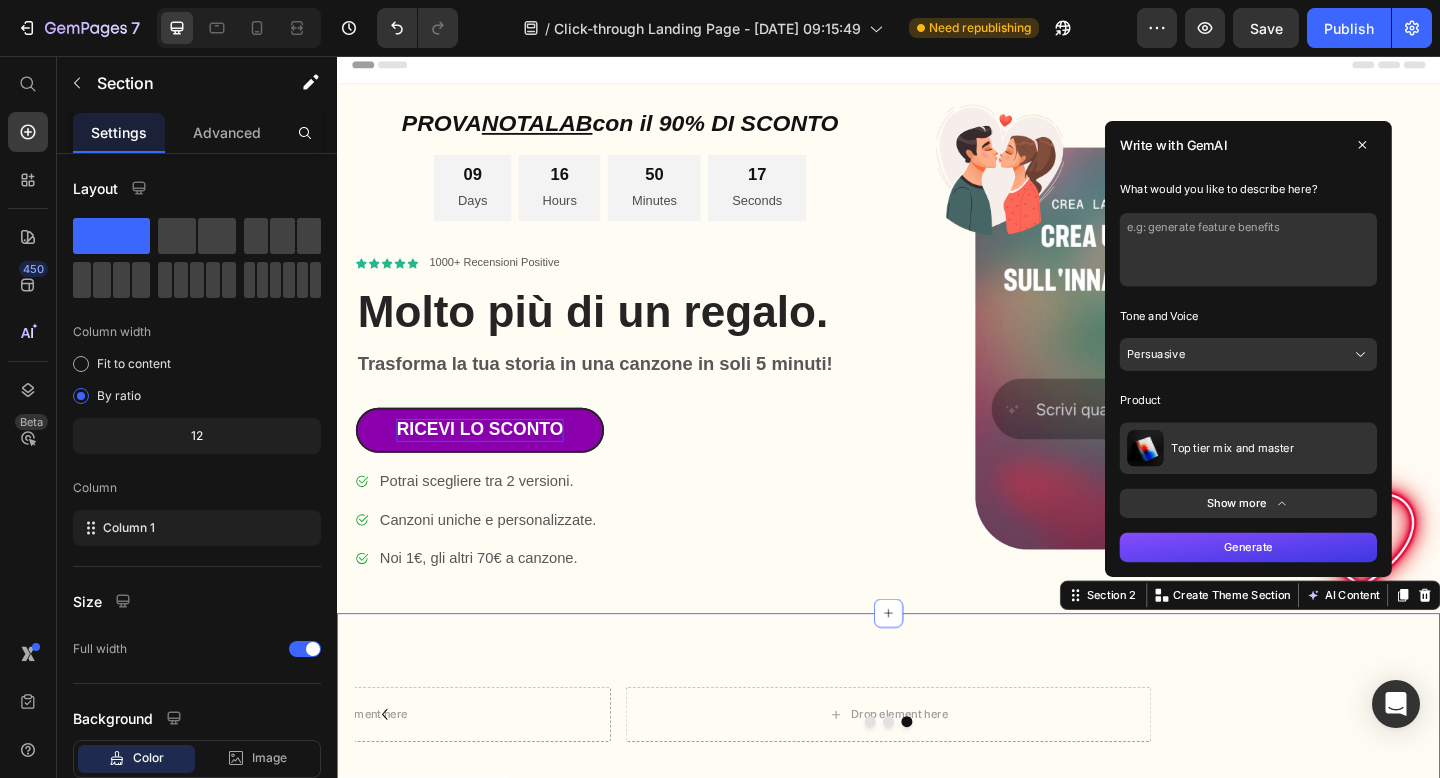 click on "Top tier mix and master" at bounding box center [1311, 483] 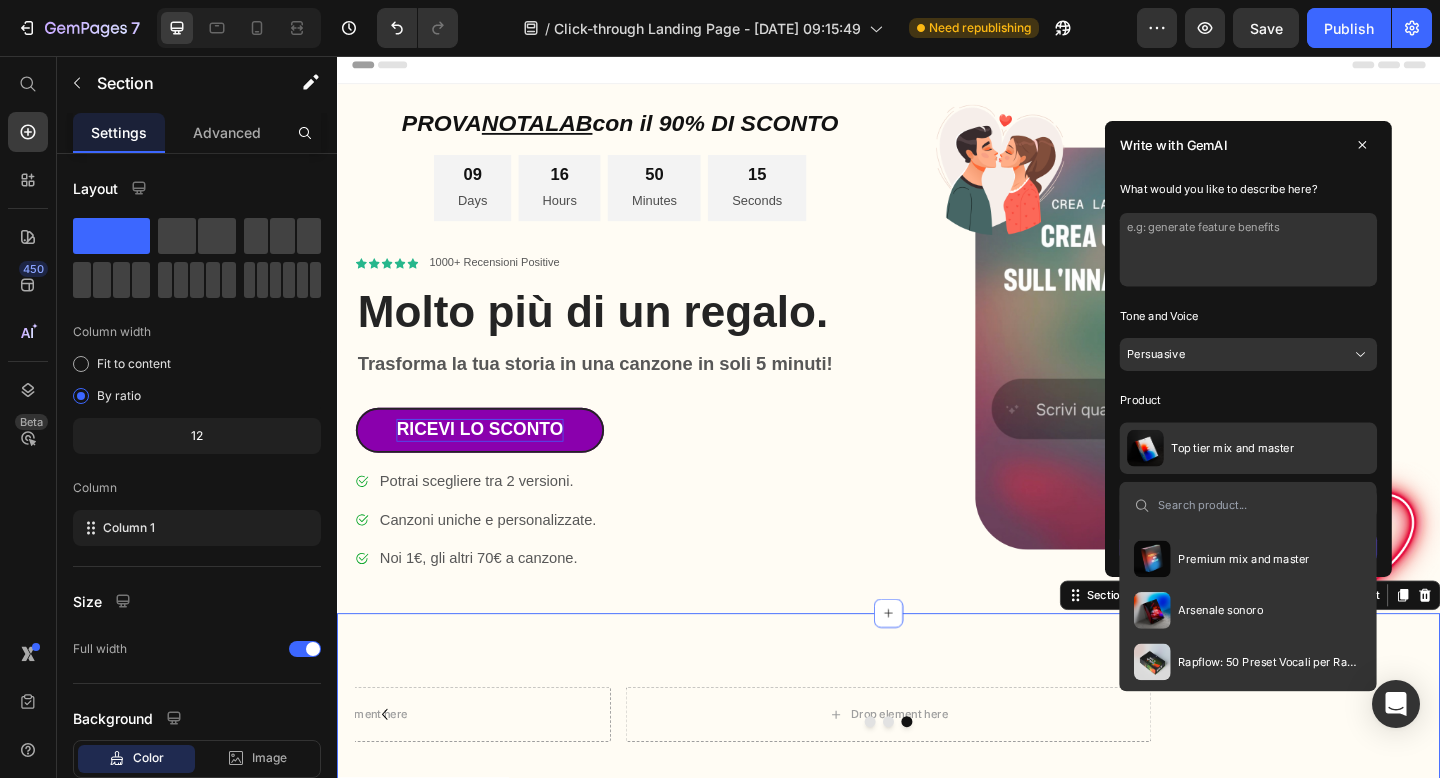 scroll, scrollTop: 224, scrollLeft: 0, axis: vertical 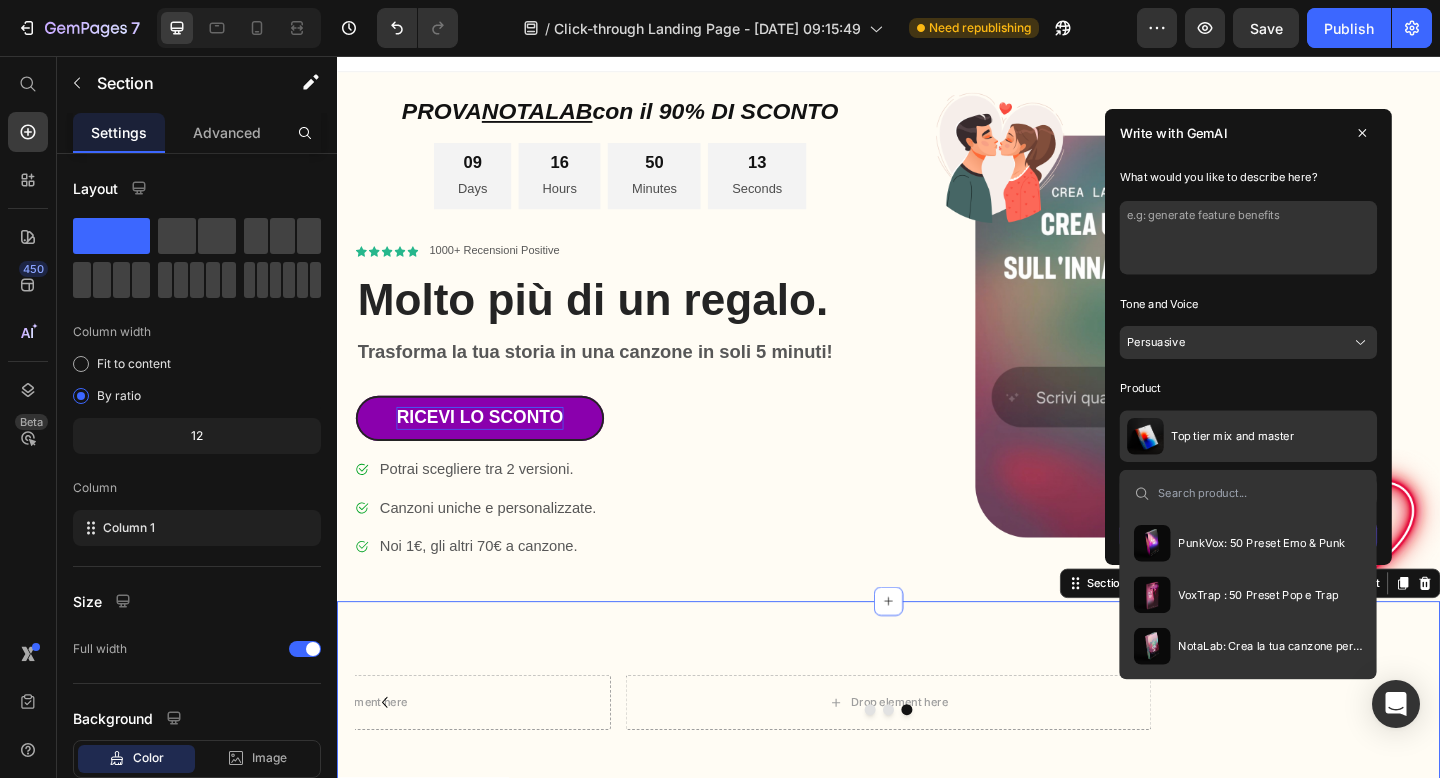 click on "NotaLab: Crea la tua canzone personalizzata!" at bounding box center [1352, 698] 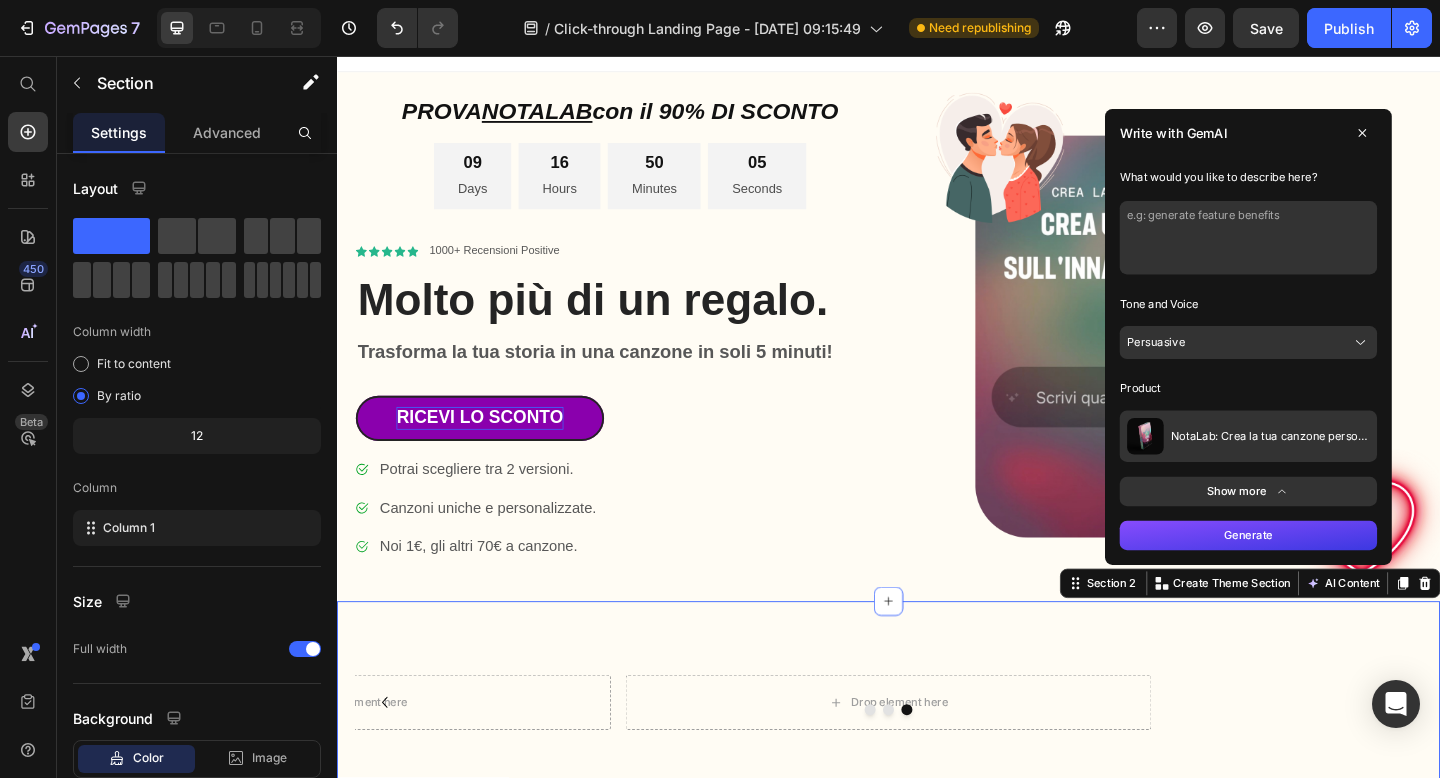 click on "Generate" at bounding box center [1328, 578] 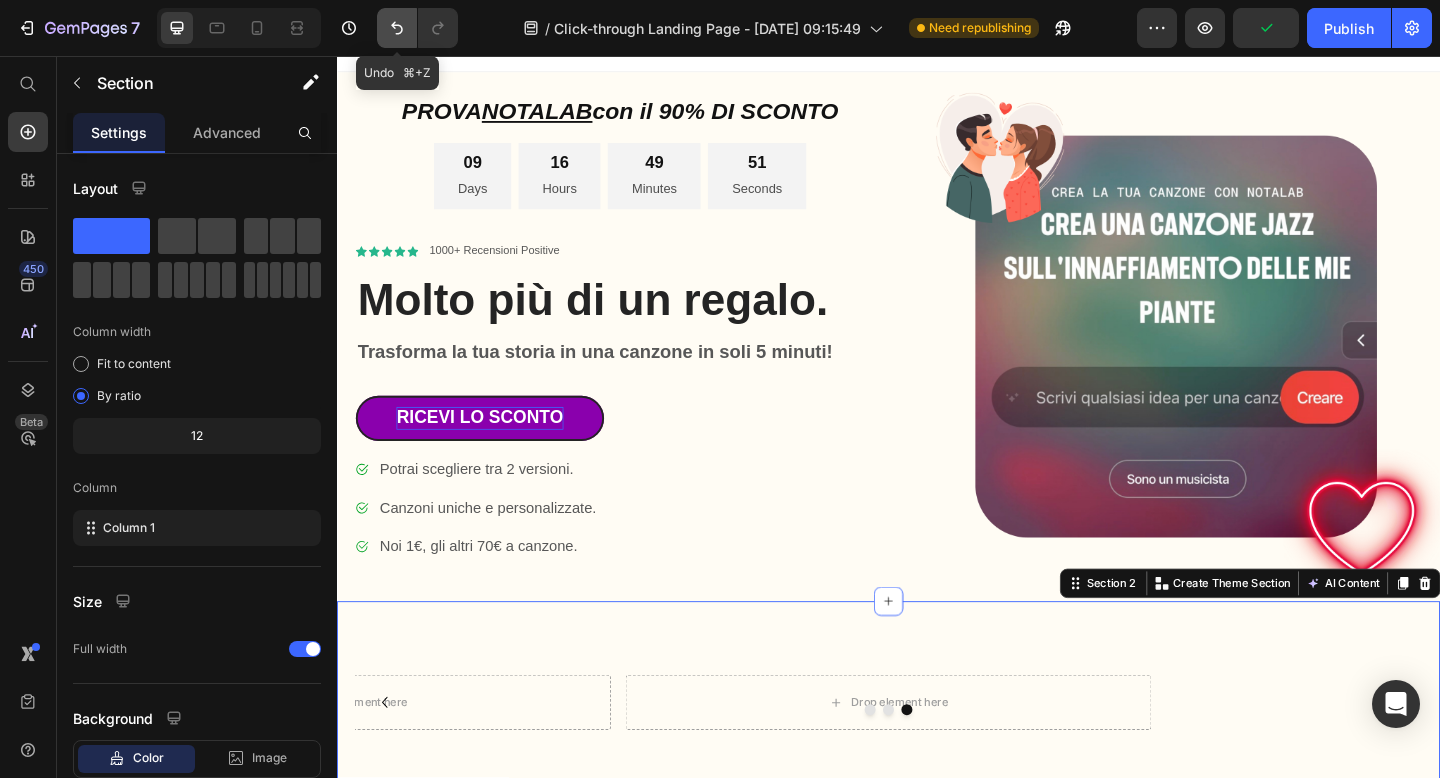click 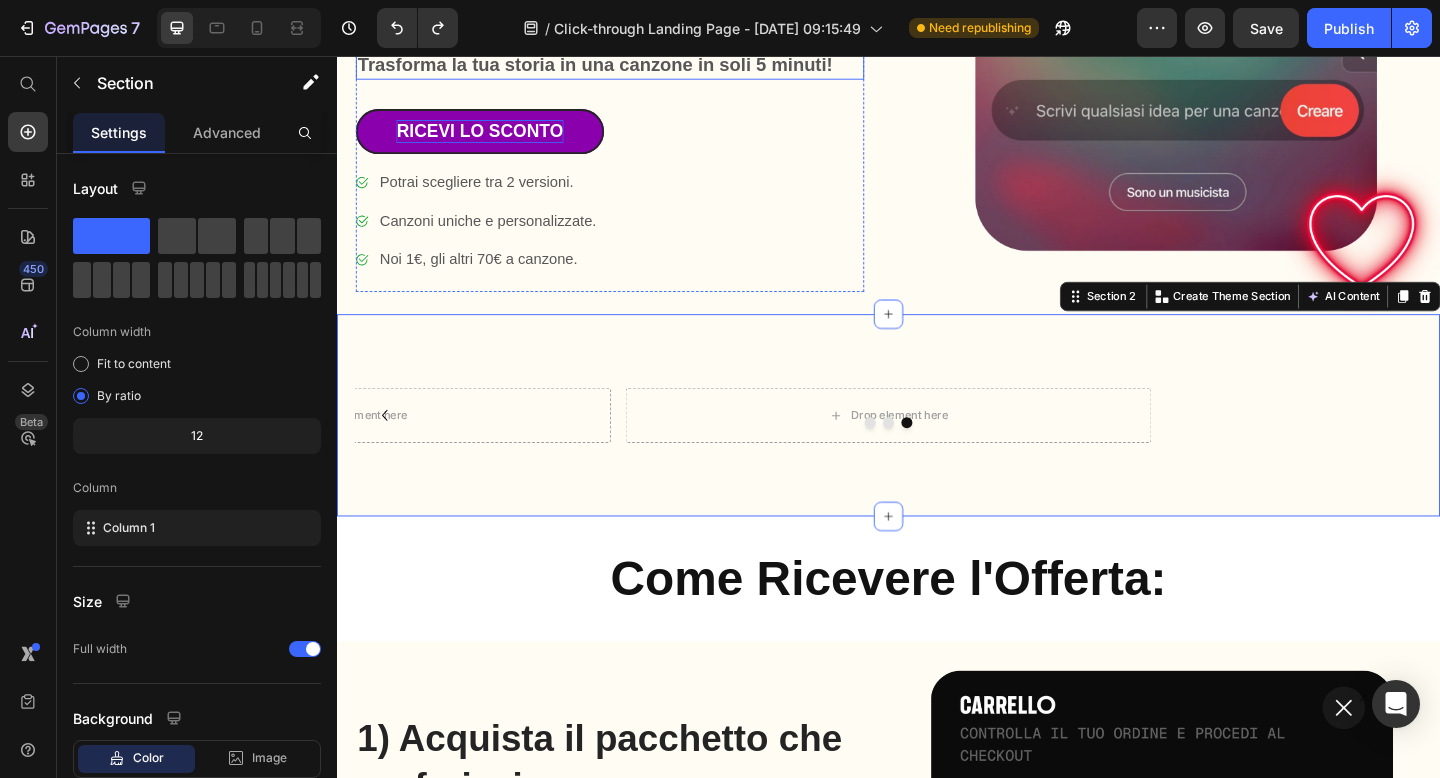 scroll, scrollTop: 350, scrollLeft: 0, axis: vertical 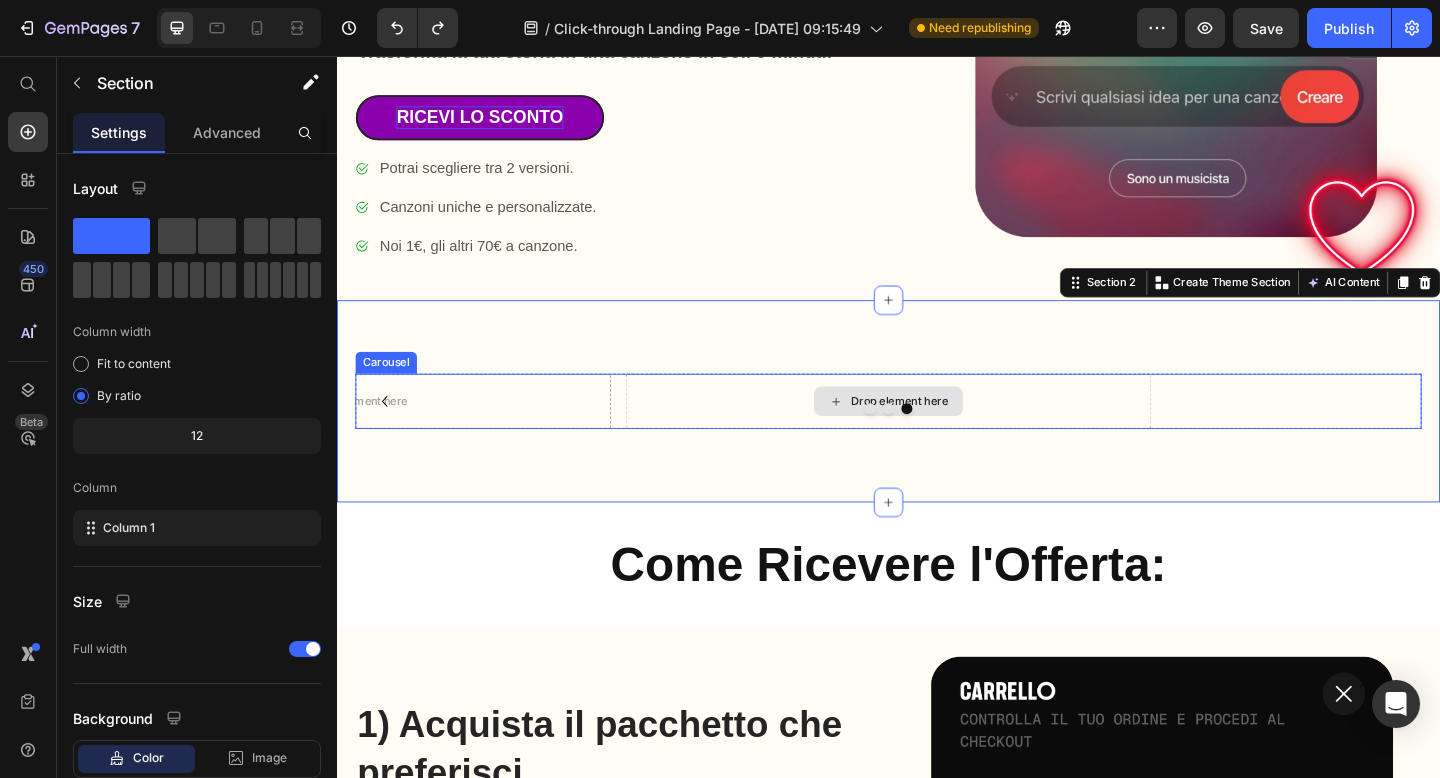 click 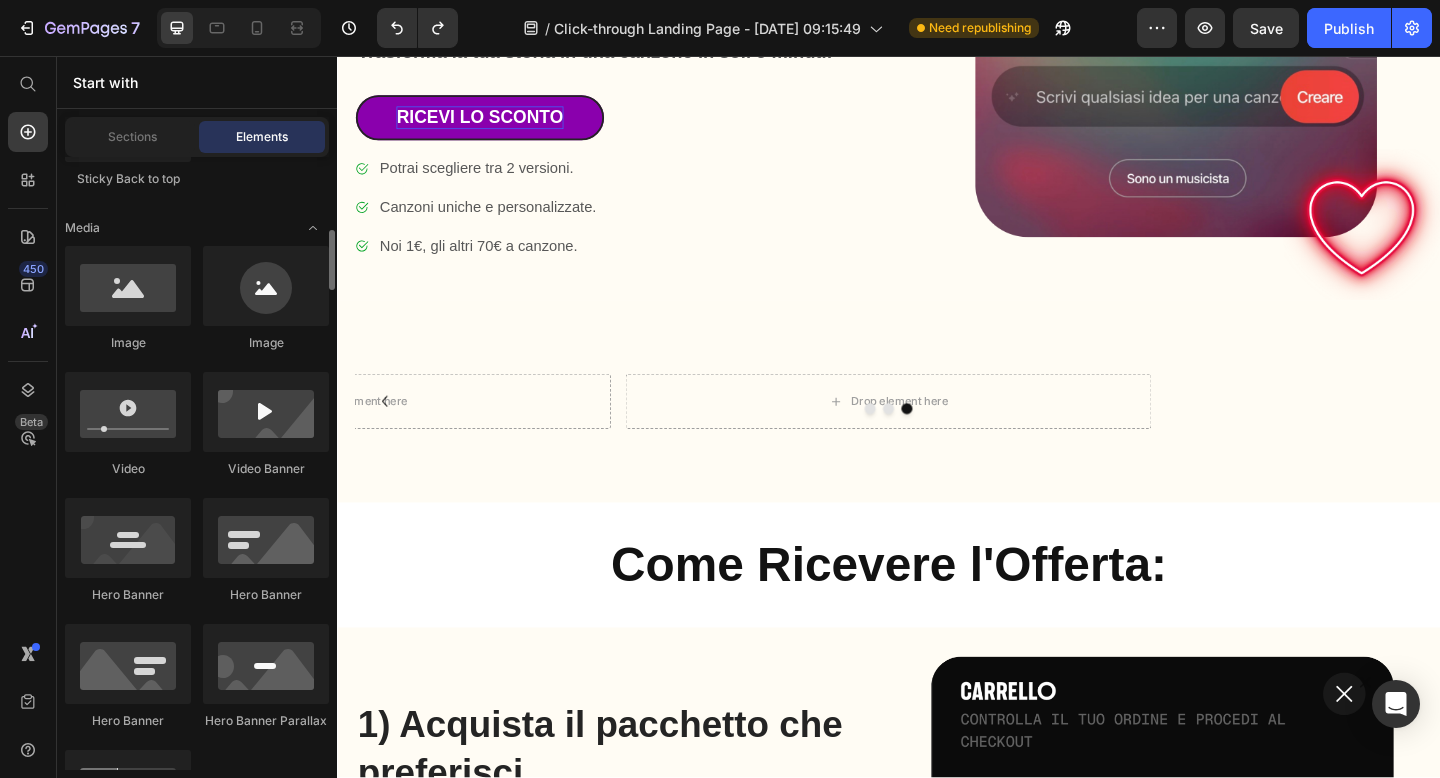 scroll, scrollTop: 703, scrollLeft: 0, axis: vertical 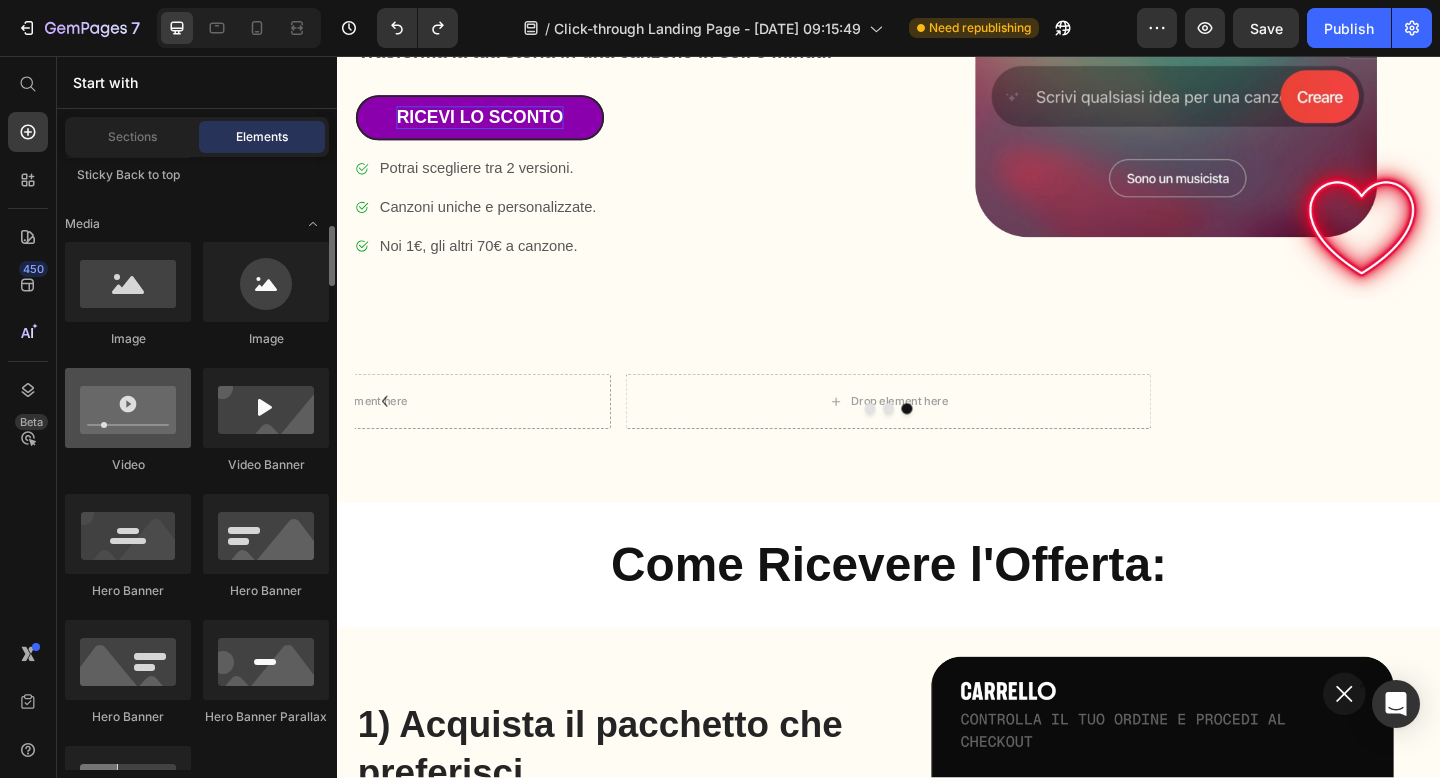 click at bounding box center [128, 408] 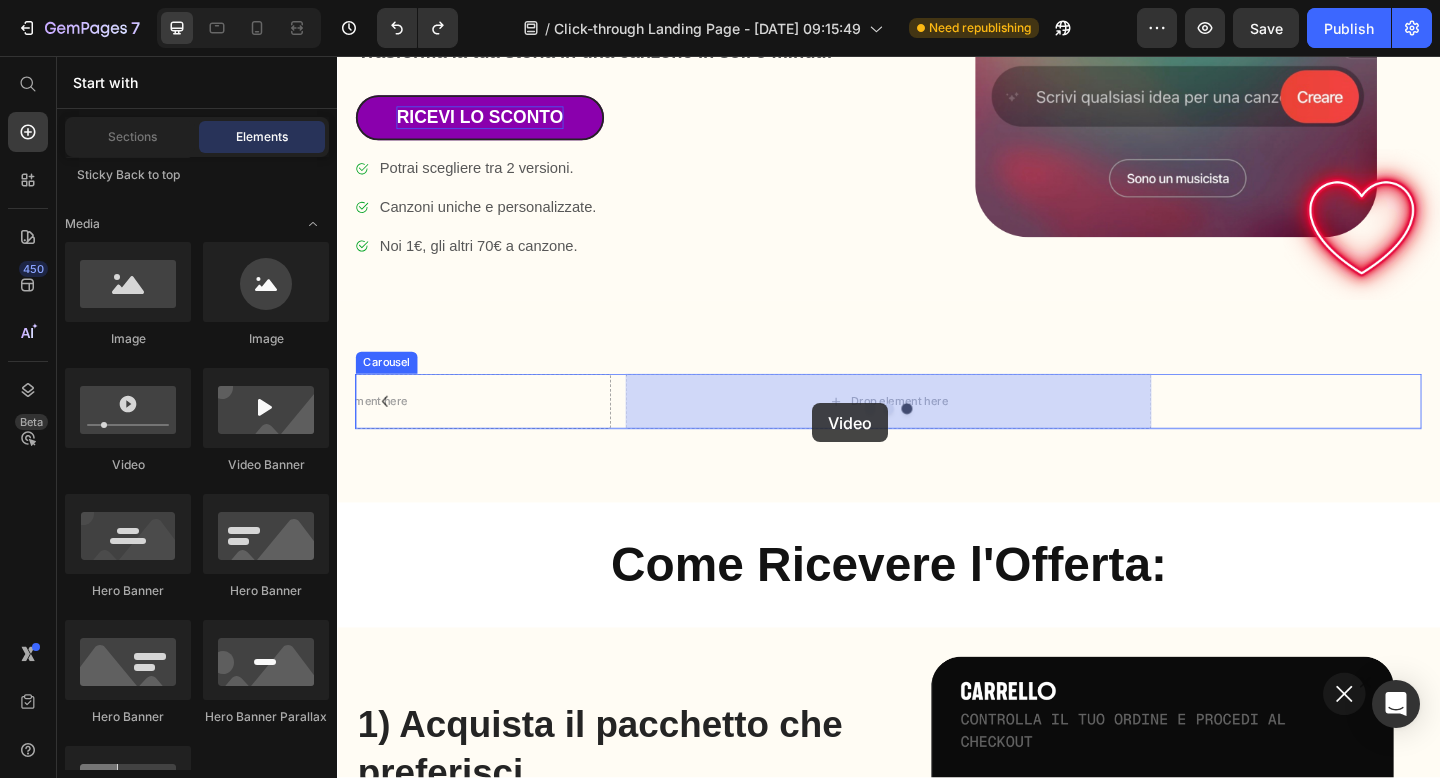 drag, startPoint x: 496, startPoint y: 490, endPoint x: 855, endPoint y: 434, distance: 363.34143 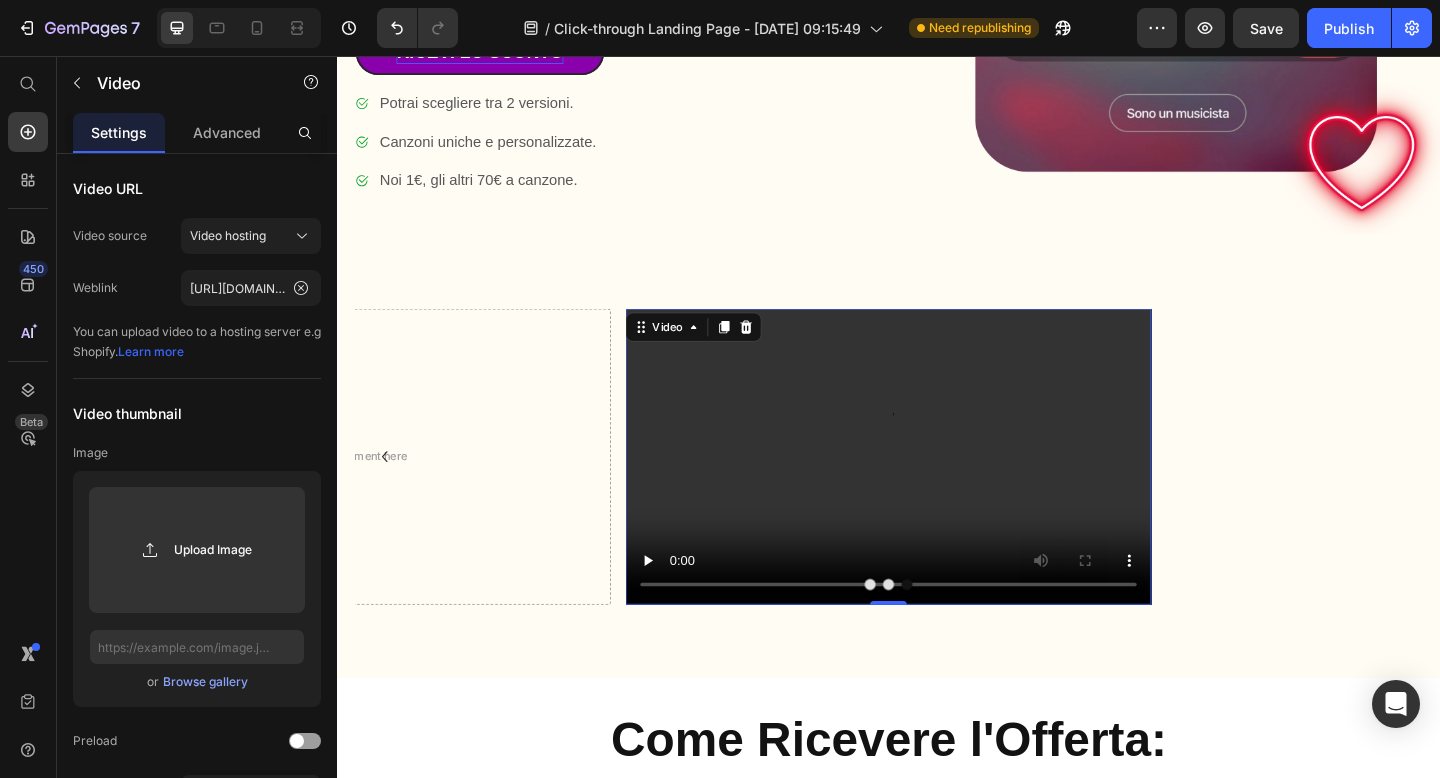 scroll, scrollTop: 420, scrollLeft: 0, axis: vertical 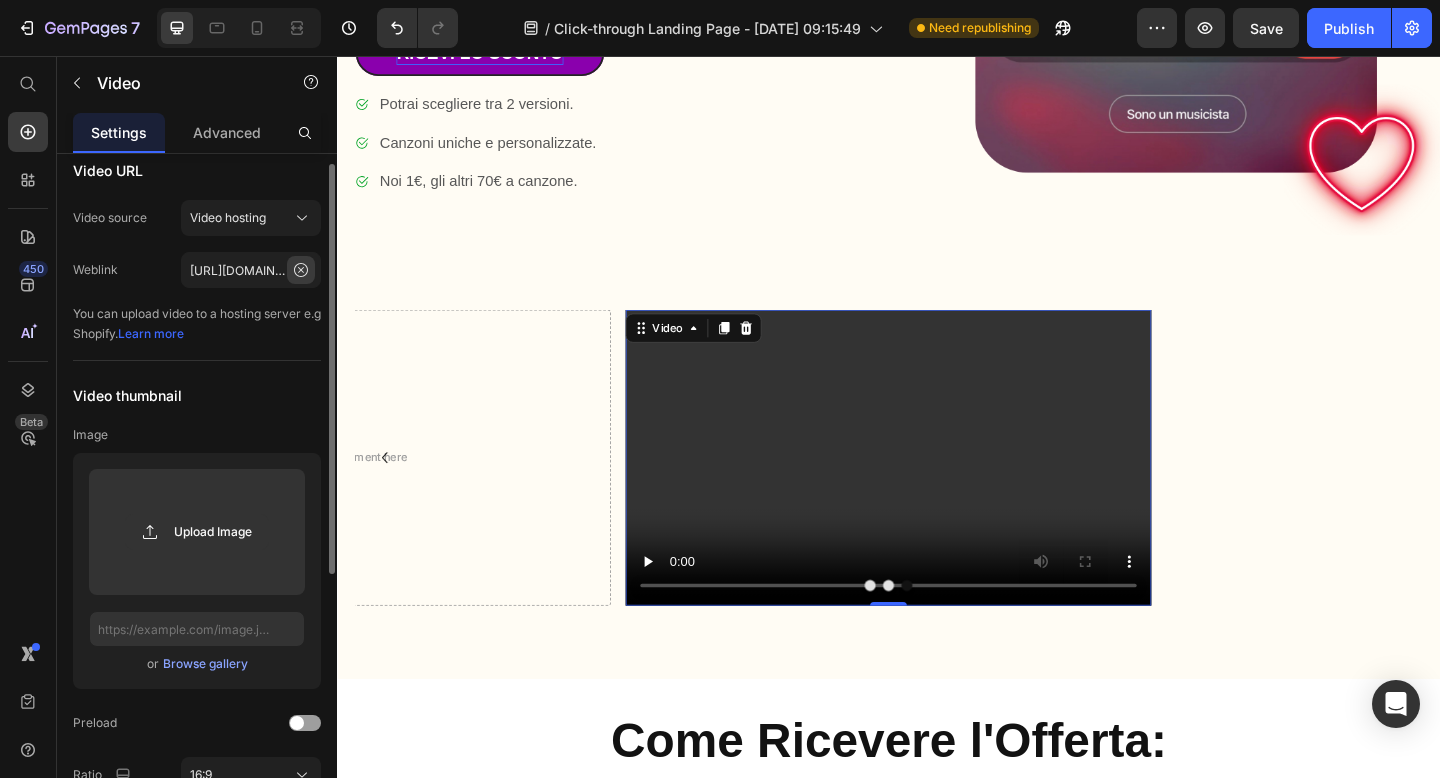 click 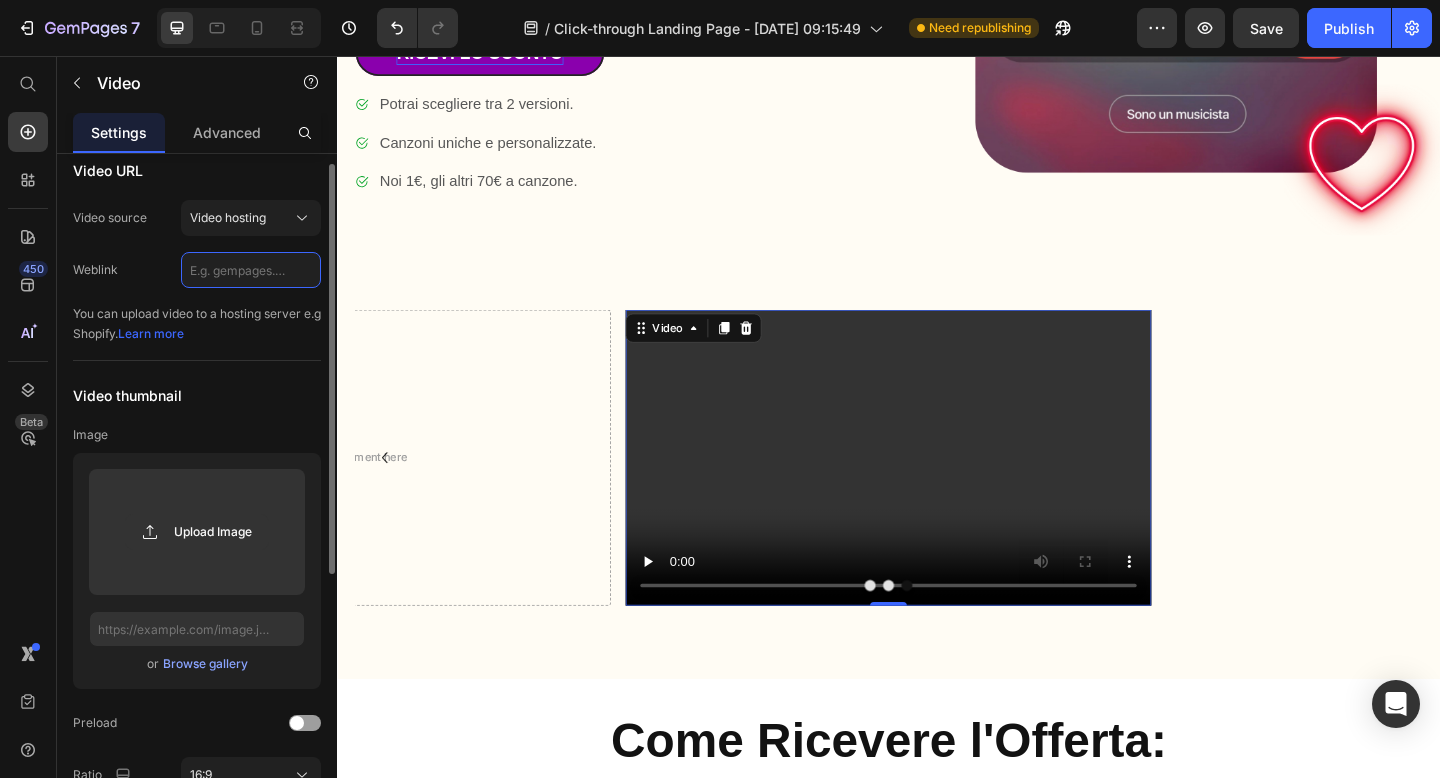 scroll, scrollTop: 0, scrollLeft: 0, axis: both 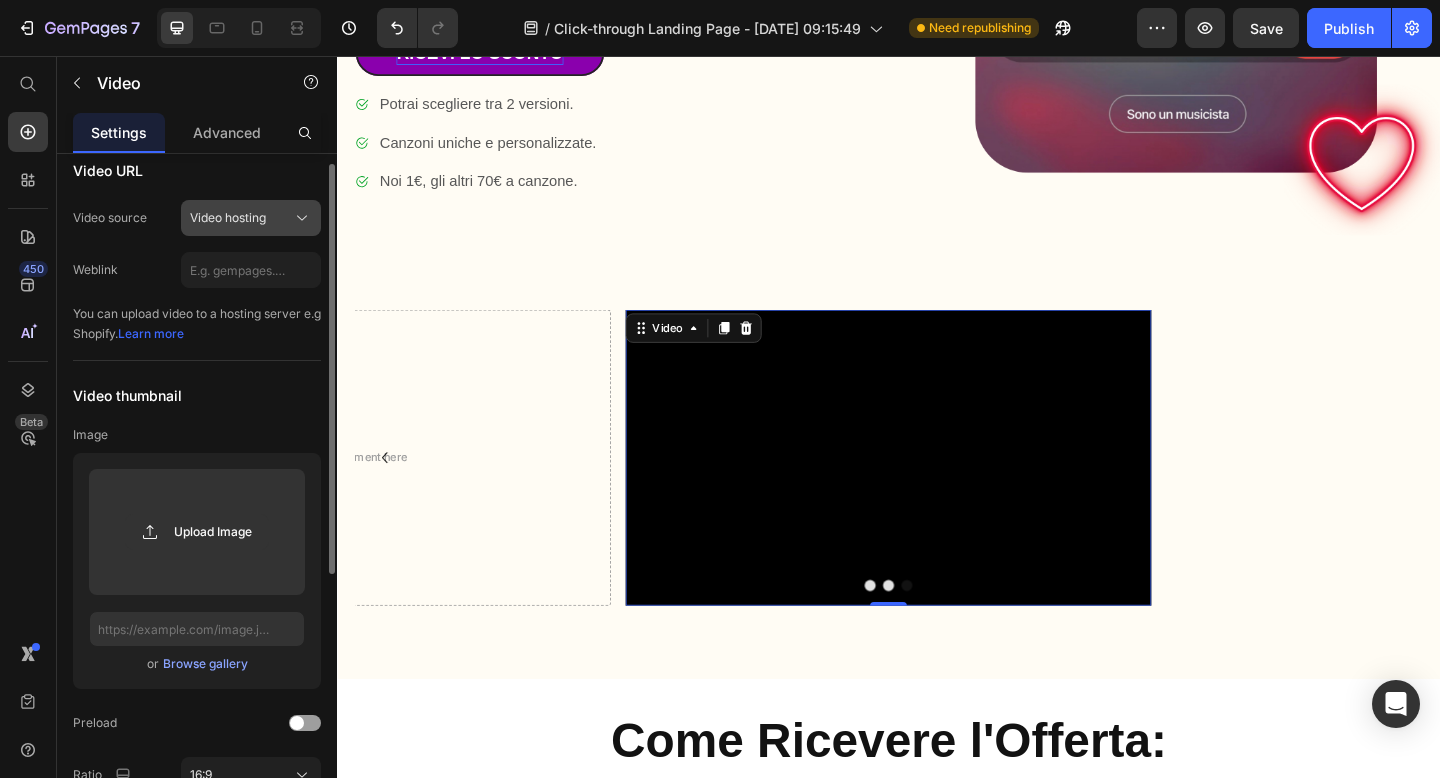click on "Video hosting" 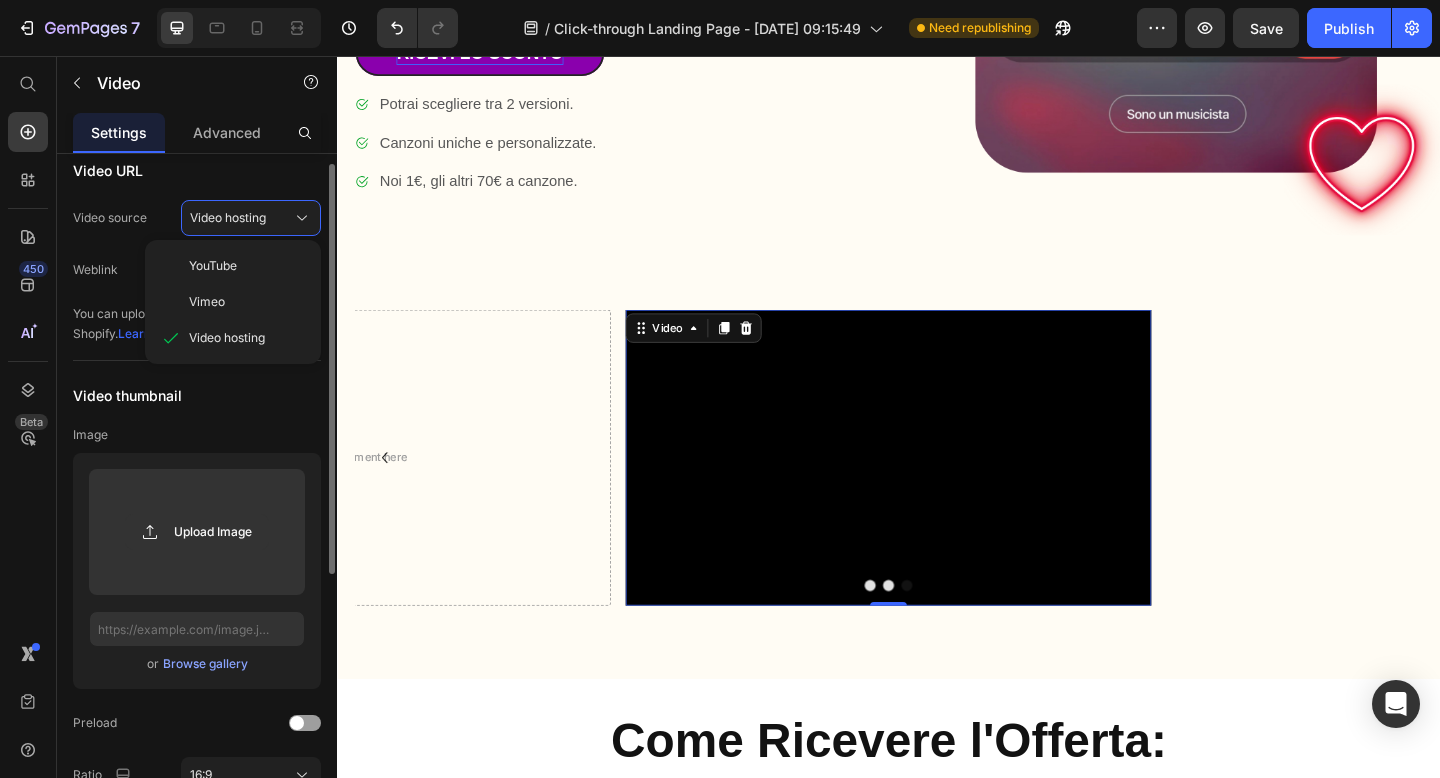 click on "Video URL" at bounding box center [197, 170] 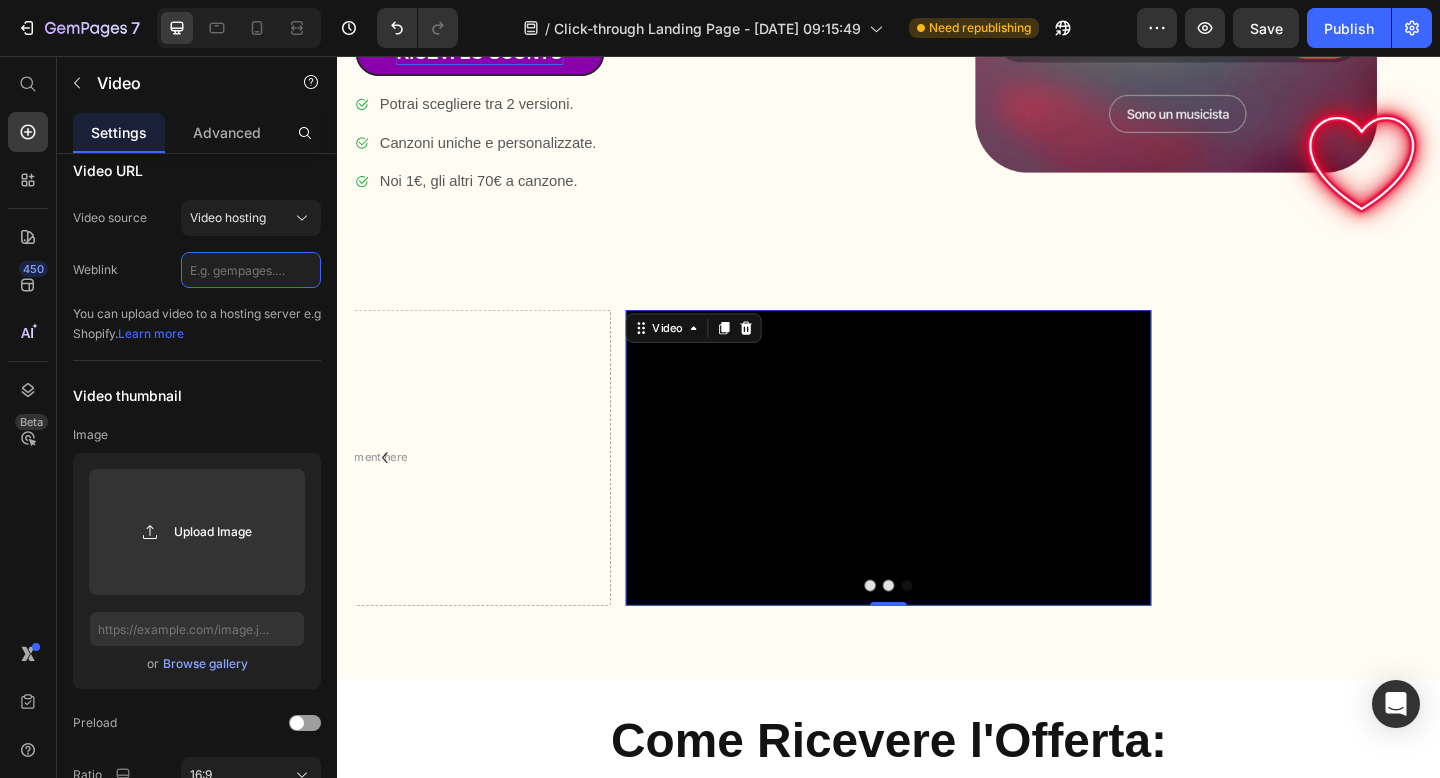 click 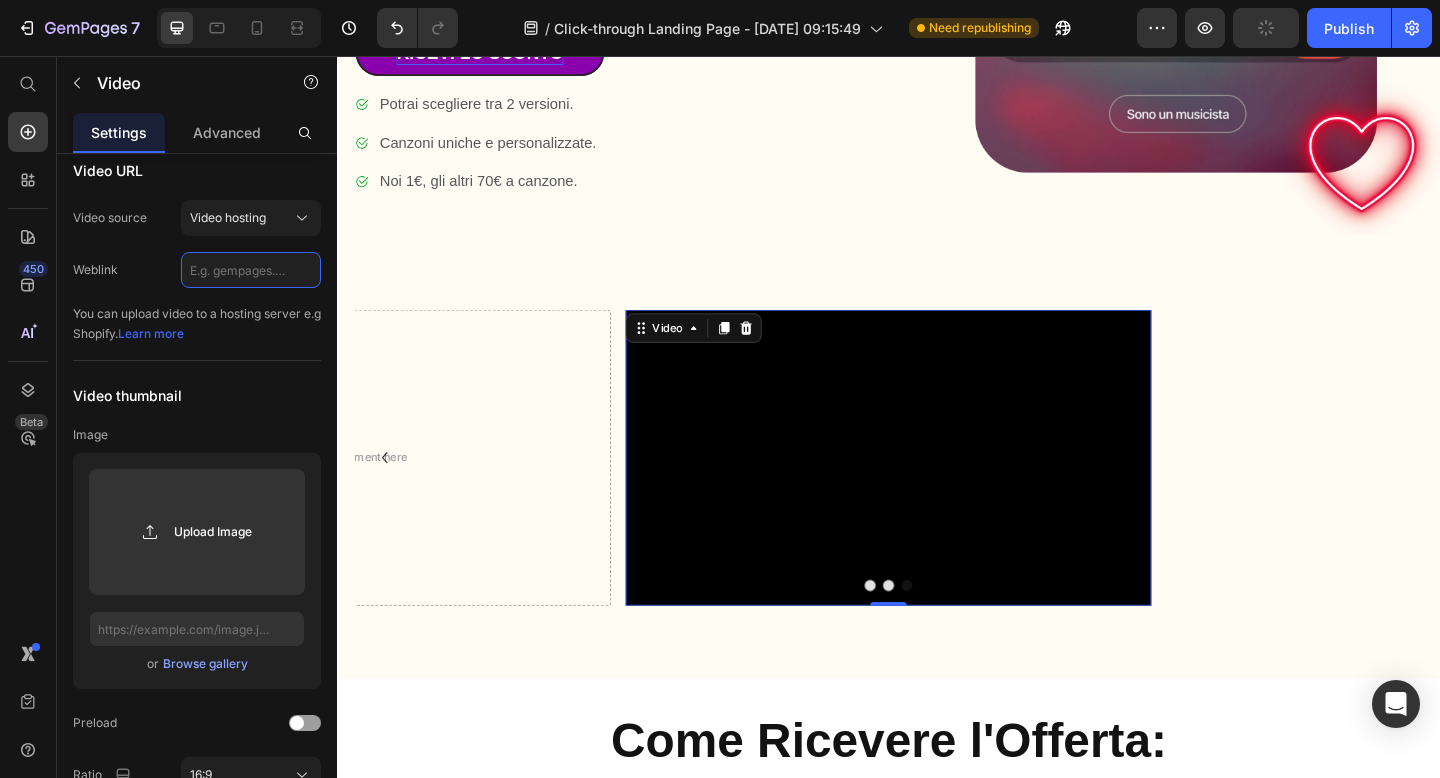 paste on "[URL][DOMAIN_NAME]" 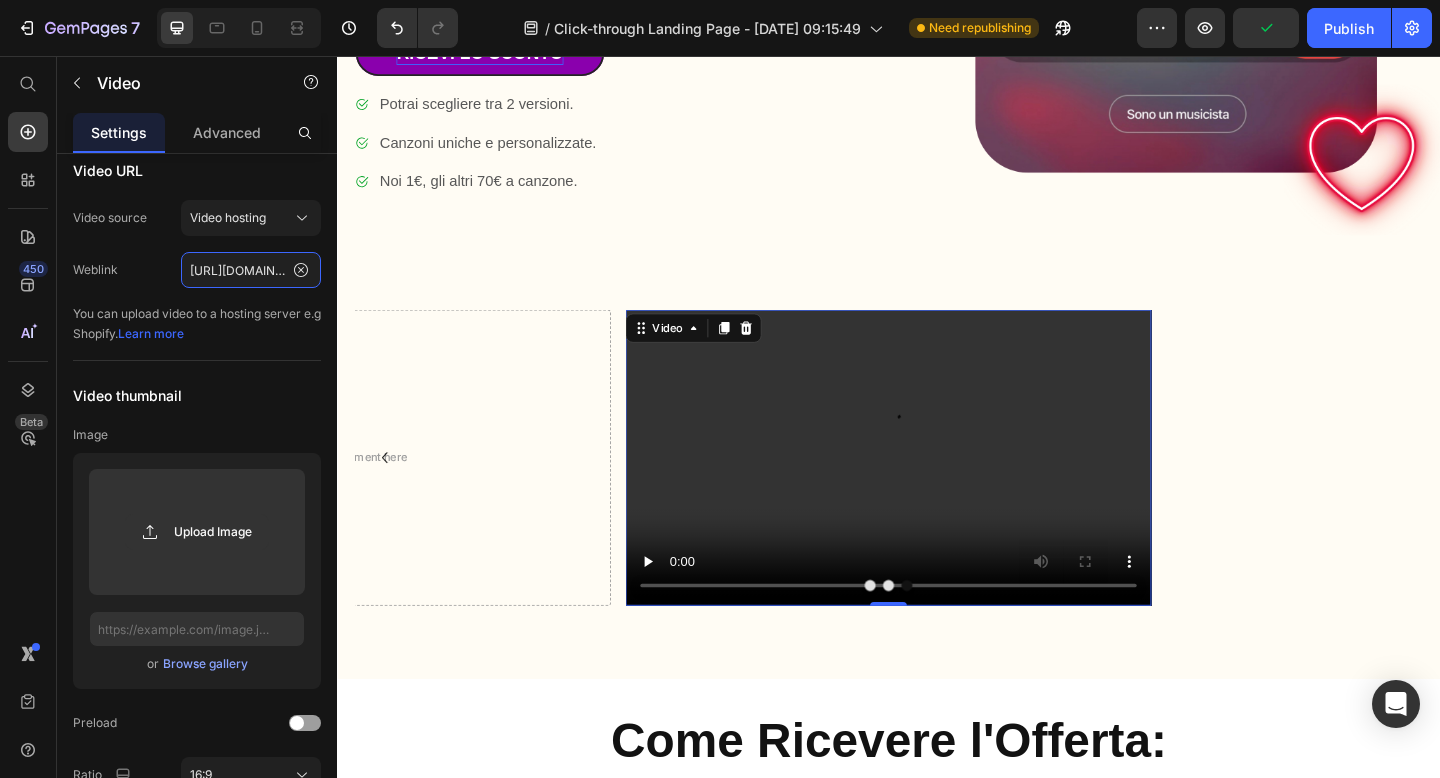 scroll, scrollTop: 0, scrollLeft: 367, axis: horizontal 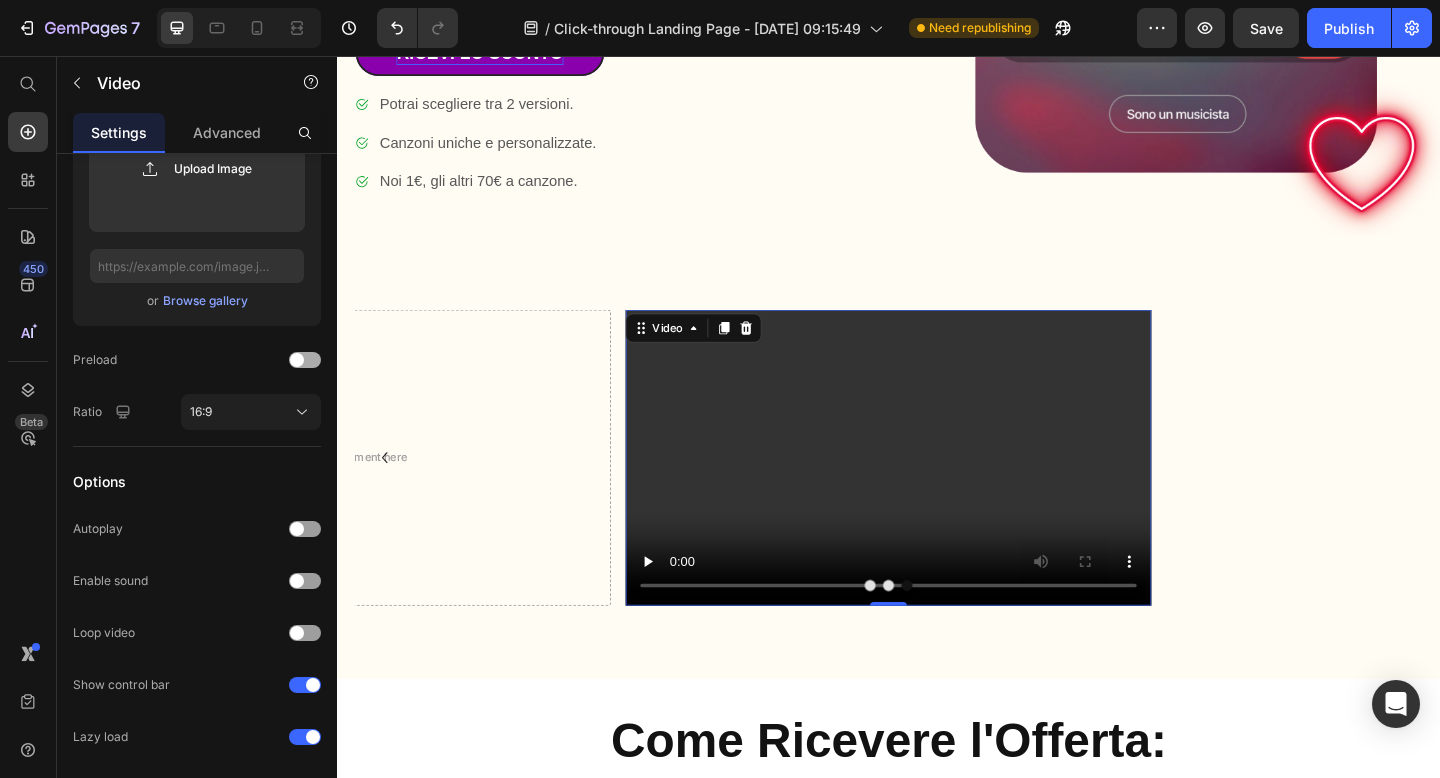 type on "[URL][DOMAIN_NAME]" 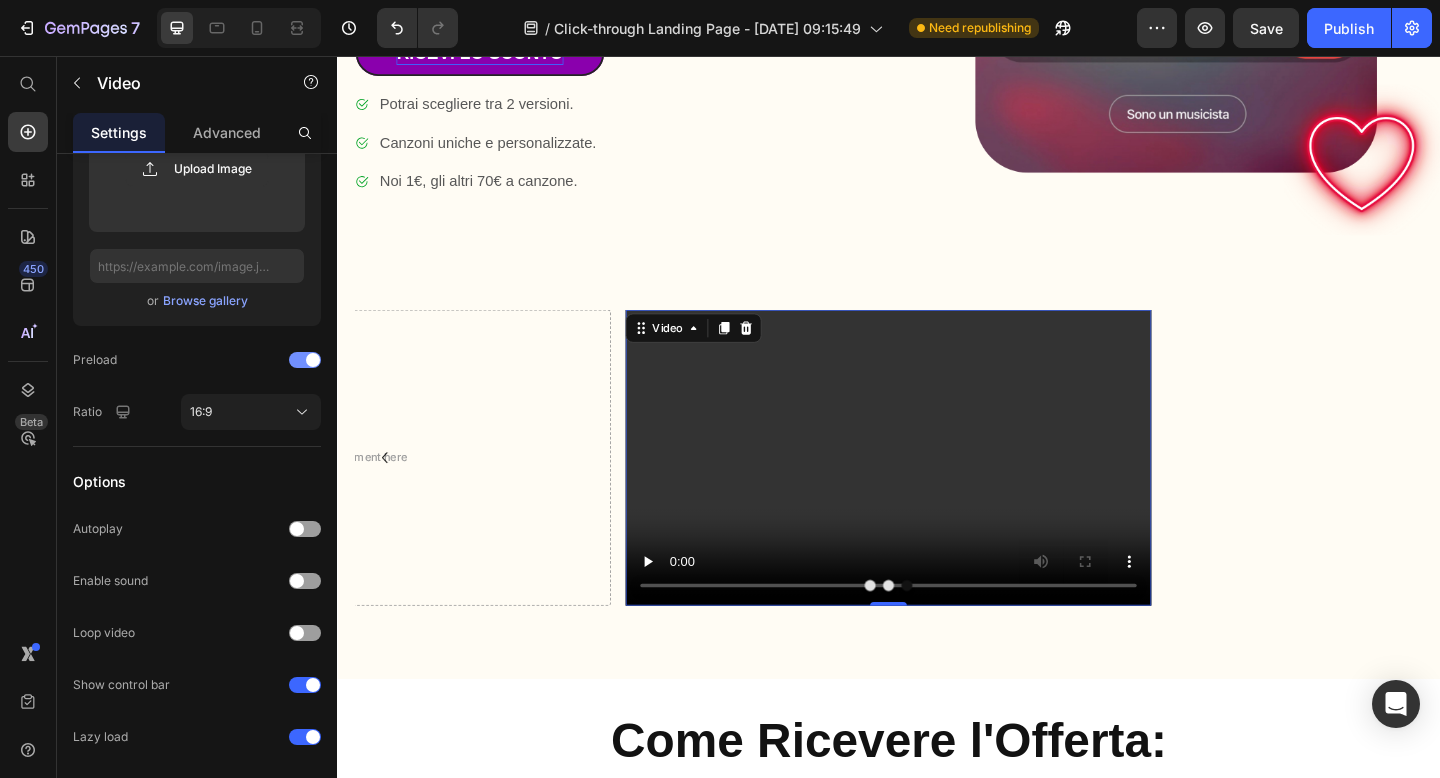 click at bounding box center [305, 360] 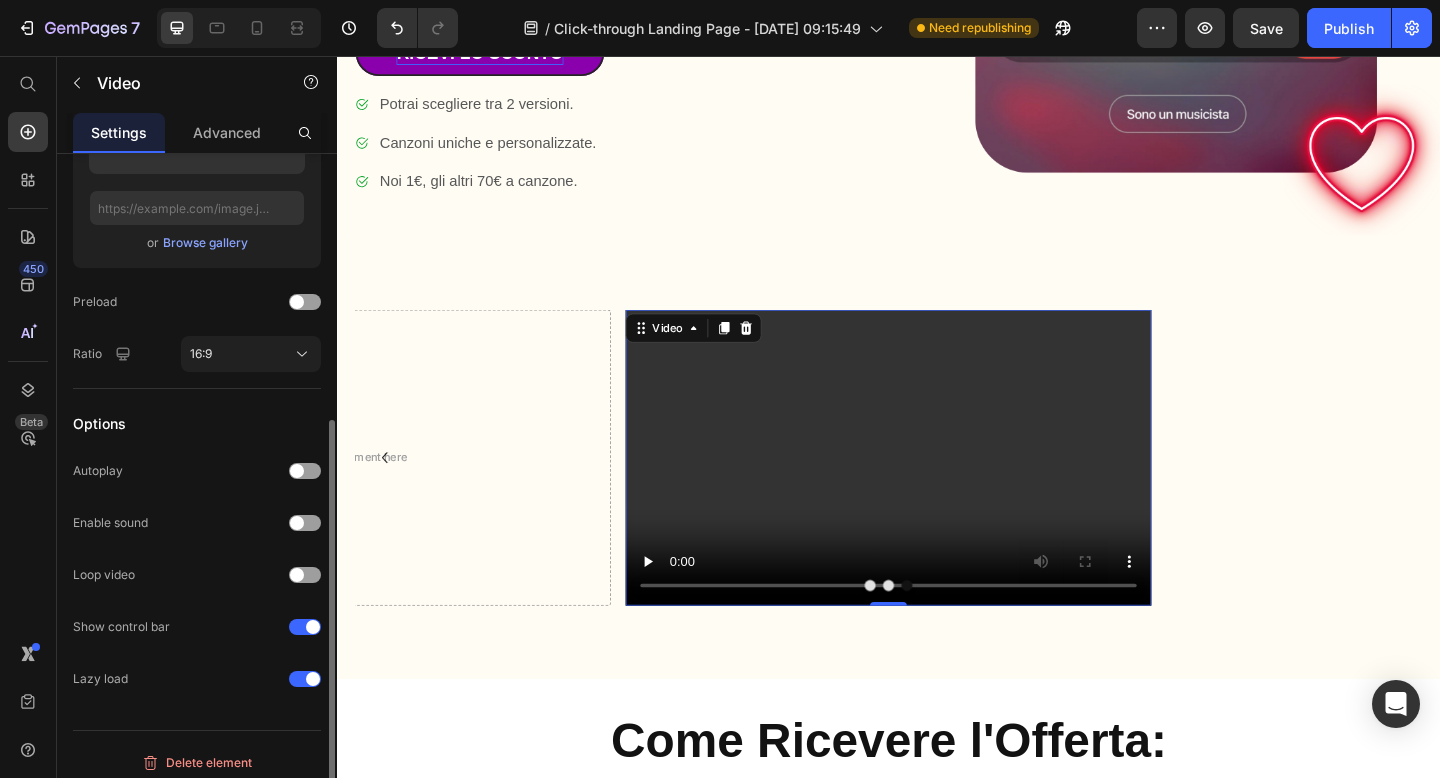 scroll, scrollTop: 438, scrollLeft: 0, axis: vertical 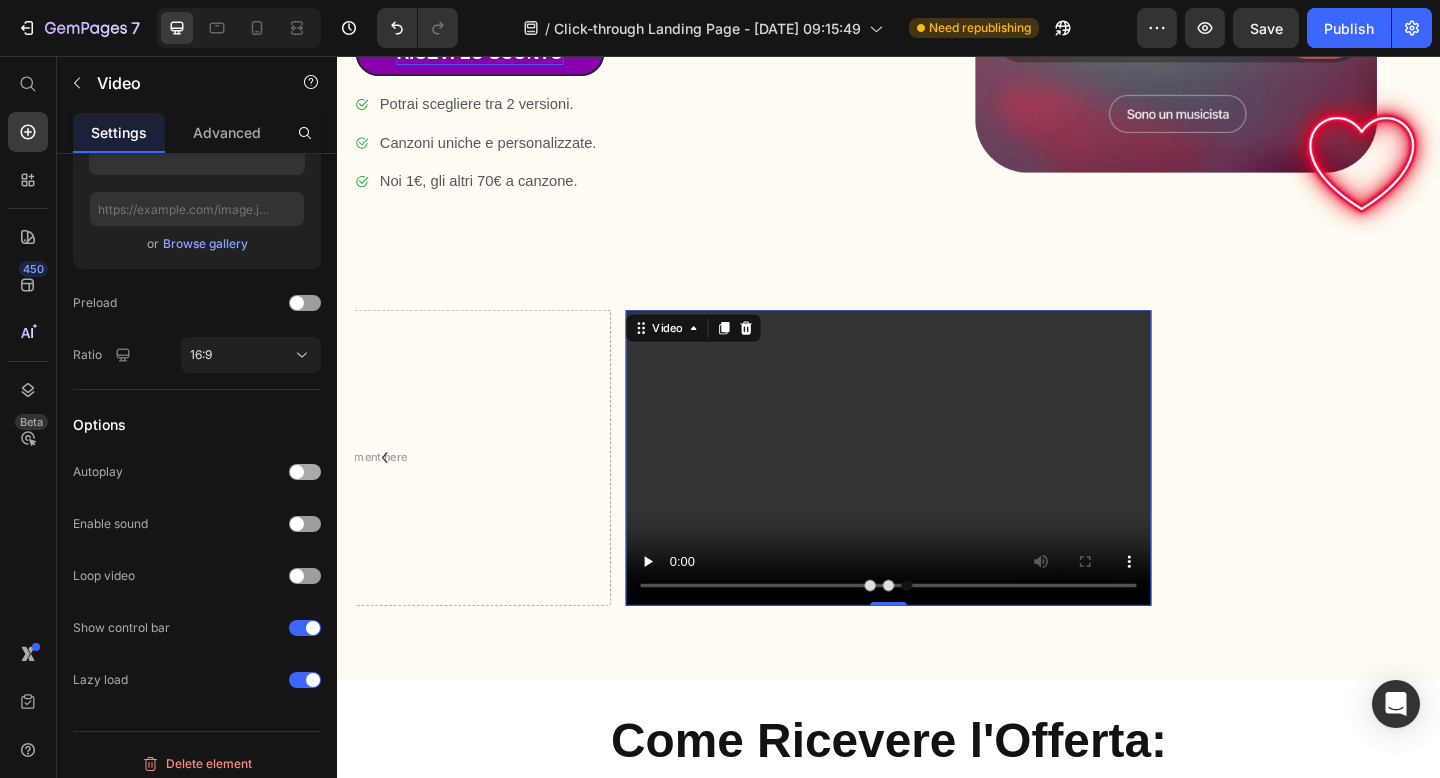 click at bounding box center [305, 472] 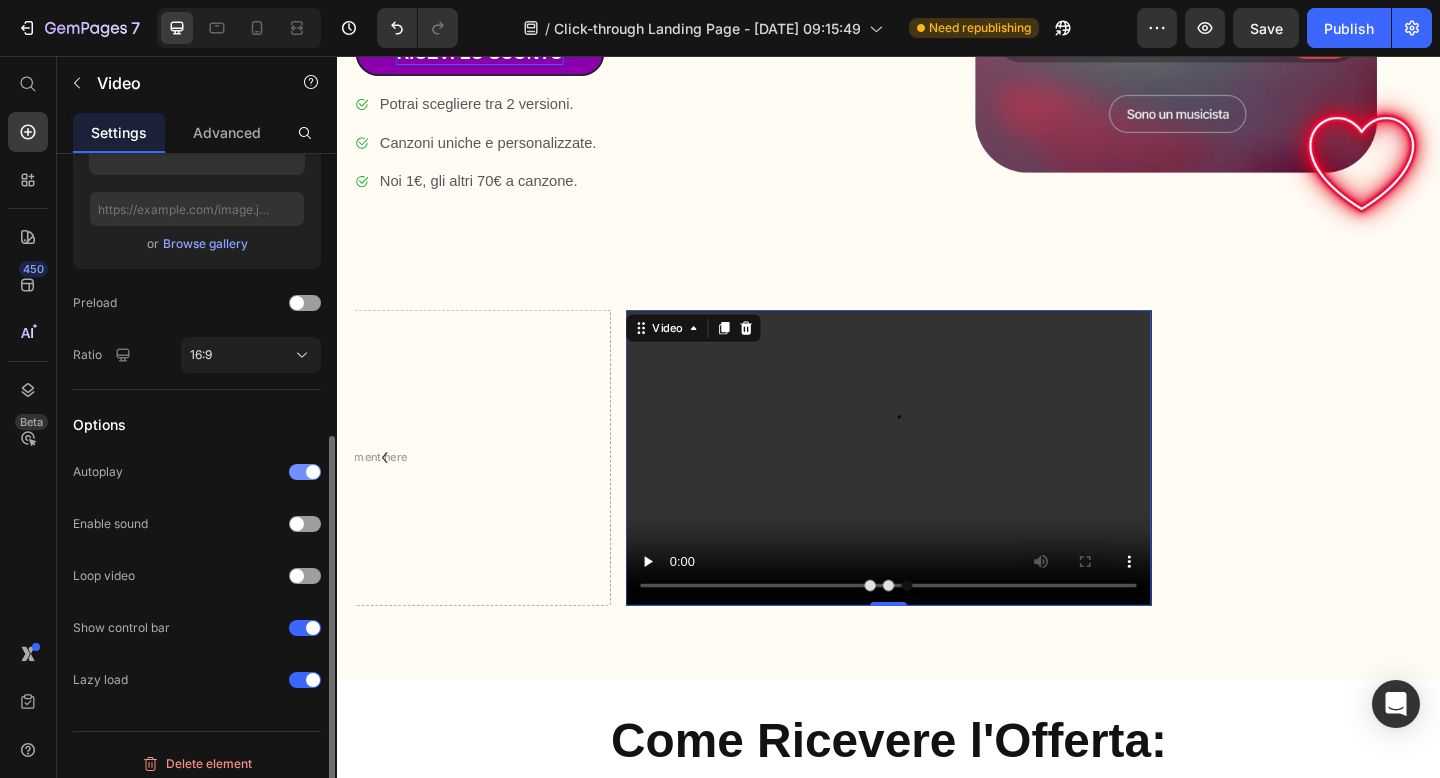 scroll, scrollTop: 449, scrollLeft: 0, axis: vertical 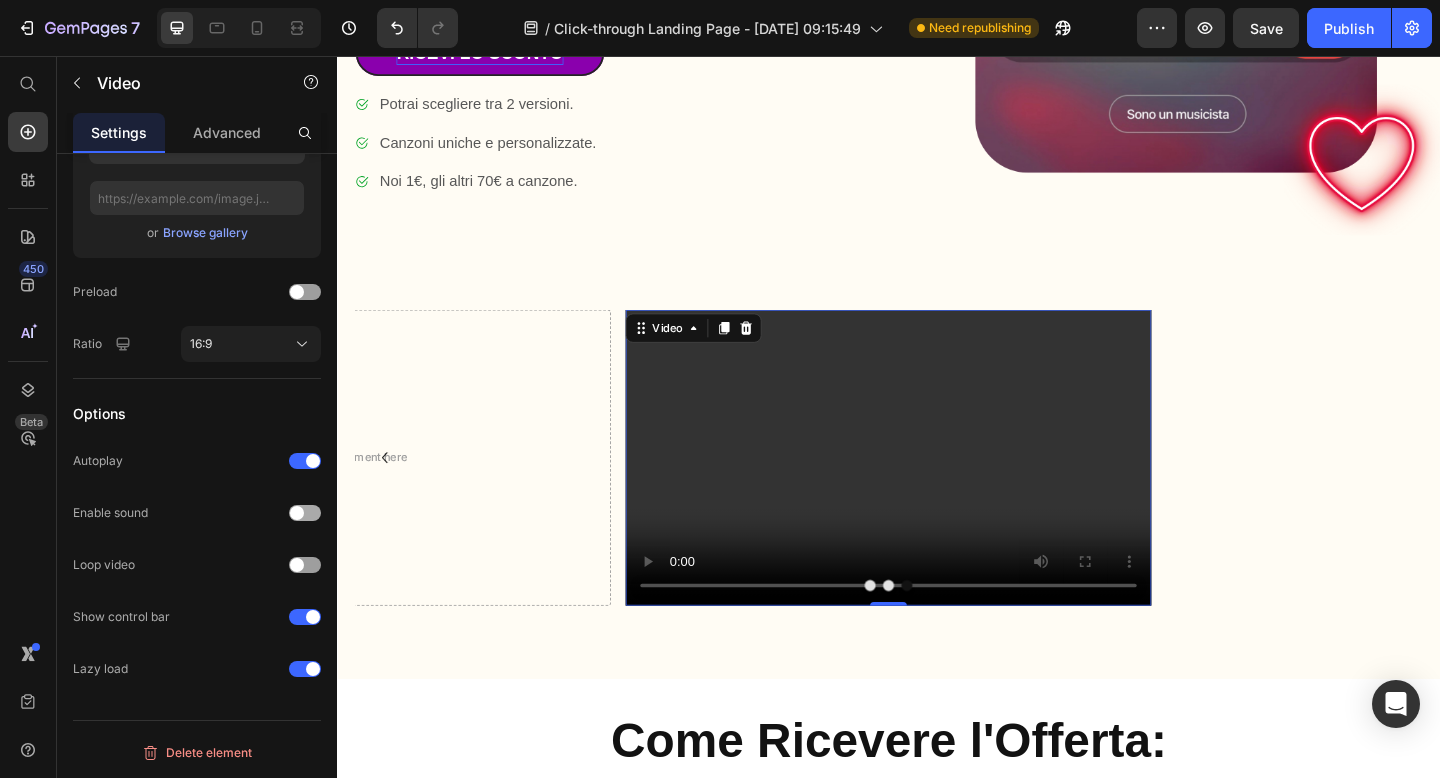 click at bounding box center [297, 513] 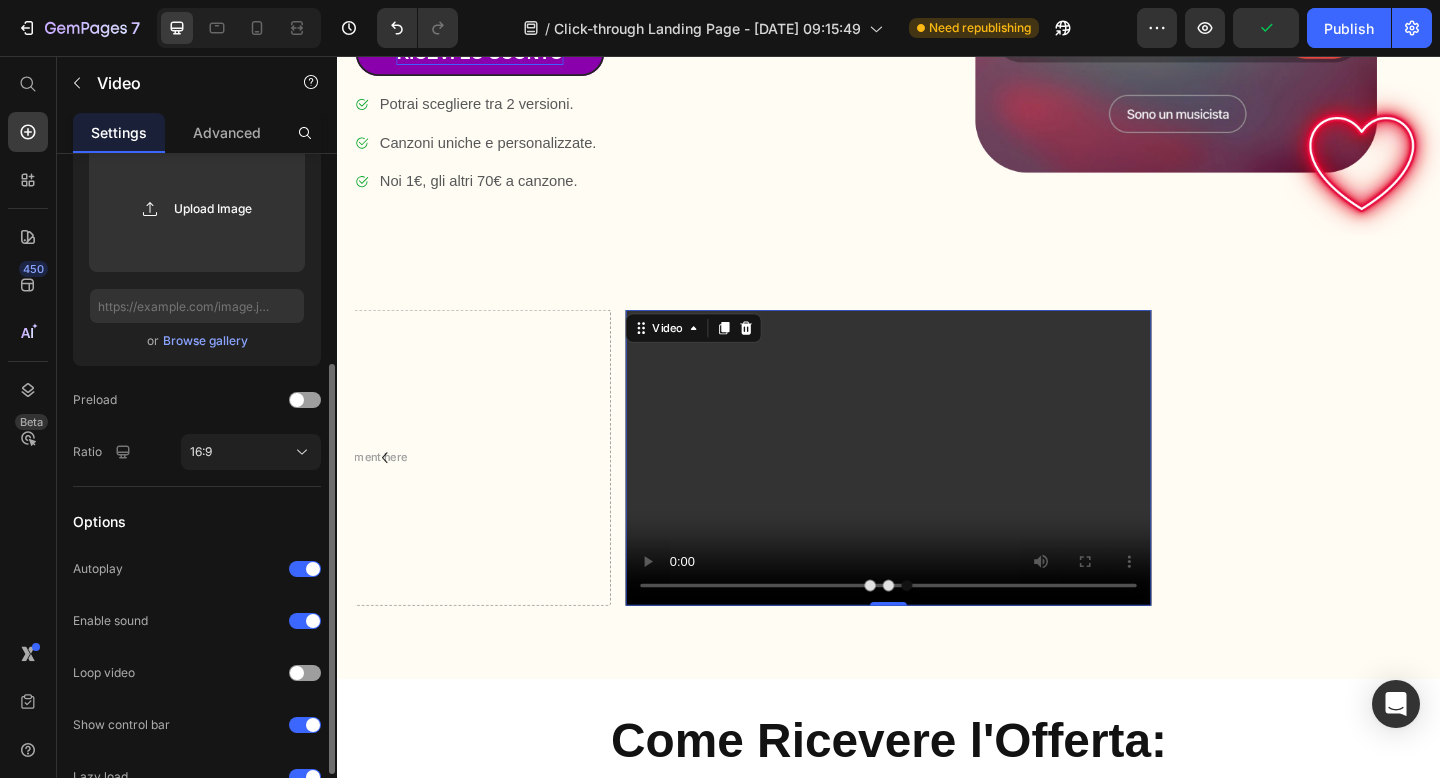 scroll, scrollTop: 334, scrollLeft: 0, axis: vertical 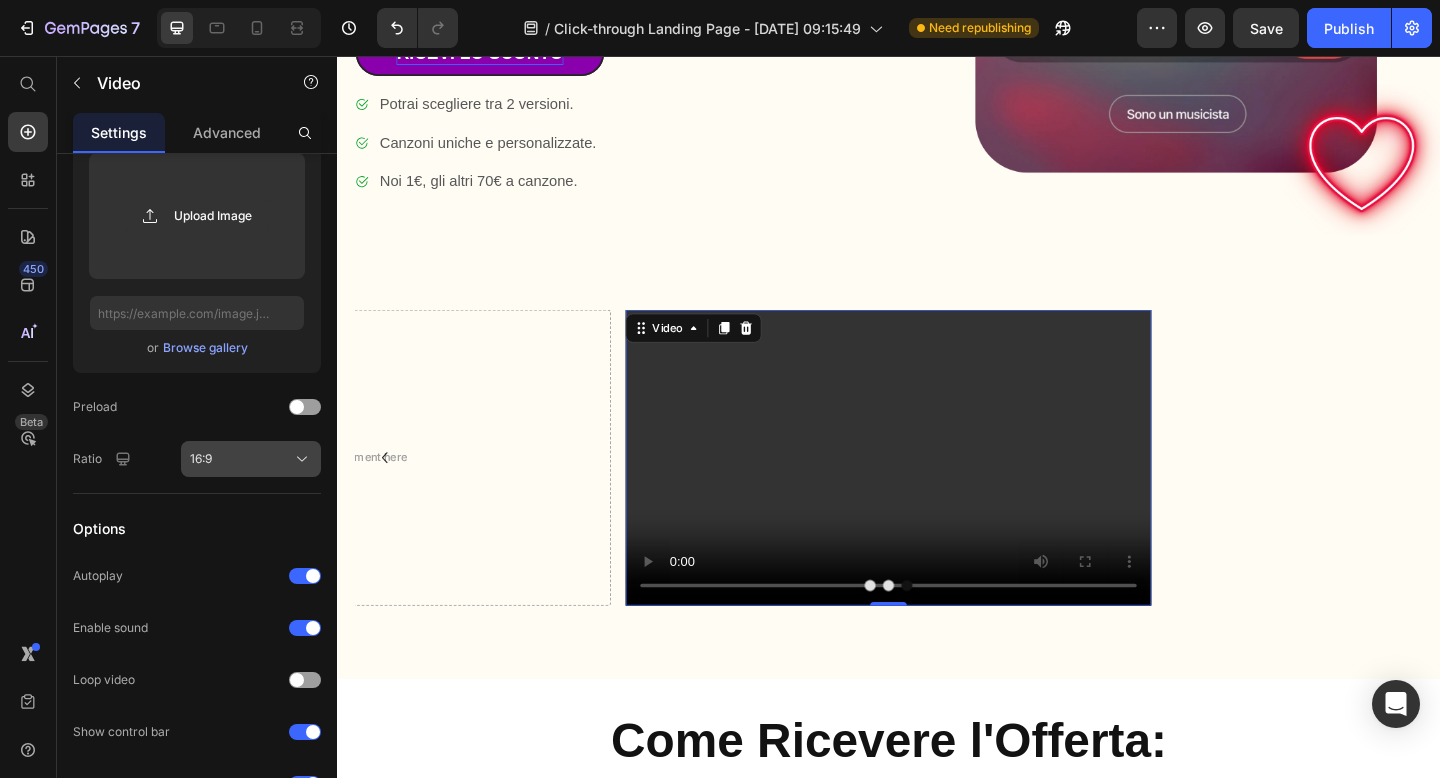 click on "16:9" 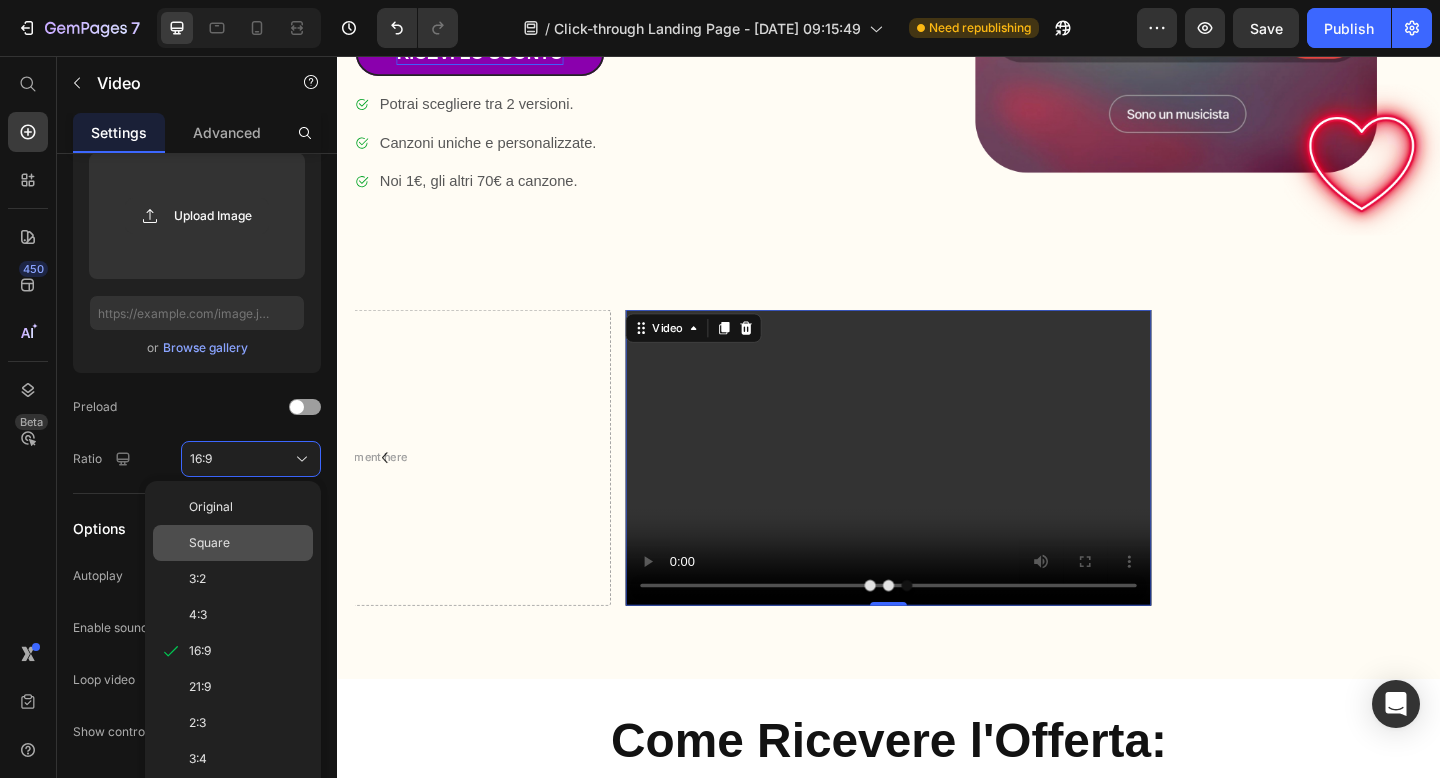 click on "Square" at bounding box center [247, 543] 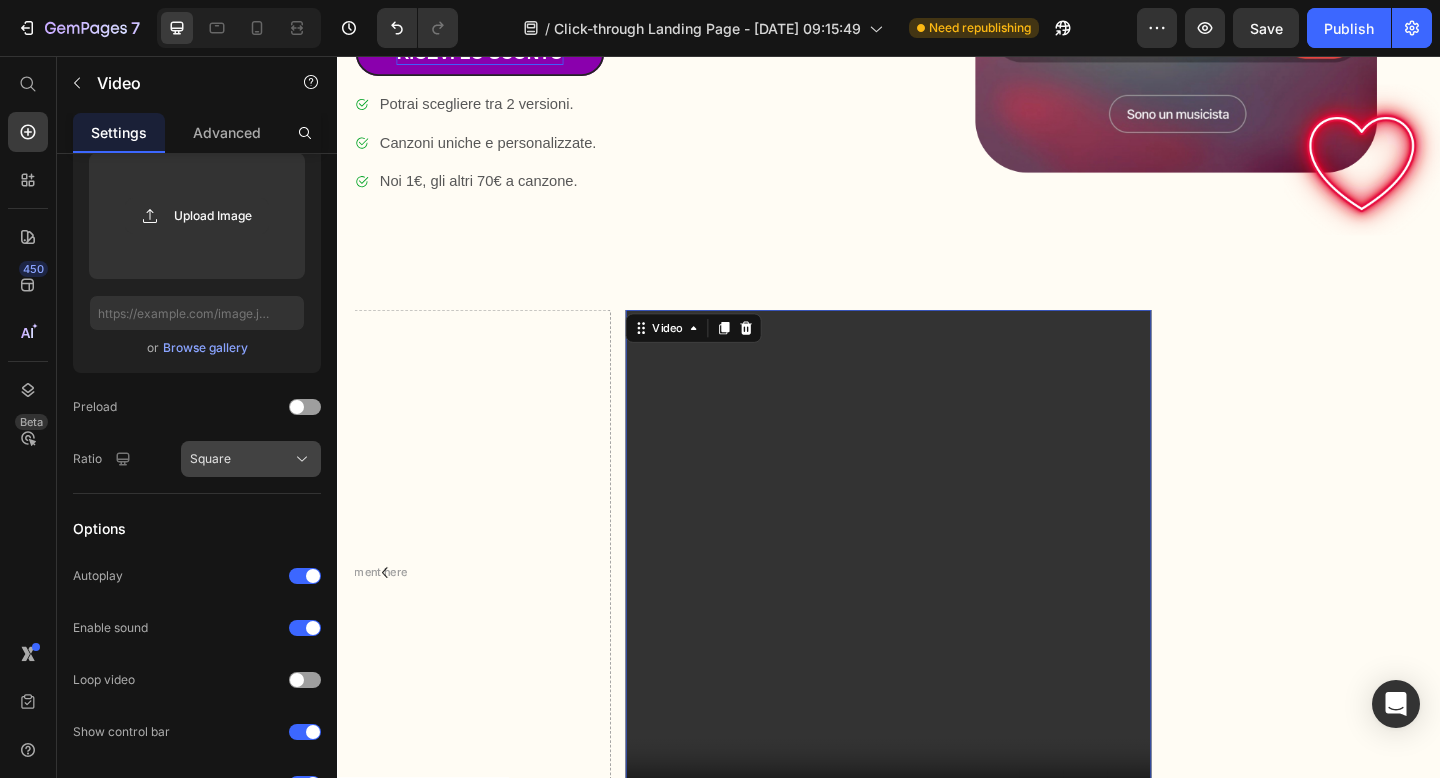 click on "Square" 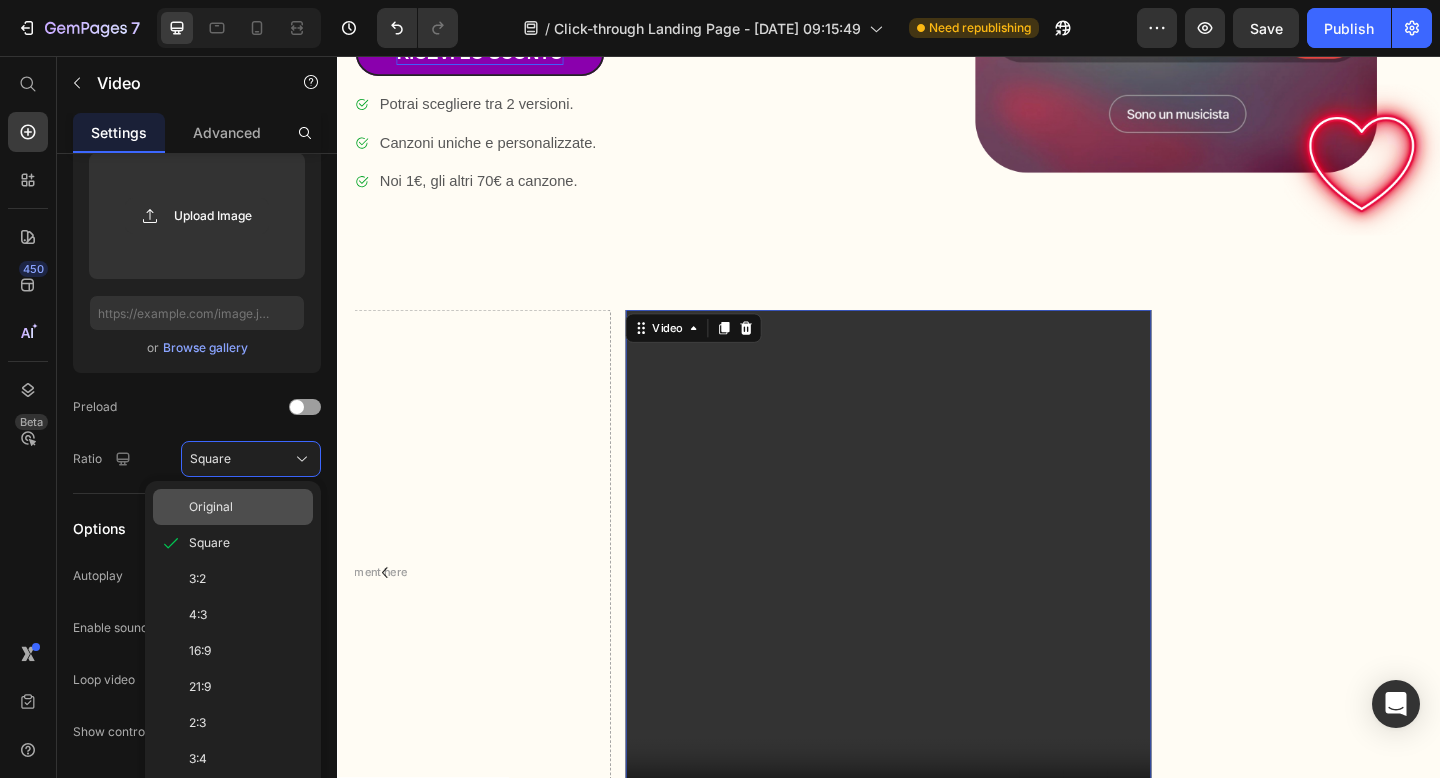 click on "Original" 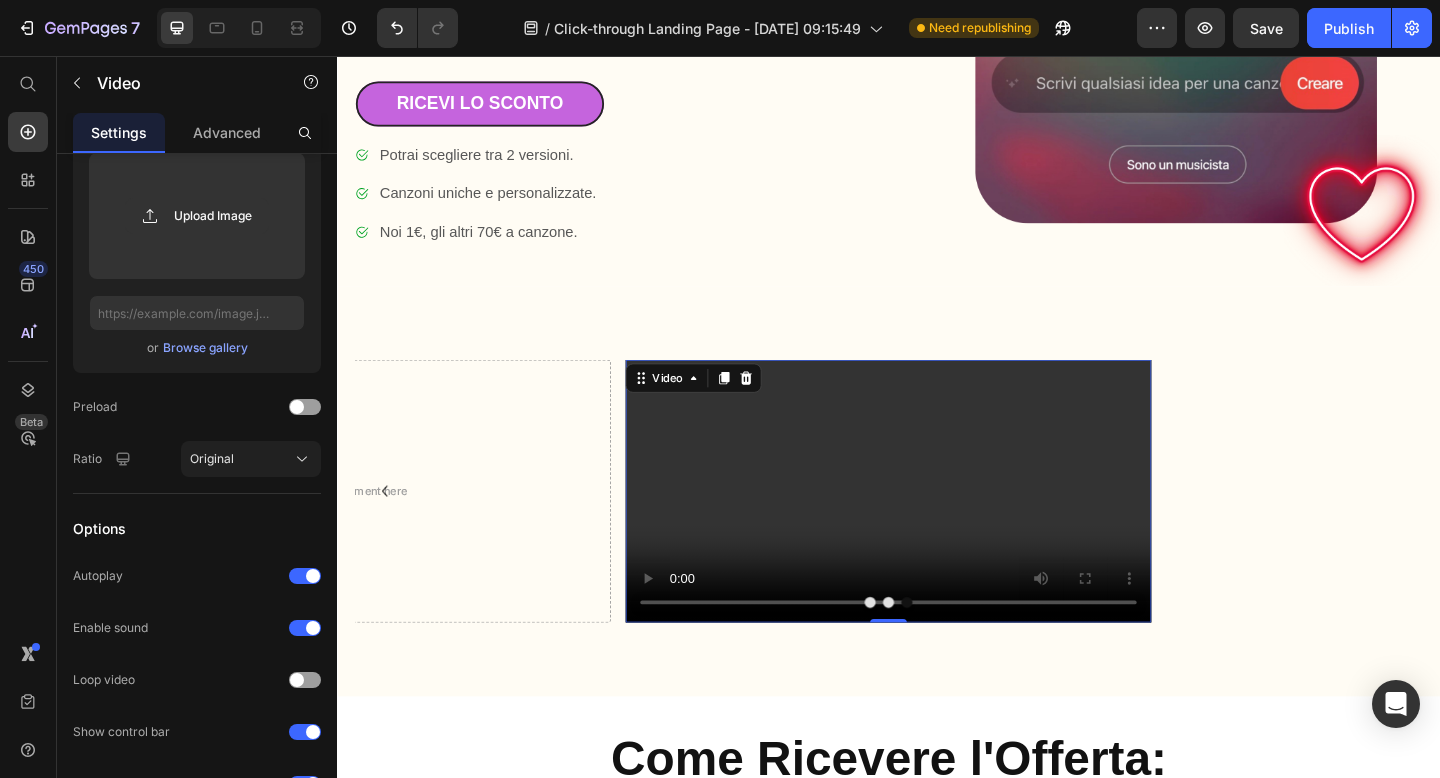 scroll, scrollTop: 566, scrollLeft: 0, axis: vertical 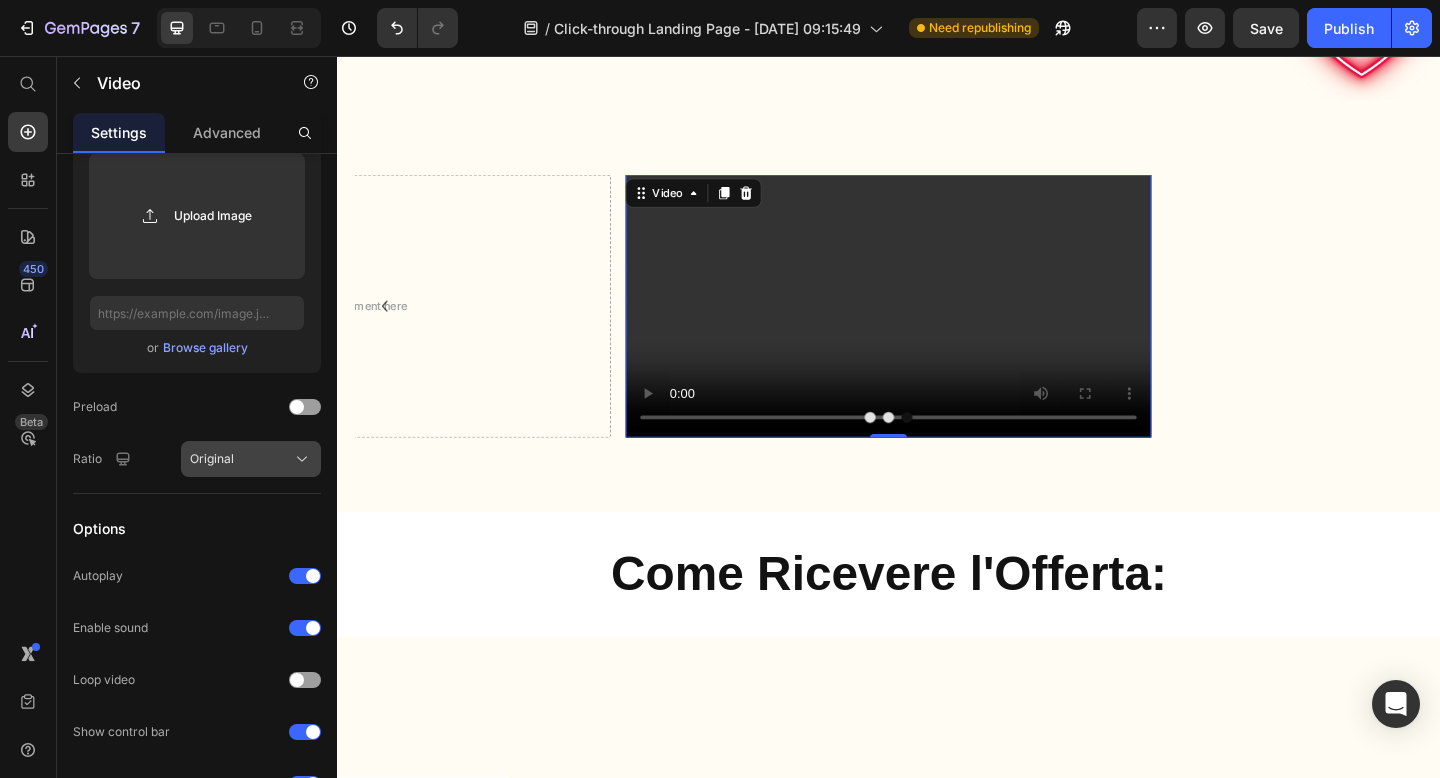 click on "Original" at bounding box center [251, 459] 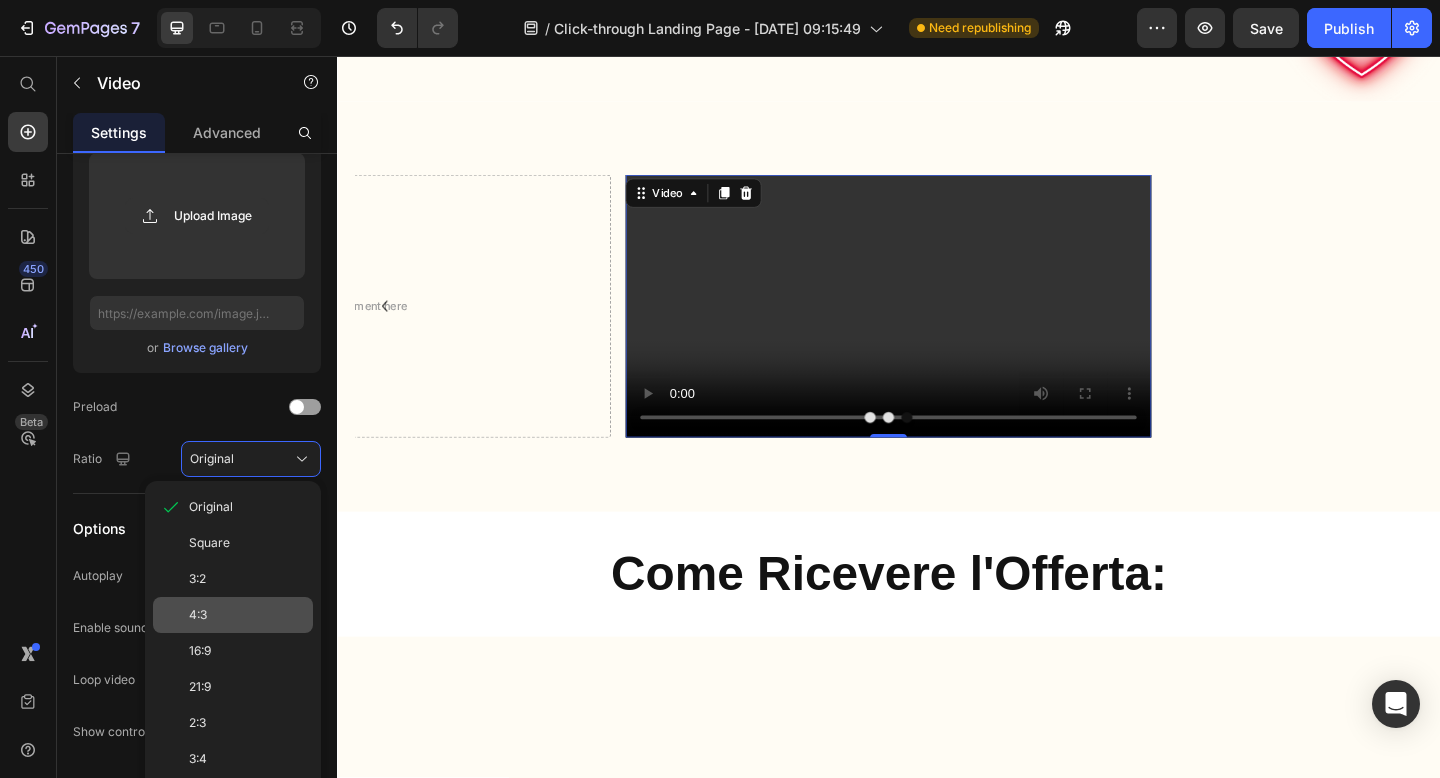click on "4:3" at bounding box center [247, 615] 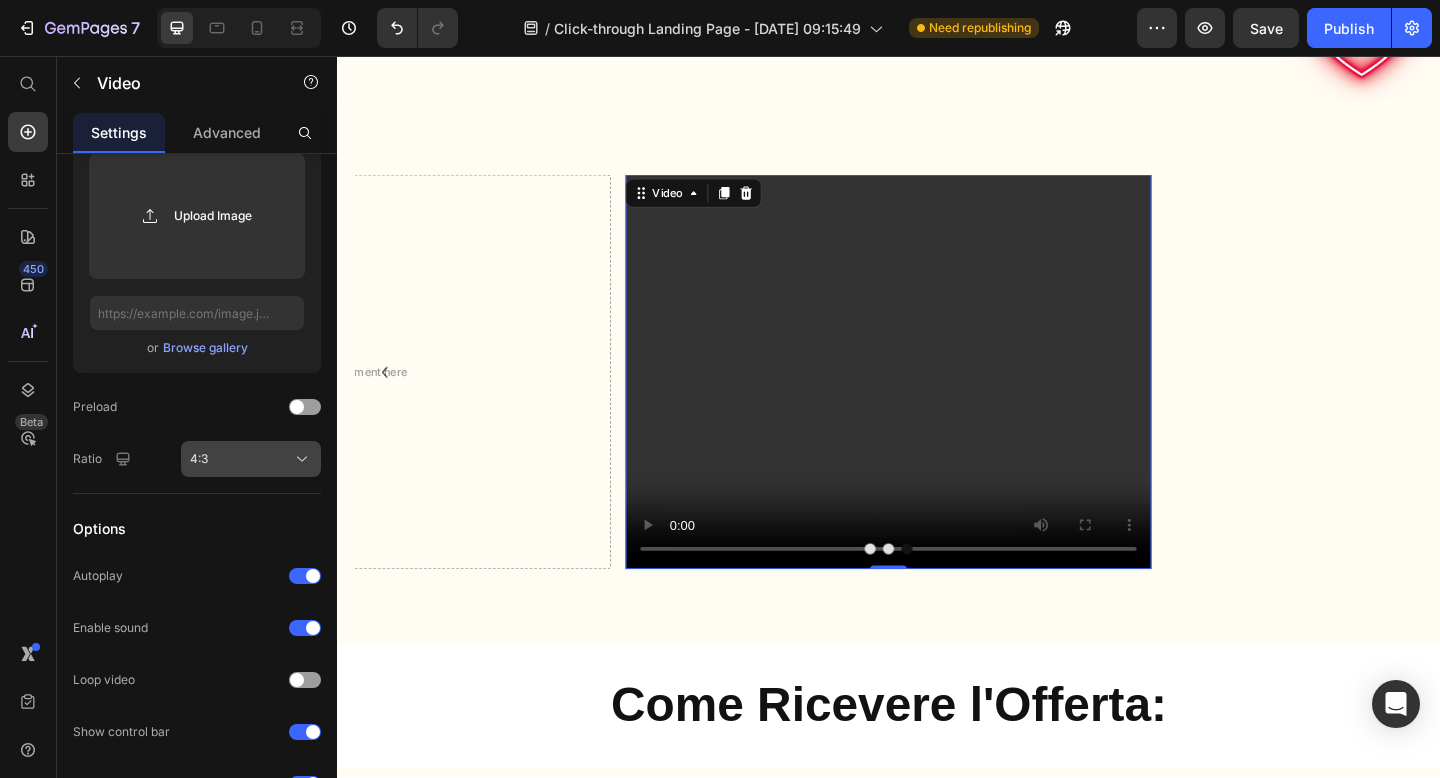 click on "4:3" 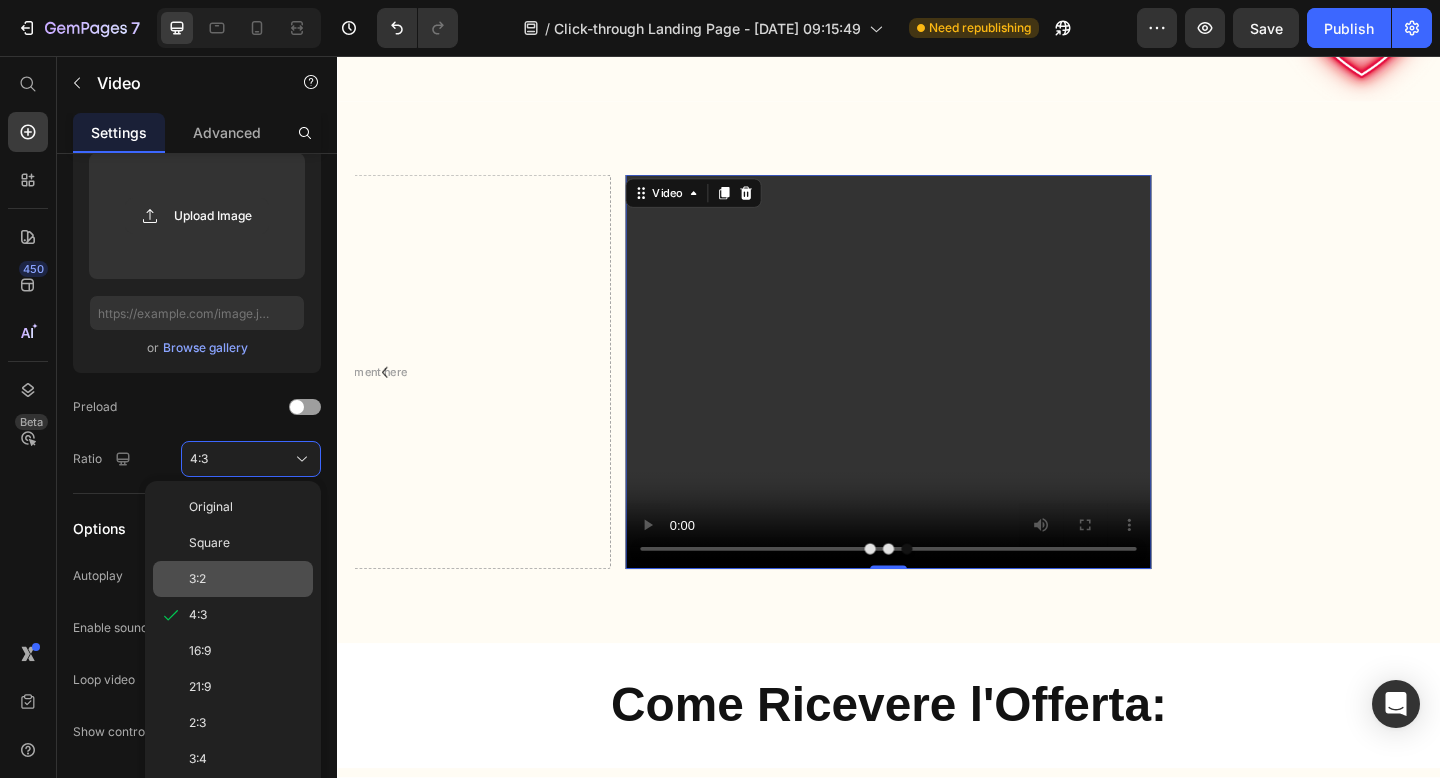 click on "3:2" at bounding box center [247, 579] 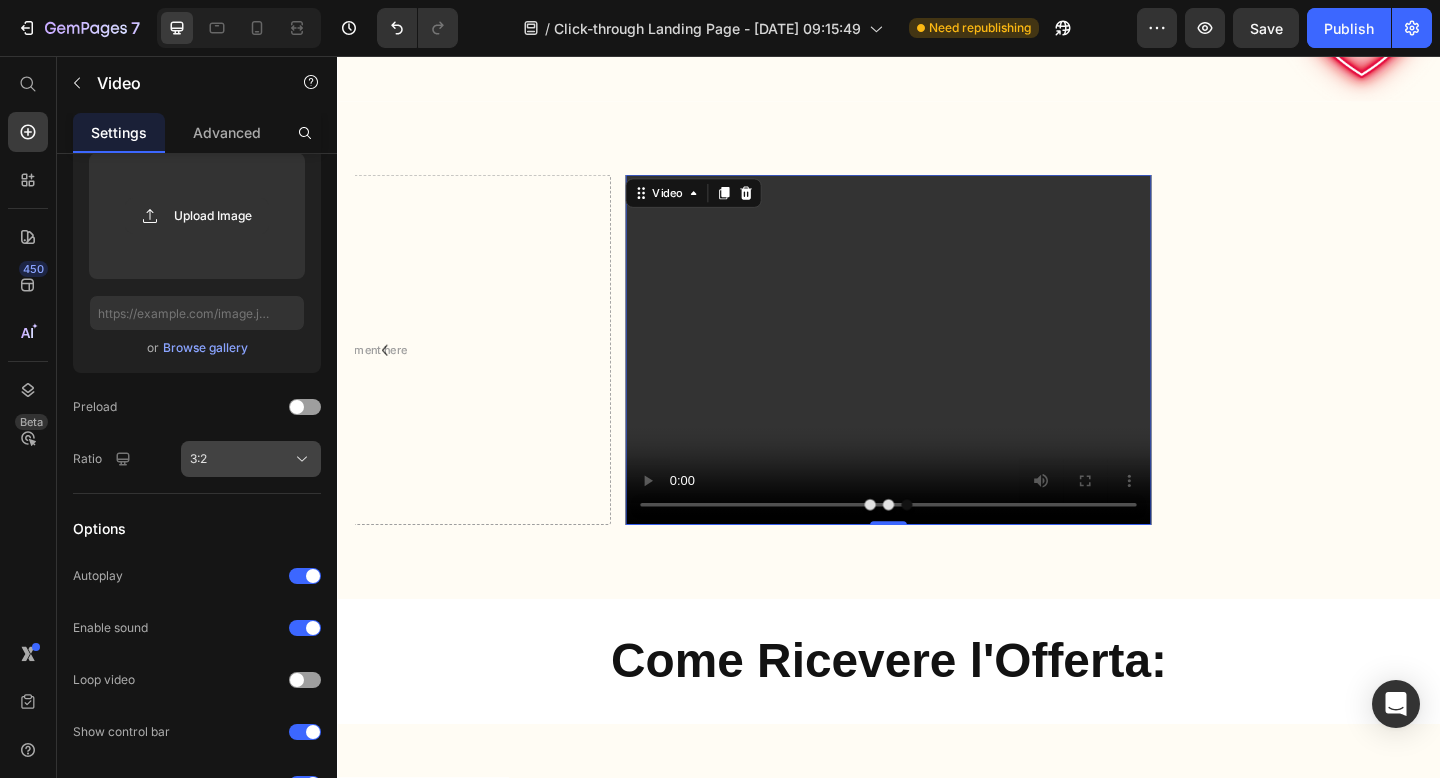 click on "3:2" 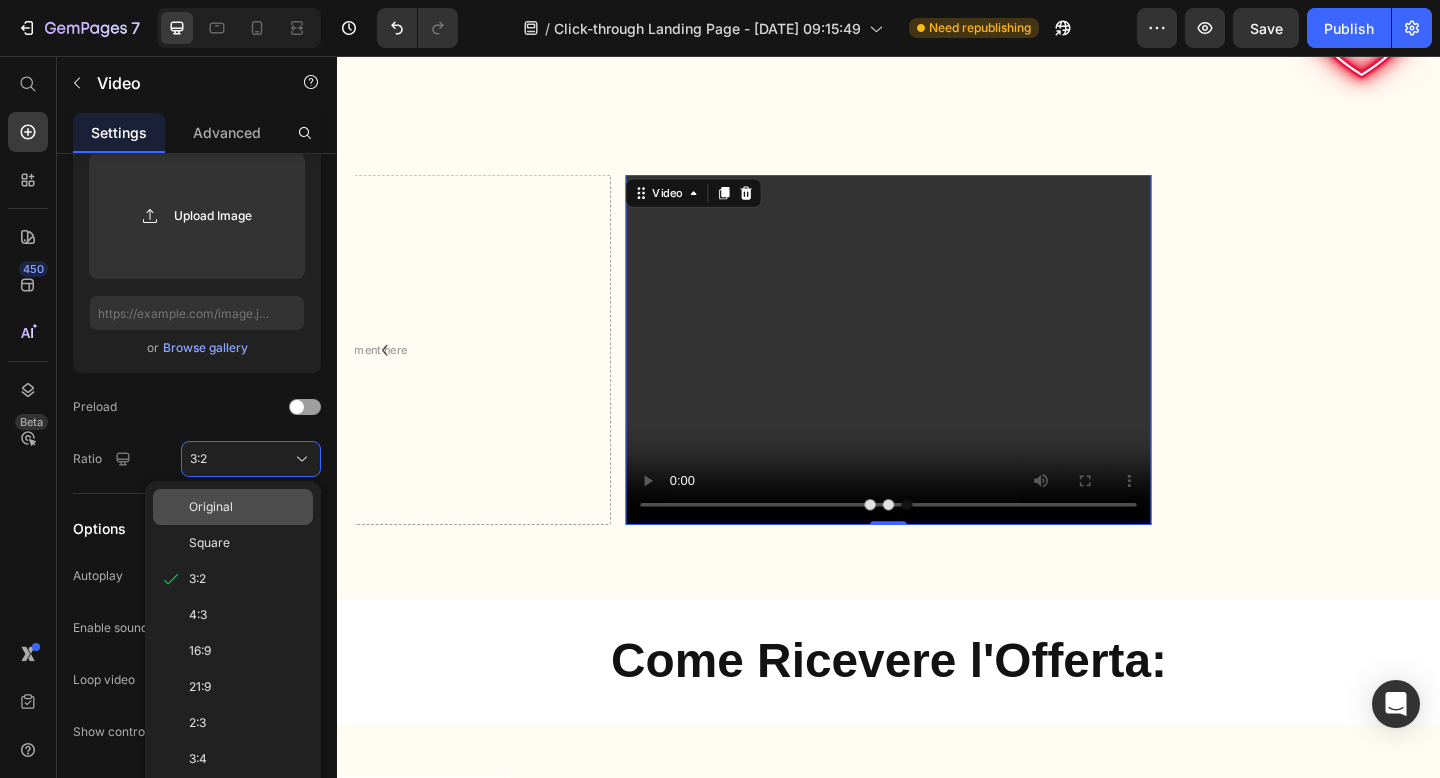 click on "Original" at bounding box center (211, 507) 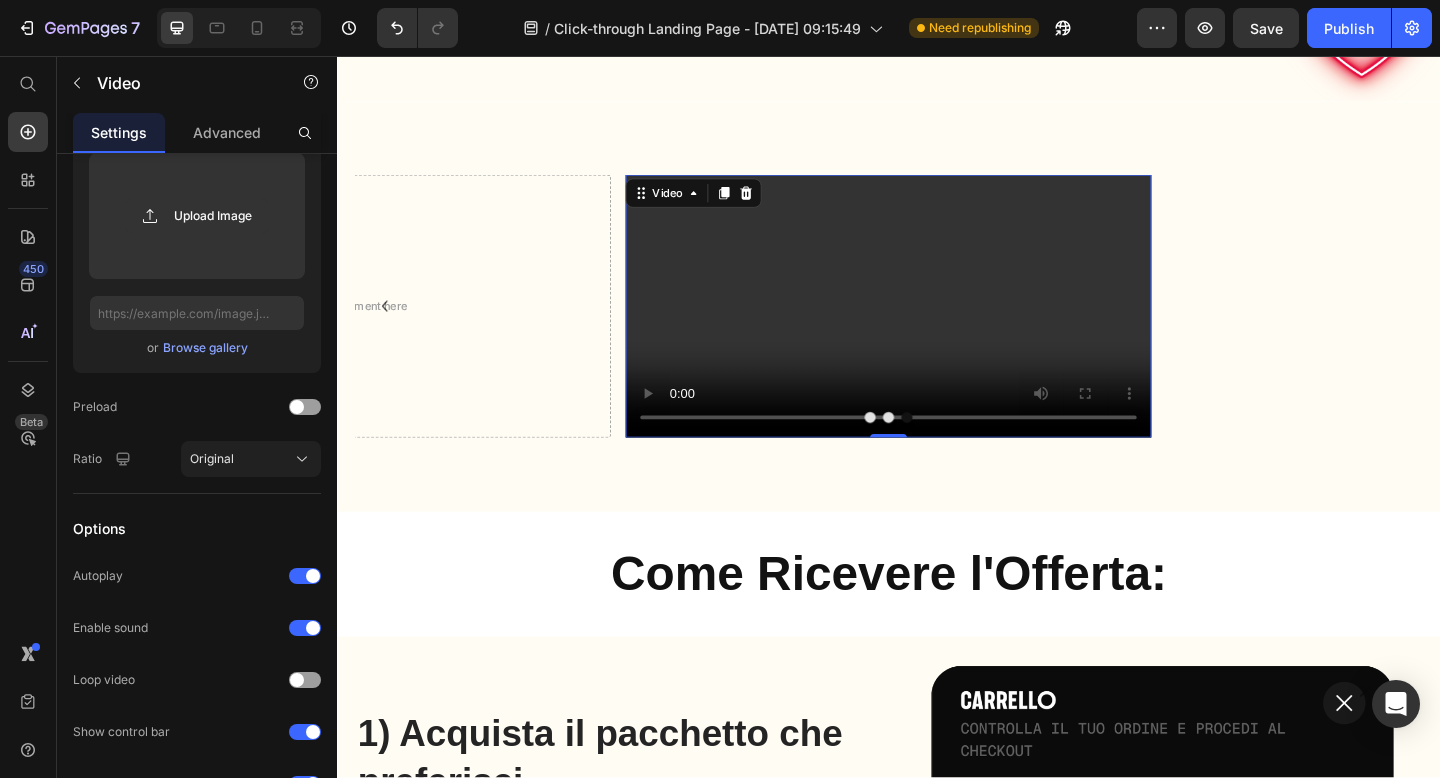 scroll, scrollTop: 860, scrollLeft: 0, axis: vertical 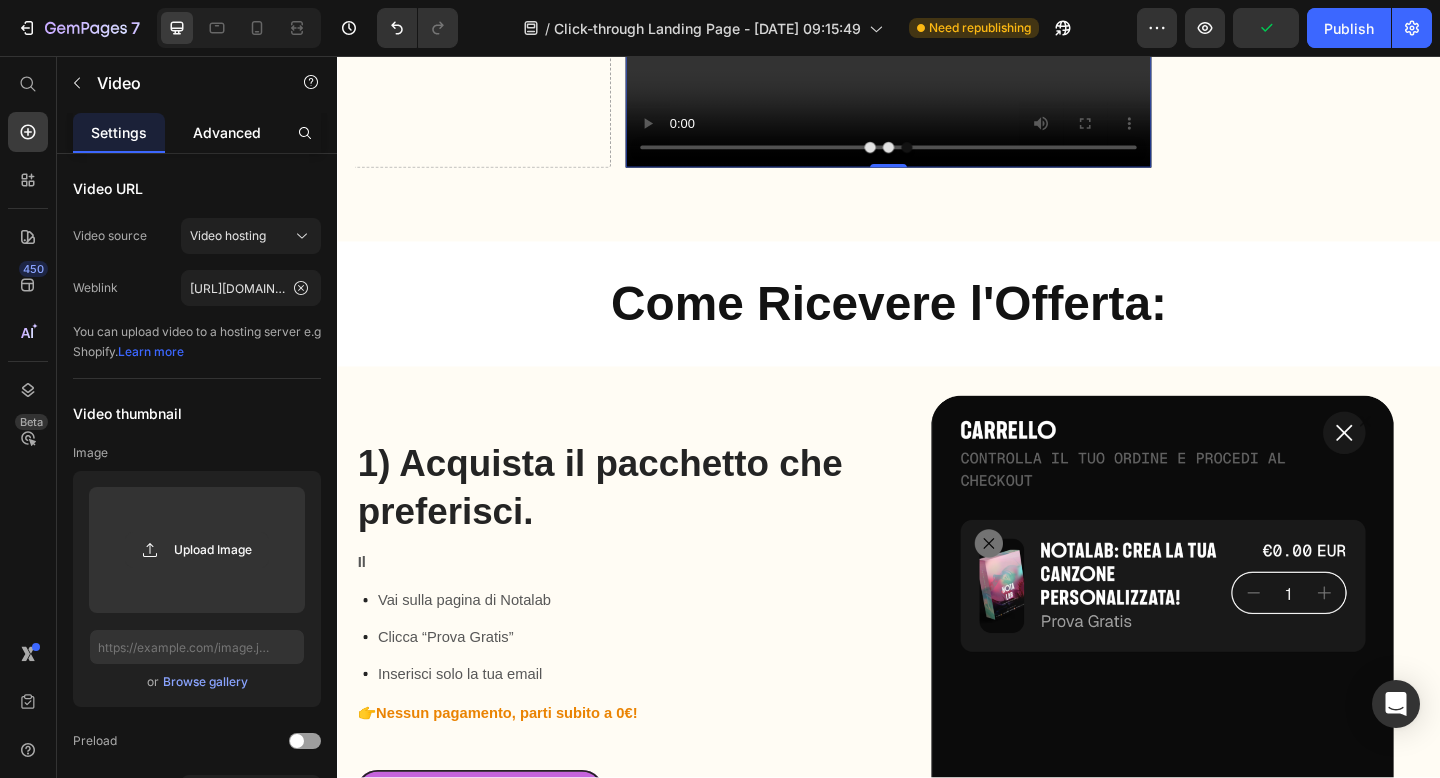 click on "Advanced" 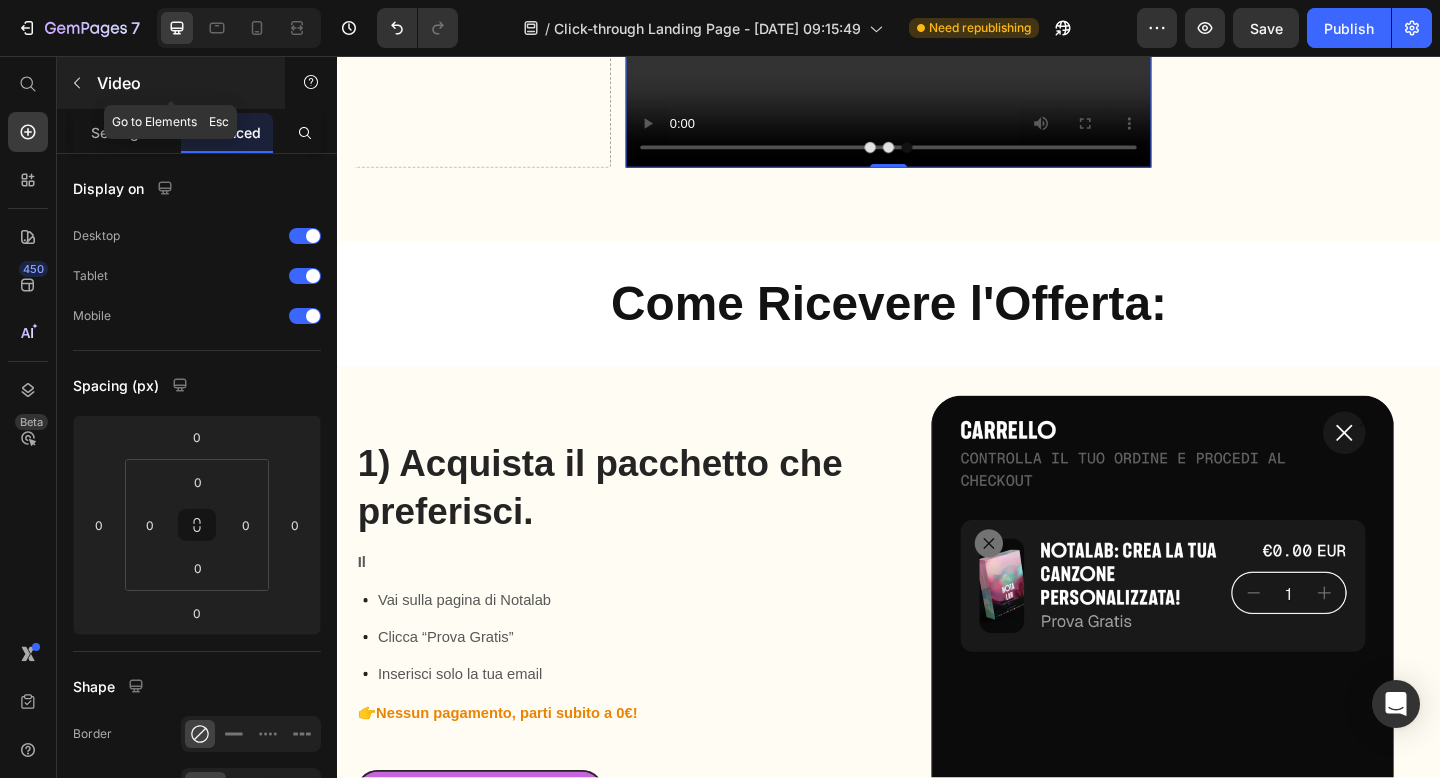 click 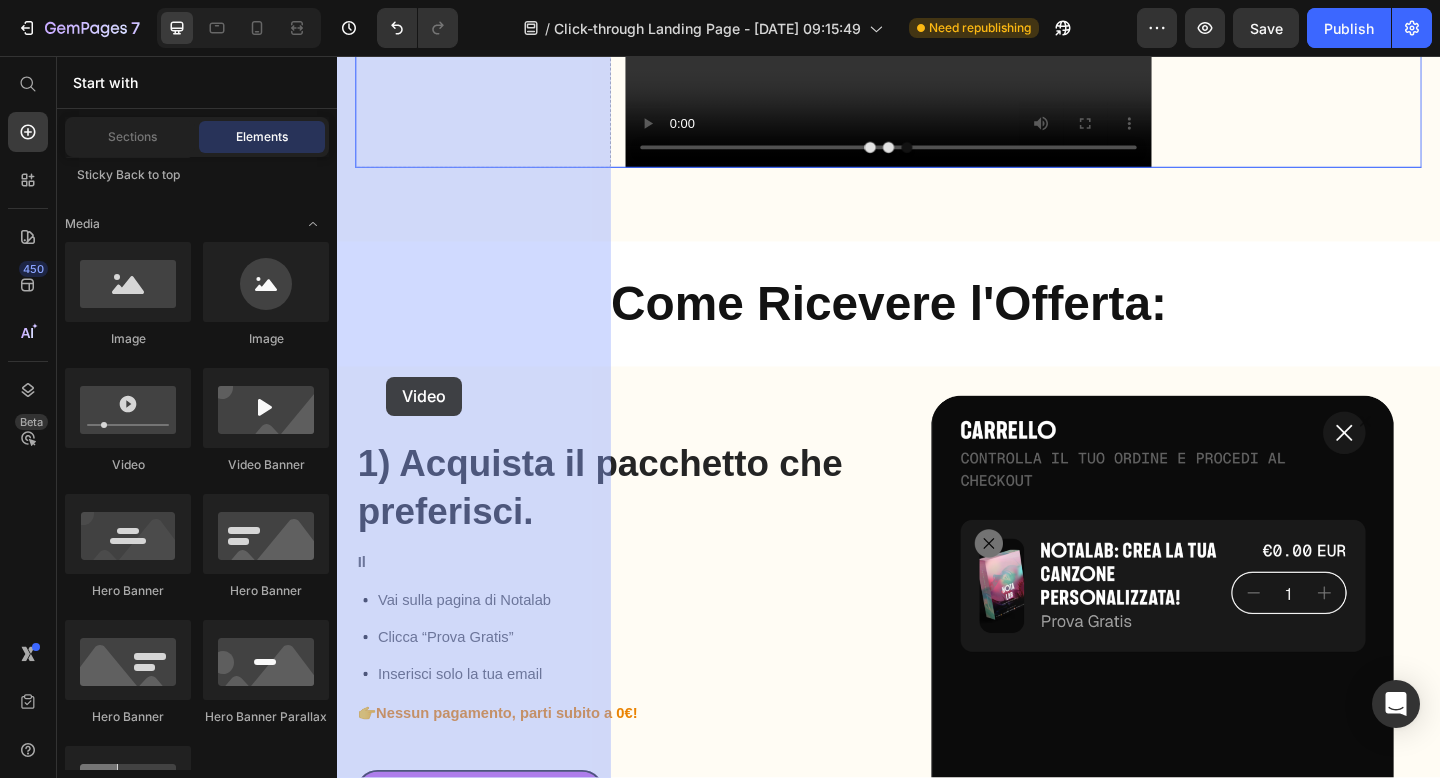 drag, startPoint x: 496, startPoint y: 481, endPoint x: 389, endPoint y: 405, distance: 131.24405 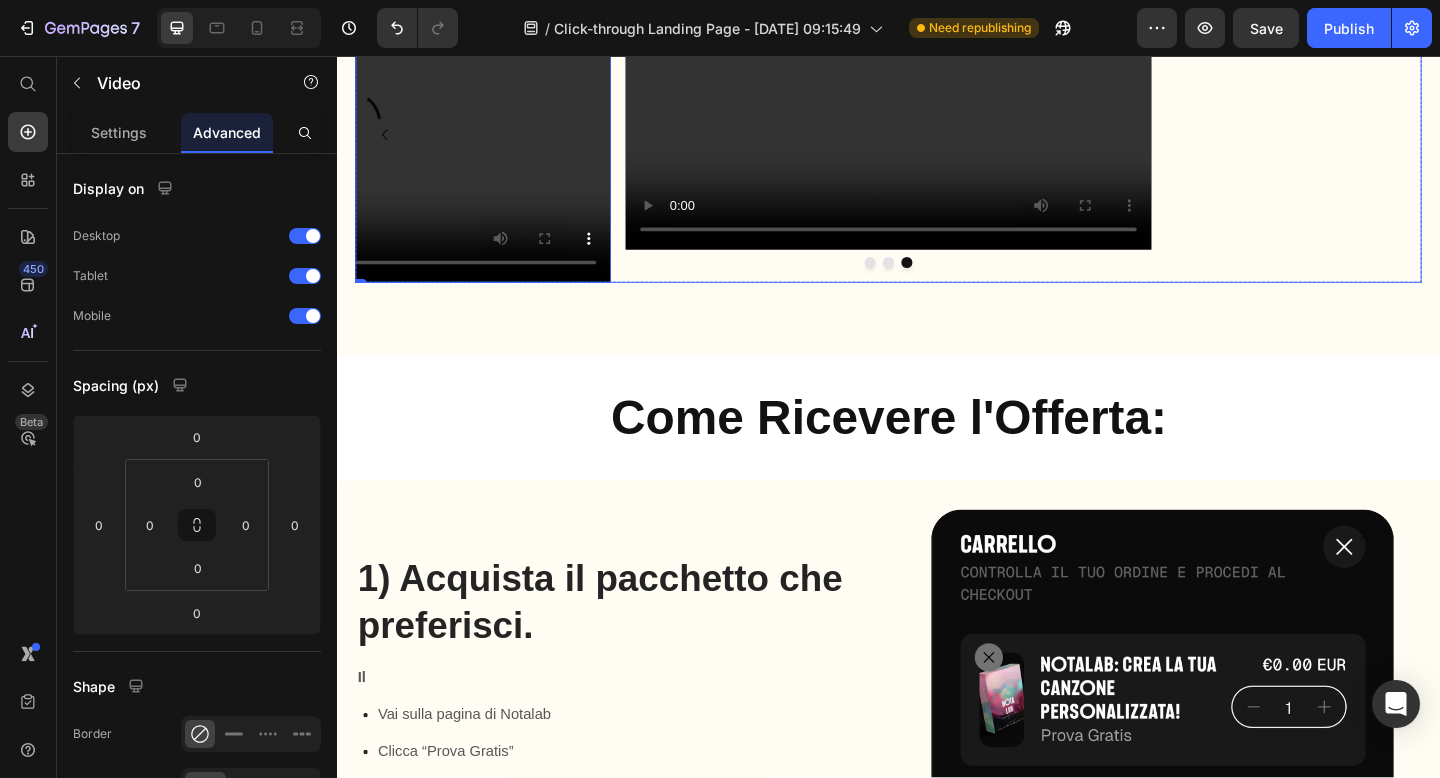 scroll, scrollTop: 769, scrollLeft: 0, axis: vertical 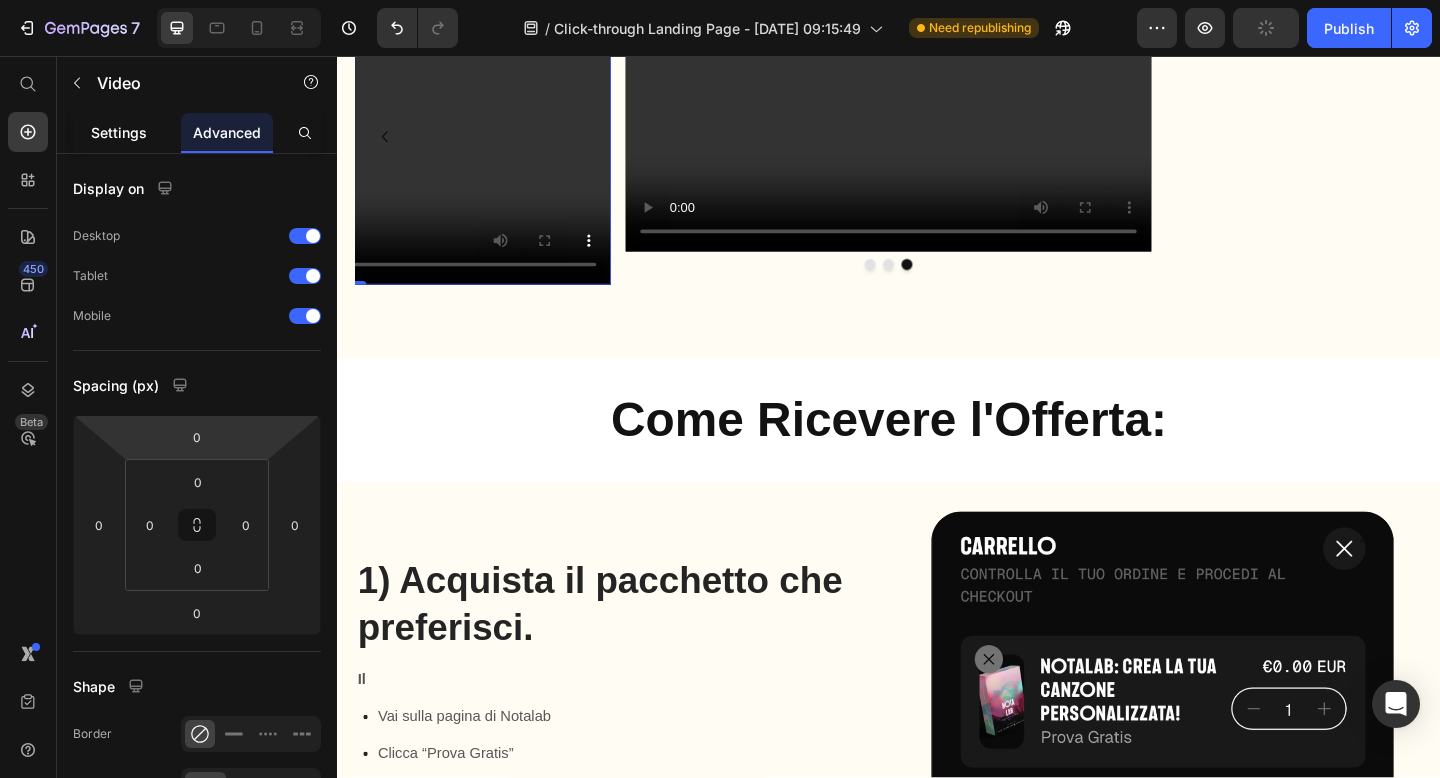 click on "Settings" at bounding box center (119, 132) 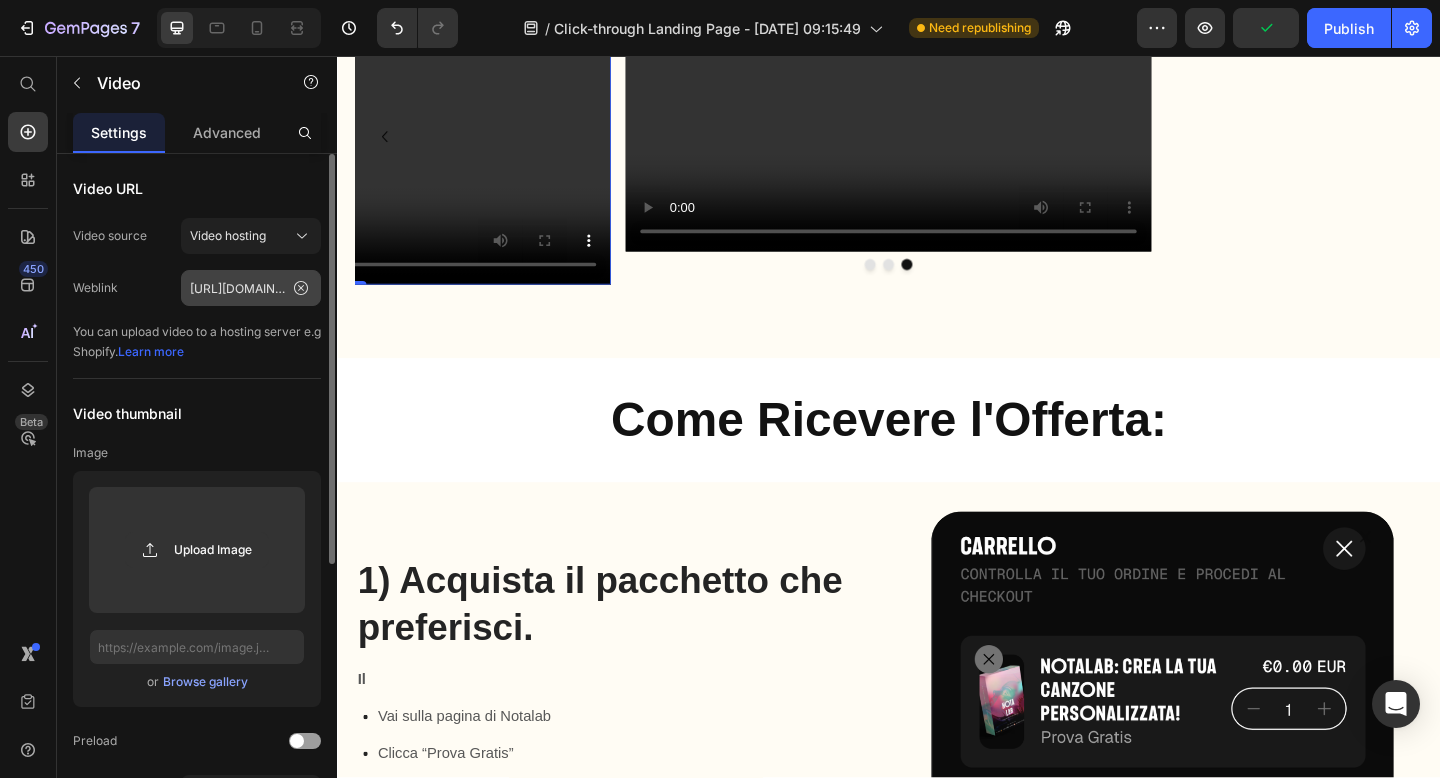 click 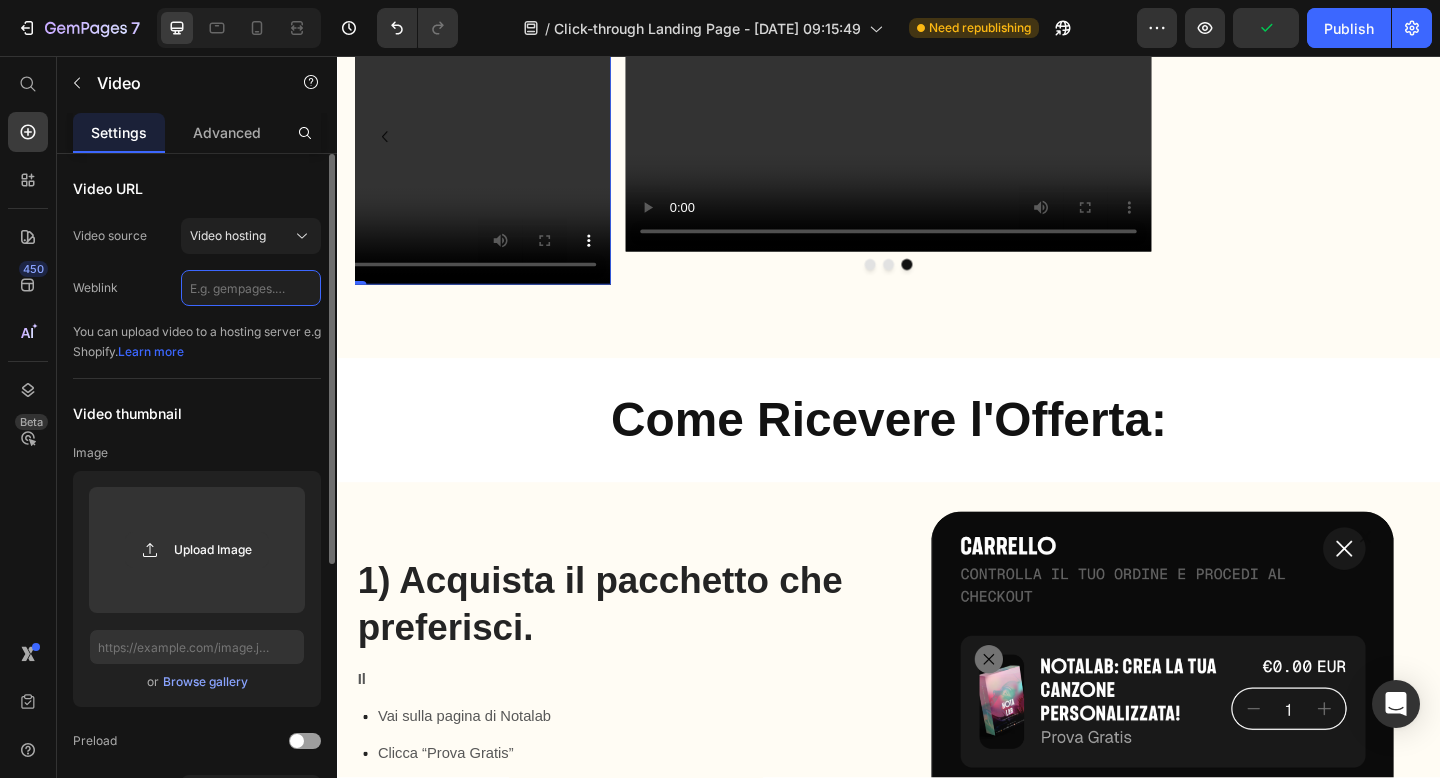 scroll, scrollTop: 0, scrollLeft: 0, axis: both 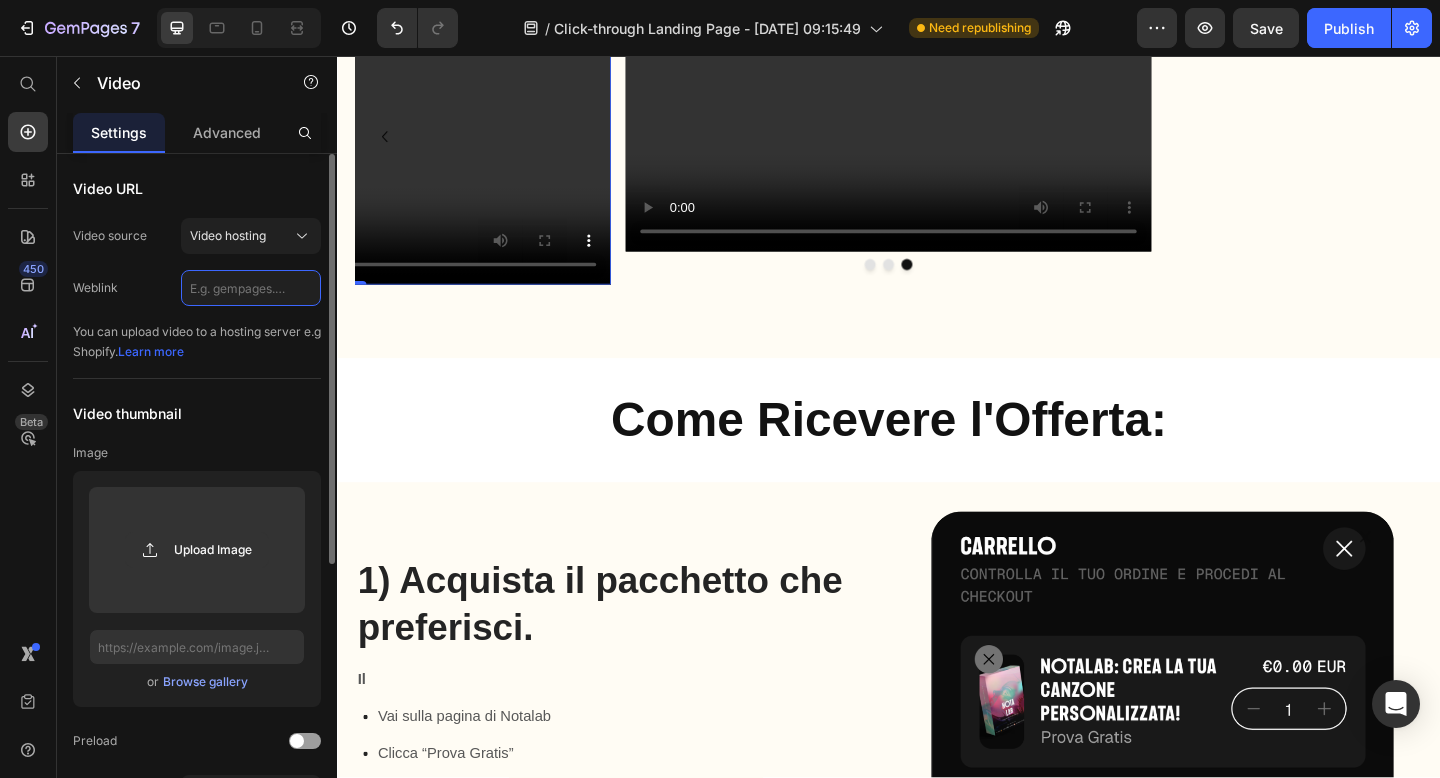 paste on "[URL][DOMAIN_NAME]" 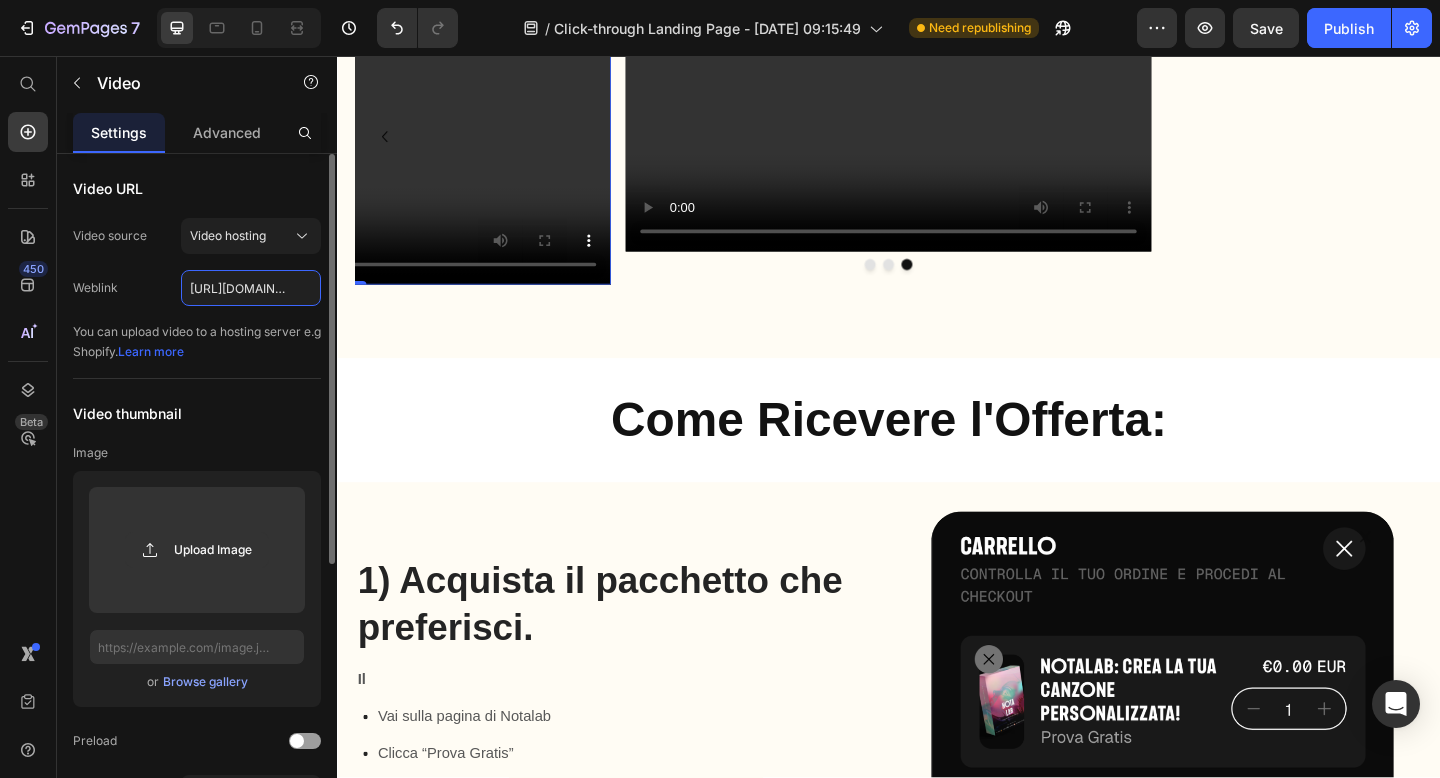 scroll, scrollTop: 0, scrollLeft: 369, axis: horizontal 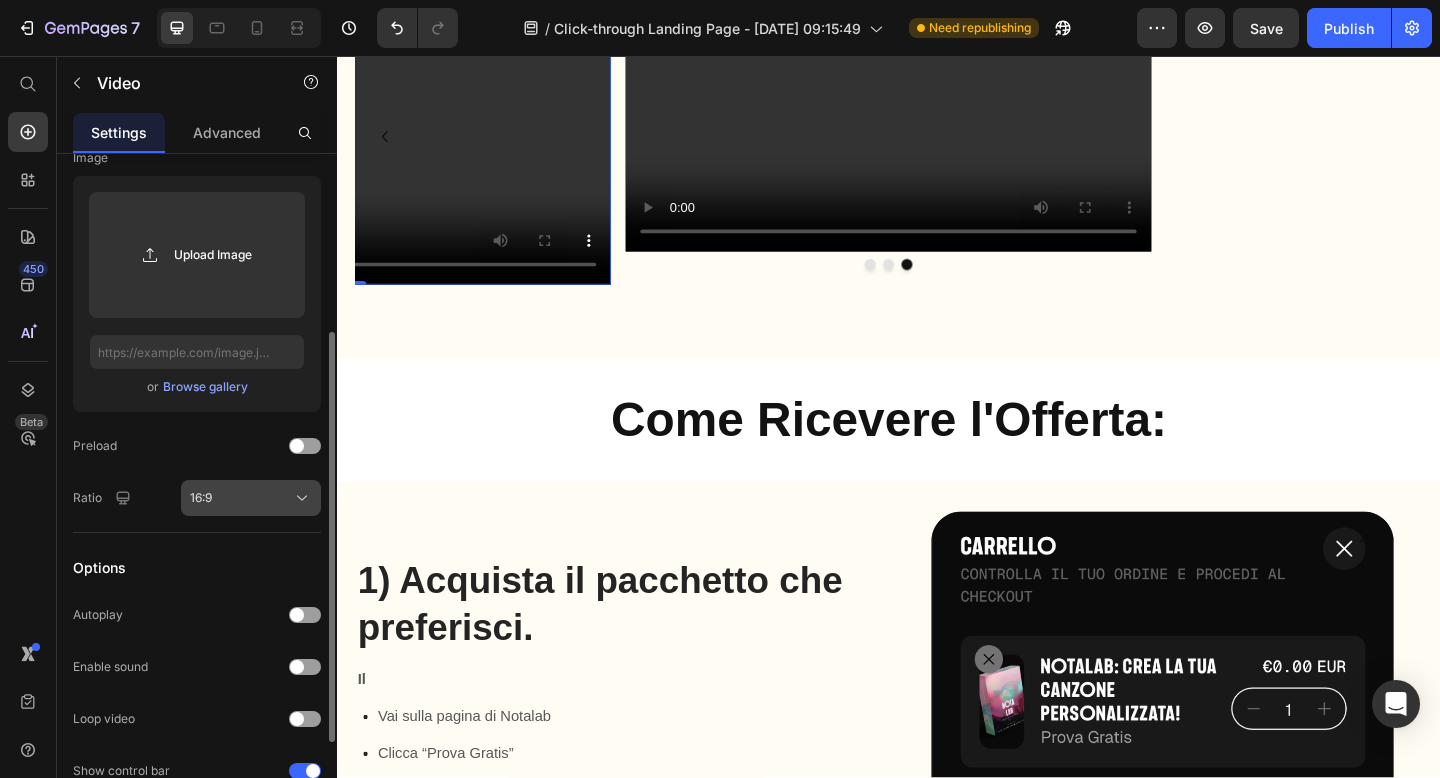 type on "[URL][DOMAIN_NAME]" 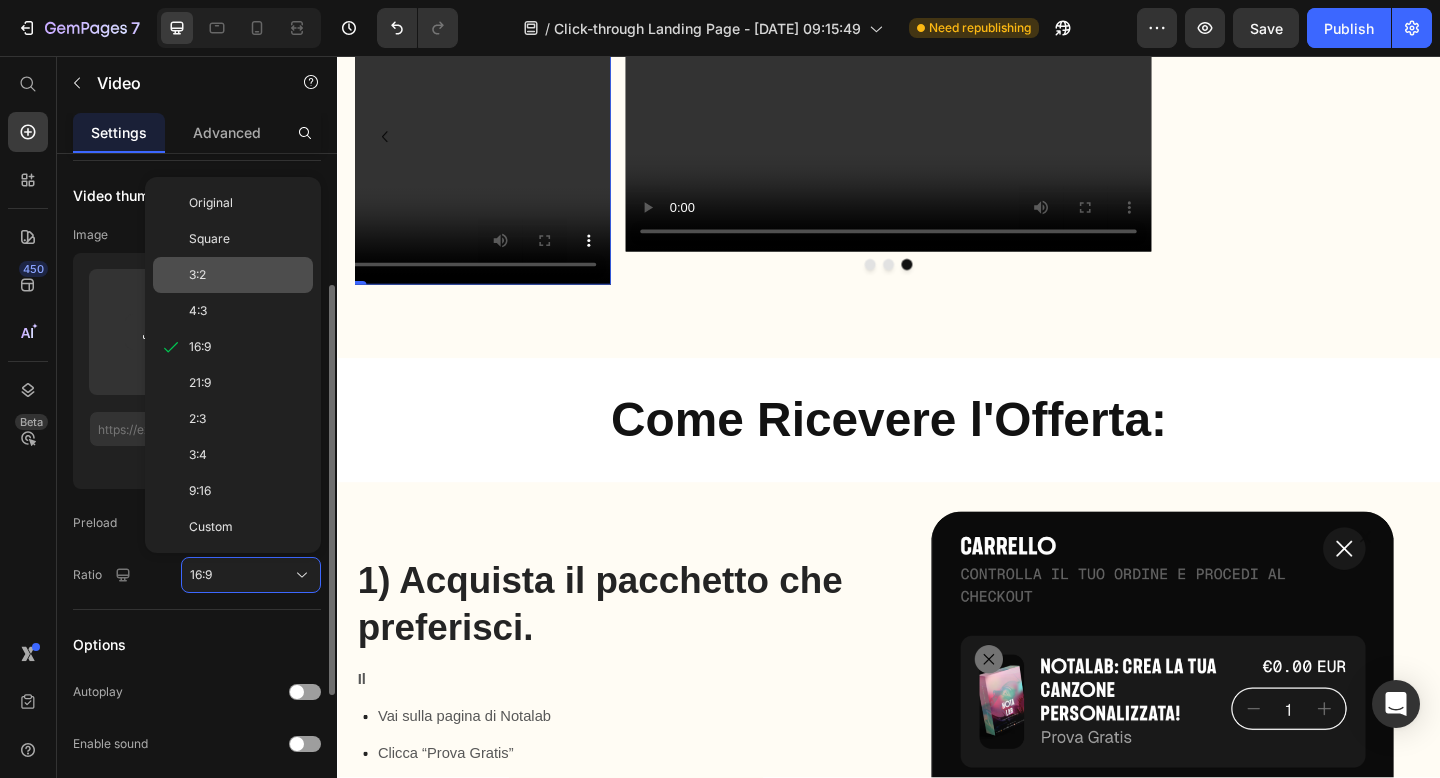 scroll, scrollTop: 221, scrollLeft: 0, axis: vertical 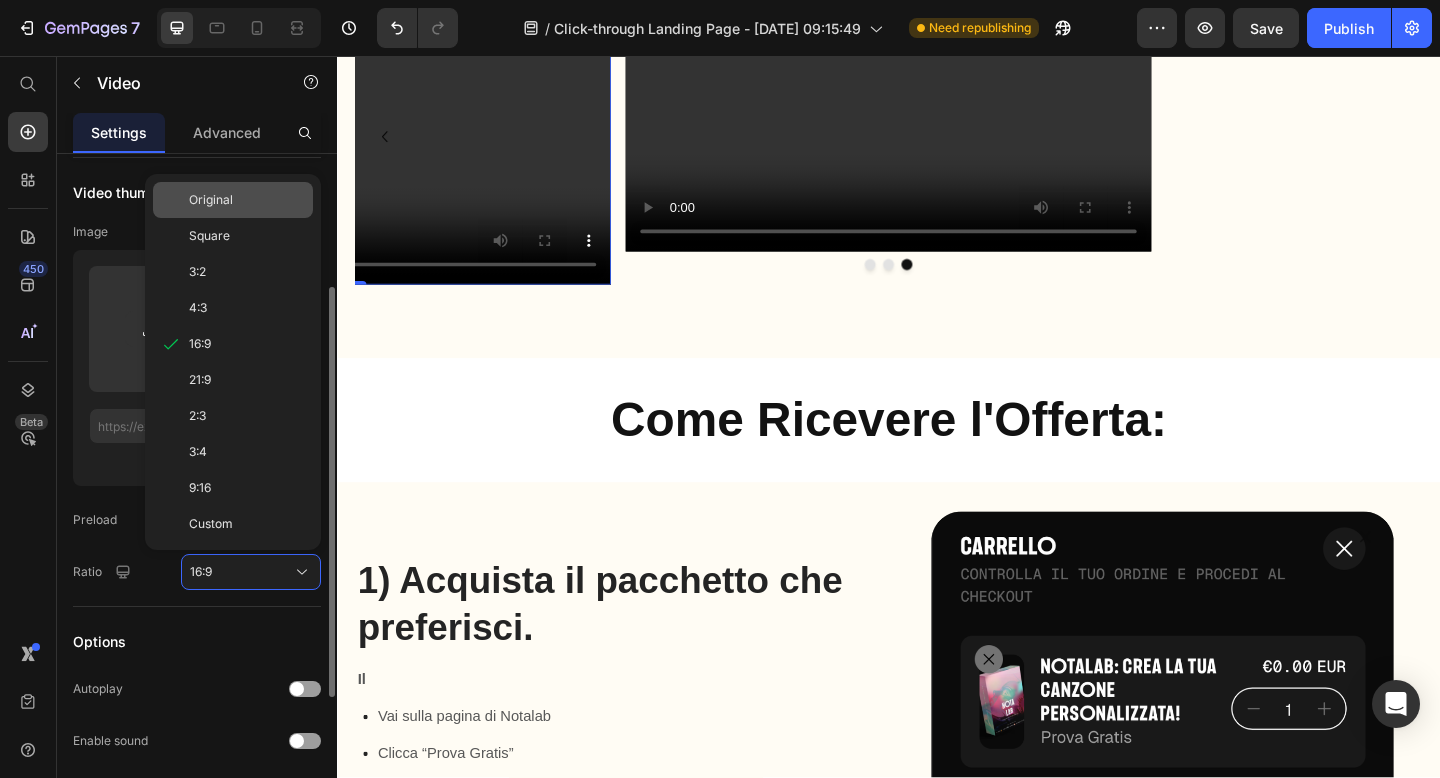 click on "Original" at bounding box center [211, 200] 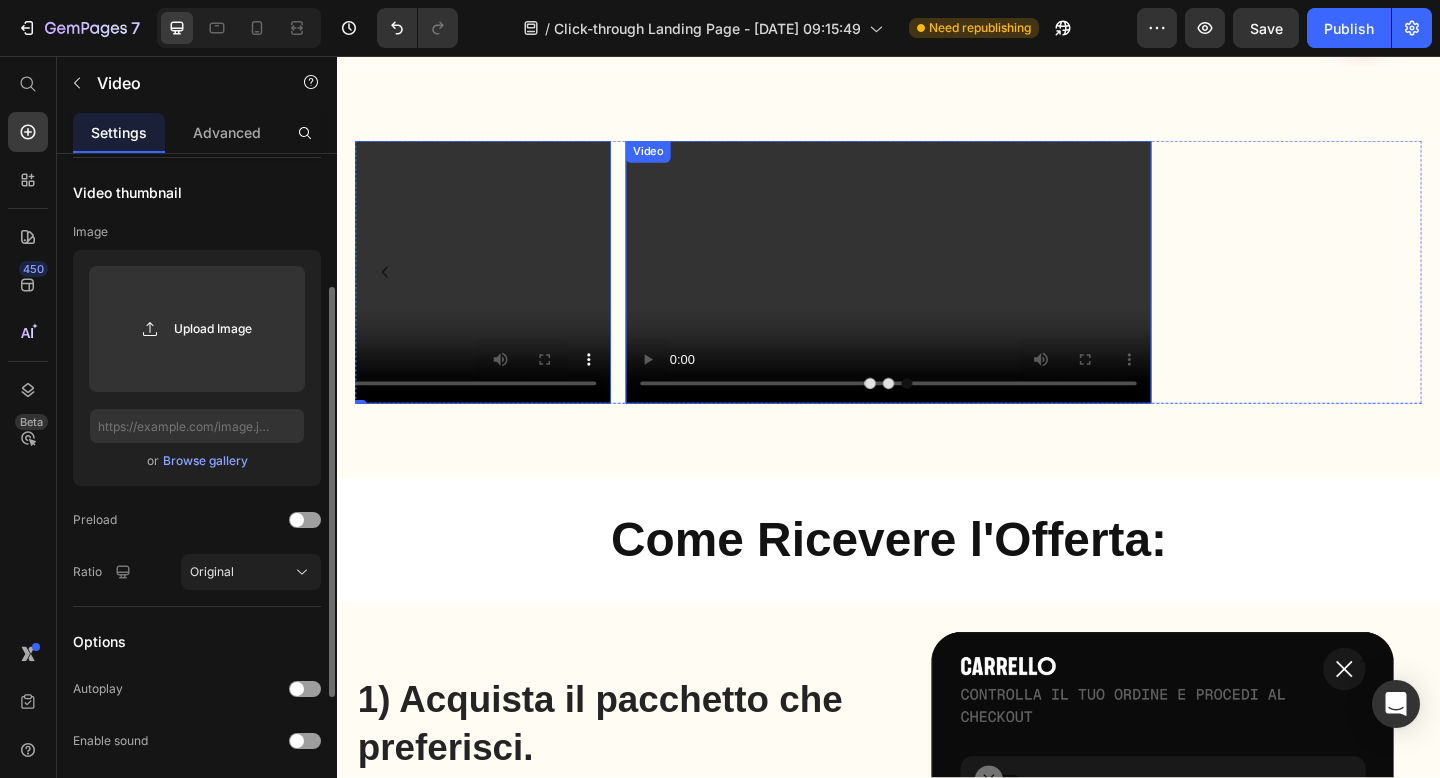 scroll, scrollTop: 914, scrollLeft: 0, axis: vertical 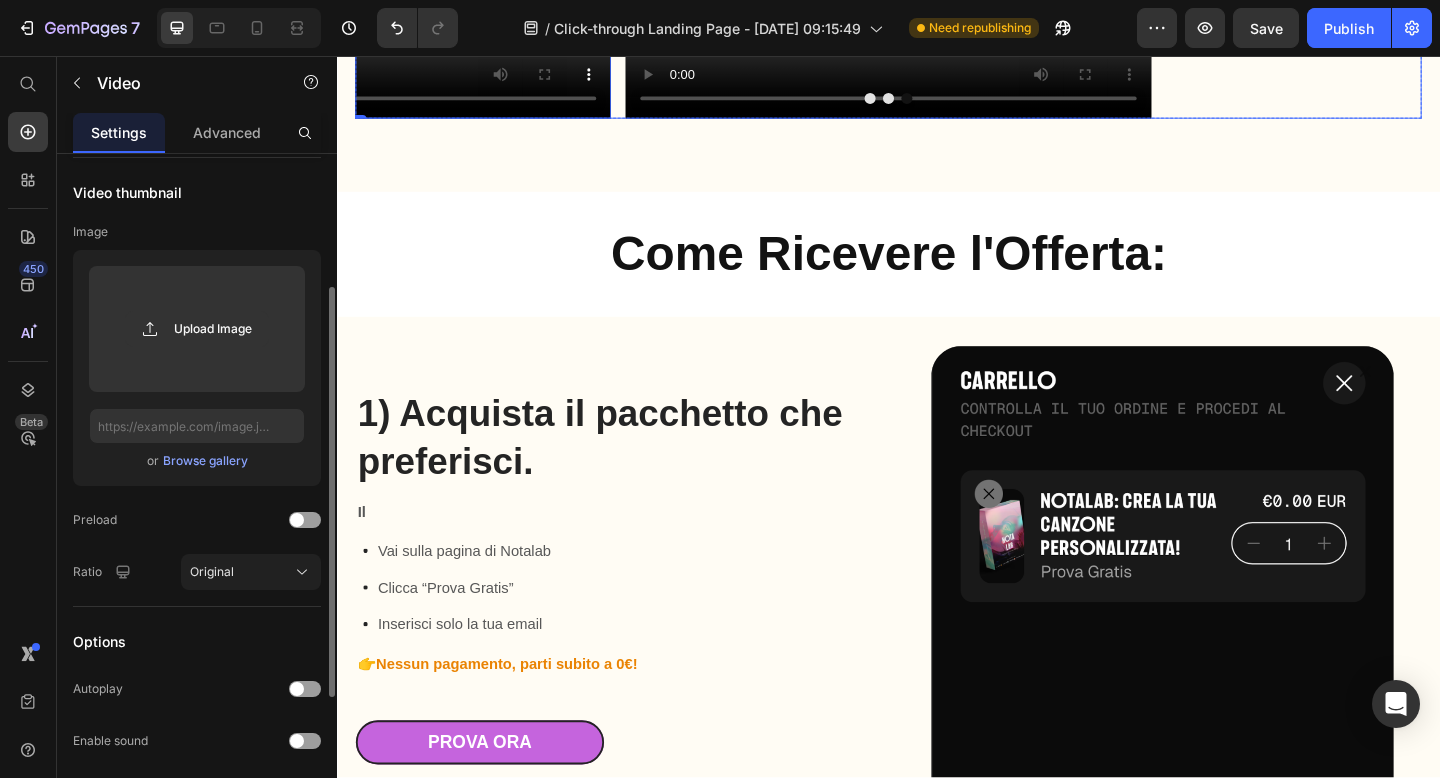 click on "Drop element here Video   0 Video" at bounding box center [937, -19] 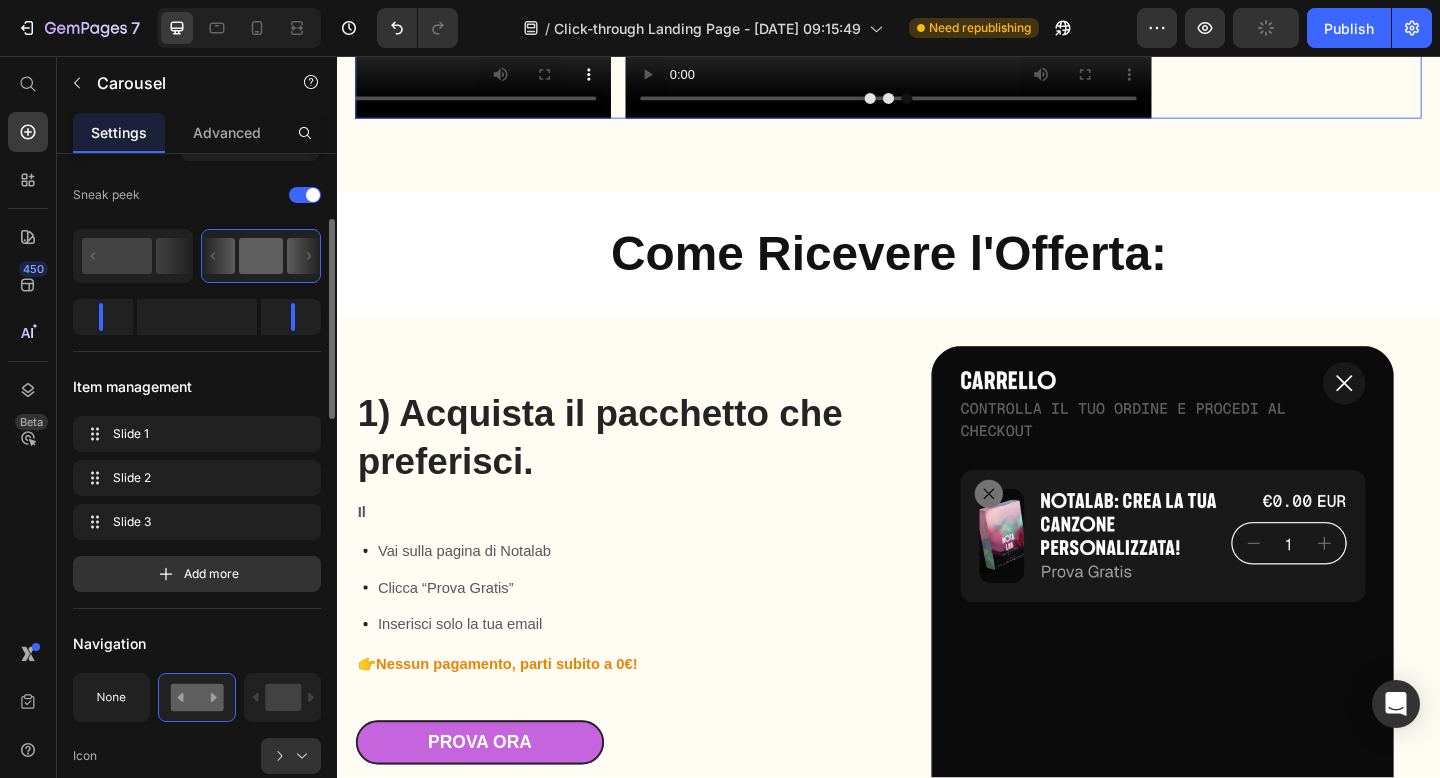 scroll, scrollTop: 0, scrollLeft: 0, axis: both 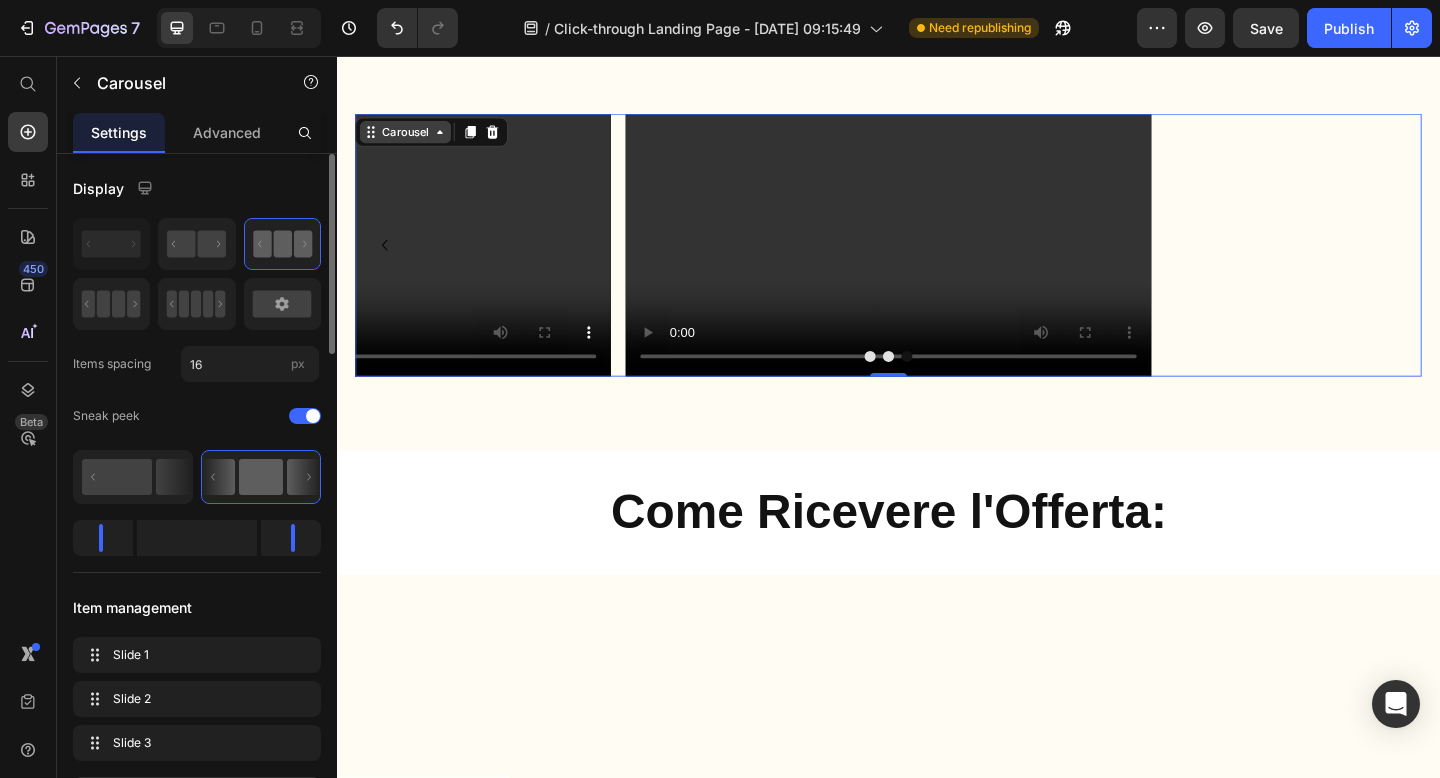 click on "Carousel" at bounding box center [411, 139] 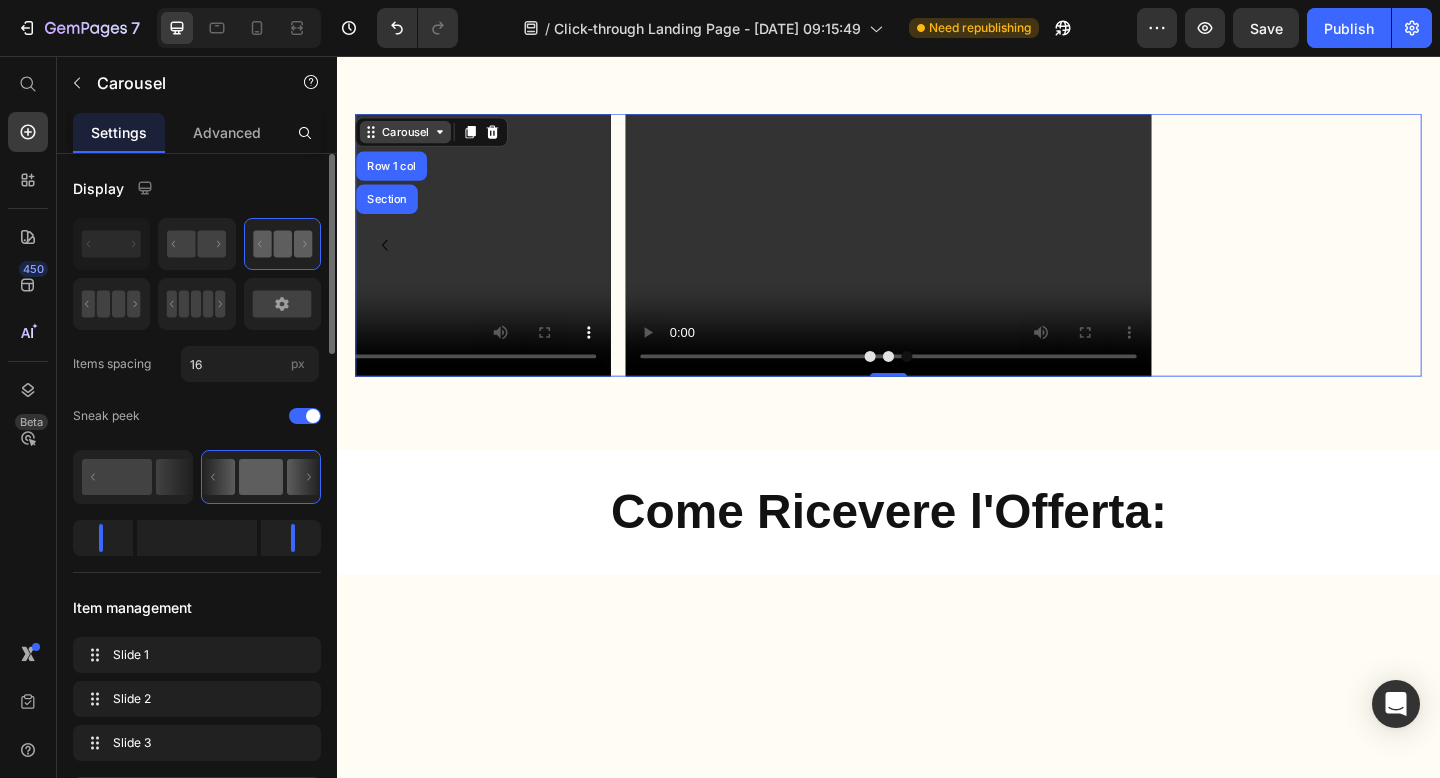 click 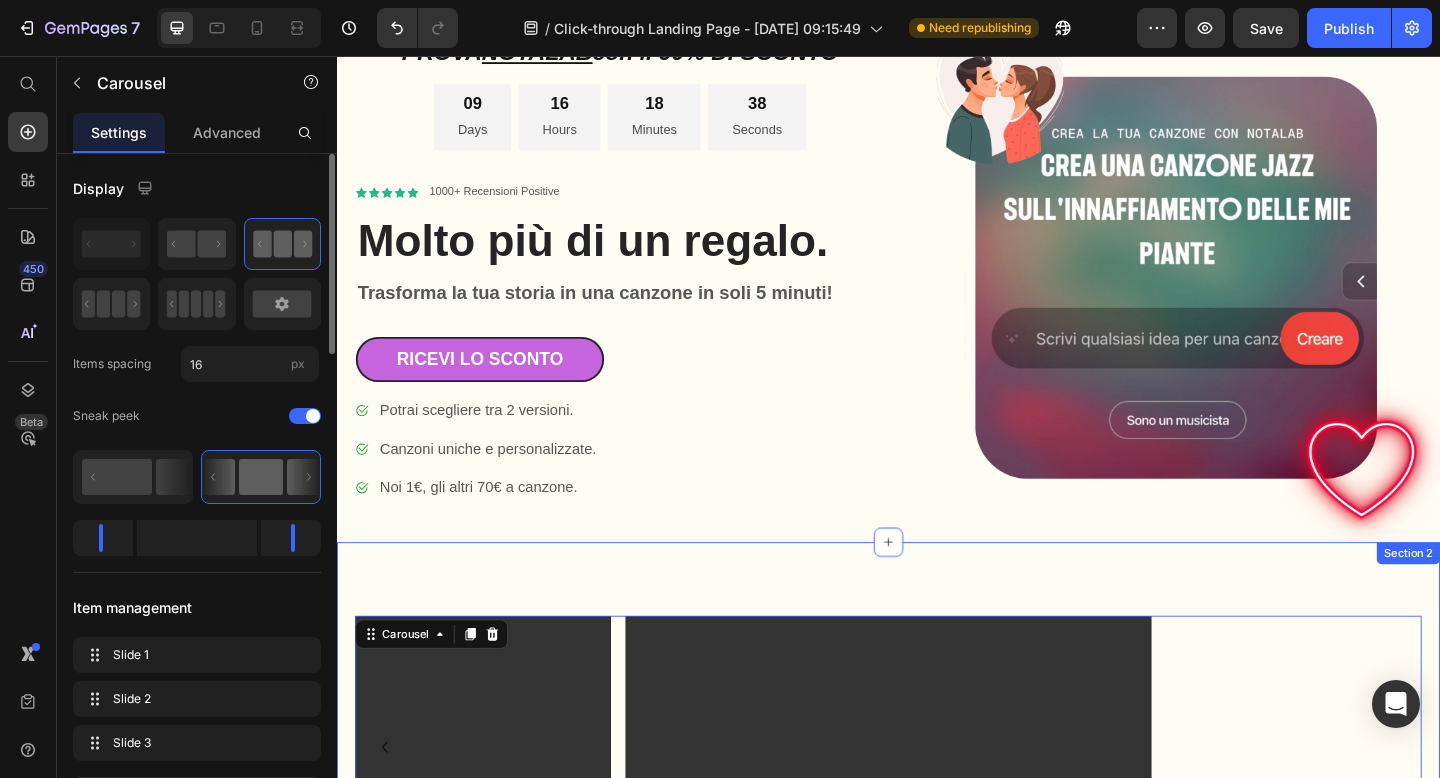 scroll, scrollTop: 0, scrollLeft: 0, axis: both 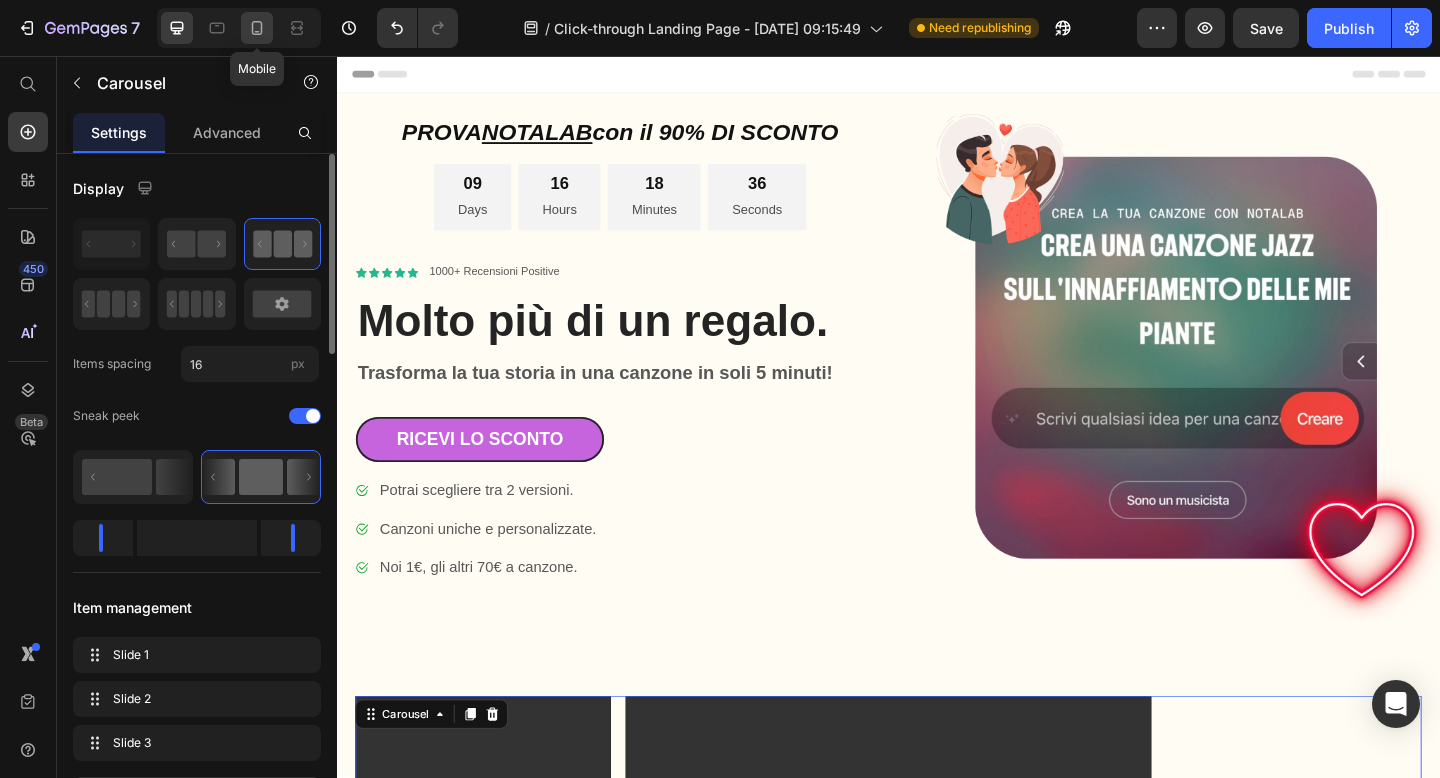 click 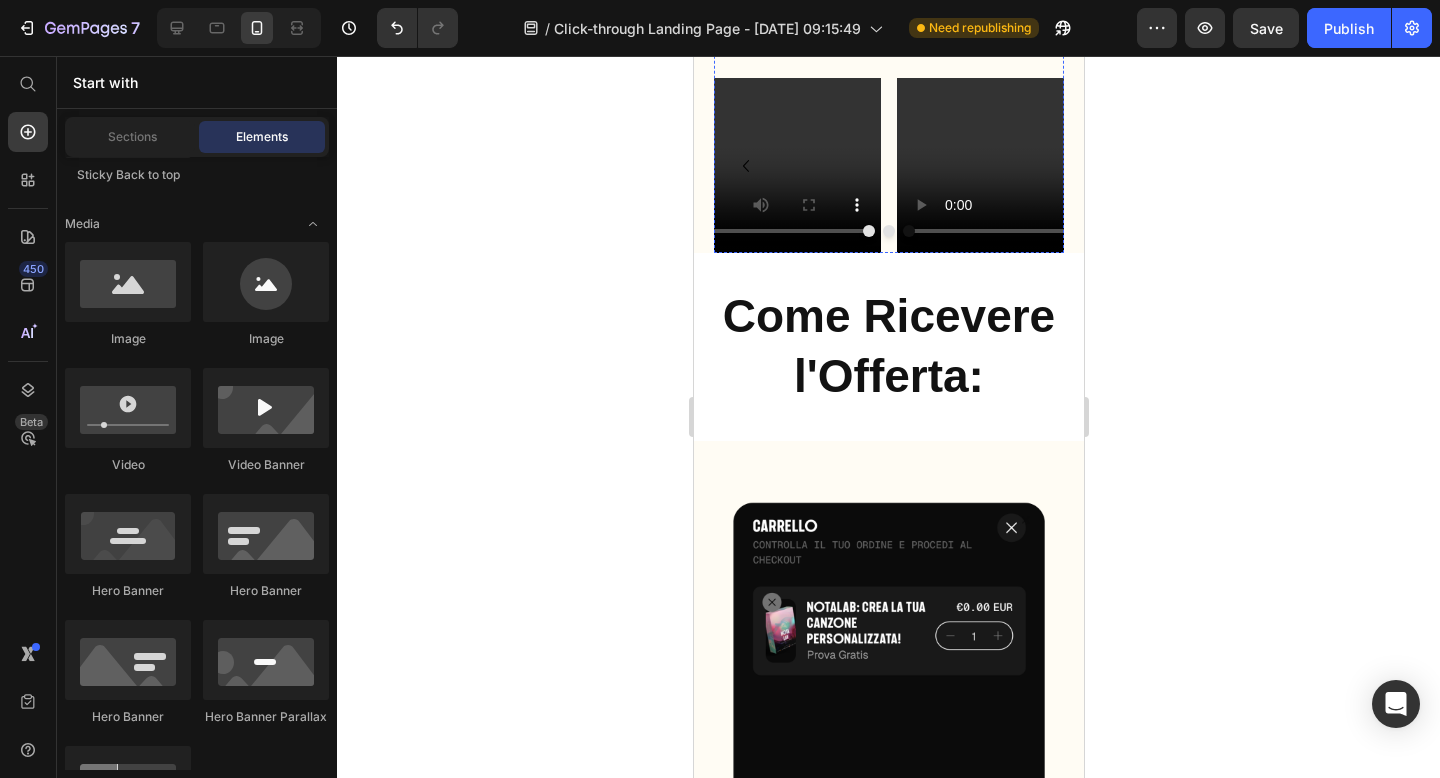scroll, scrollTop: 982, scrollLeft: 0, axis: vertical 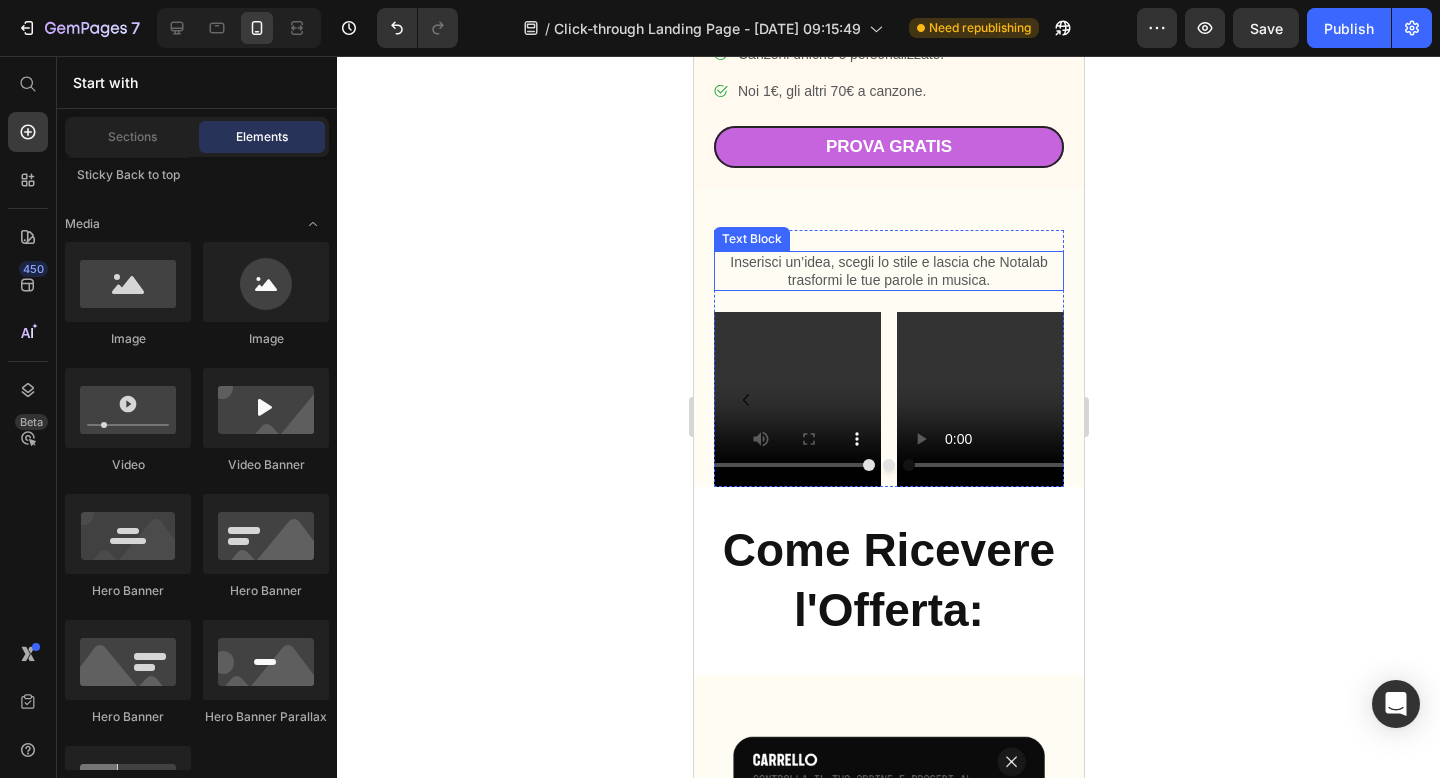 click on "Inserisci un’idea, scegli lo stile e lascia che Notalab trasformi le tue parole in musica." at bounding box center [888, 271] 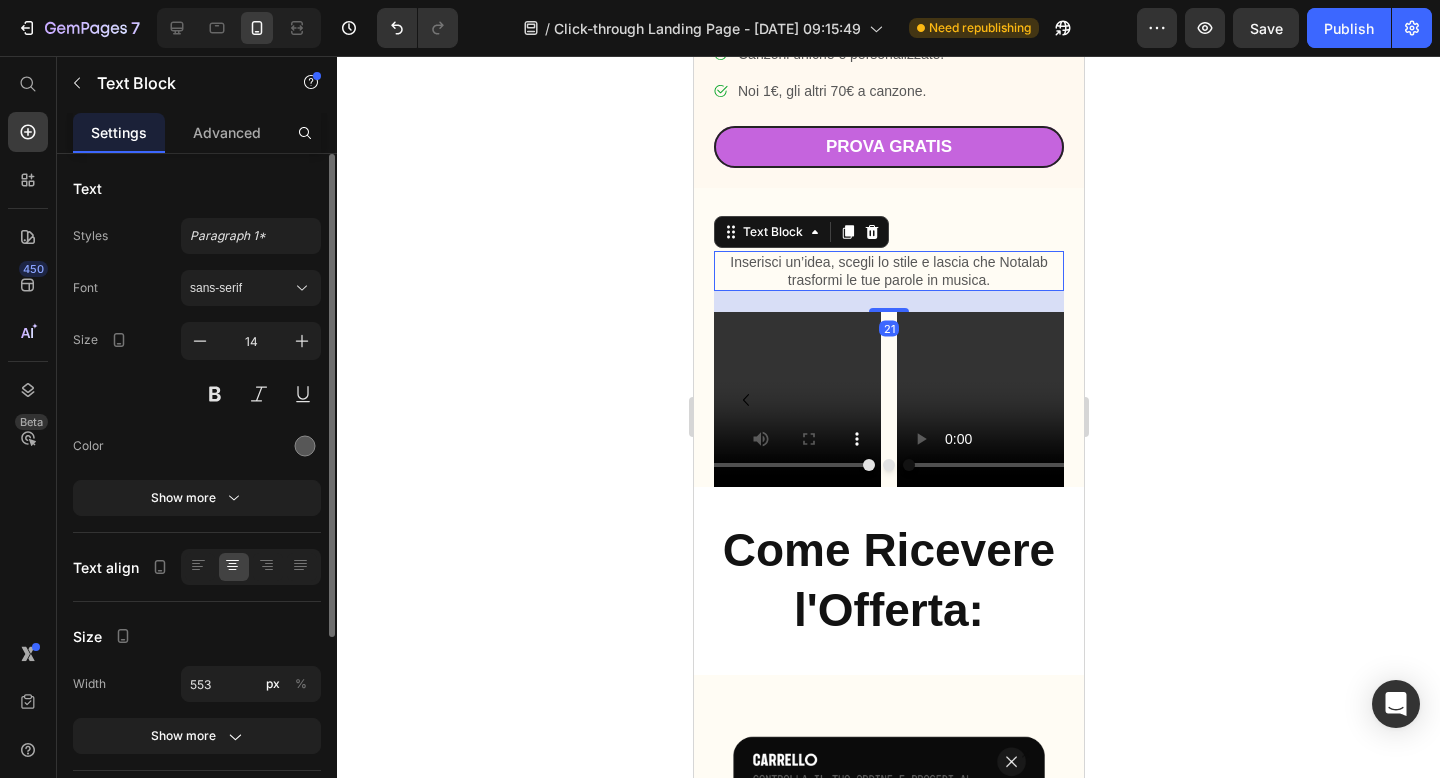 click on "21" at bounding box center (888, 301) 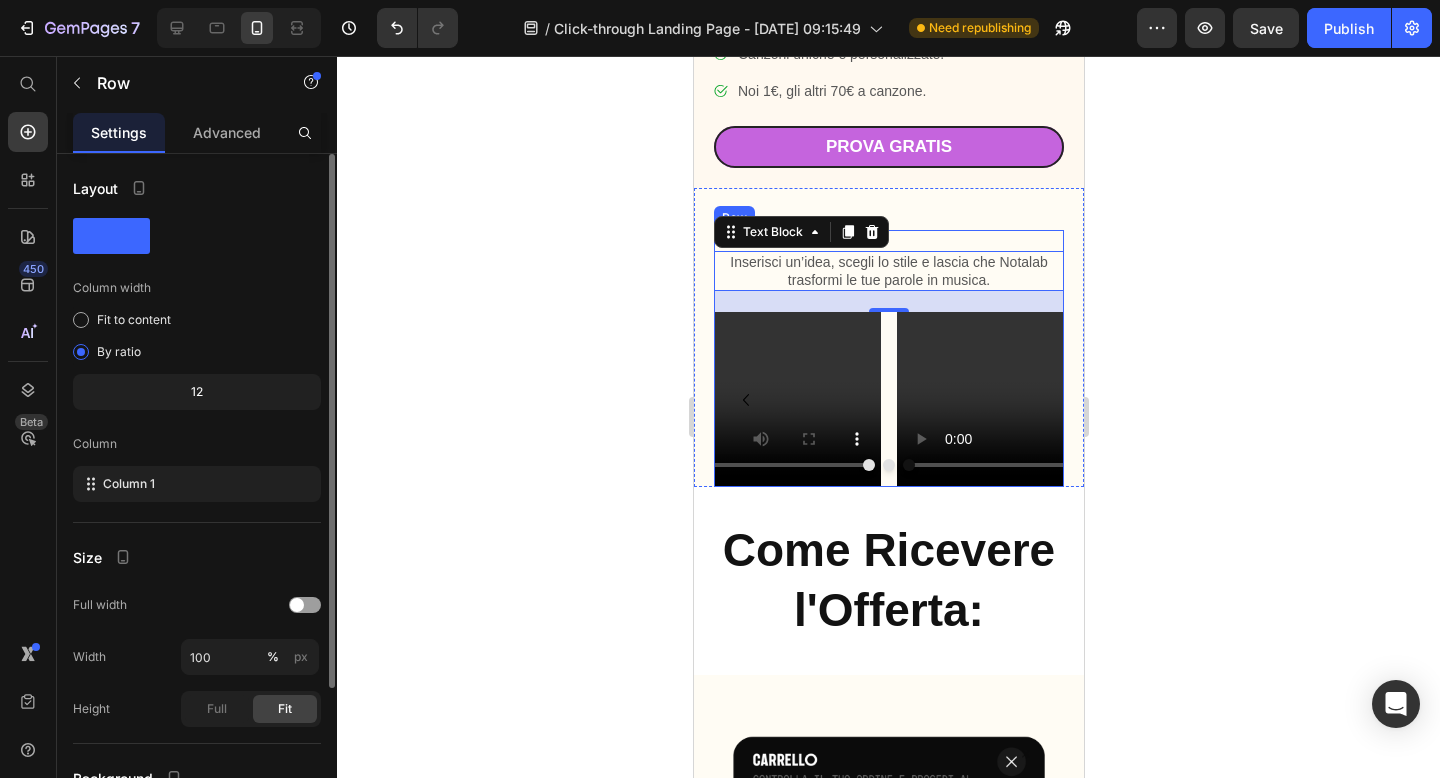 click on "Inserisci un’idea, scegli lo stile e lascia che Notalab trasformi le tue parole in musica. Text Block   21
Drop element here Video Video
[GEOGRAPHIC_DATA]" at bounding box center [888, 358] 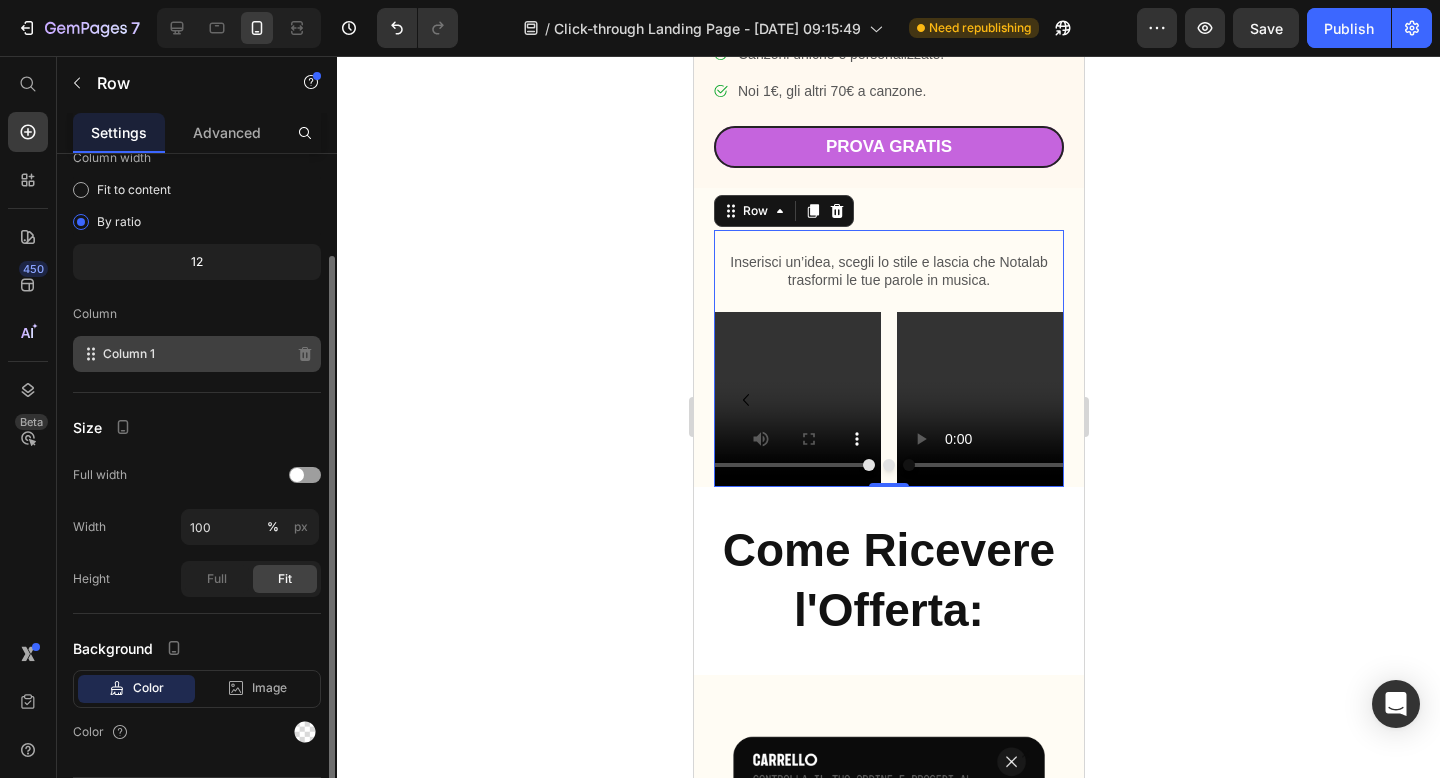 scroll, scrollTop: 42, scrollLeft: 0, axis: vertical 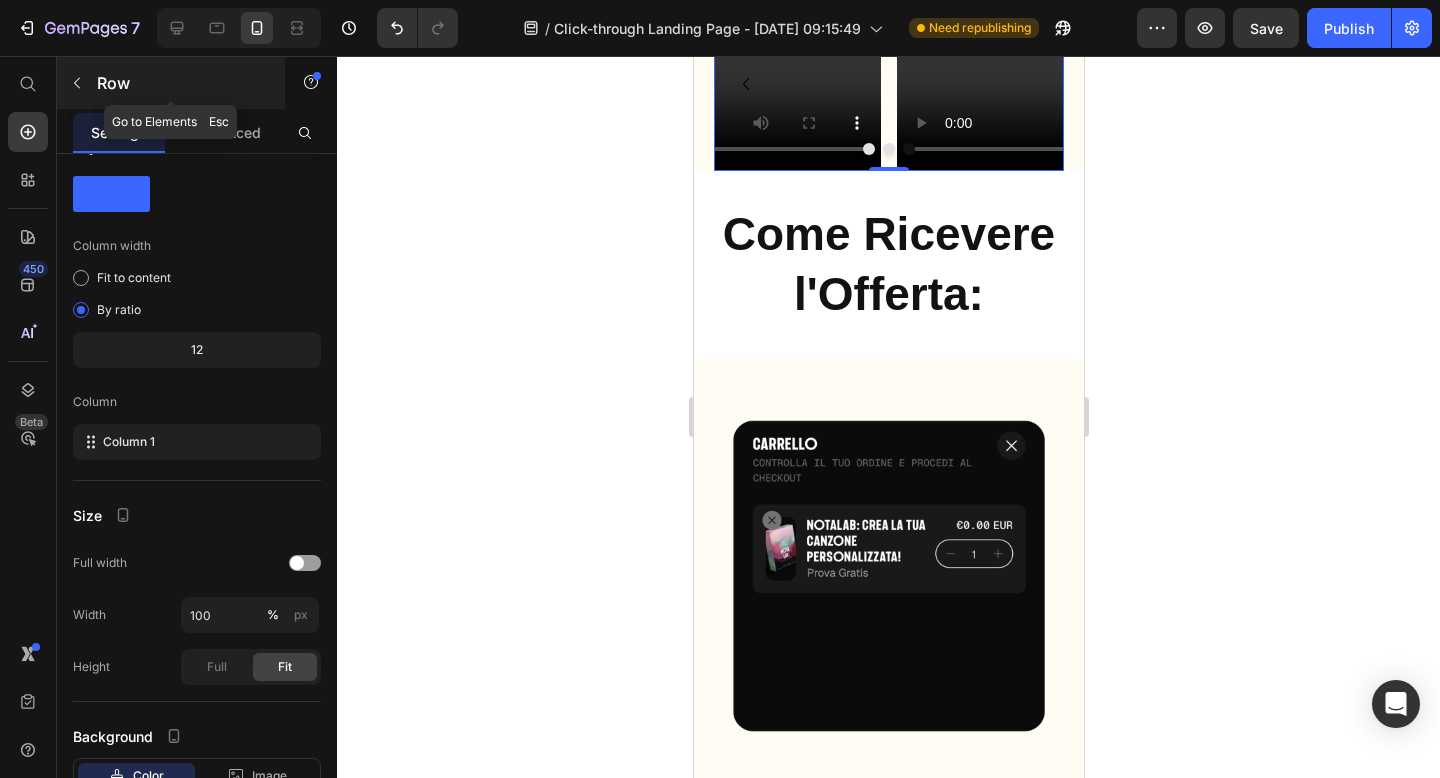 click 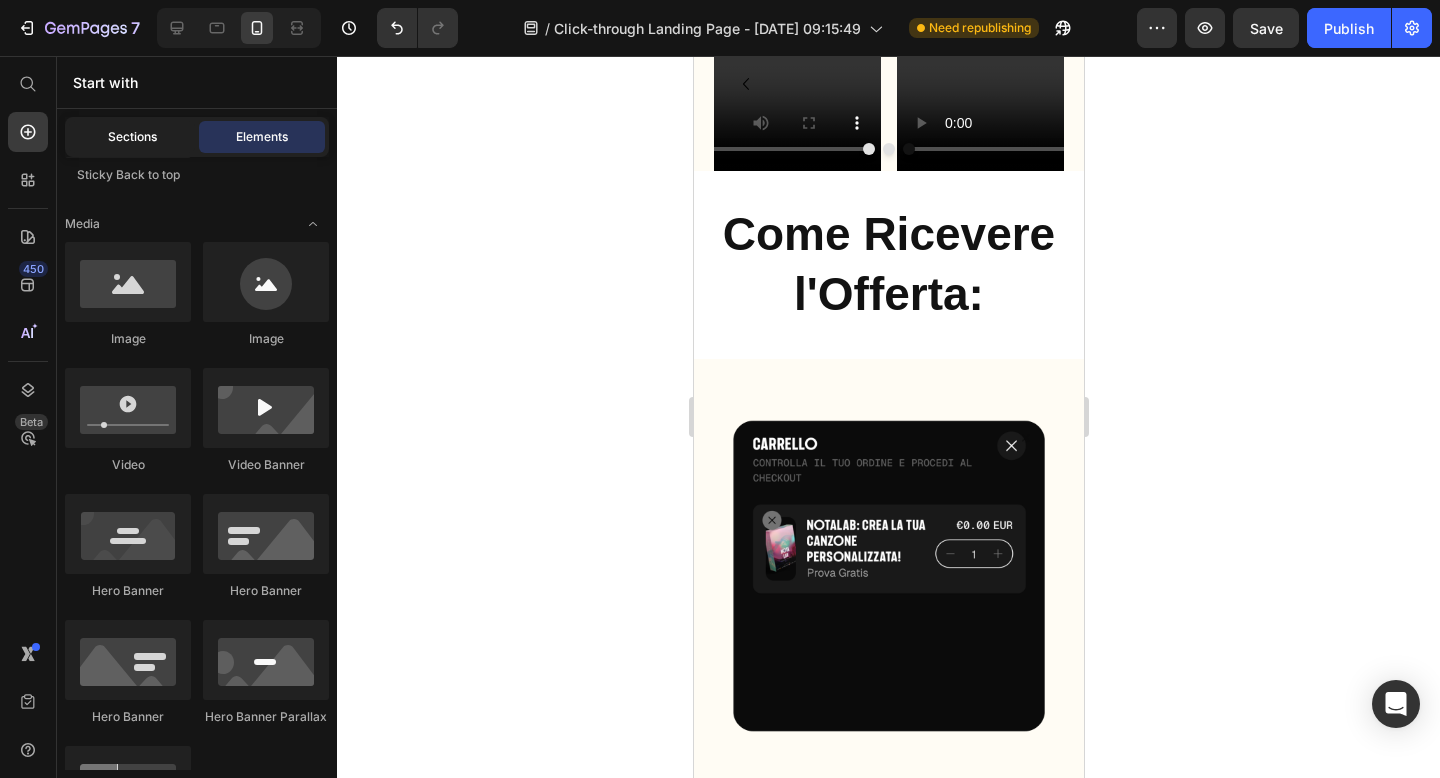 click on "Sections" 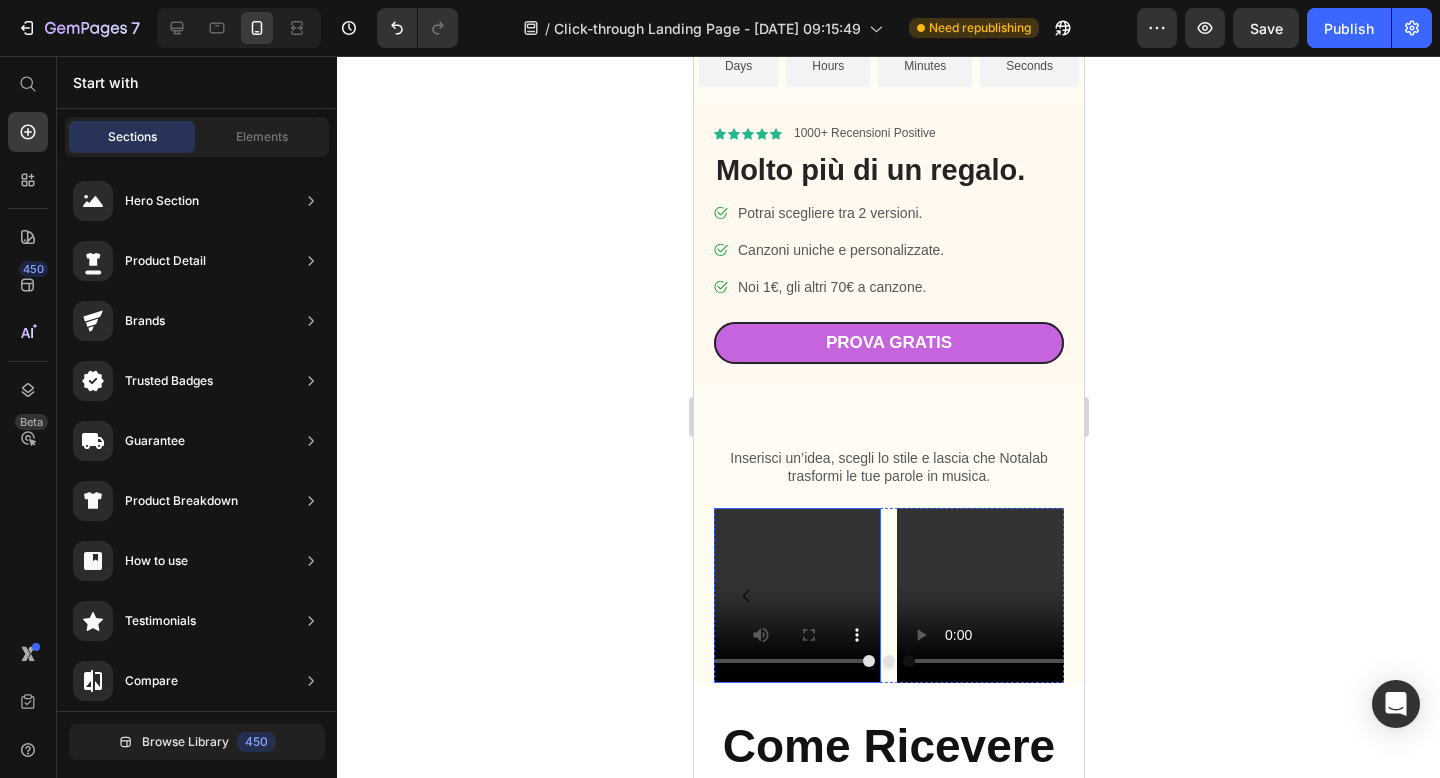 scroll, scrollTop: 531, scrollLeft: 0, axis: vertical 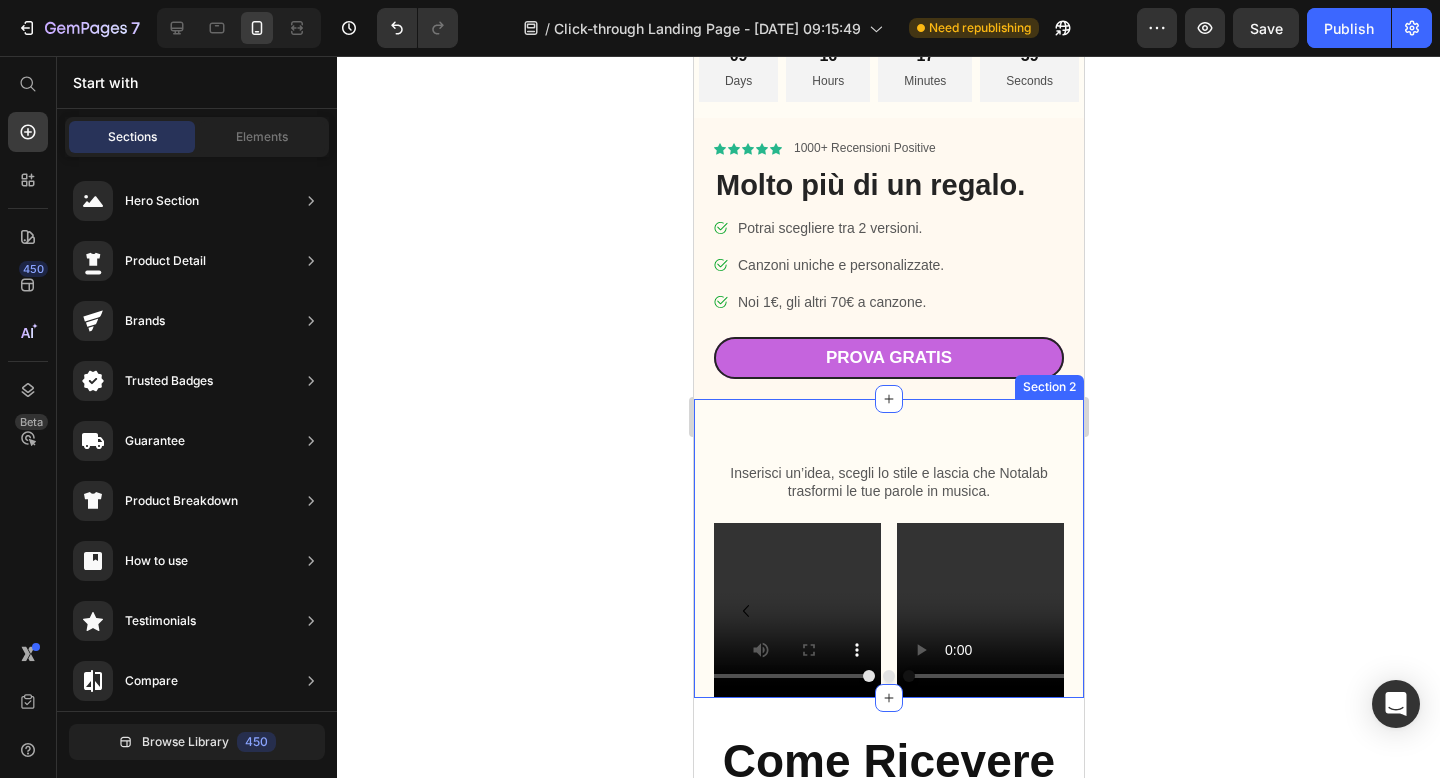 click on "Inserisci un’idea, scegli lo stile e lascia che Notalab trasformi le tue parole in musica. Text Block
Drop element here Video Video
Carousel Row Section 2" at bounding box center (888, 548) 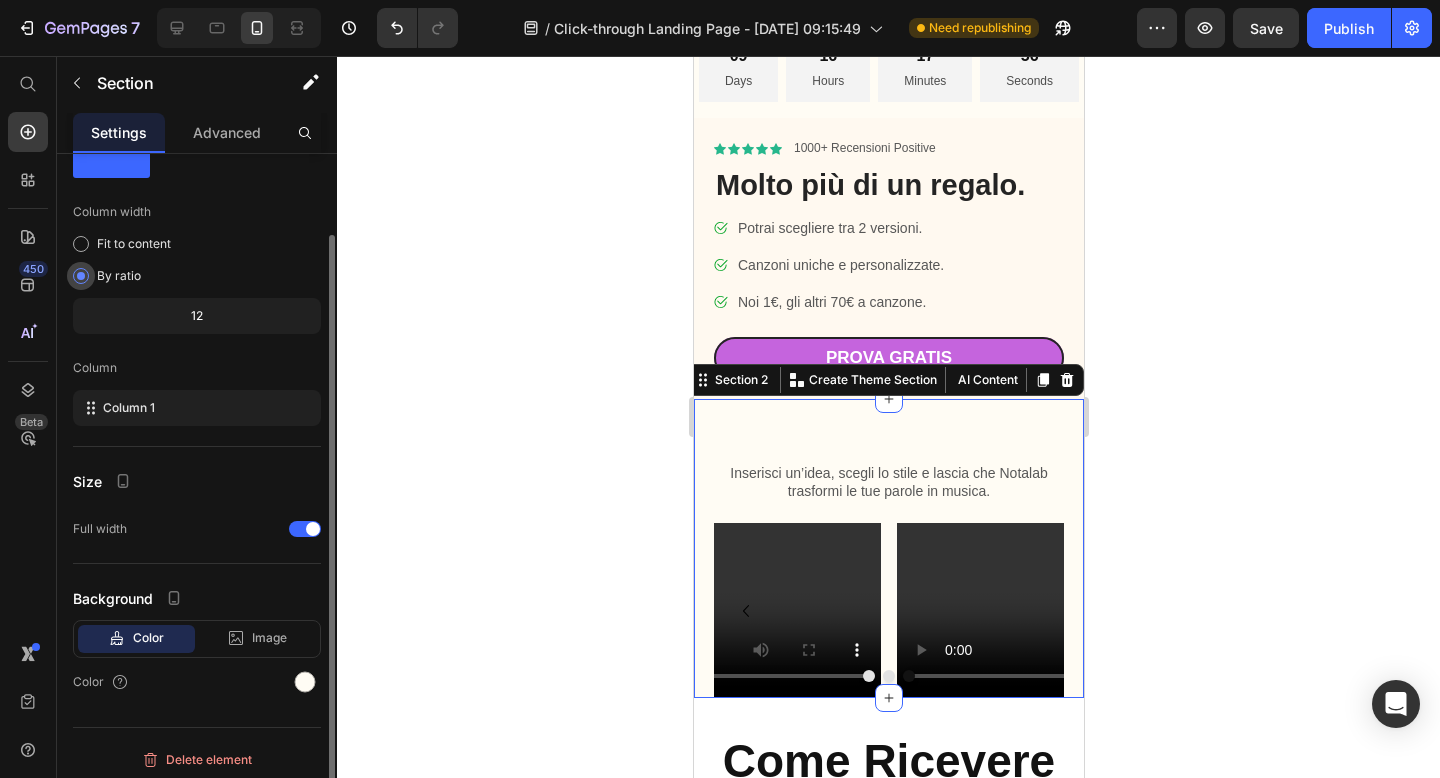 scroll, scrollTop: 83, scrollLeft: 0, axis: vertical 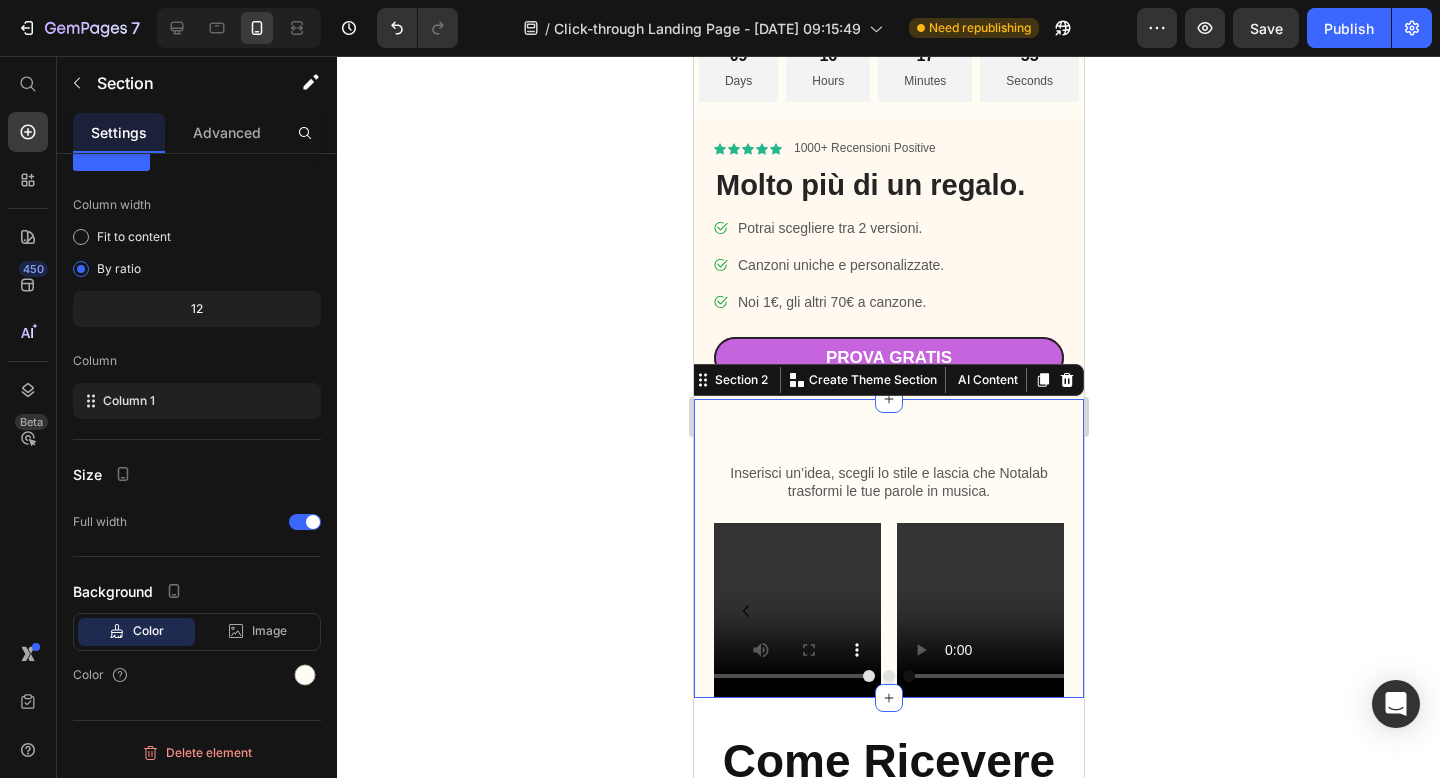 click 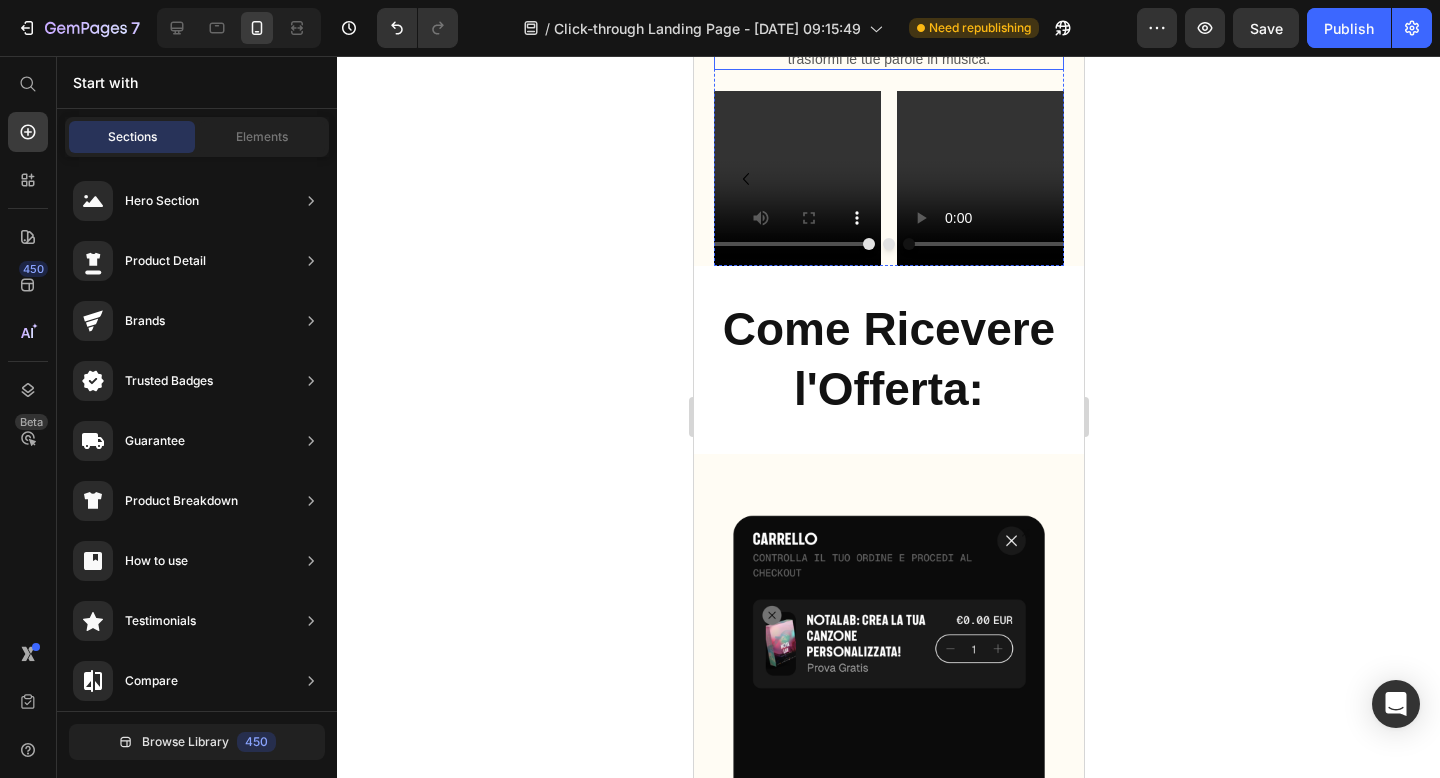 scroll, scrollTop: 960, scrollLeft: 0, axis: vertical 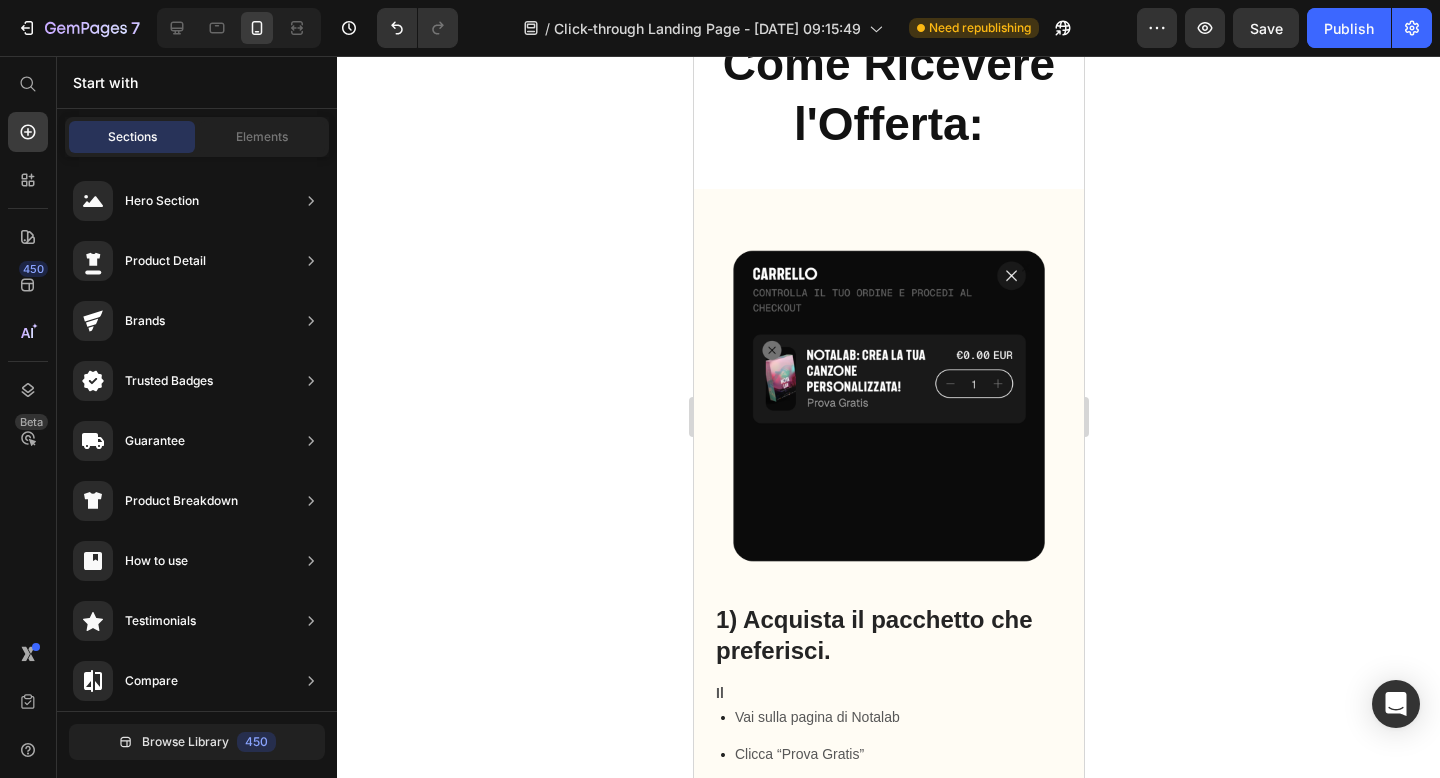 click on "Inserisci un’idea, scegli lo stile e lascia che Notalab trasformi le tue parole in musica. Text Block
Drop element here Video Video
Carousel Row Section 2   You can create reusable sections Create Theme Section AI Content Write with GemAI What would you like to describe here? Tone and Voice Persuasive Product Top tier mix and master Show more Generate" at bounding box center (888, -149) 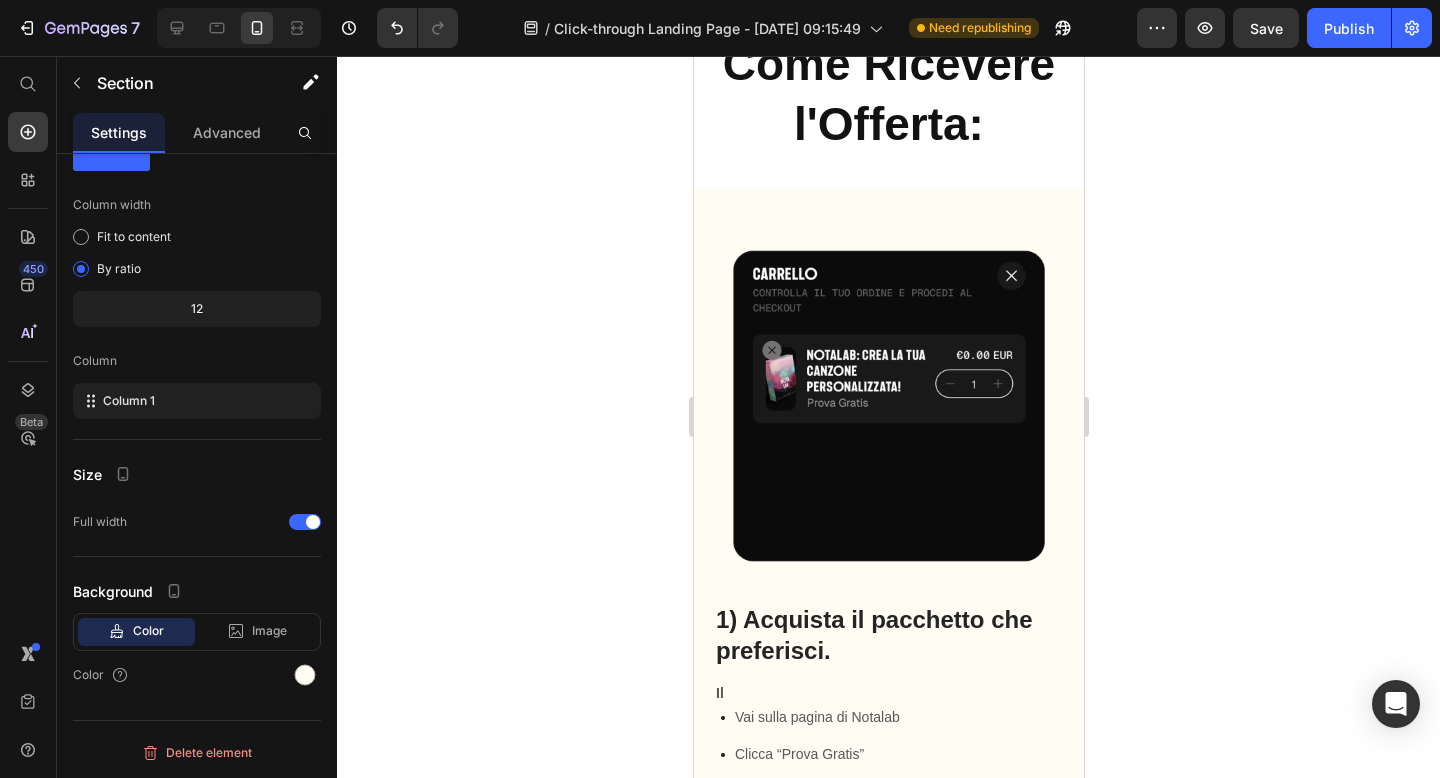 click at bounding box center (1071, -87) 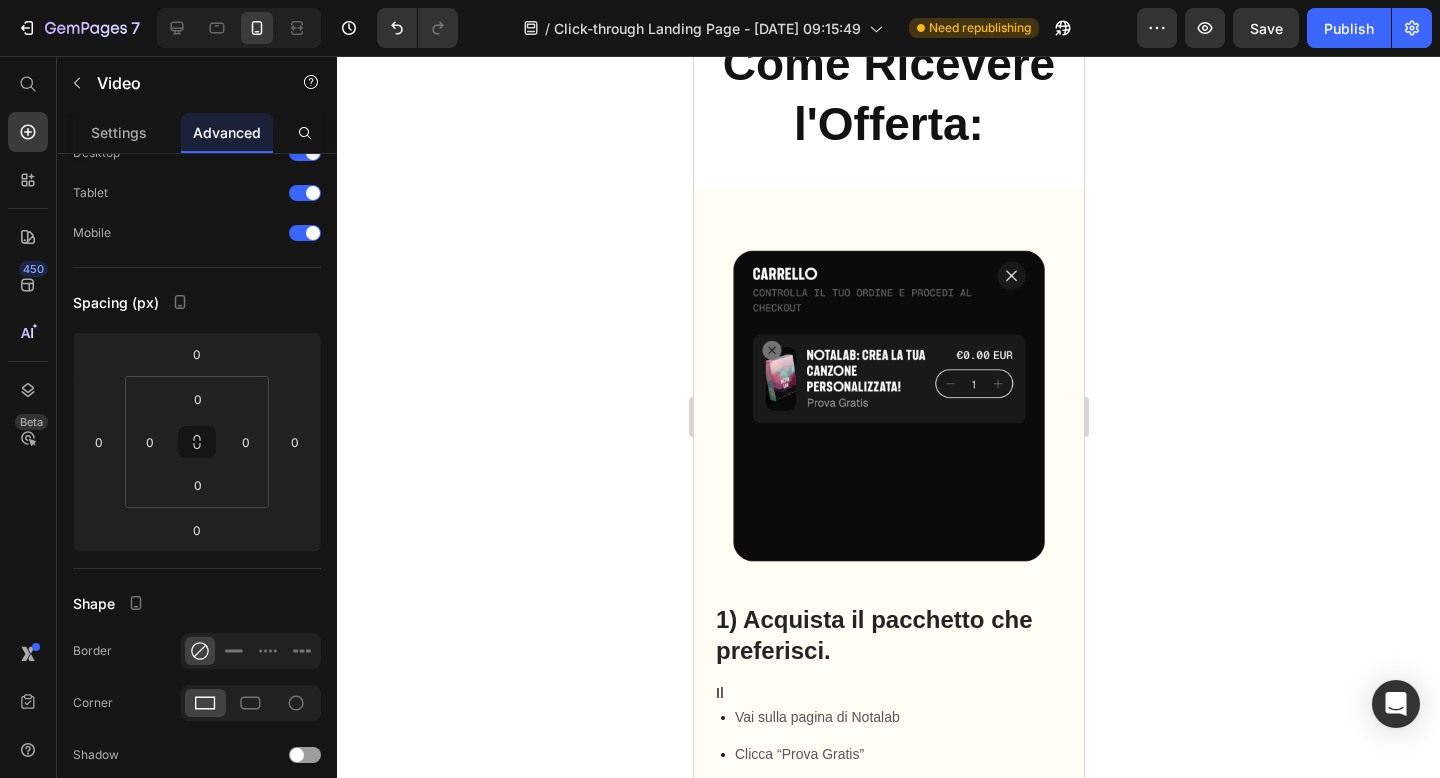 scroll, scrollTop: 0, scrollLeft: 0, axis: both 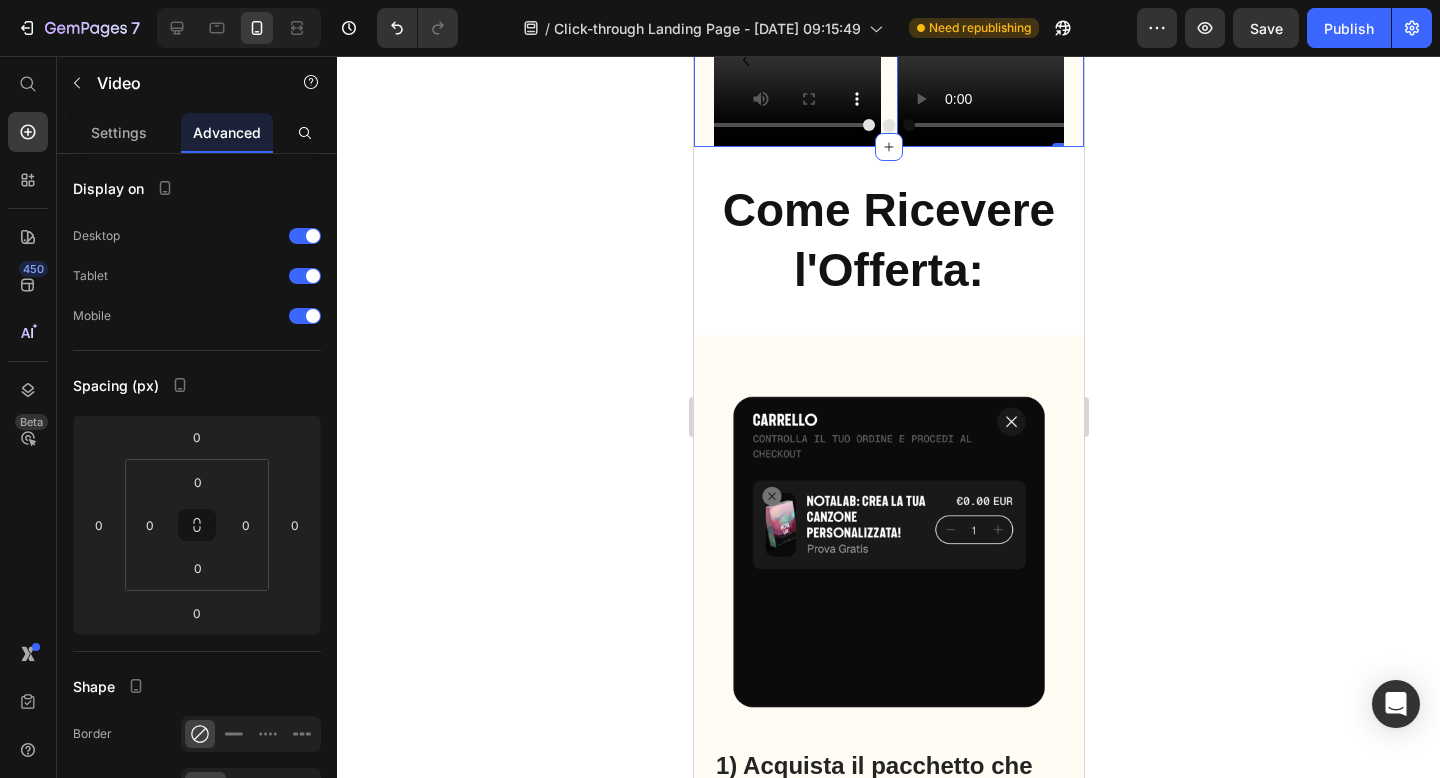 click on "Inserisci un’idea, scegli lo stile e lascia che Notalab trasformi le tue parole in musica. Text Block
Drop element here Video Video   0
Carousel Row Section 2" at bounding box center (888, -3) 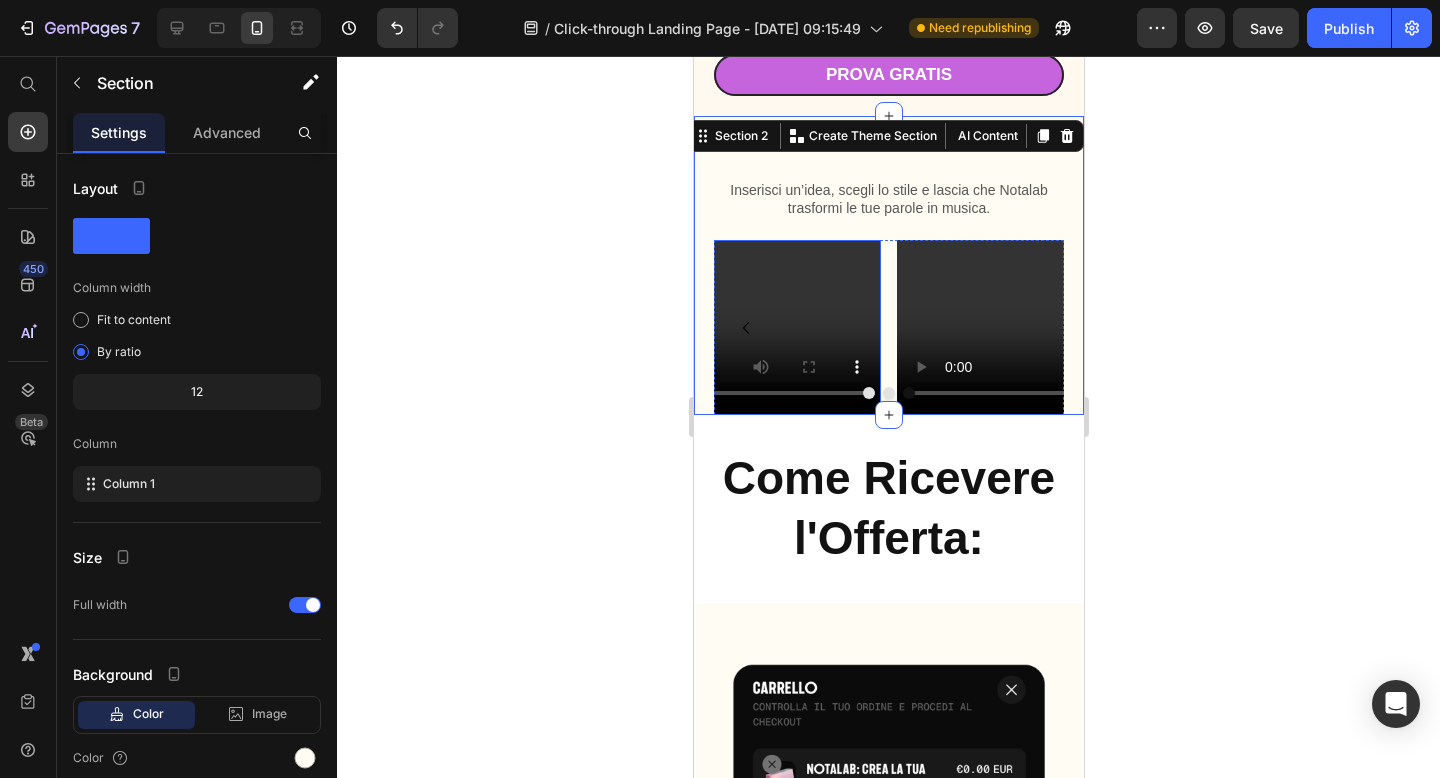 scroll, scrollTop: 810, scrollLeft: 0, axis: vertical 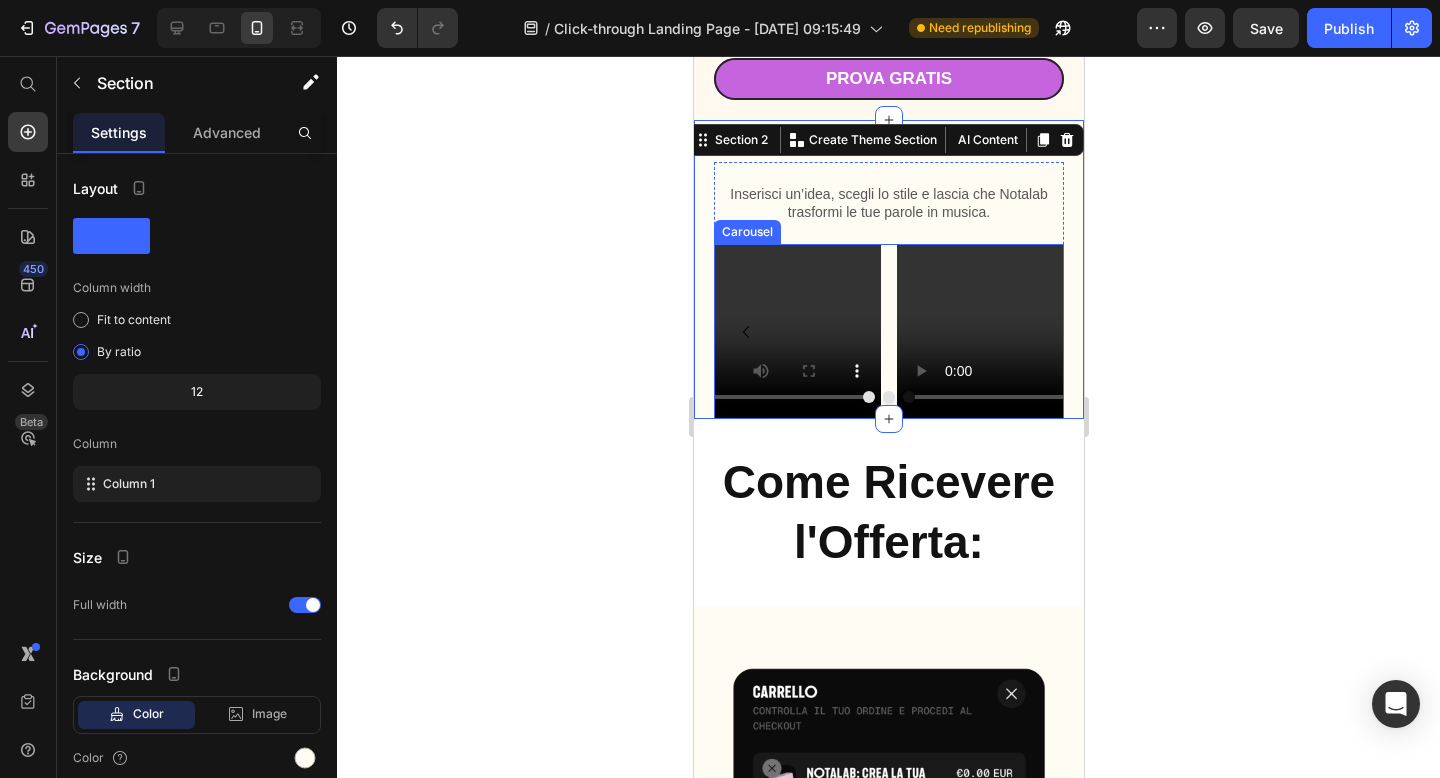 click on "Drop element here Video Video" at bounding box center (888, 331) 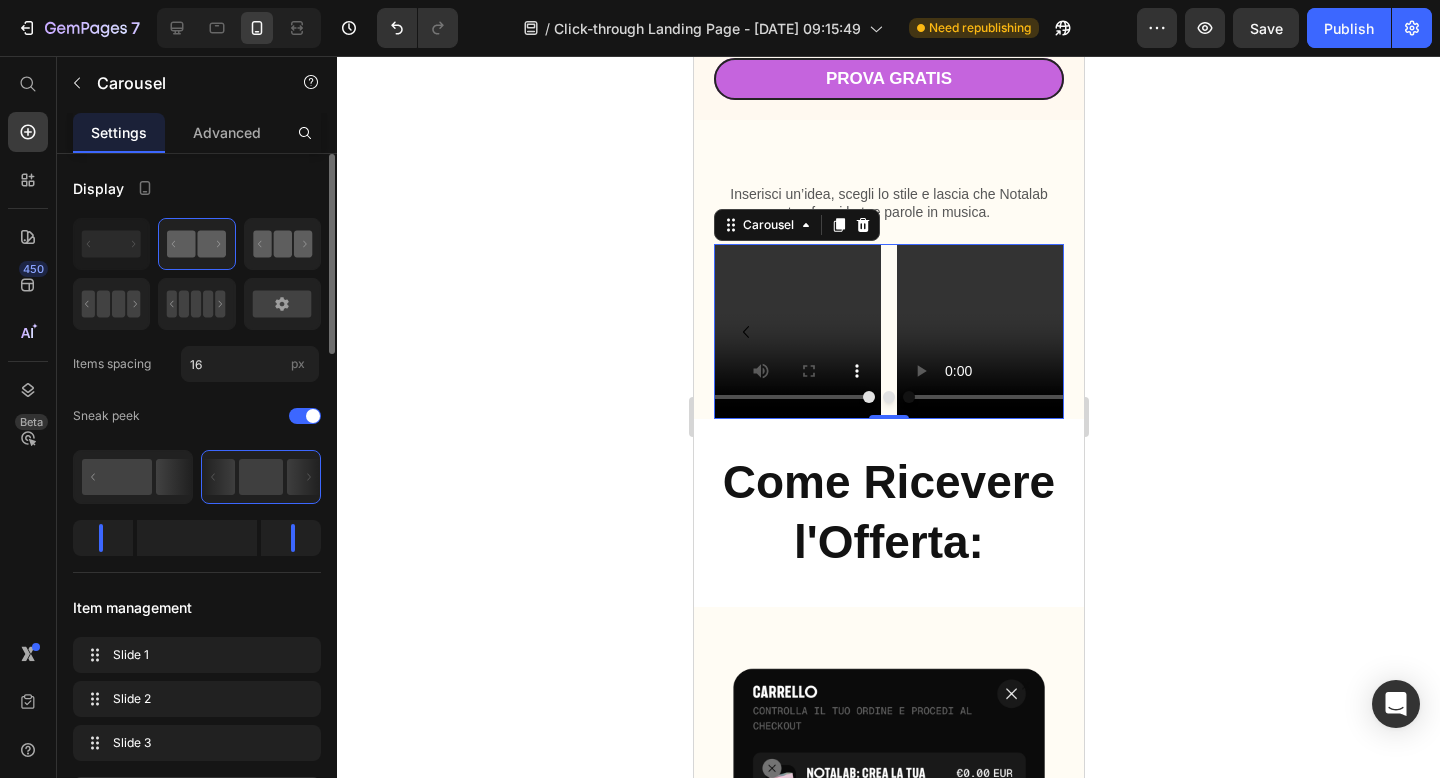 click 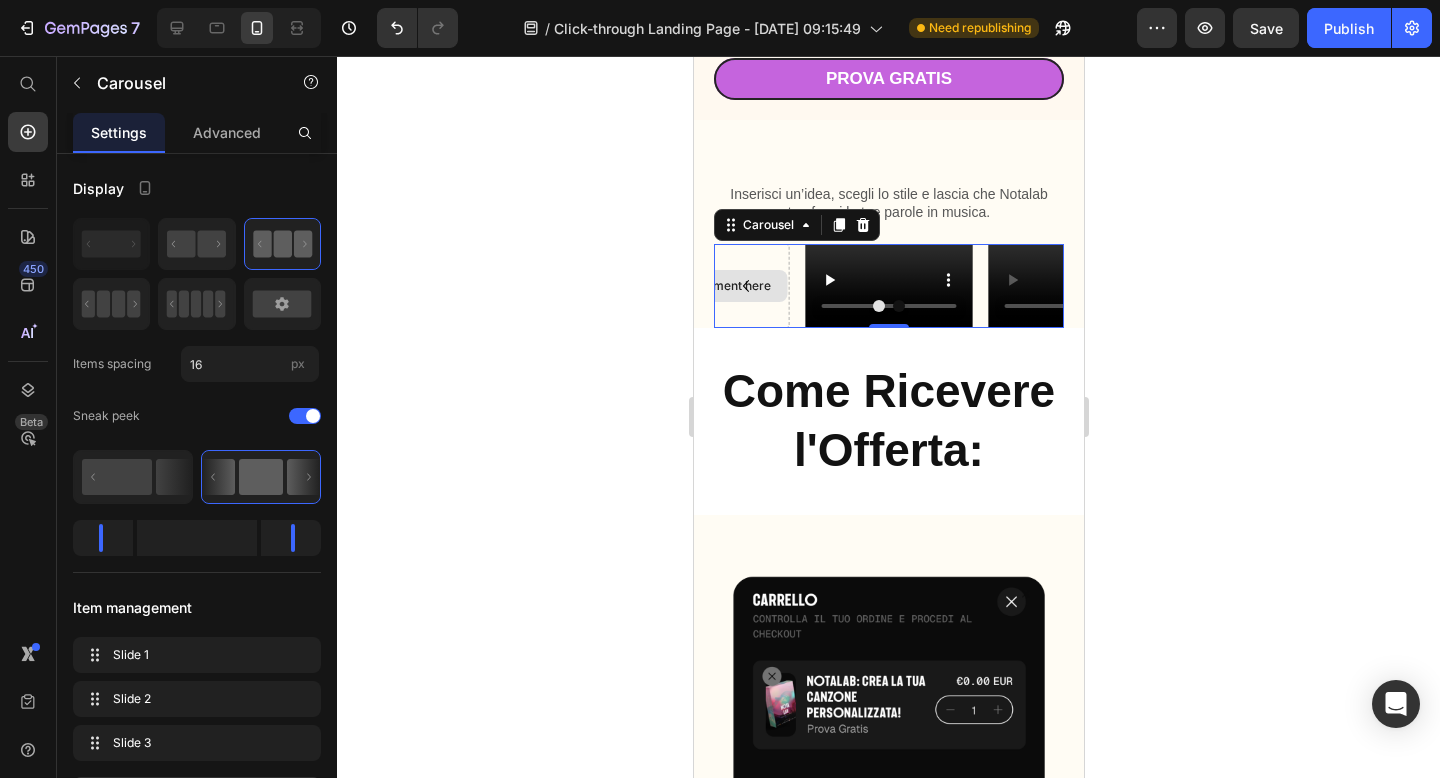 click on "Drop element here" at bounding box center (717, 286) 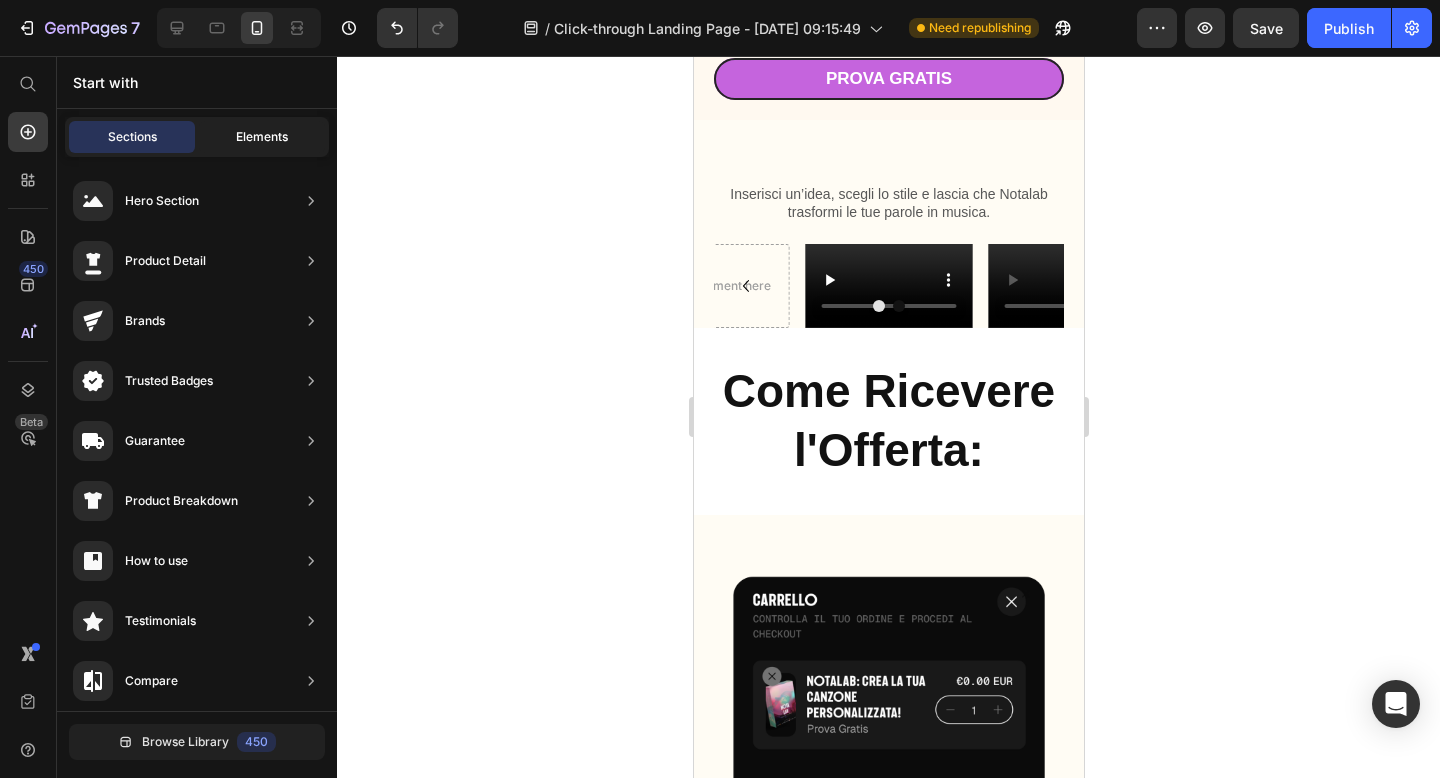 click on "Elements" at bounding box center [262, 137] 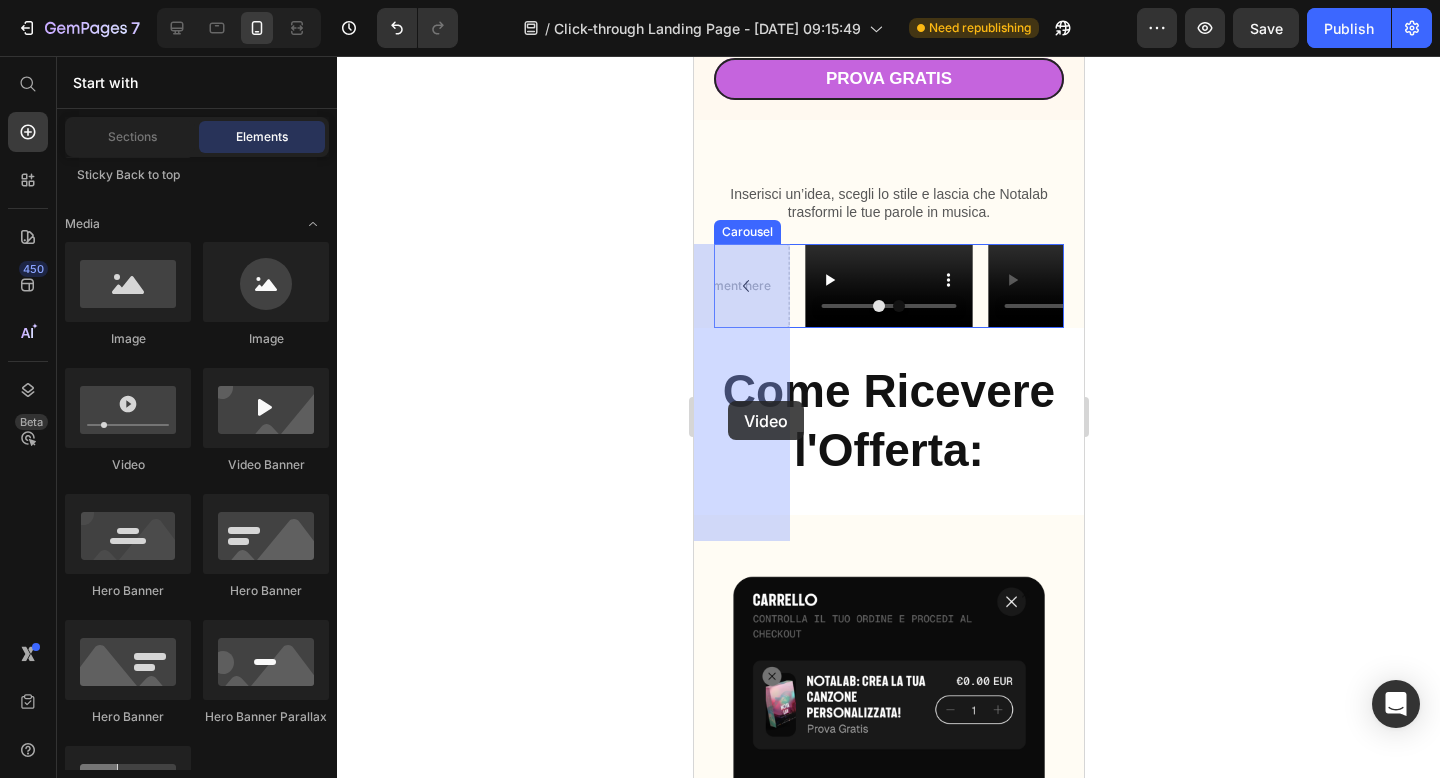 drag, startPoint x: 834, startPoint y: 469, endPoint x: 727, endPoint y: 401, distance: 126.779335 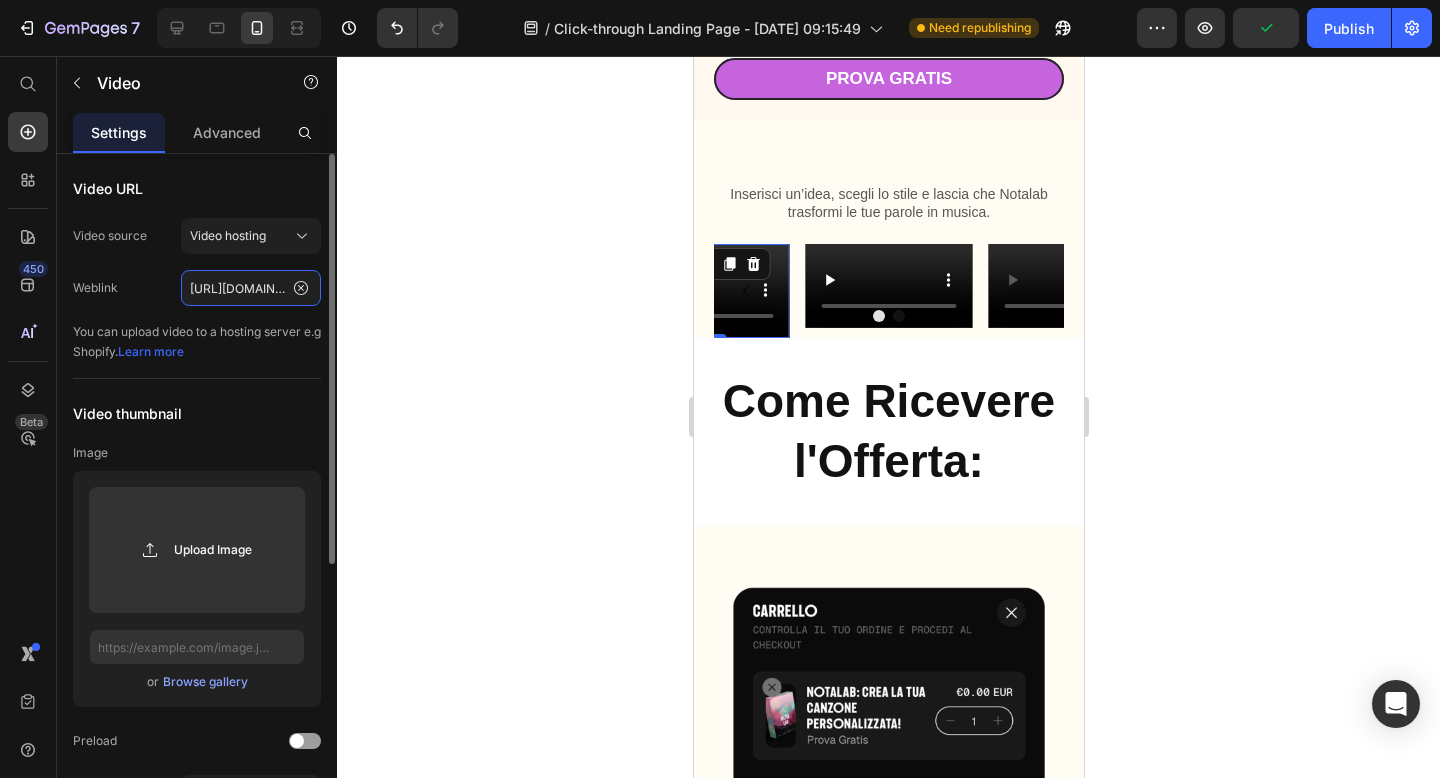 click on "[URL][DOMAIN_NAME]" 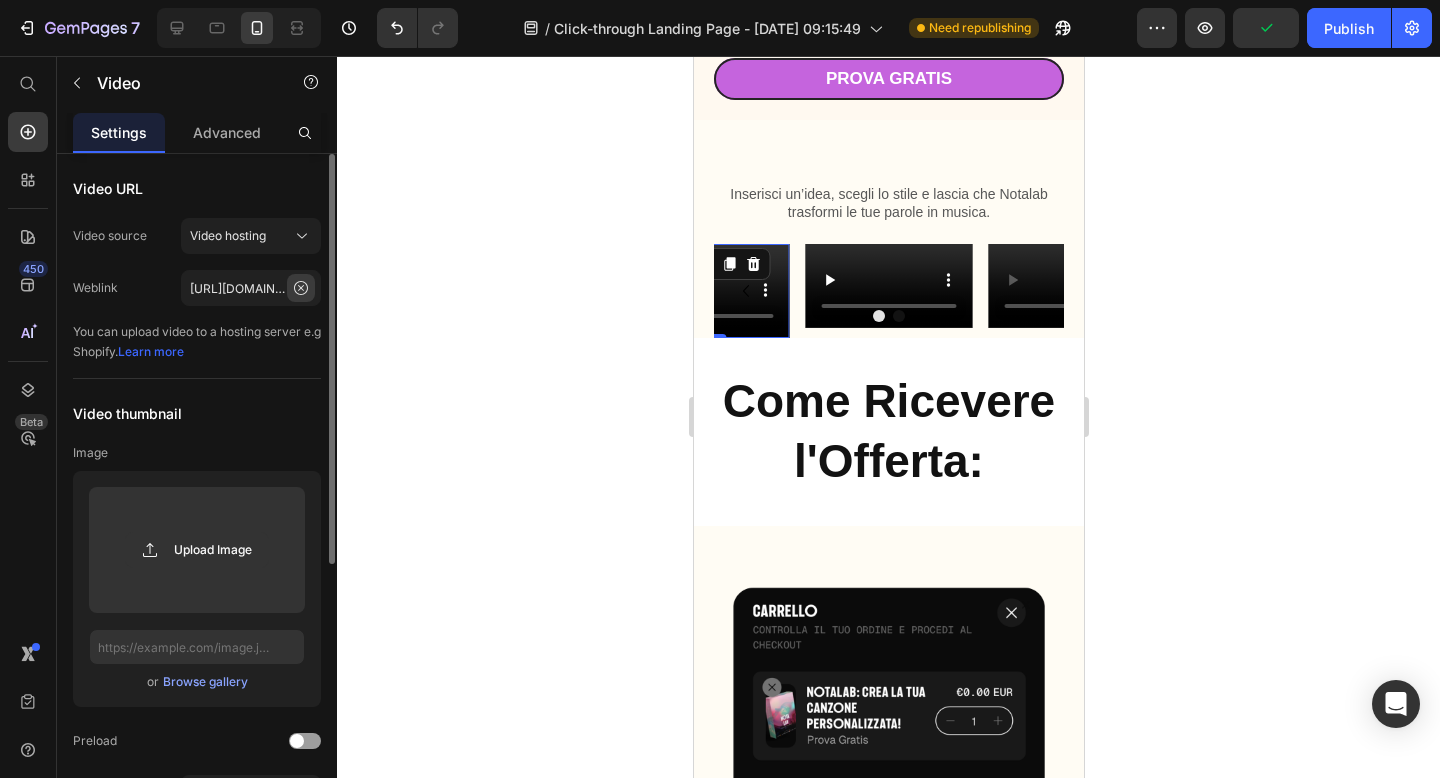click 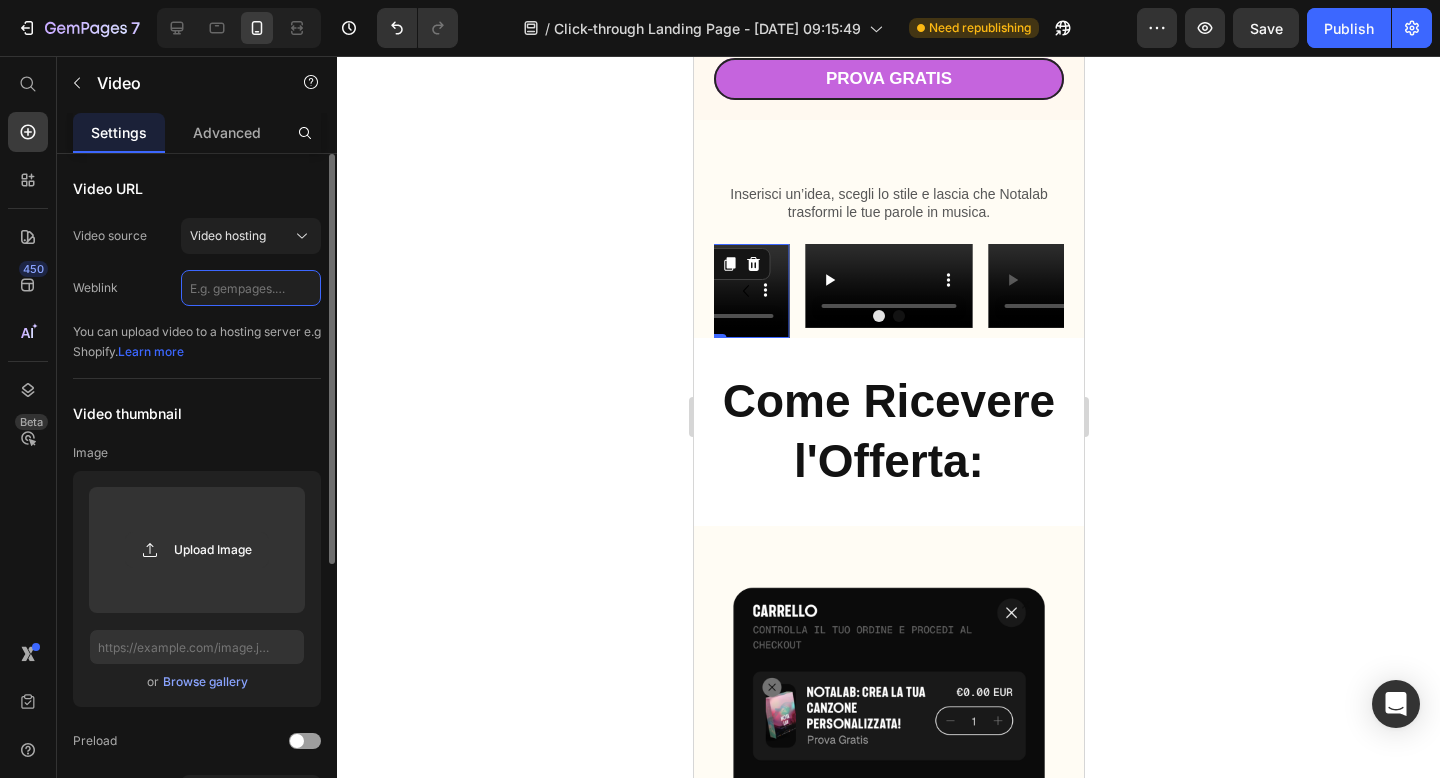 paste on "[URL][DOMAIN_NAME]" 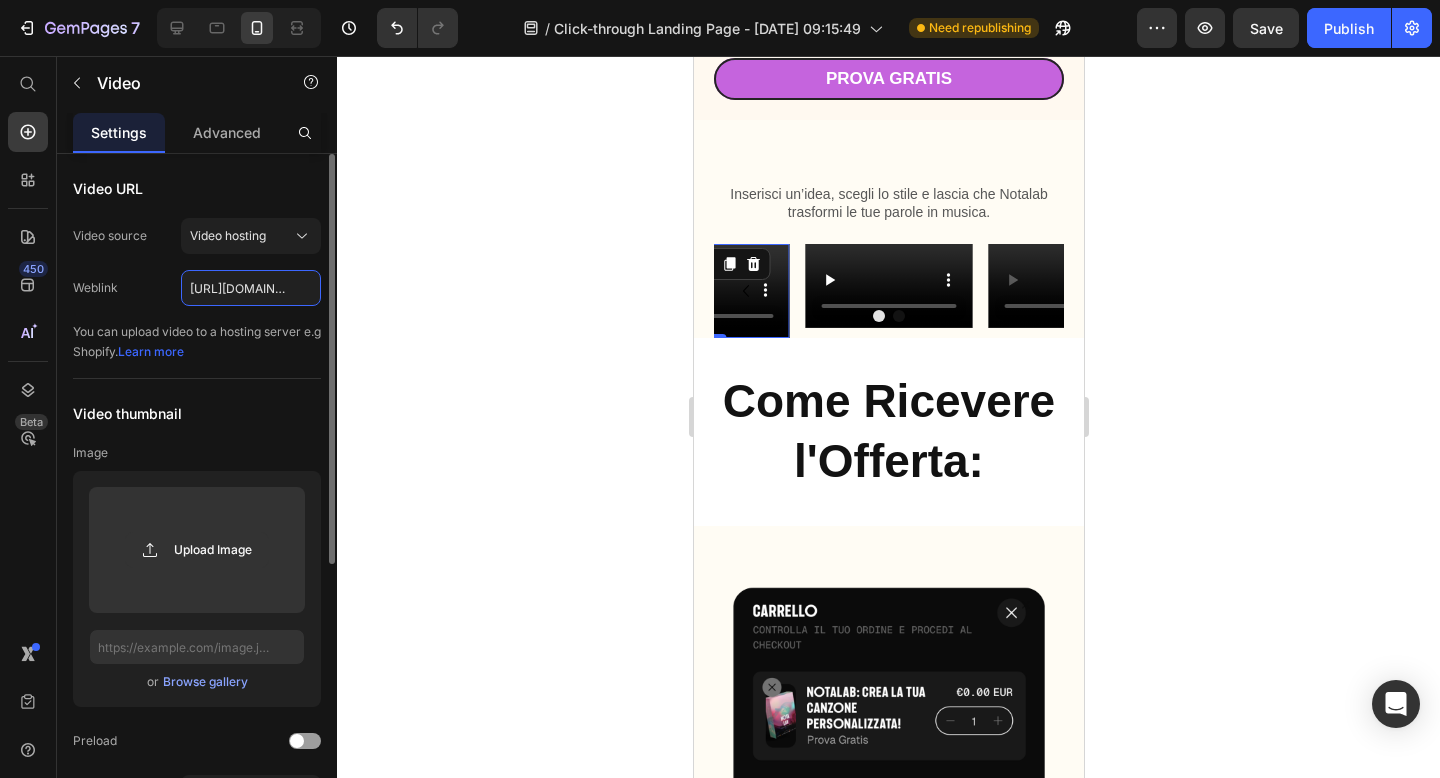 scroll, scrollTop: 0, scrollLeft: 359, axis: horizontal 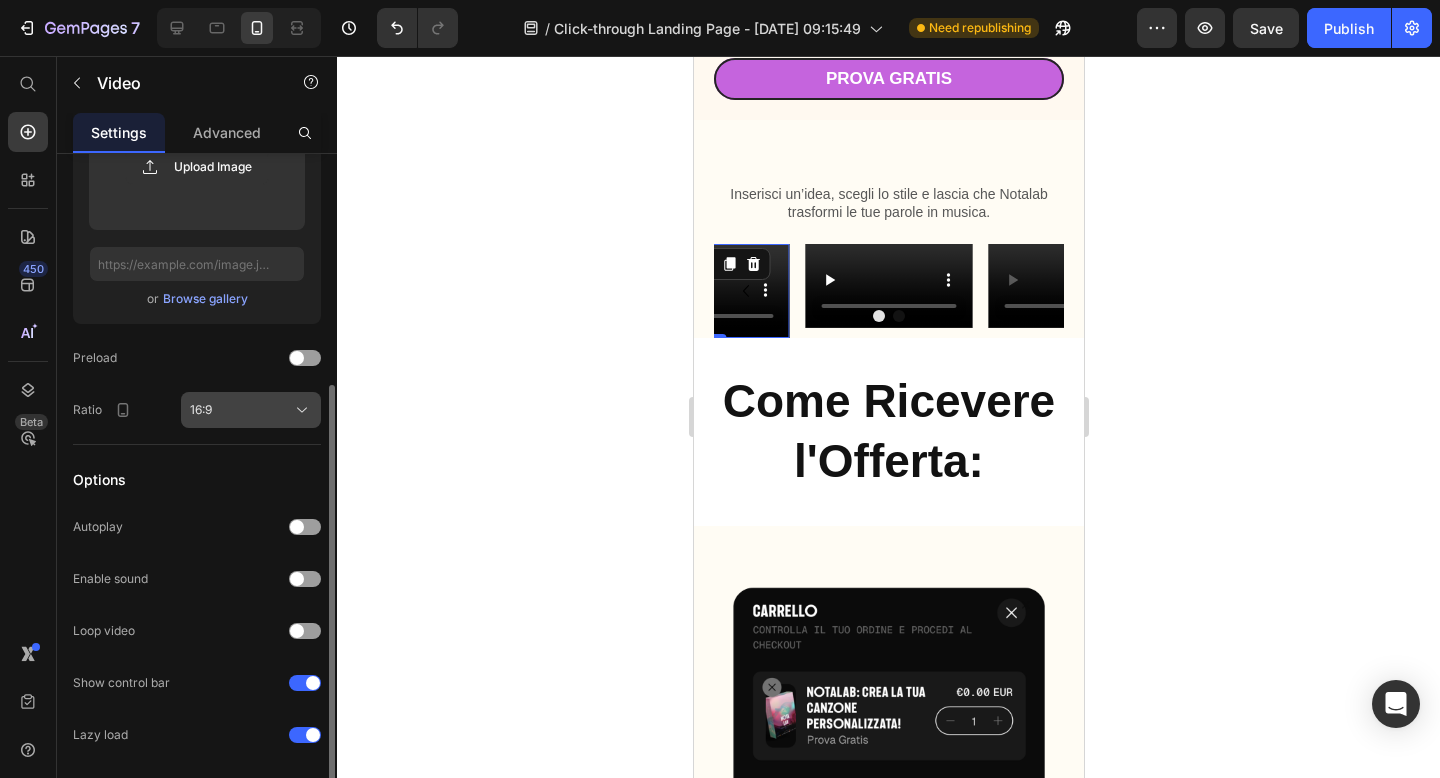 type on "[URL][DOMAIN_NAME]" 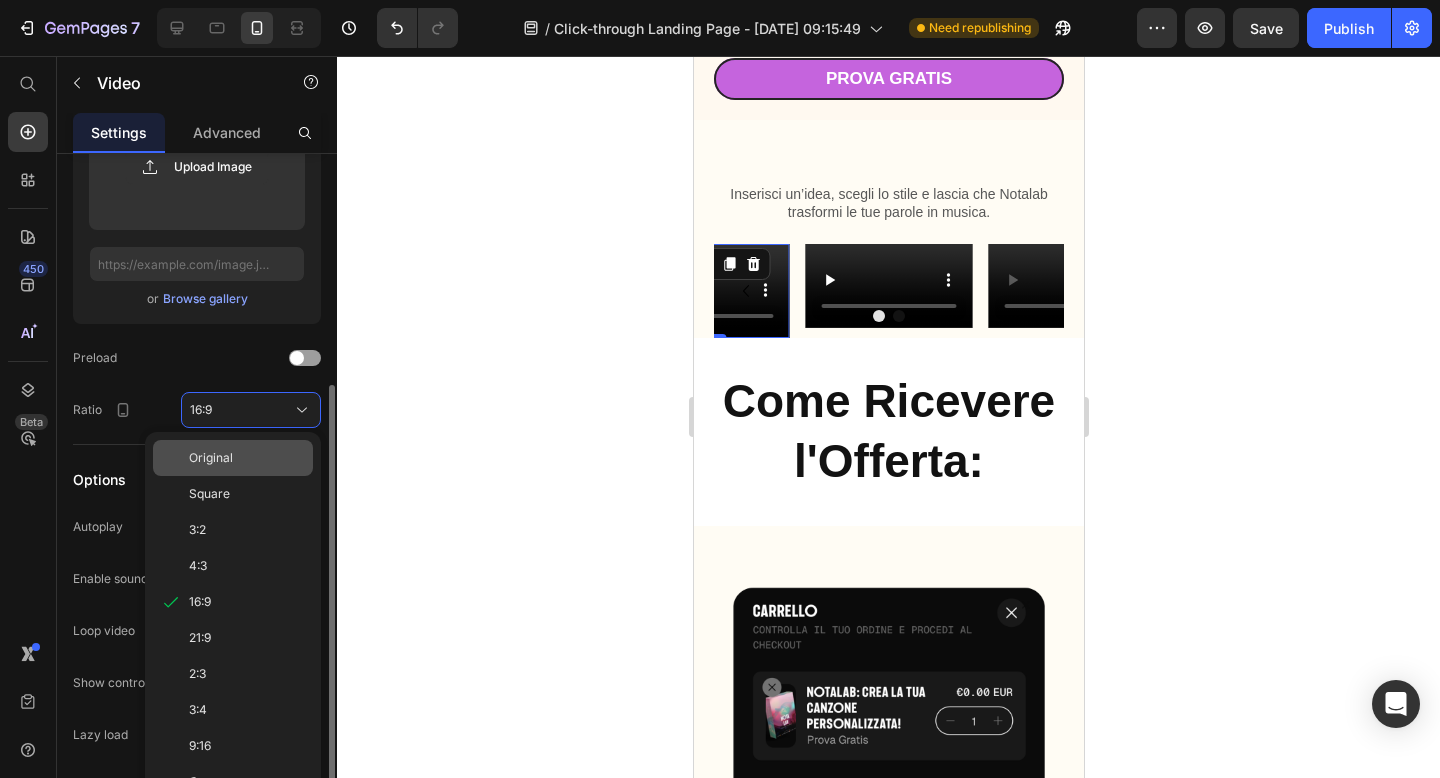 click on "Original" at bounding box center [247, 458] 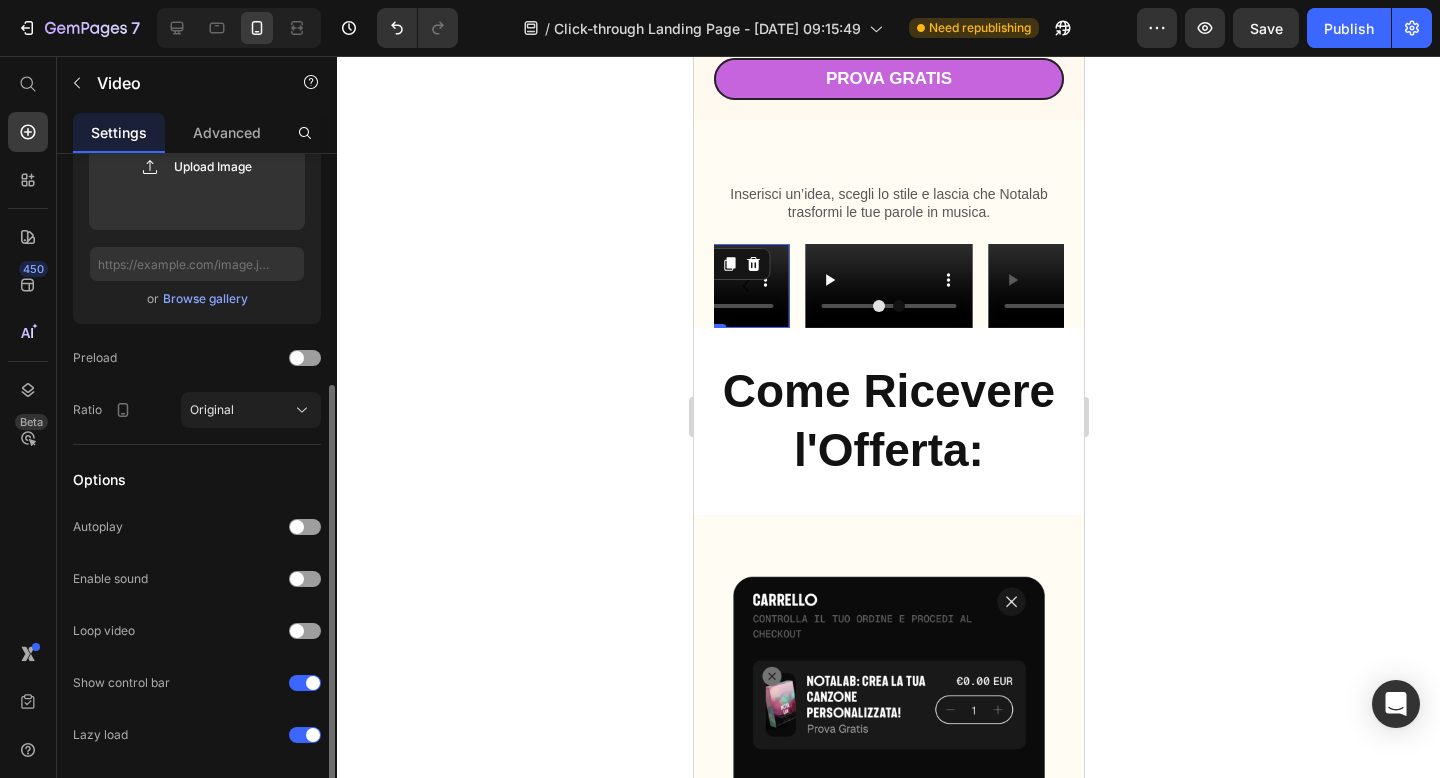 scroll, scrollTop: 416, scrollLeft: 0, axis: vertical 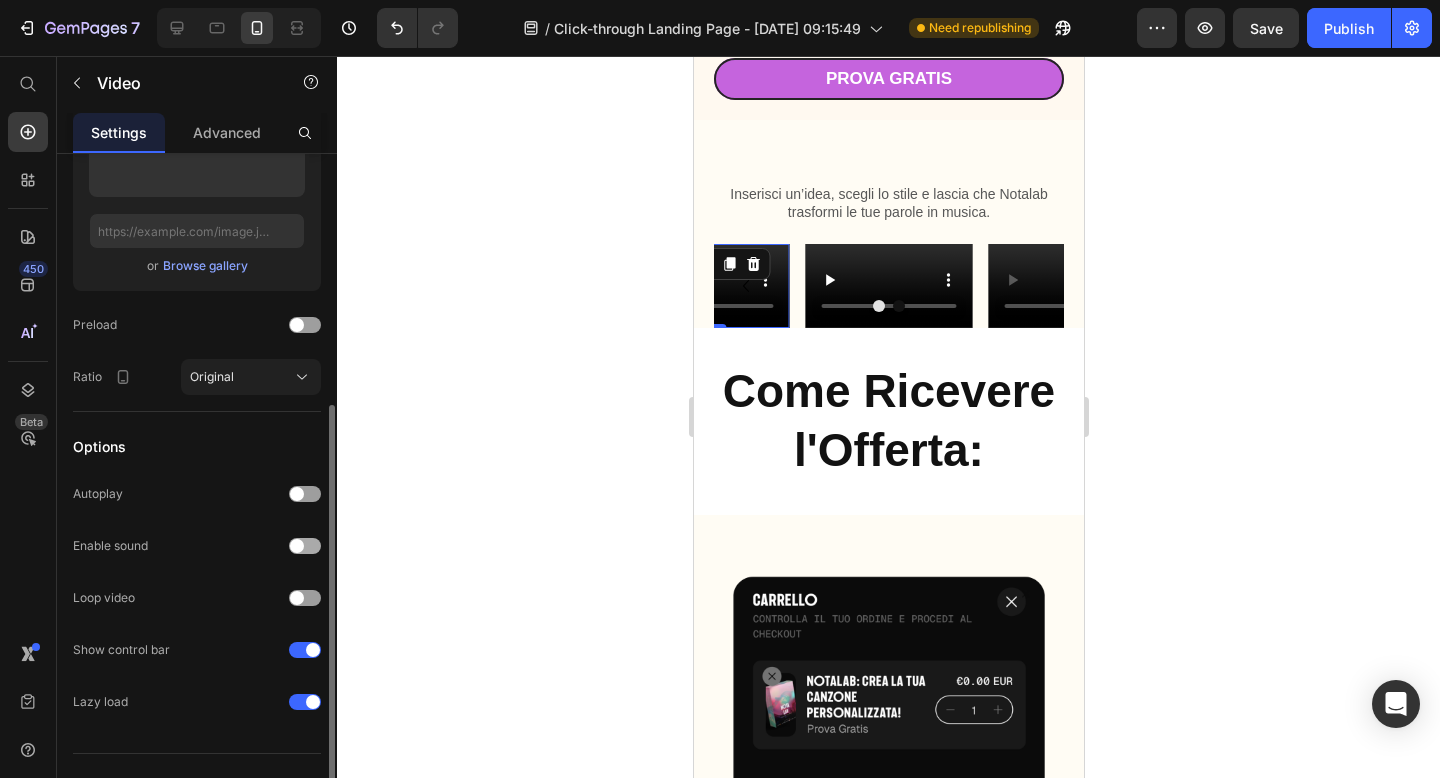 click at bounding box center (297, 546) 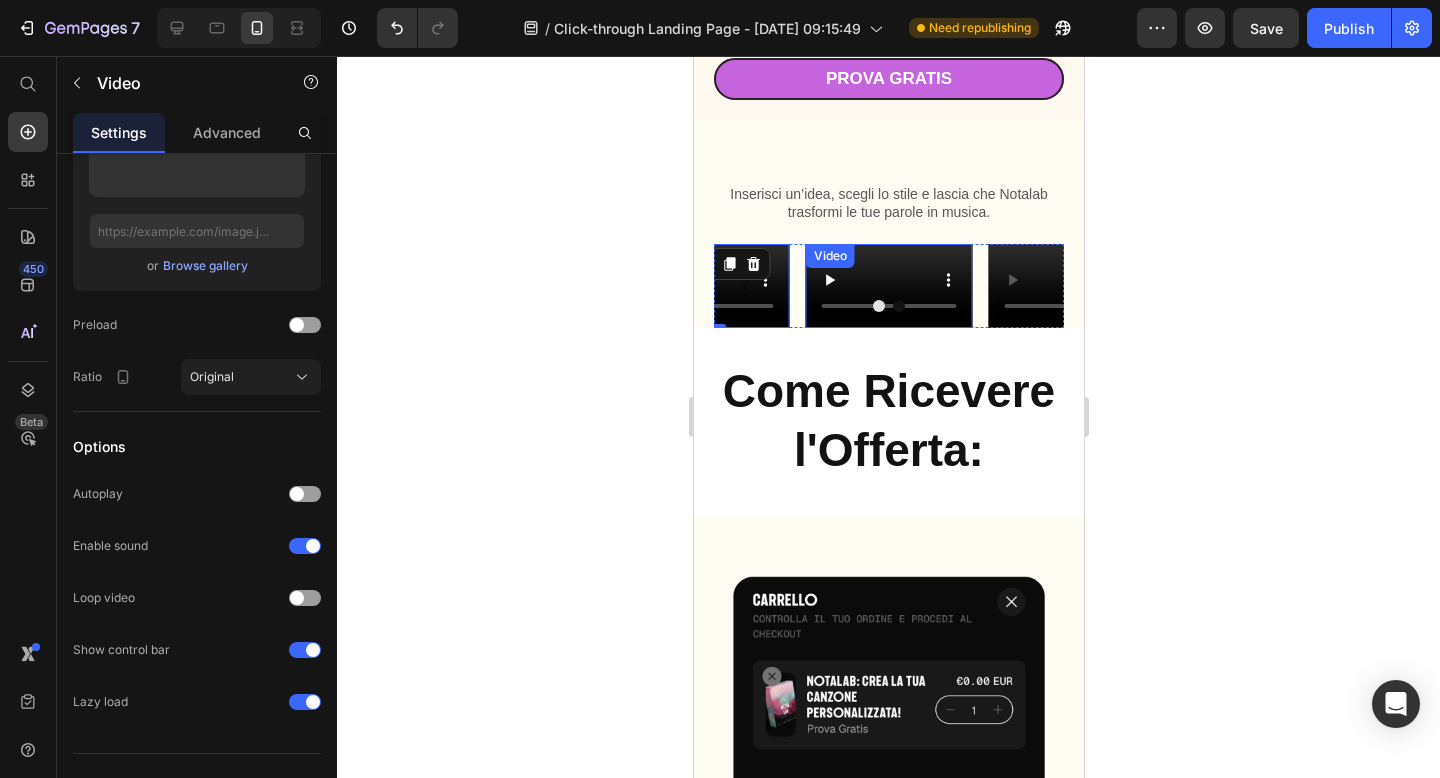 click at bounding box center (888, 286) 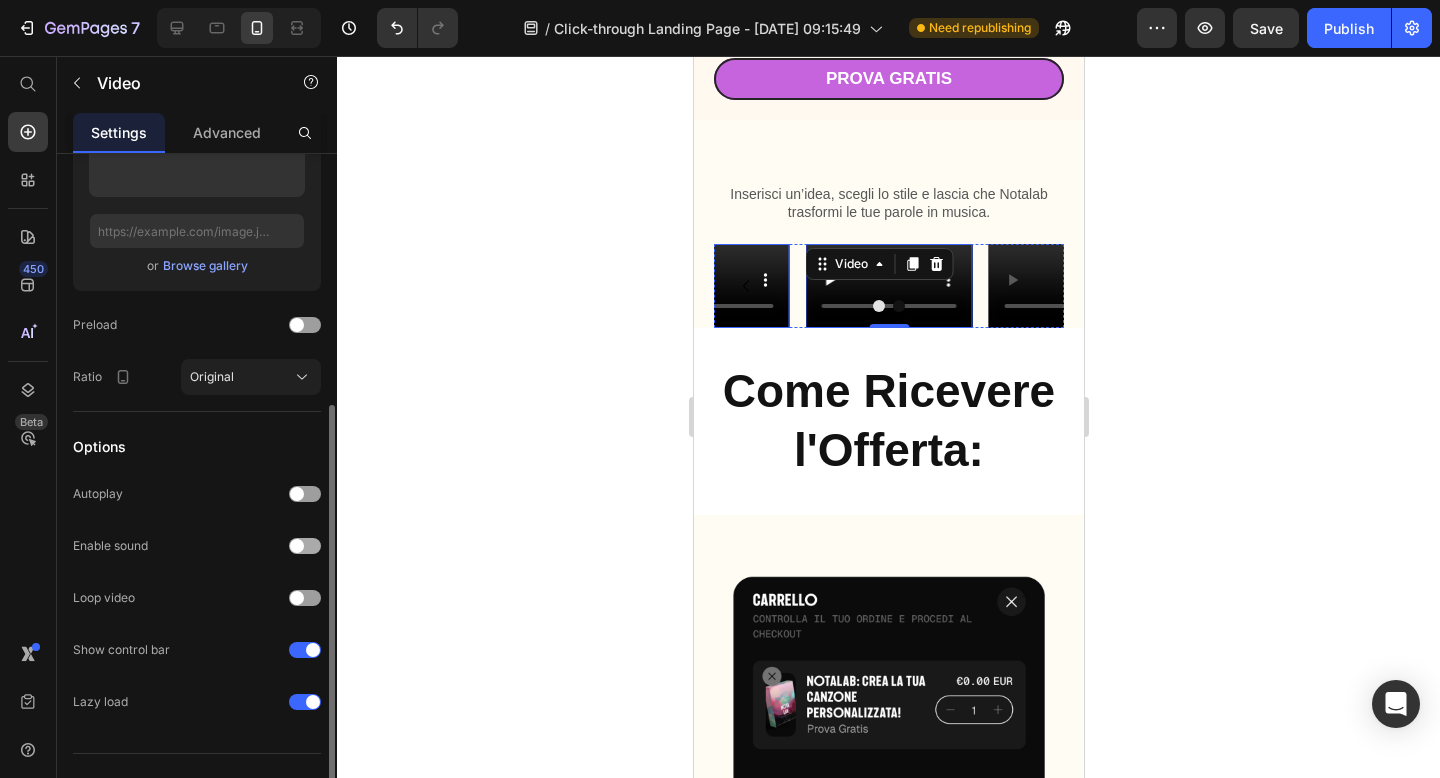 click at bounding box center (305, 546) 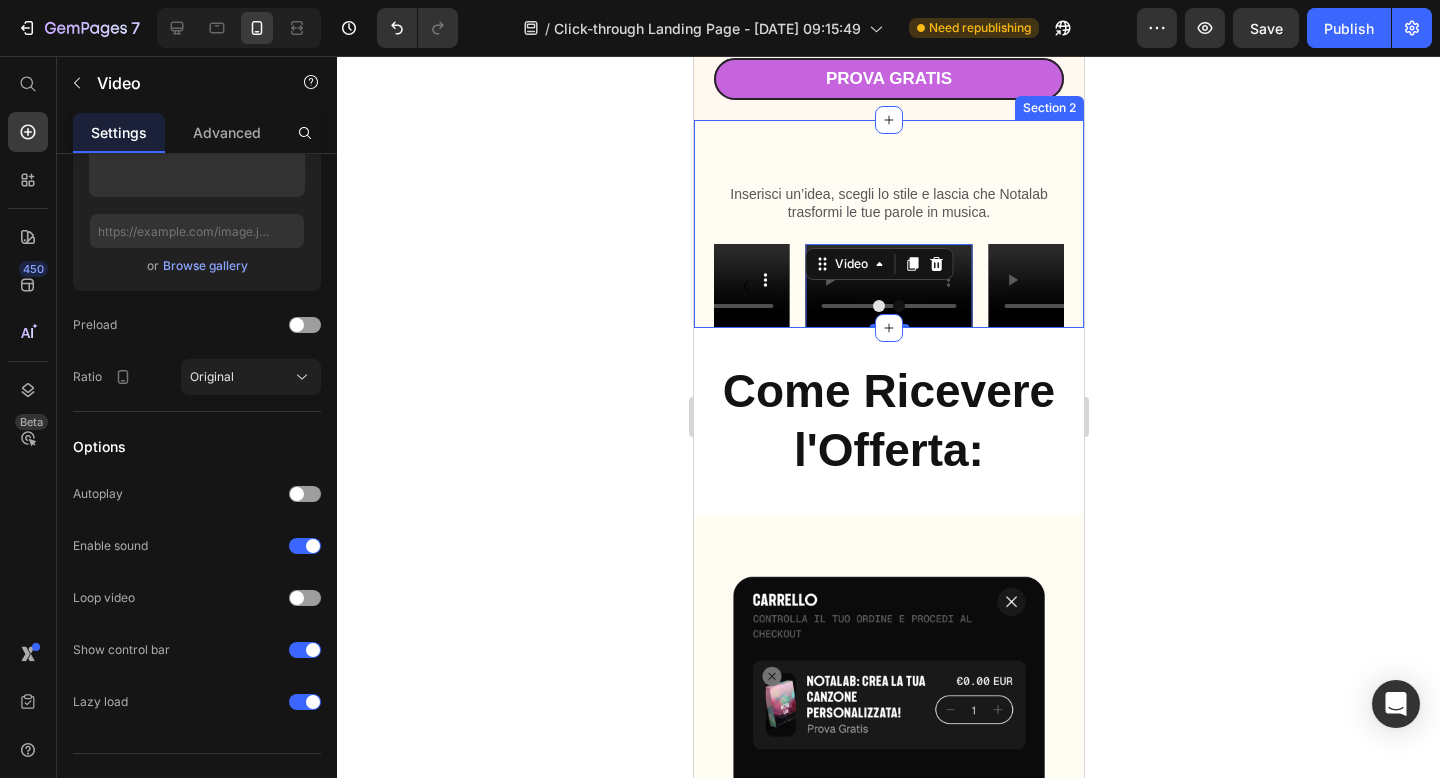 click on "Inserisci un’idea, scegli lo stile e lascia che Notalab trasformi le tue parole in musica. Text Block
Video Video   0 Video
Carousel Row Section 2" at bounding box center (888, 224) 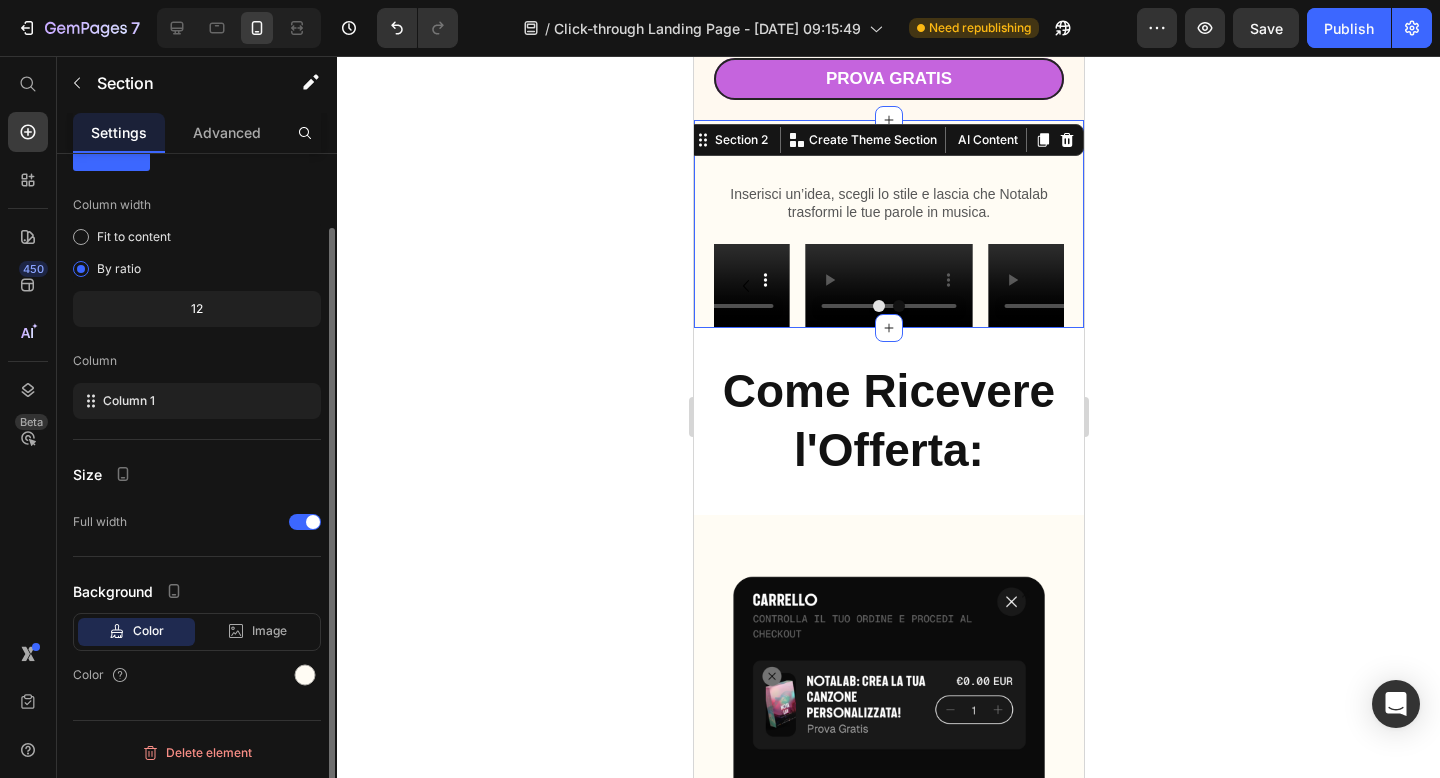 scroll, scrollTop: 0, scrollLeft: 0, axis: both 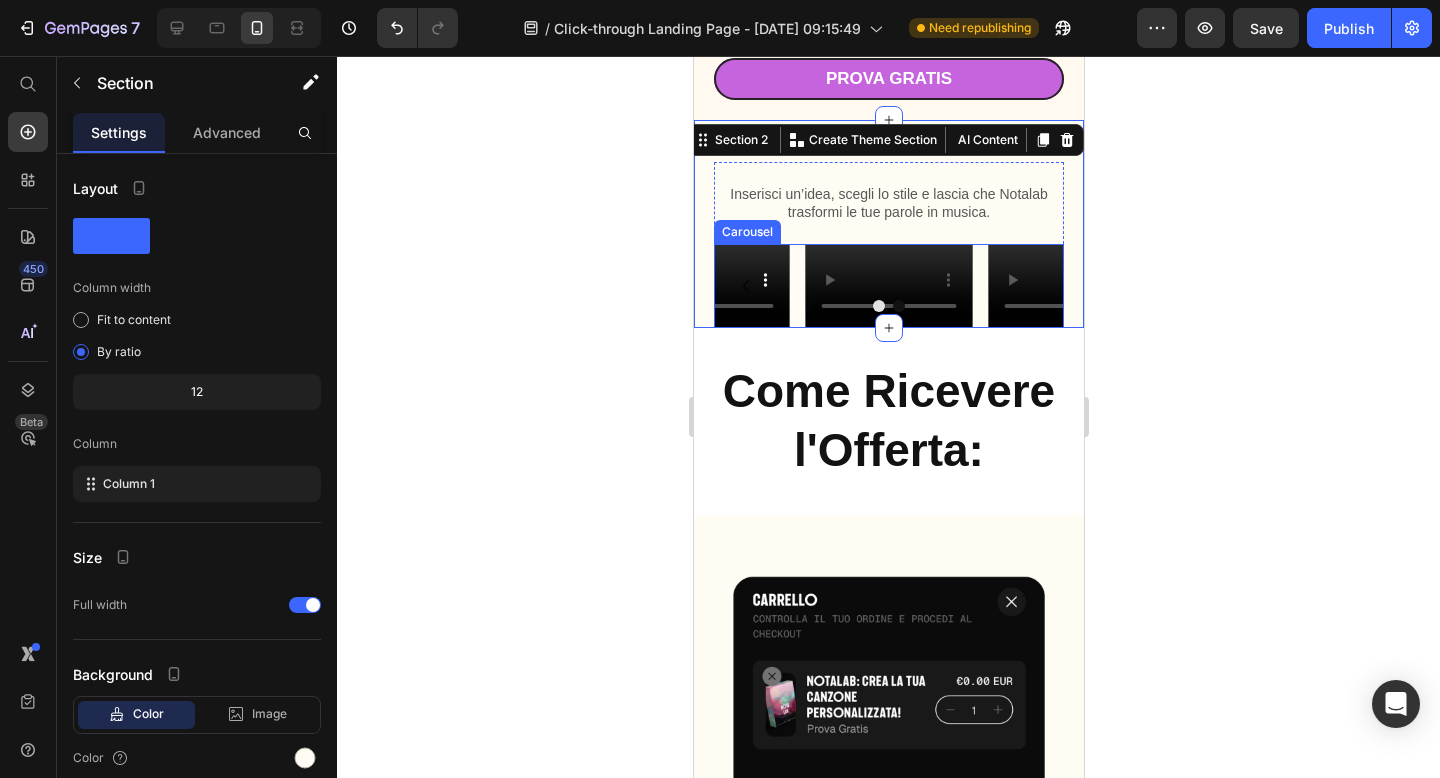 click on "Video Video Video" at bounding box center (888, 286) 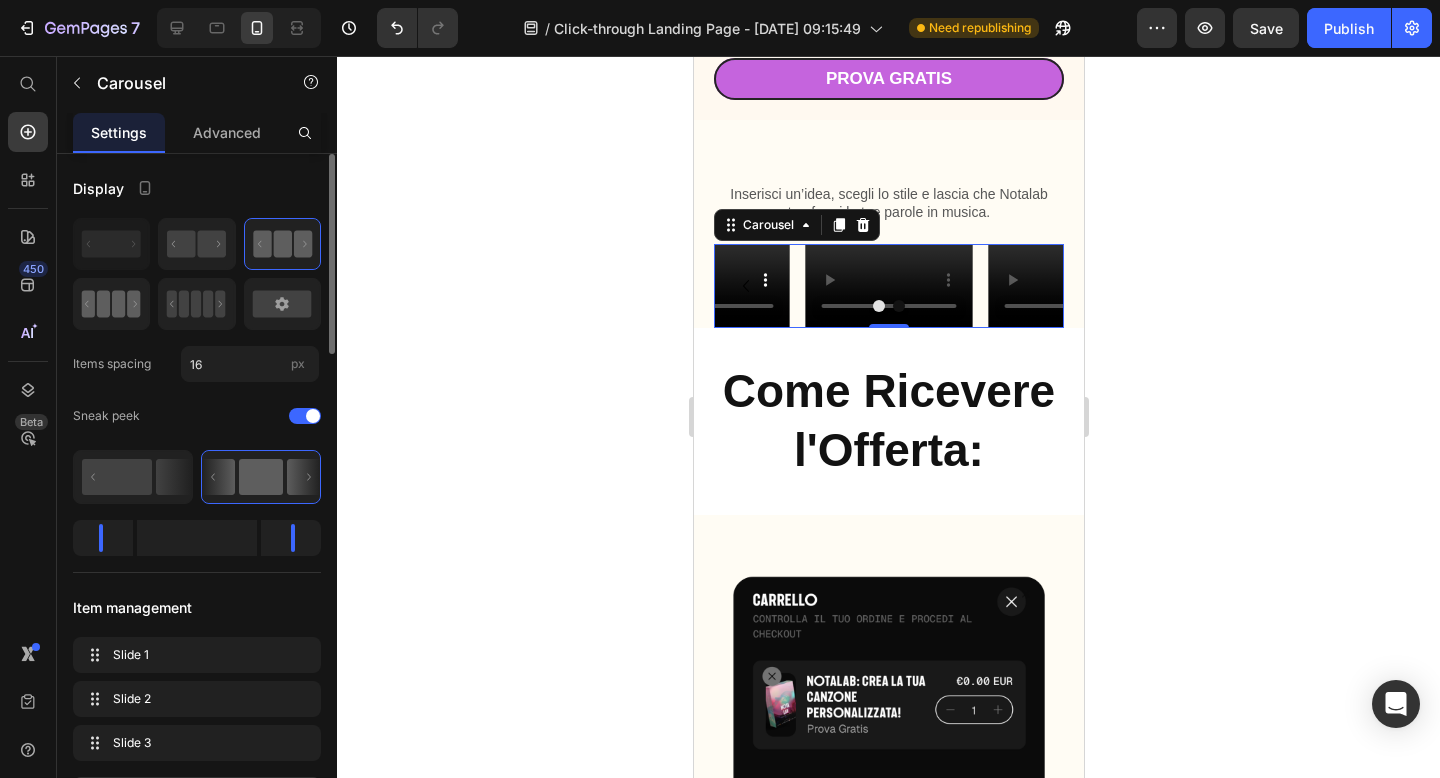 click 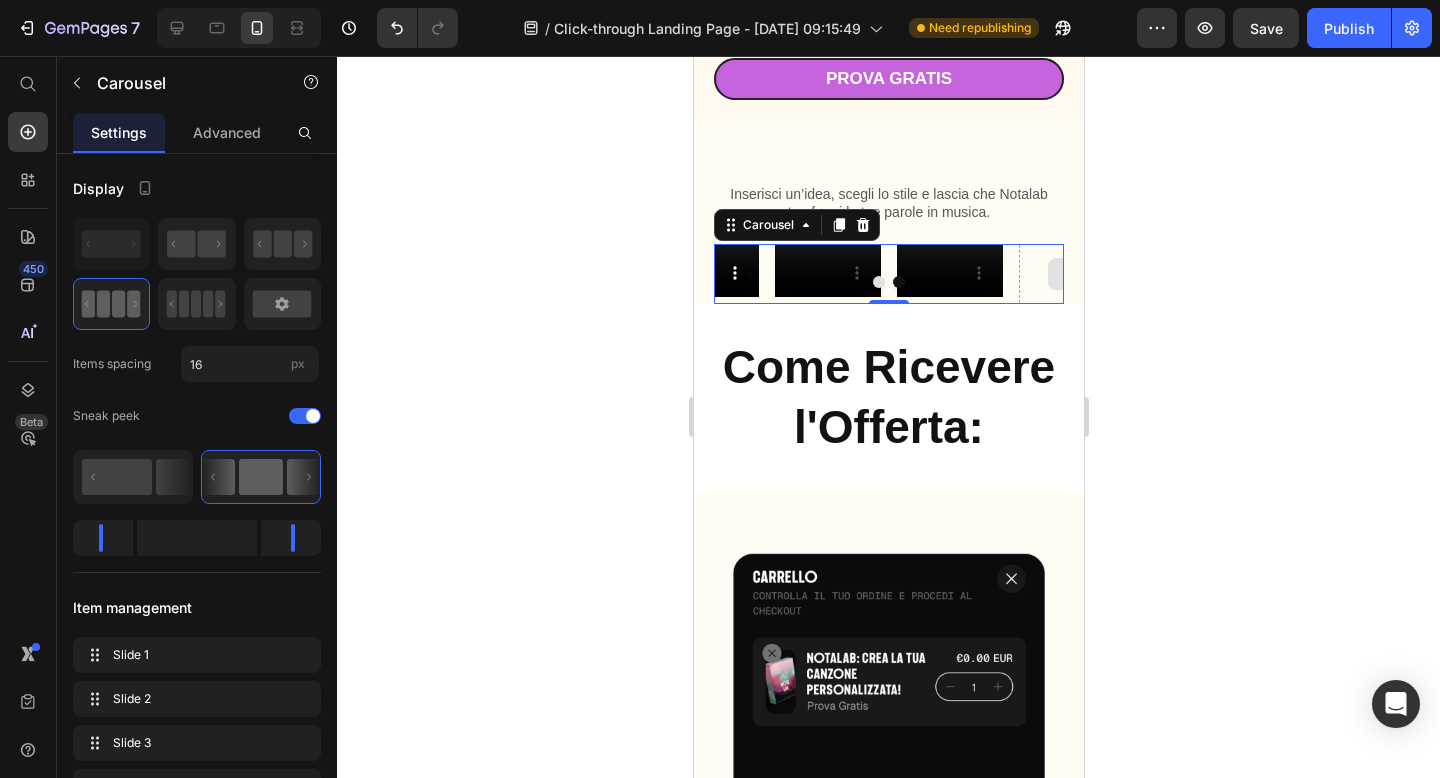 click at bounding box center (1071, 274) 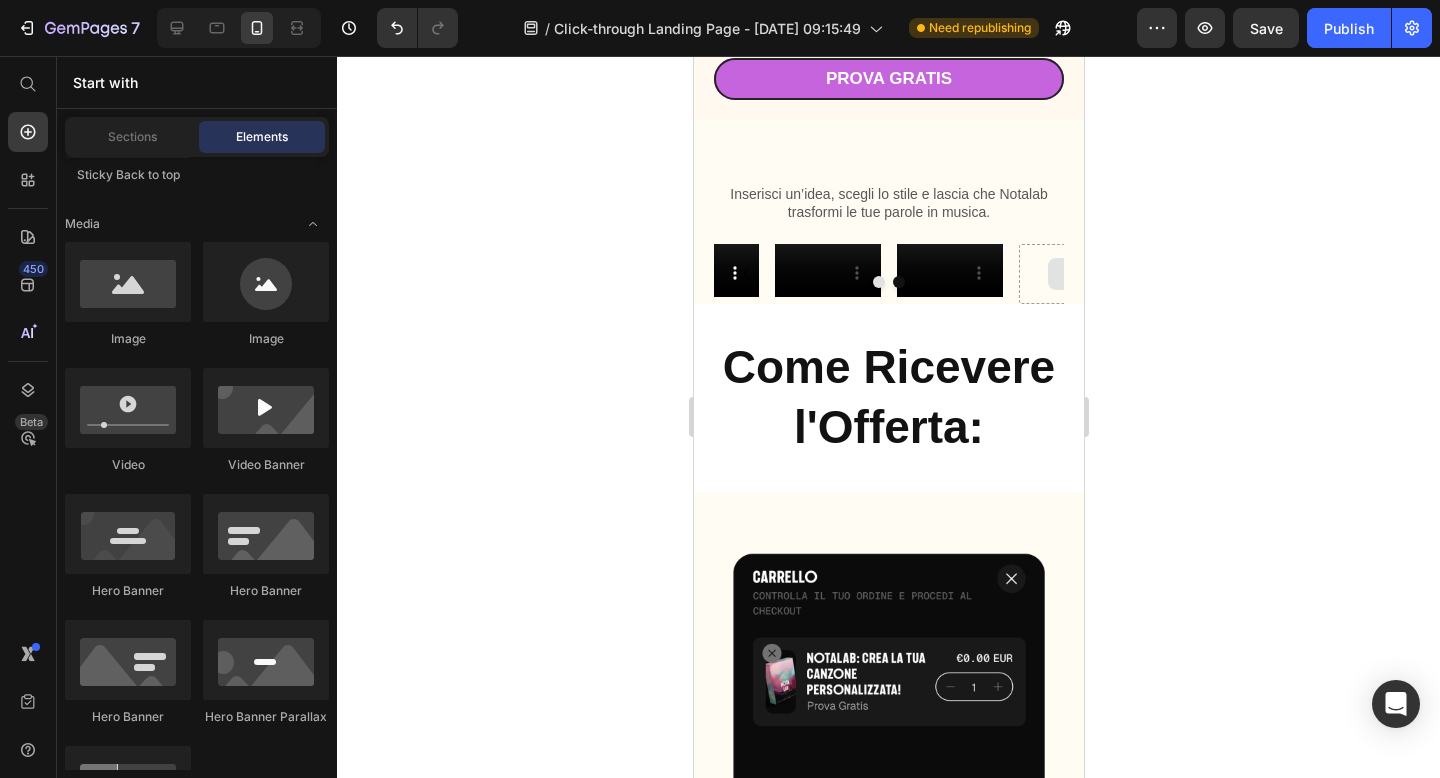 click at bounding box center (1071, 274) 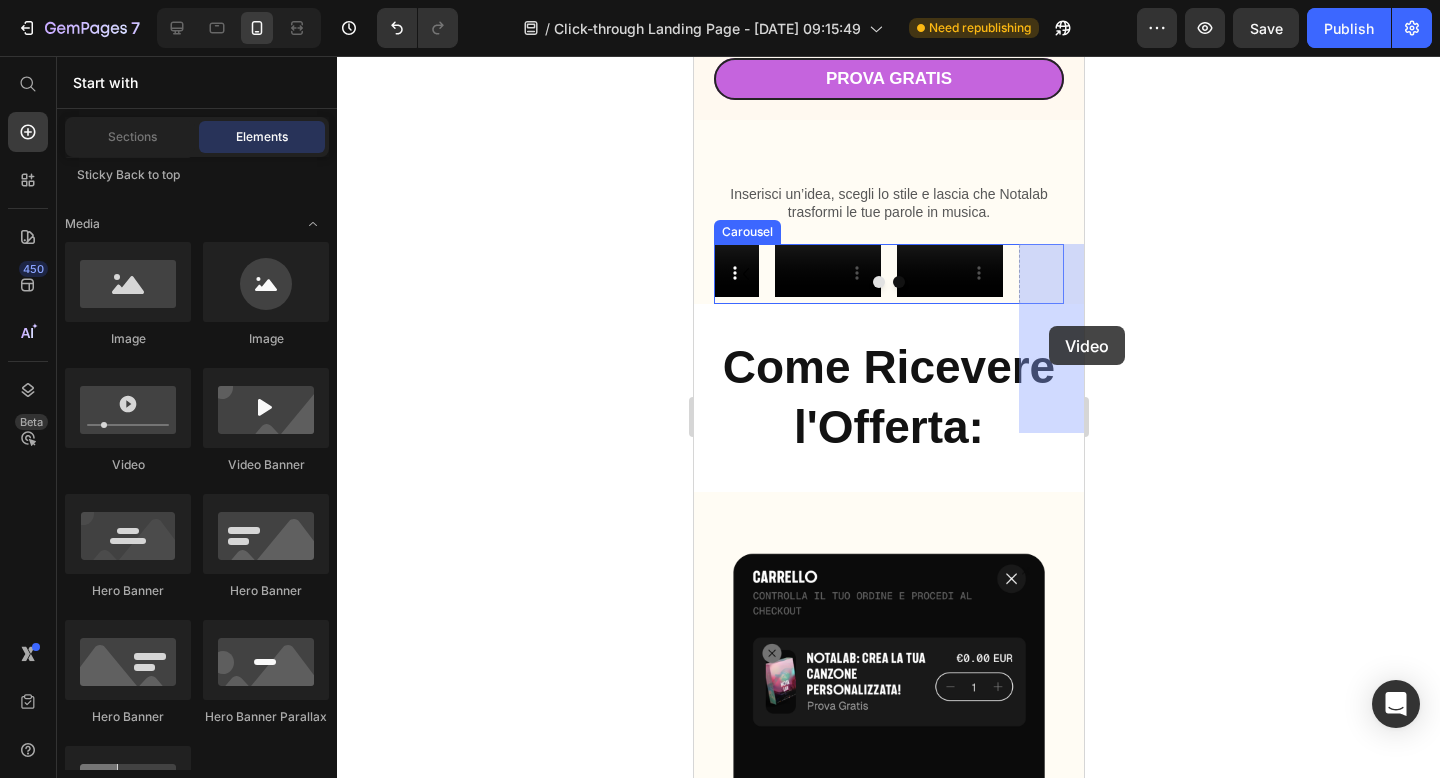 drag, startPoint x: 821, startPoint y: 474, endPoint x: 1047, endPoint y: 326, distance: 270.1481 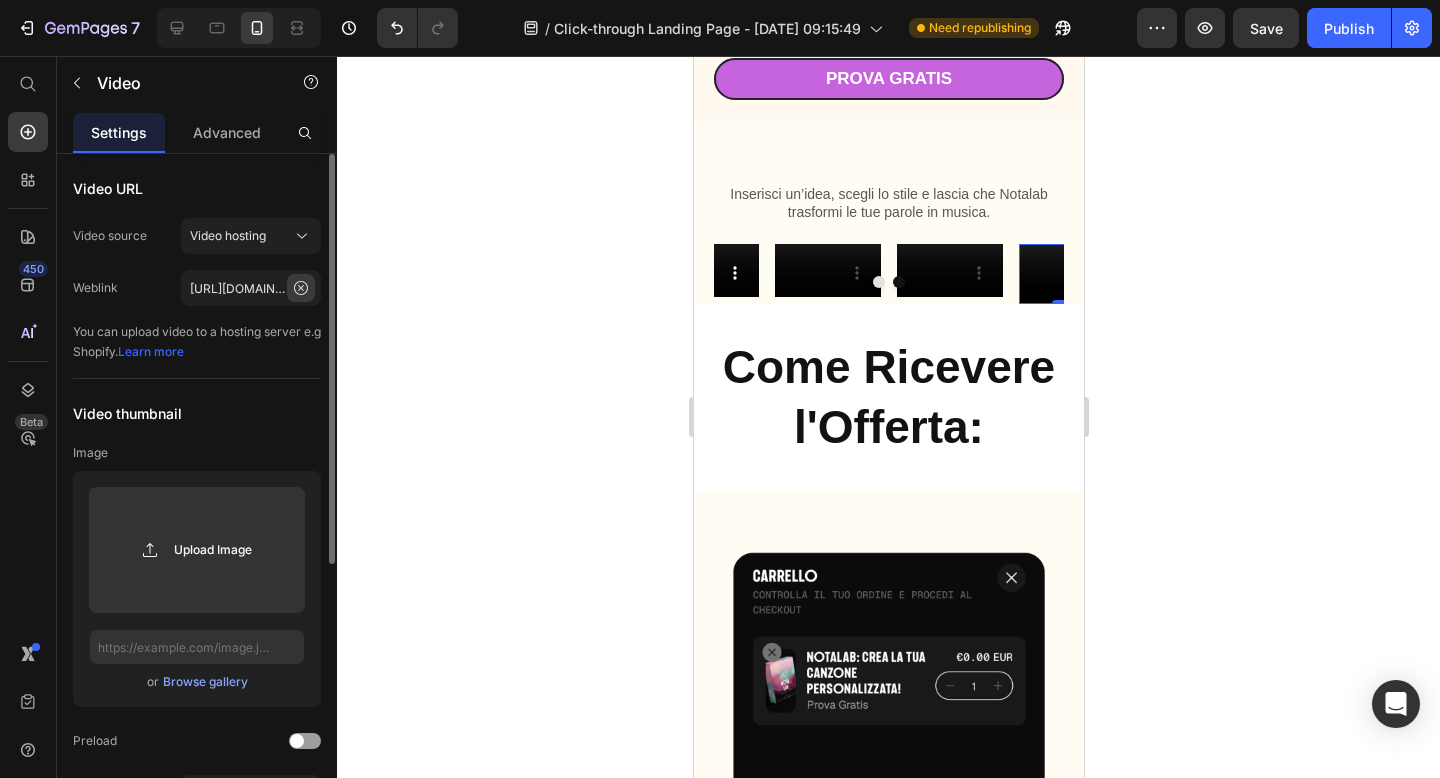 click 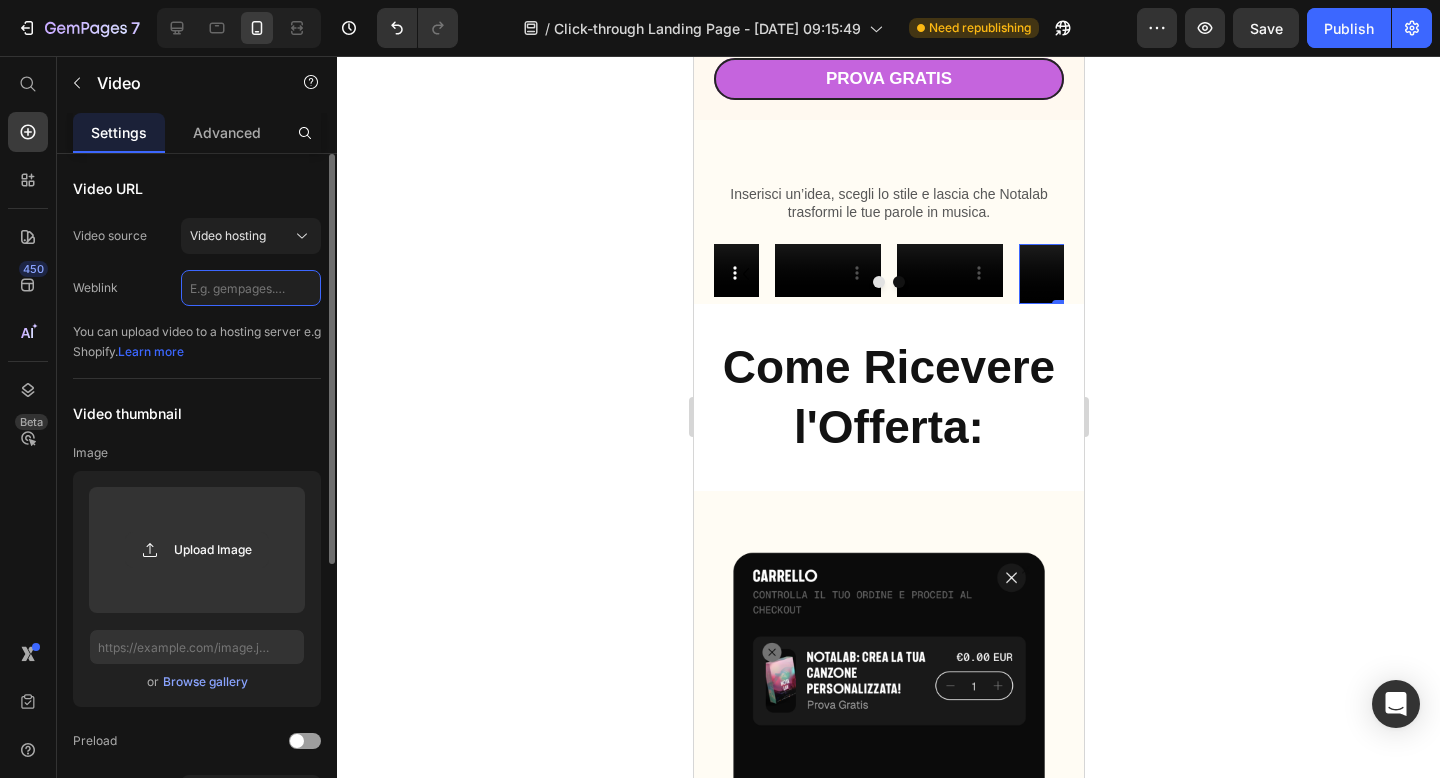 scroll, scrollTop: 0, scrollLeft: 0, axis: both 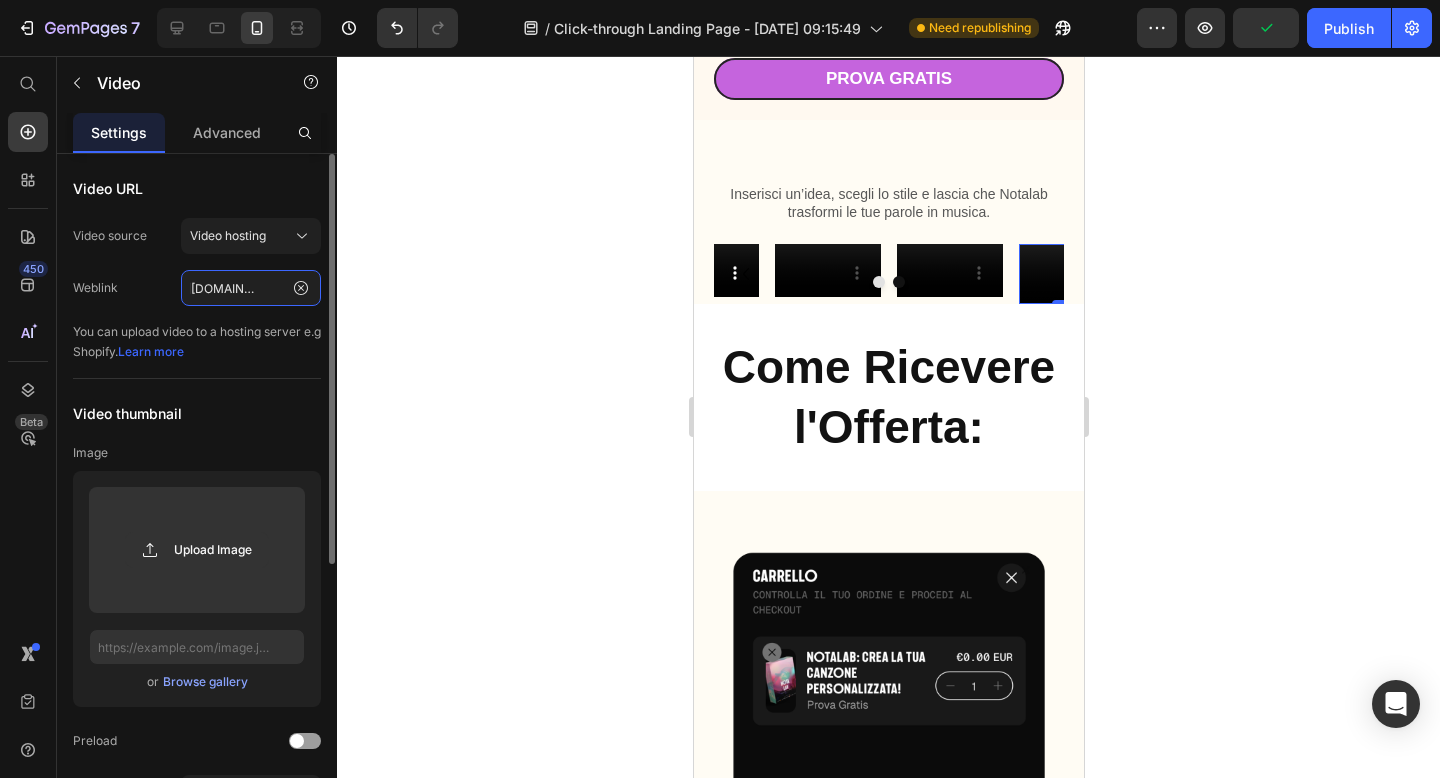 type on "[URL][DOMAIN_NAME]" 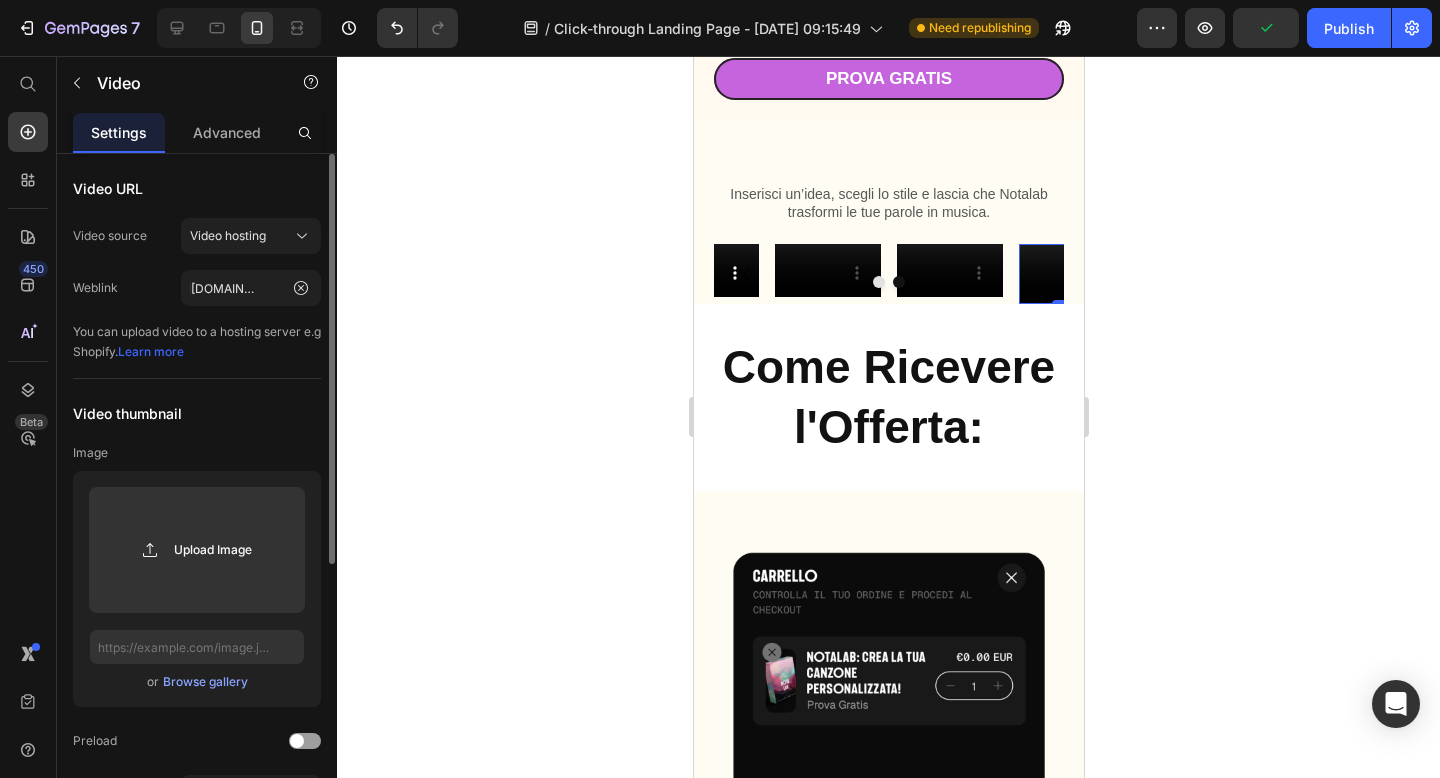 click on "You can upload video to a hosting server e.g Shopify.   Learn more" at bounding box center (197, 342) 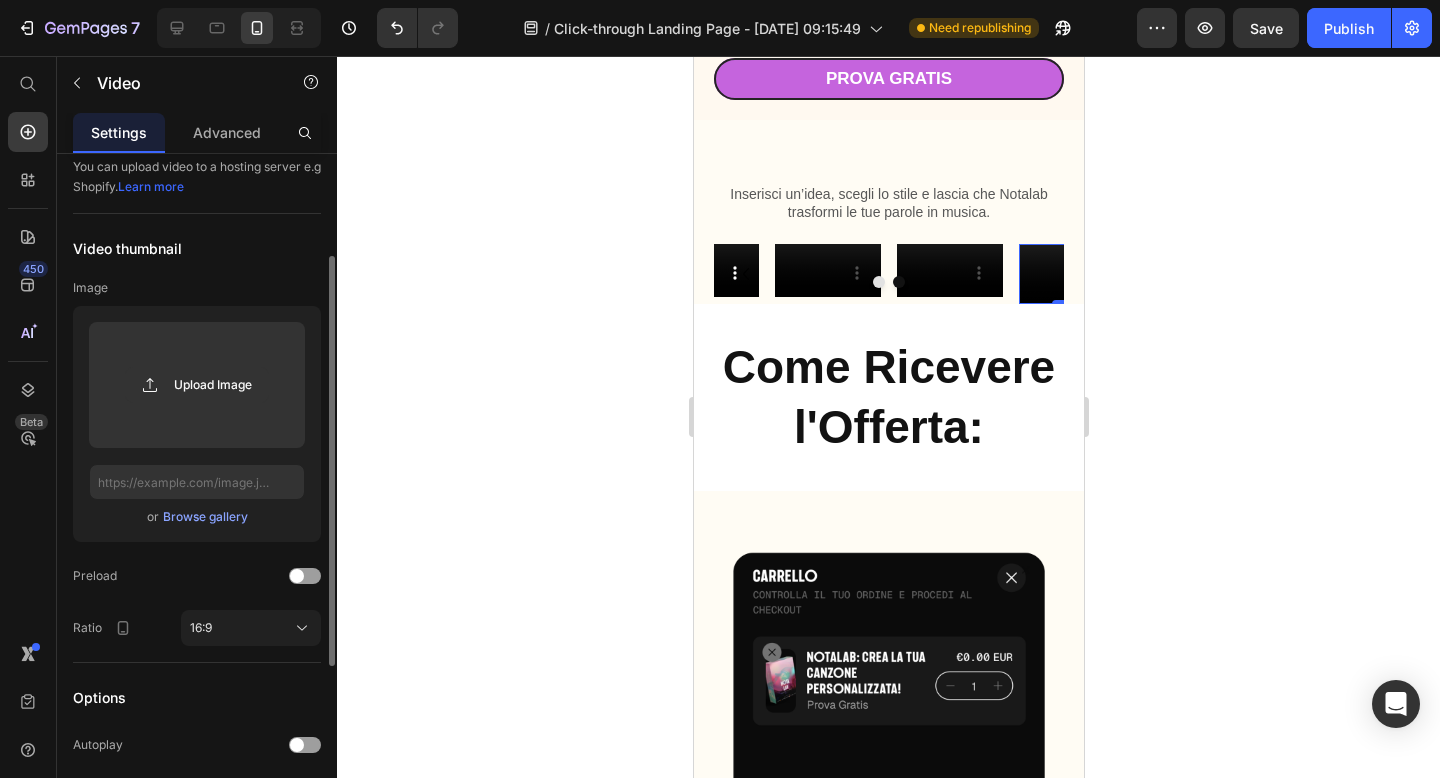 scroll, scrollTop: 167, scrollLeft: 0, axis: vertical 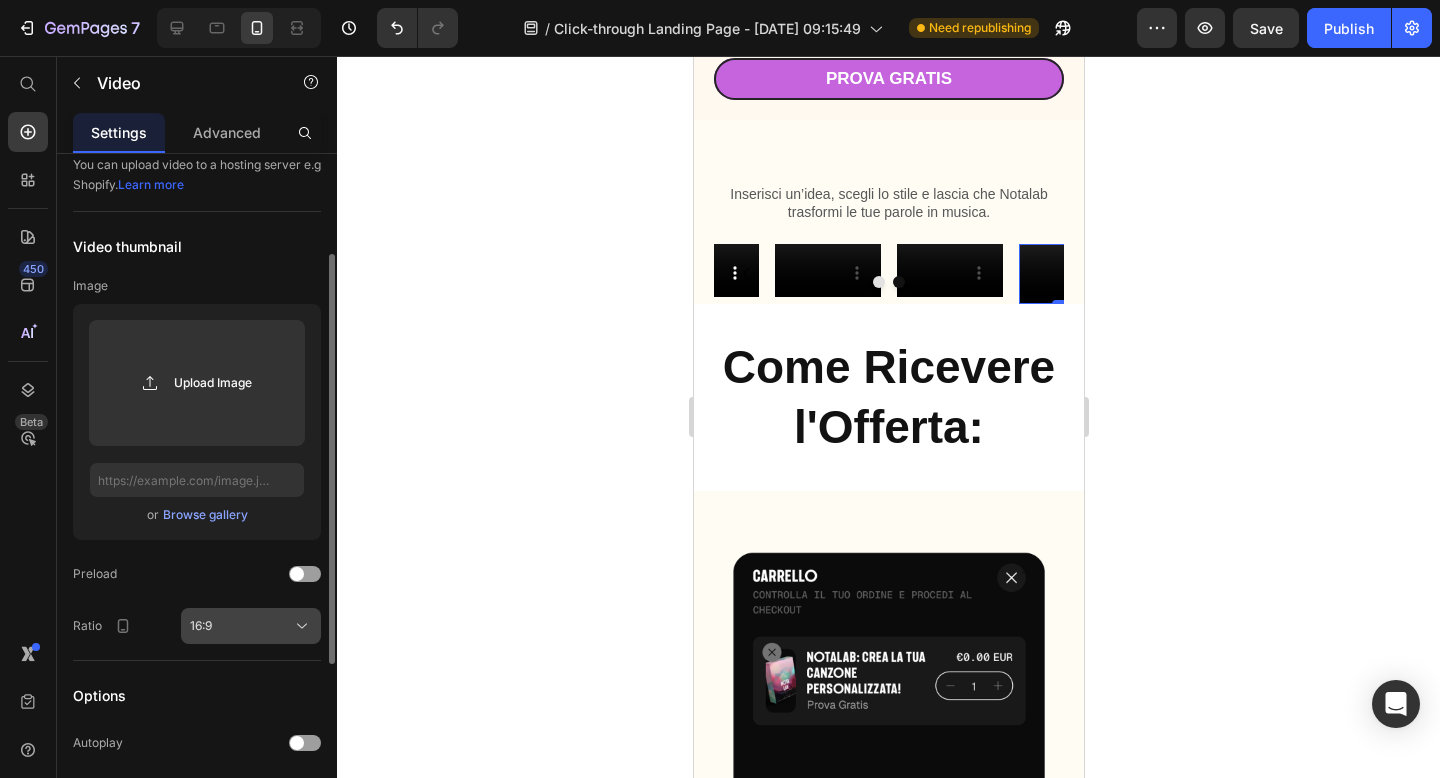 click on "16:9" at bounding box center (251, 626) 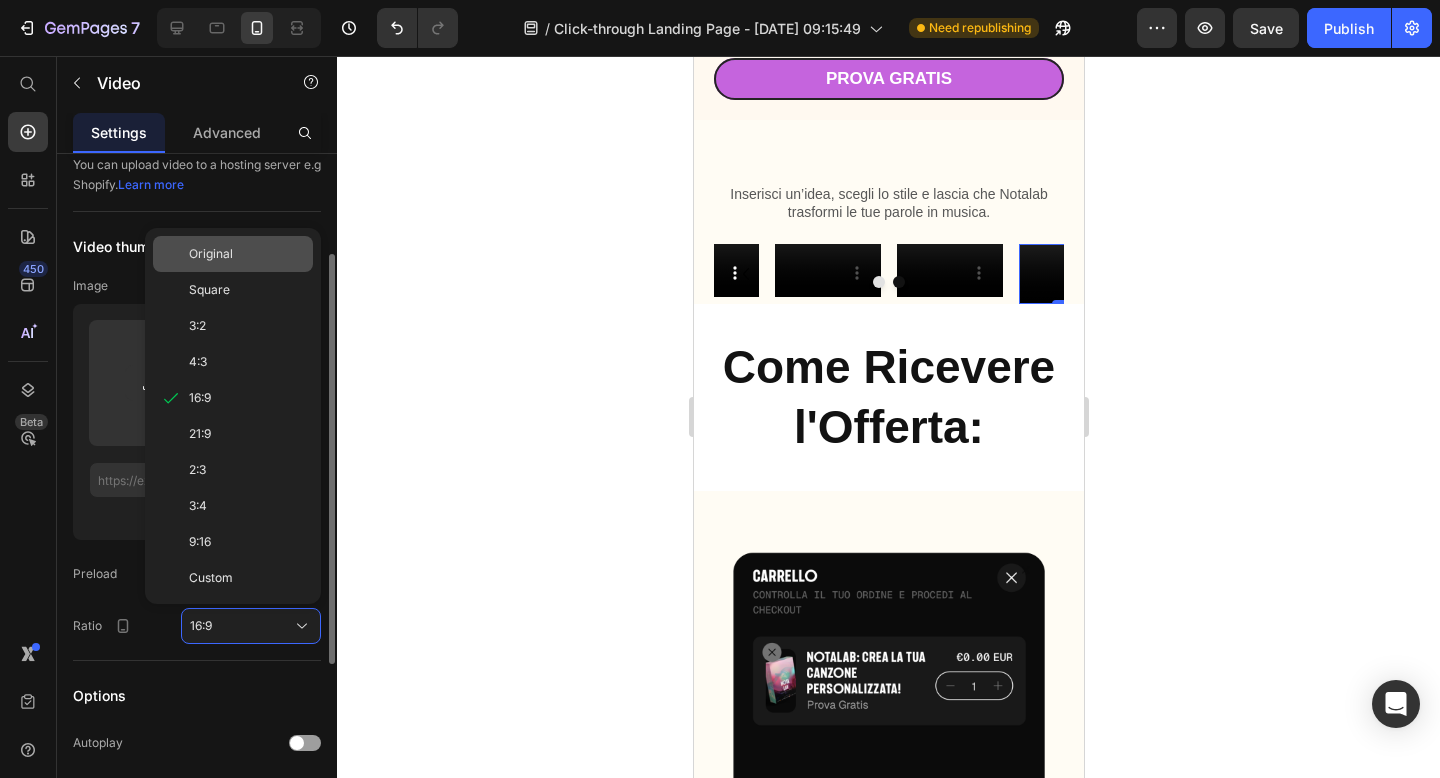 click on "Original" 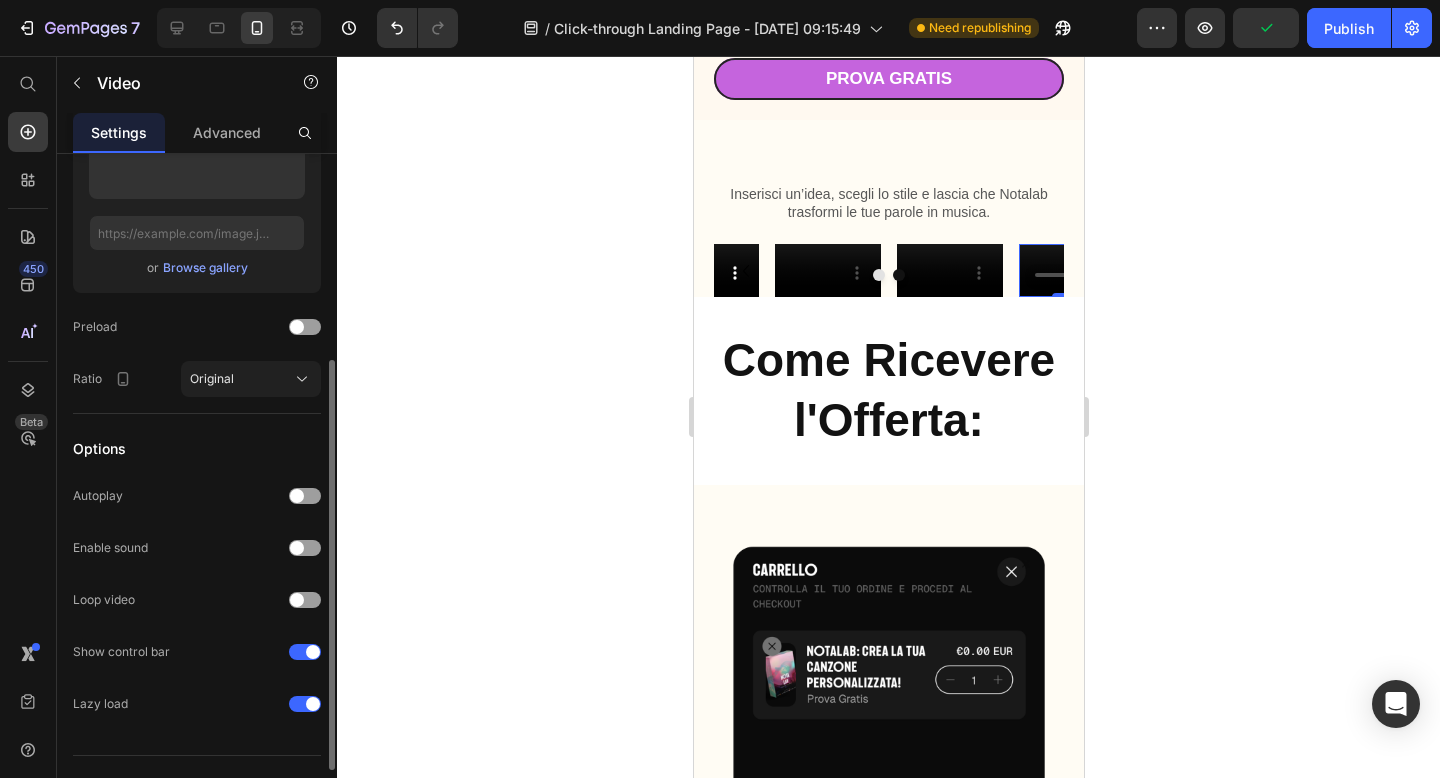 scroll, scrollTop: 421, scrollLeft: 0, axis: vertical 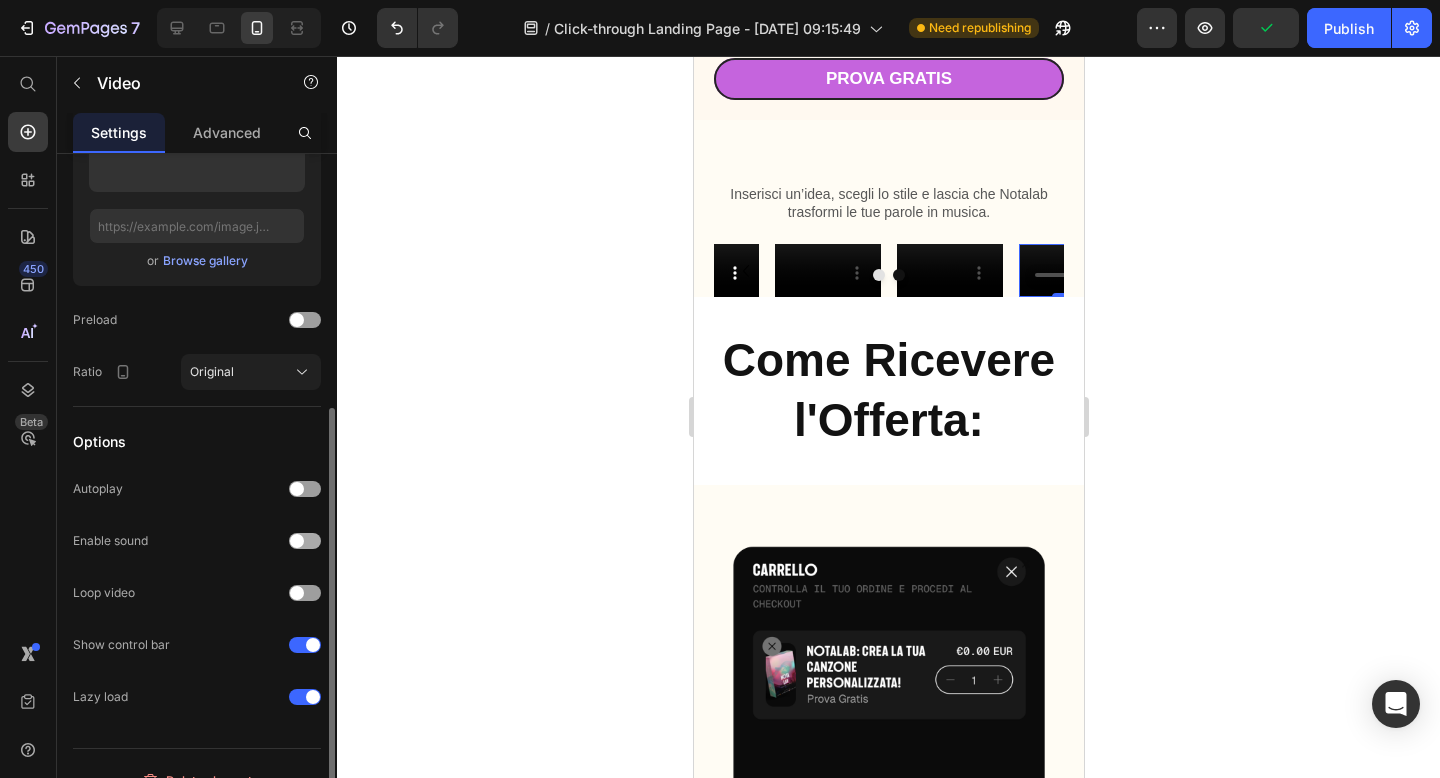 click at bounding box center (305, 541) 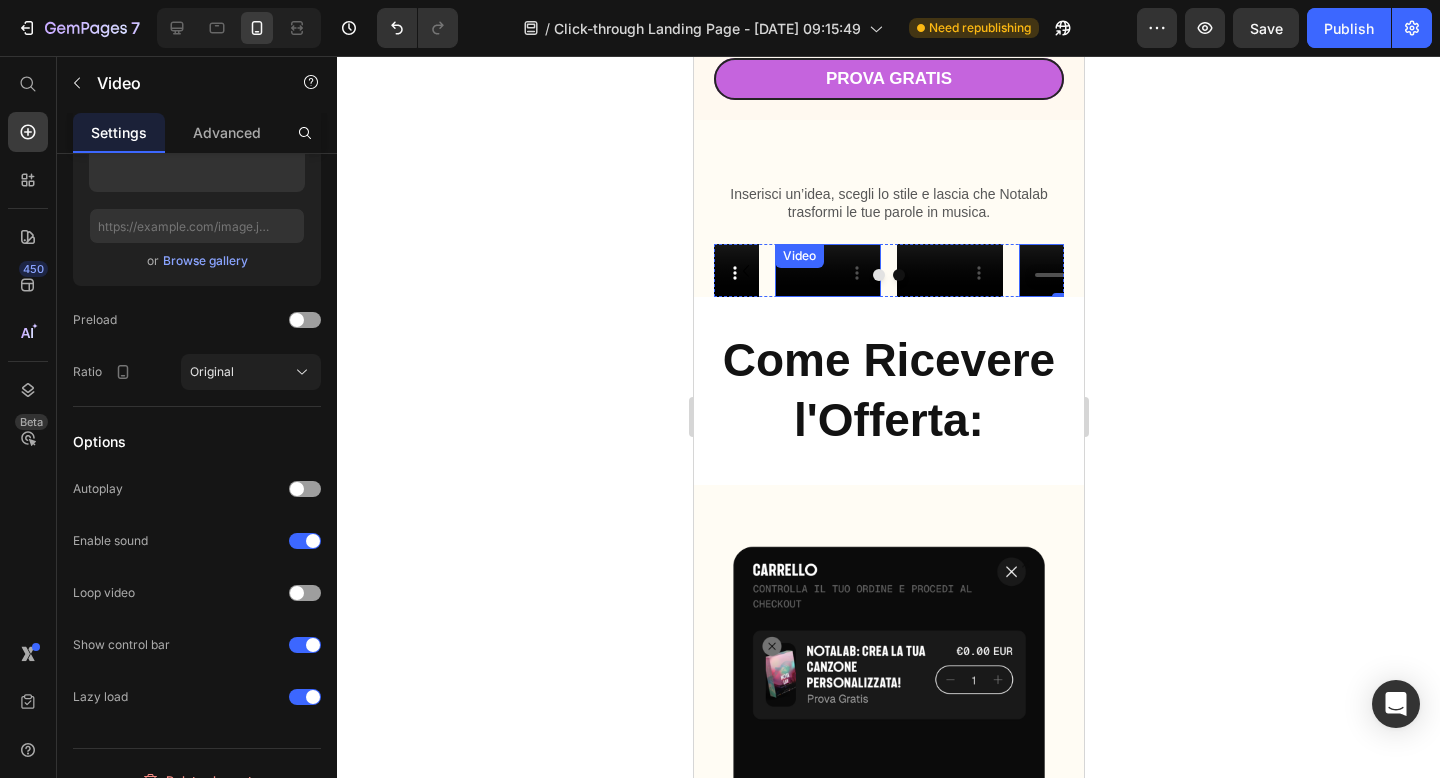 click at bounding box center (827, 270) 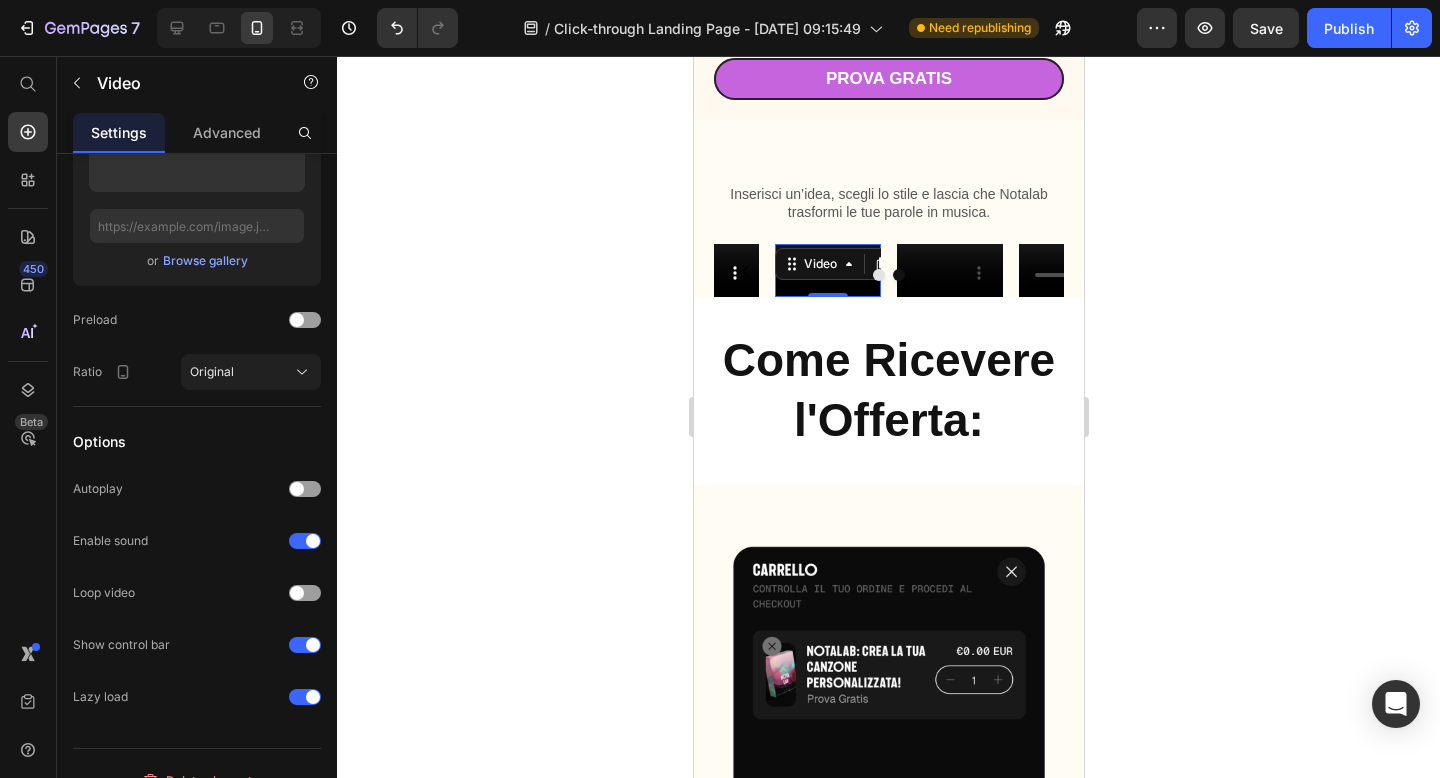 click at bounding box center [827, 270] 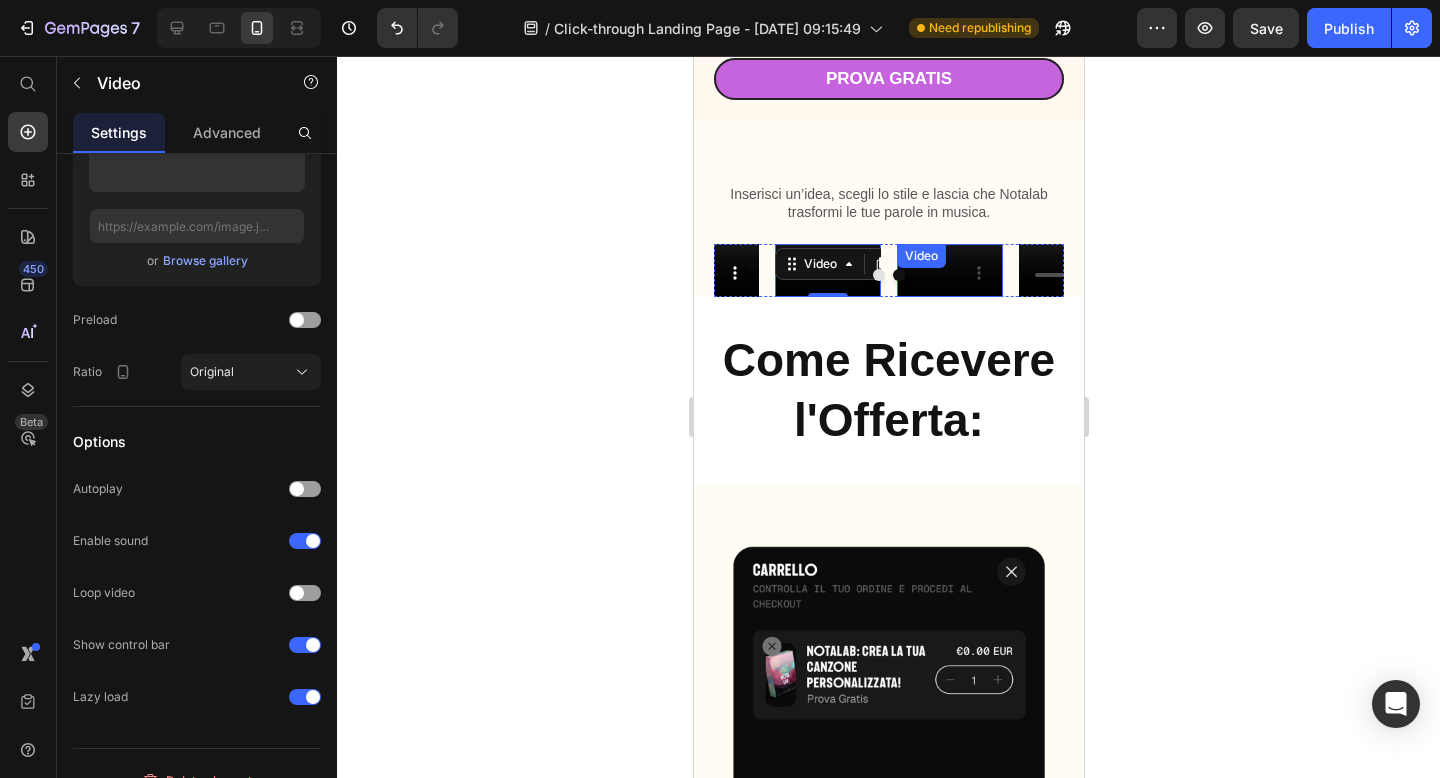type 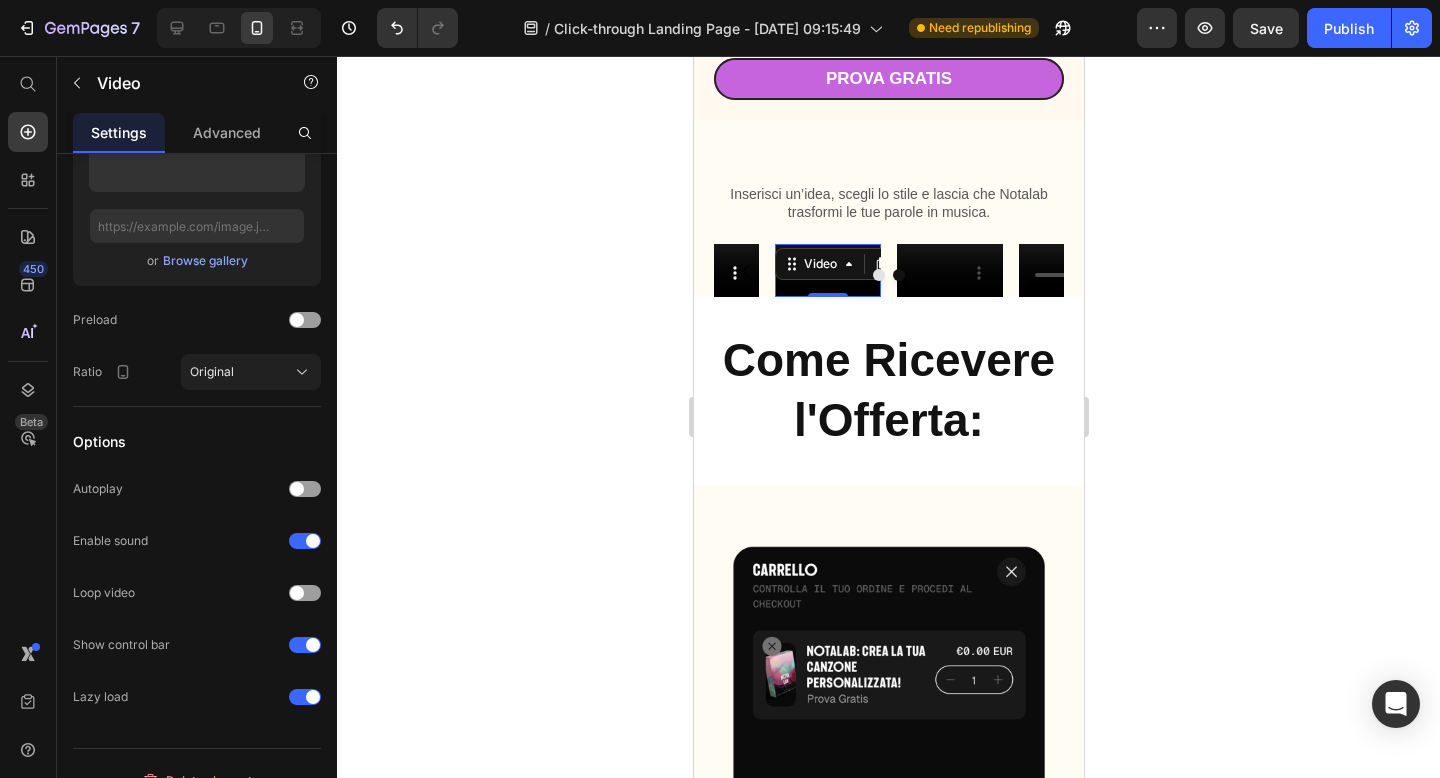type 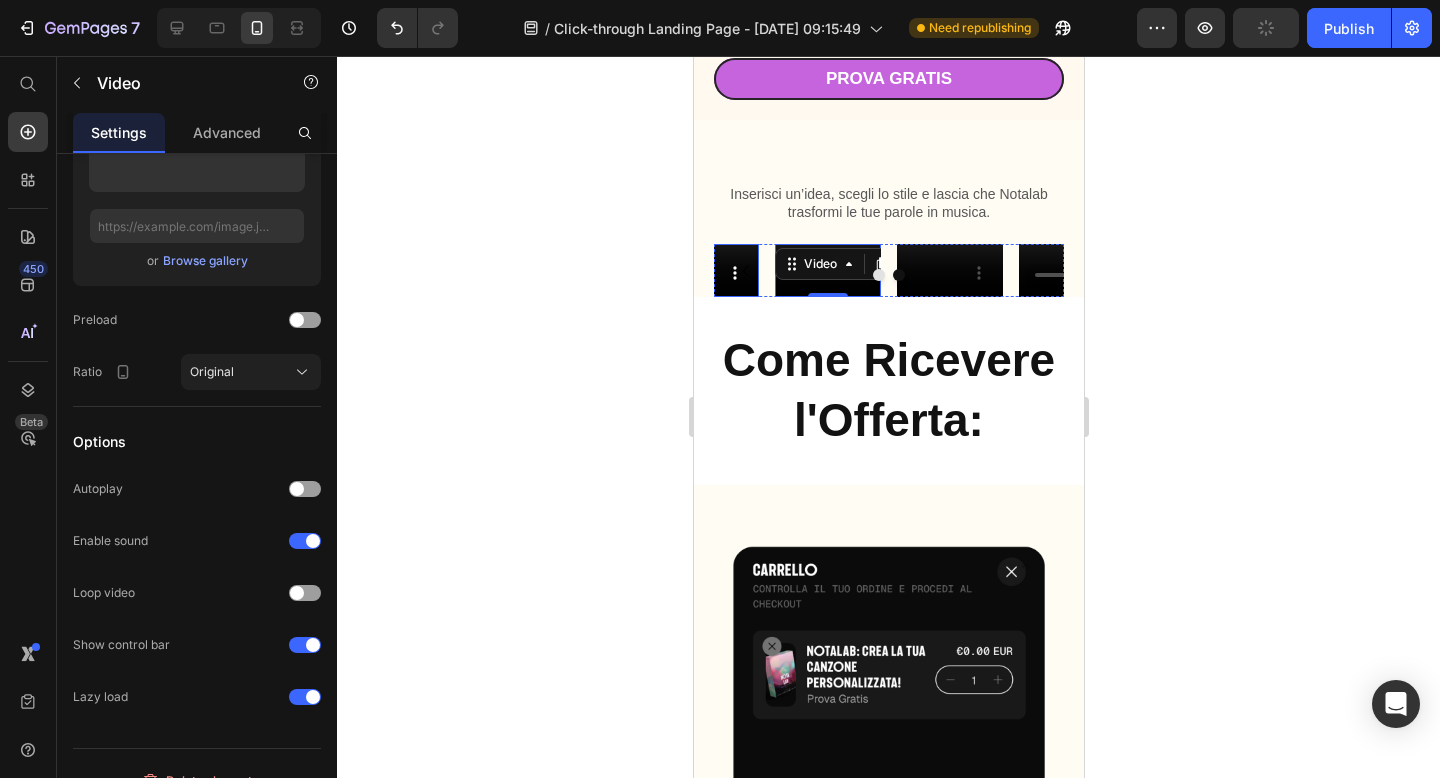 type 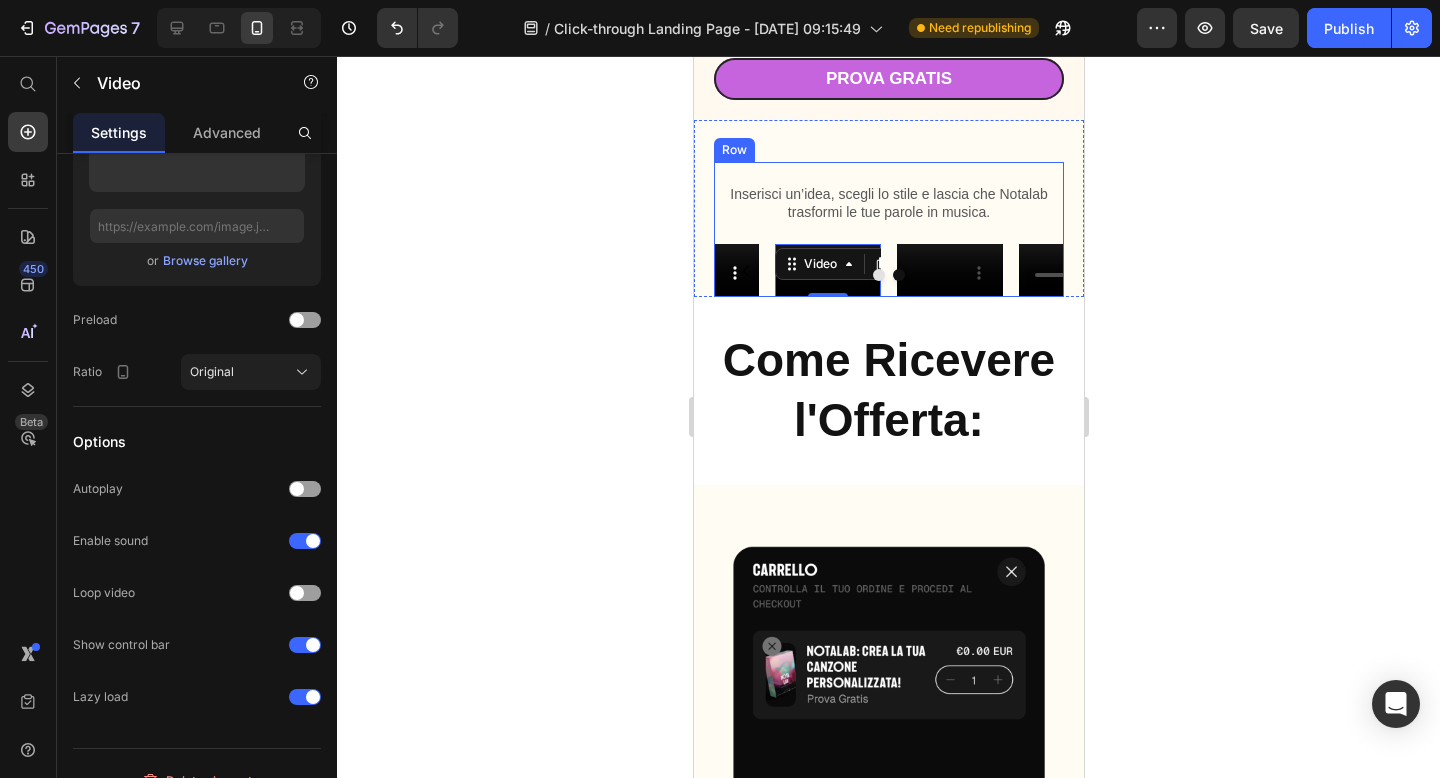 click on "Inserisci un’idea, scegli lo stile e lascia che Notalab trasformi le tue parole in musica. Text Block
Video Video   0 Video Video
[GEOGRAPHIC_DATA]" at bounding box center (888, 229) 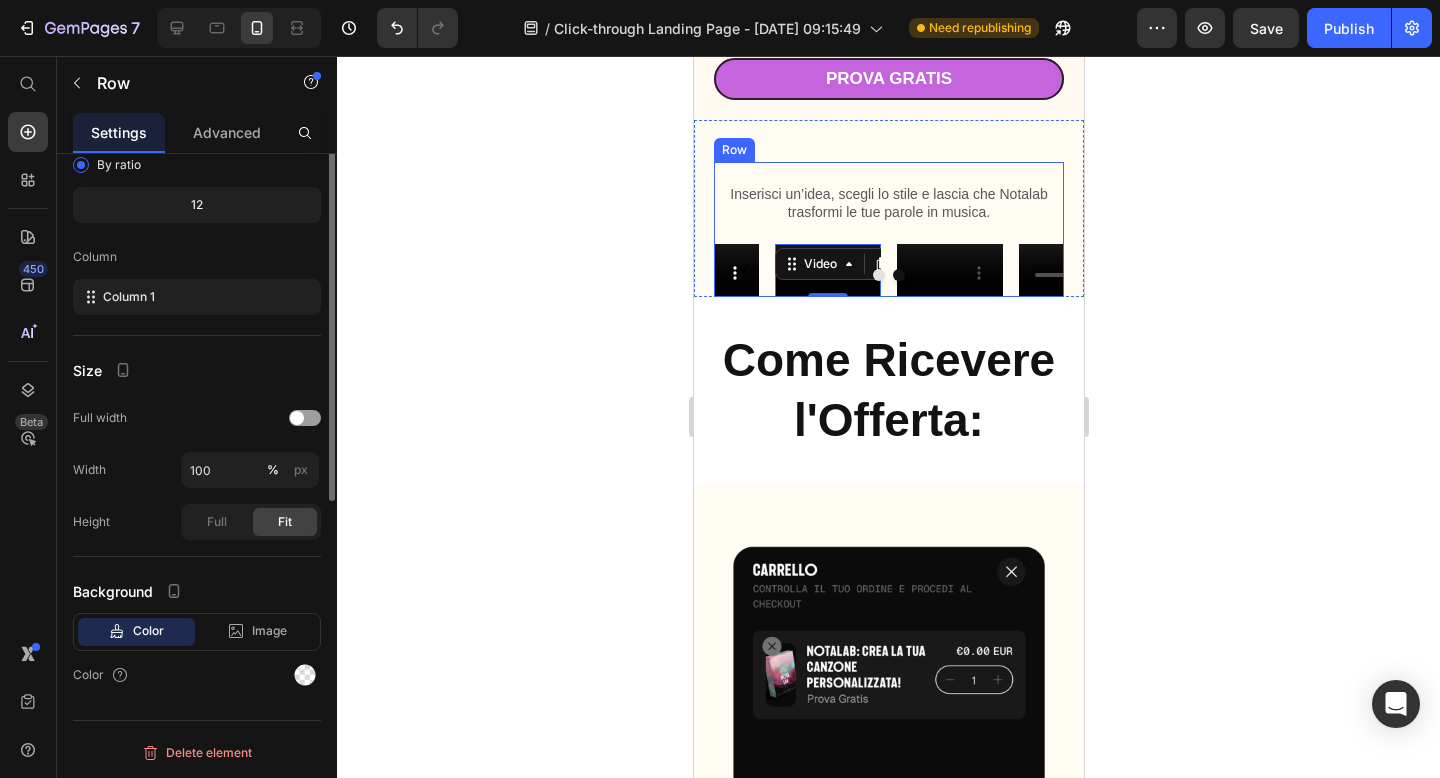 scroll, scrollTop: 0, scrollLeft: 0, axis: both 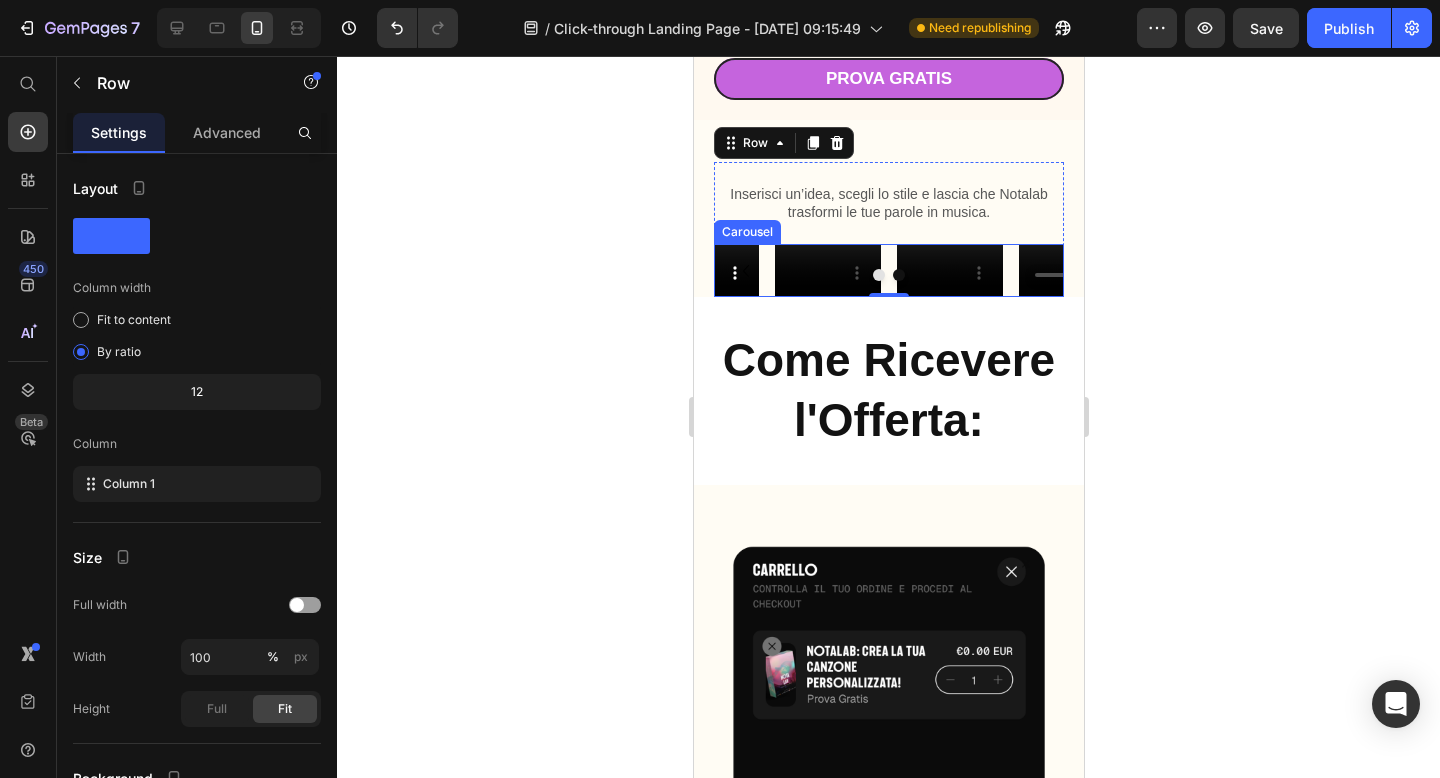 click on "Video Video Video Video" at bounding box center [888, 270] 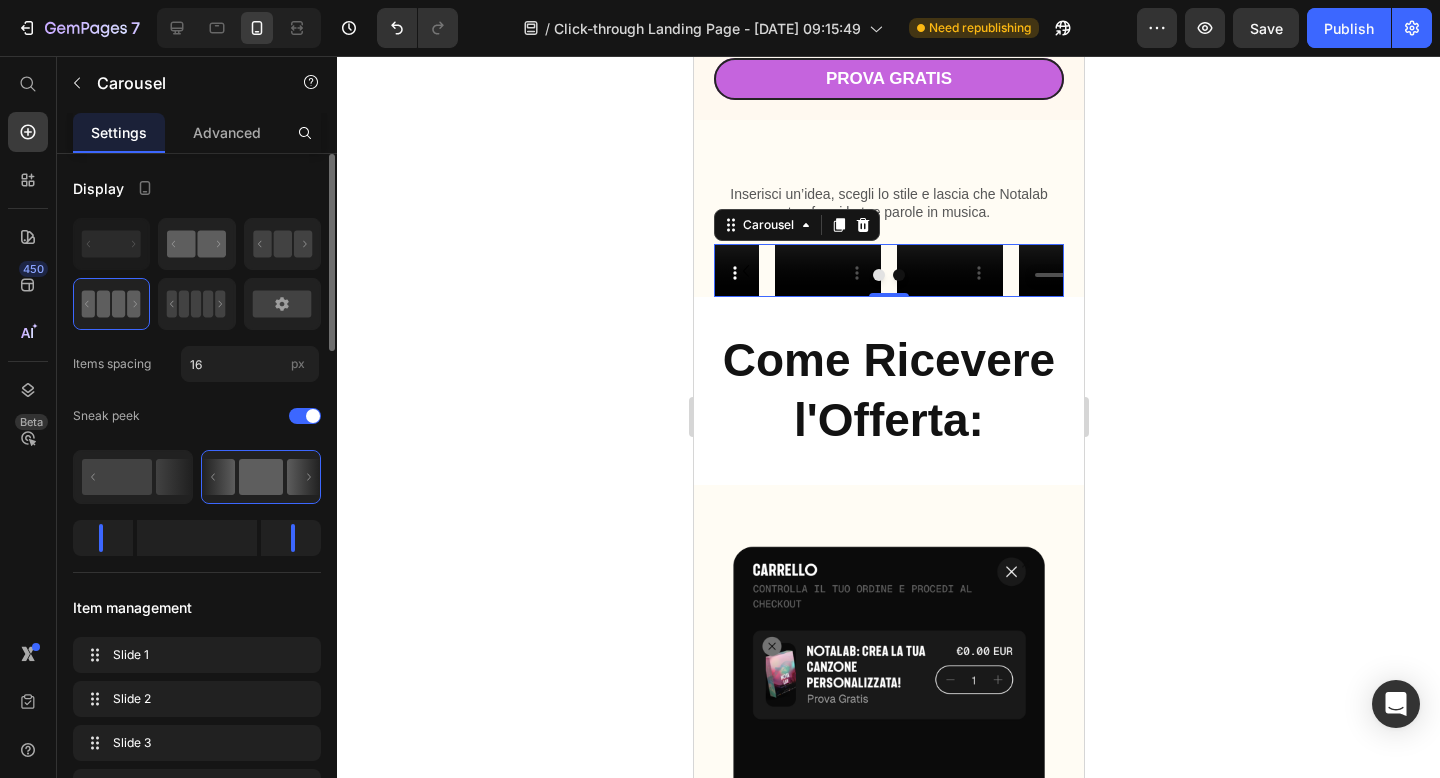 click 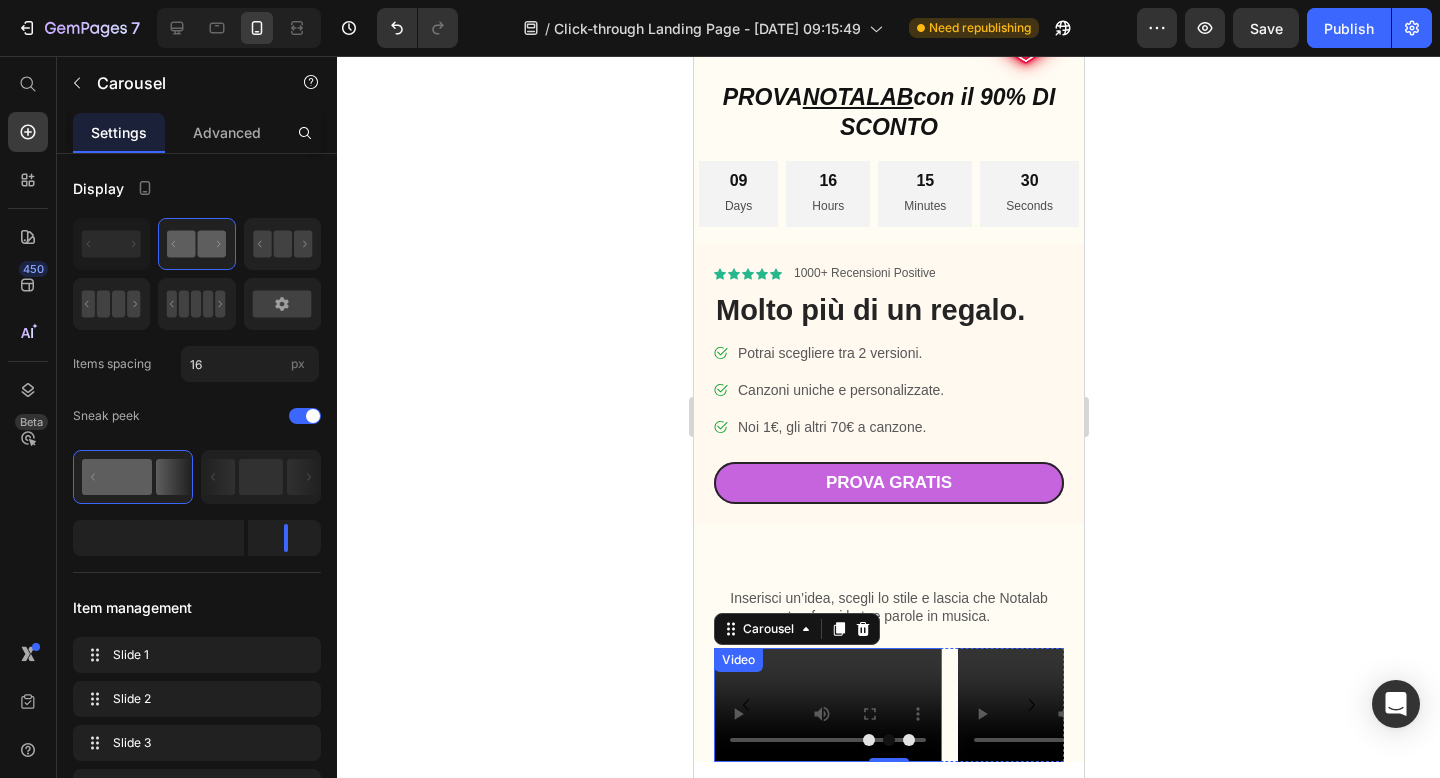 scroll, scrollTop: 0, scrollLeft: 0, axis: both 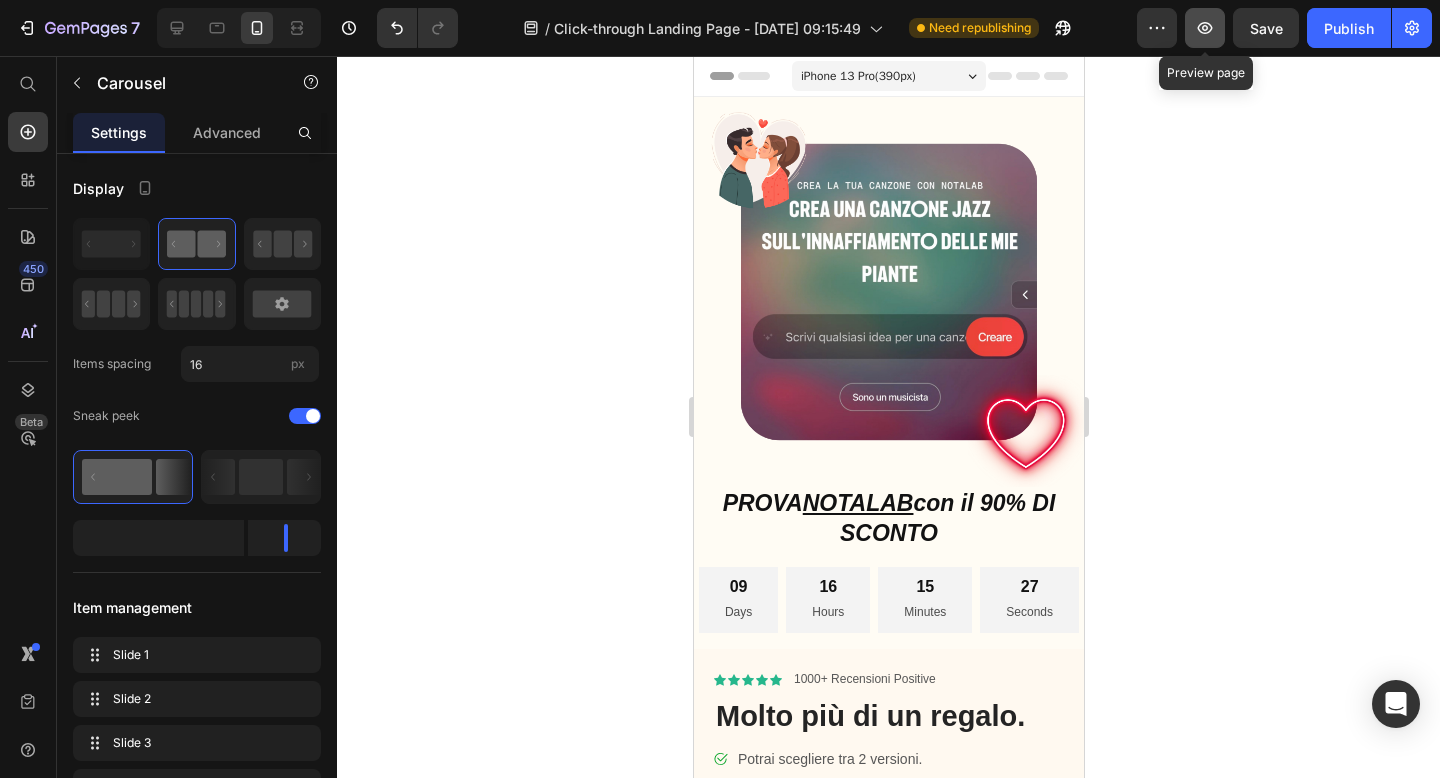 click 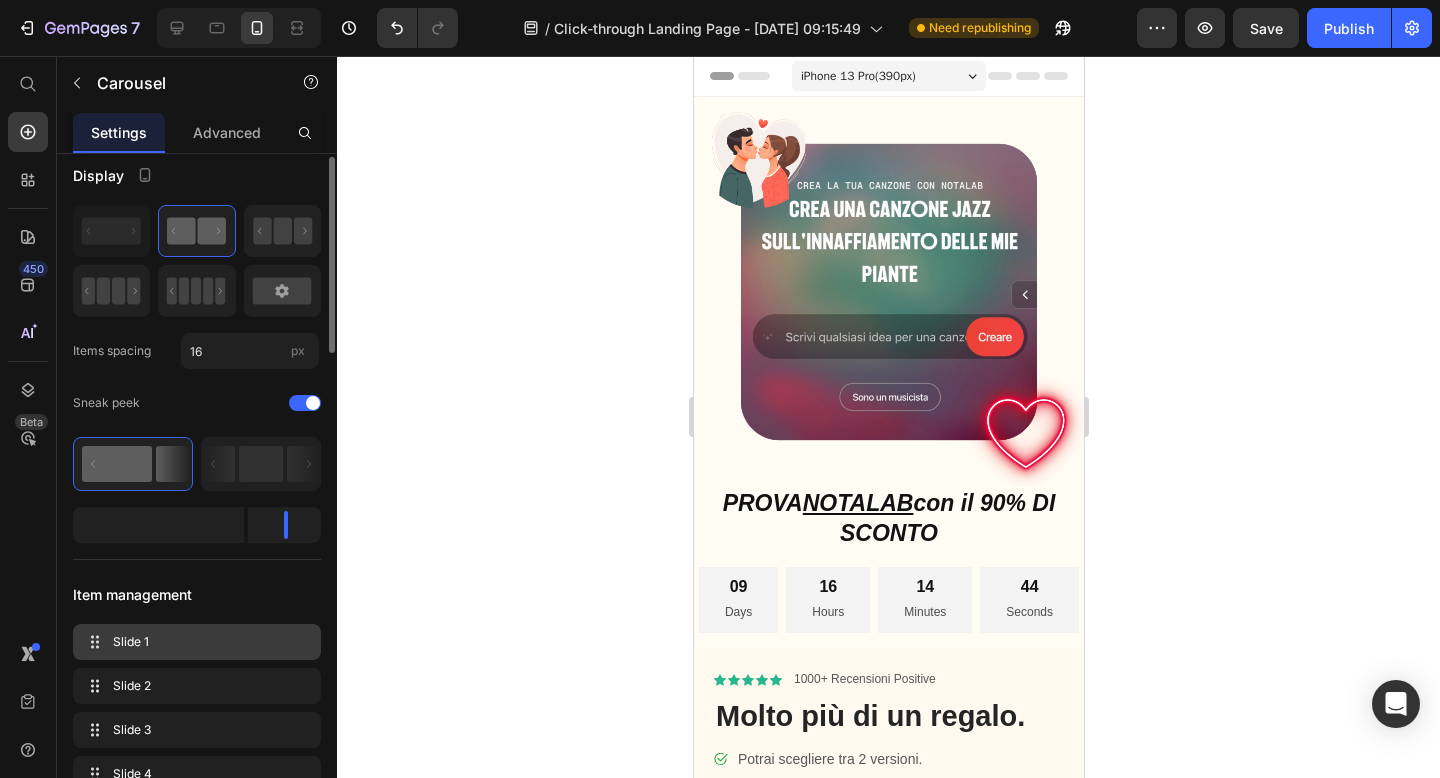 scroll, scrollTop: 0, scrollLeft: 0, axis: both 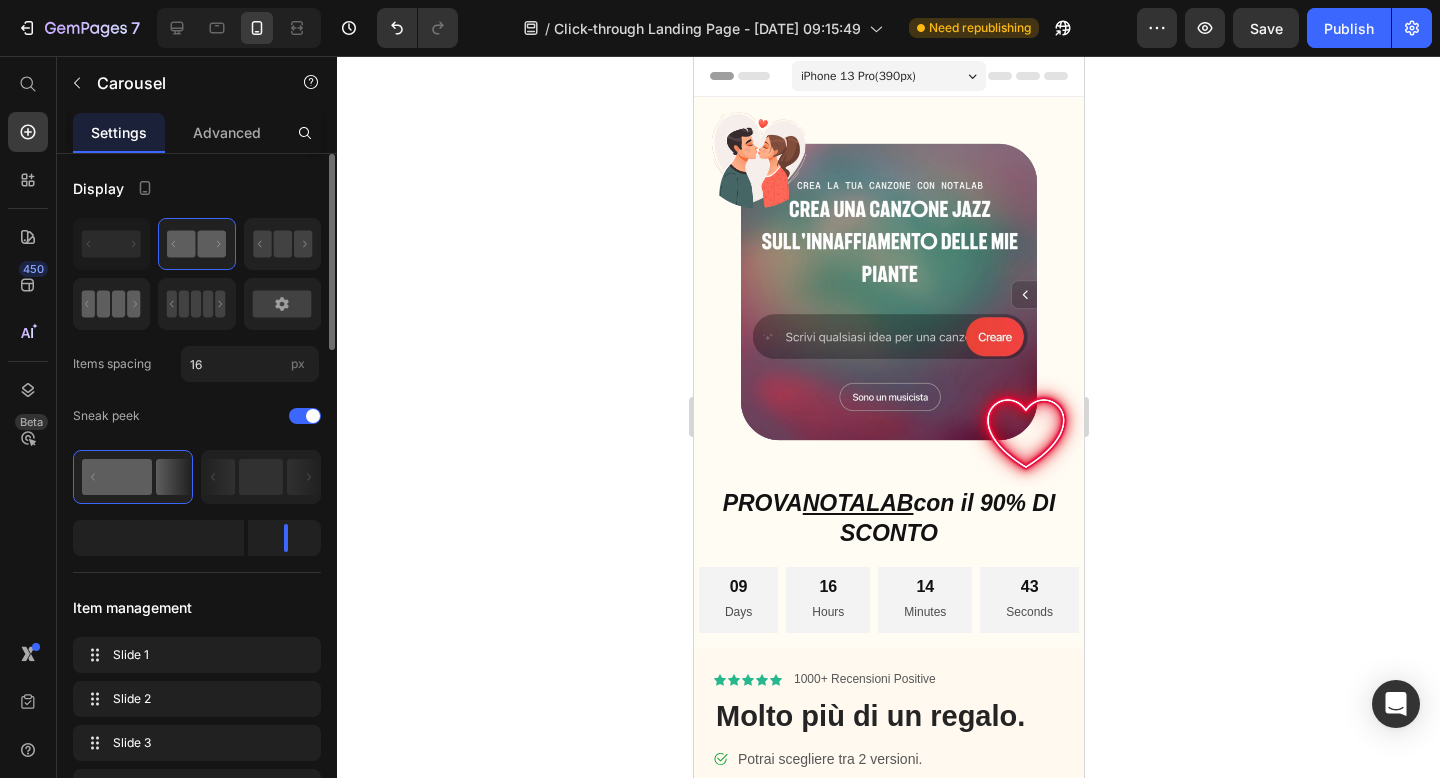 click 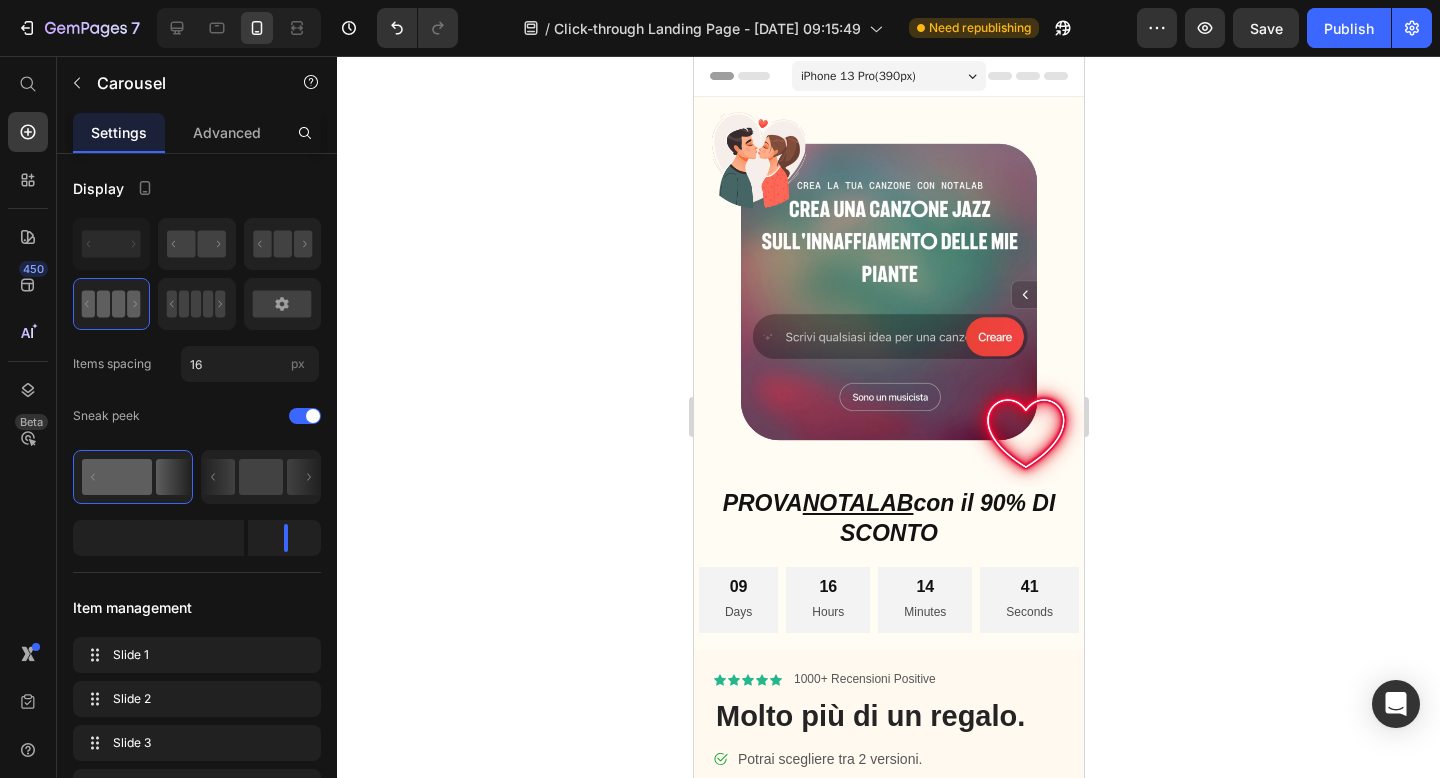click 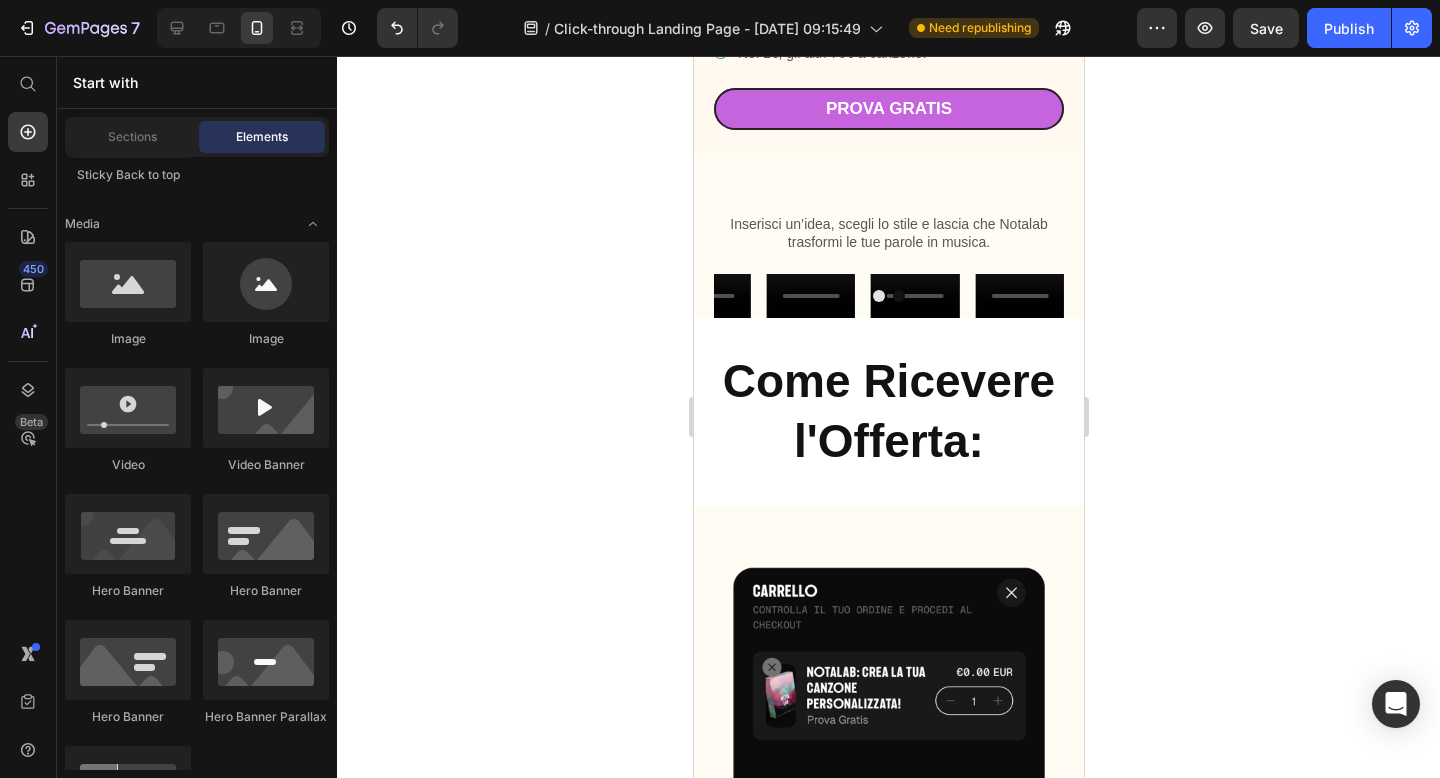 scroll, scrollTop: 779, scrollLeft: 0, axis: vertical 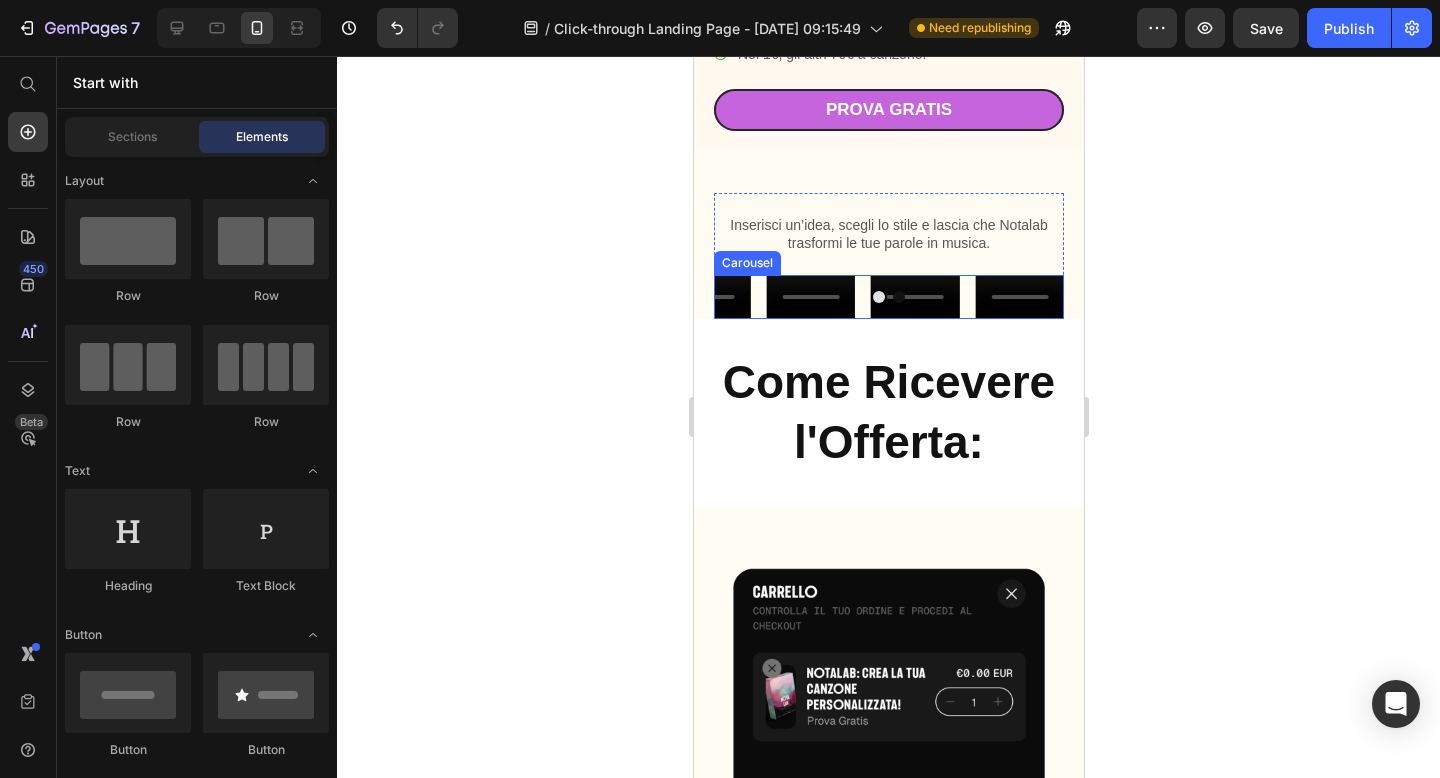 click on "Video Video Video Video" at bounding box center (888, 297) 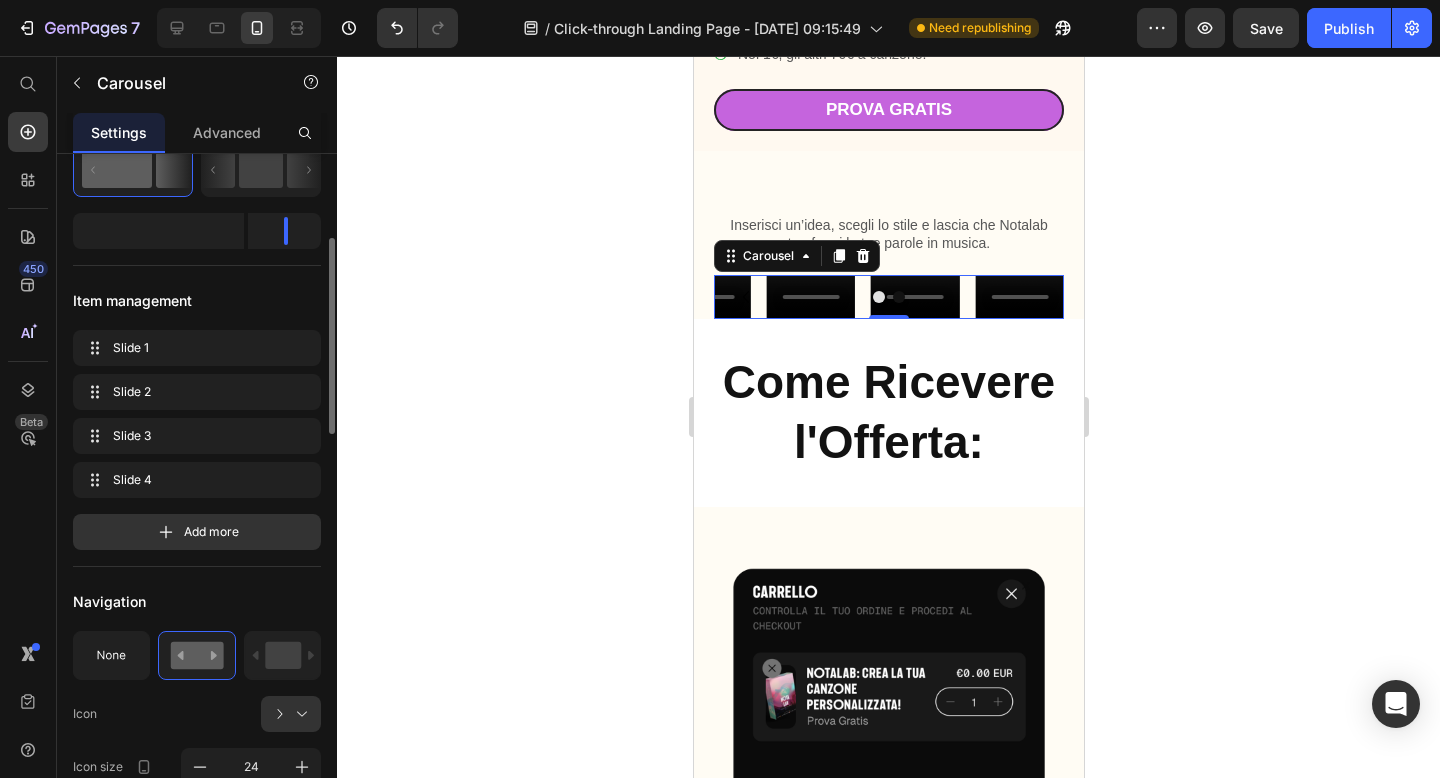 scroll, scrollTop: 309, scrollLeft: 0, axis: vertical 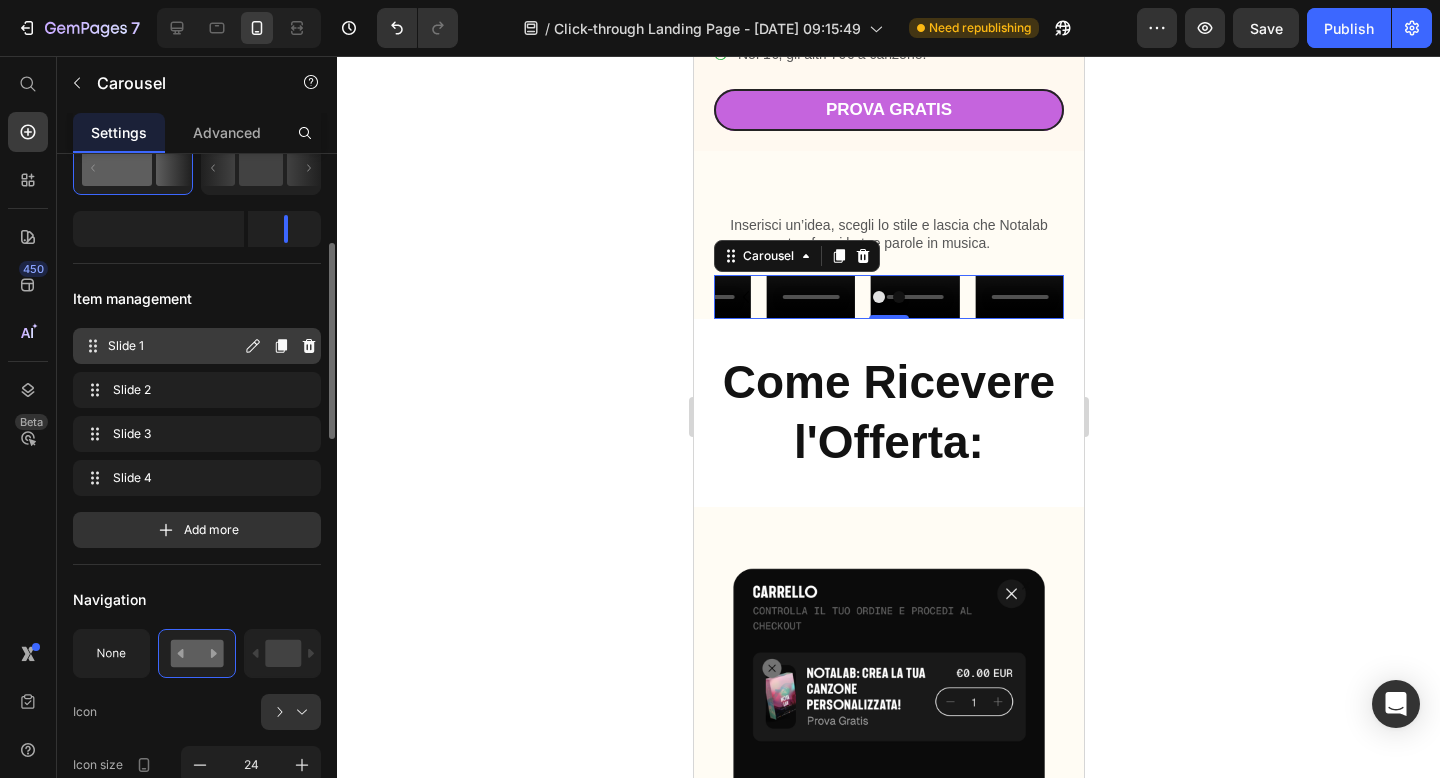 click on "Slide 1" at bounding box center (174, 346) 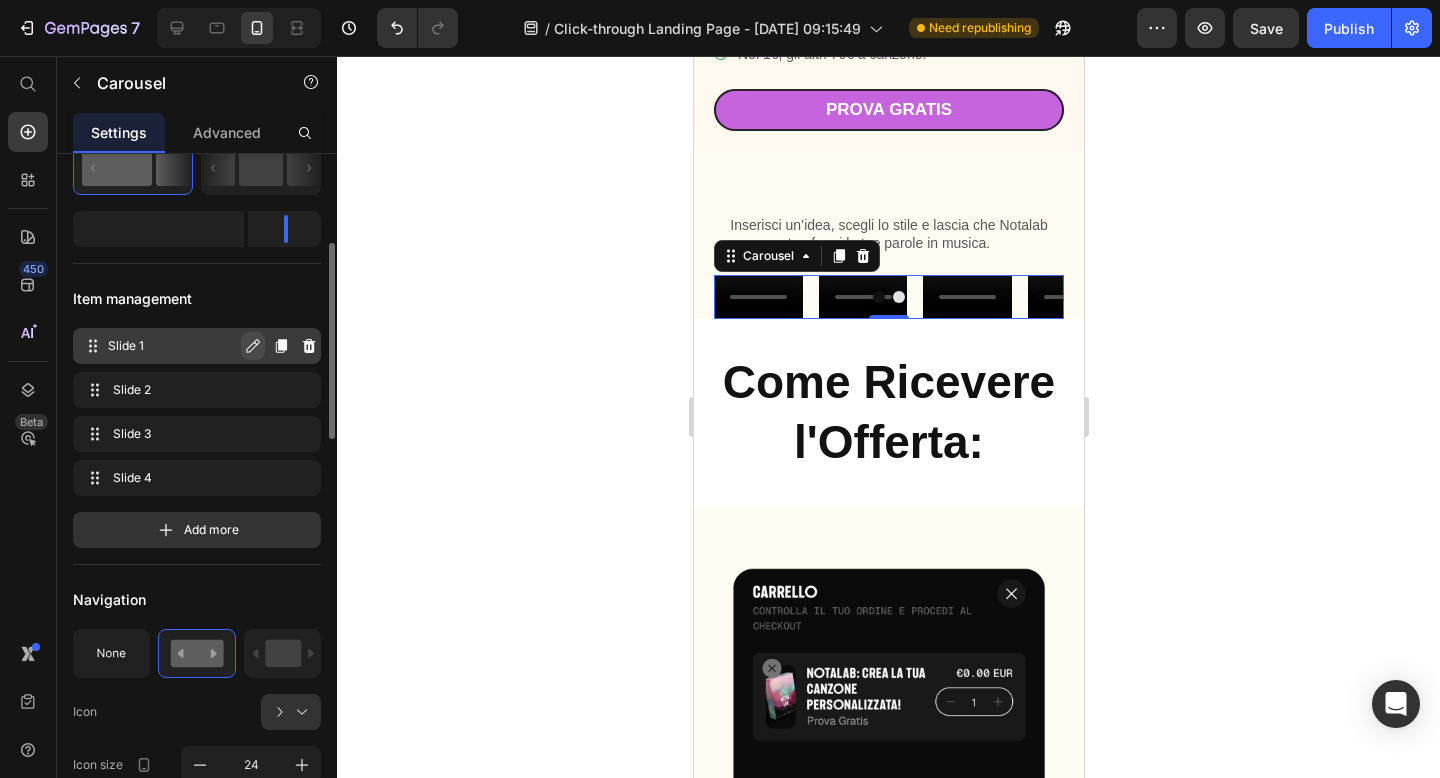 click 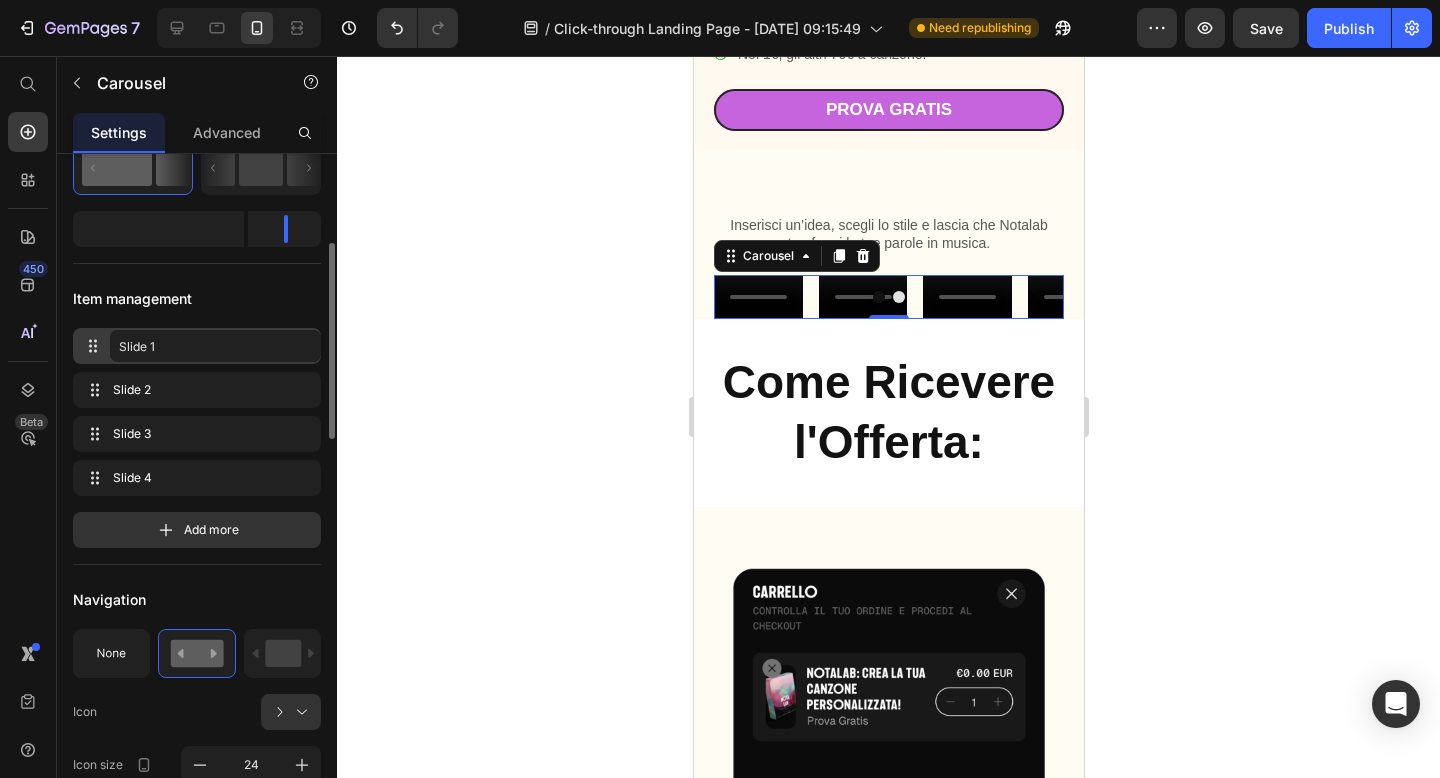 click on "Item management" at bounding box center [197, 298] 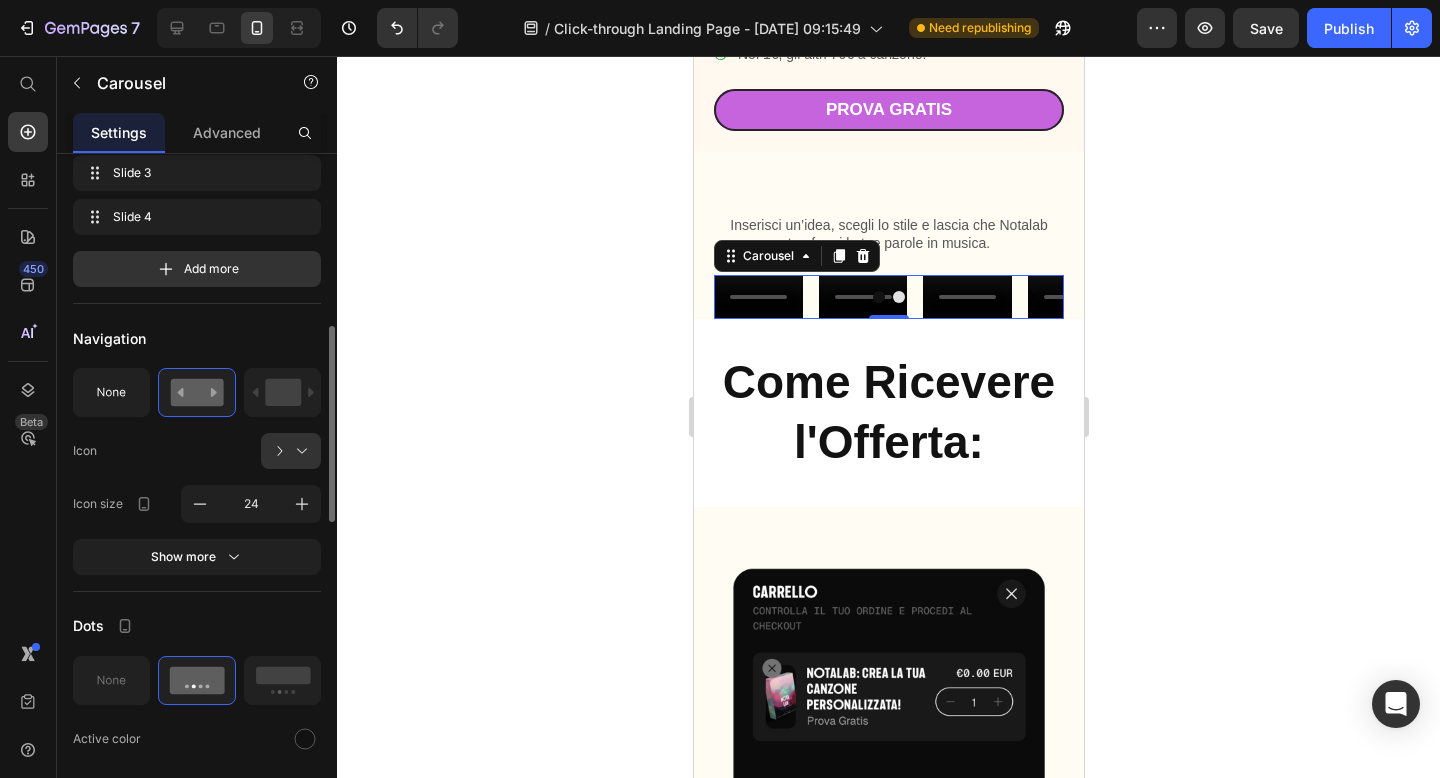 scroll, scrollTop: 580, scrollLeft: 0, axis: vertical 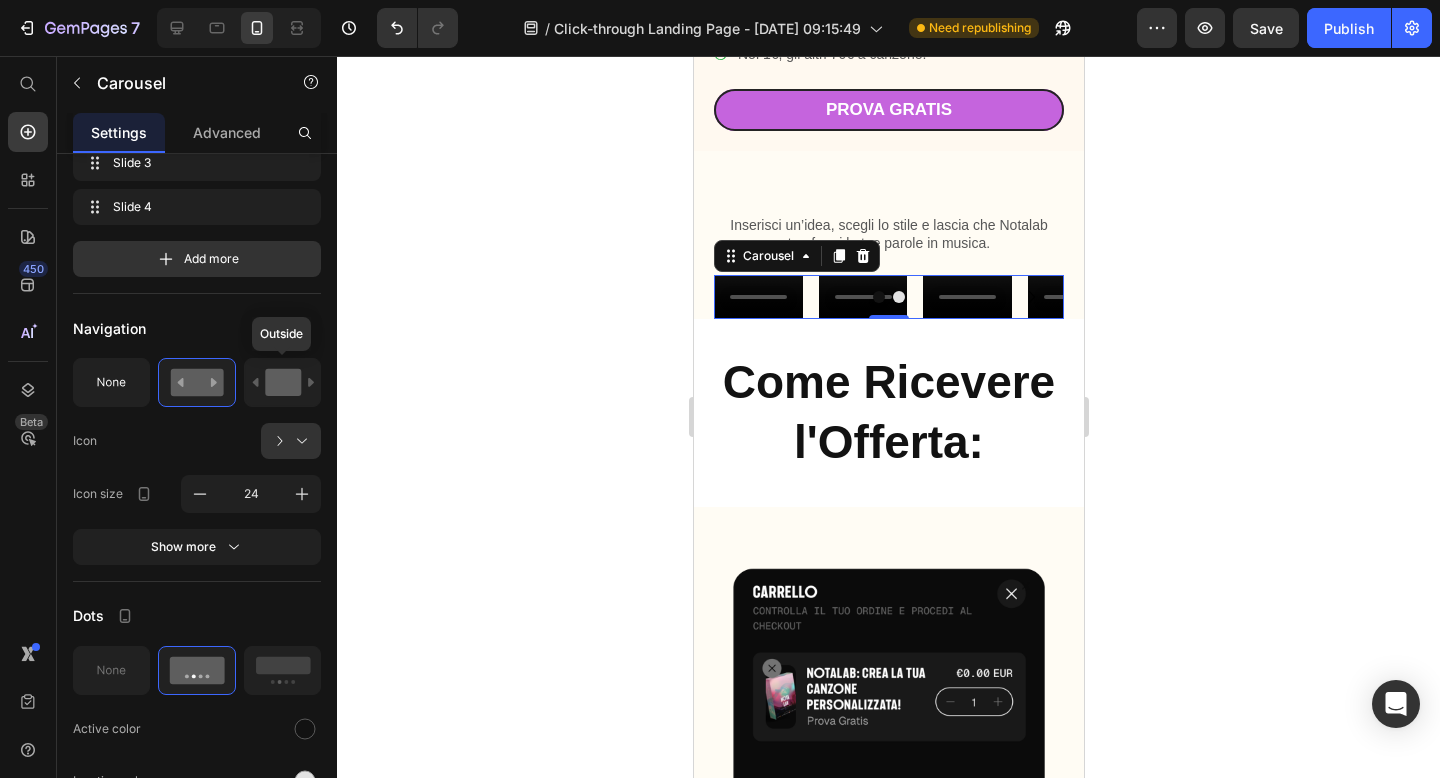 click 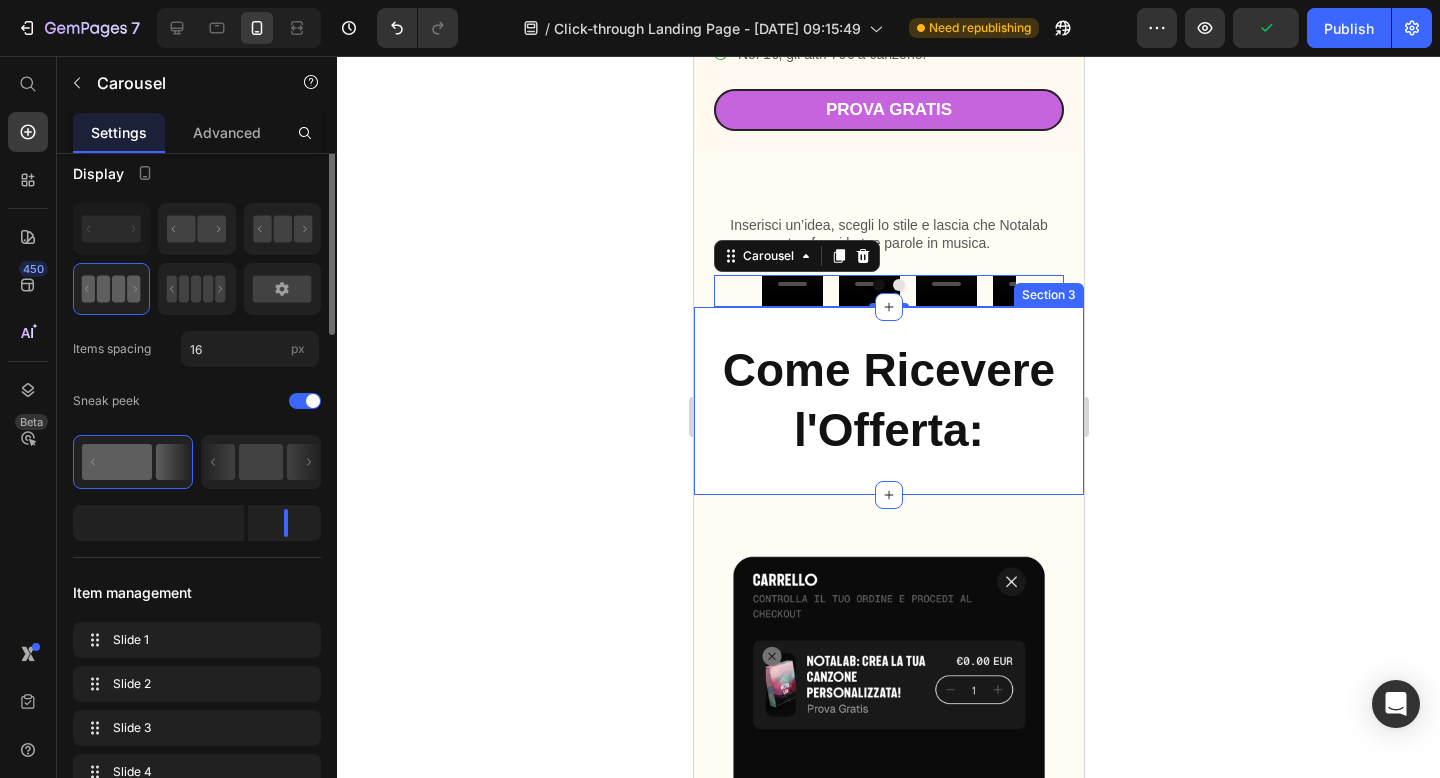 scroll, scrollTop: 0, scrollLeft: 0, axis: both 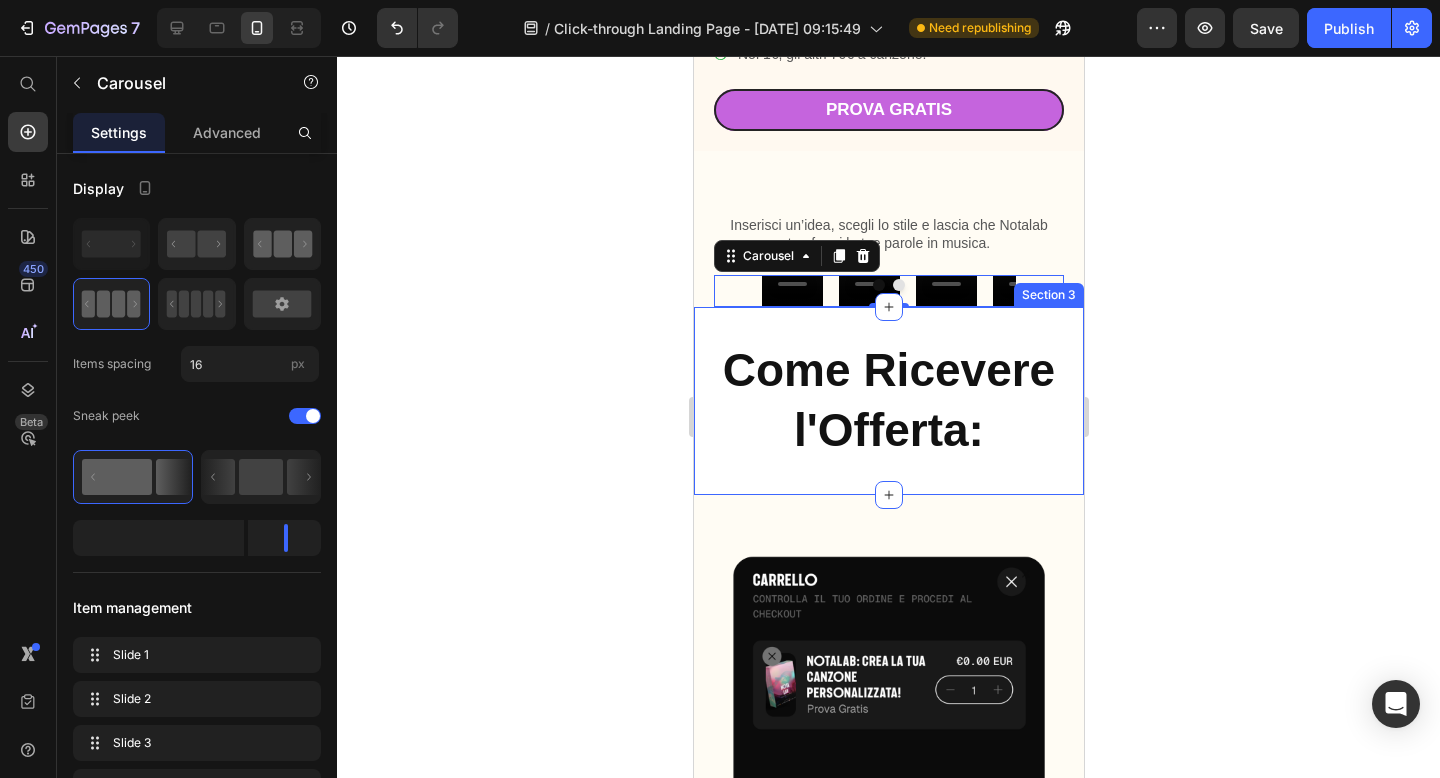 click 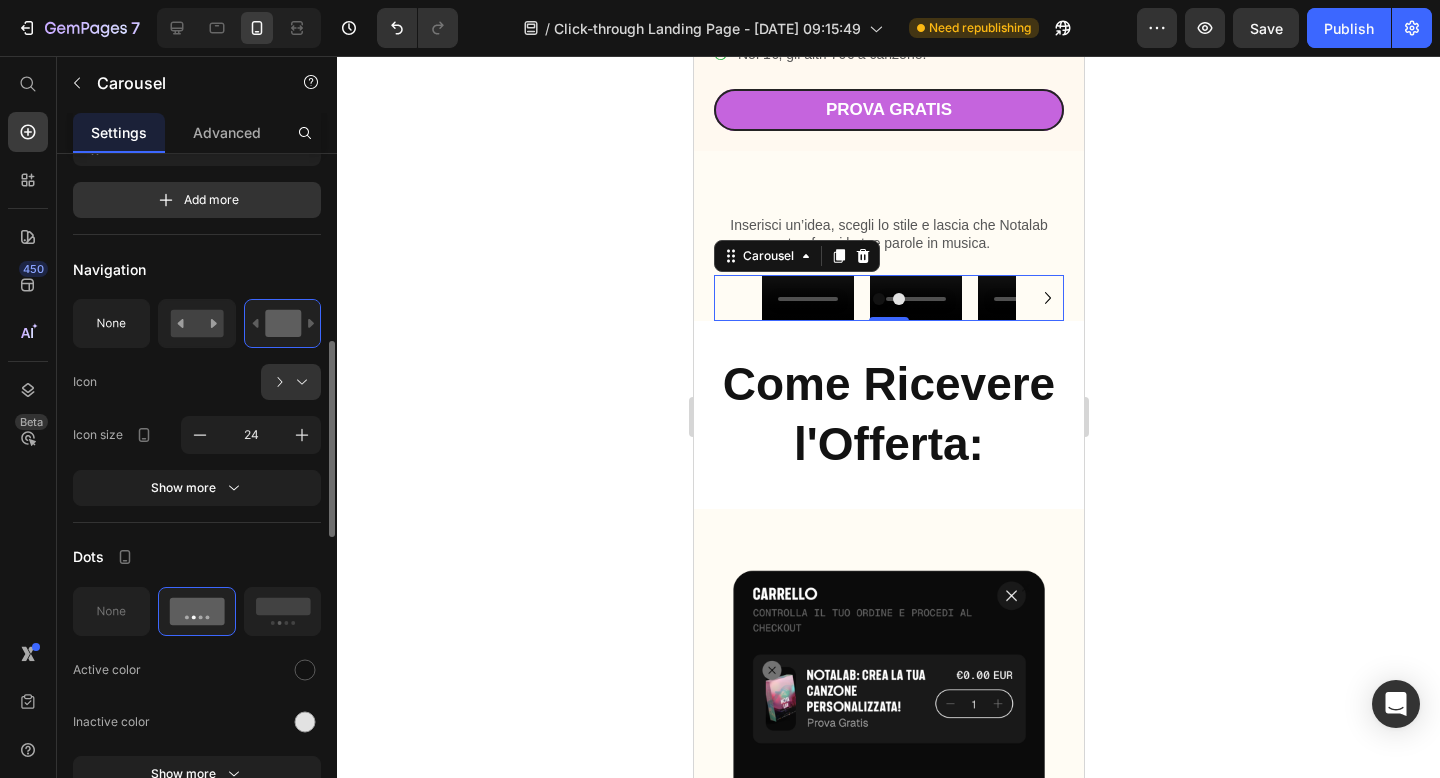 scroll, scrollTop: 641, scrollLeft: 0, axis: vertical 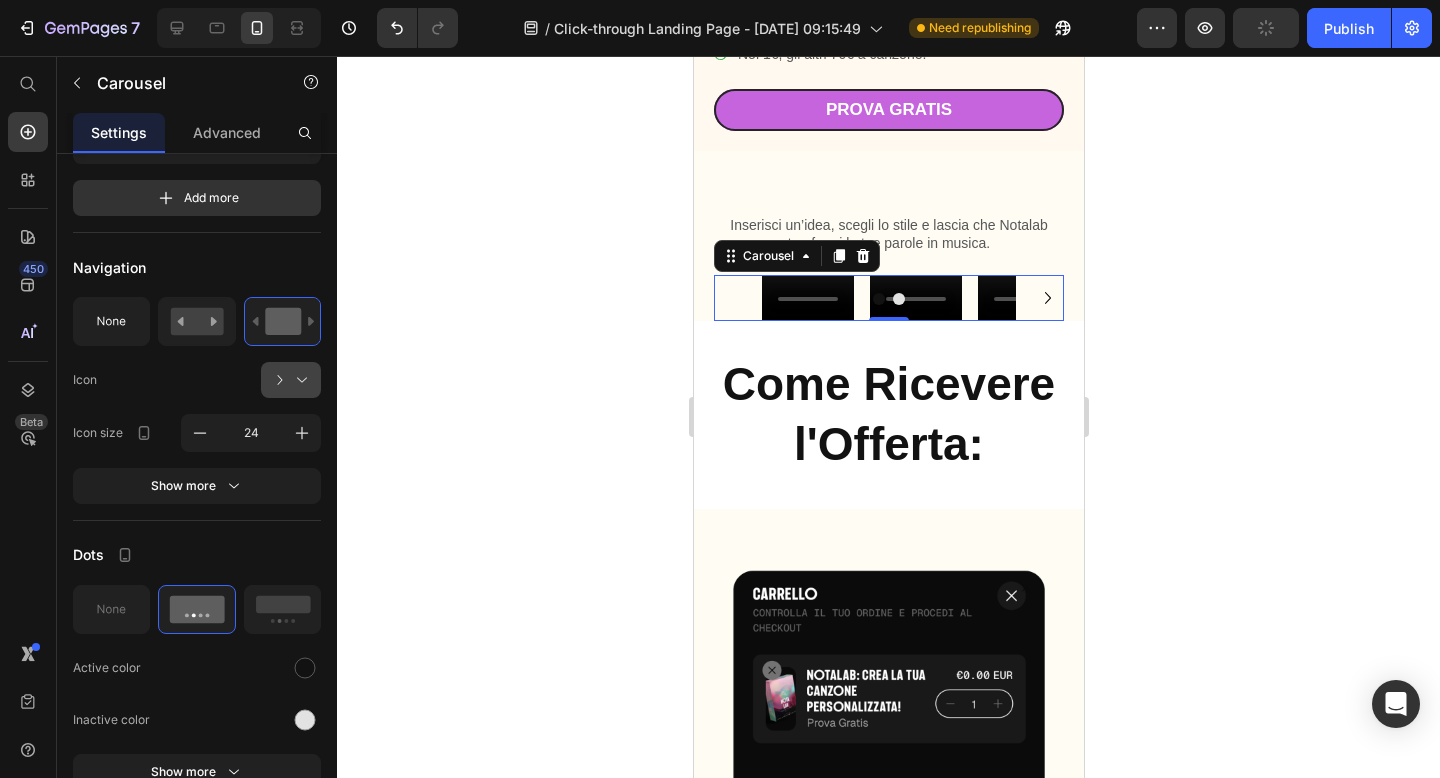 click at bounding box center (299, 380) 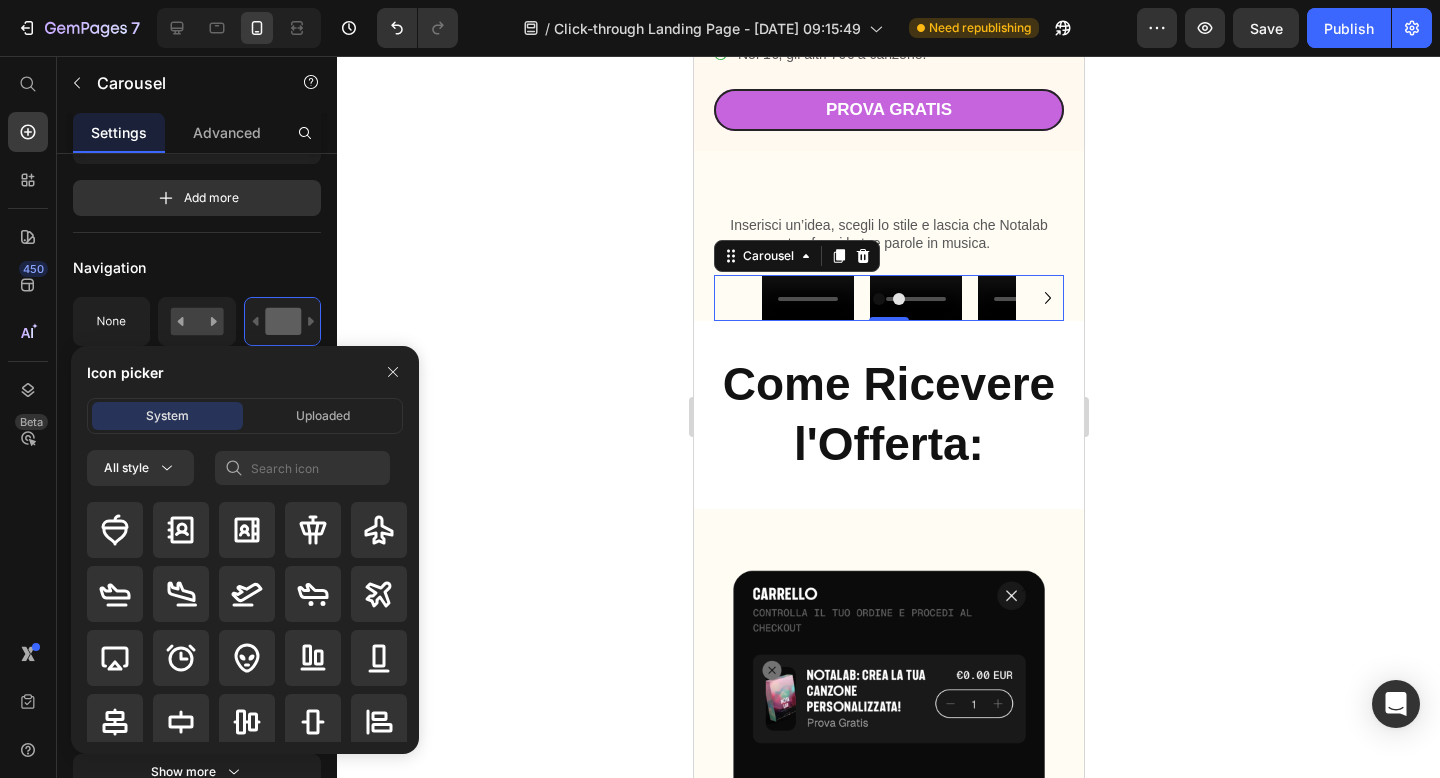 click 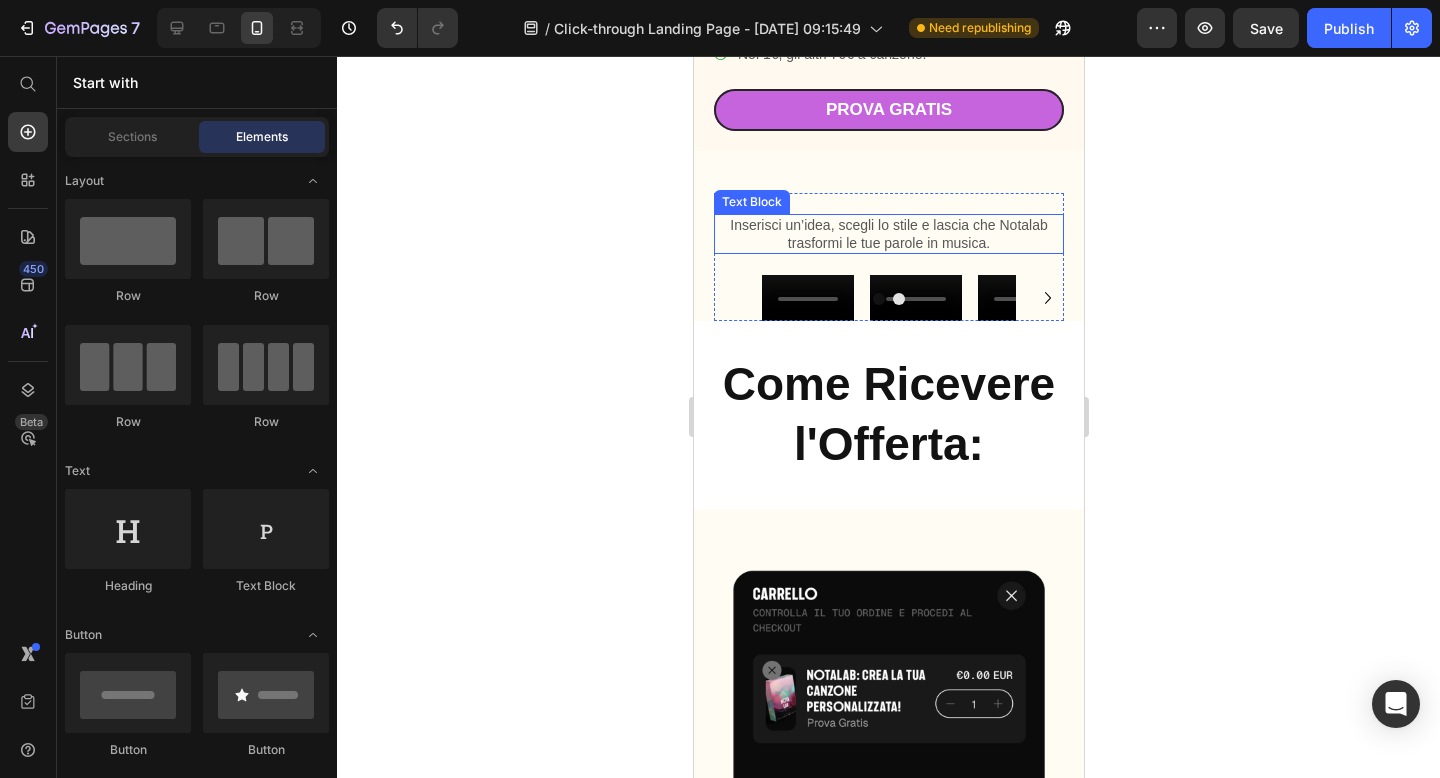 click on "Inserisci un’idea, scegli lo stile e lascia che Notalab trasformi le tue parole in musica." at bounding box center (888, 234) 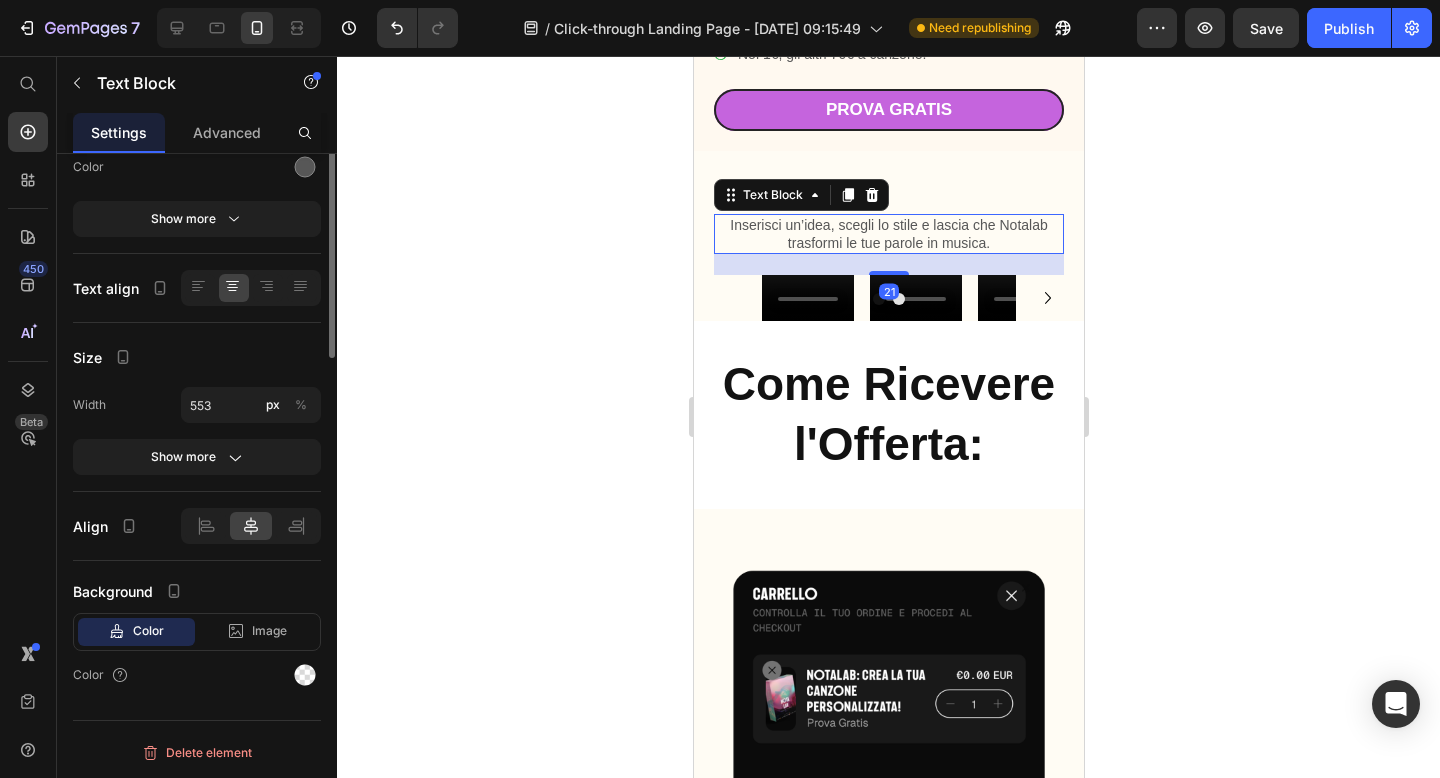 scroll, scrollTop: 0, scrollLeft: 0, axis: both 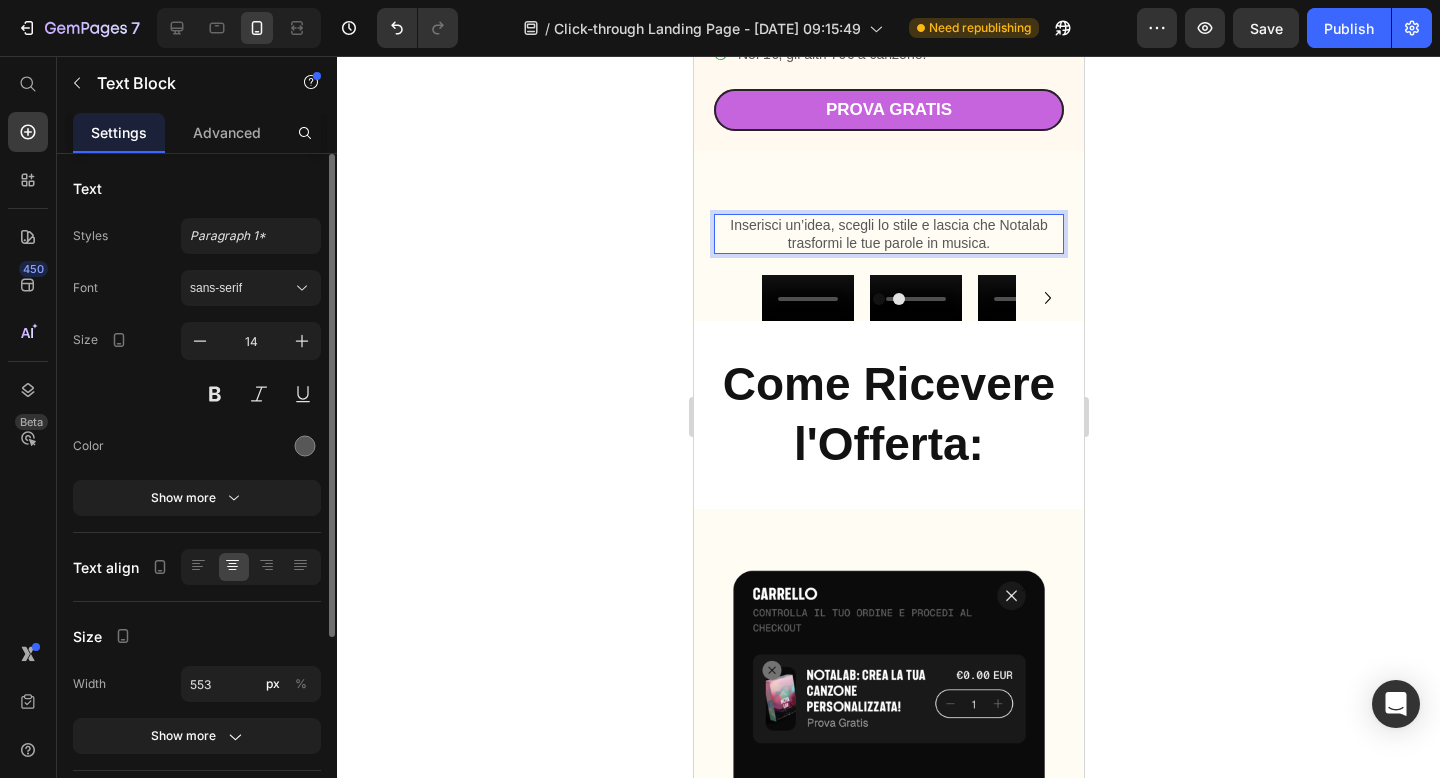 click on "Inserisci un’idea, scegli lo stile e lascia che Notalab trasformi le tue parole in musica." at bounding box center [888, 234] 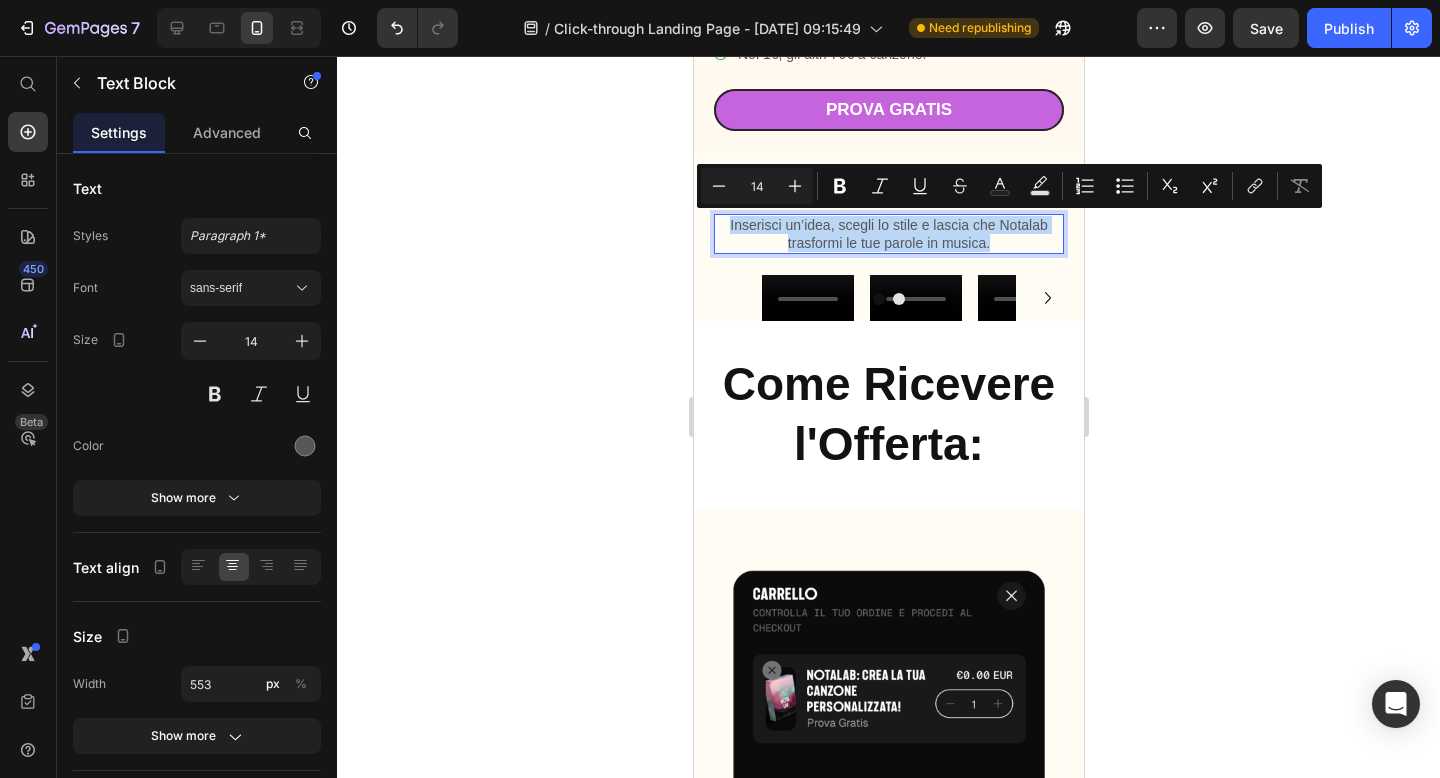 drag, startPoint x: 995, startPoint y: 247, endPoint x: 730, endPoint y: 226, distance: 265.83078 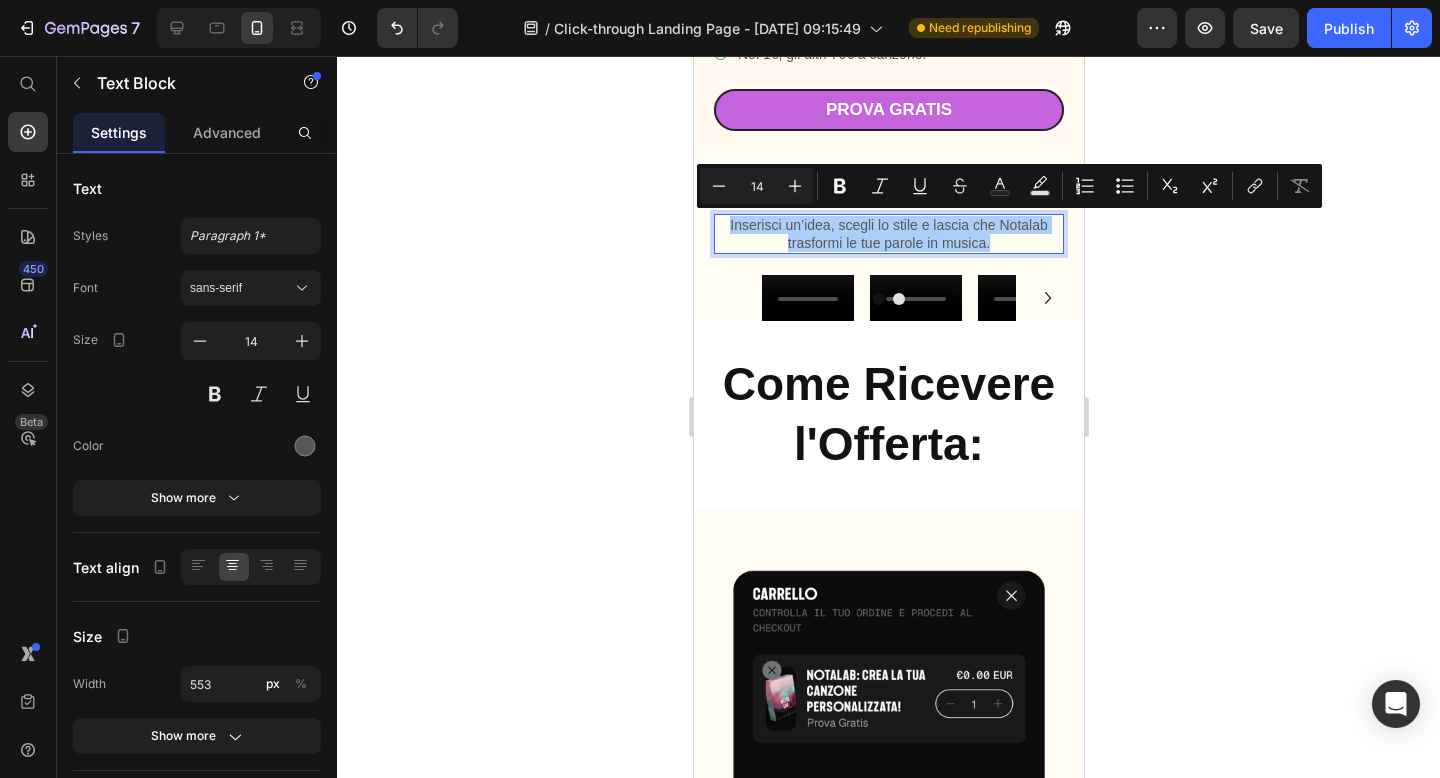 click 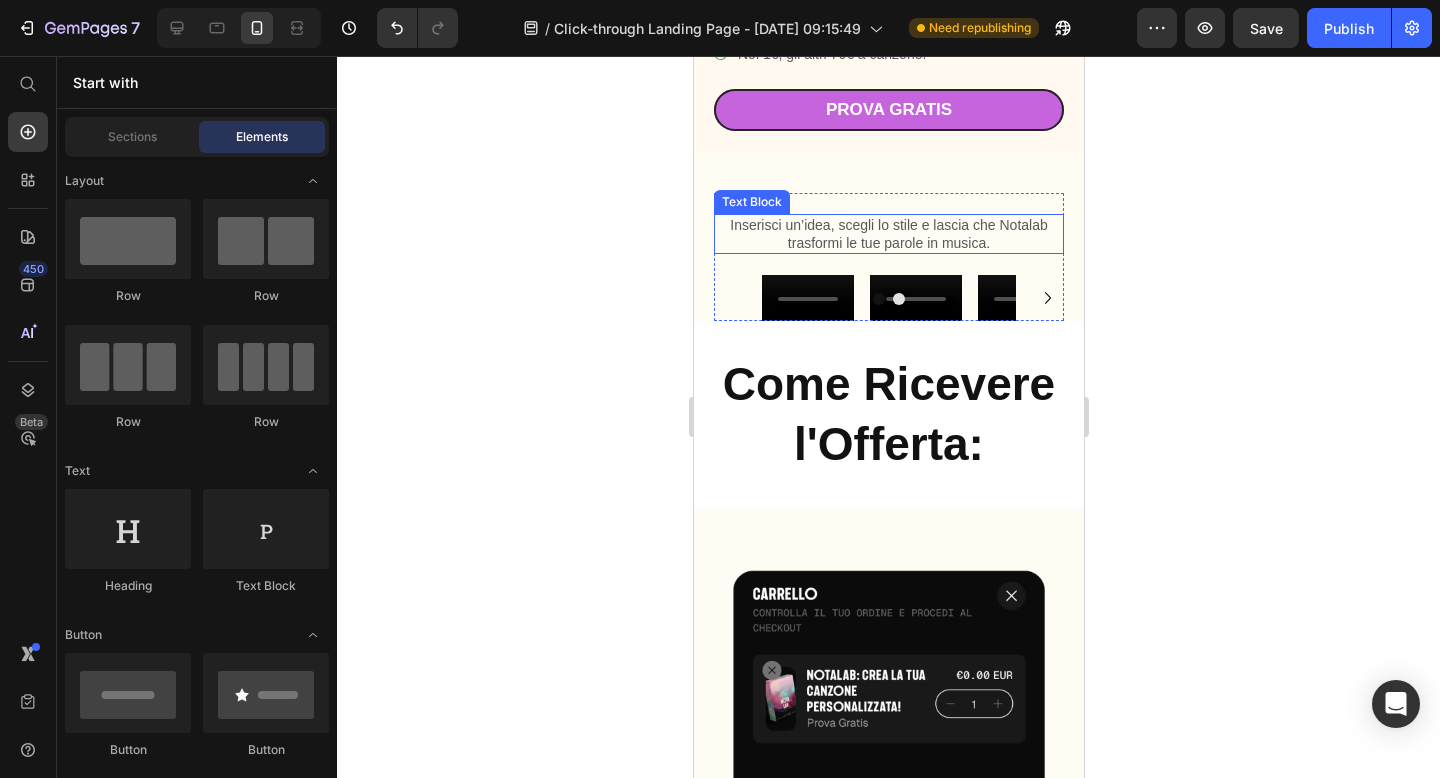 click on "Inserisci un’idea, scegli lo stile e lascia che Notalab trasformi le tue parole in musica." at bounding box center (888, 234) 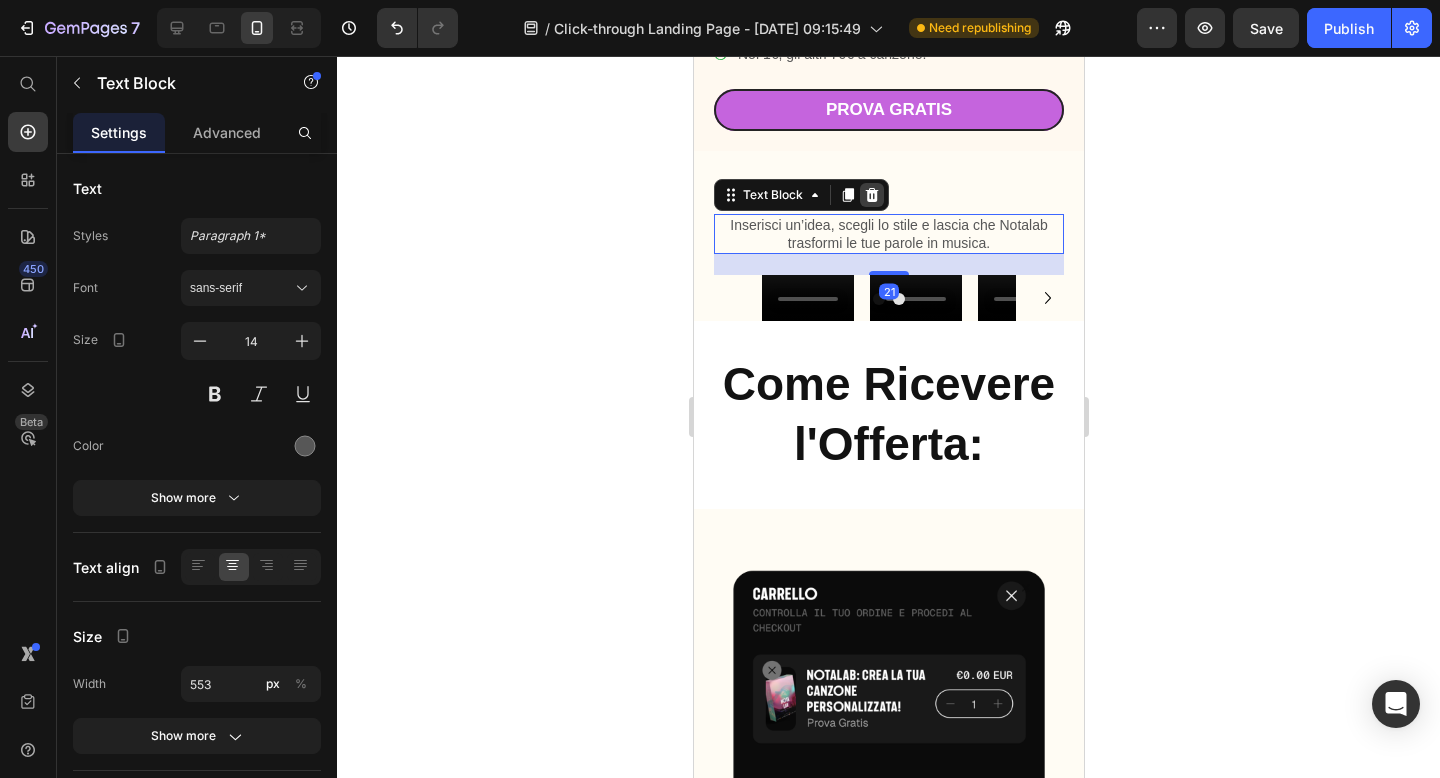 click 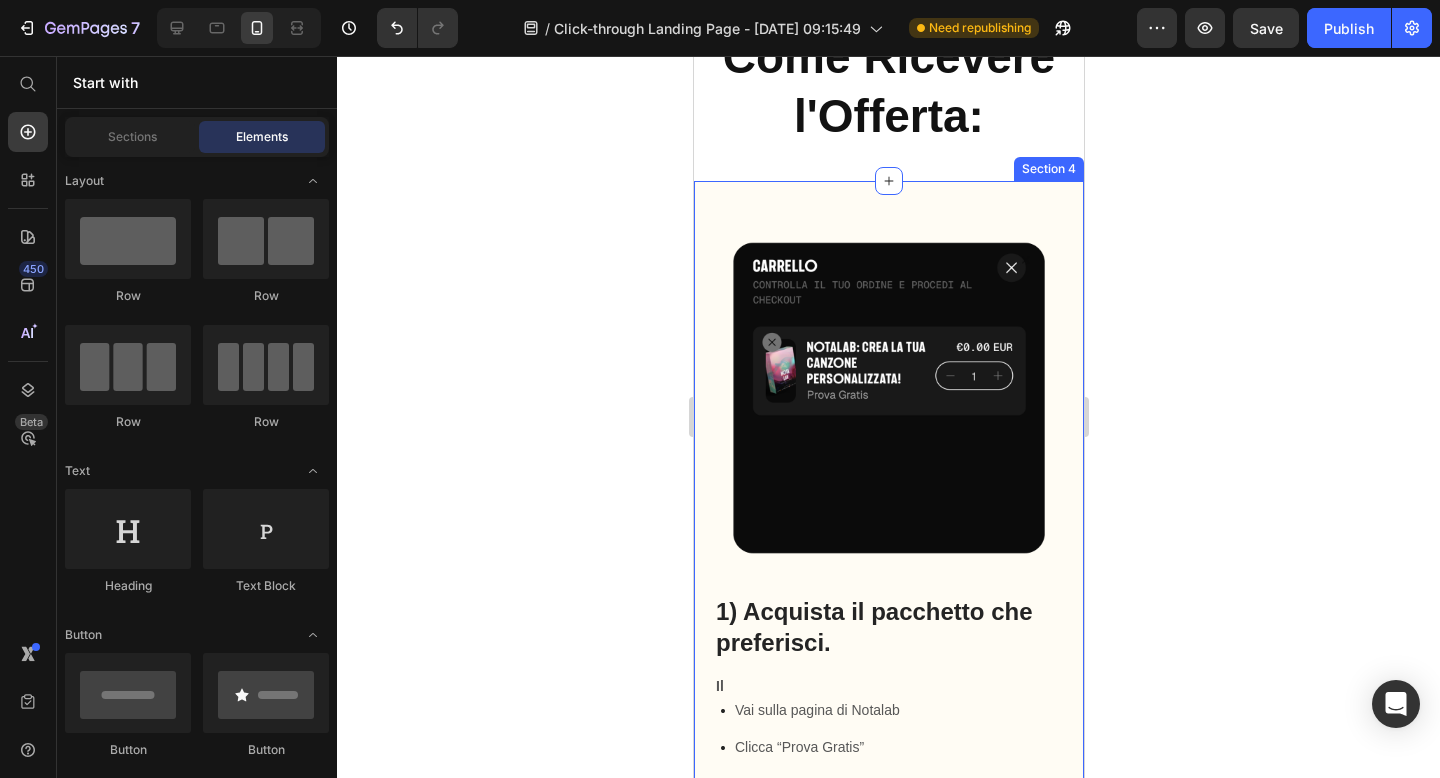 scroll, scrollTop: 1084, scrollLeft: 0, axis: vertical 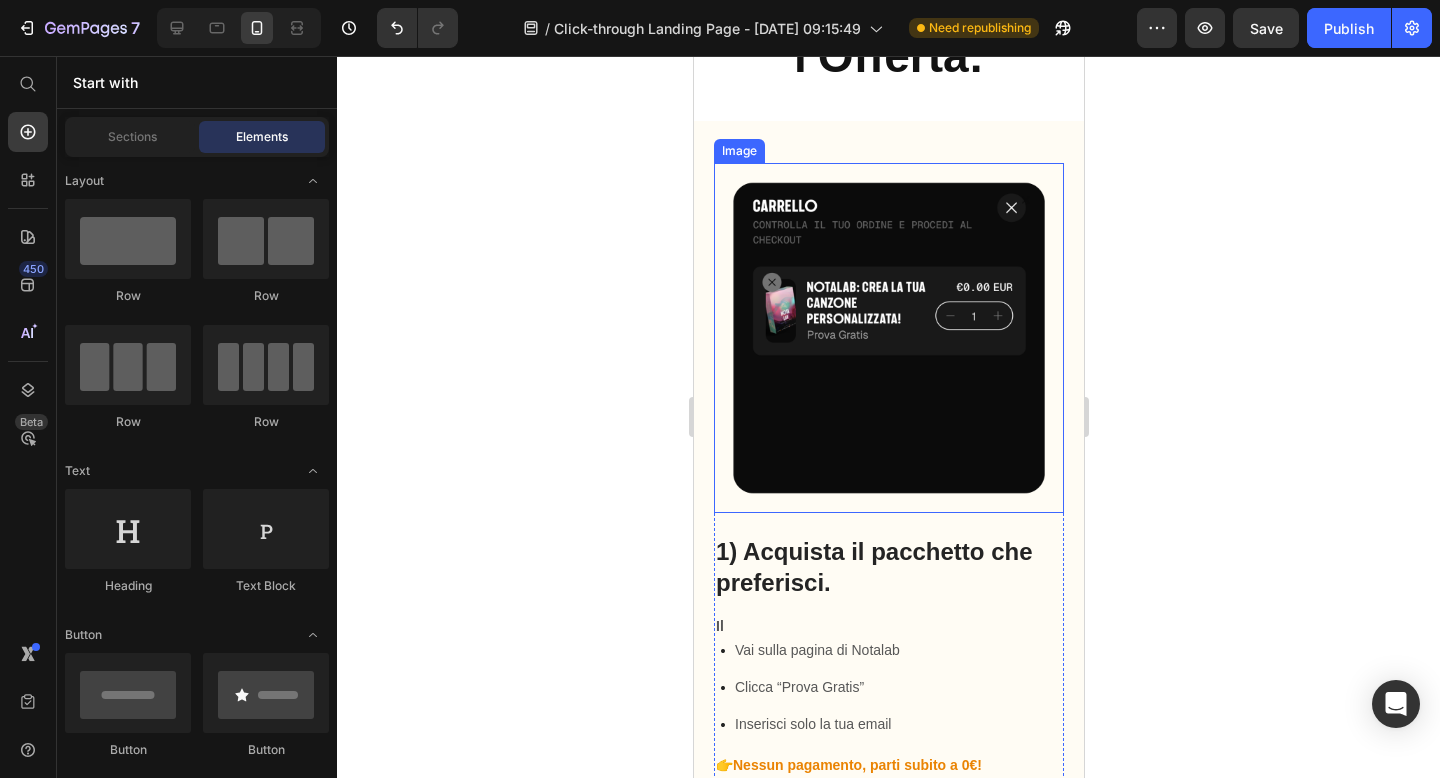 click at bounding box center (888, 338) 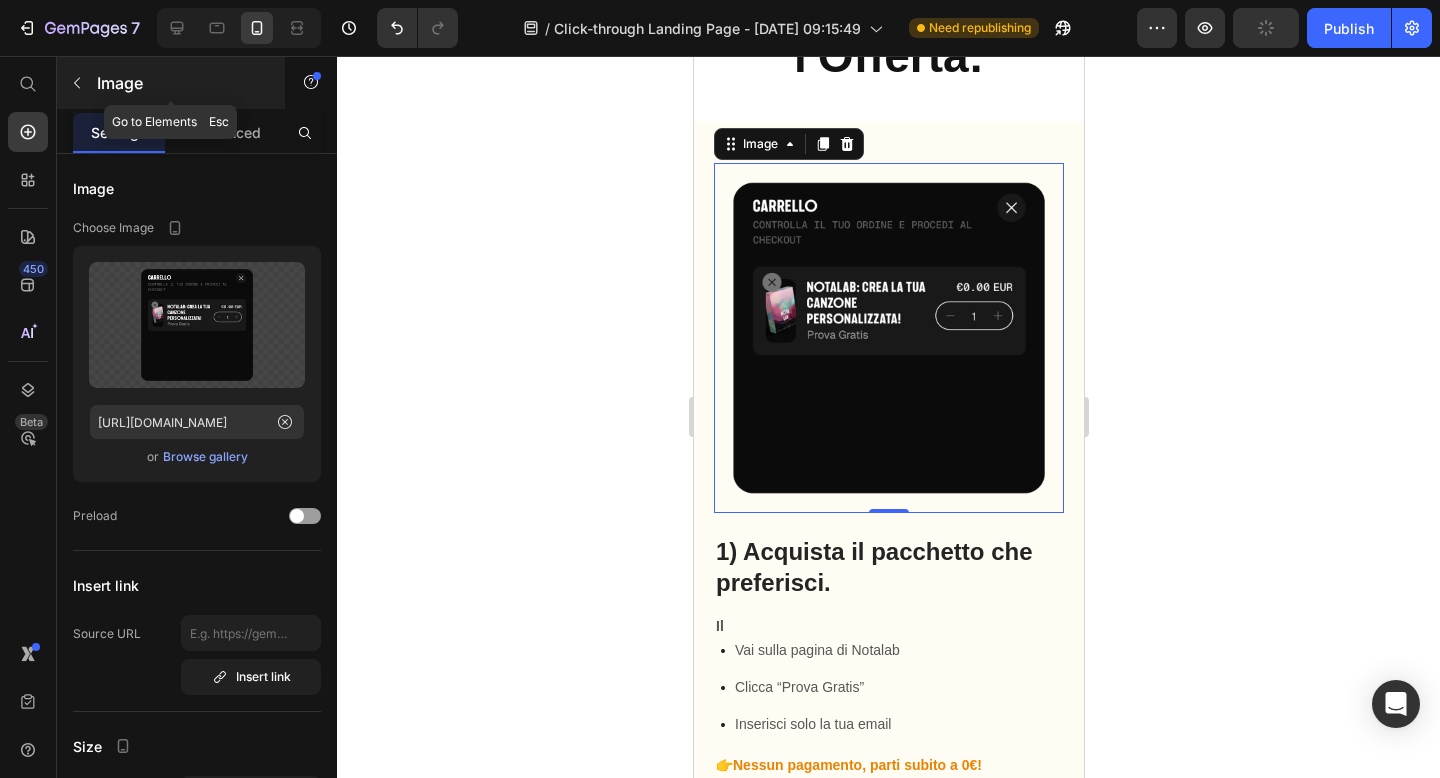 click 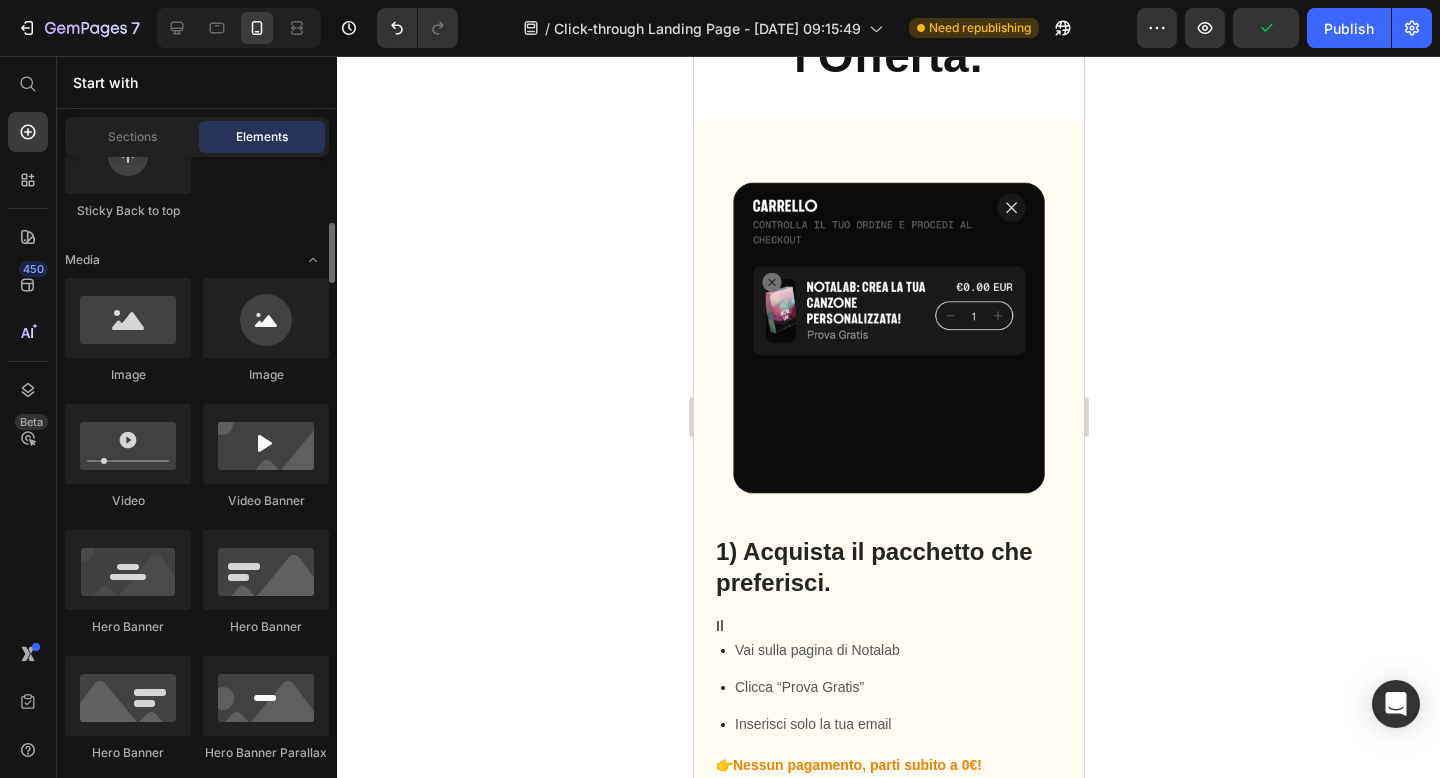 scroll, scrollTop: 671, scrollLeft: 0, axis: vertical 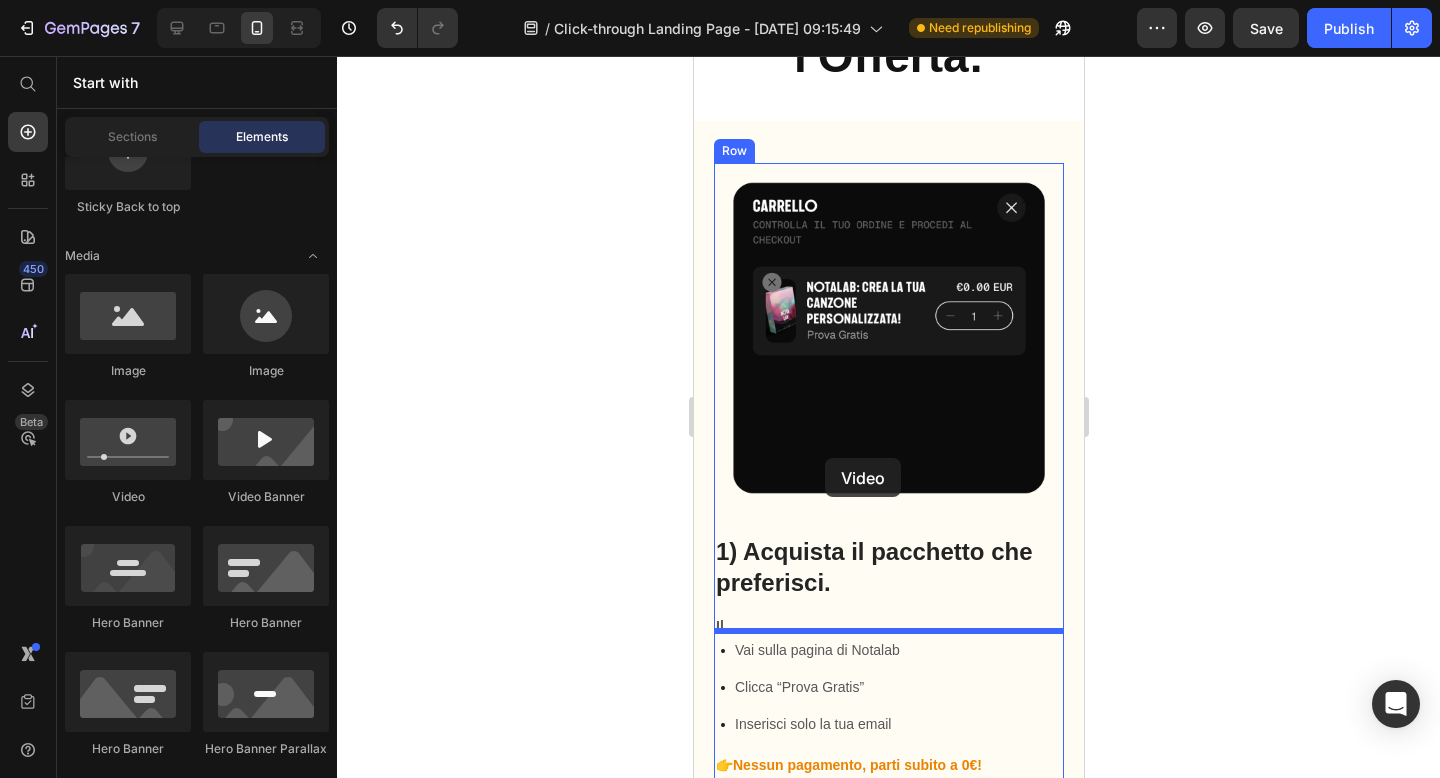 drag, startPoint x: 846, startPoint y: 511, endPoint x: 824, endPoint y: 460, distance: 55.542778 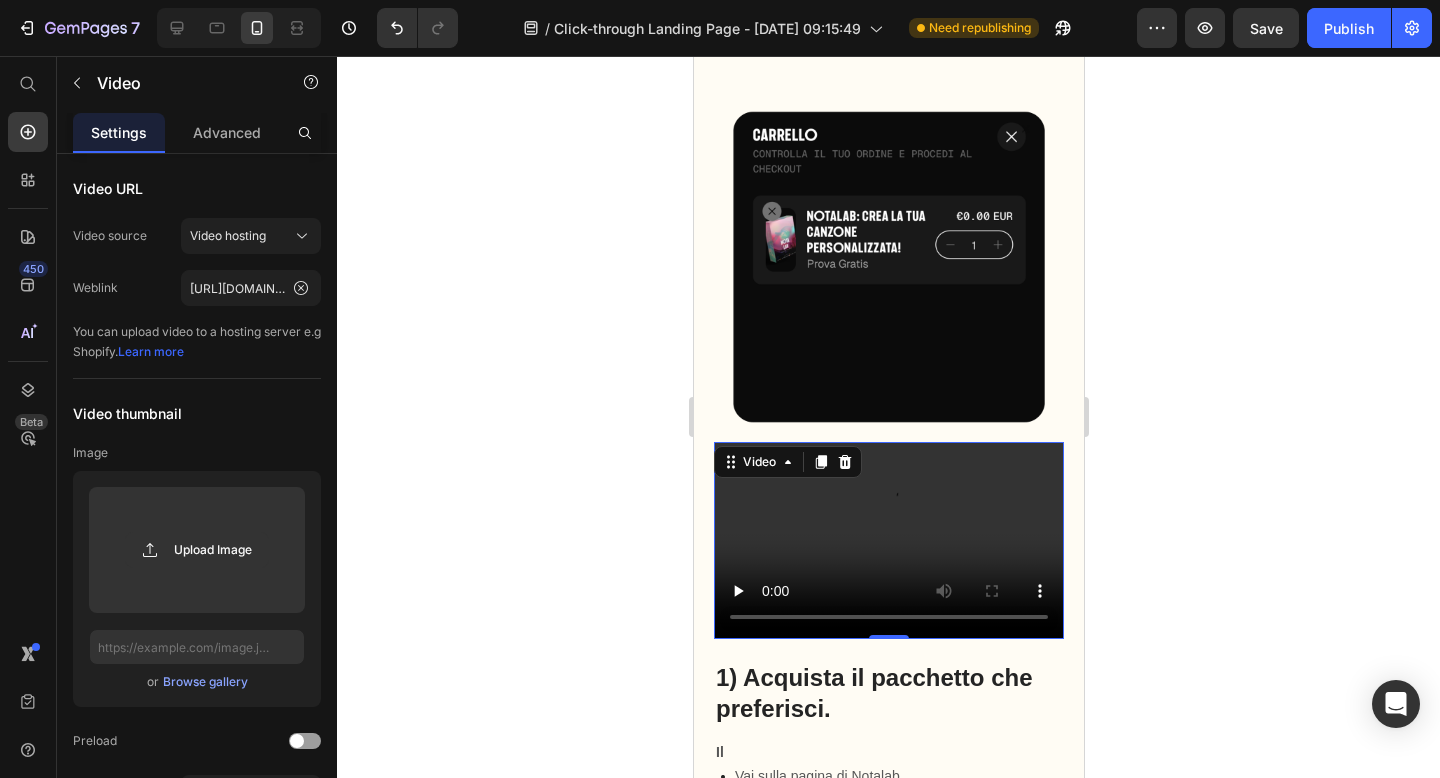 scroll, scrollTop: 1154, scrollLeft: 0, axis: vertical 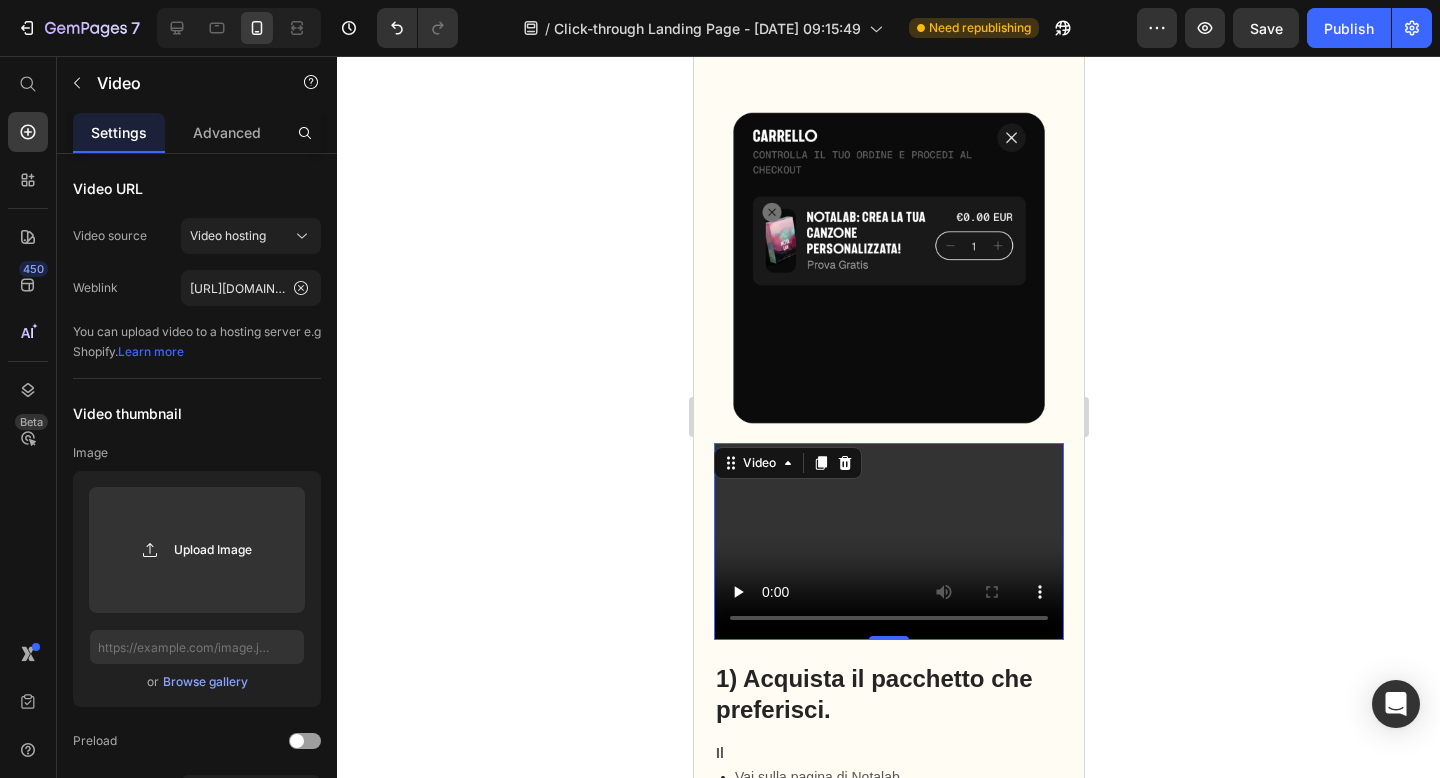 click at bounding box center [888, 268] 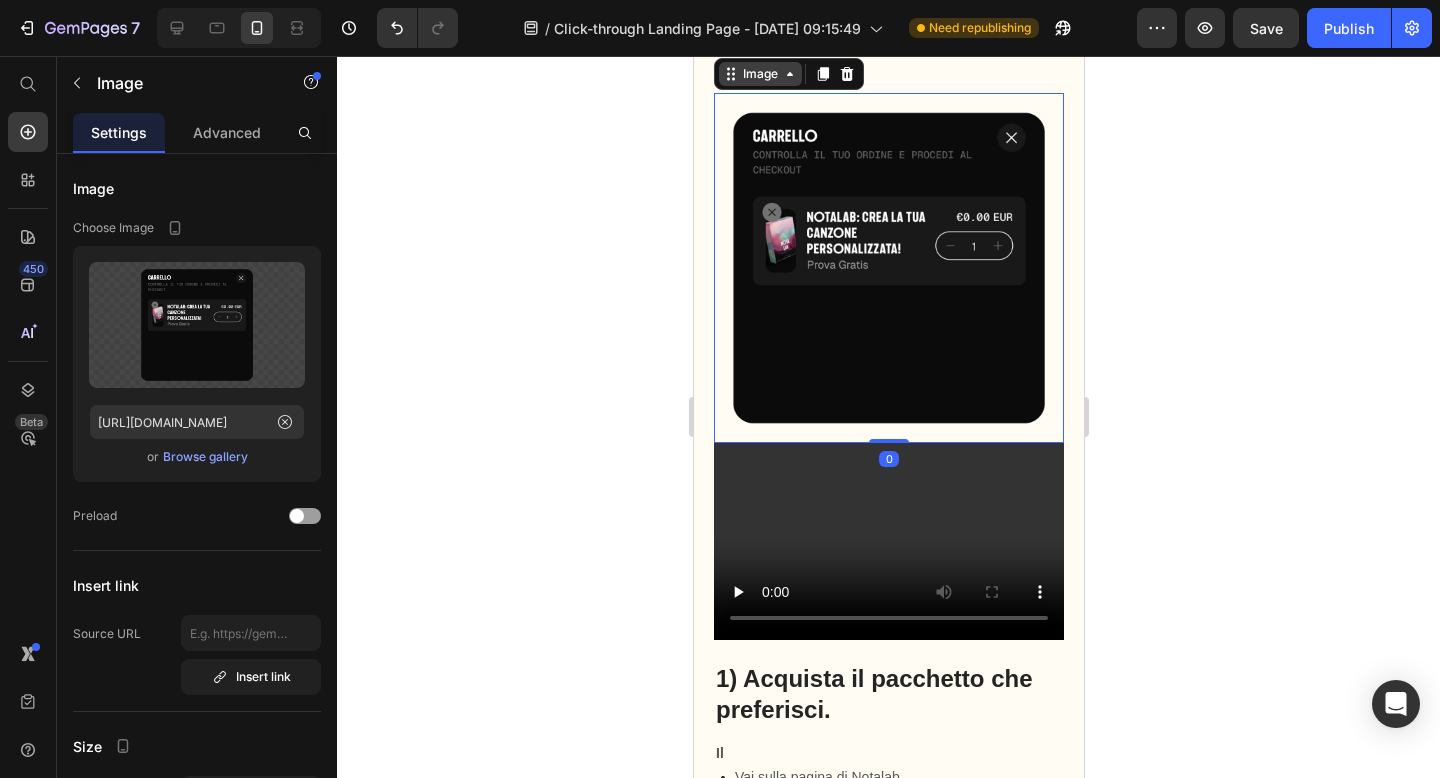 click 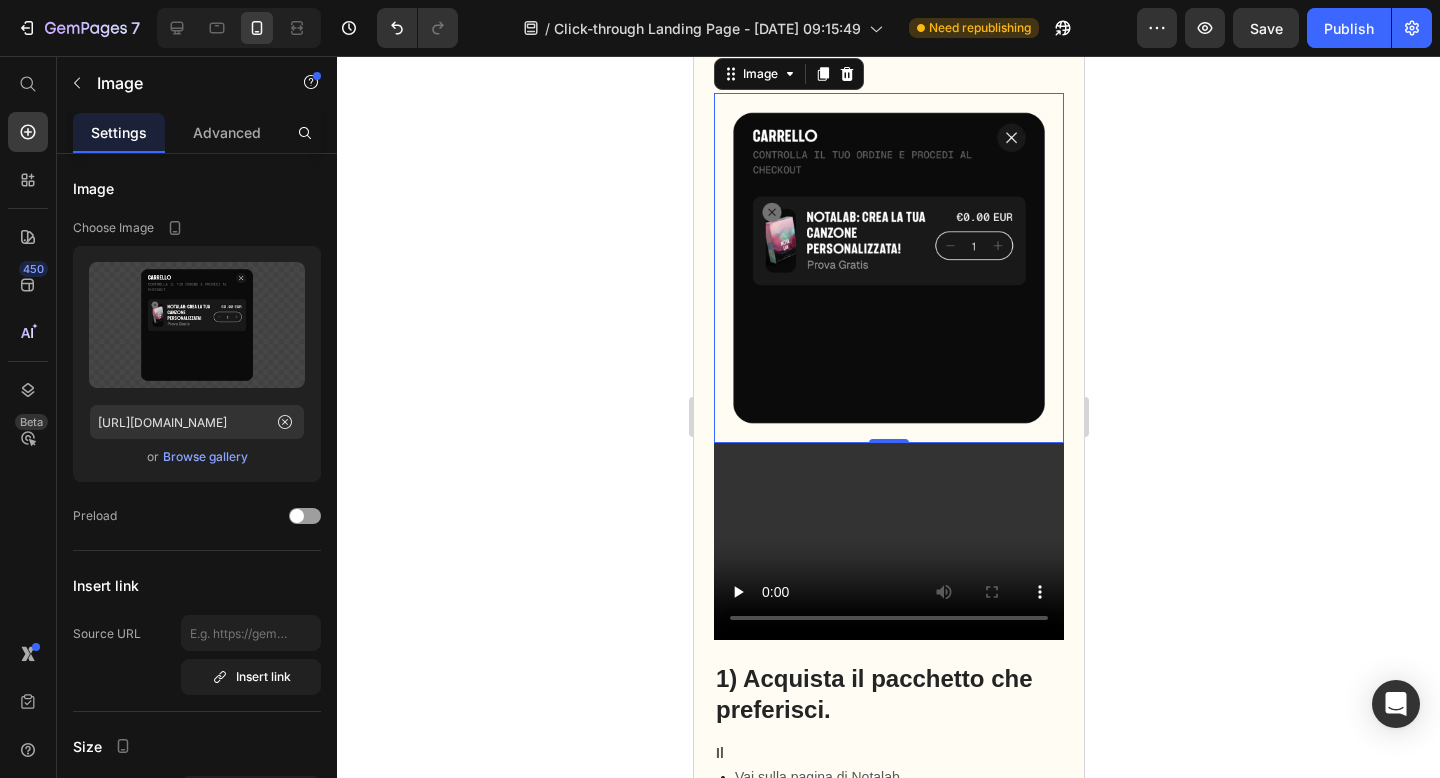 click at bounding box center [888, 268] 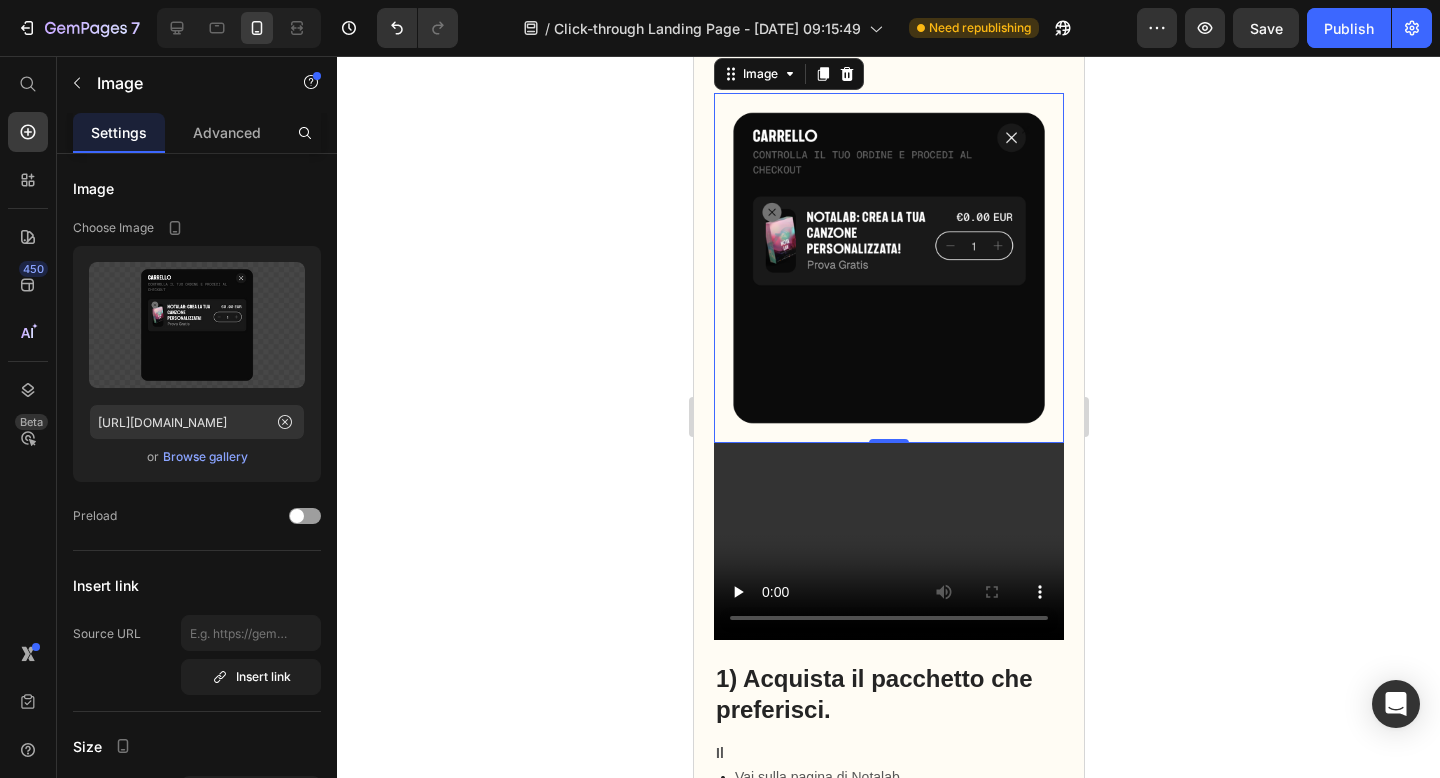 click 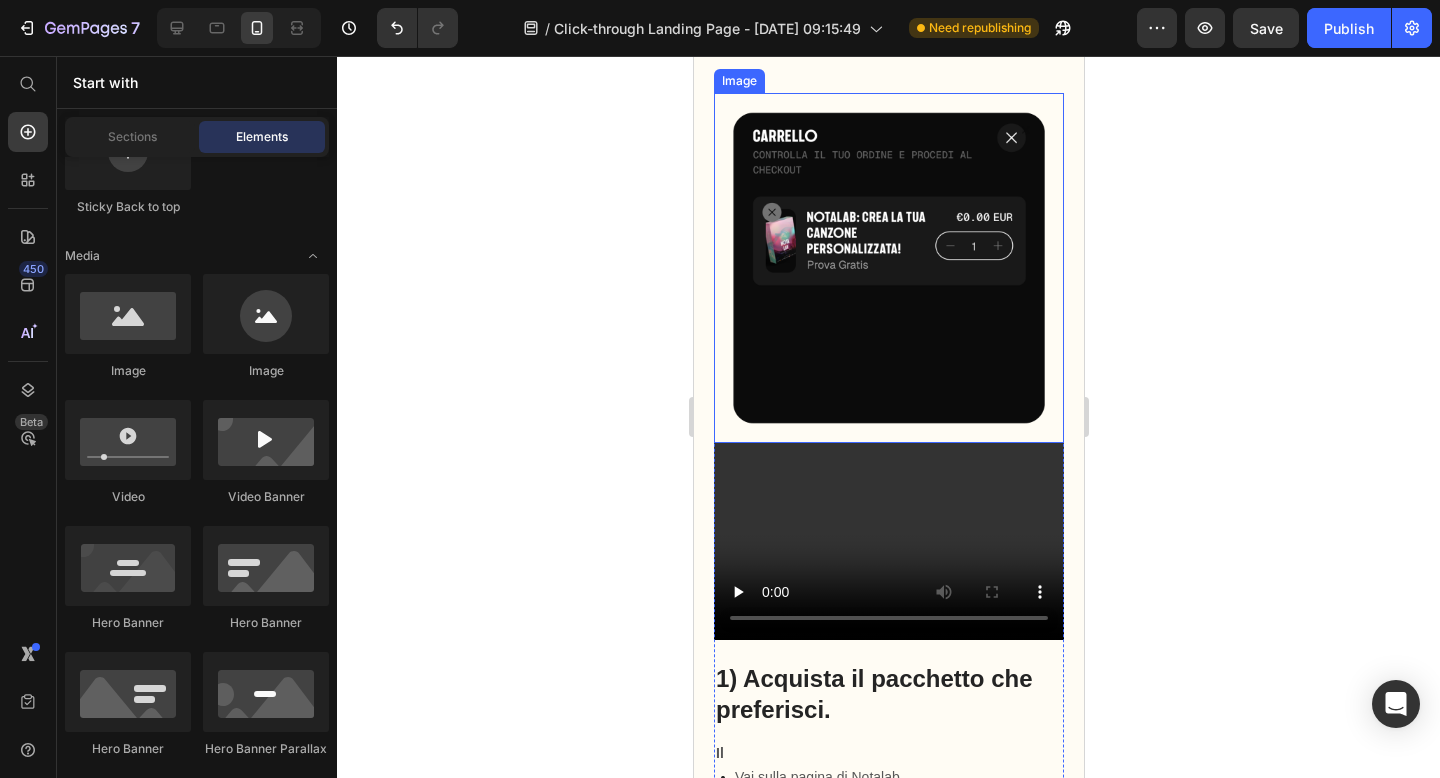 click at bounding box center [888, 268] 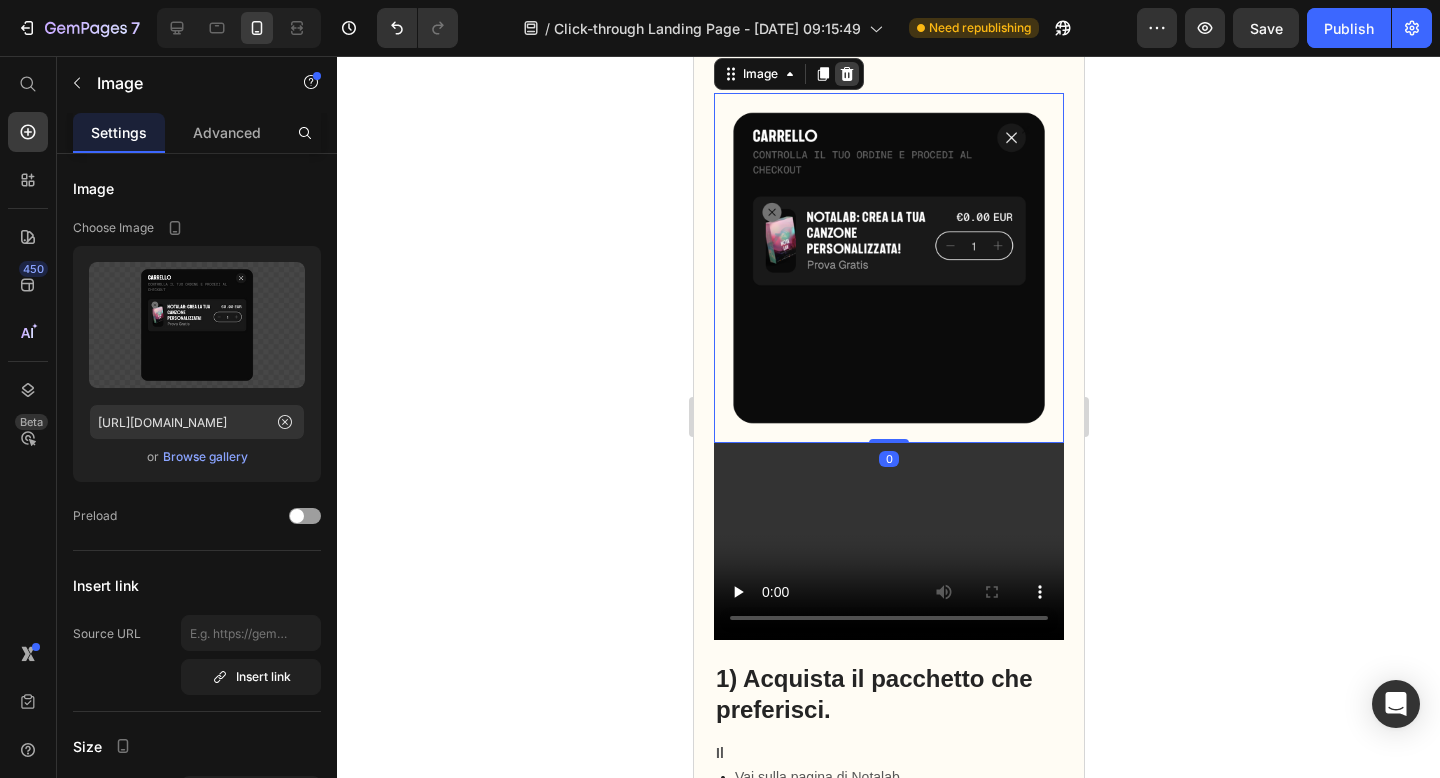 click 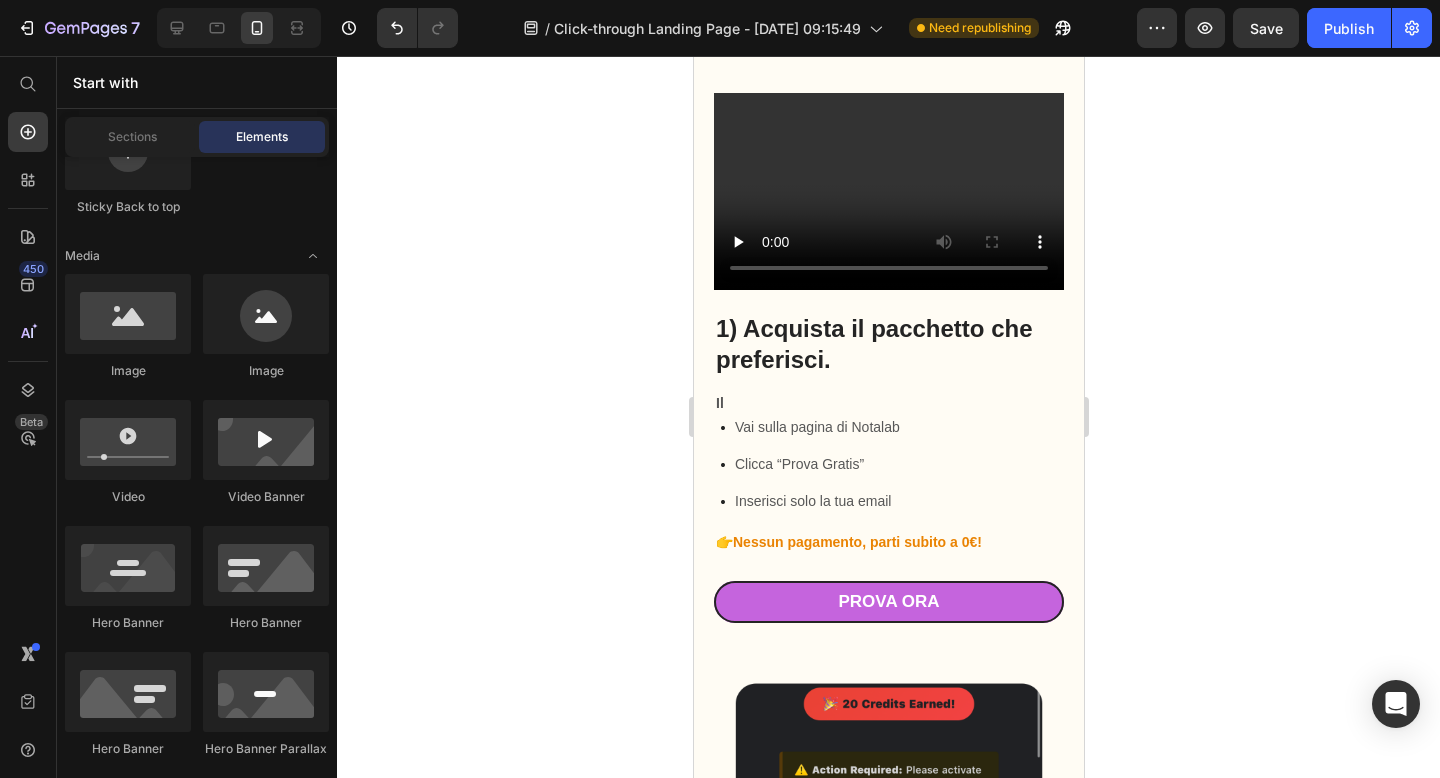 click at bounding box center [888, 191] 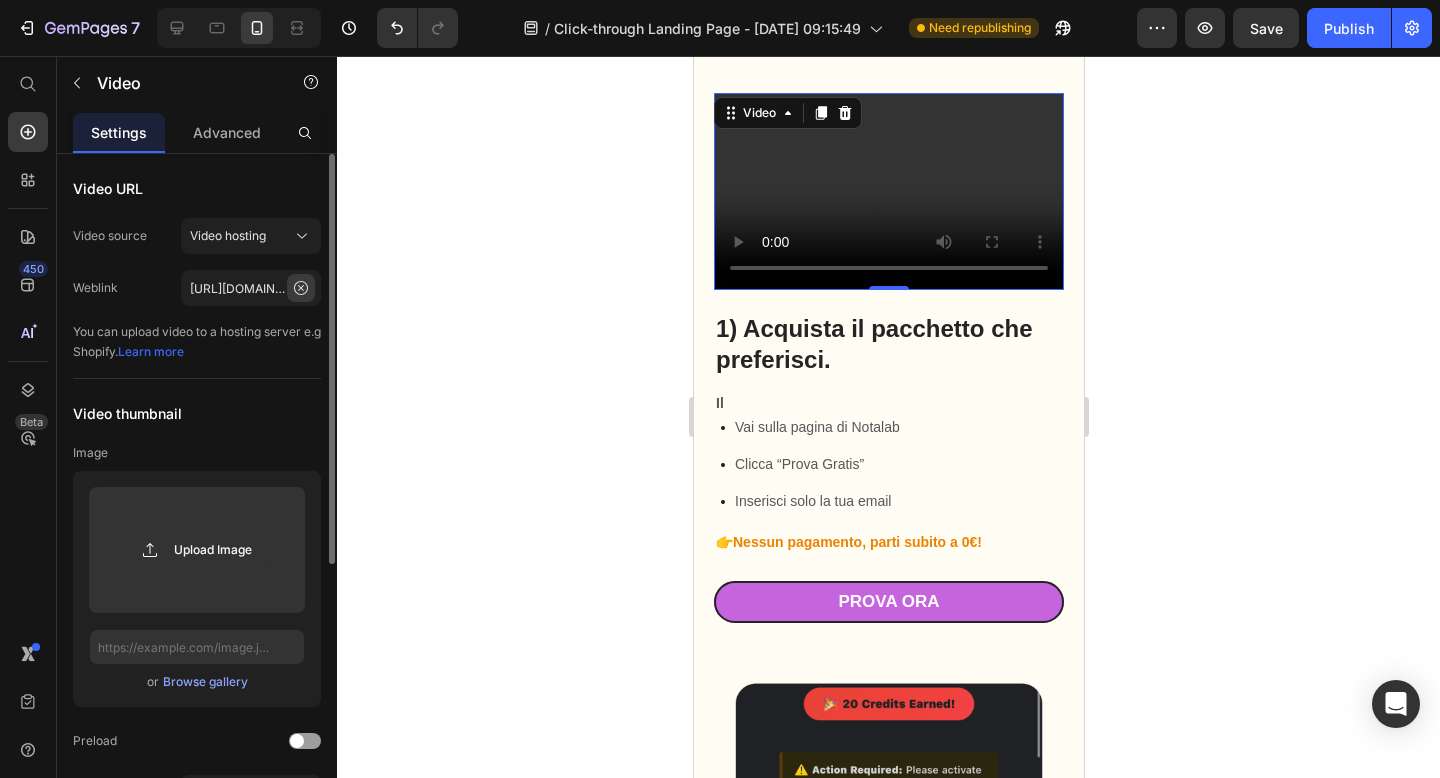 click 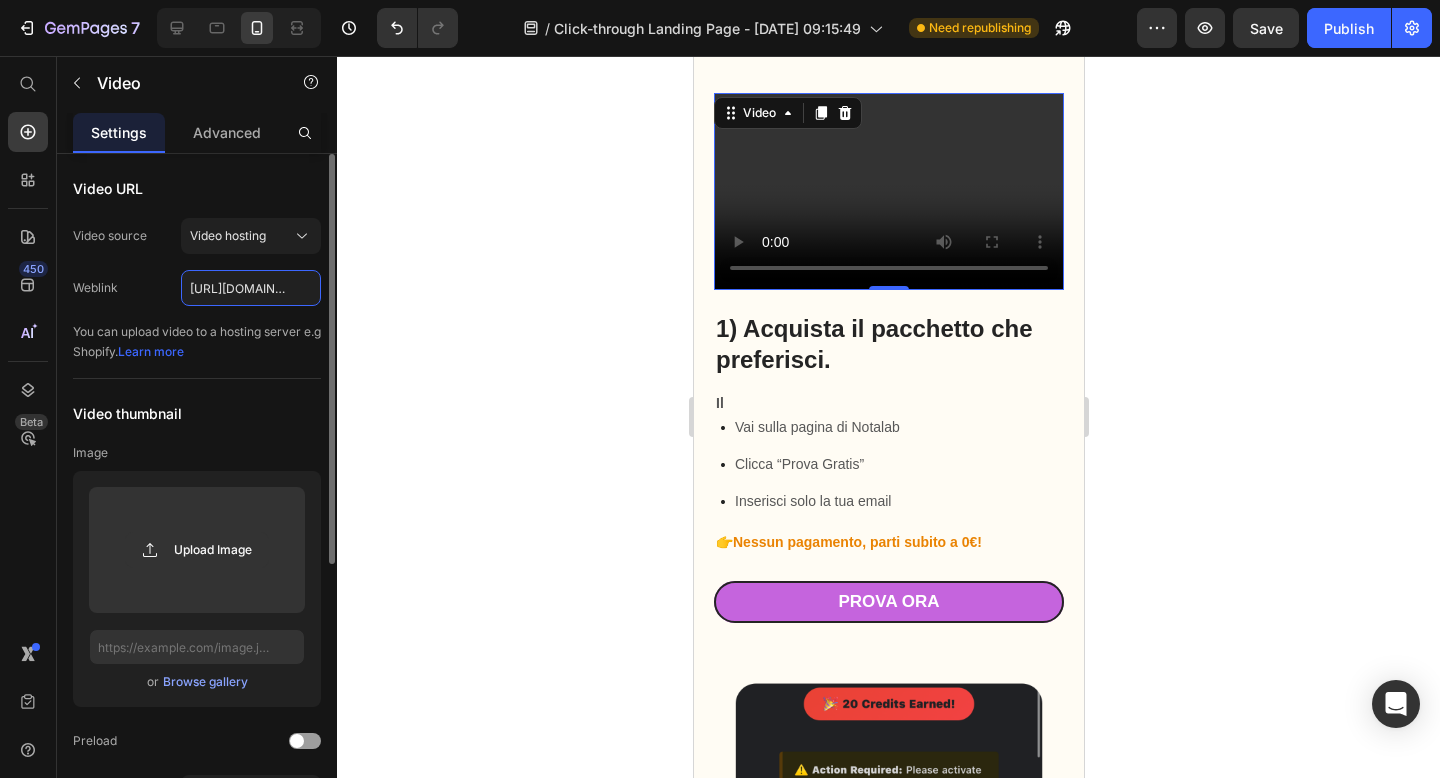 scroll, scrollTop: 0, scrollLeft: 375, axis: horizontal 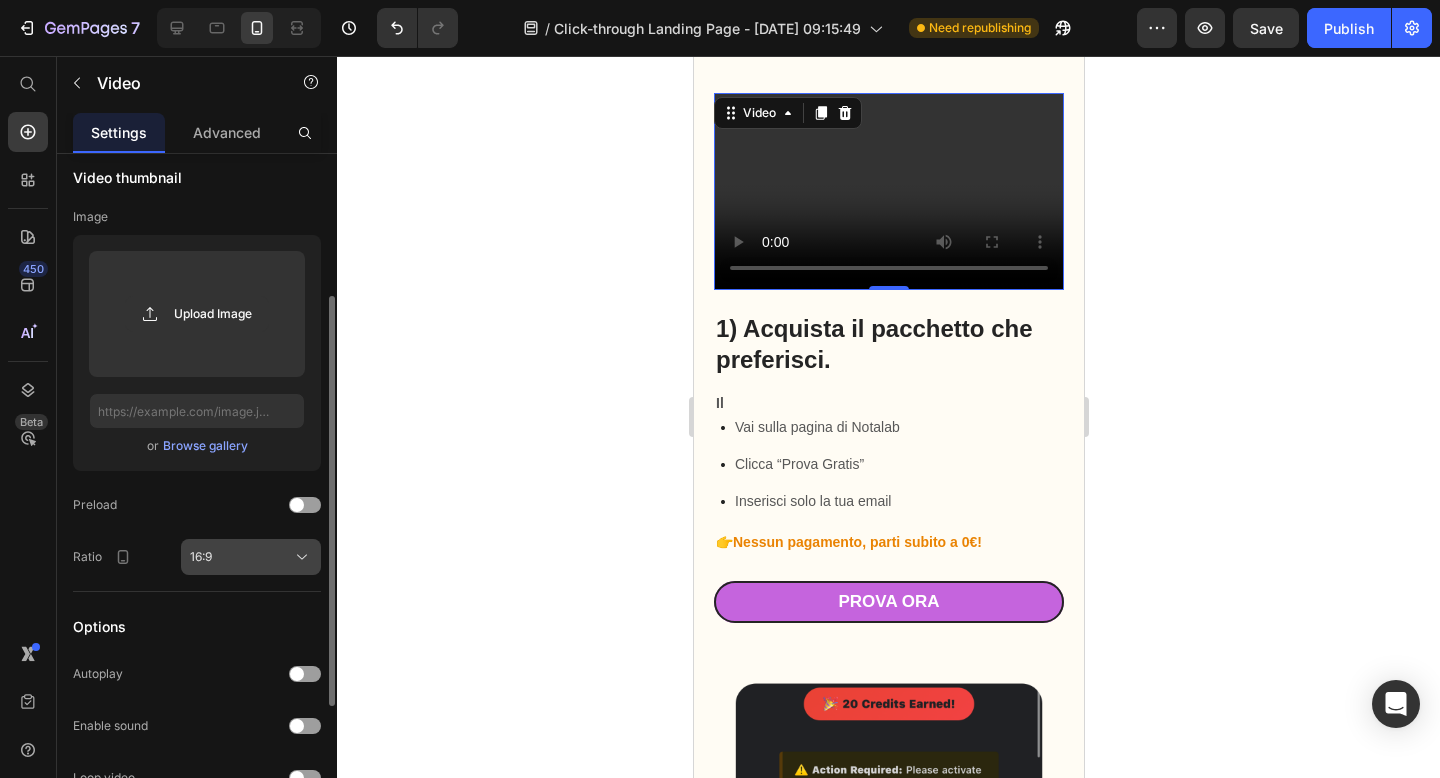 type on "[URL][DOMAIN_NAME]" 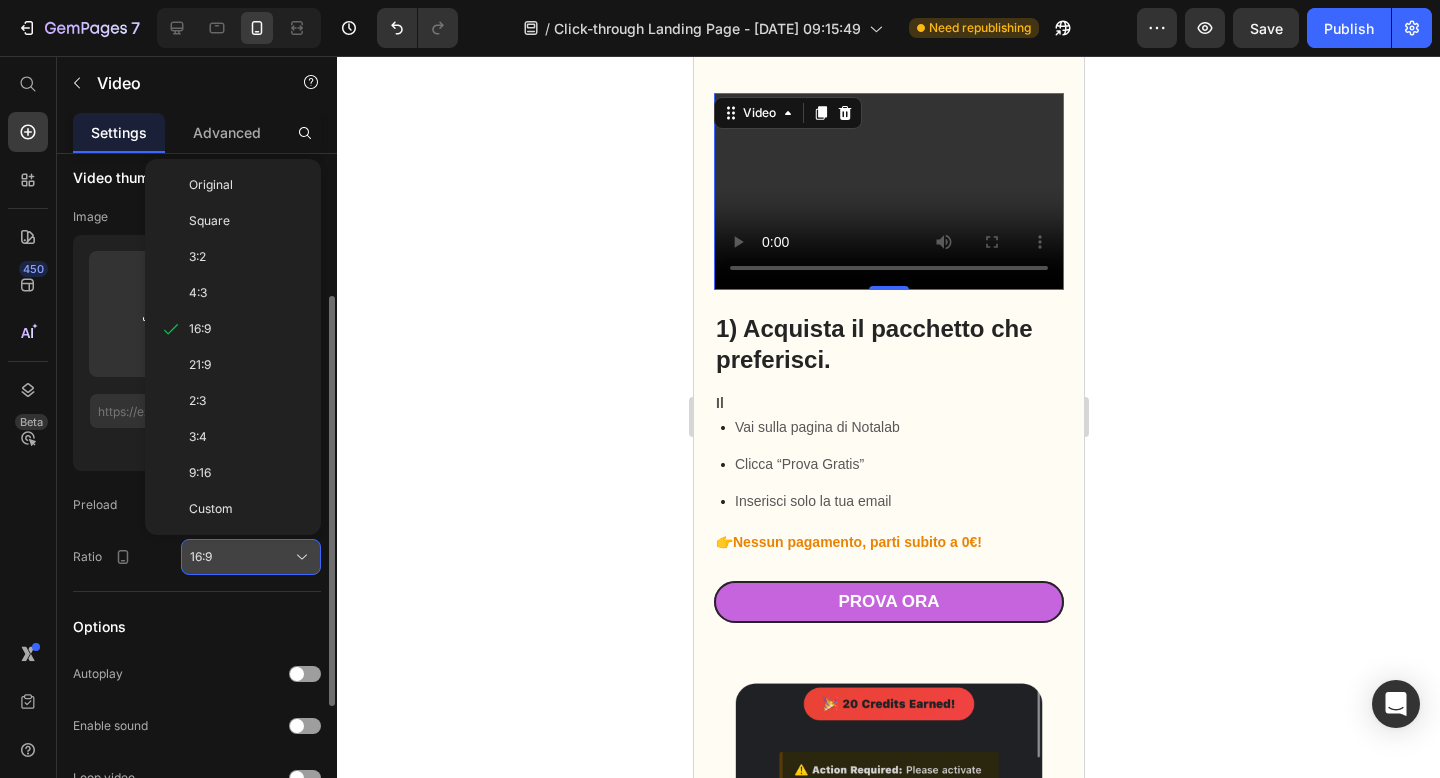 scroll, scrollTop: 0, scrollLeft: 0, axis: both 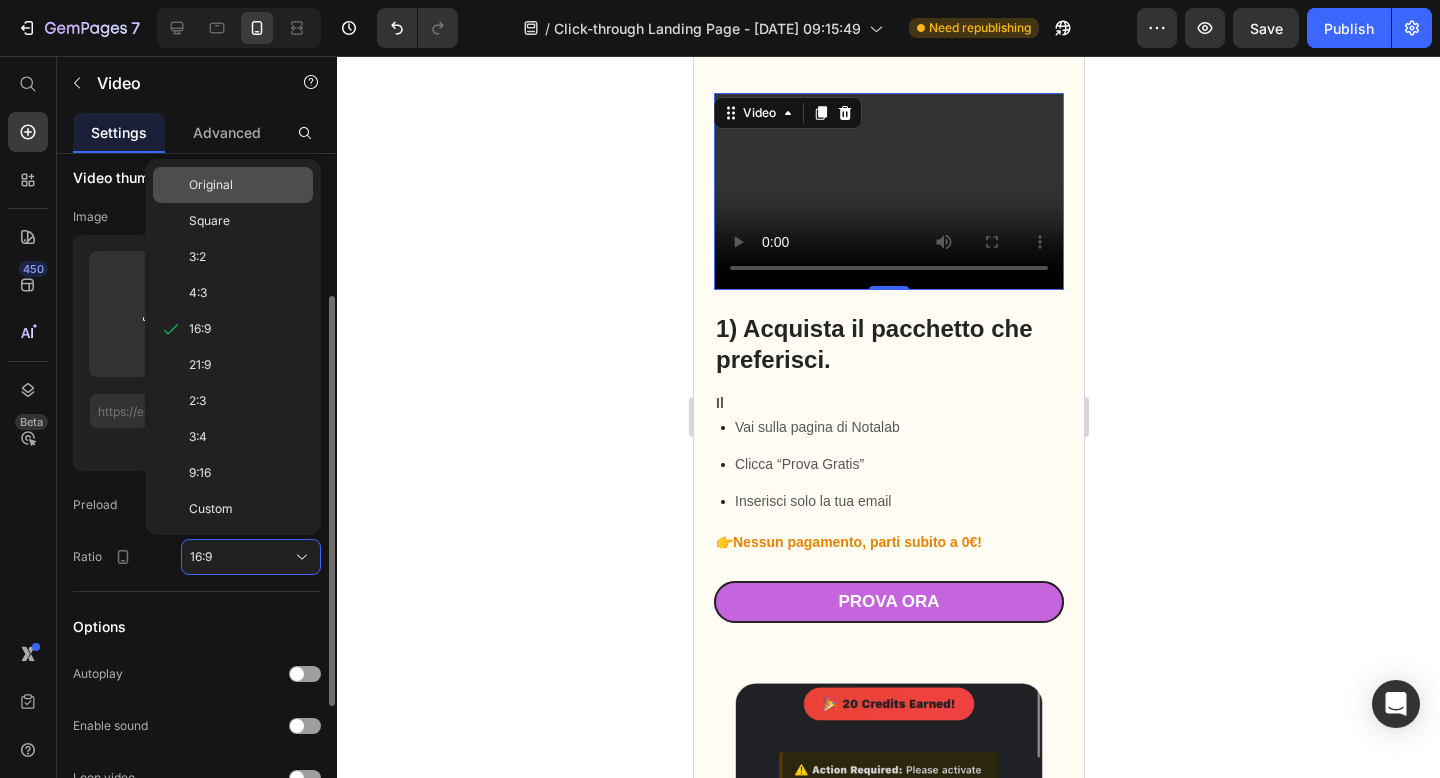 click on "Original" at bounding box center (247, 185) 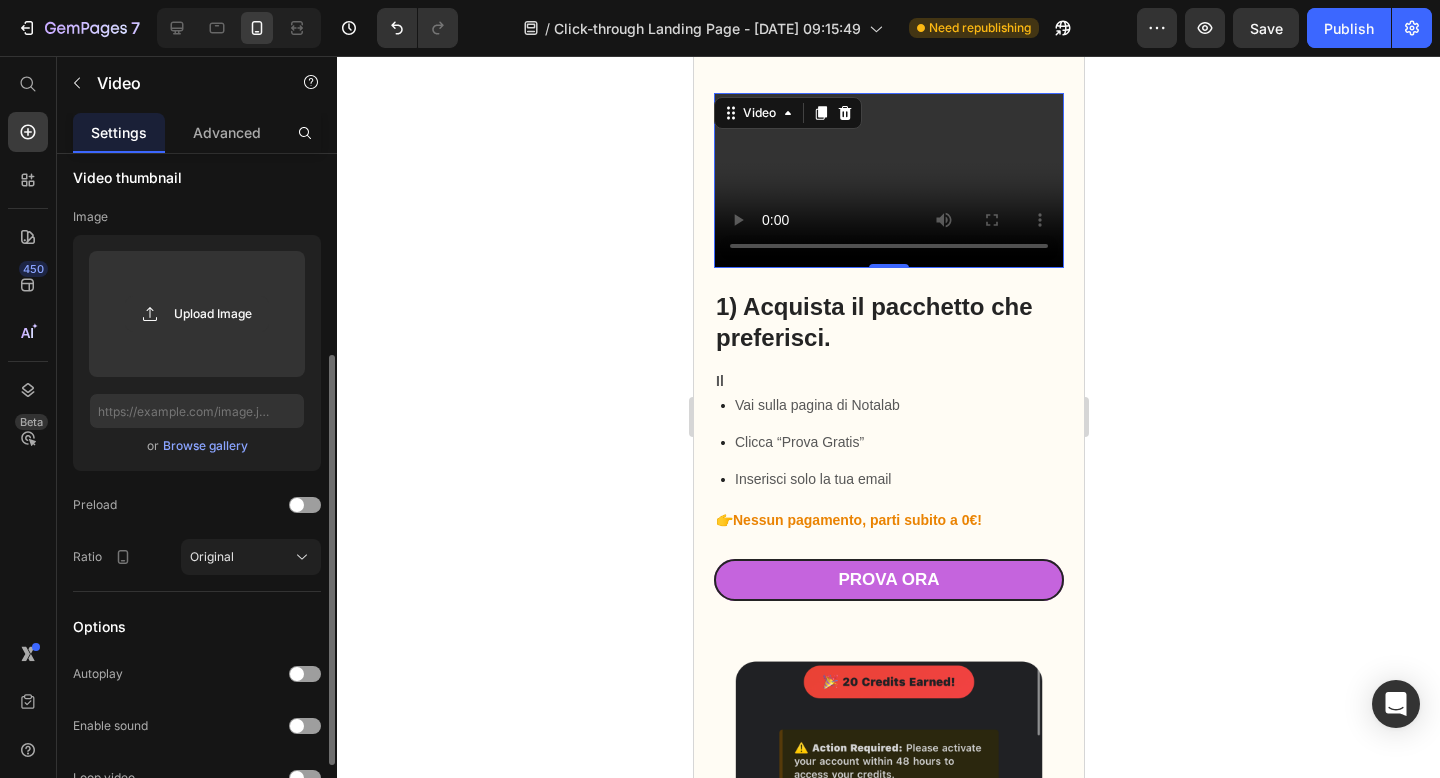 scroll, scrollTop: 336, scrollLeft: 0, axis: vertical 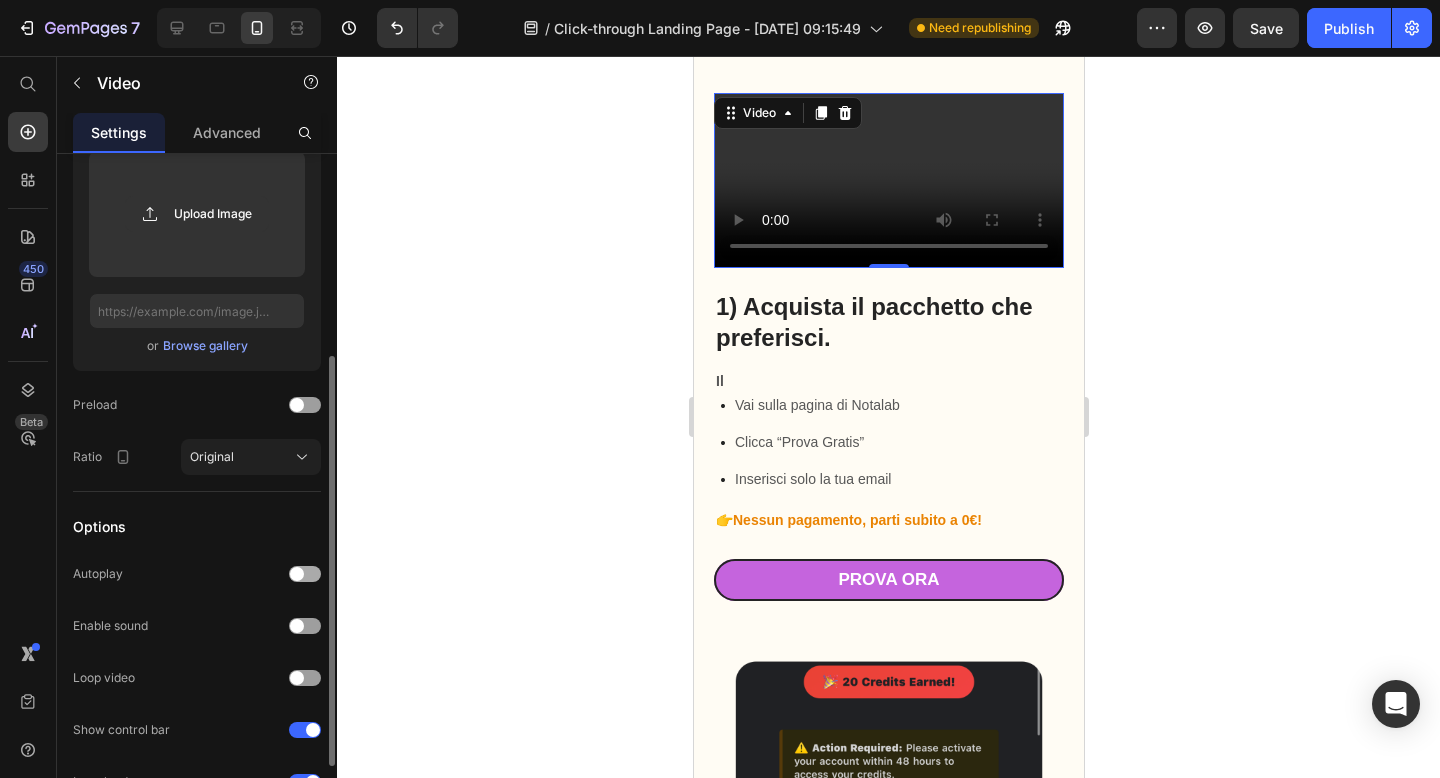 click at bounding box center [305, 574] 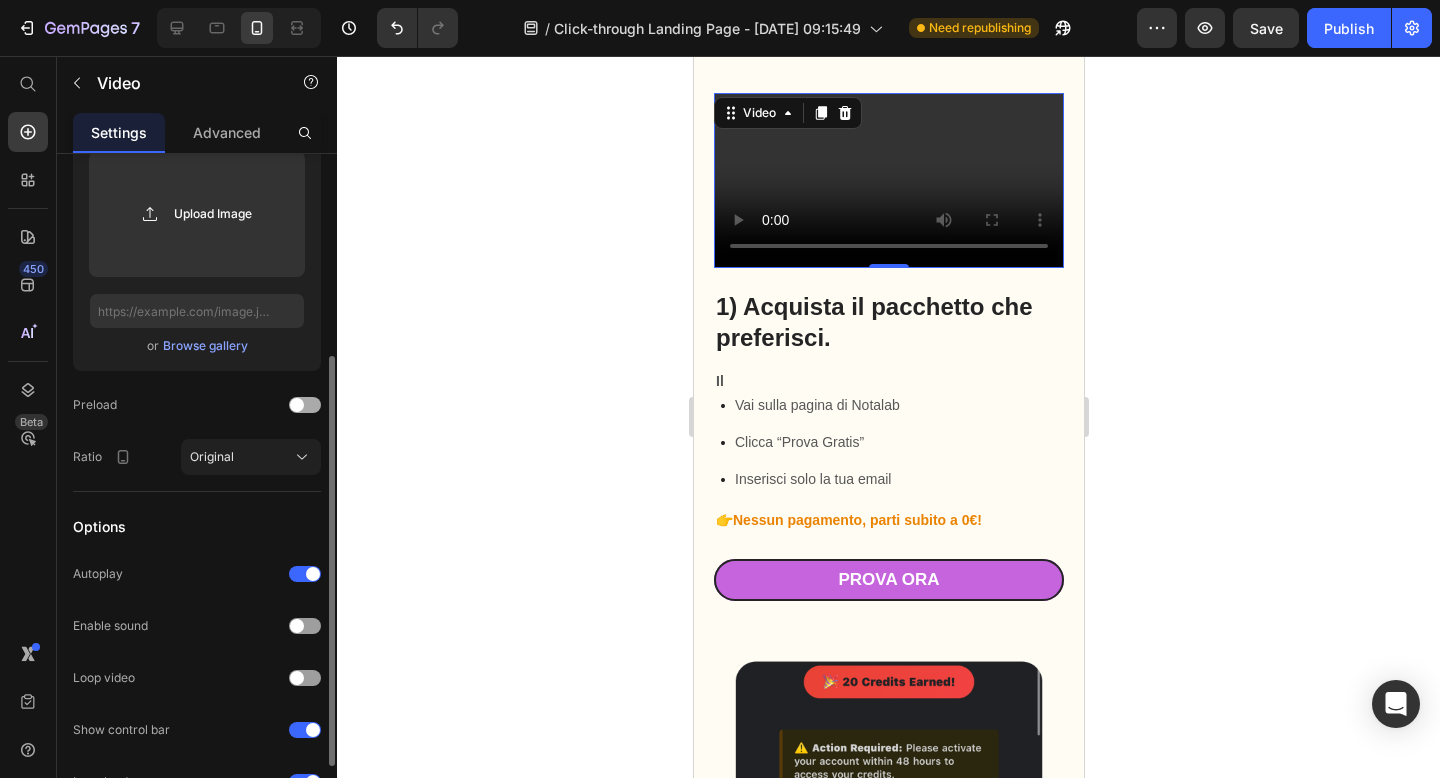 click at bounding box center [297, 405] 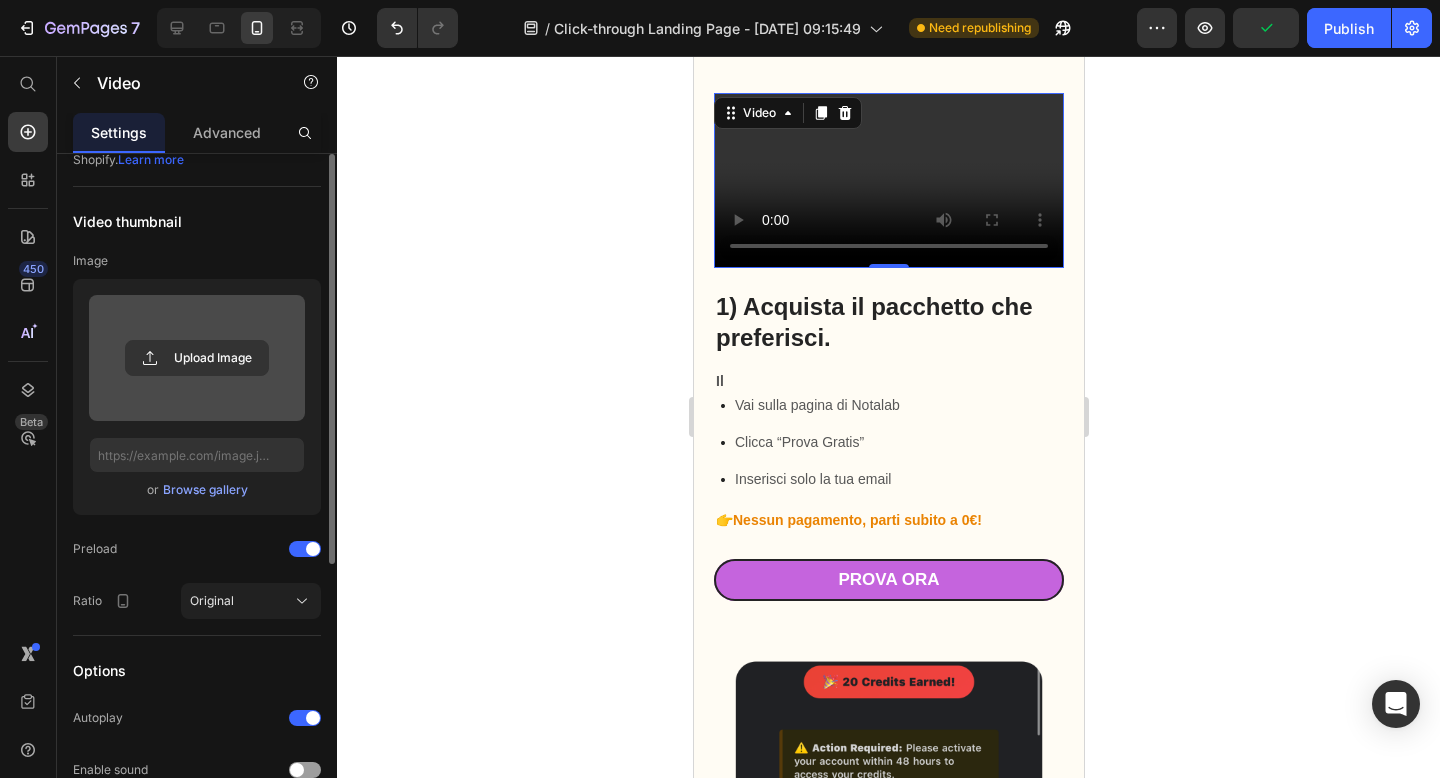 scroll, scrollTop: 120, scrollLeft: 0, axis: vertical 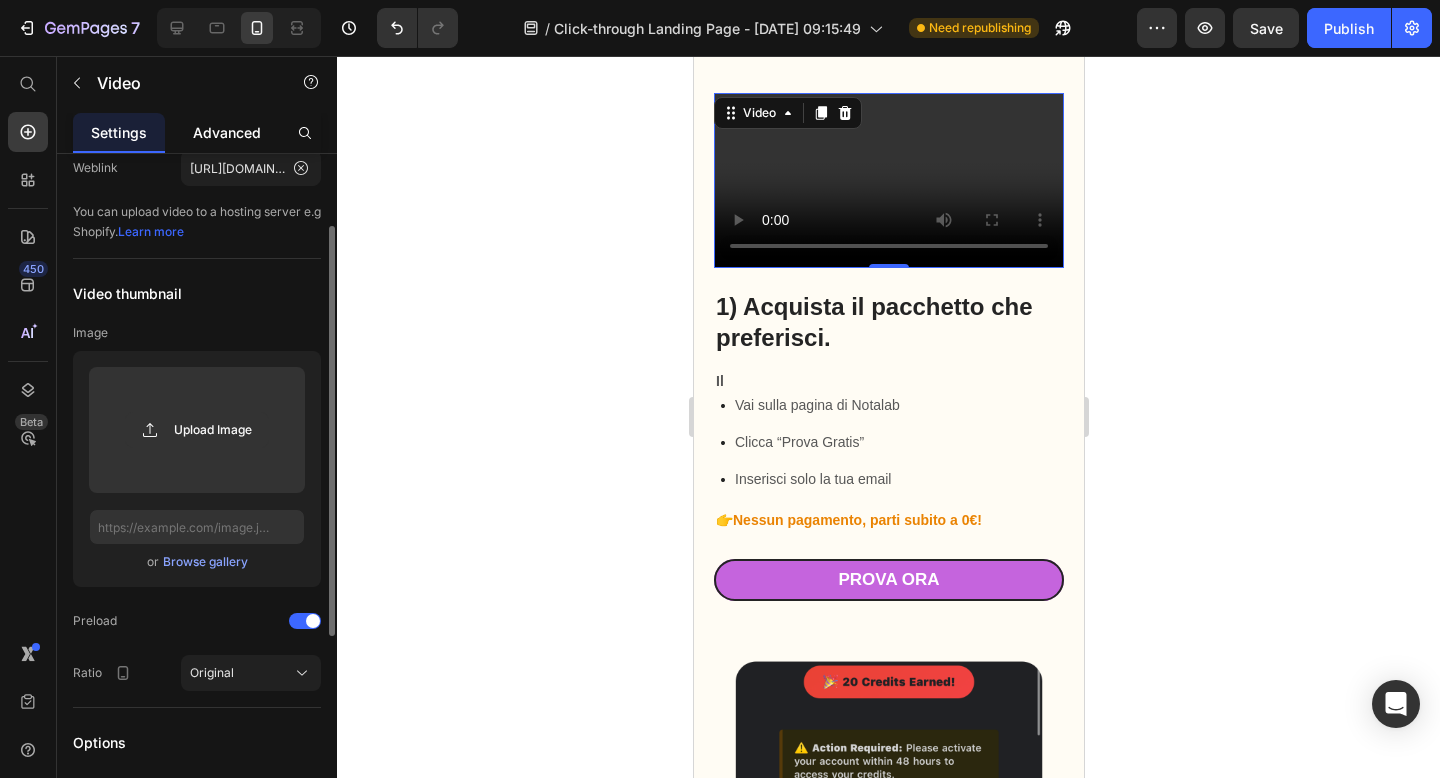 click on "Advanced" at bounding box center (227, 132) 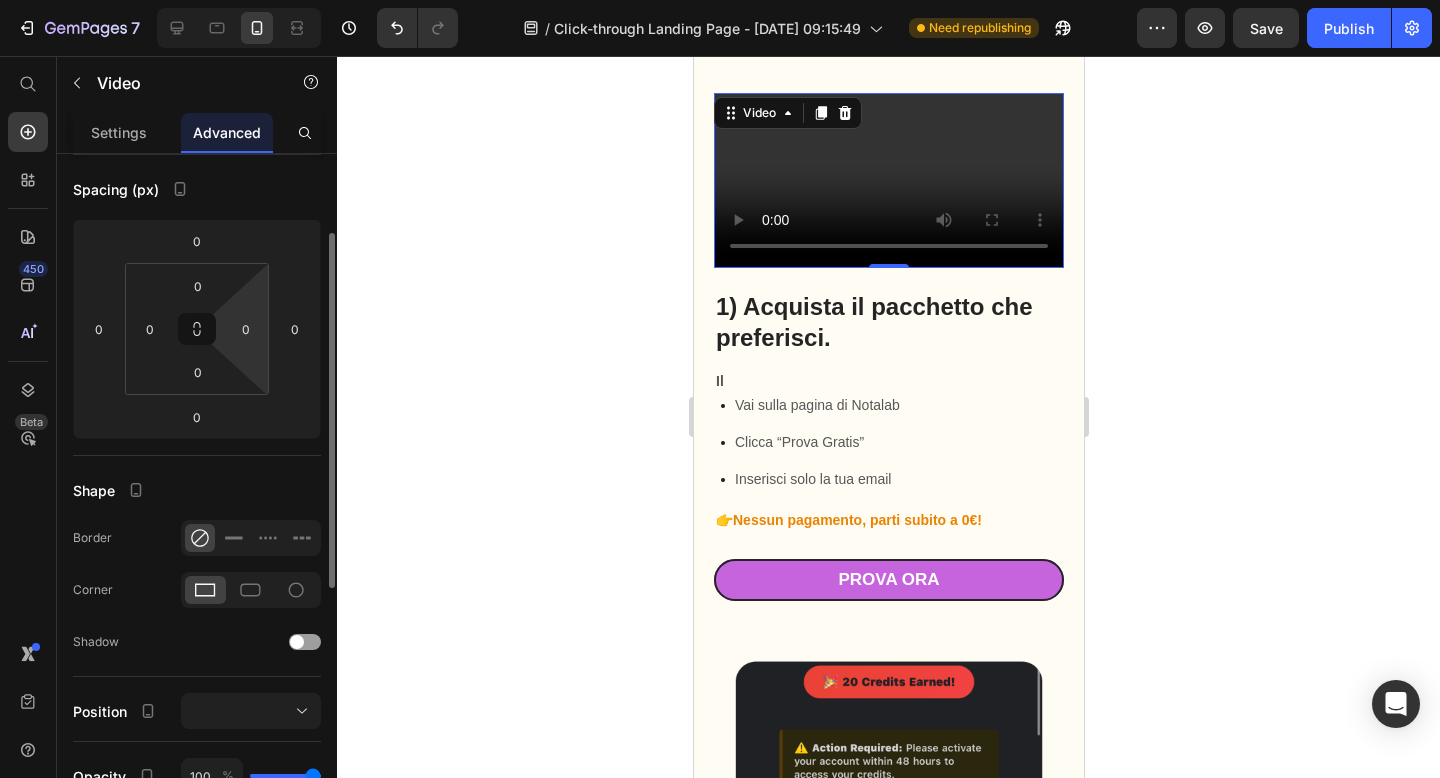 scroll, scrollTop: 200, scrollLeft: 0, axis: vertical 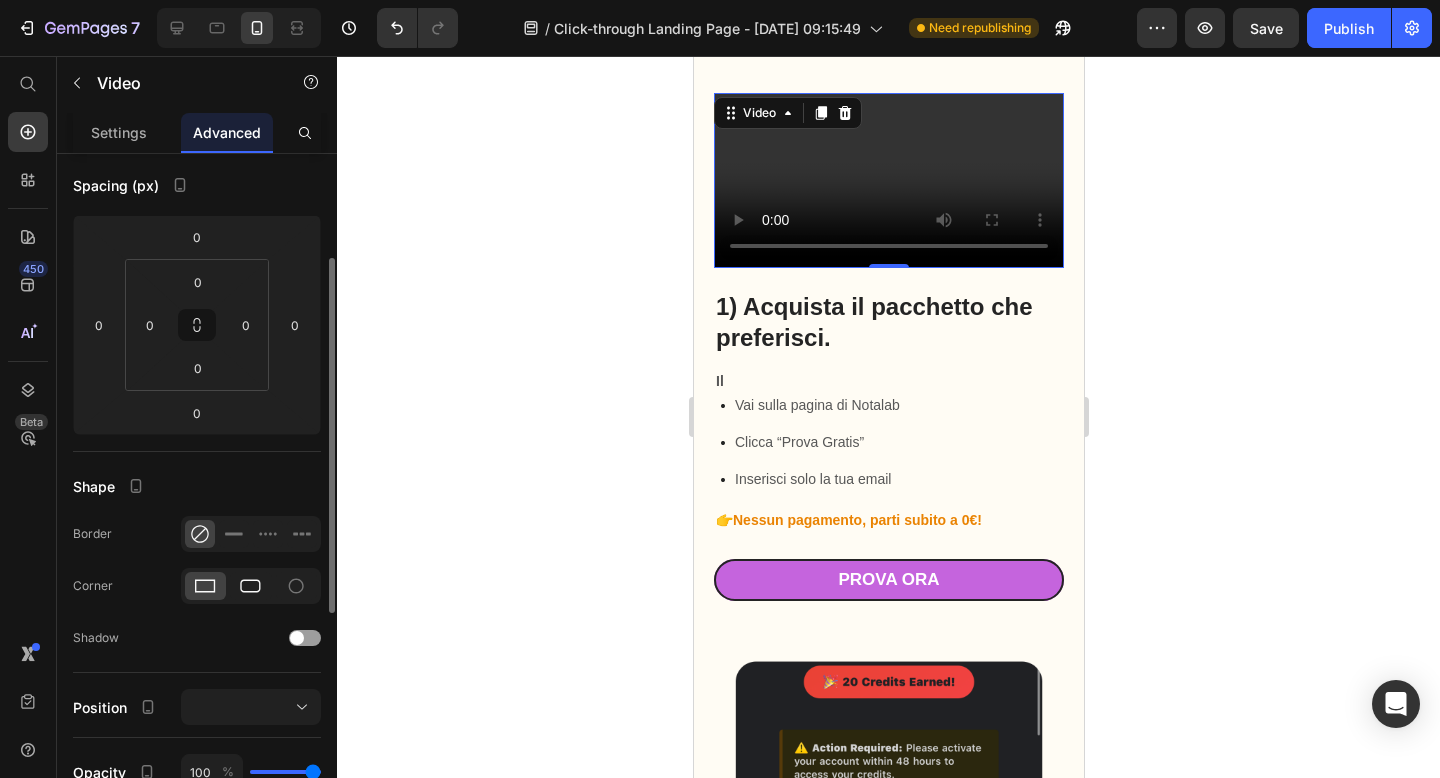 click 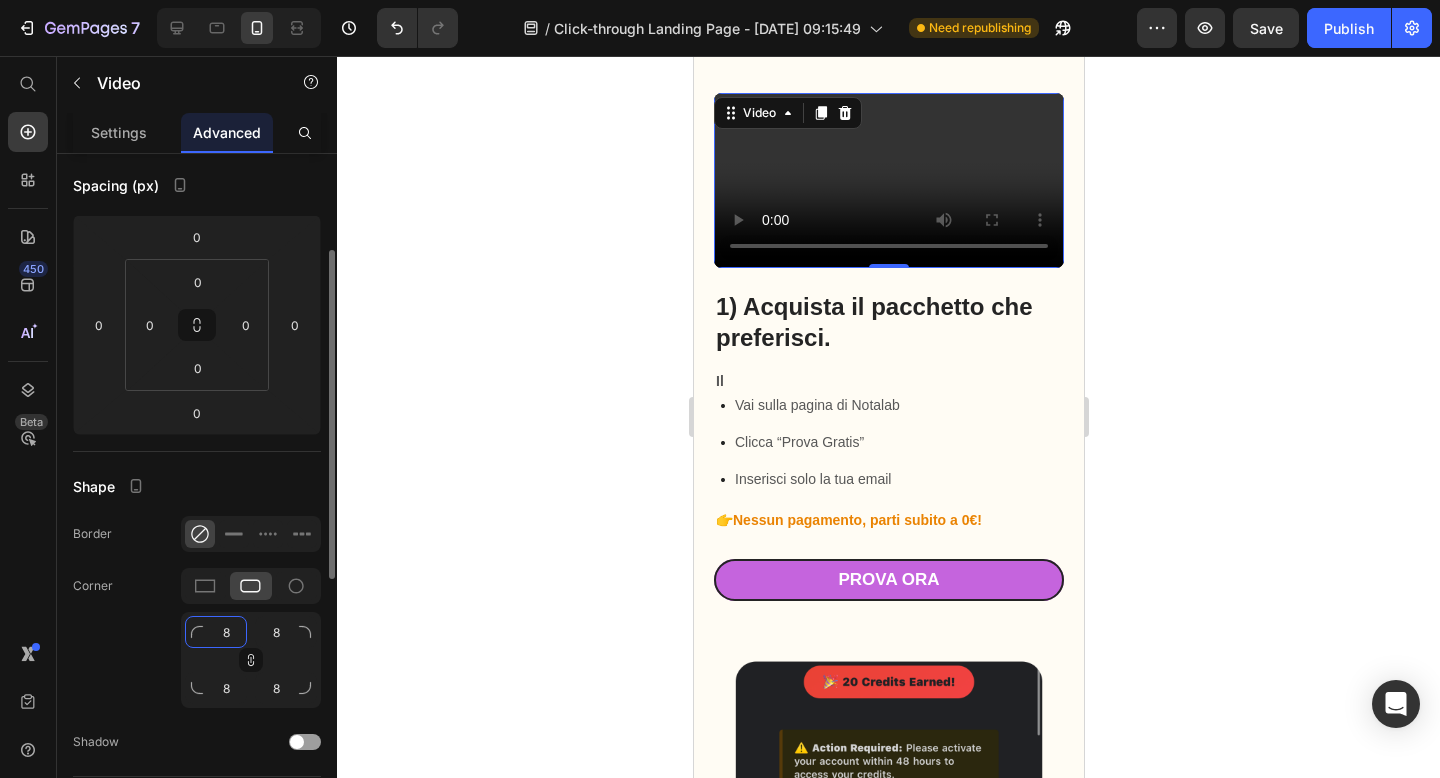 click on "8" 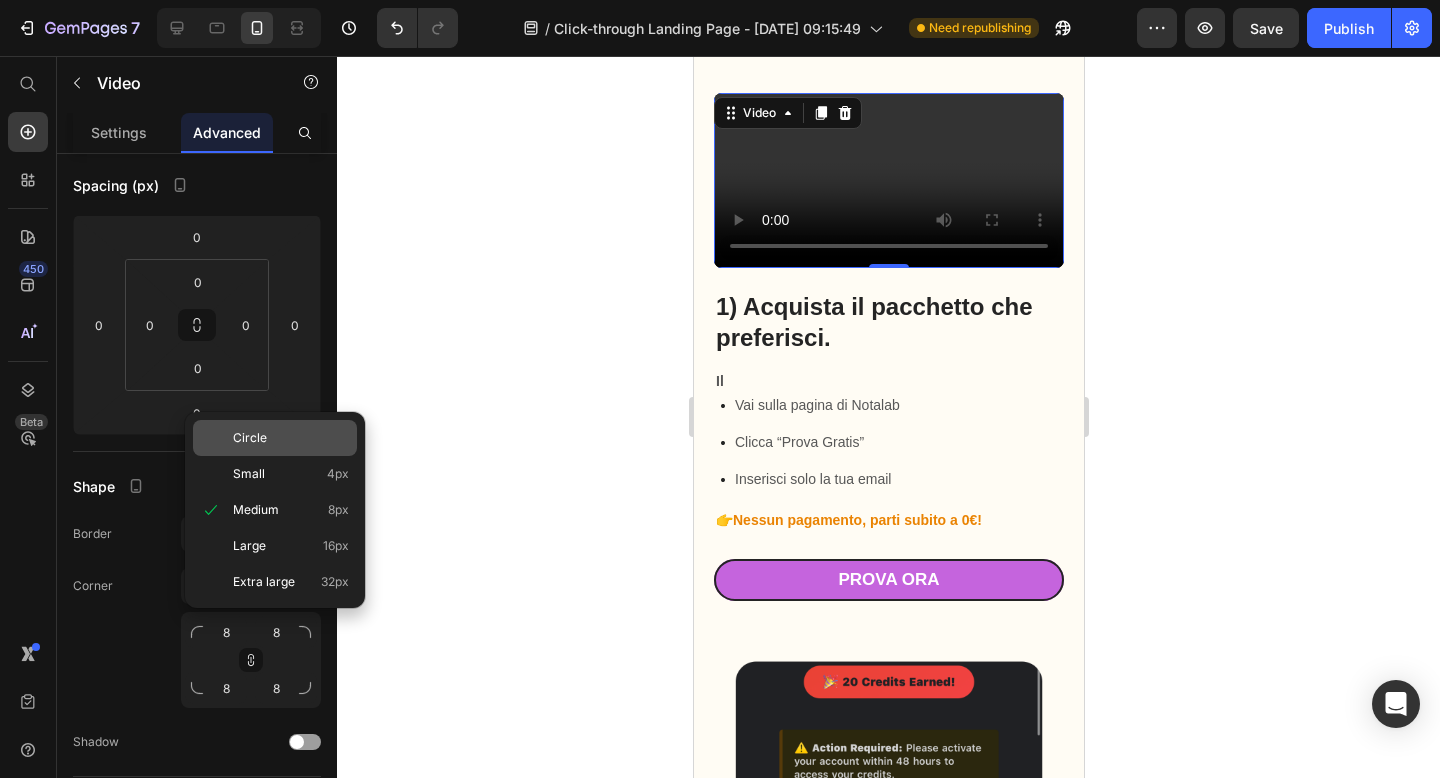 click on "Circle" at bounding box center (291, 438) 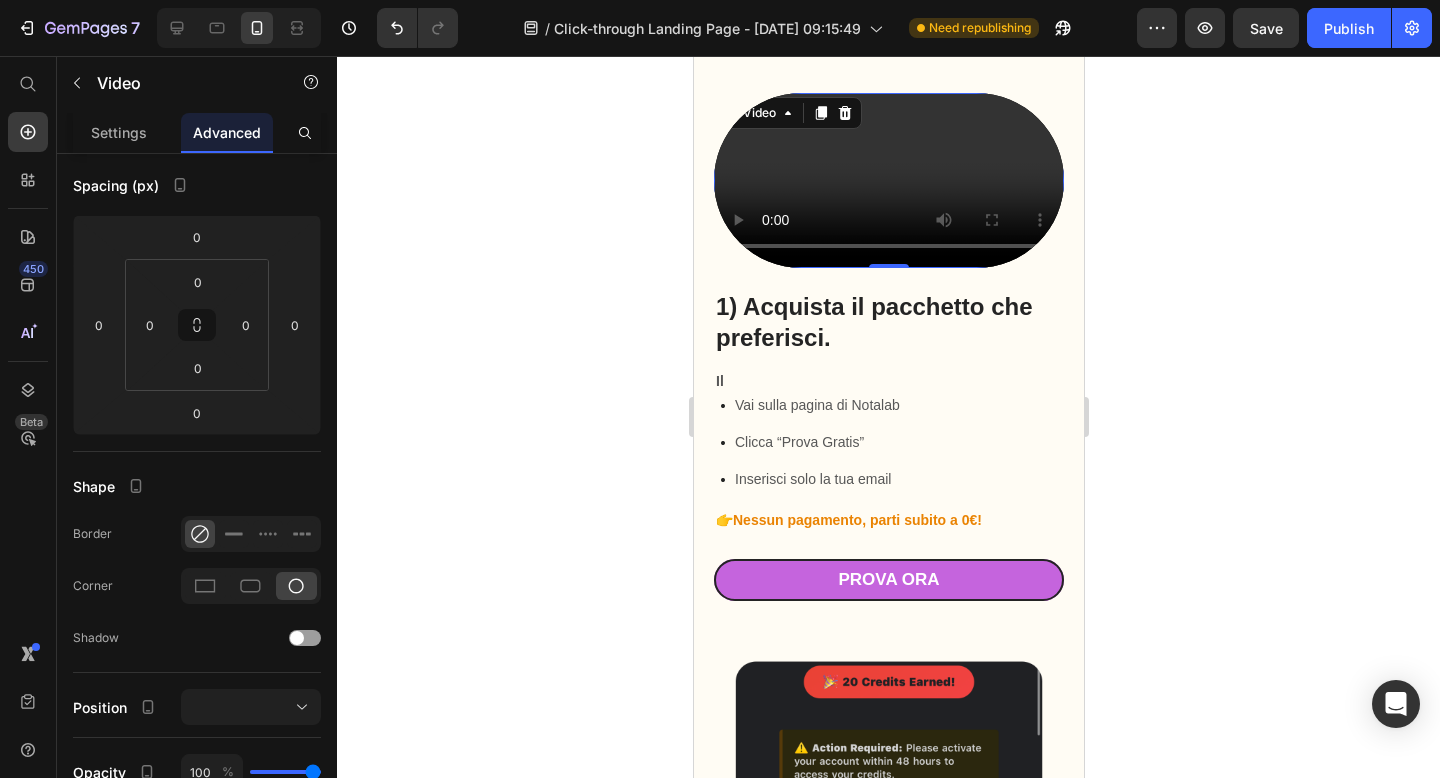 click 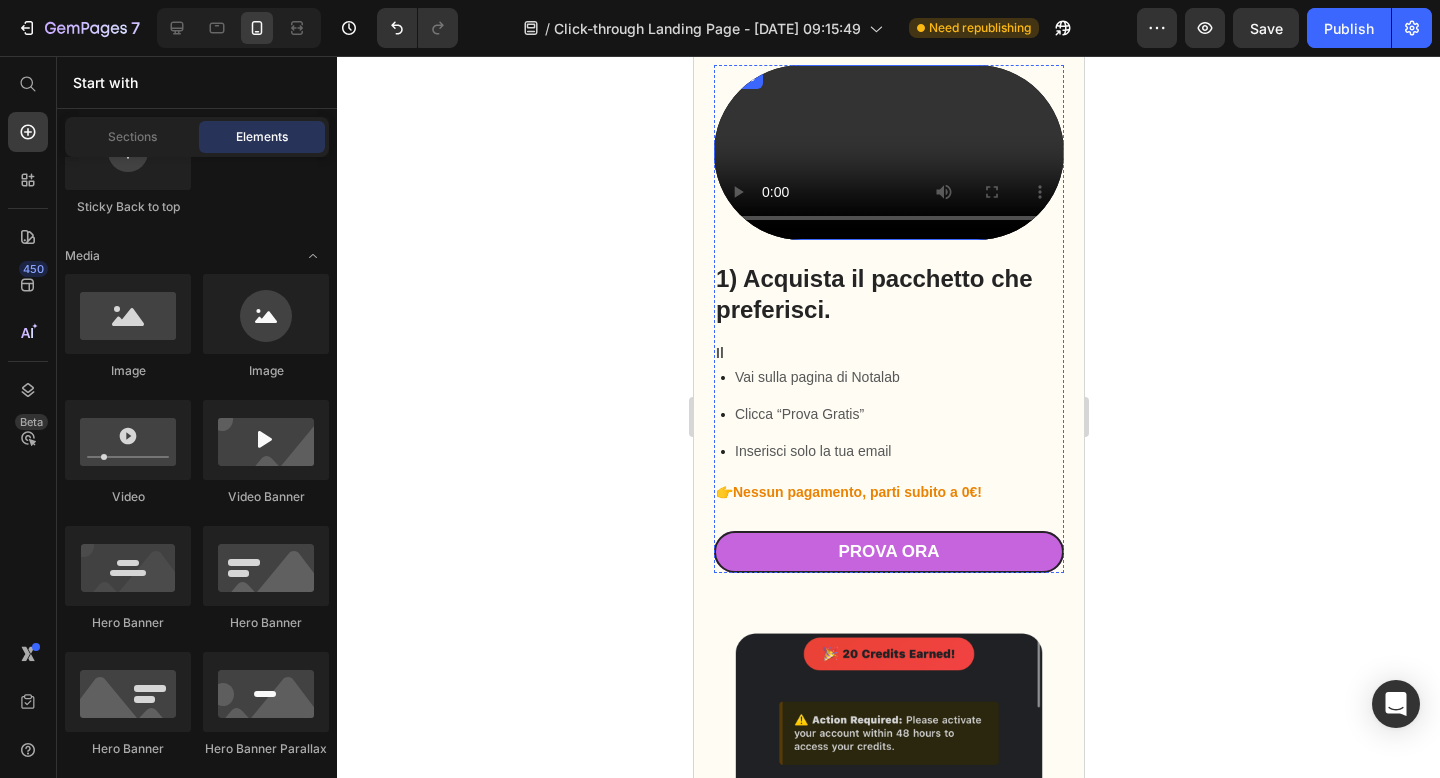 scroll, scrollTop: 1183, scrollLeft: 0, axis: vertical 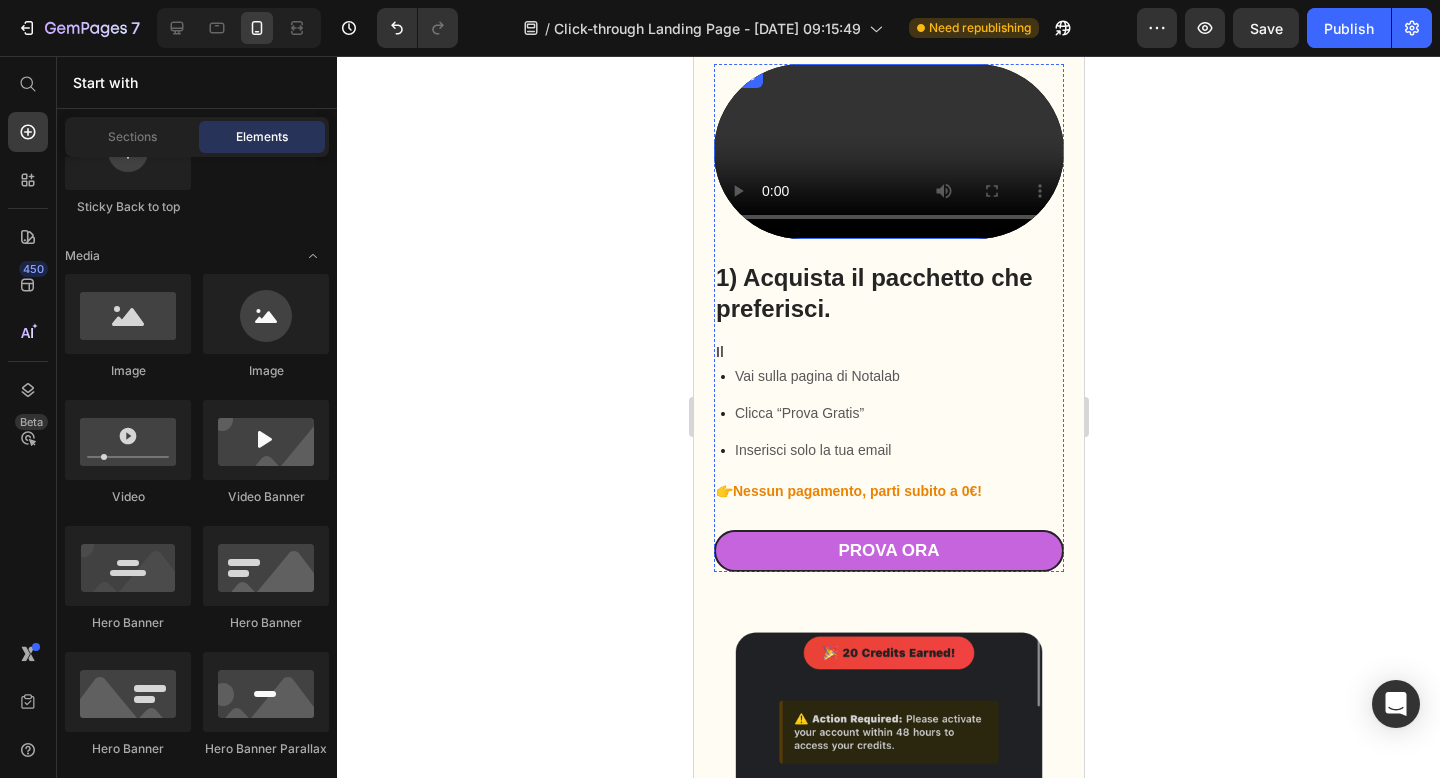 click at bounding box center [888, 151] 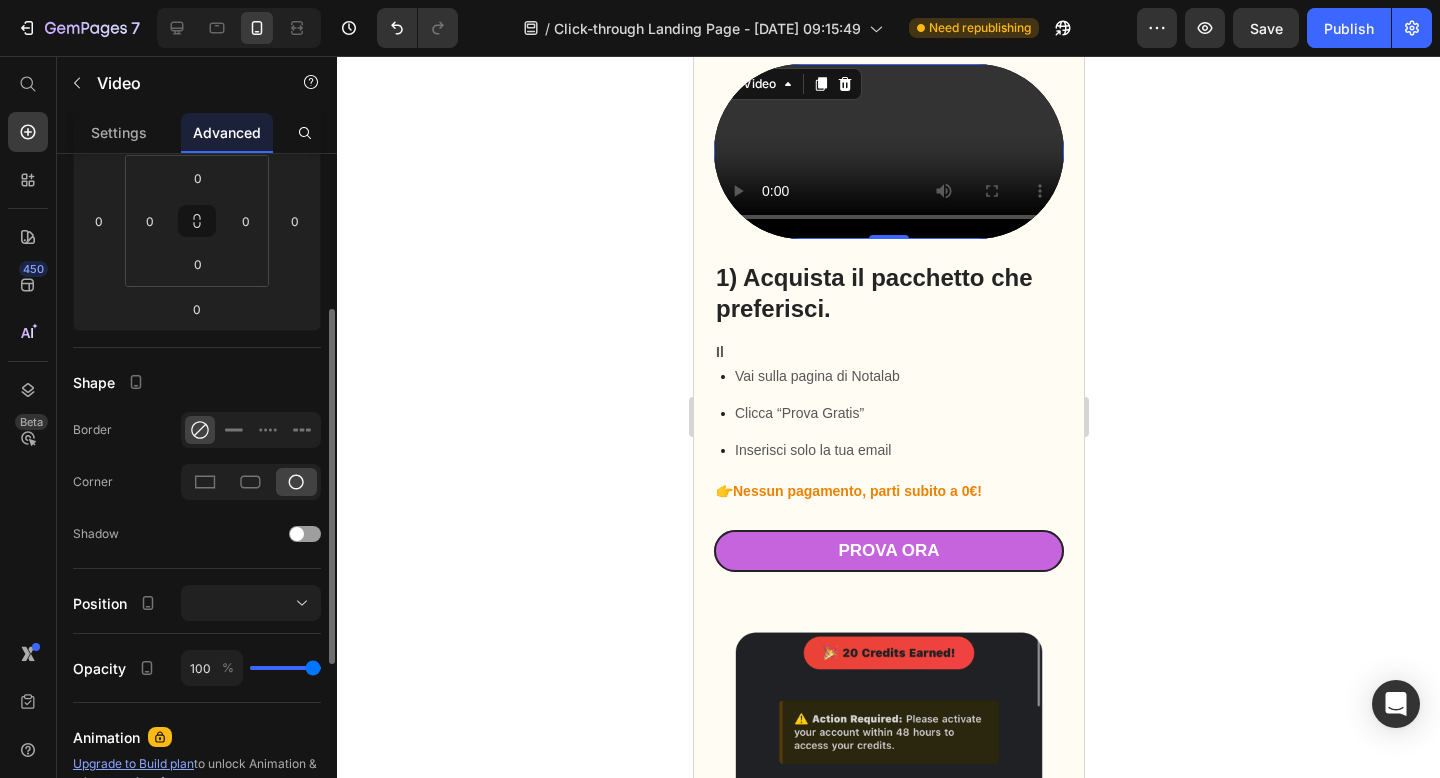 scroll, scrollTop: 302, scrollLeft: 0, axis: vertical 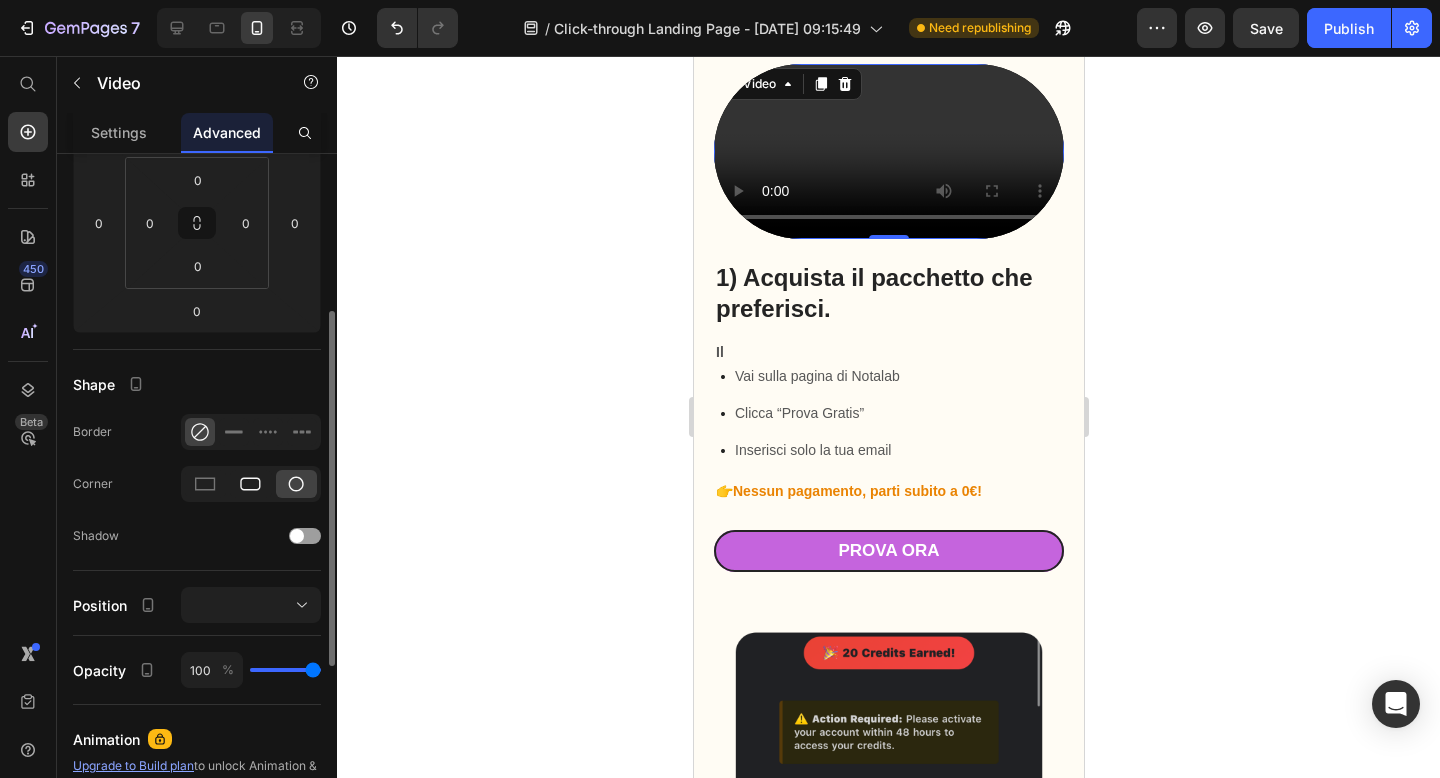 click 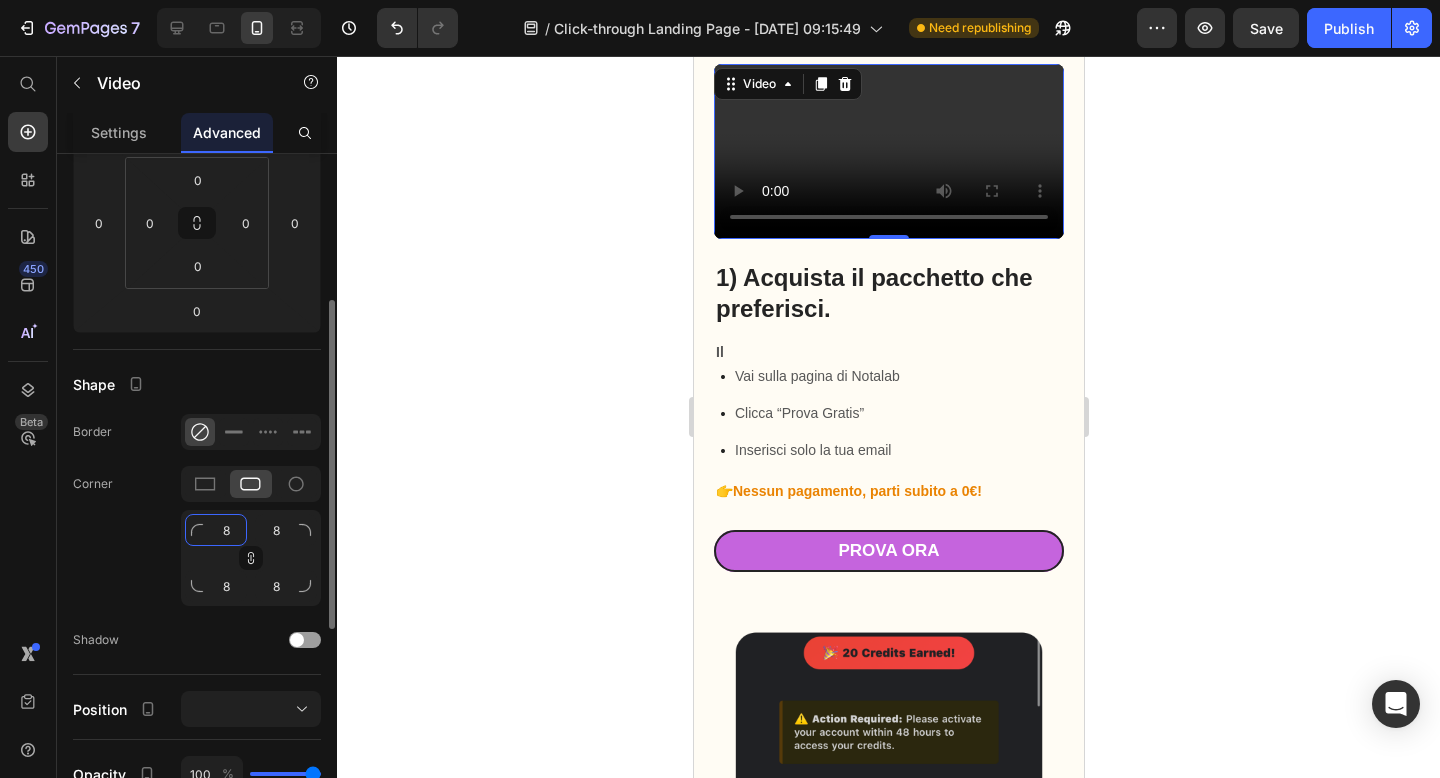 click on "8" 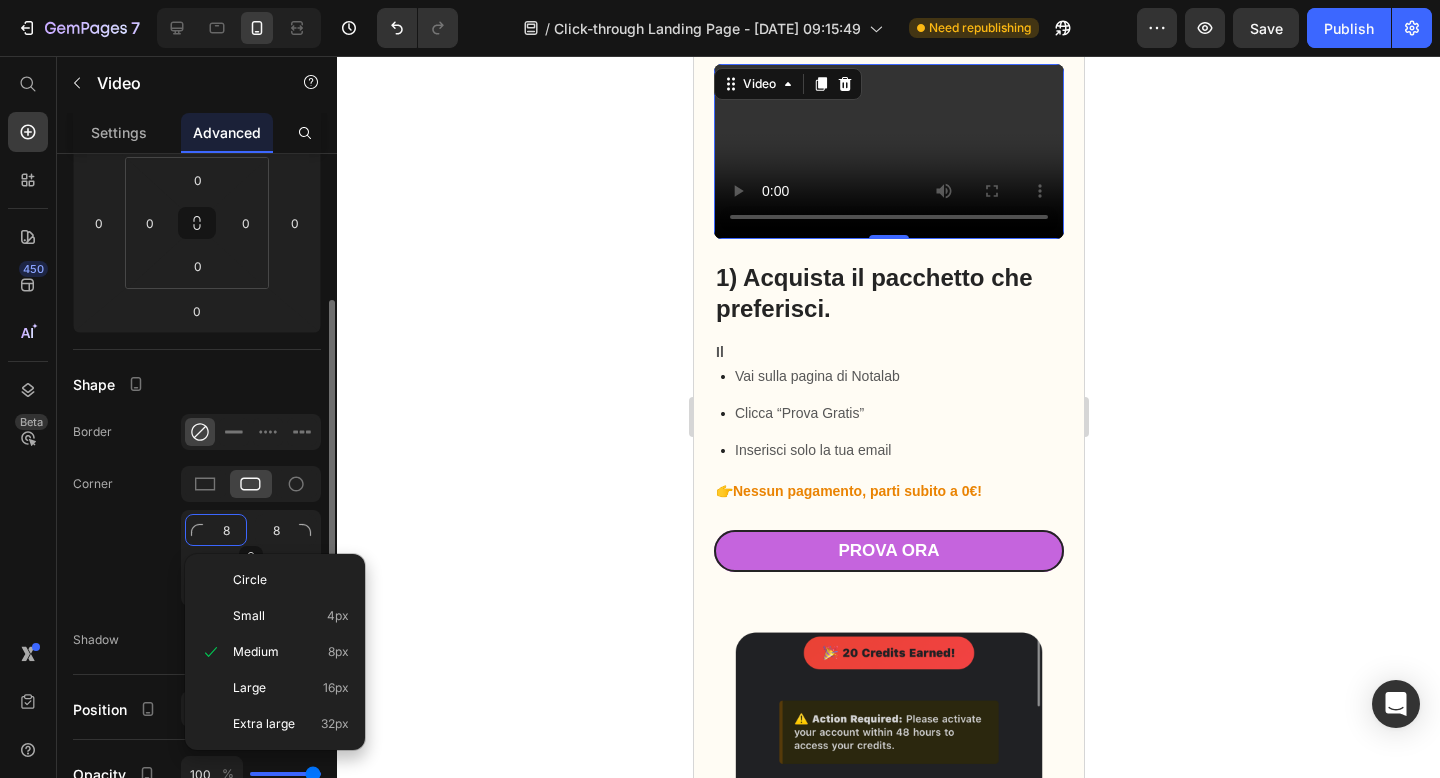type on "1" 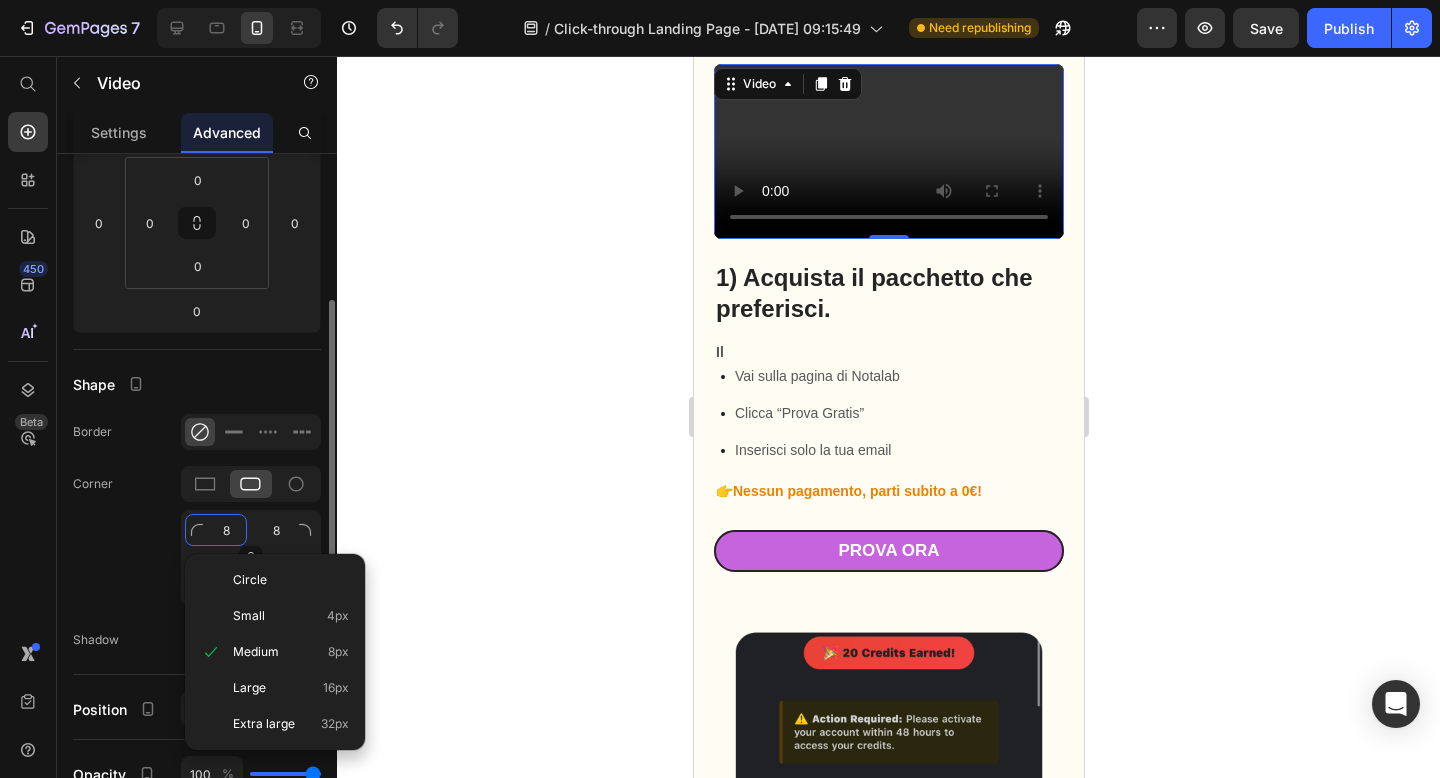 type on "1" 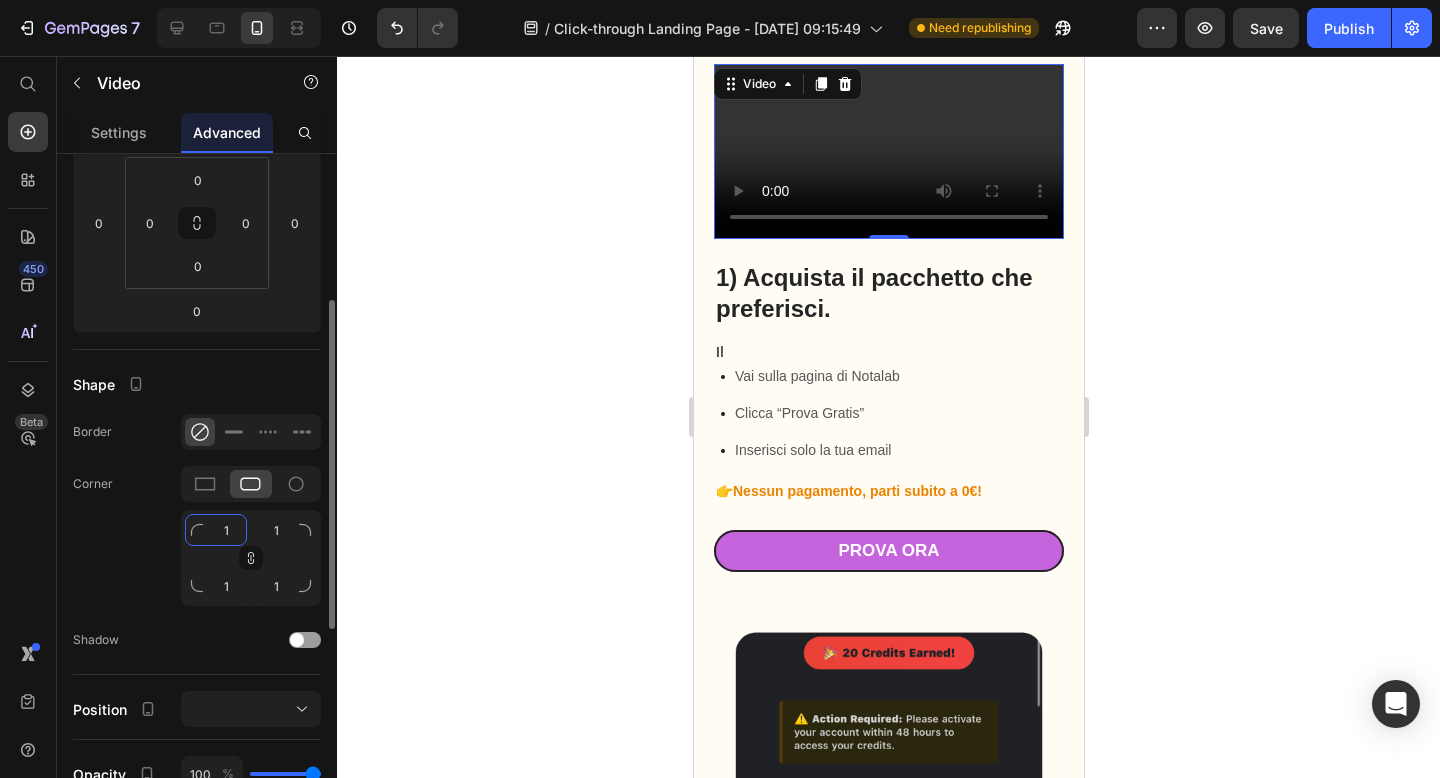 type on "10" 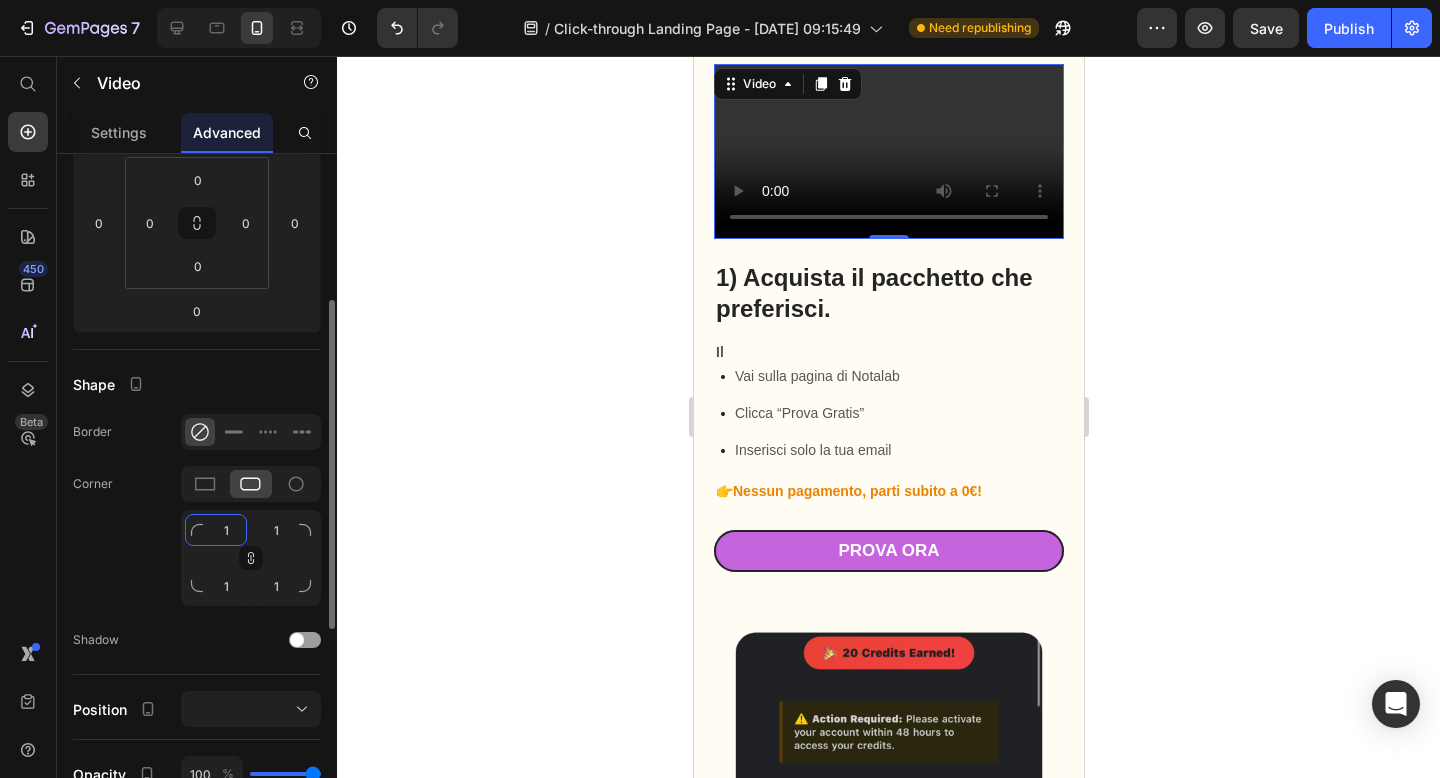 type on "10" 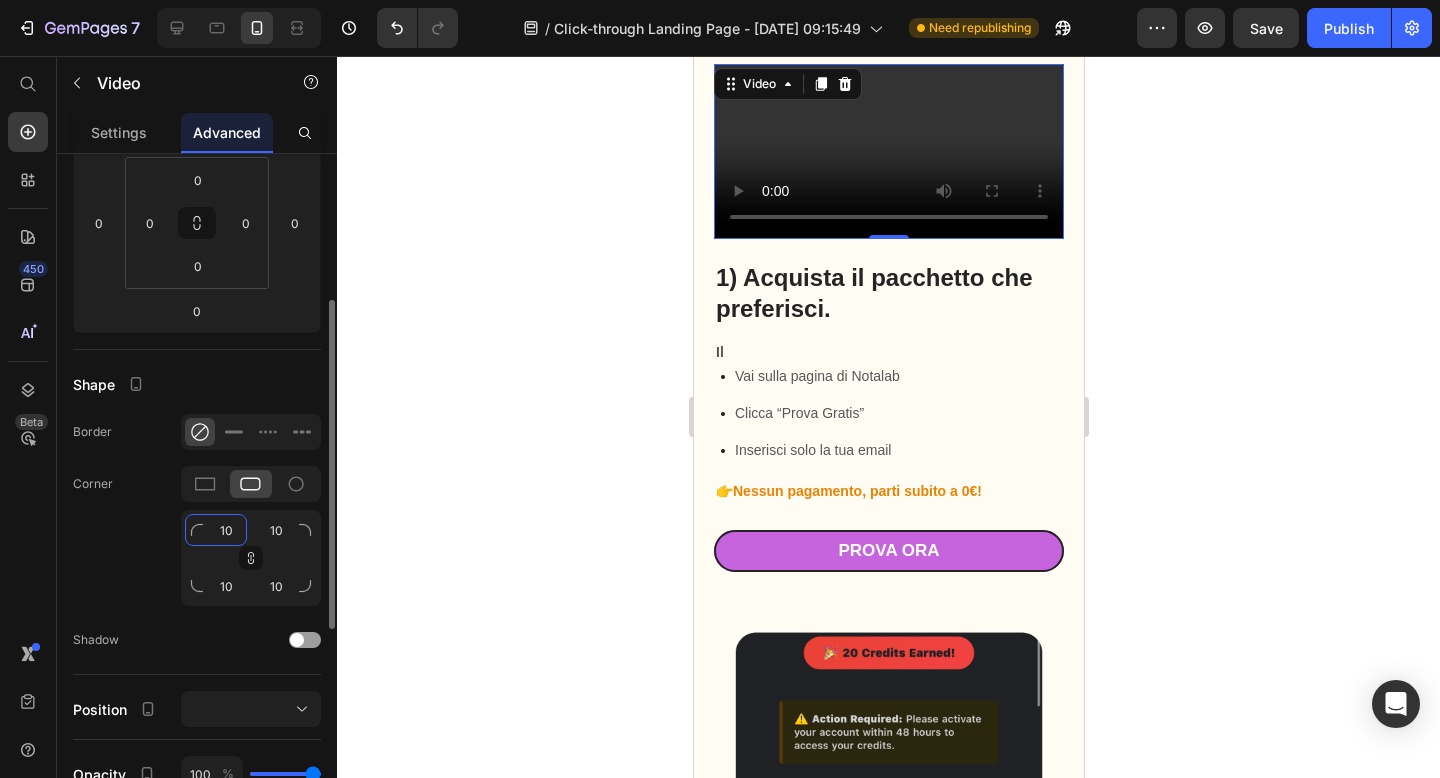 type on "100" 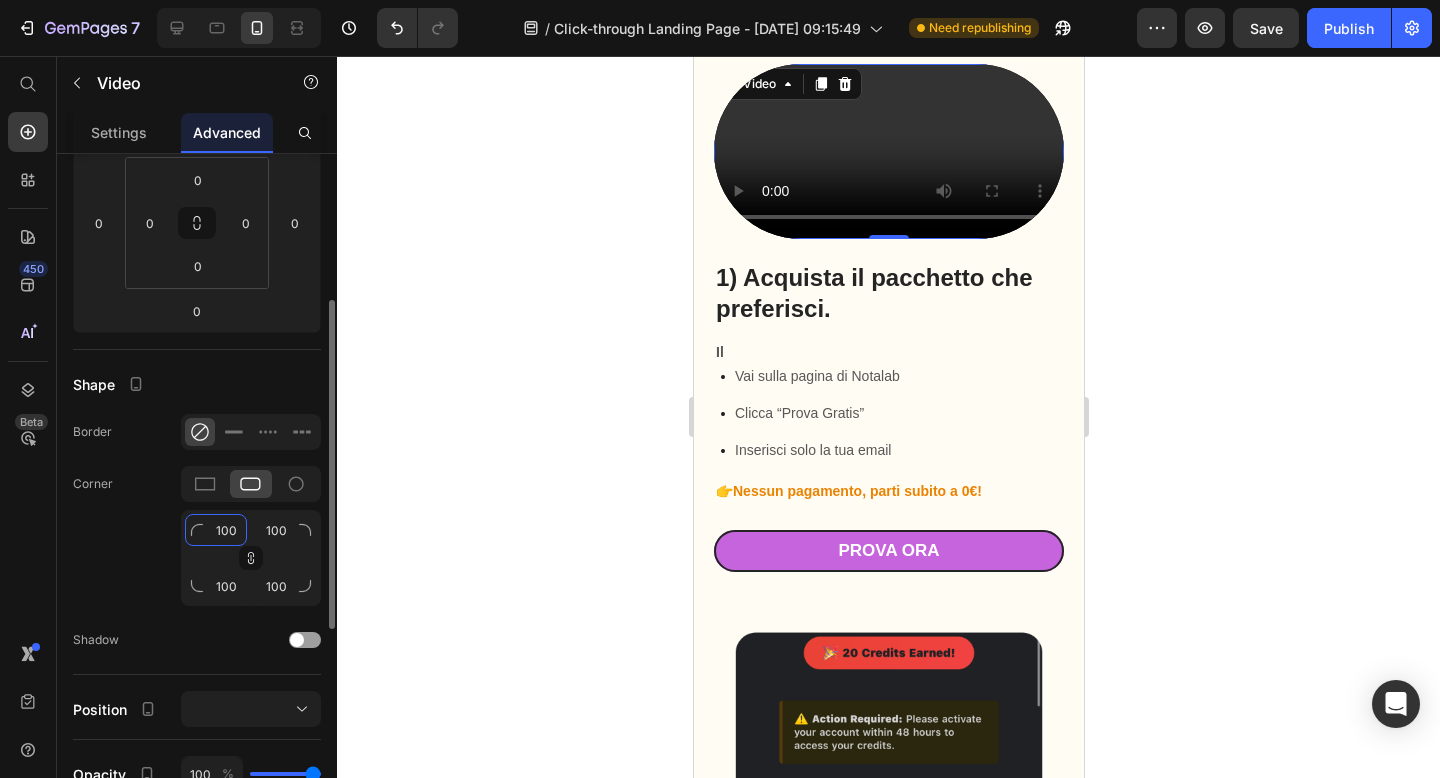 drag, startPoint x: 240, startPoint y: 524, endPoint x: 210, endPoint y: 524, distance: 30 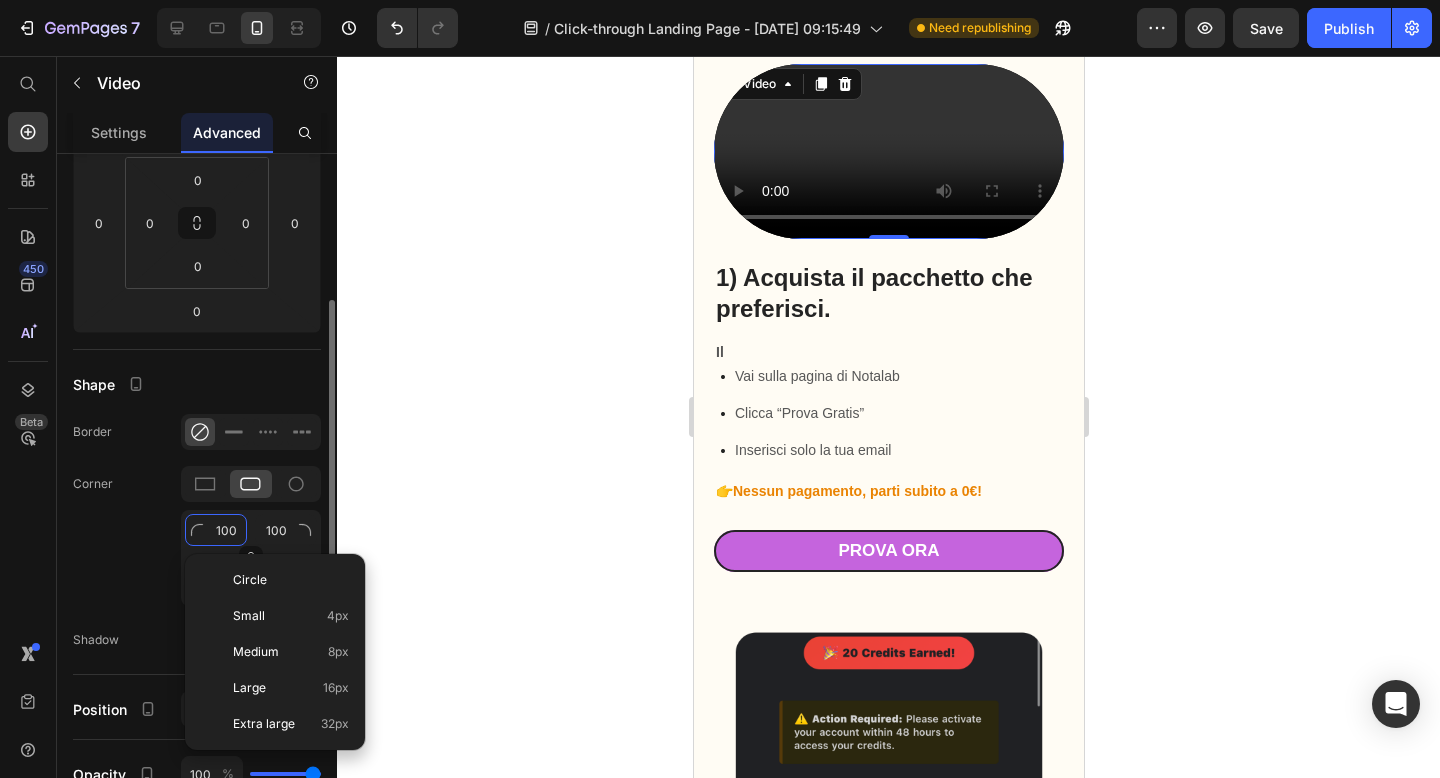 type on "4" 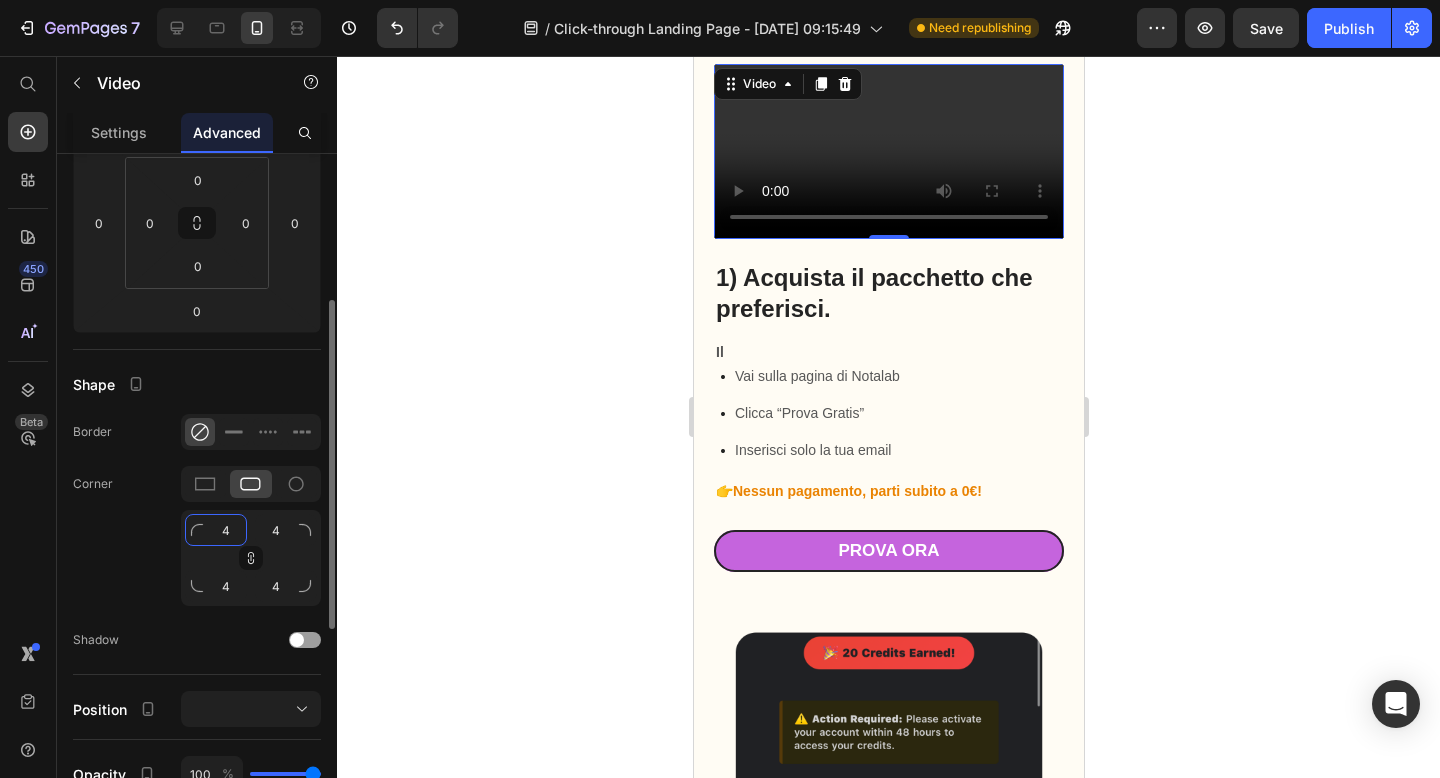 type on "45" 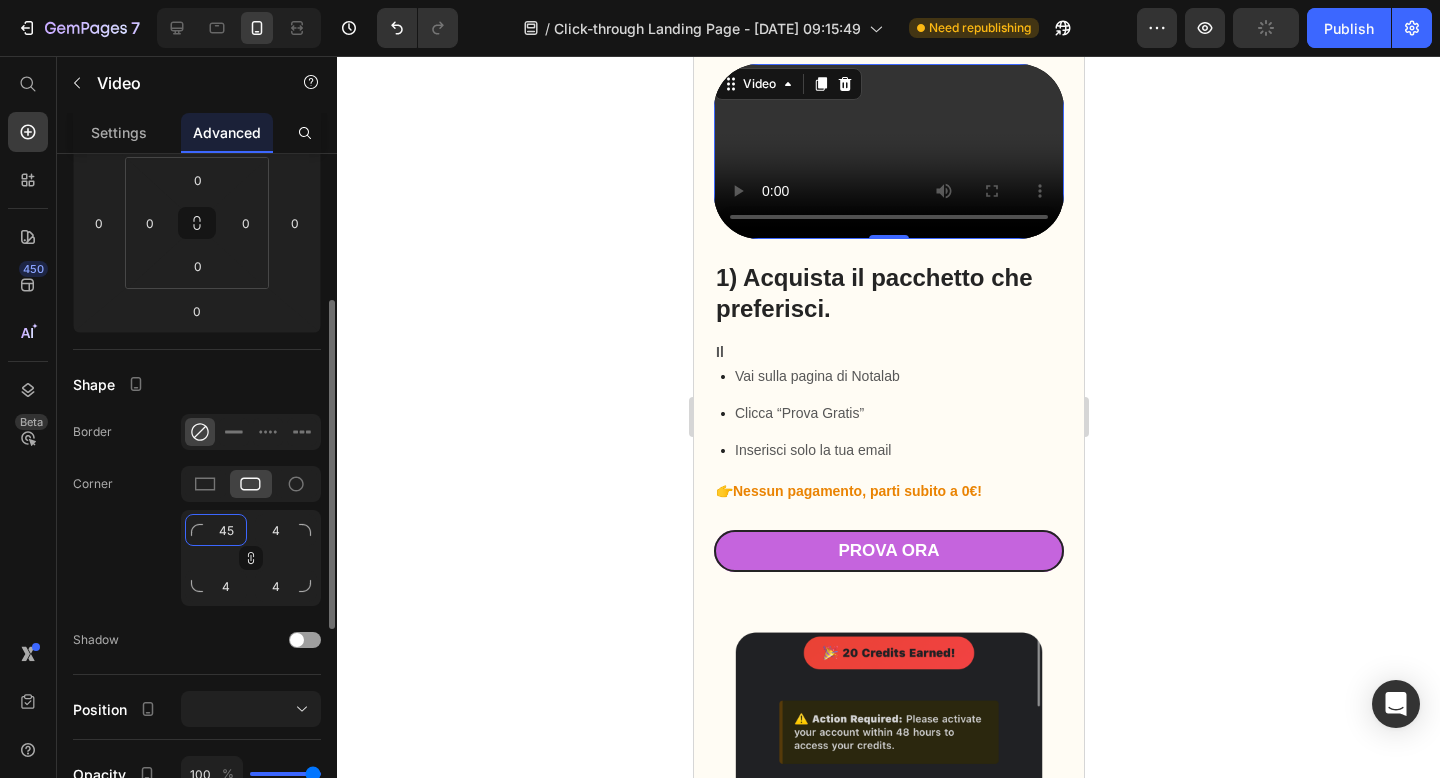 type on "45" 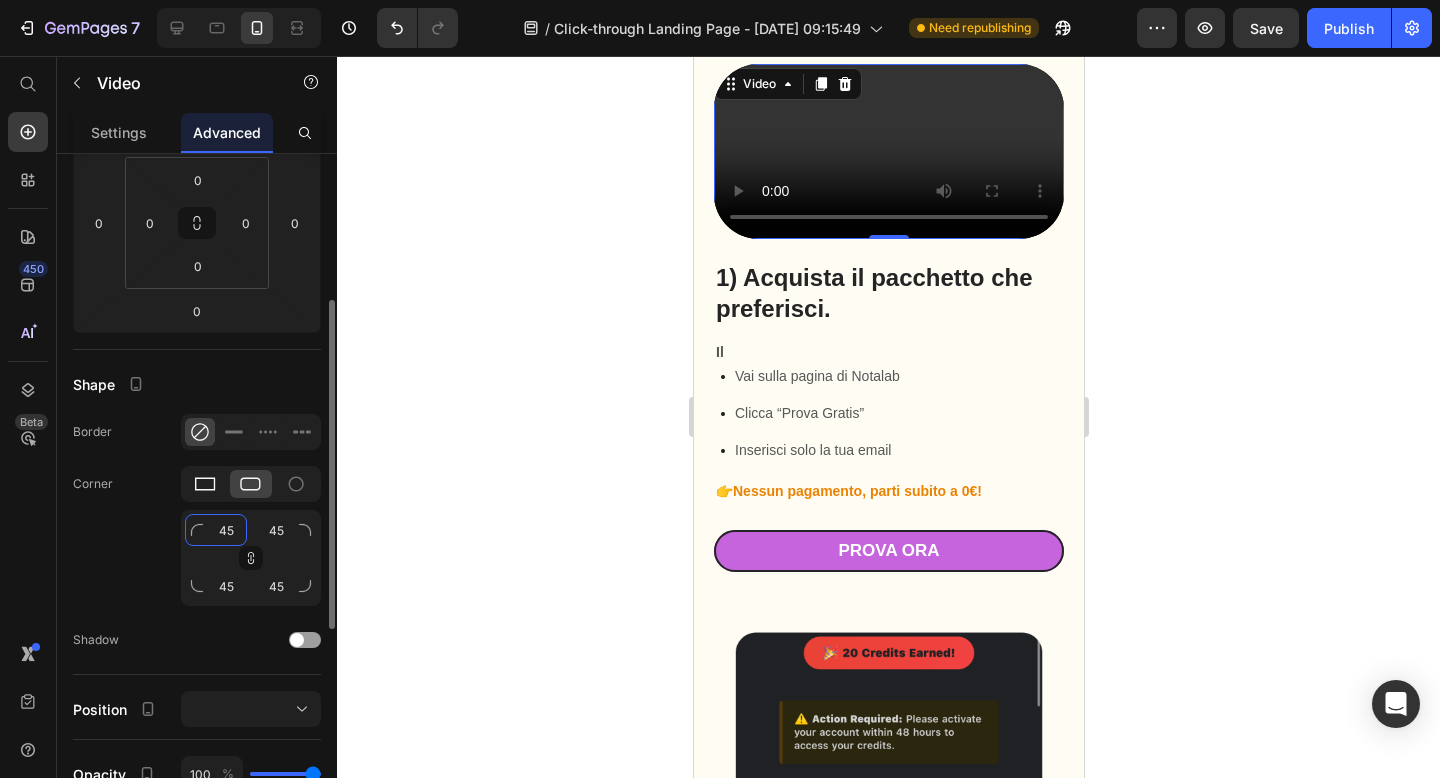 click 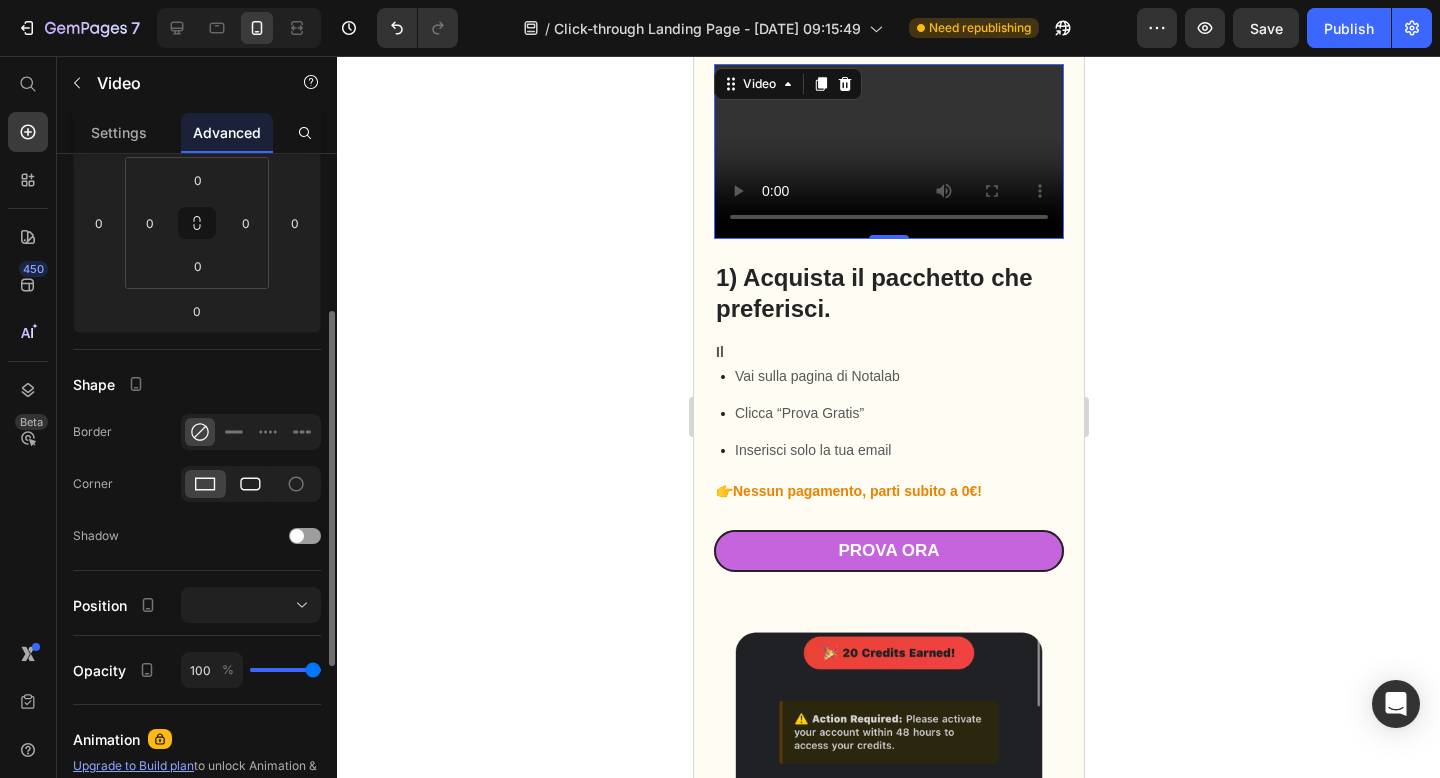click 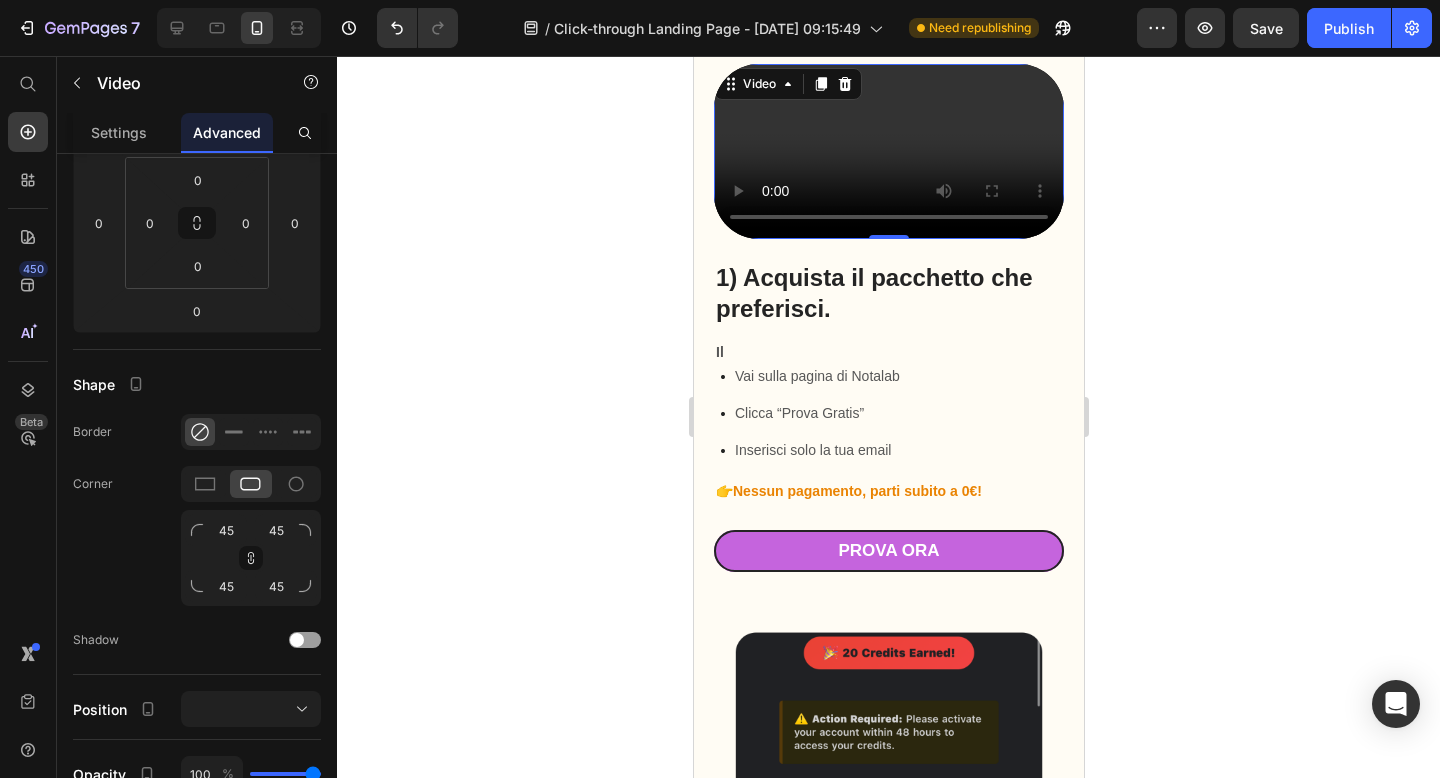 click 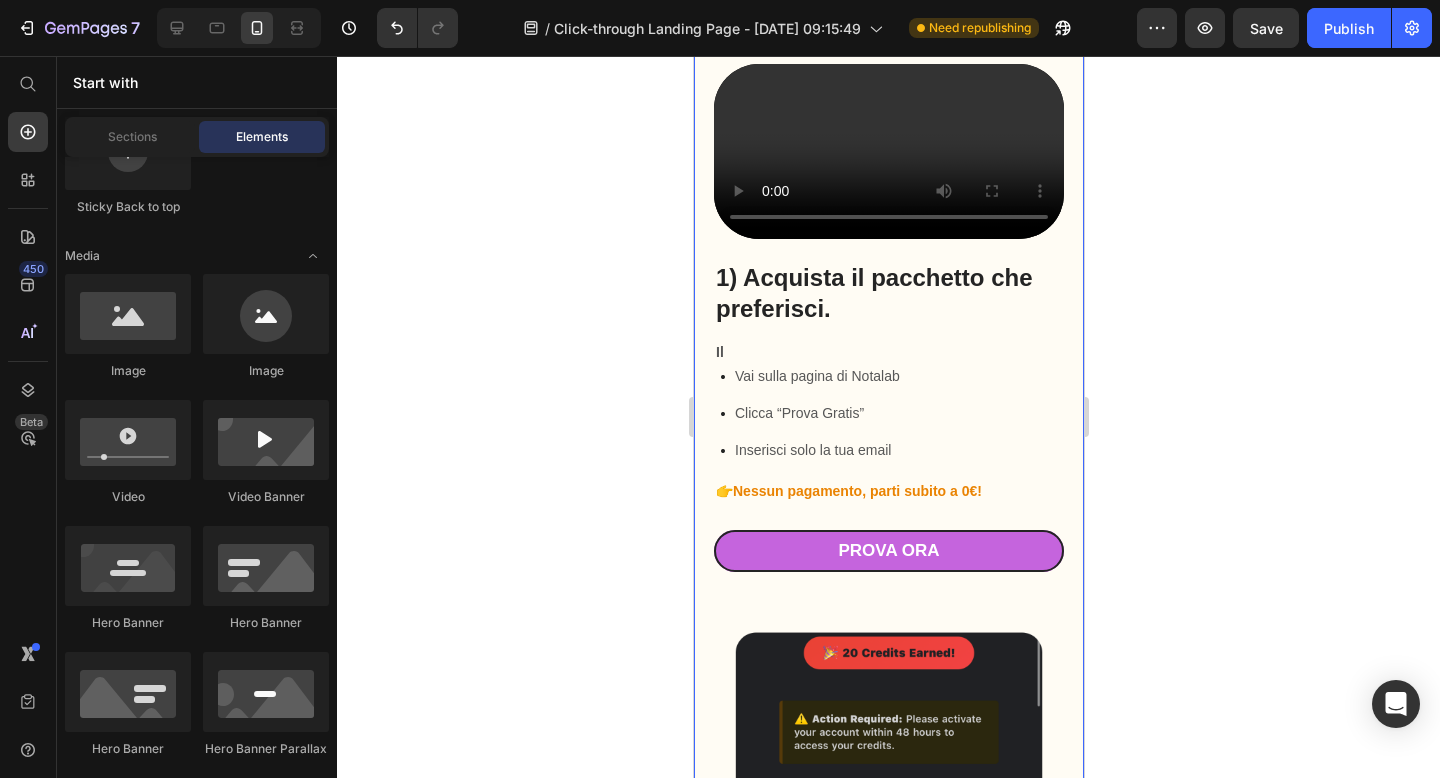 click on "1) Acquista il pacchetto che preferisci. Heading Il Text Block
Vai sulla pagina di Notalab
Clicca “Prova Gratis”
Inserisci solo la tua email Item List 👉  Nessun pagamento, parti subito a 0€! Text Block PROVA ORA Button Row Video Row 2) Controlla la tua email Heading Attiva il tuo account in 1 click. Text Block
Apri la casella di posta
Trova la mail con i tuoi 20 crediti gratis (1 canzone)
Clicca “Attiva account” e crea la password Item List 👉  In 1 minuto sei pronto a creare! Text Block PROVA ORA Button Row Image Row 3) Accedi e crea la tua canzone Heading Metti subito alla prova Notalab. Text Block
Fai login con la tua password
Se non funziona, aggiorna la pagina
Puoi entrare anche dal link nella mail Item List 👉  Inizia subito: il tuo regalo è quasi pronto! Text Block LOGIN Button Row Image Row Row Section 4" at bounding box center (888, 1046) 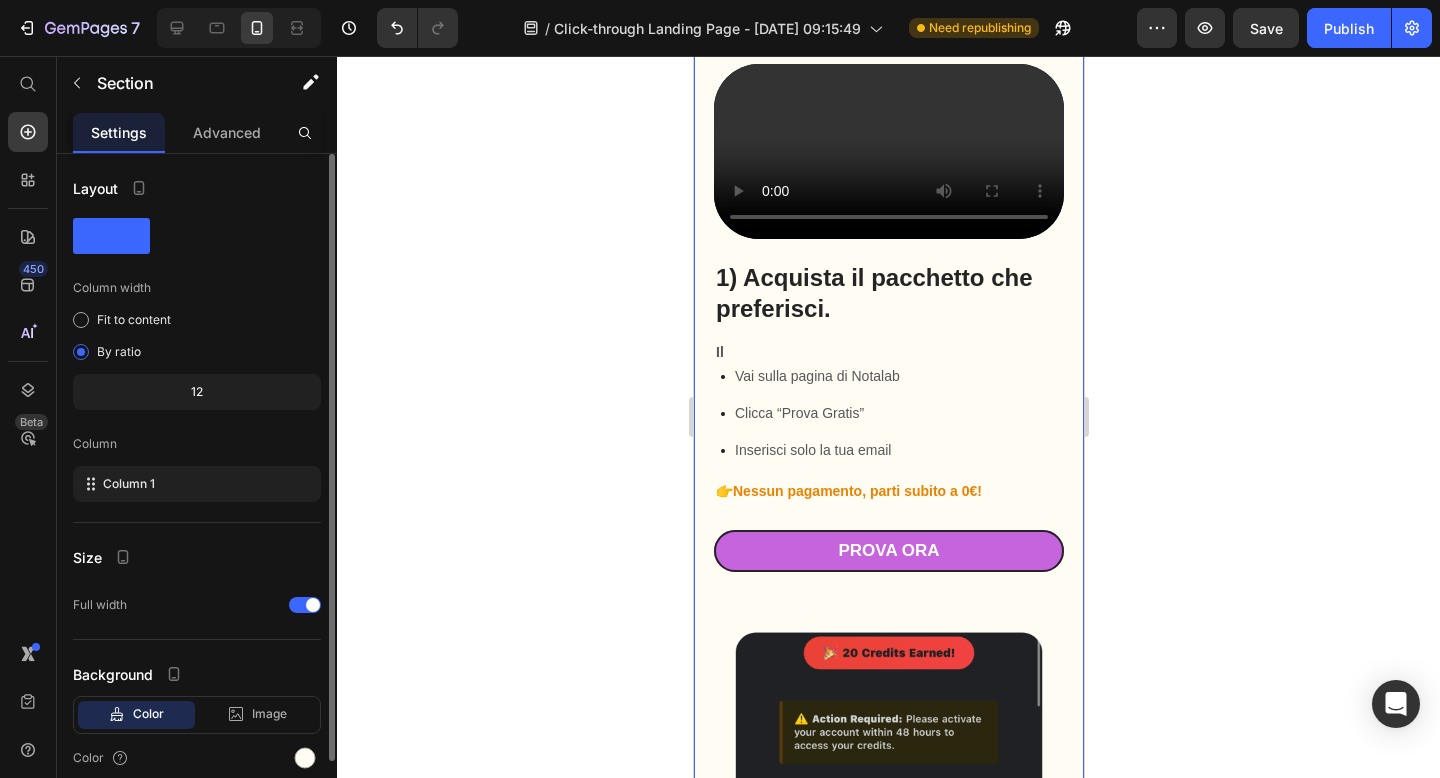 scroll, scrollTop: 83, scrollLeft: 0, axis: vertical 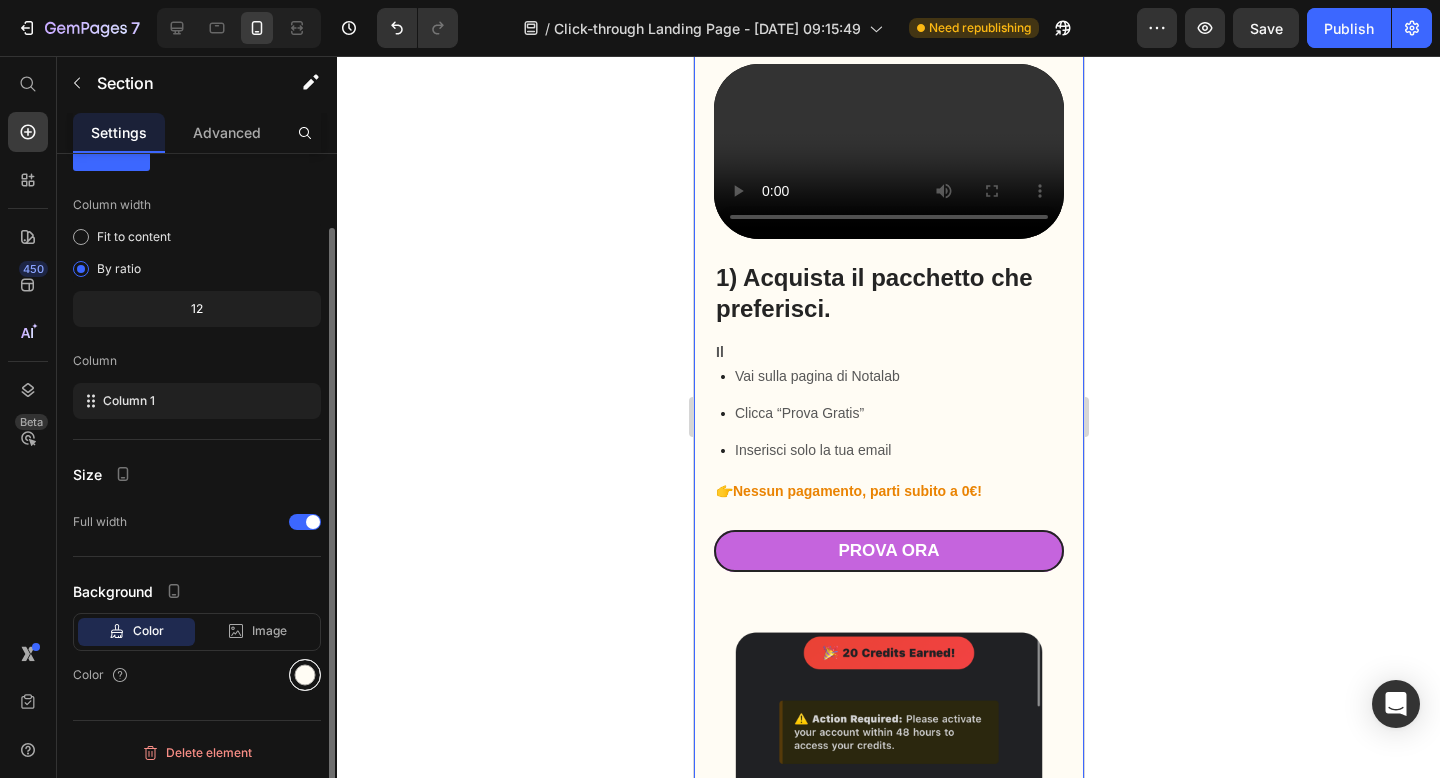 click at bounding box center (305, 675) 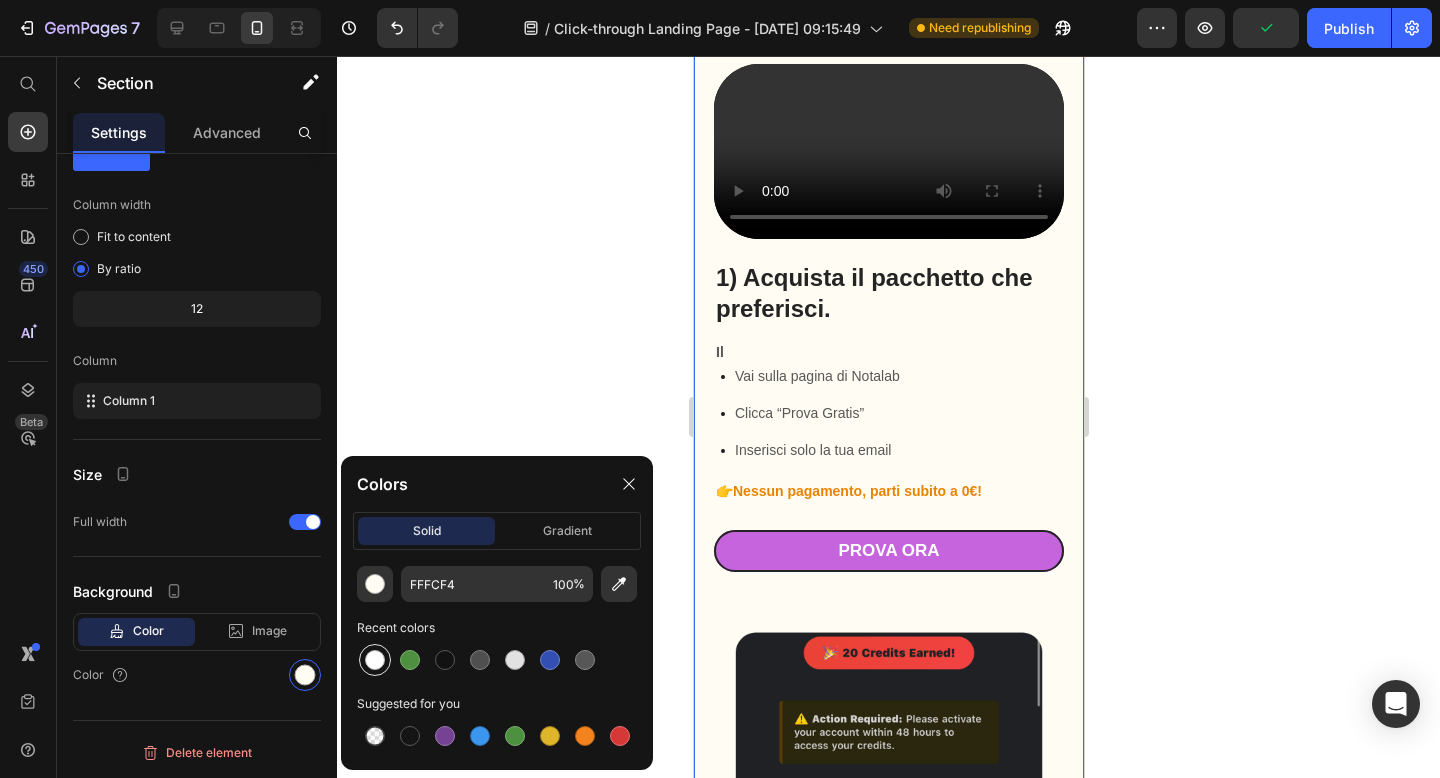 click at bounding box center (375, 660) 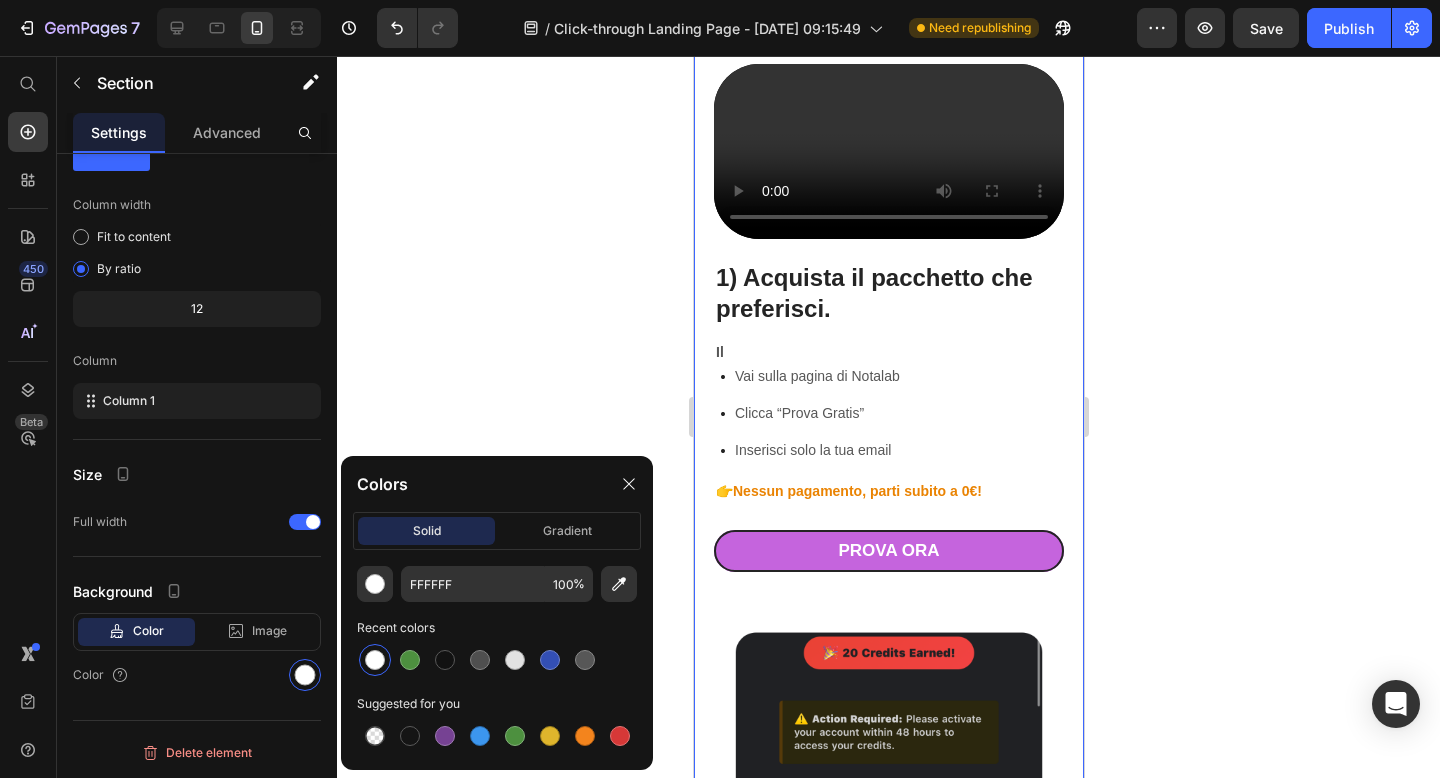 click 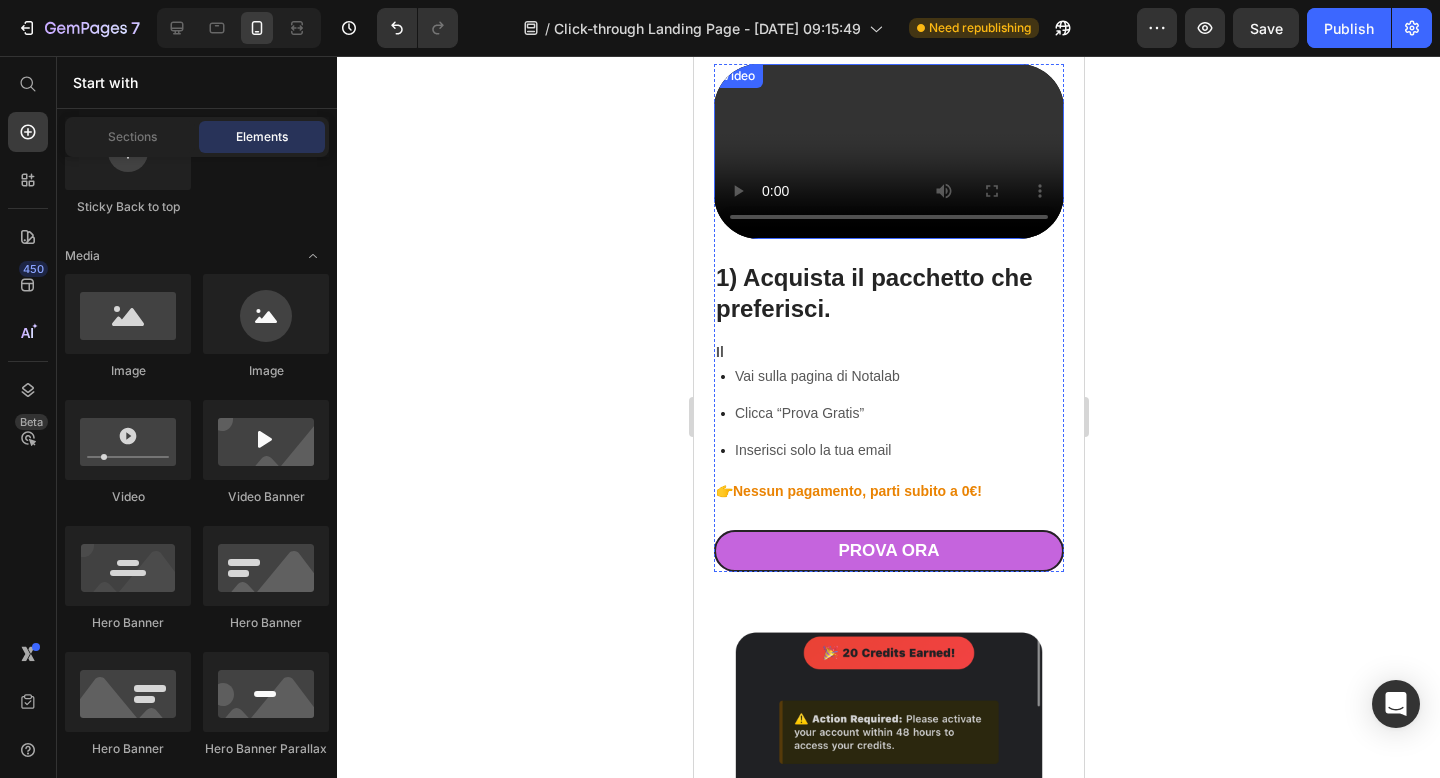 click on "Video" at bounding box center (888, 151) 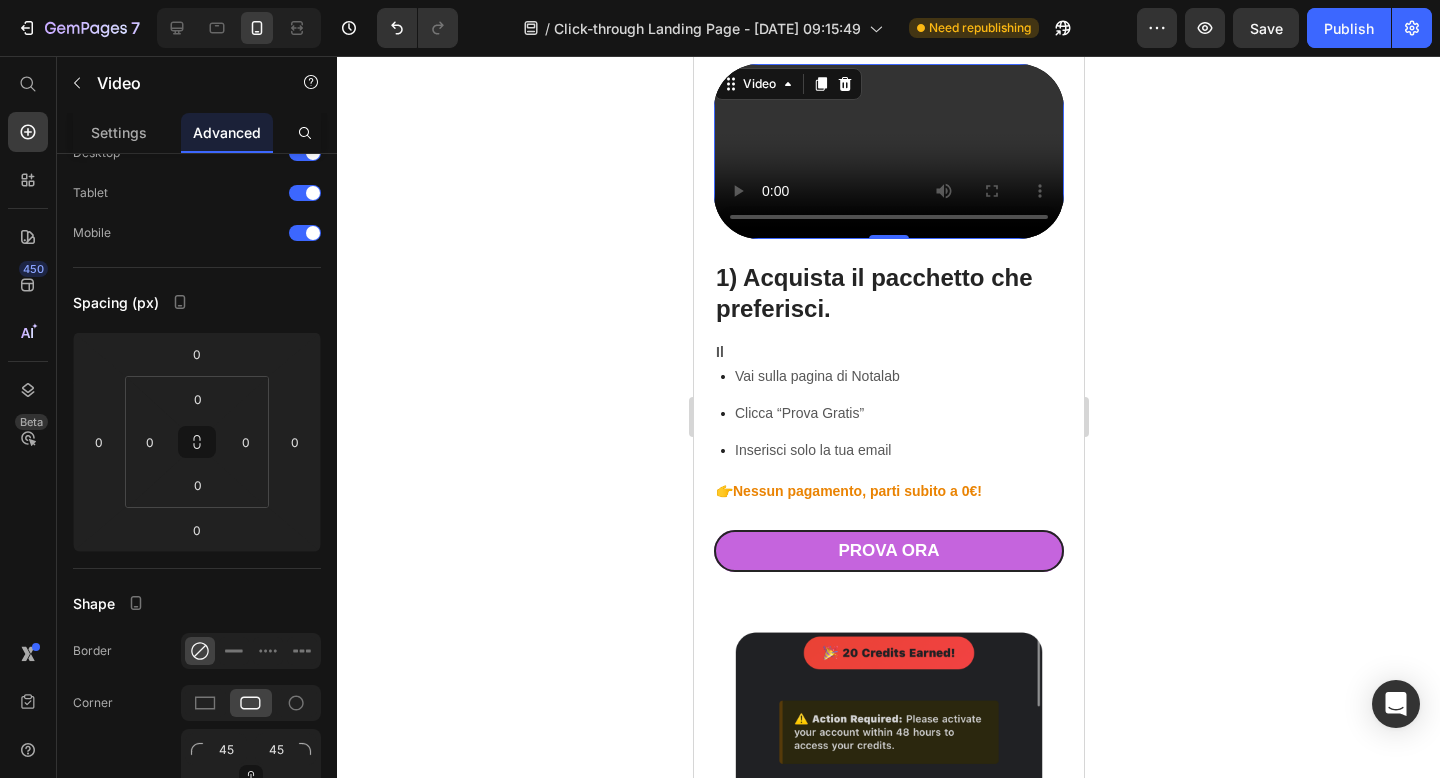 scroll, scrollTop: 0, scrollLeft: 0, axis: both 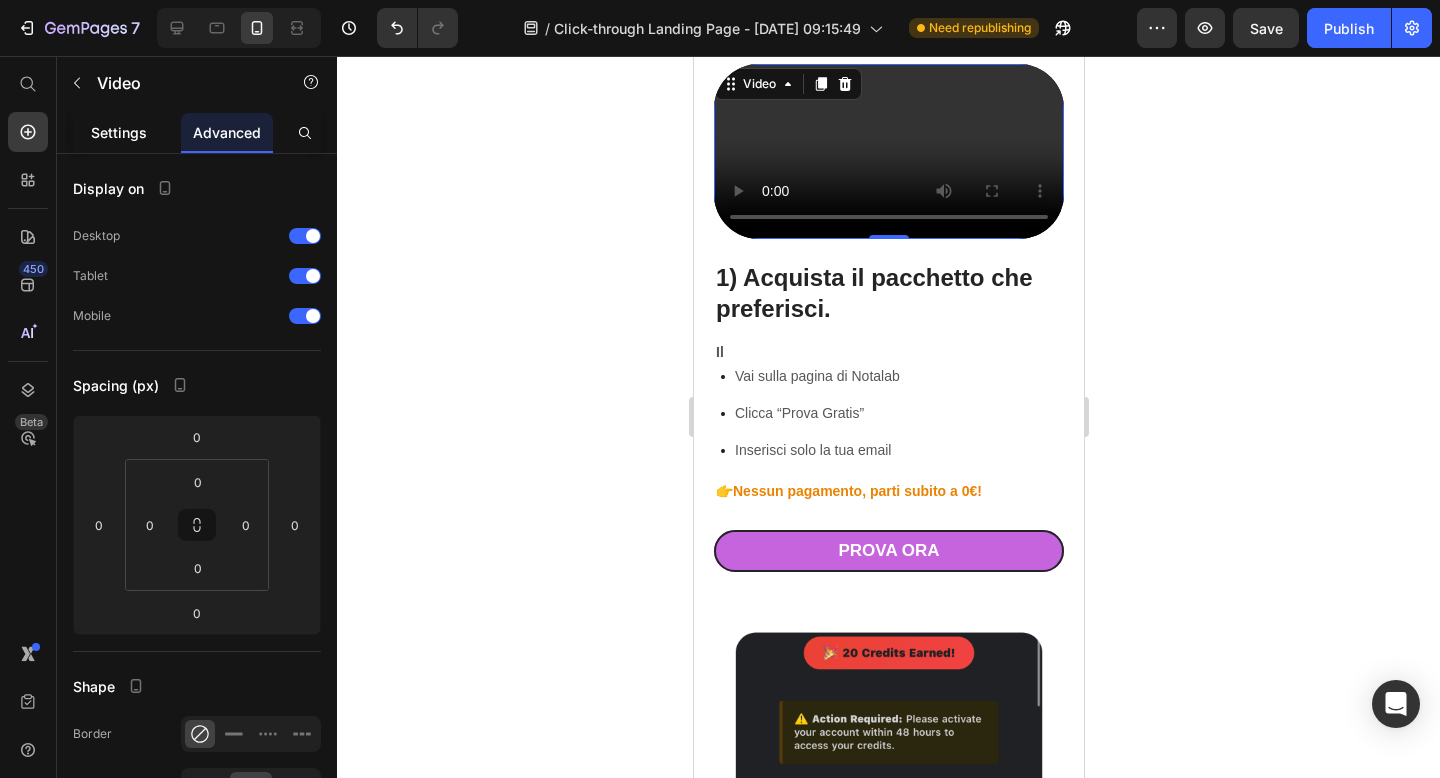 click on "Settings" at bounding box center [119, 132] 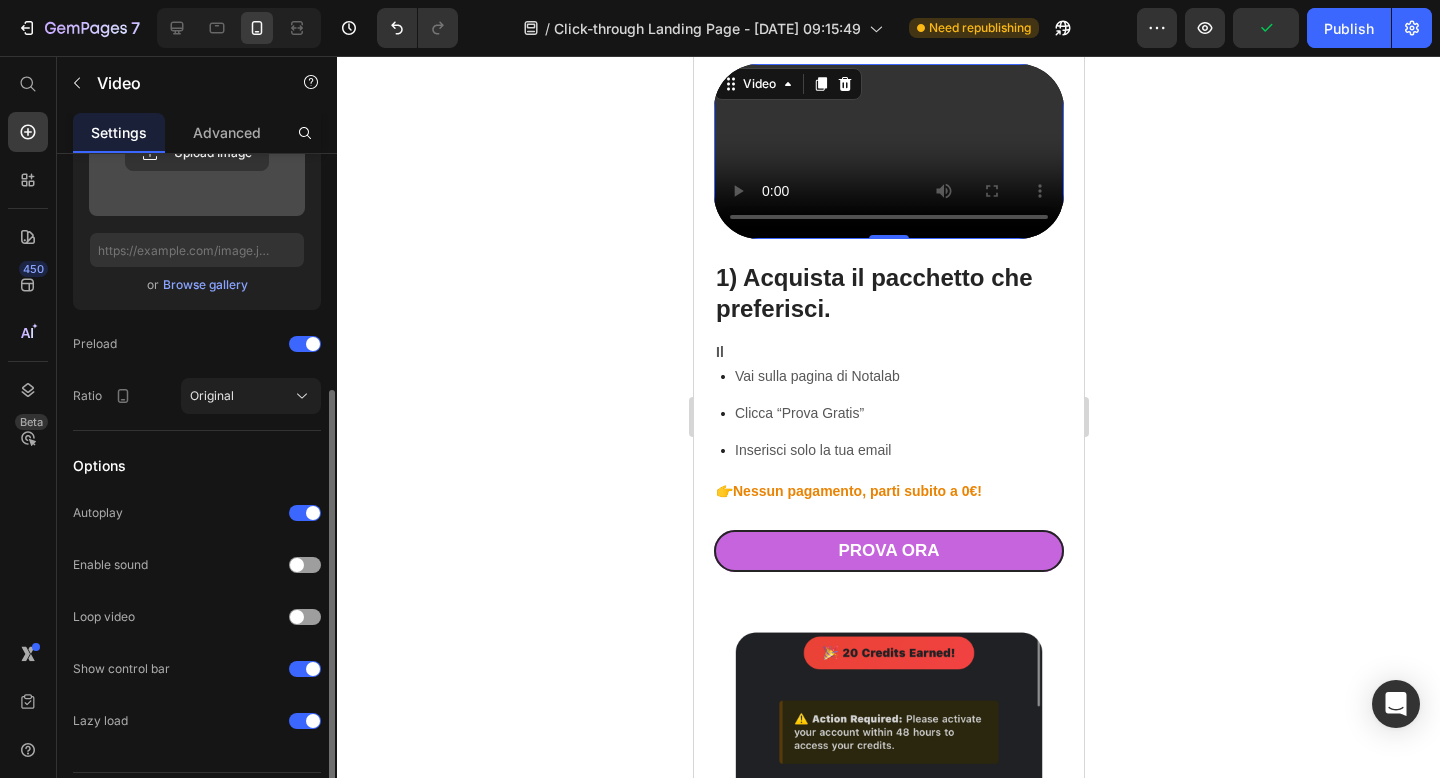 scroll, scrollTop: 404, scrollLeft: 0, axis: vertical 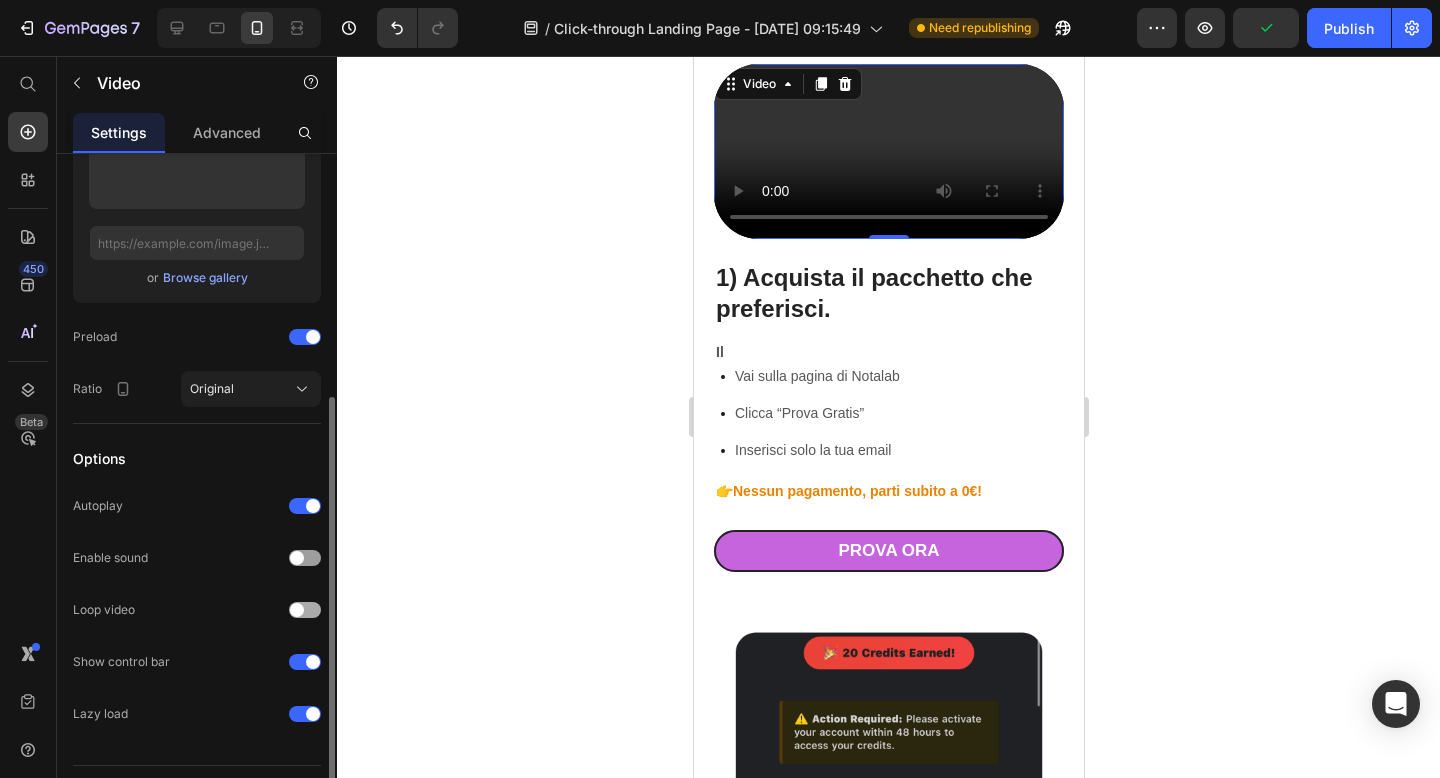 click at bounding box center [305, 610] 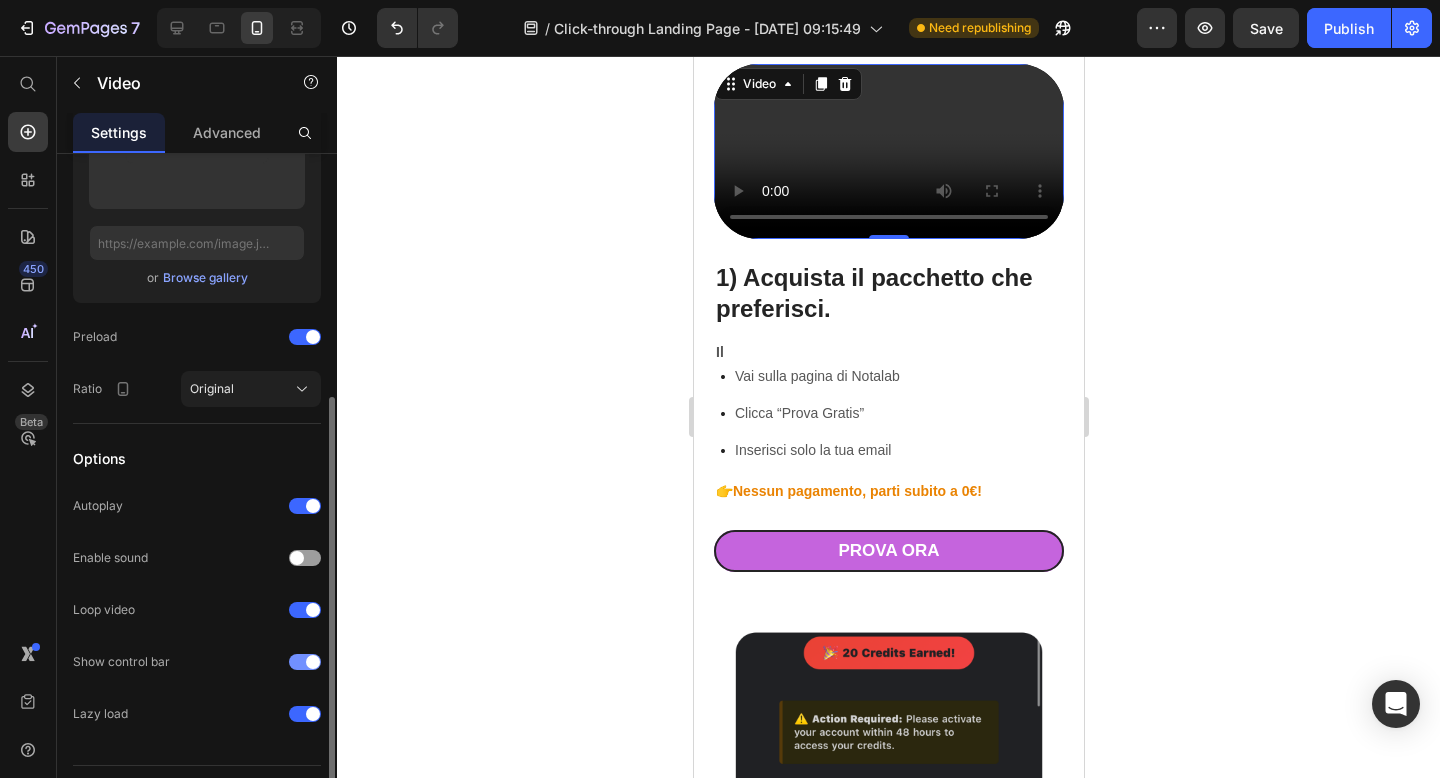click at bounding box center [305, 662] 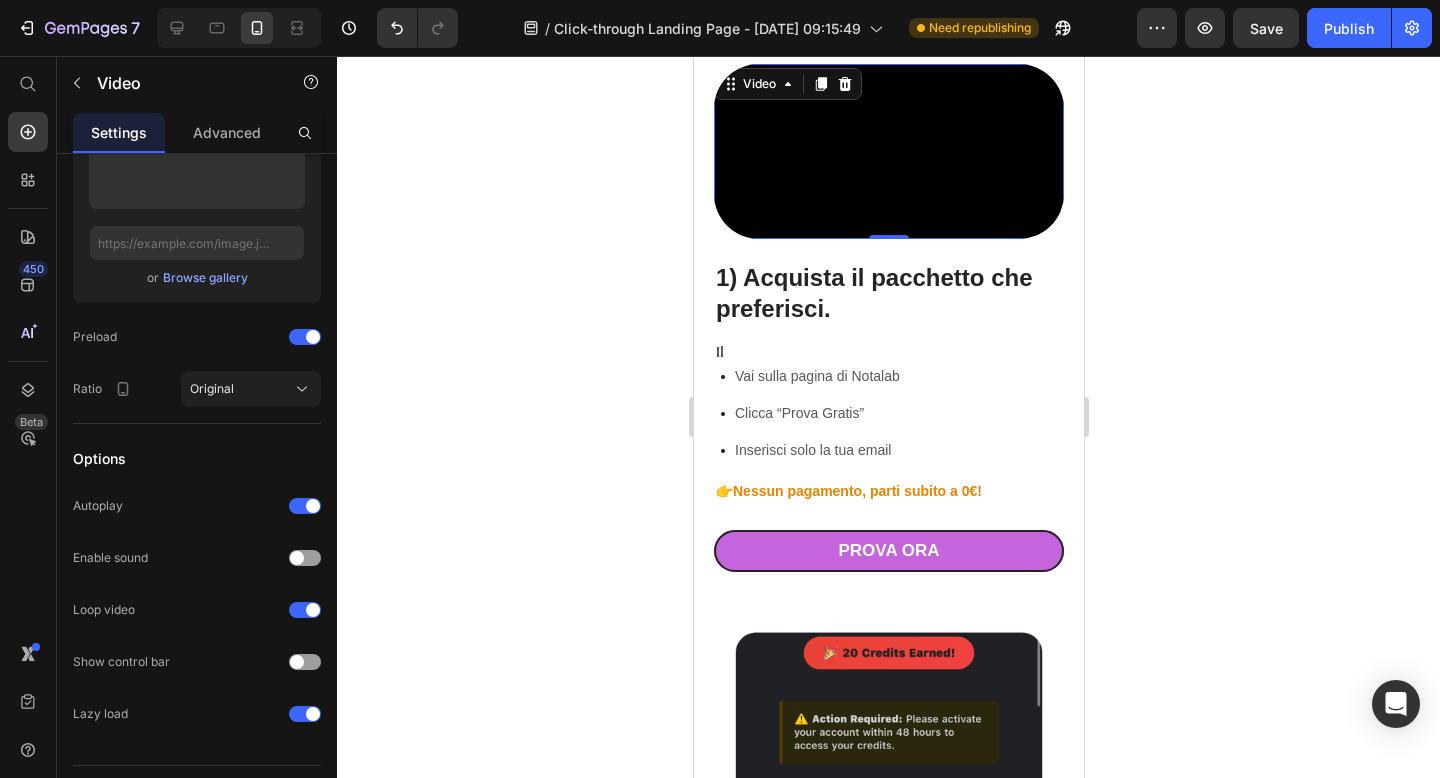 click 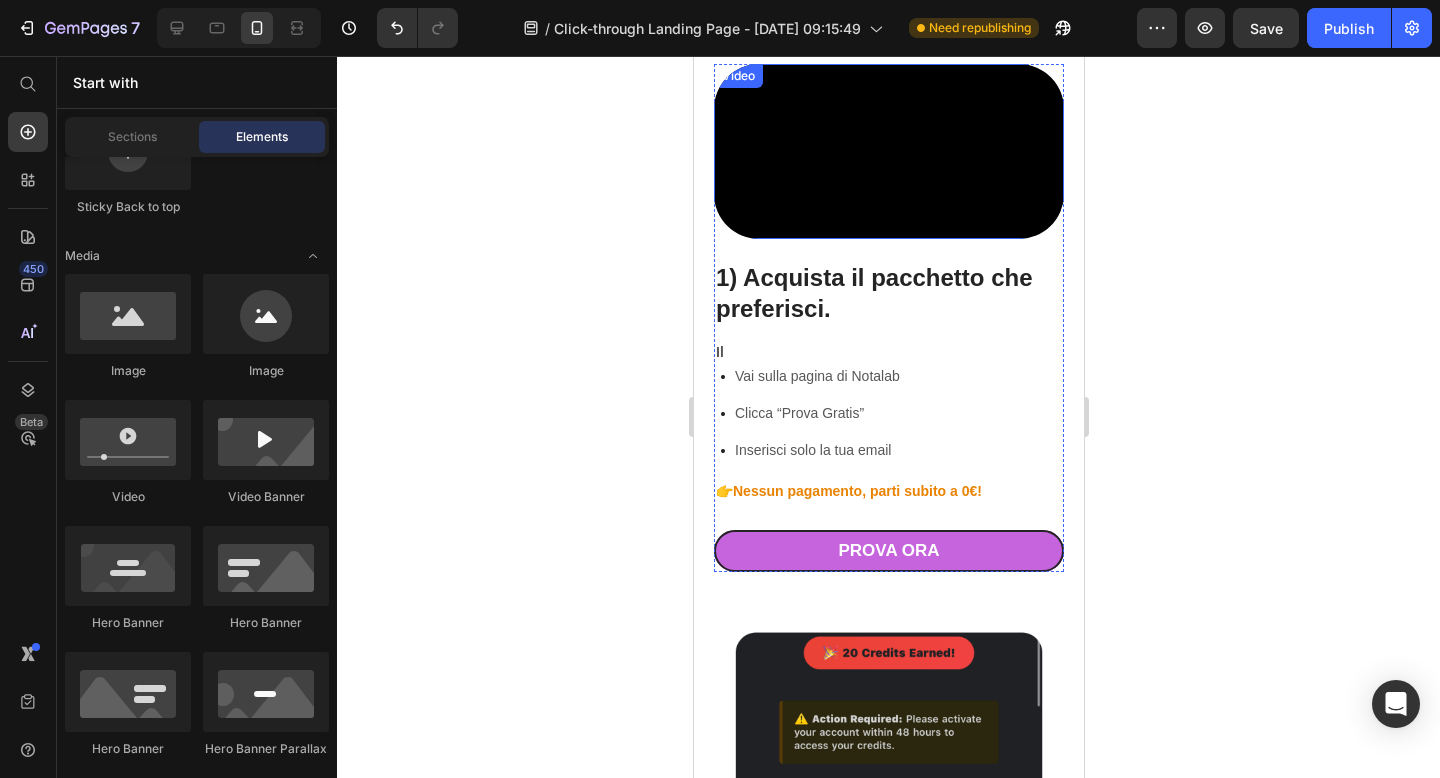 click at bounding box center [888, 151] 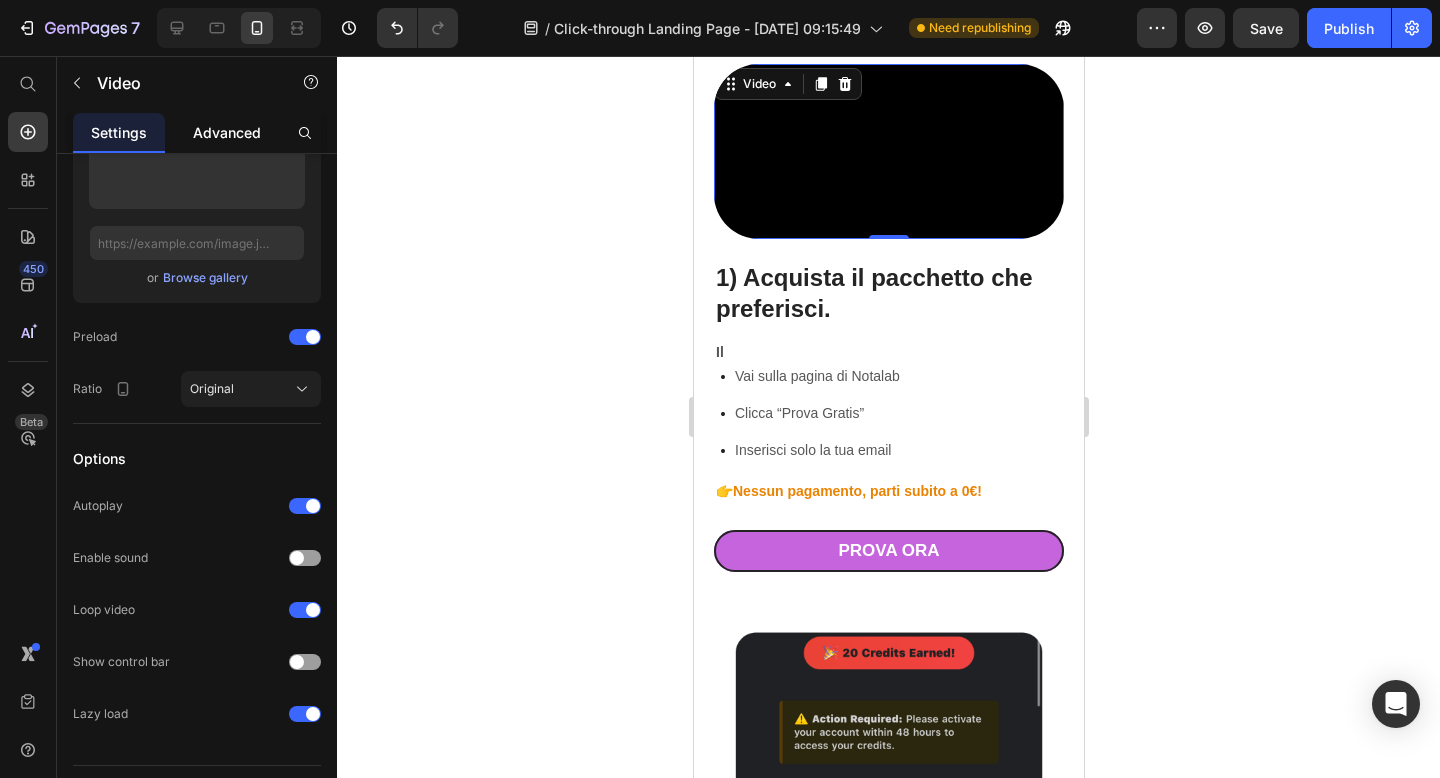 click on "Advanced" at bounding box center (227, 132) 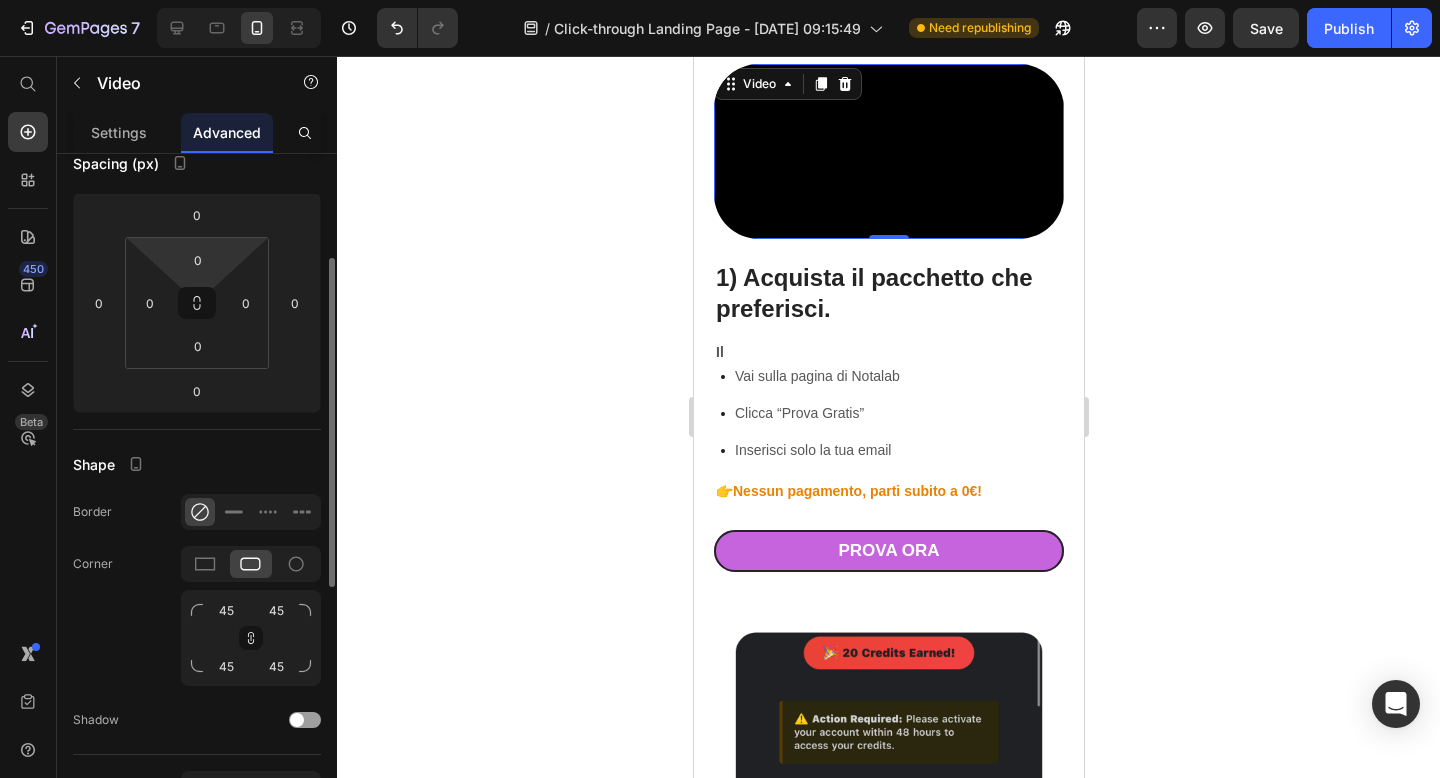 scroll, scrollTop: 223, scrollLeft: 0, axis: vertical 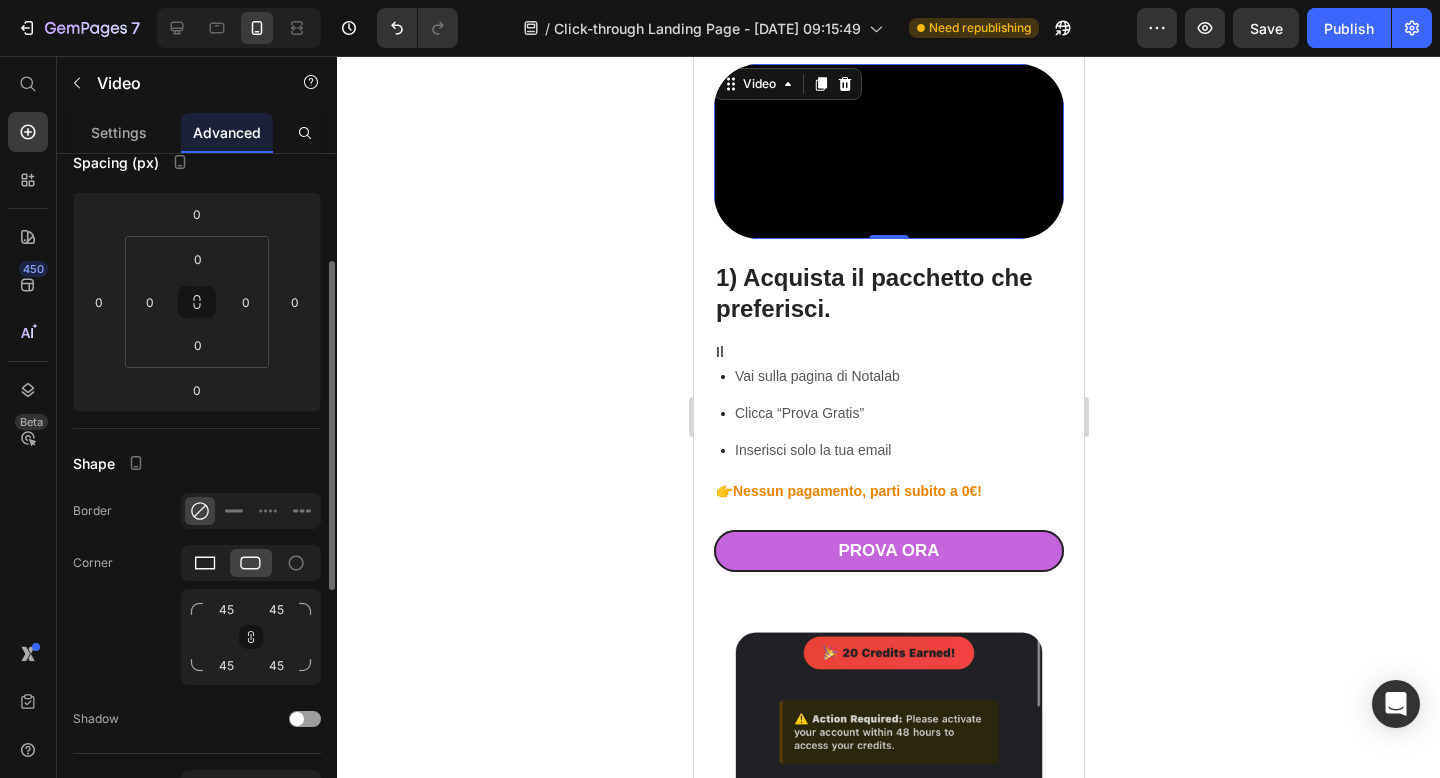 click 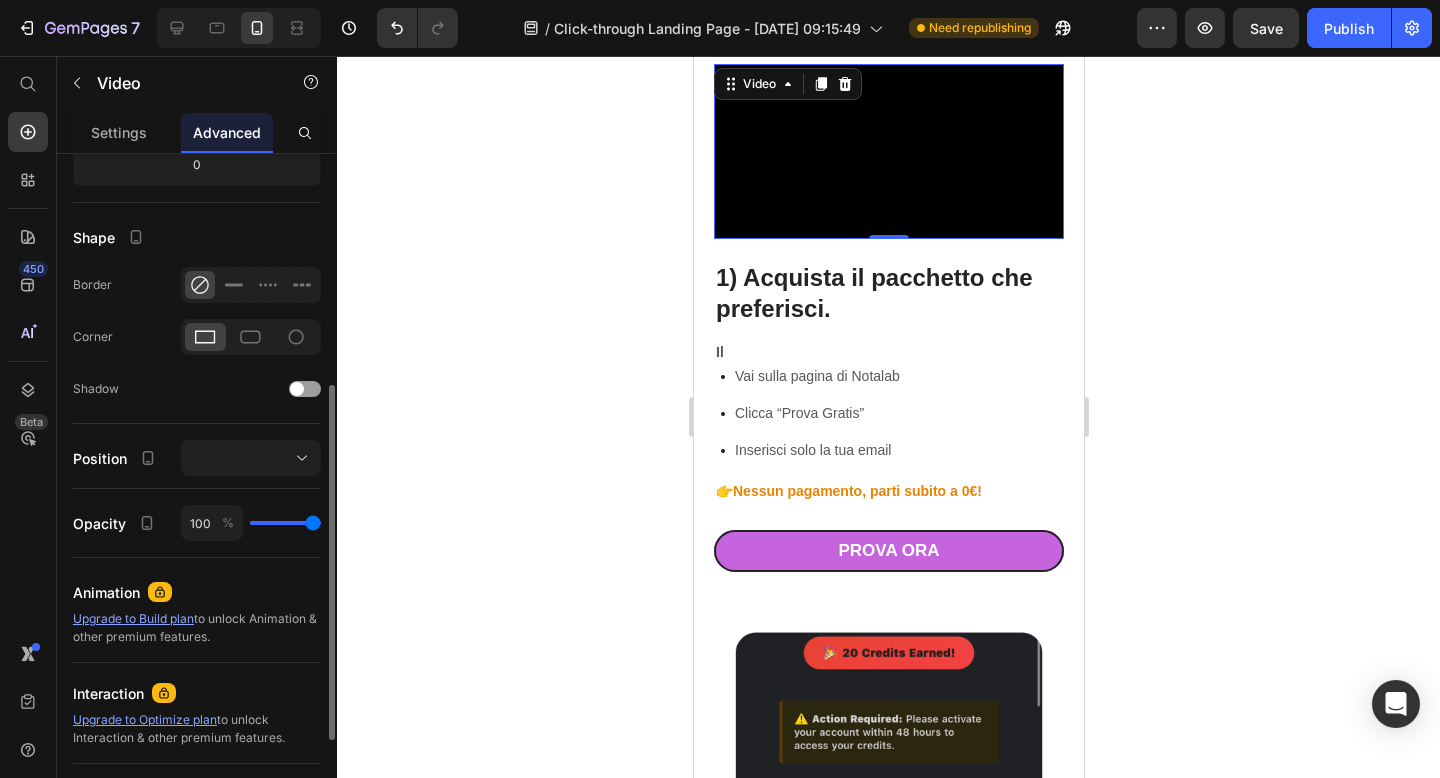 scroll, scrollTop: 451, scrollLeft: 0, axis: vertical 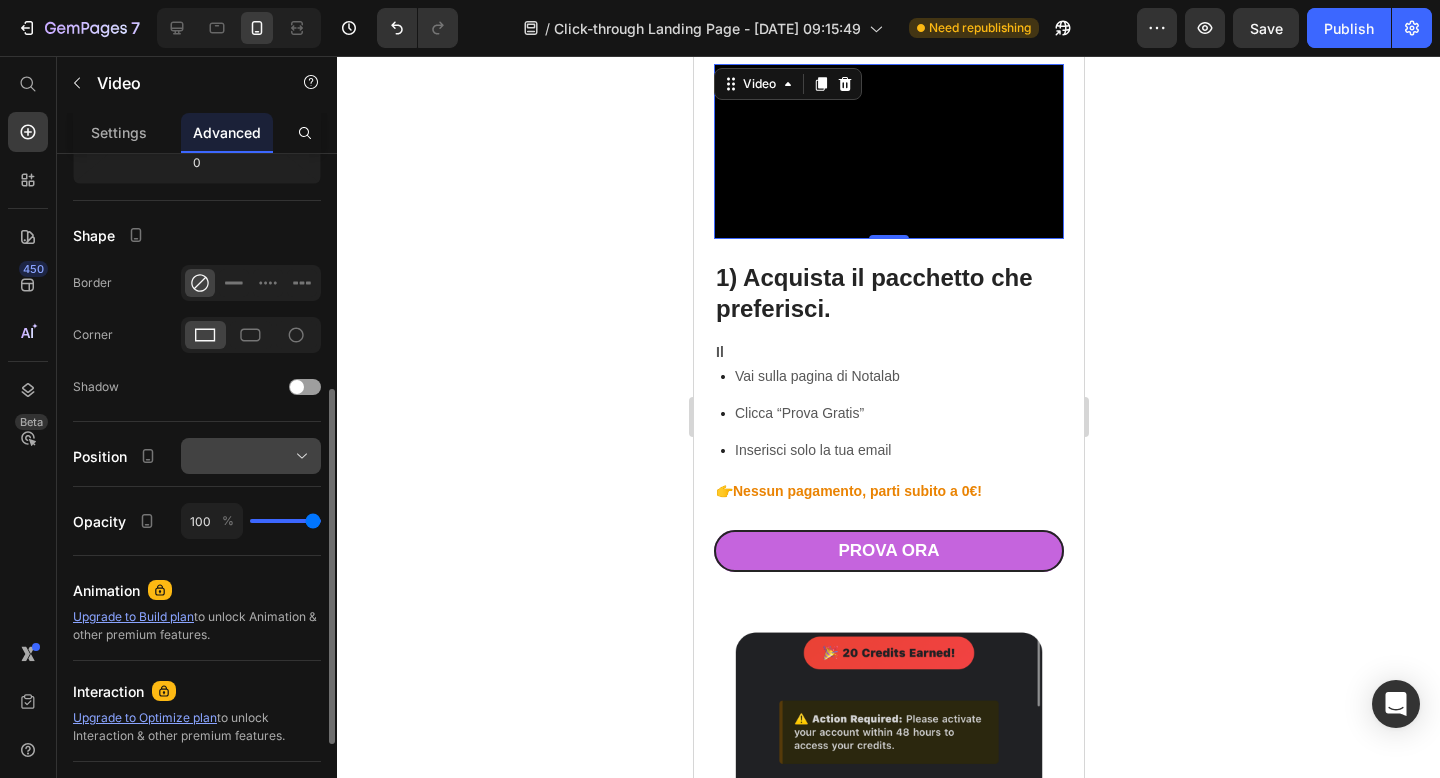 click at bounding box center (251, 456) 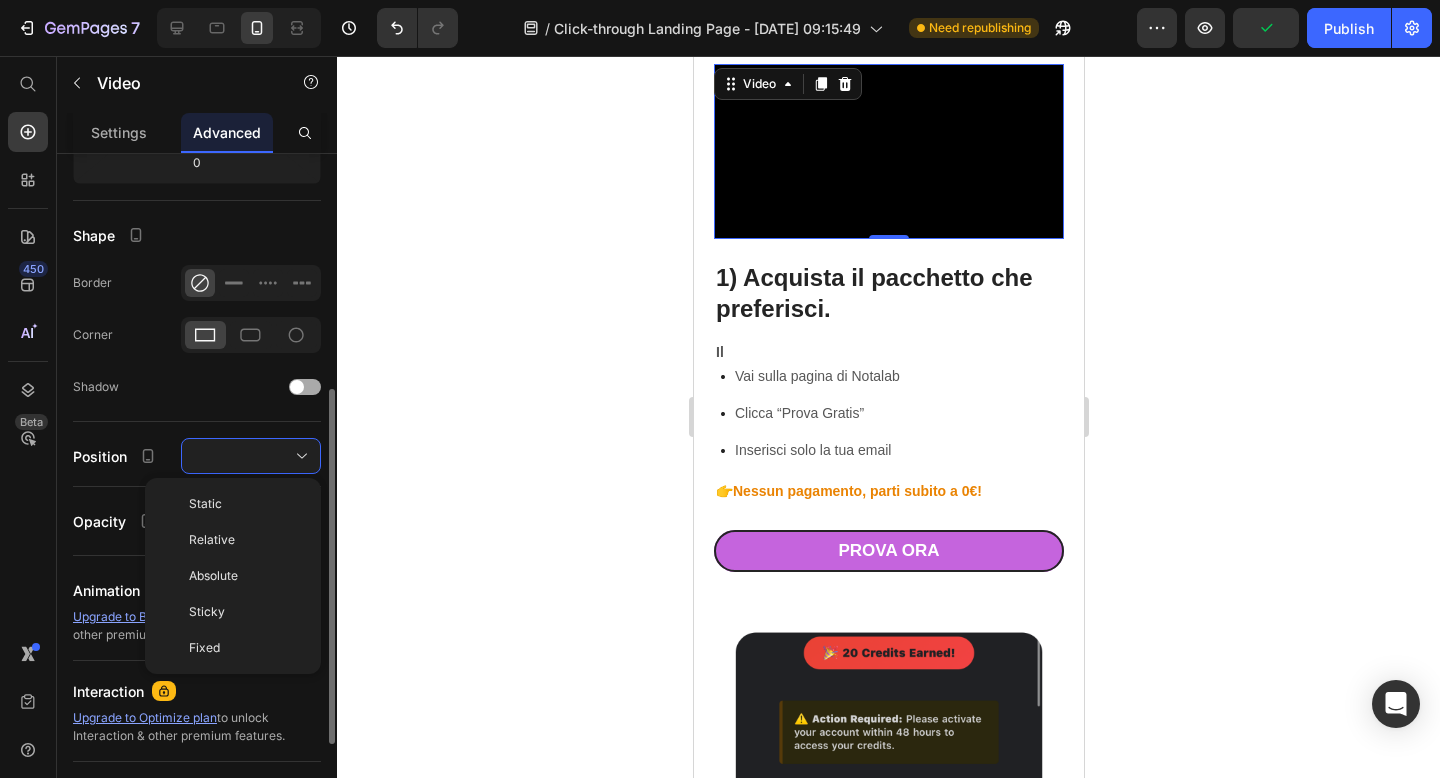 click on "Shadow" 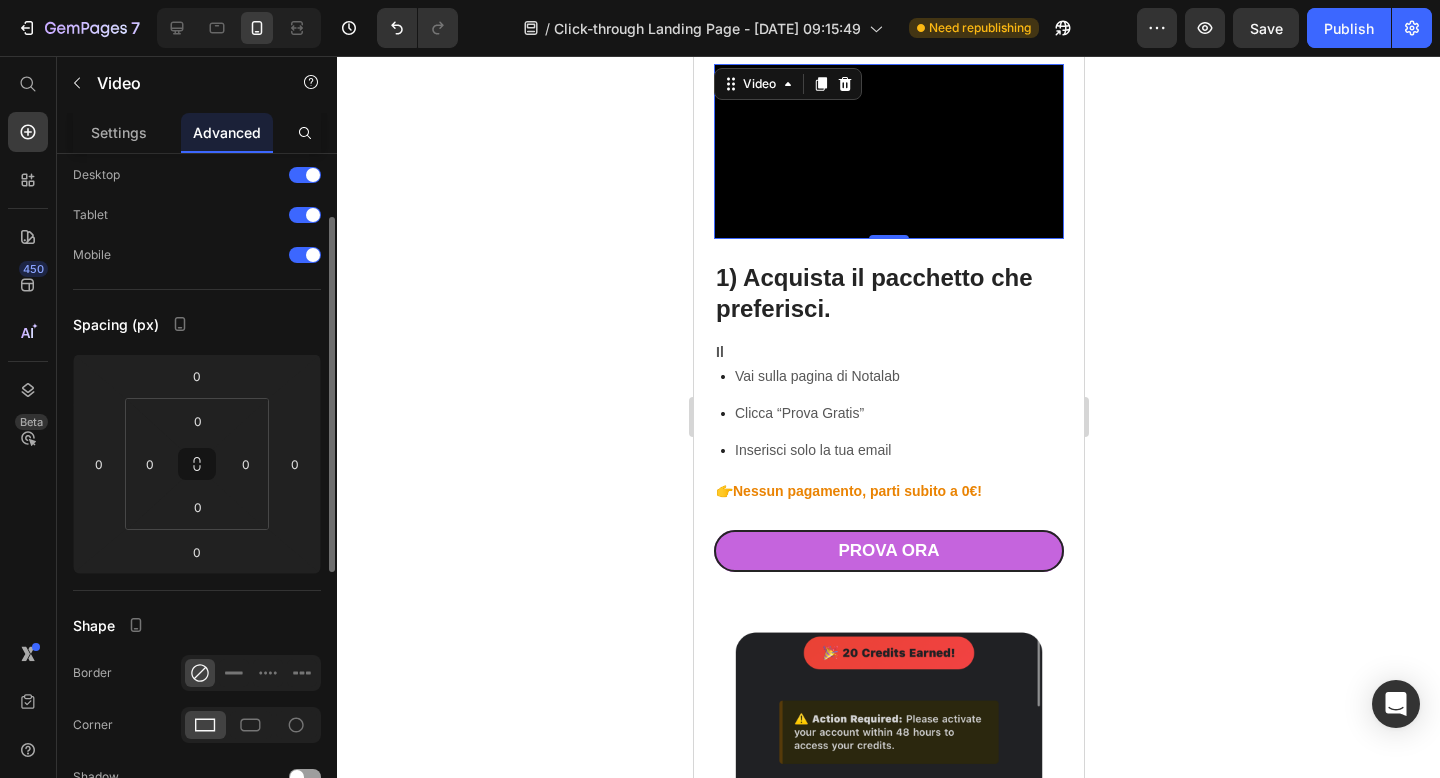 scroll, scrollTop: 0, scrollLeft: 0, axis: both 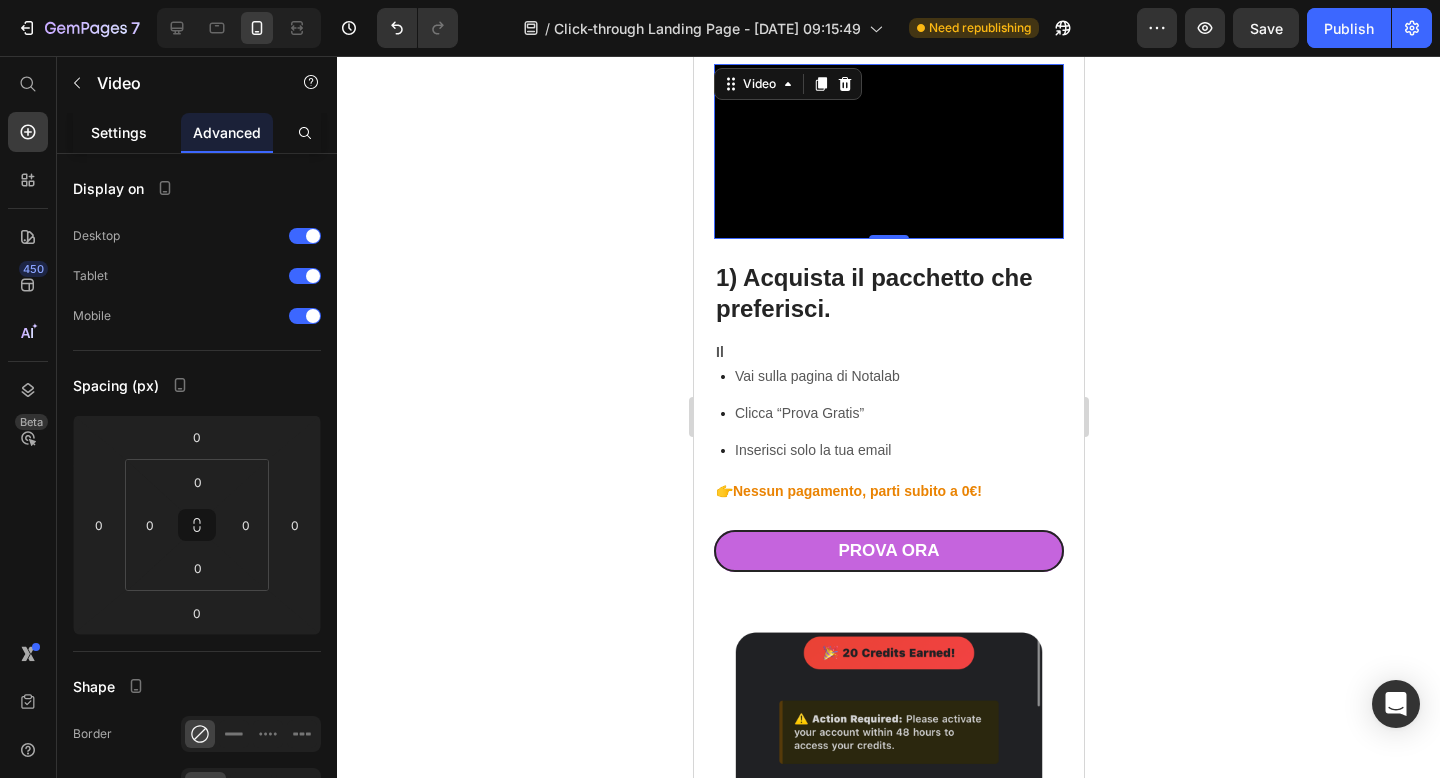 click on "Settings" at bounding box center (119, 132) 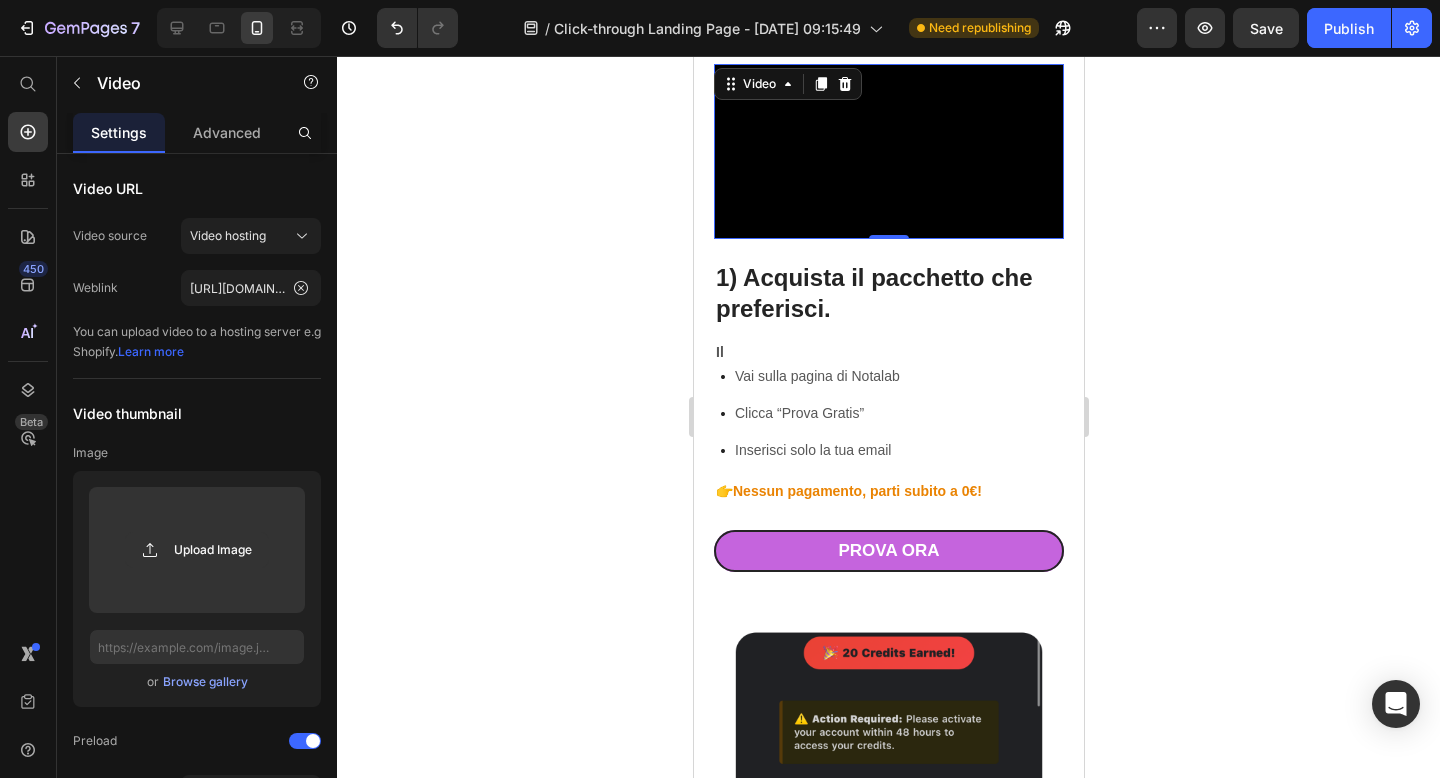 click 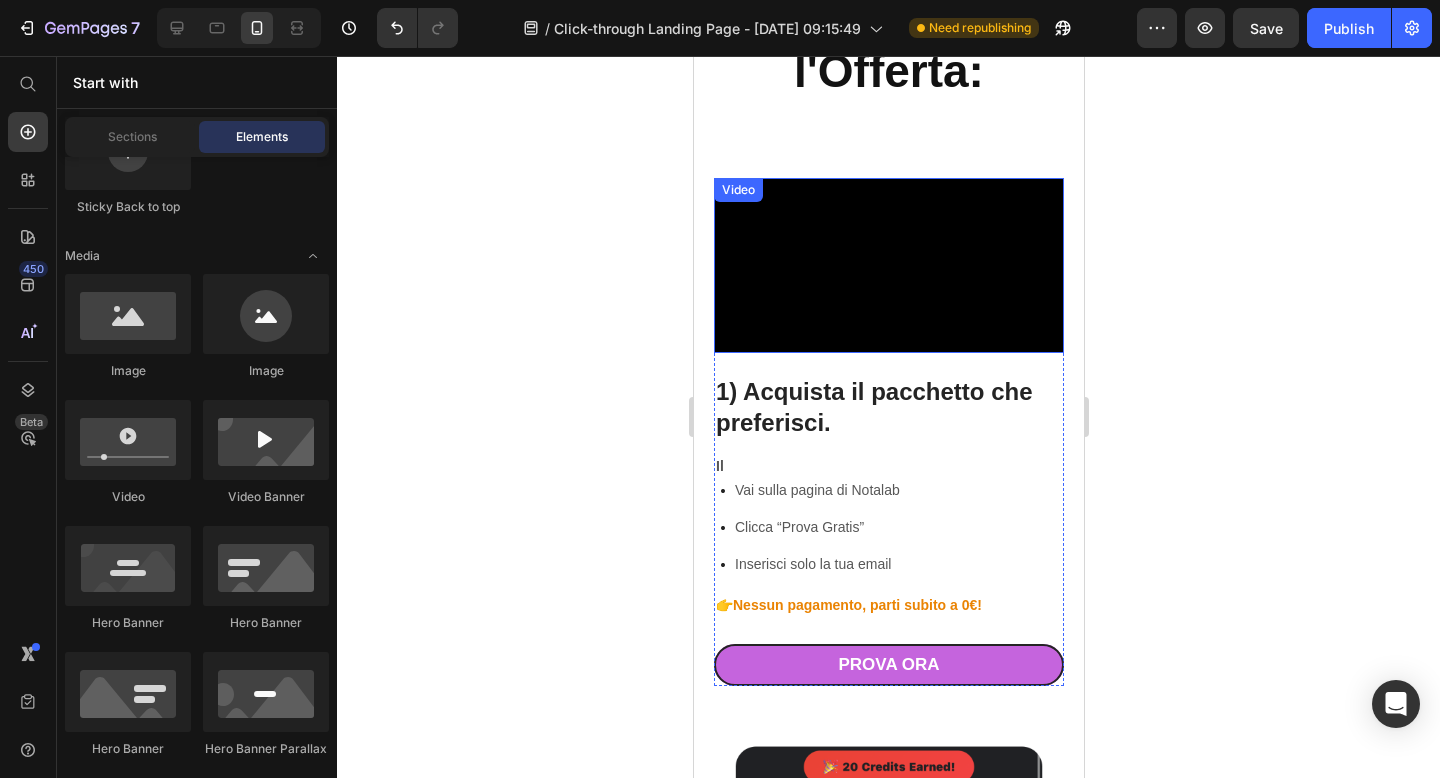 scroll, scrollTop: 1055, scrollLeft: 0, axis: vertical 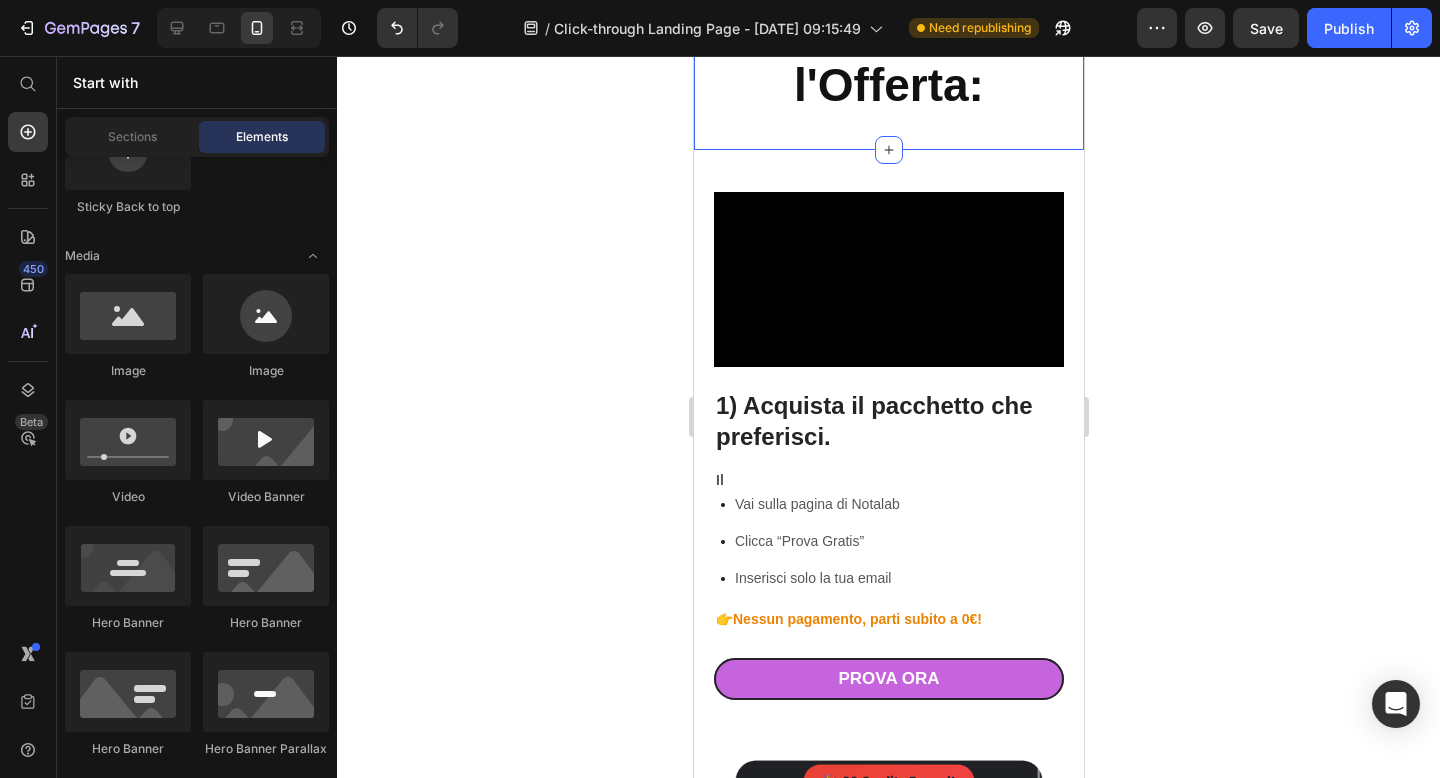 click on "Come Ricevere l'Offerta: Heading Section 3" at bounding box center (888, 57) 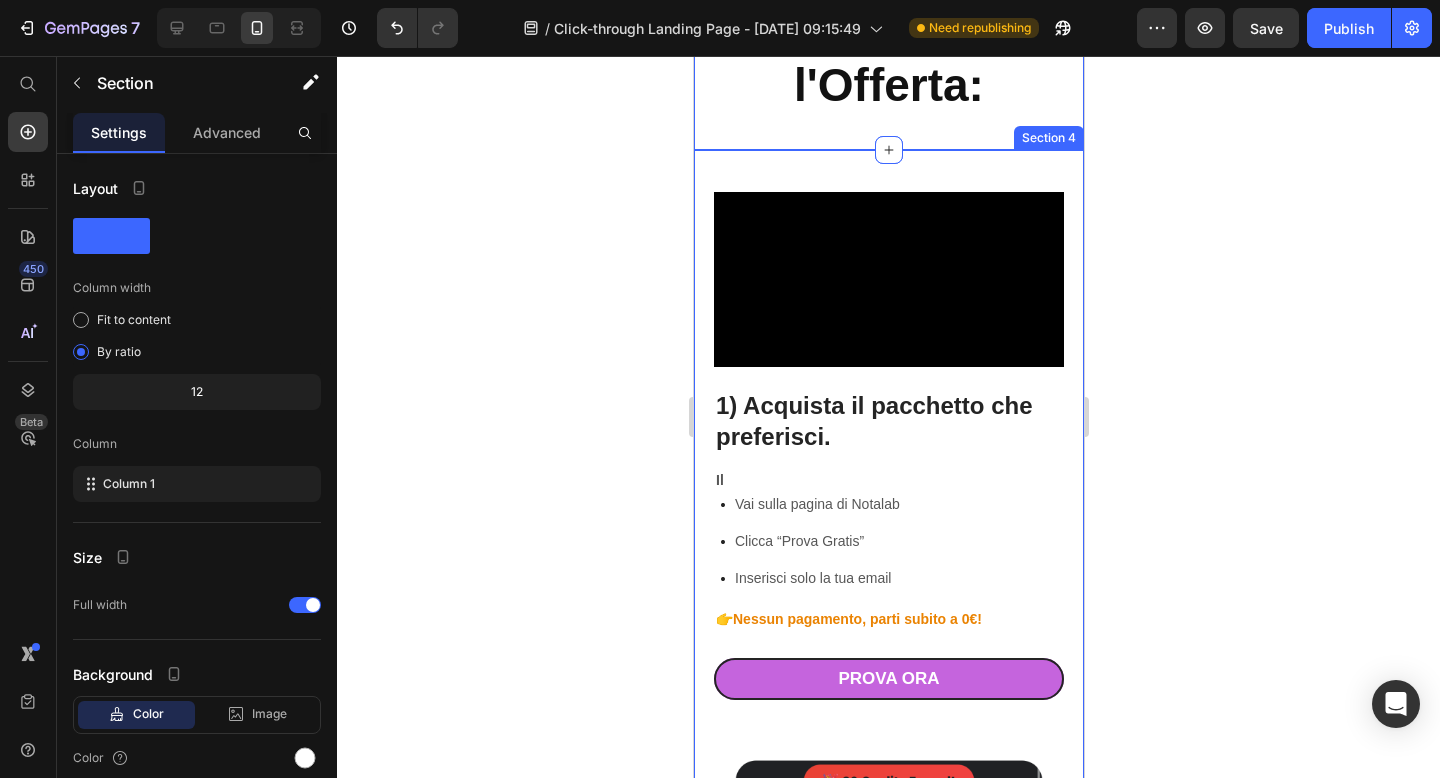 click on "1) Acquista il pacchetto che preferisci. Heading Il Text Block
Vai sulla pagina di Notalab
Clicca “Prova Gratis”
Inserisci solo la tua email Item List 👉  Nessun pagamento, parti subito a 0€! Text Block PROVA ORA Button Row Video Row 2) Controlla la tua email Heading Attiva il tuo account in 1 click. Text Block
Apri la casella di posta
Trova la mail con i tuoi 20 crediti gratis (1 canzone)
Clicca “Attiva account” e crea la password Item List 👉  In 1 minuto sei pronto a creare! Text Block PROVA ORA Button Row Image Row 3) Accedi e crea la tua canzone Heading Metti subito alla prova Notalab. Text Block
Fai login con la tua password
Se non funziona, aggiorna la pagina
Puoi entrare anche dal link nella mail Item List 👉  Inizia subito: il tuo regalo è quasi pronto! Text Block LOGIN Button Row Image Row Row Section 4" at bounding box center (888, 1174) 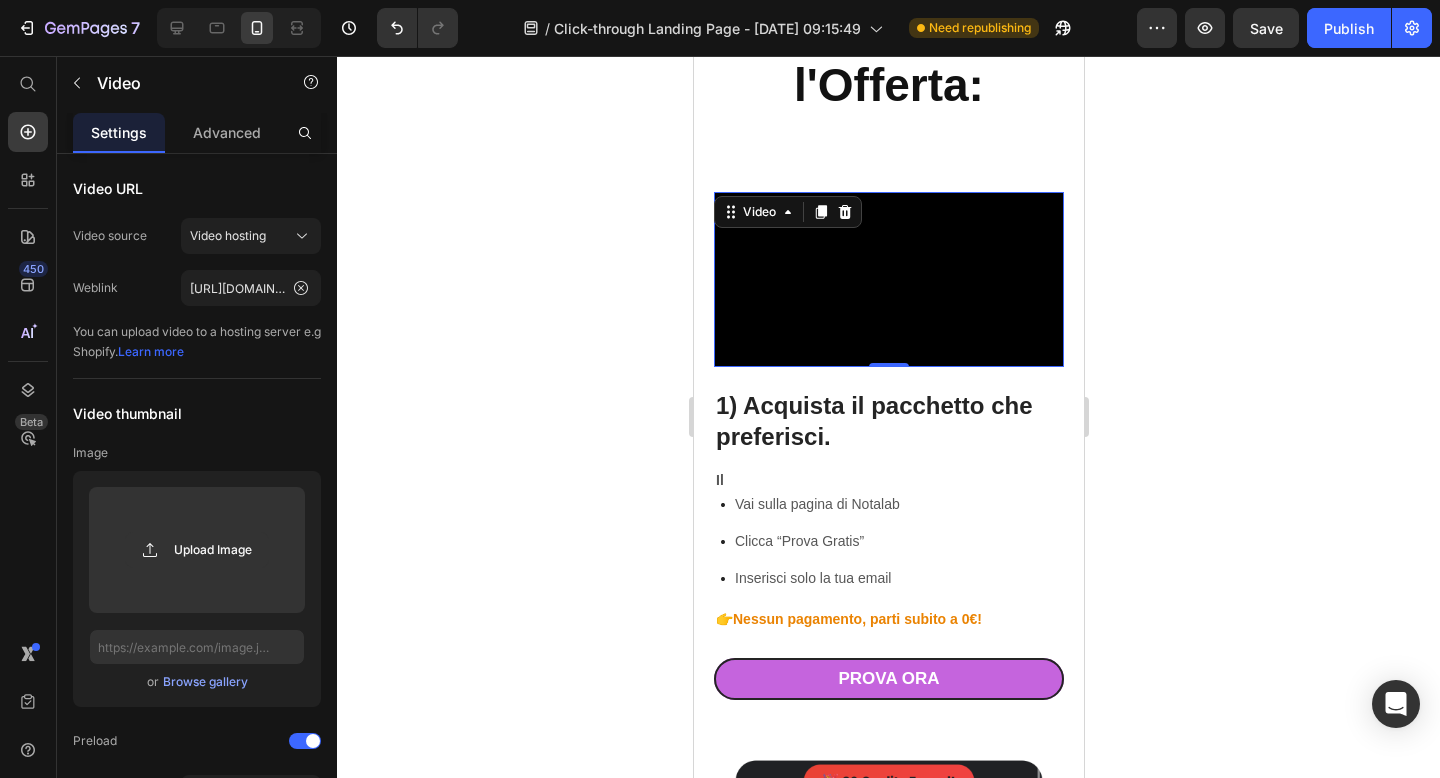click at bounding box center (888, 279) 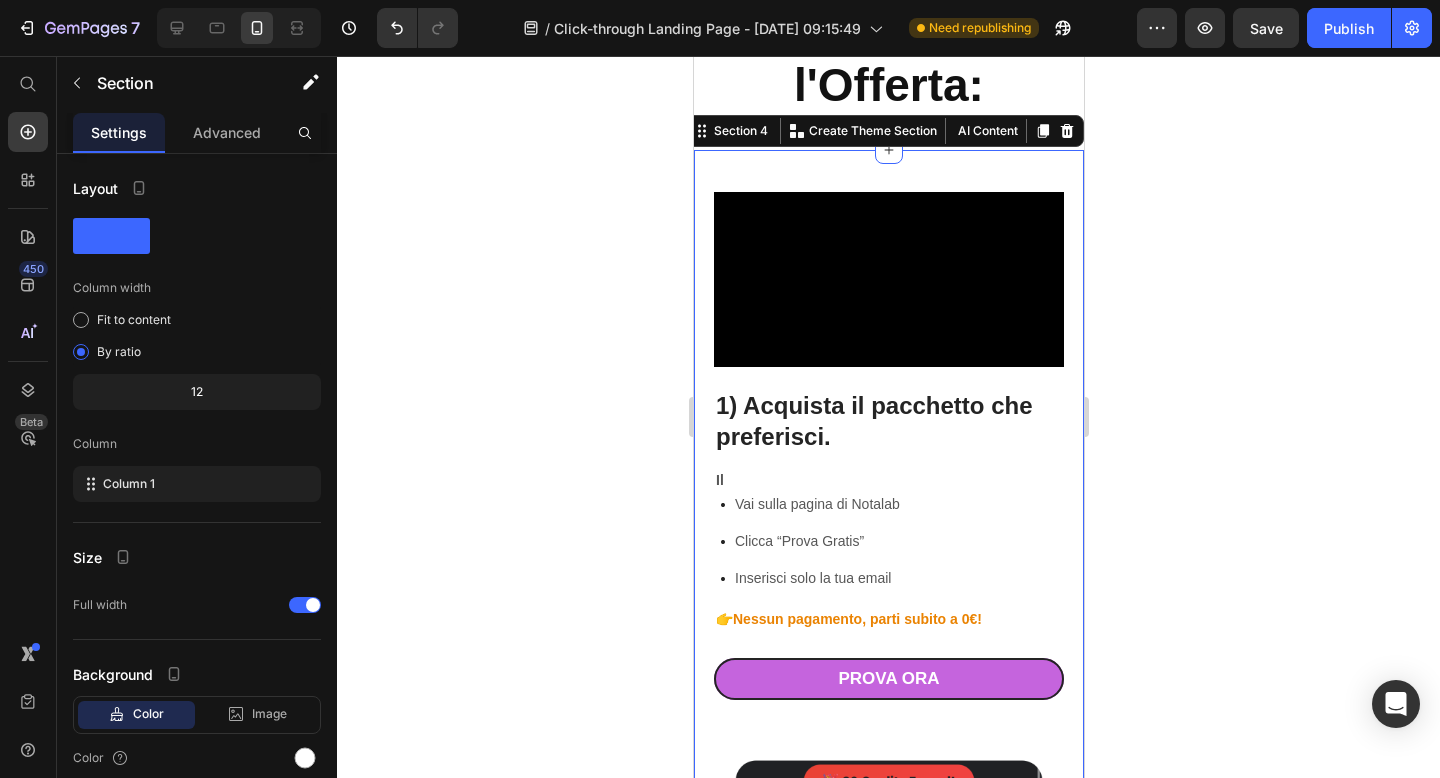click on "1) Acquista il pacchetto che preferisci. Heading Il Text Block
Vai sulla pagina di Notalab
Clicca “Prova Gratis”
Inserisci solo la tua email Item List 👉  Nessun pagamento, parti subito a 0€! Text Block PROVA ORA Button Row Video Row 2) Controlla la tua email Heading Attiva il tuo account in 1 click. Text Block
Apri la casella di posta
Trova la mail con i tuoi 20 crediti gratis (1 canzone)
Clicca “Attiva account” e crea la password Item List 👉  In 1 minuto sei pronto a creare! Text Block PROVA ORA Button Row Image Row 3) Accedi e crea la tua canzone Heading Metti subito alla prova Notalab. Text Block
Fai login con la tua password
Se non funziona, aggiorna la pagina
Puoi entrare anche dal link nella mail Item List 👉  Inizia subito: il tuo regalo è quasi pronto! Text Block LOGIN Button Row Image Row Row Section 4   You can create reusable sections Create Theme Section AI Content Write with GemAI What would you like to describe here? Tone and Voice Product" at bounding box center [888, 1174] 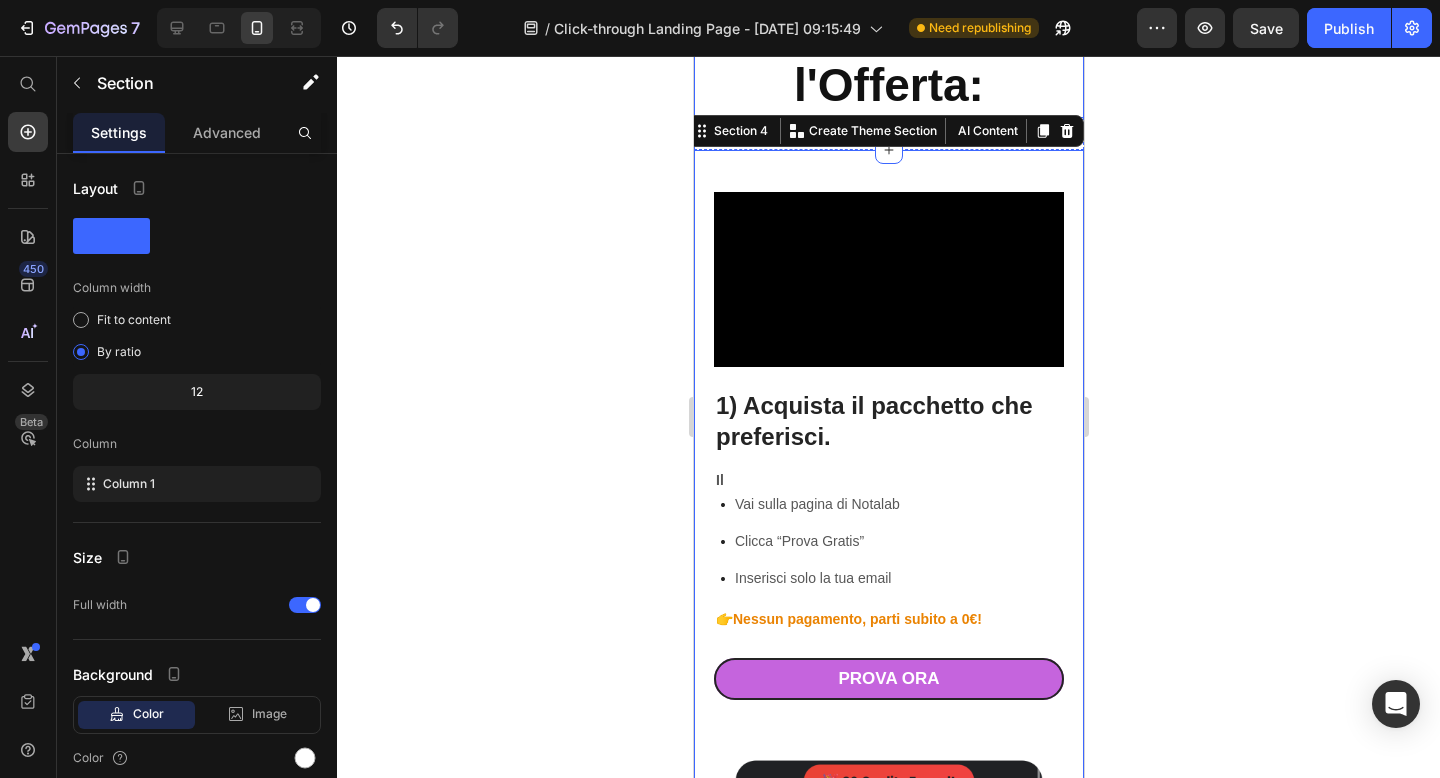 click on "Come Ricevere l'Offerta:" at bounding box center (888, 57) 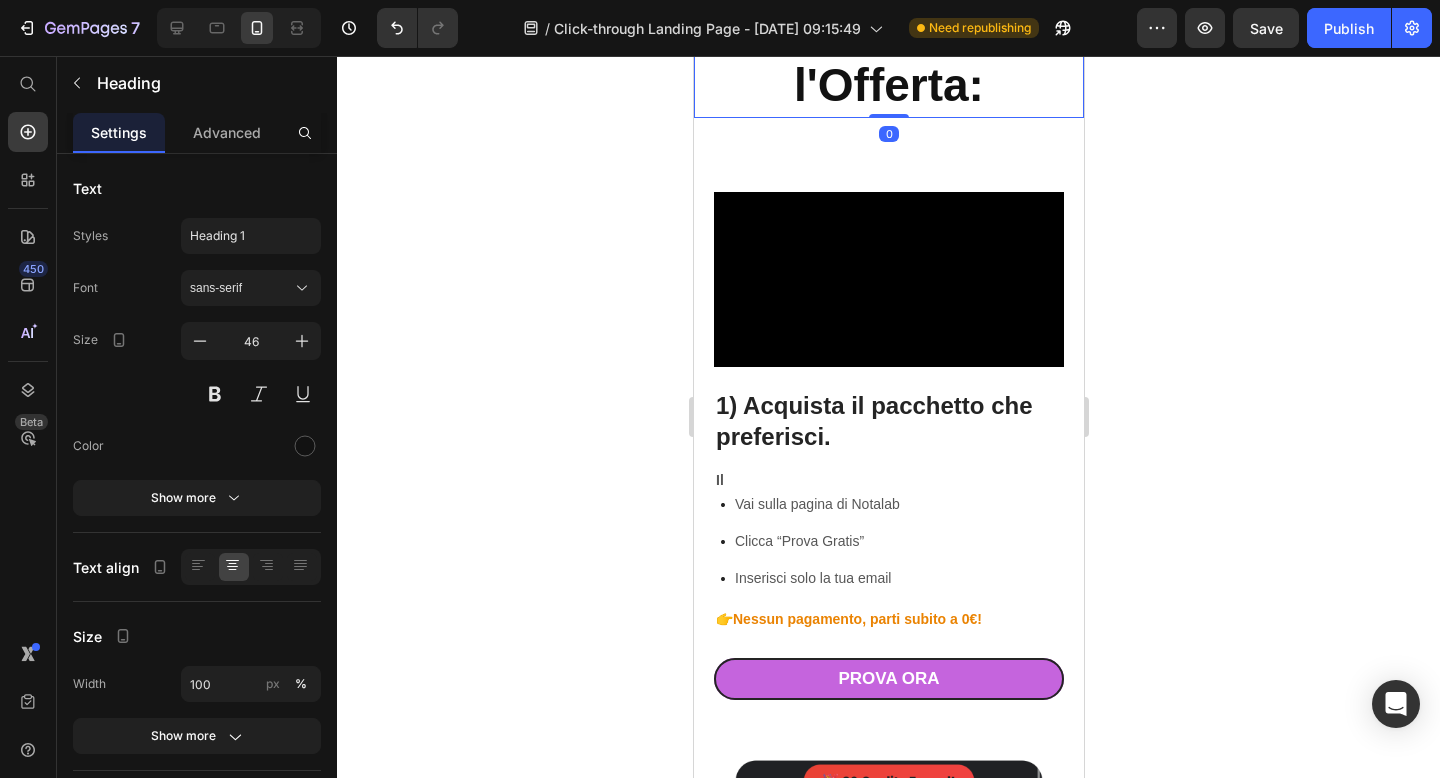 drag, startPoint x: 885, startPoint y: 230, endPoint x: 883, endPoint y: 198, distance: 32.06244 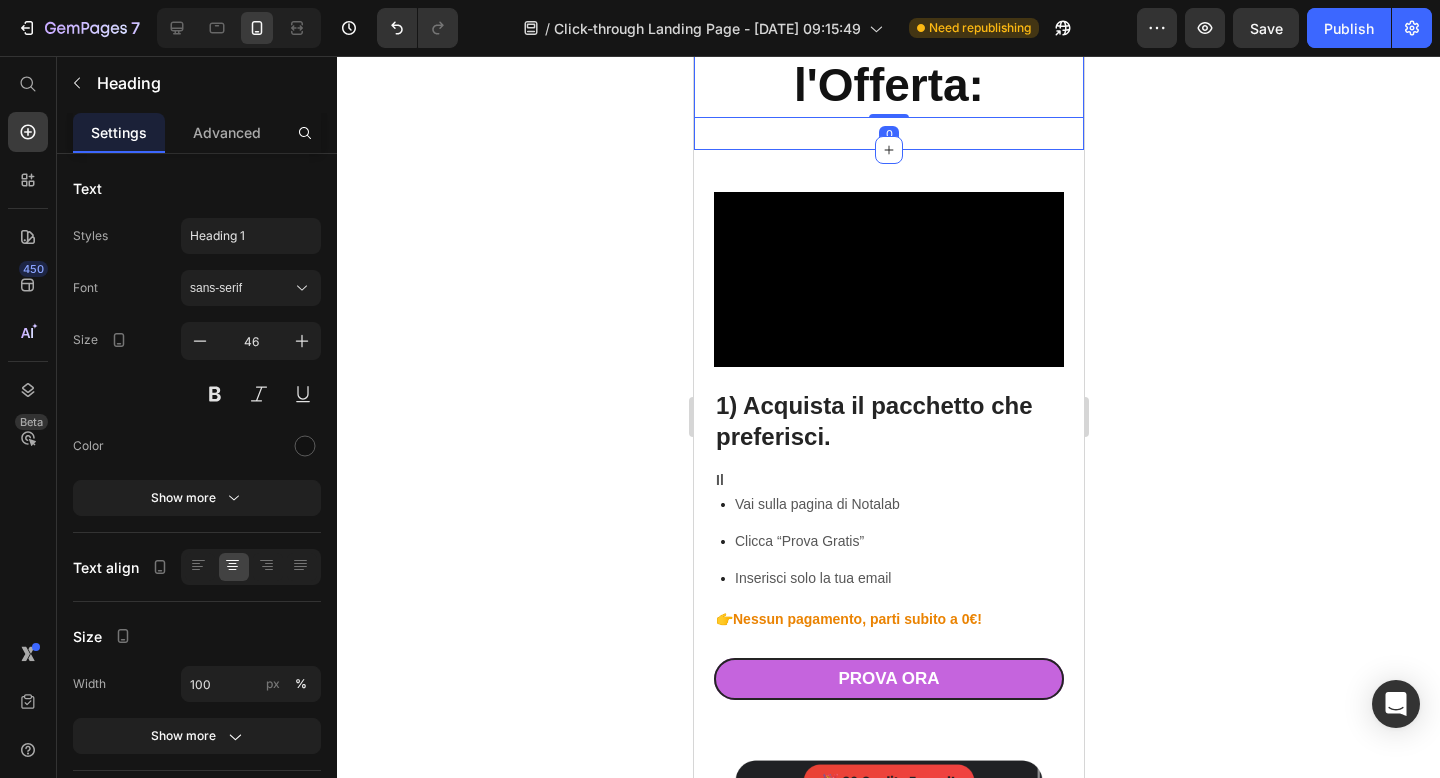 click on "Come Ricevere l'Offerta: Heading   0 Section 3" at bounding box center (888, 57) 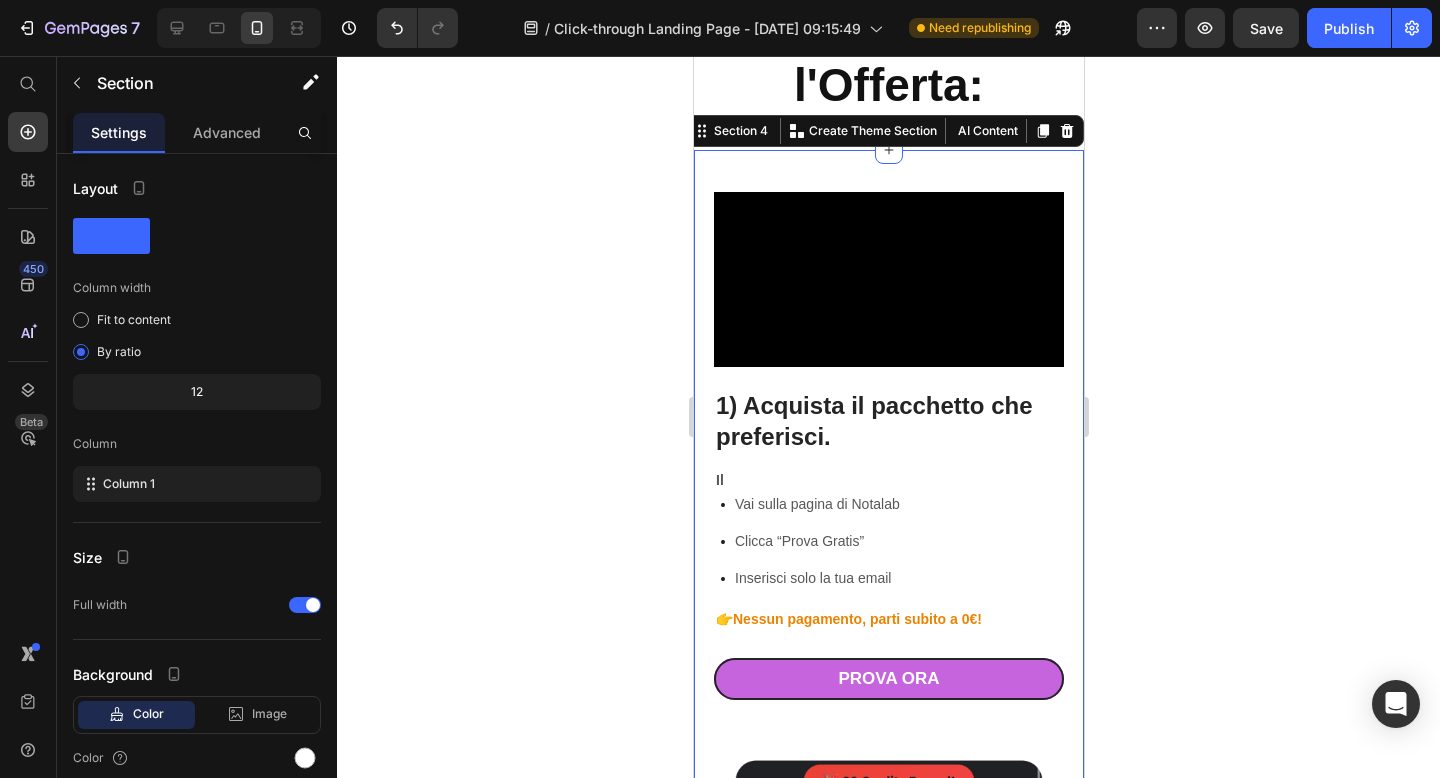 click on "1) Acquista il pacchetto che preferisci. Heading Il Text Block
Vai sulla pagina di Notalab
Clicca “Prova Gratis”
Inserisci solo la tua email Item List 👉  Nessun pagamento, parti subito a 0€! Text Block PROVA ORA Button Row Video Row 2) Controlla la tua email Heading Attiva il tuo account in 1 click. Text Block
Apri la casella di posta
Trova la mail con i tuoi 20 crediti gratis (1 canzone)
Clicca “Attiva account” e crea la password Item List 👉  In 1 minuto sei pronto a creare! Text Block PROVA ORA Button Row Image Row 3) Accedi e crea la tua canzone Heading Metti subito alla prova Notalab. Text Block
Fai login con la tua password
Se non funziona, aggiorna la pagina
Puoi entrare anche dal link nella mail Item List 👉  Inizia subito: il tuo regalo è quasi pronto! Text Block LOGIN Button Row Image Row Row Section 4   You can create reusable sections Create Theme Section AI Content Write with GemAI What would you like to describe here? Tone and Voice Product" at bounding box center [888, 1174] 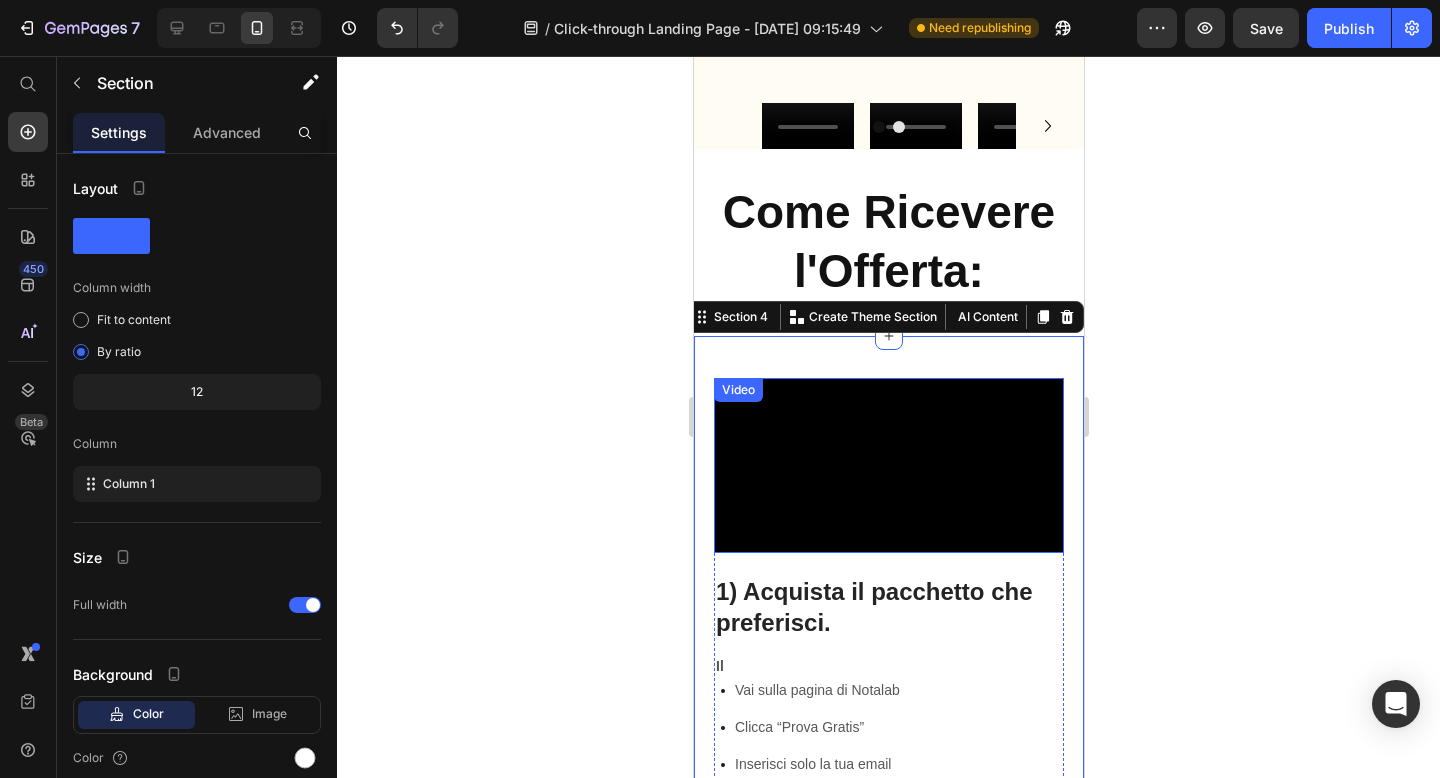scroll, scrollTop: 863, scrollLeft: 0, axis: vertical 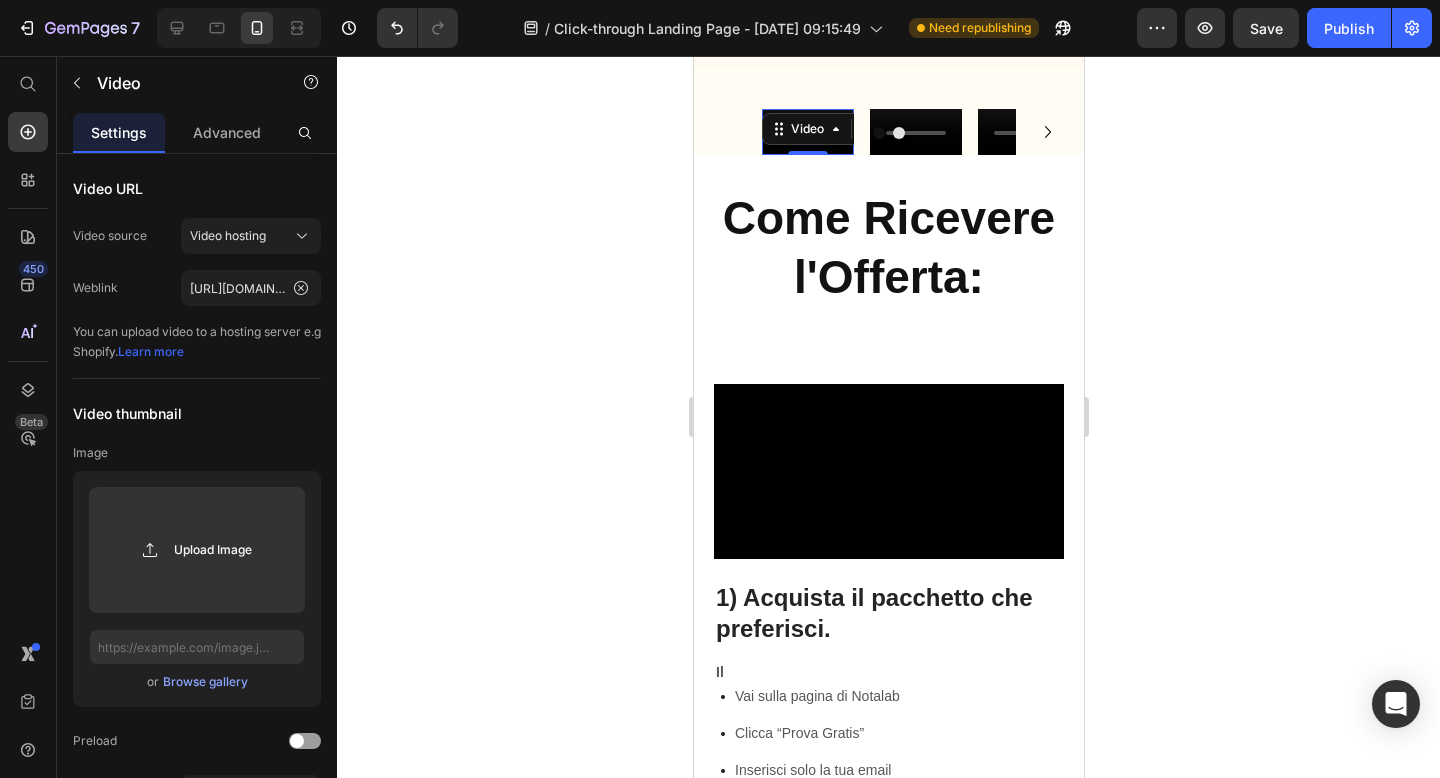 click at bounding box center [807, 132] 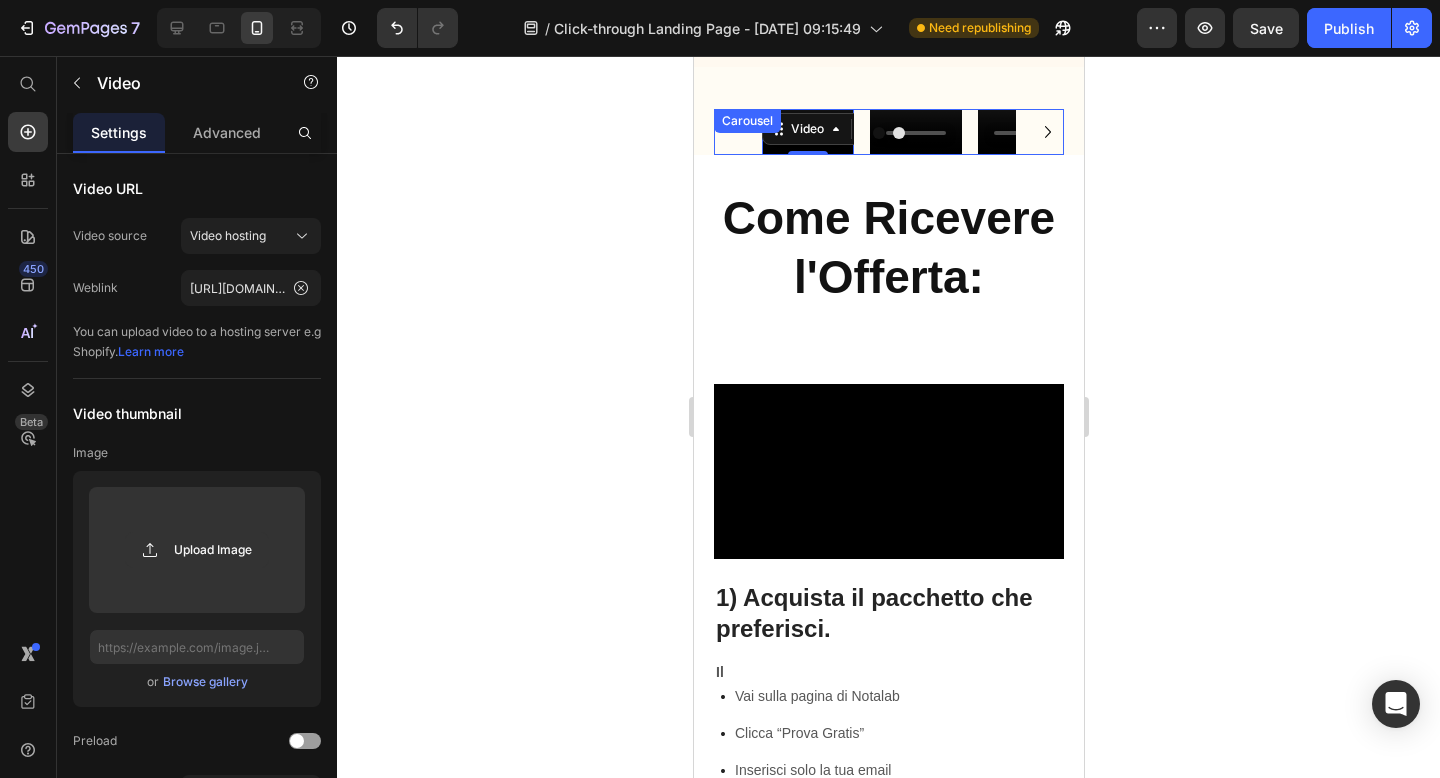 click on "Video   0 Video Video Video" at bounding box center (888, 132) 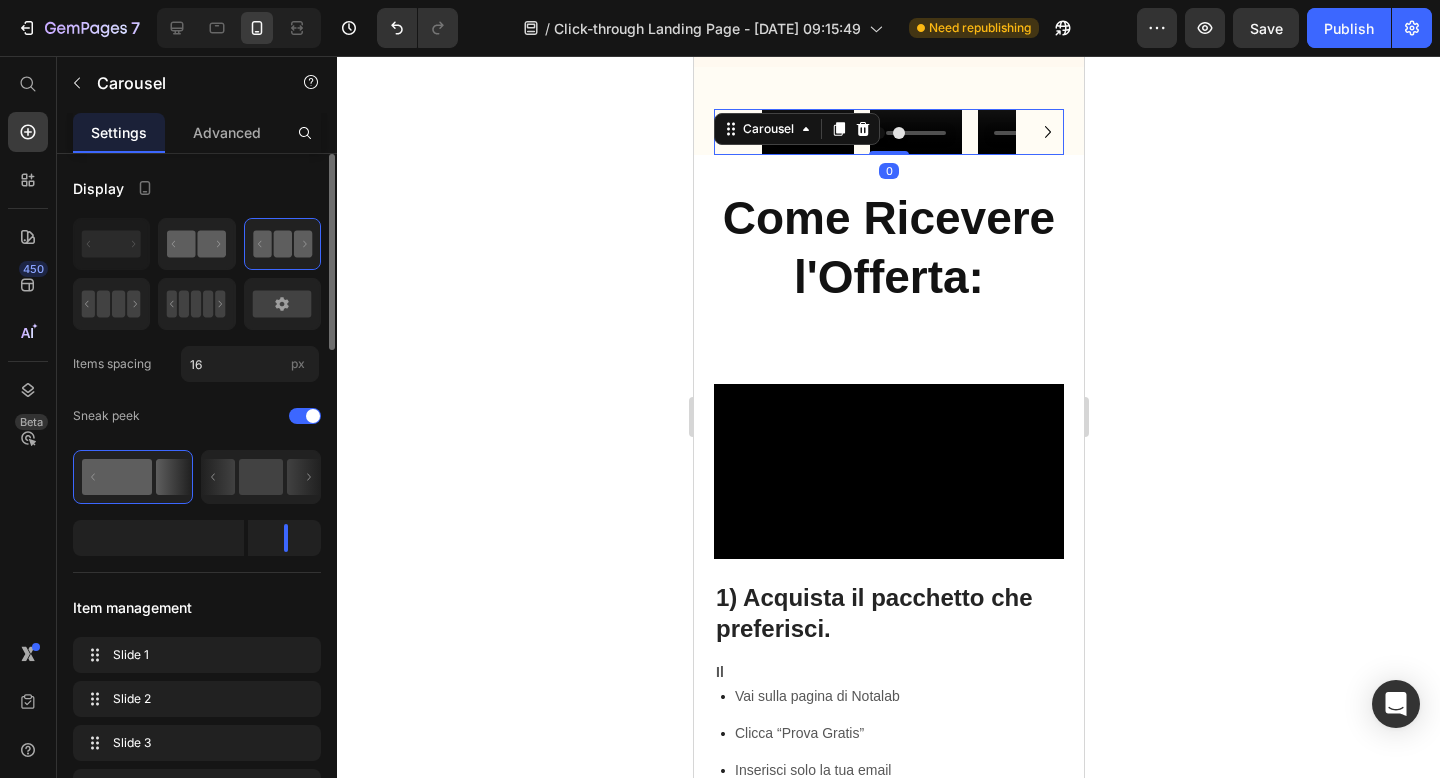 click 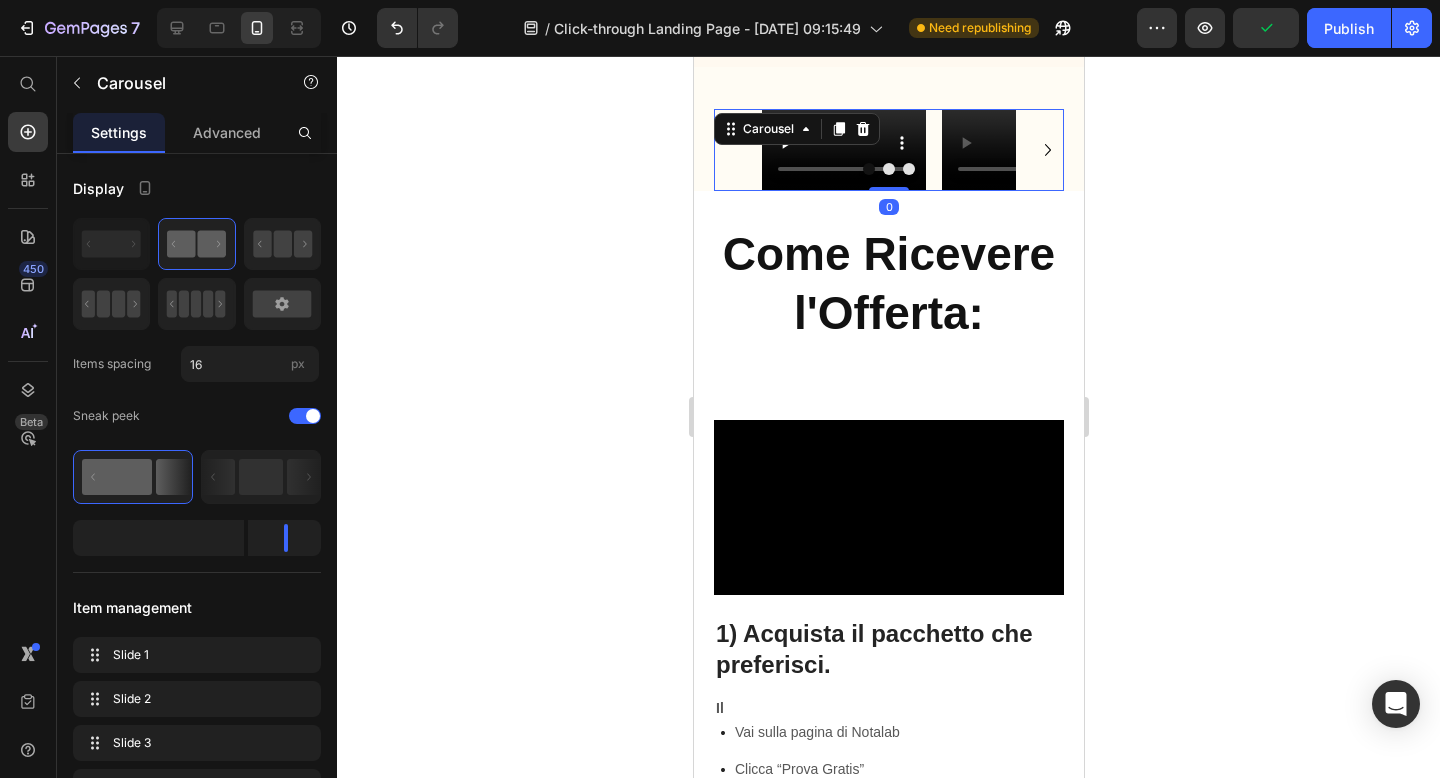 click 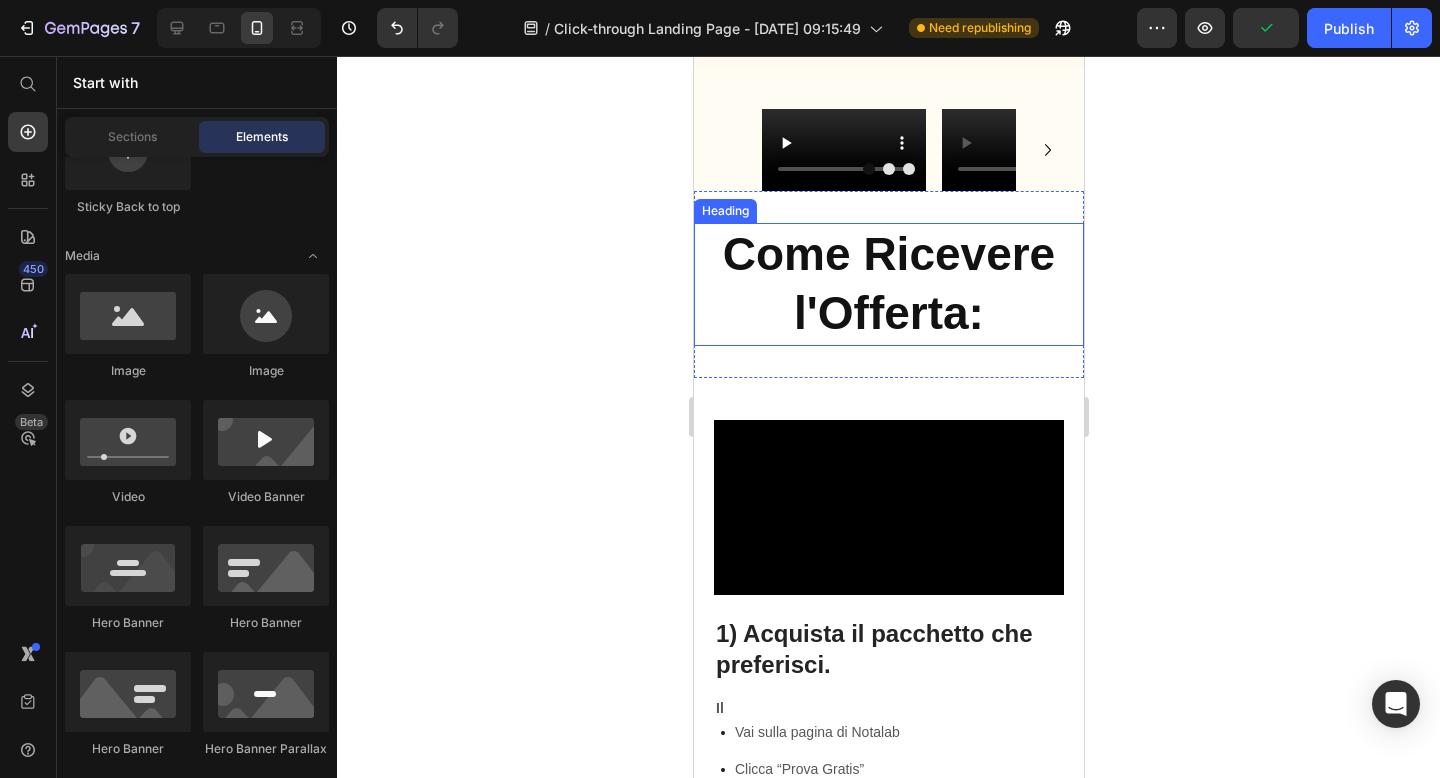 click on "Come Ricevere l'Offerta:" at bounding box center [888, 285] 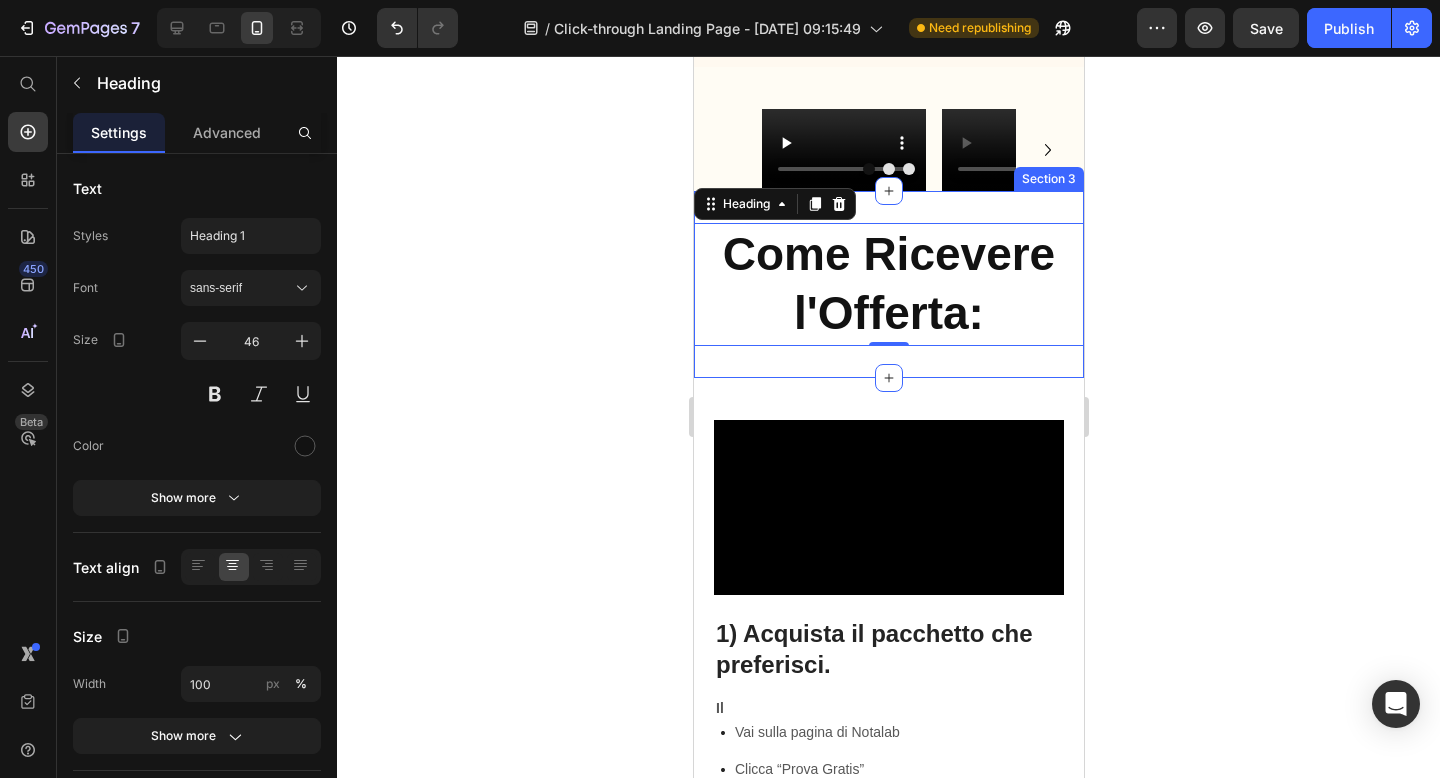click on "Come Ricevere l'Offerta: Heading   0 Section 3" at bounding box center [888, 285] 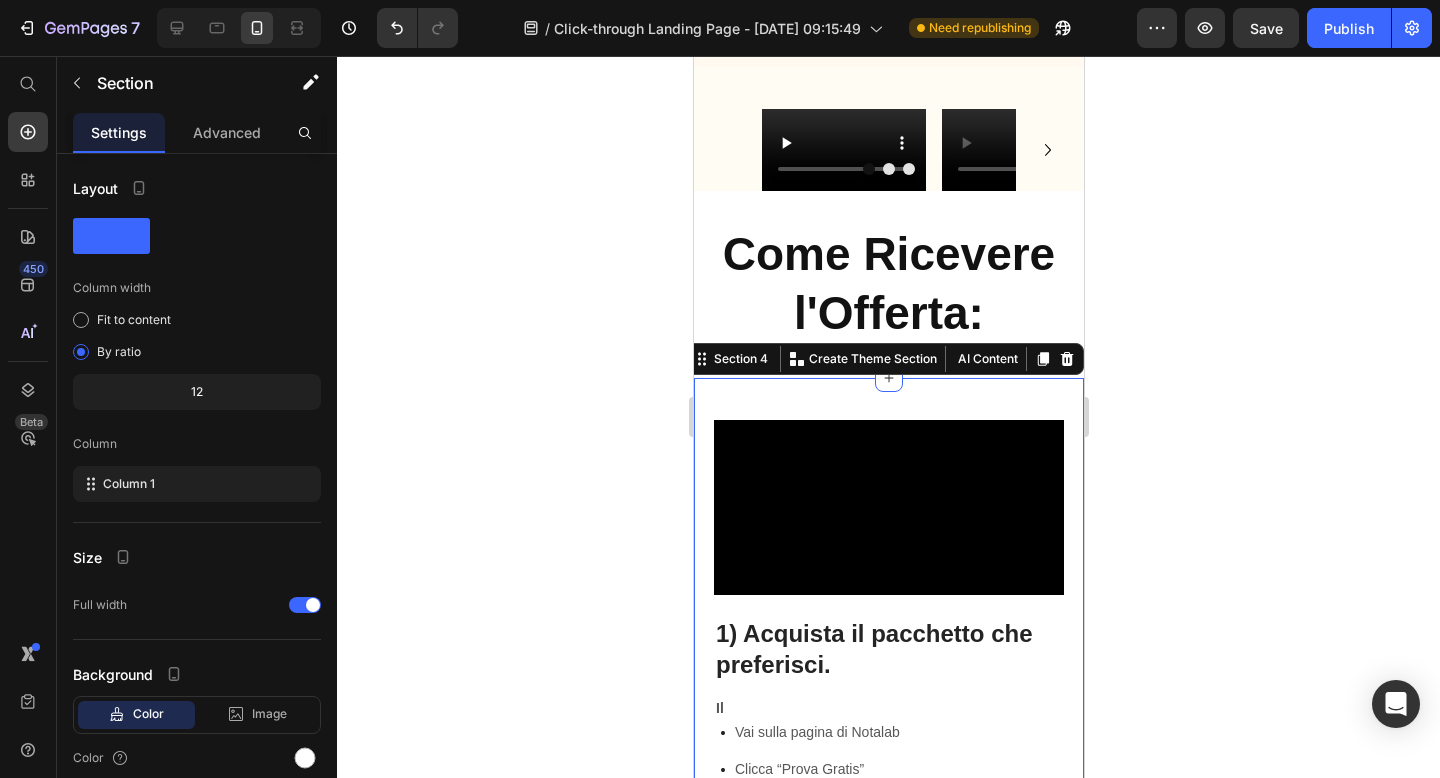 click on "1) Acquista il pacchetto che preferisci. Heading Il Text Block
Vai sulla pagina di Notalab
Clicca “Prova Gratis”
Inserisci solo la tua email Item List 👉  Nessun pagamento, parti subito a 0€! Text Block PROVA ORA Button Row Video Row 2) Controlla la tua email Heading Attiva il tuo account in 1 click. Text Block
Apri la casella di posta
Trova la mail con i tuoi 20 crediti gratis (1 canzone)
Clicca “Attiva account” e crea la password Item List 👉  In 1 minuto sei pronto a creare! Text Block PROVA ORA Button Row Image Row 3) Accedi e crea la tua canzone Heading Metti subito alla prova Notalab. Text Block
Fai login con la tua password
Se non funziona, aggiorna la pagina
Puoi entrare anche dal link nella mail Item List 👉  Inizia subito: il tuo regalo è quasi pronto! Text Block LOGIN Button Row Image Row Row Section 4   You can create reusable sections Create Theme Section AI Content Write with GemAI What would you like to describe here? Tone and Voice Product" at bounding box center [888, 1402] 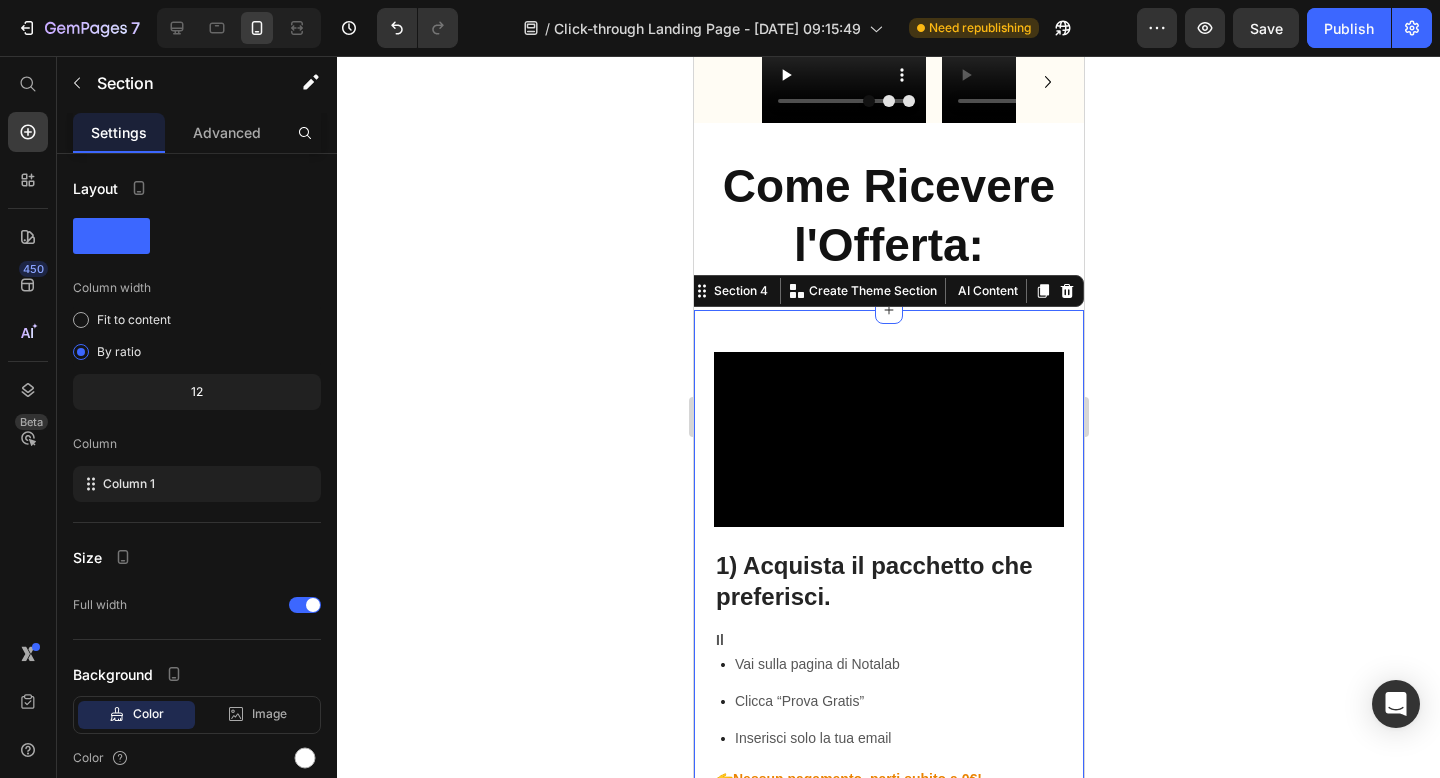 scroll, scrollTop: 970, scrollLeft: 0, axis: vertical 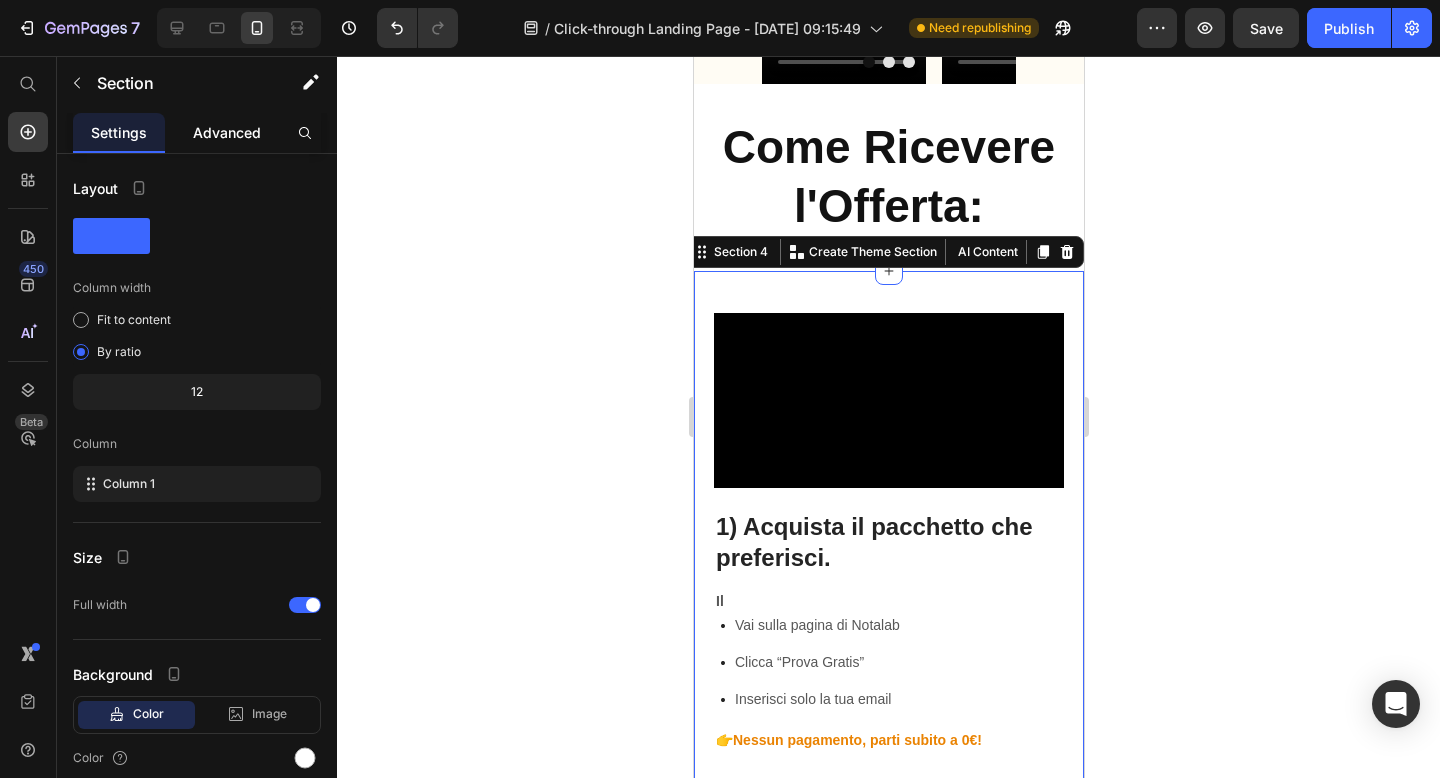 click on "Advanced" at bounding box center (227, 132) 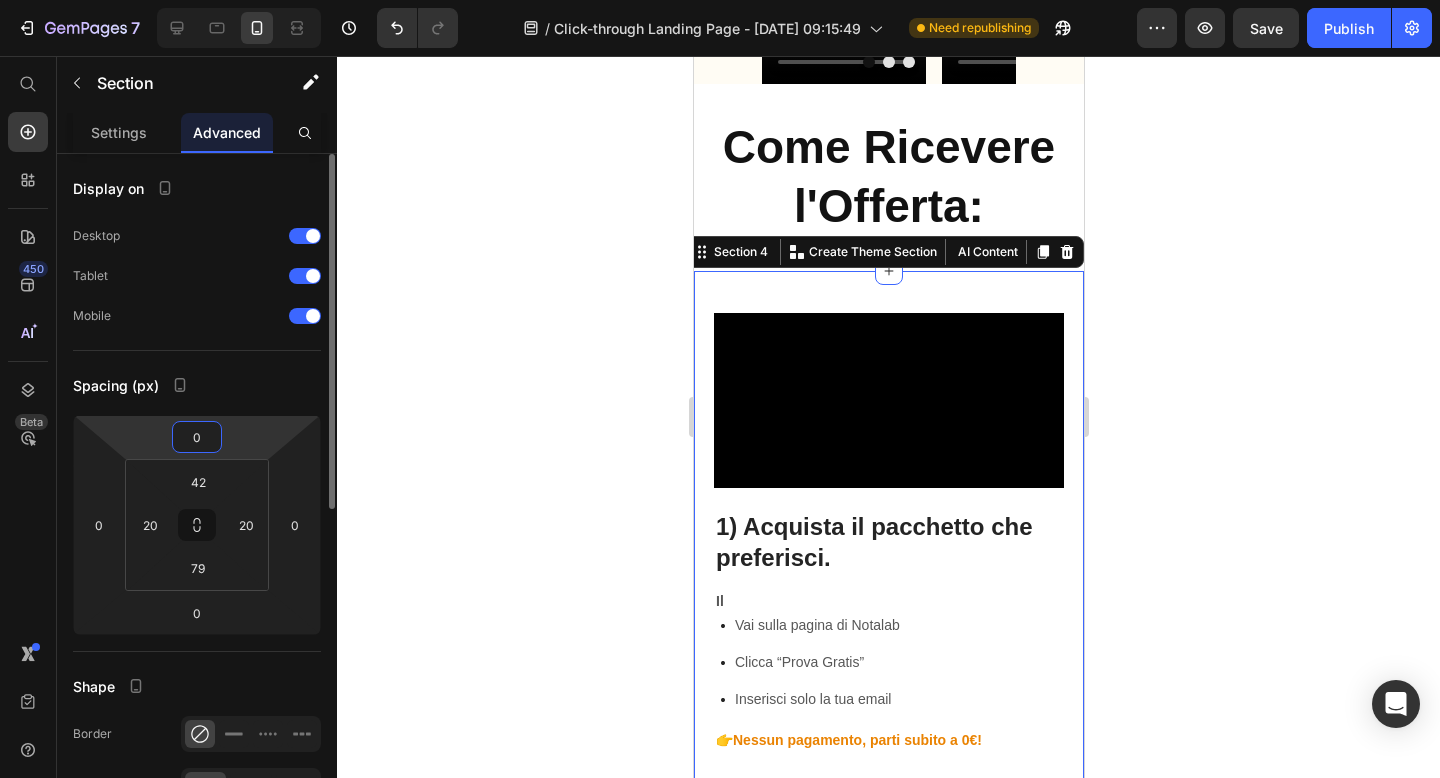 click on "0" at bounding box center [197, 437] 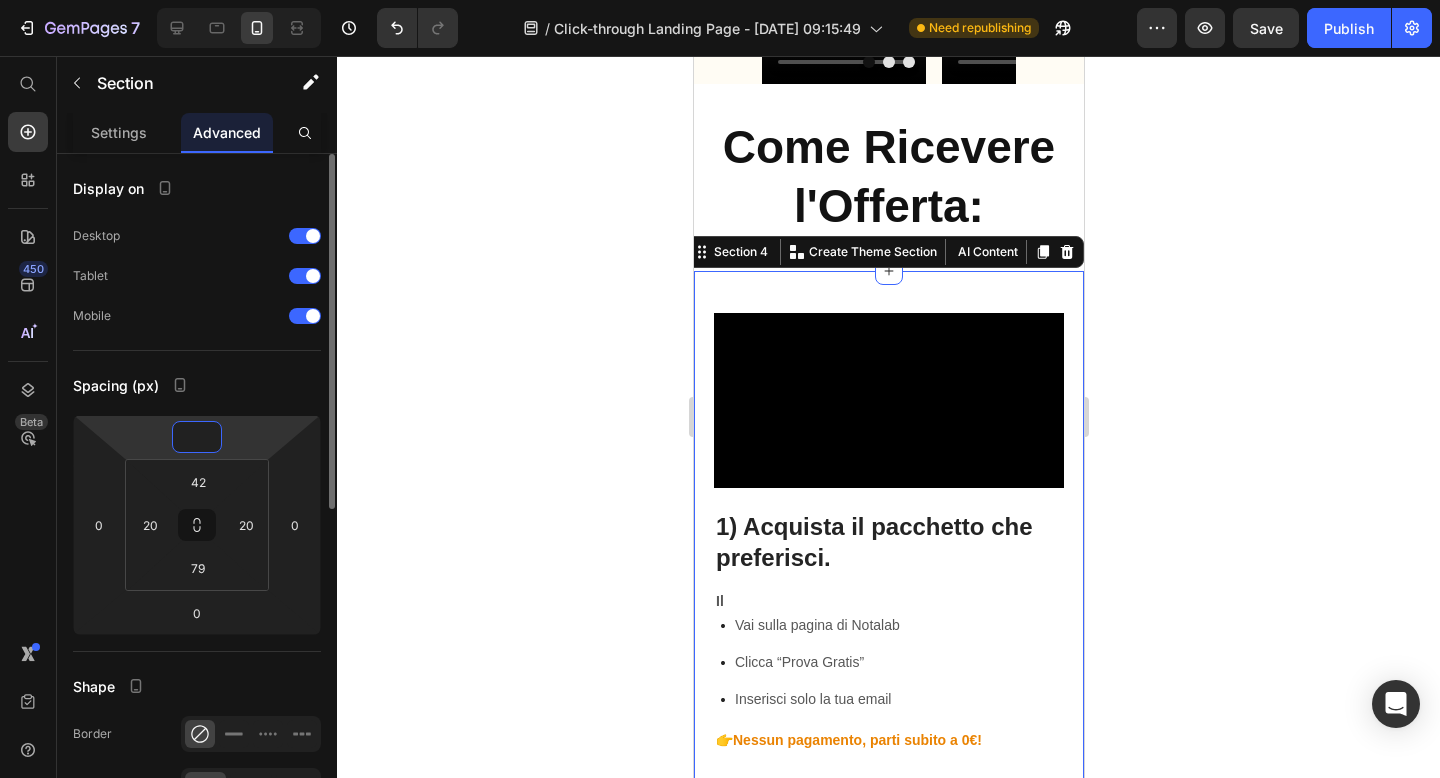 type on "0" 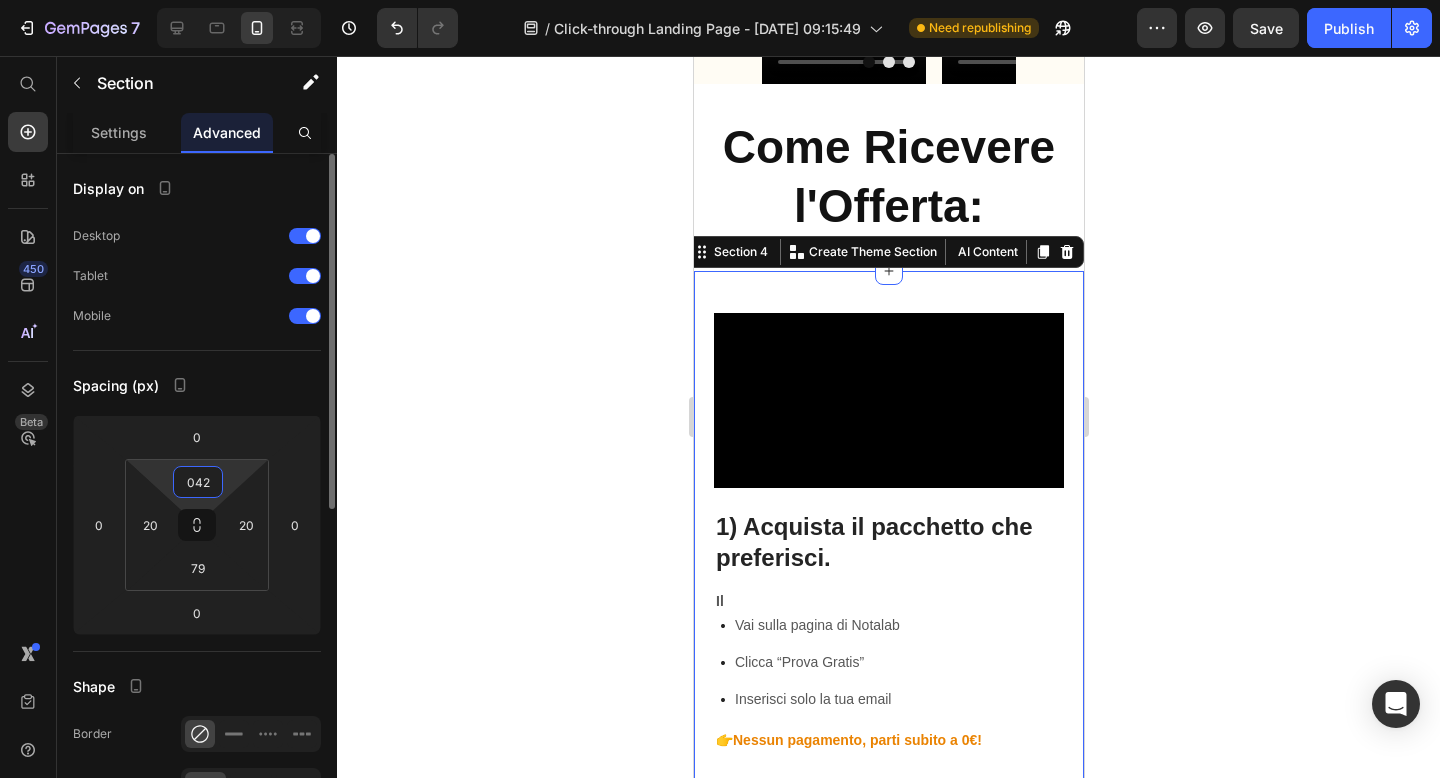 type on "42" 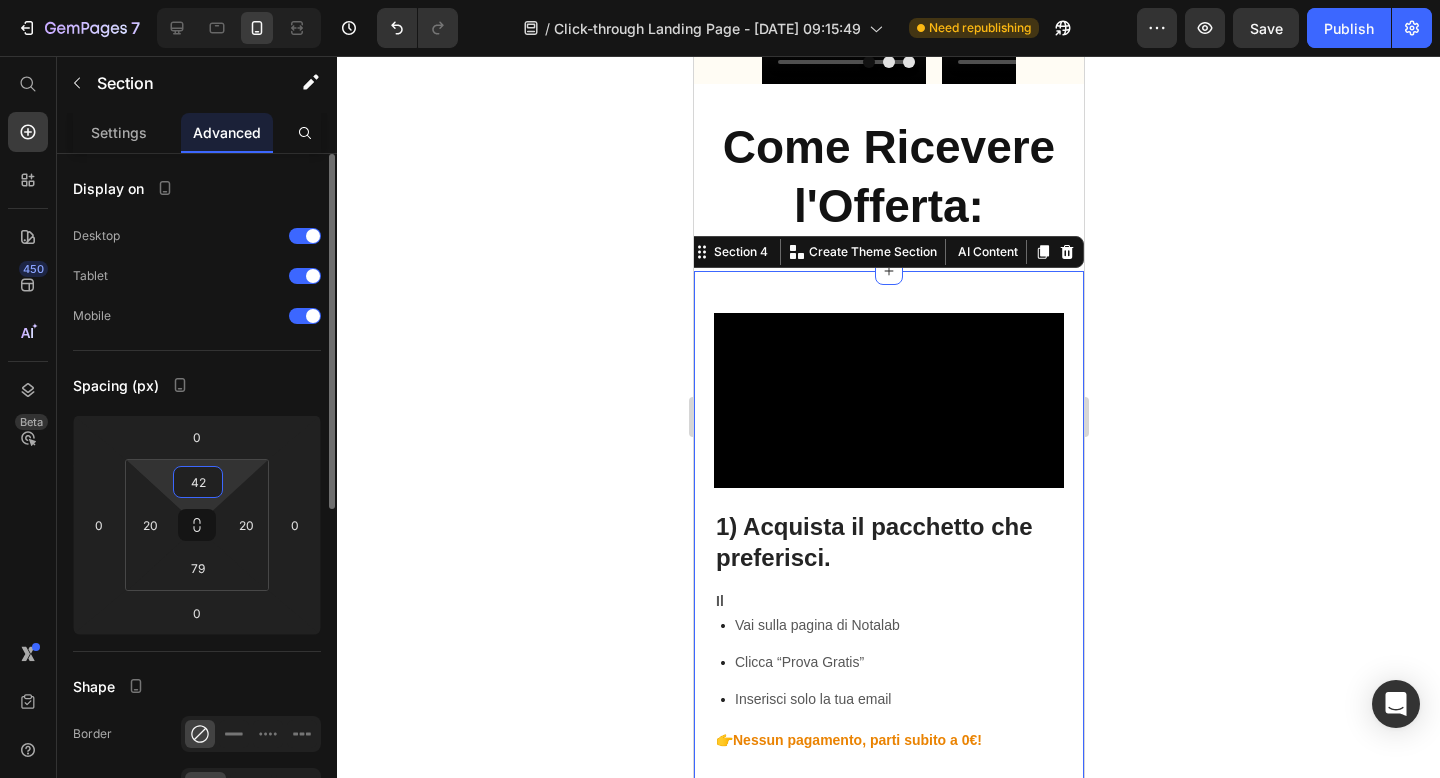 click on "Spacing (px)" at bounding box center [197, 385] 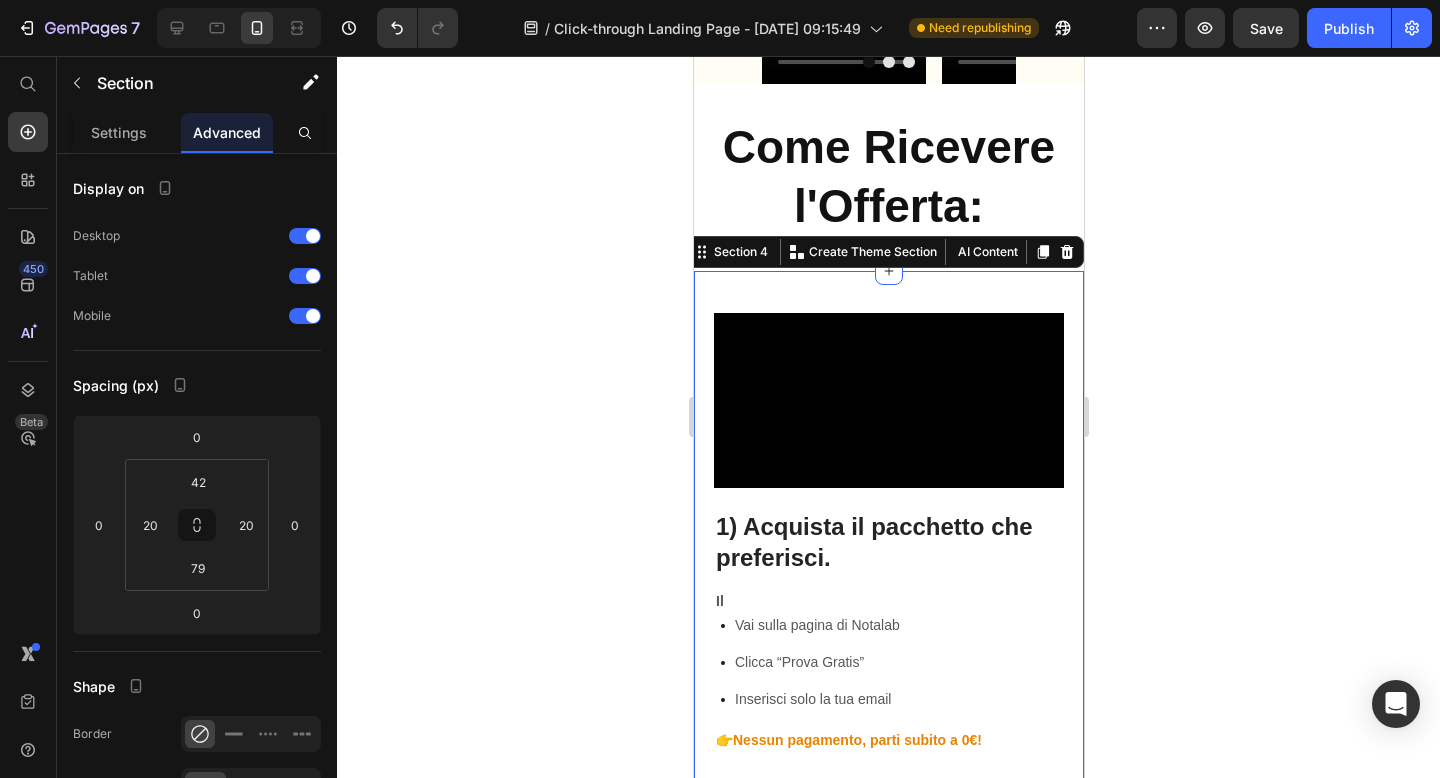 click 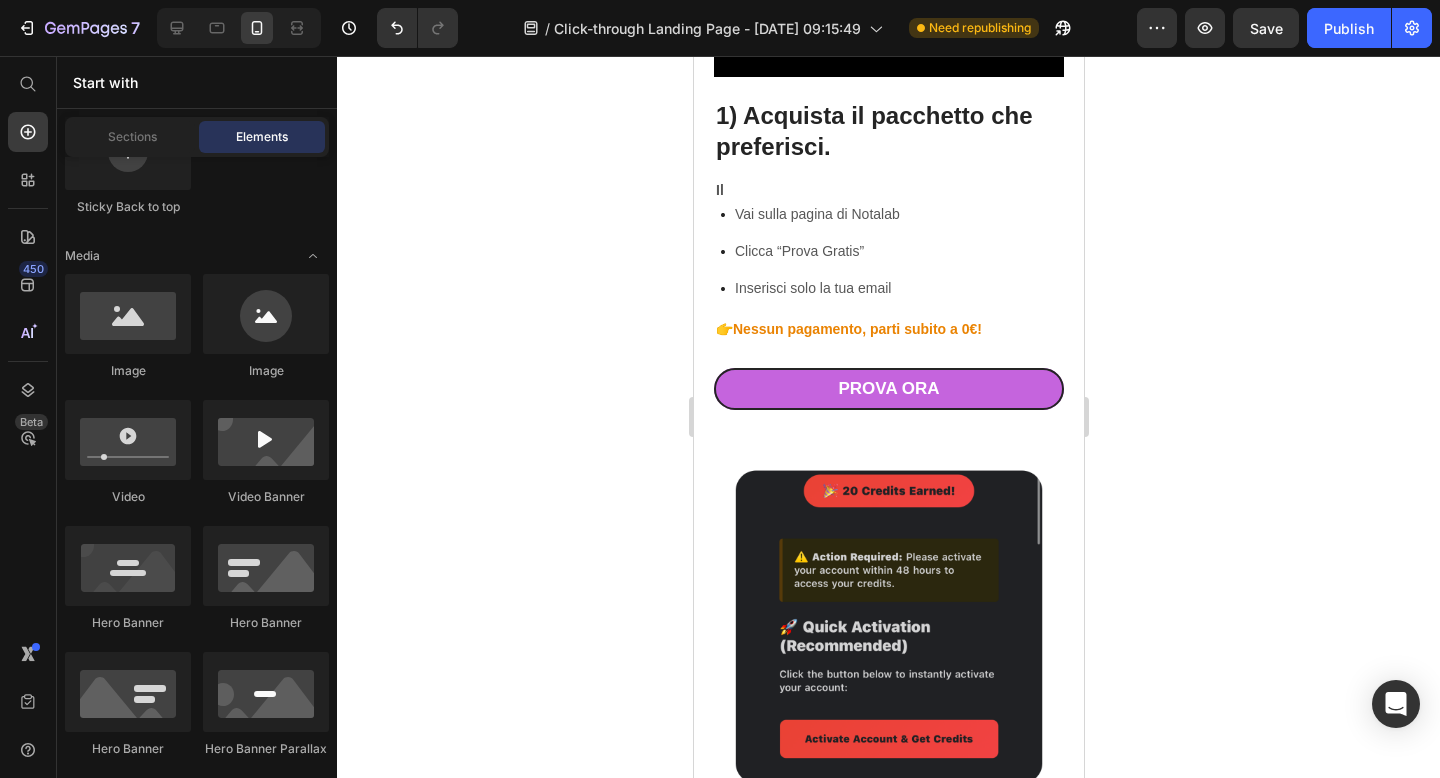scroll, scrollTop: 1279, scrollLeft: 0, axis: vertical 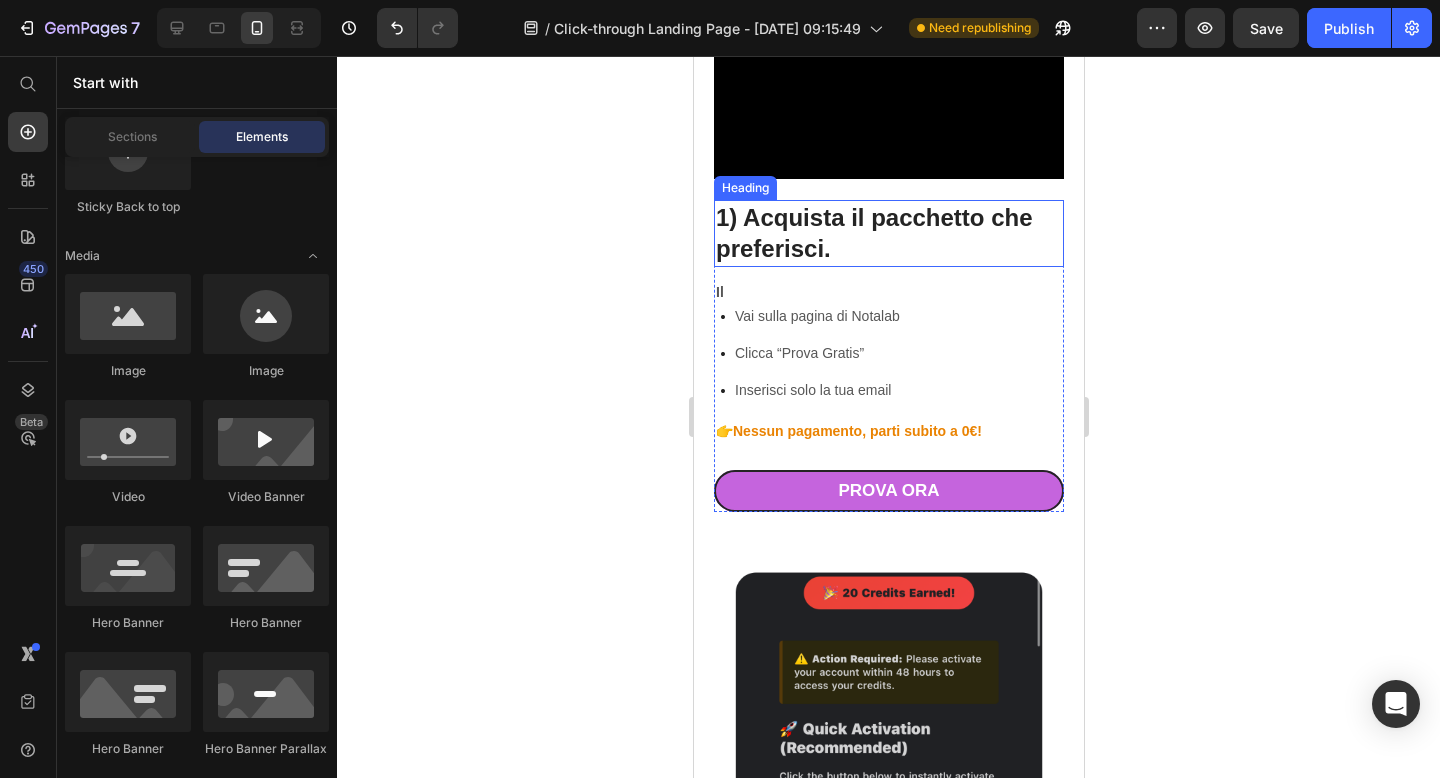 click on "1) Acquista il pacchetto che preferisci." at bounding box center (873, 233) 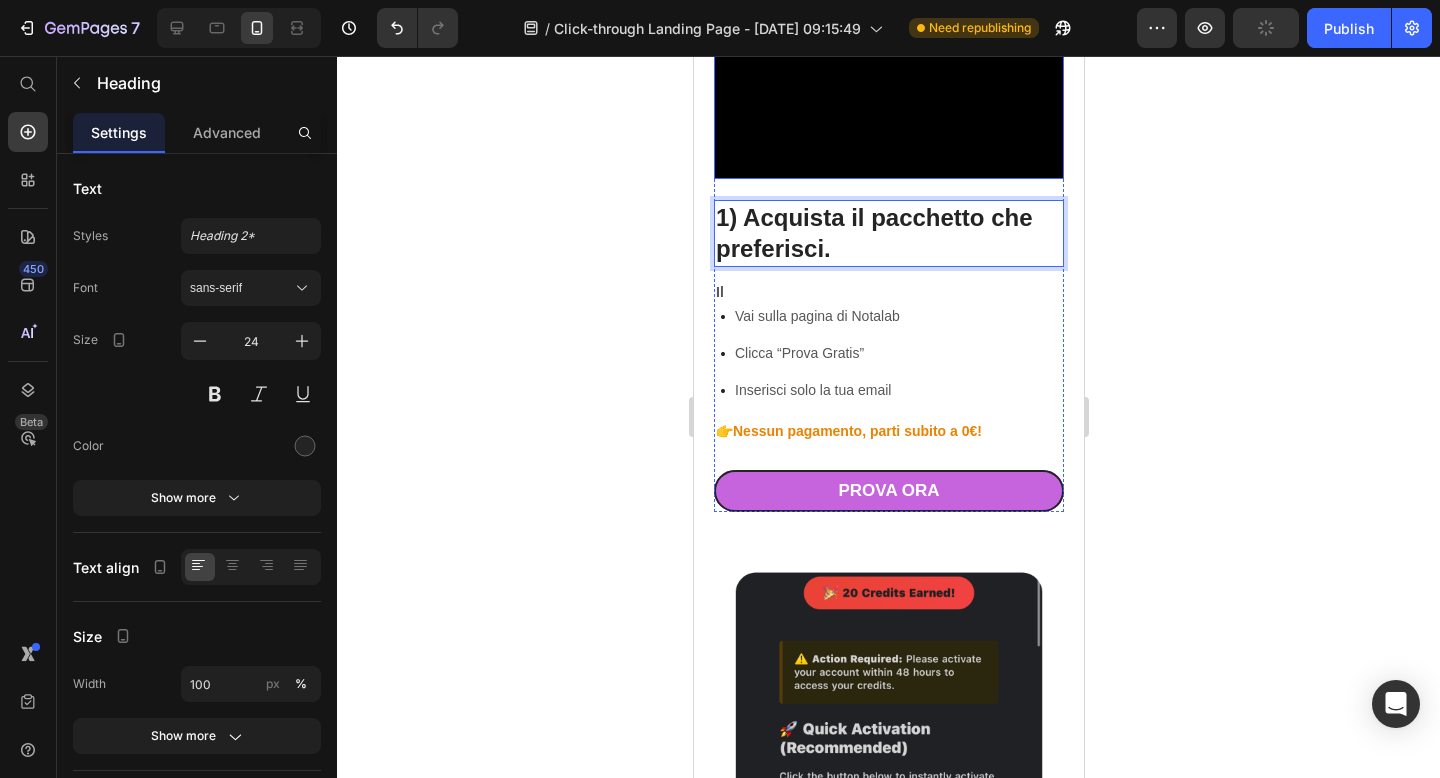 drag, startPoint x: 848, startPoint y: 606, endPoint x: 834, endPoint y: 486, distance: 120.8139 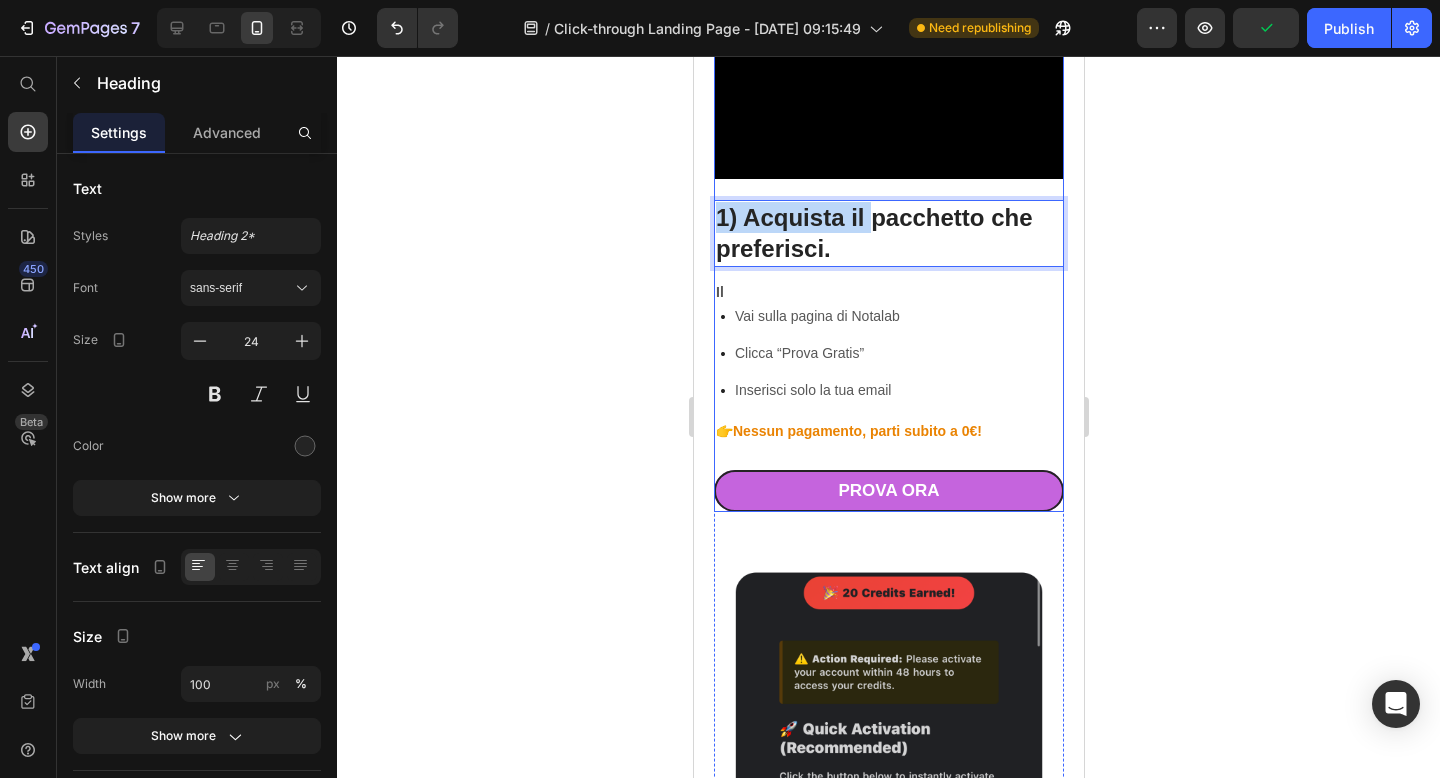 drag, startPoint x: 875, startPoint y: 615, endPoint x: 866, endPoint y: 569, distance: 46.872166 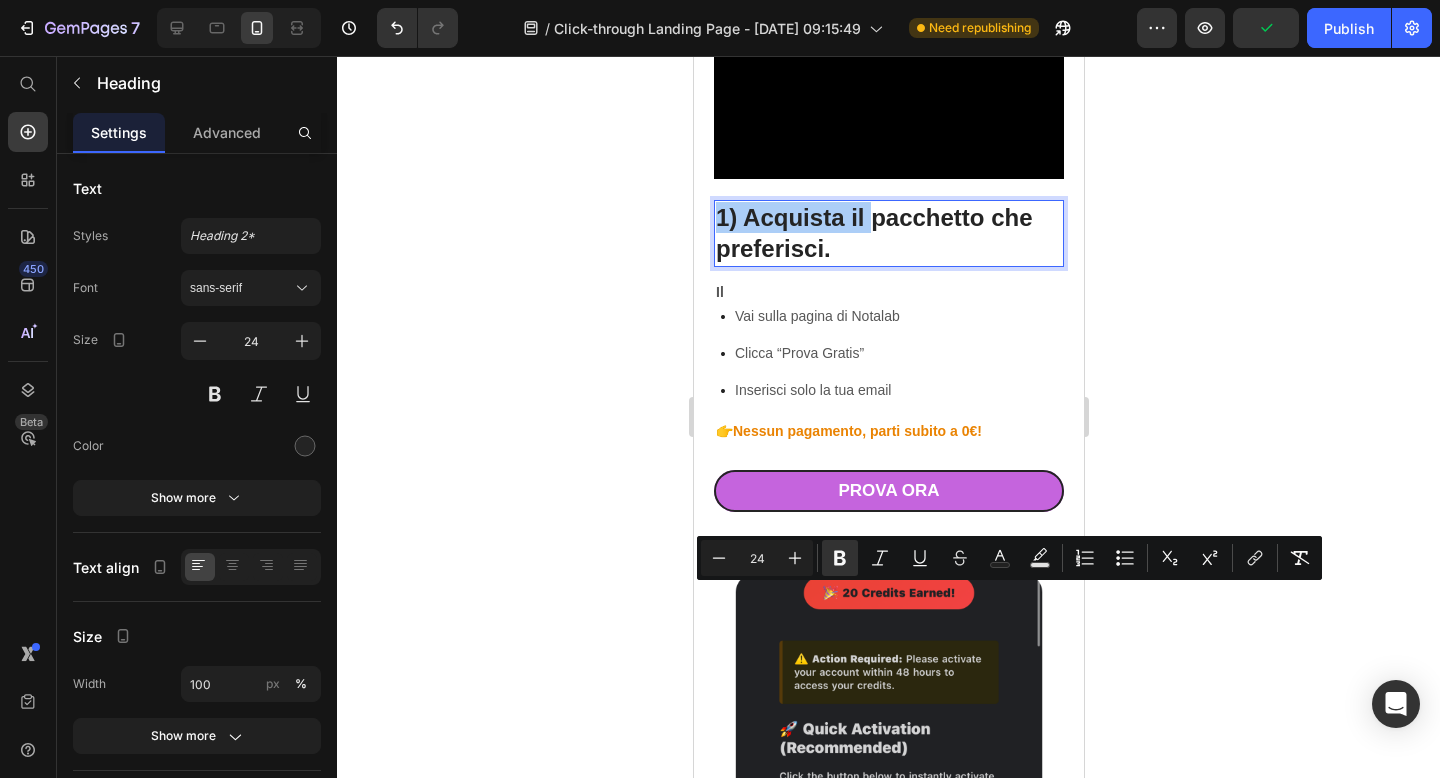 click 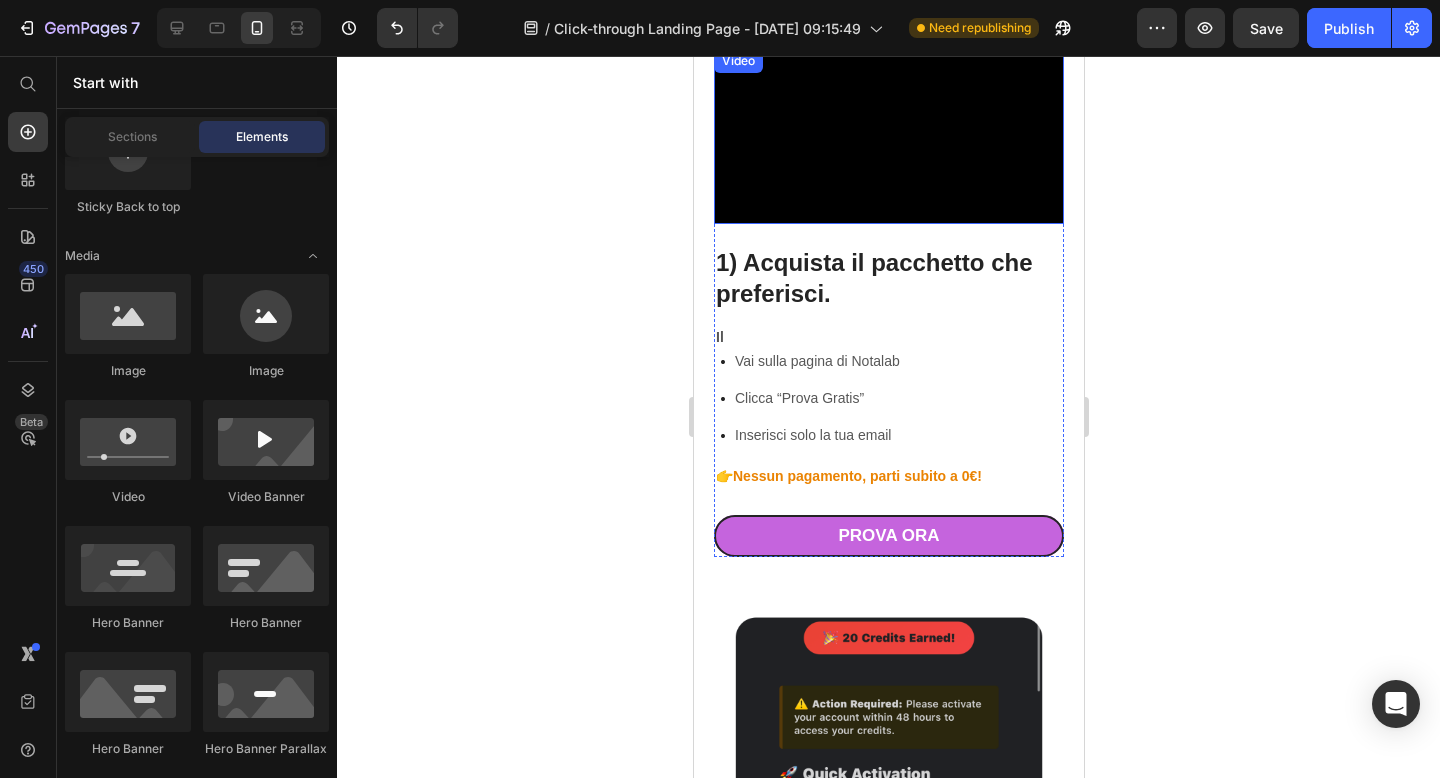 scroll, scrollTop: 1257, scrollLeft: 0, axis: vertical 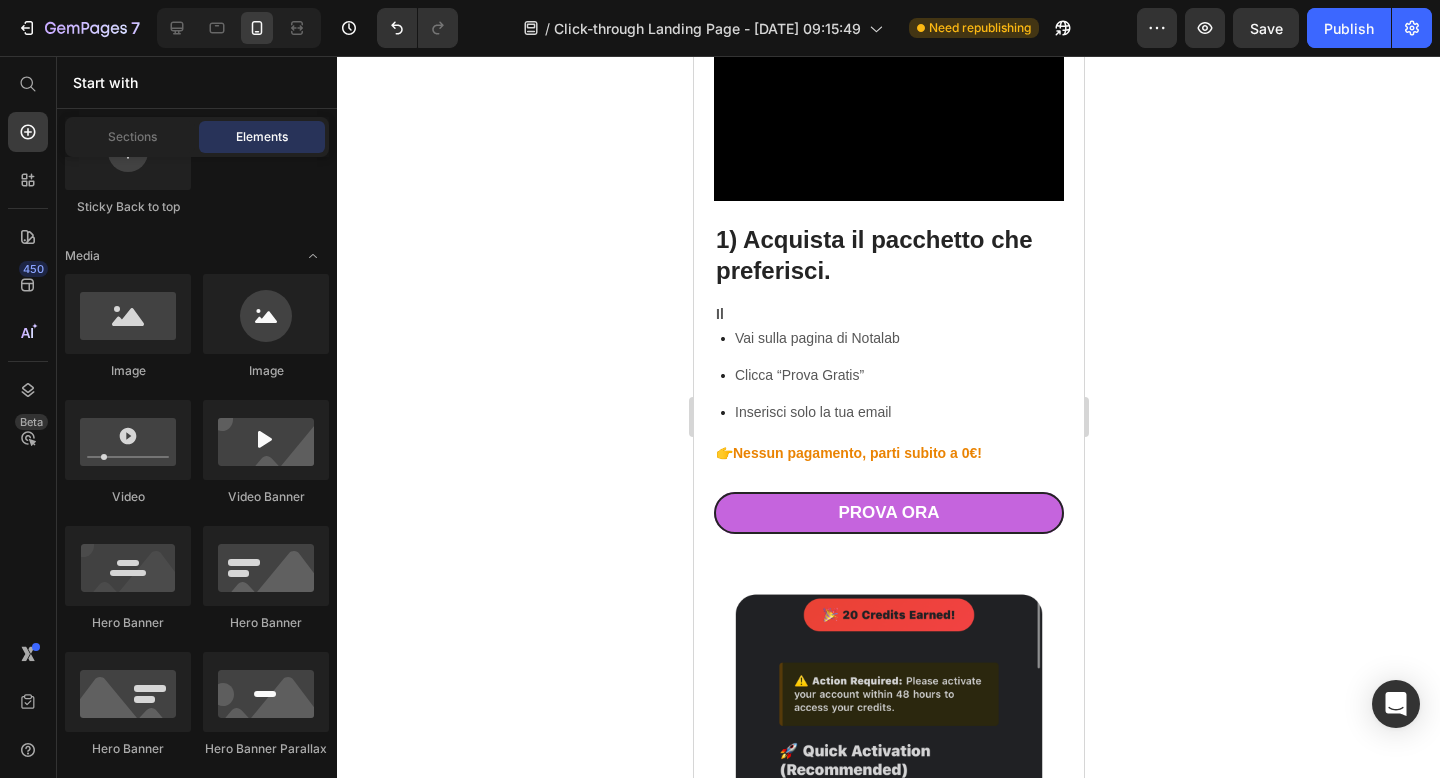 click 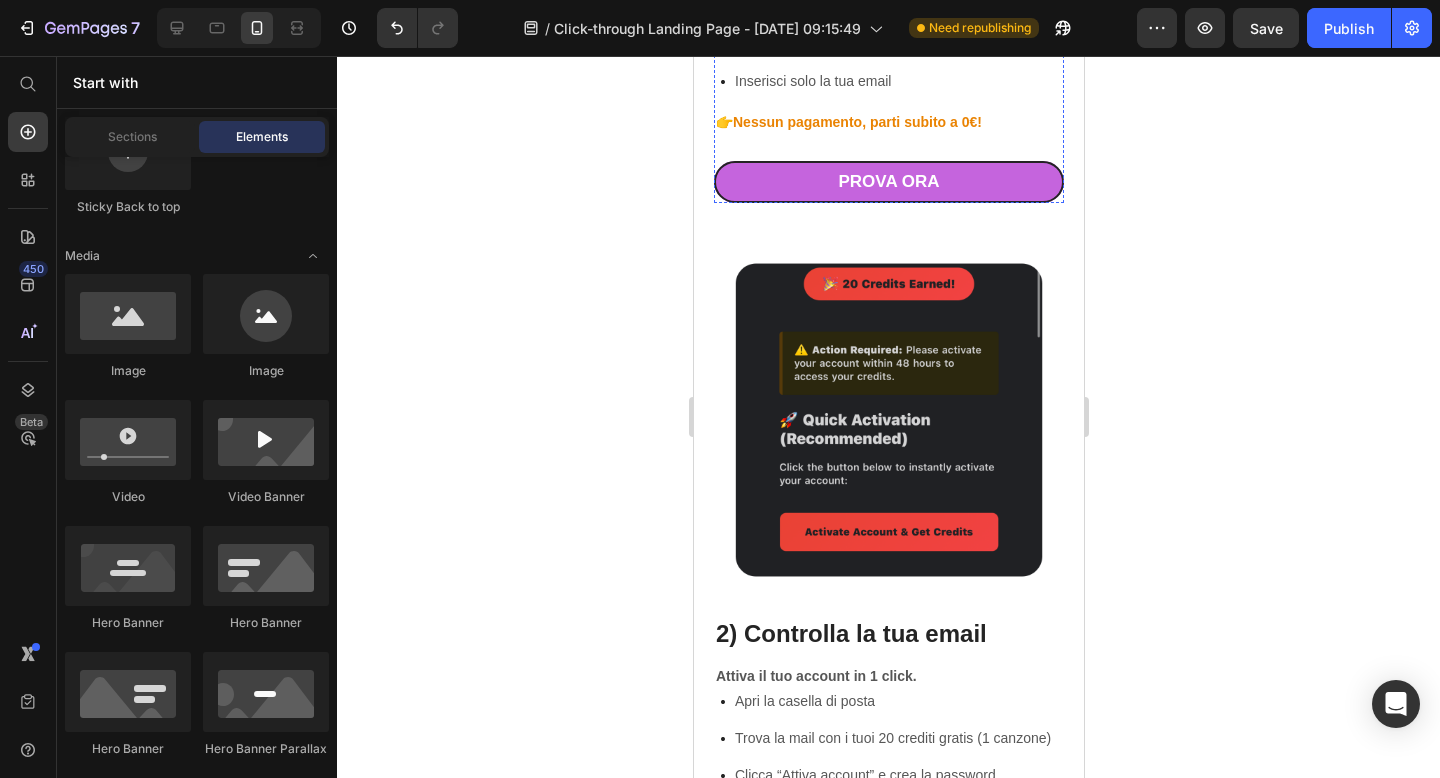 scroll, scrollTop: 1589, scrollLeft: 0, axis: vertical 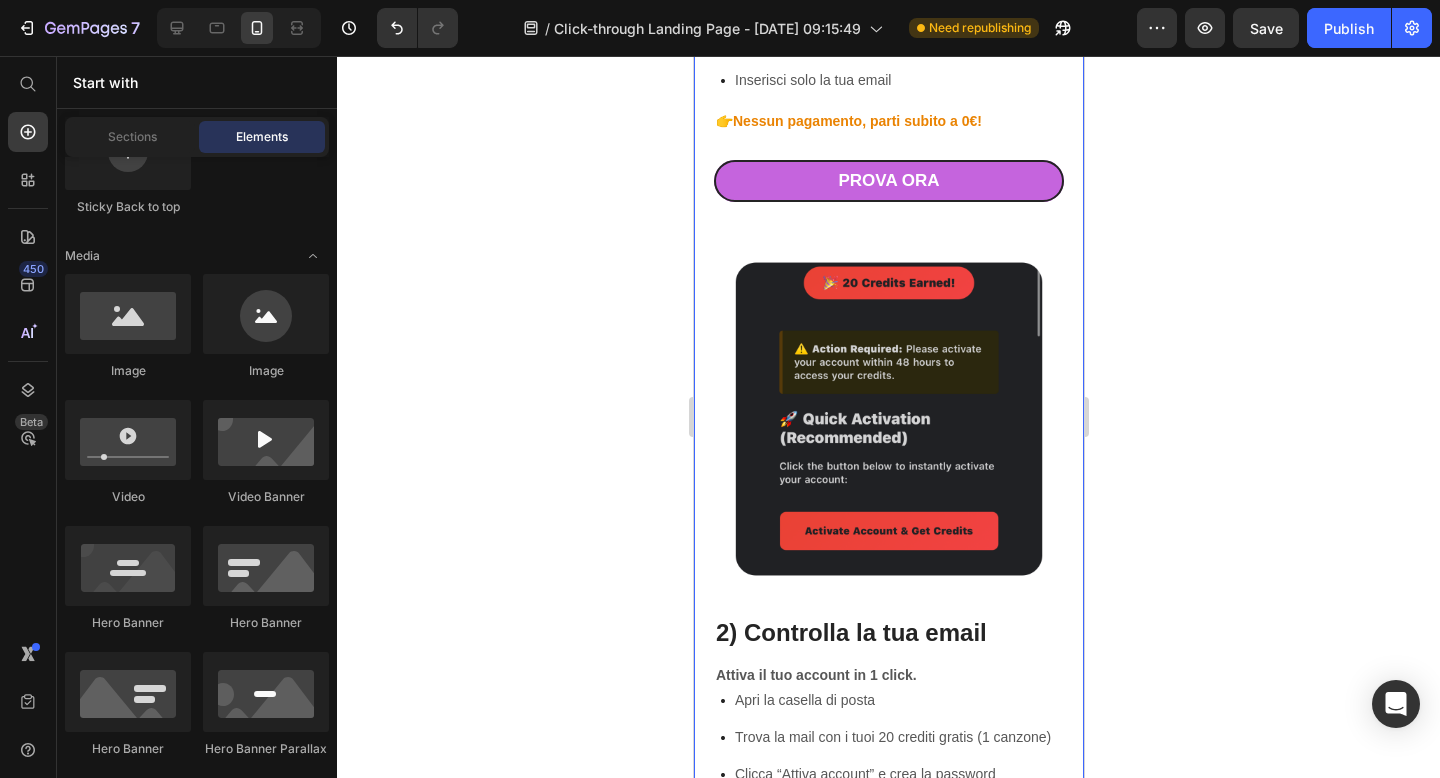 click 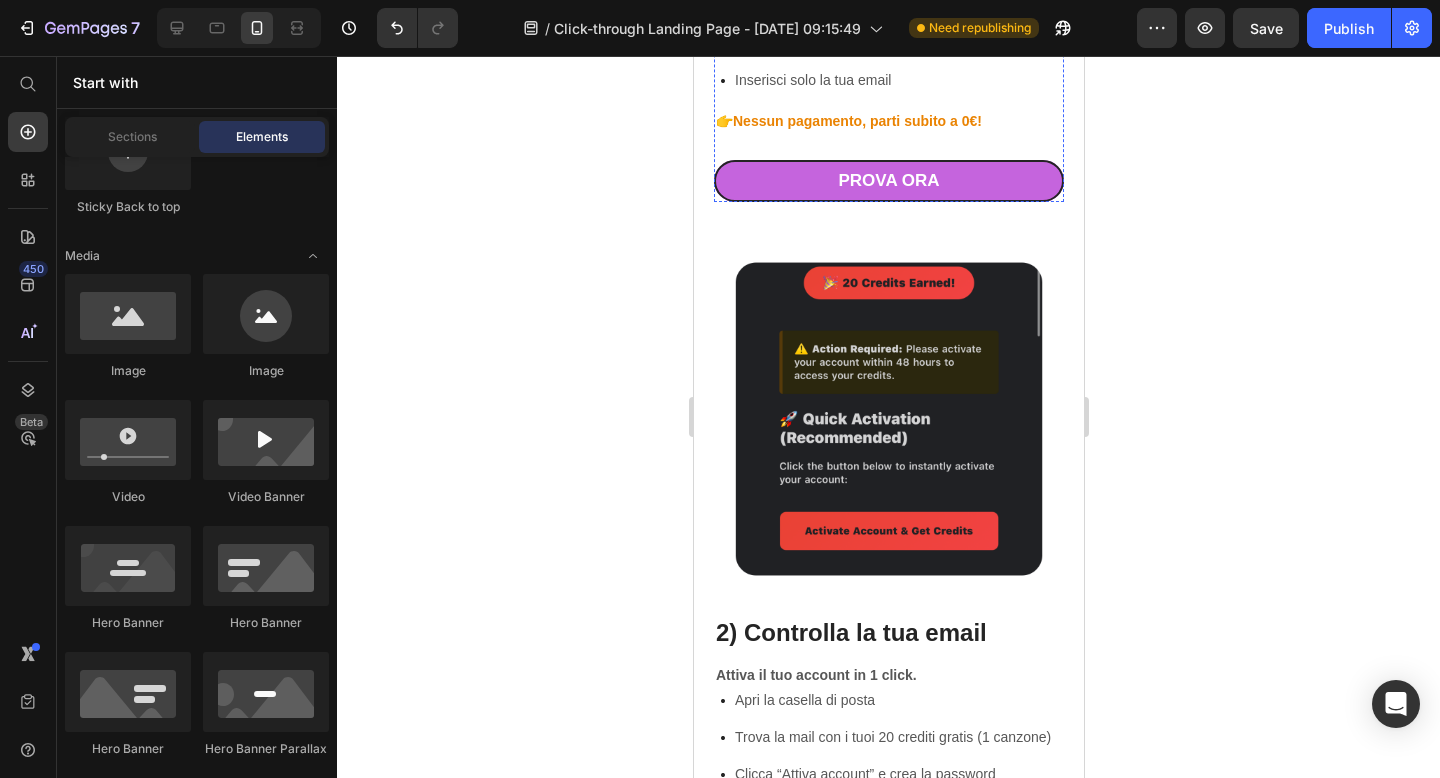 click on "Il" at bounding box center [888, -18] 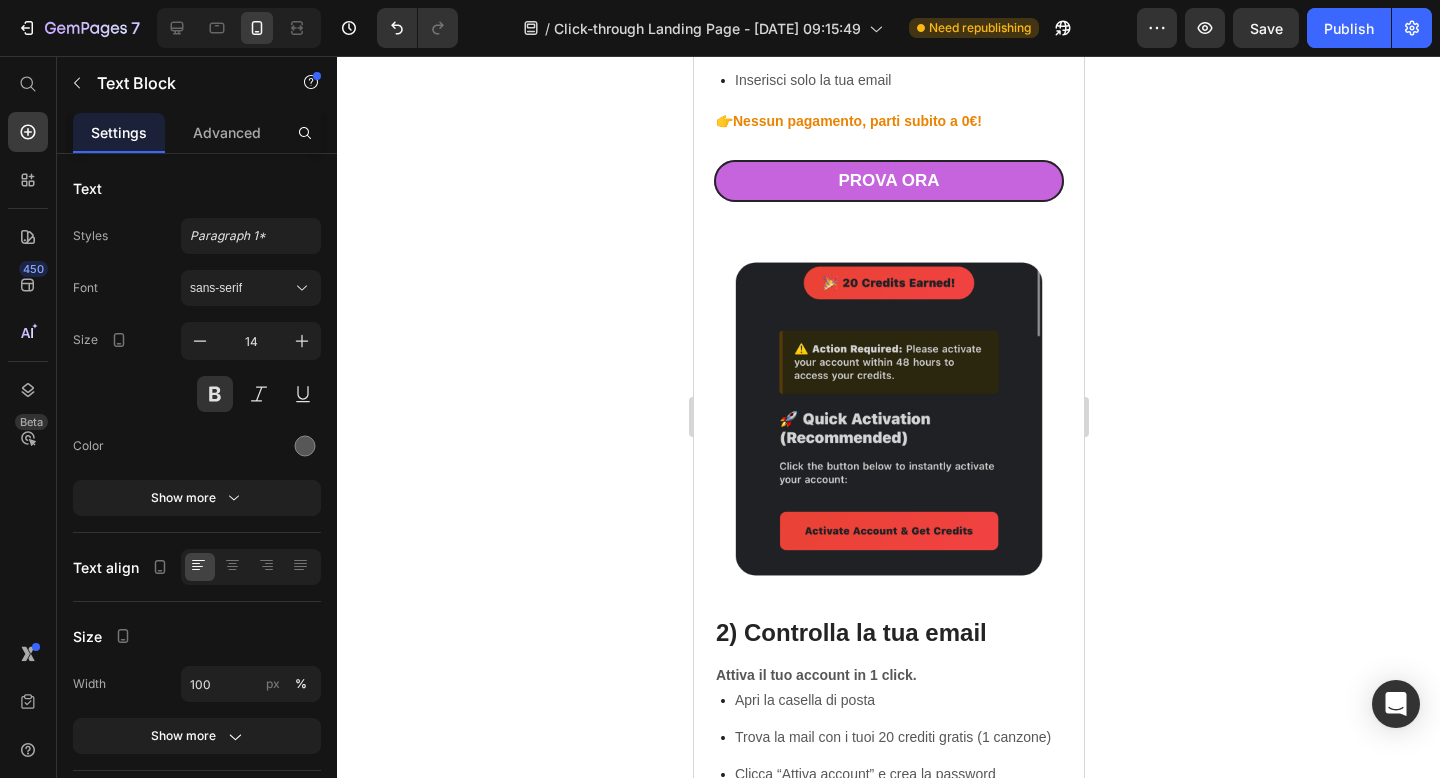 click on "Il" at bounding box center [888, -18] 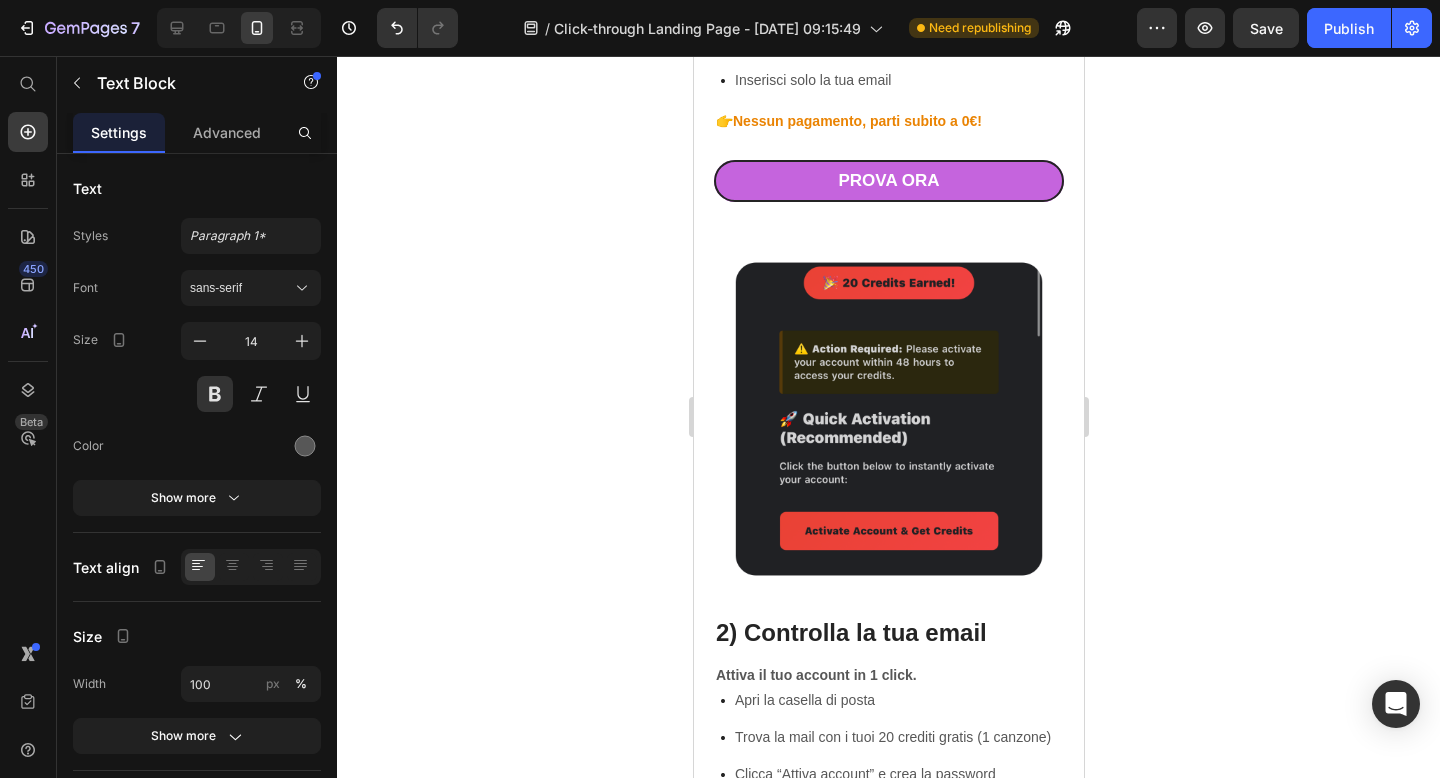 drag, startPoint x: 735, startPoint y: 369, endPoint x: 724, endPoint y: 366, distance: 11.401754 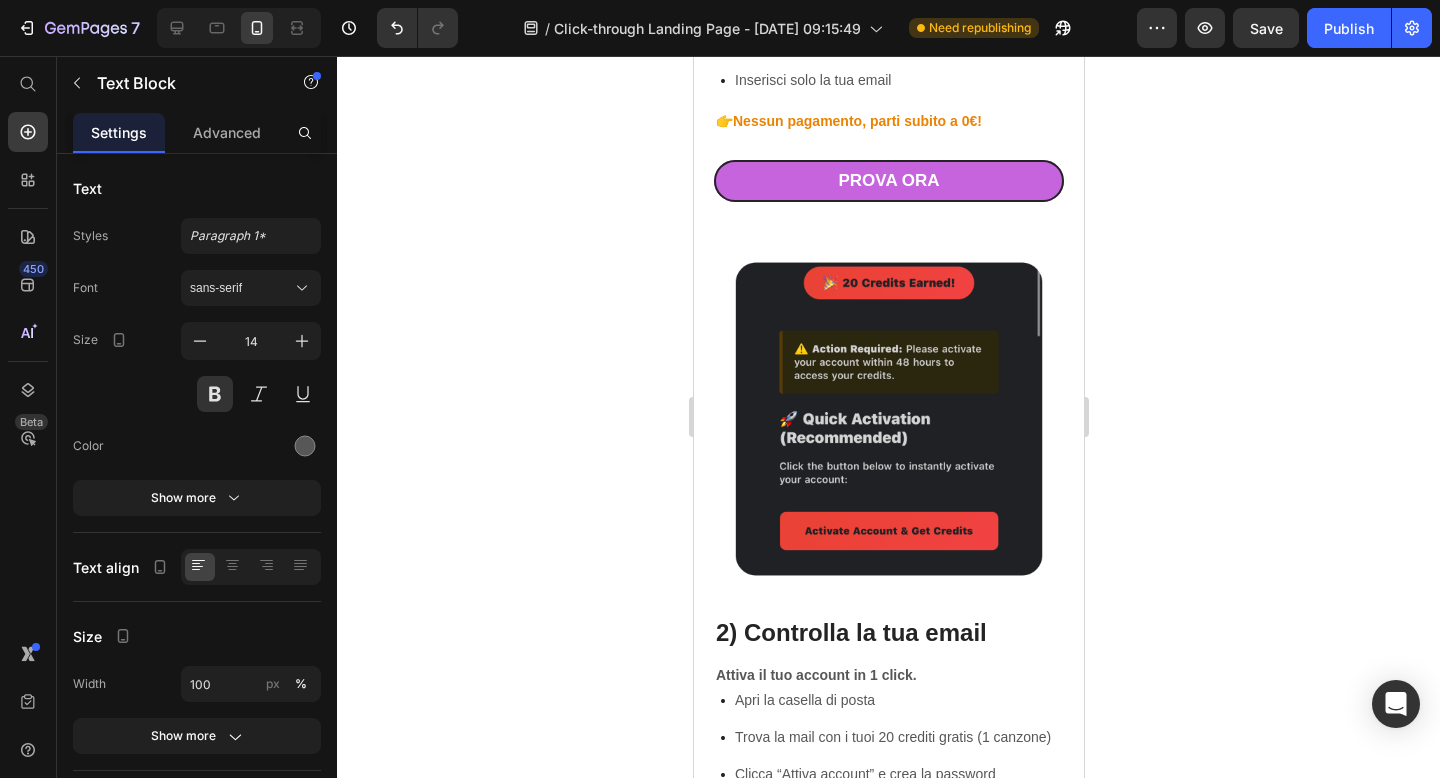 click on "Il" at bounding box center (888, -18) 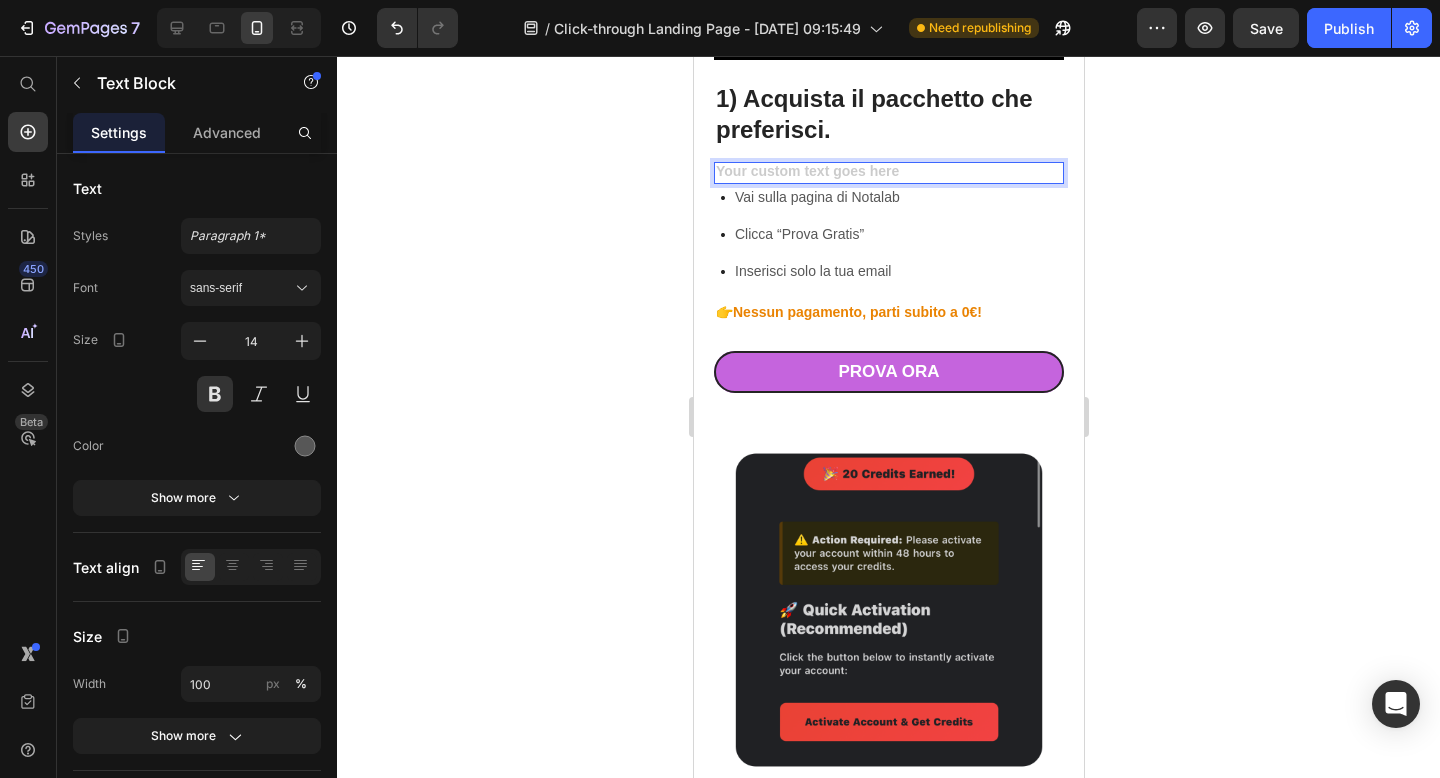 scroll, scrollTop: 1401, scrollLeft: 0, axis: vertical 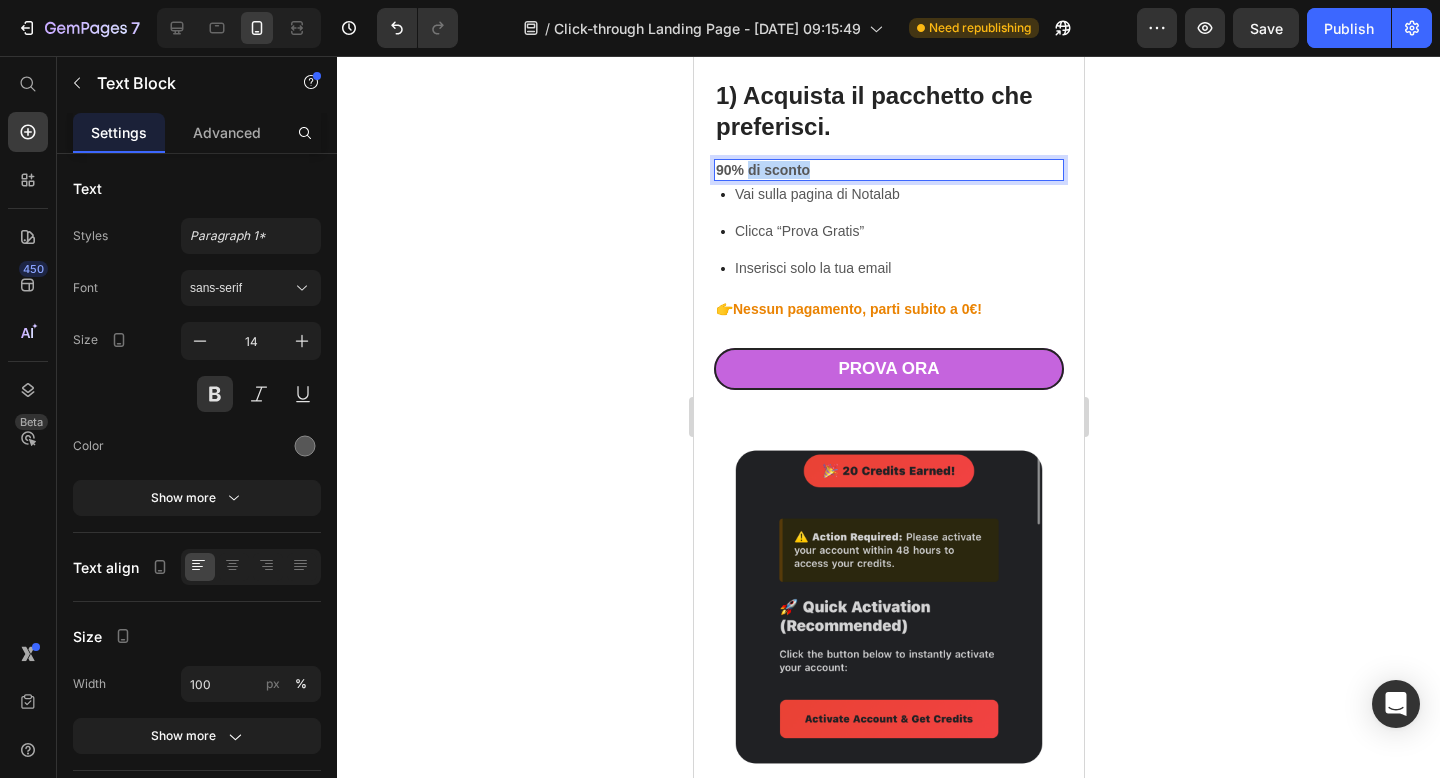 drag, startPoint x: 828, startPoint y: 553, endPoint x: 746, endPoint y: 555, distance: 82.02438 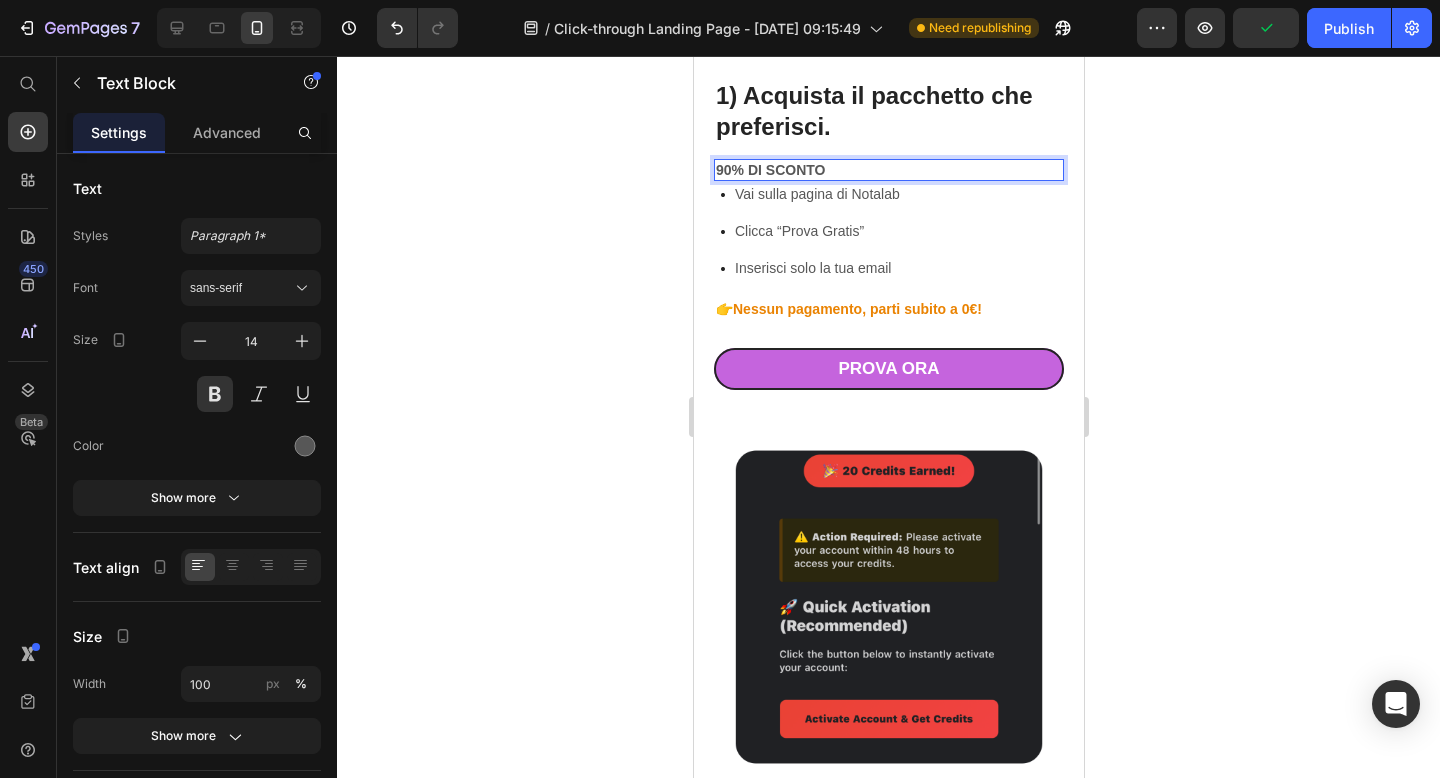 click on "90% DI SCONTO" at bounding box center (888, 170) 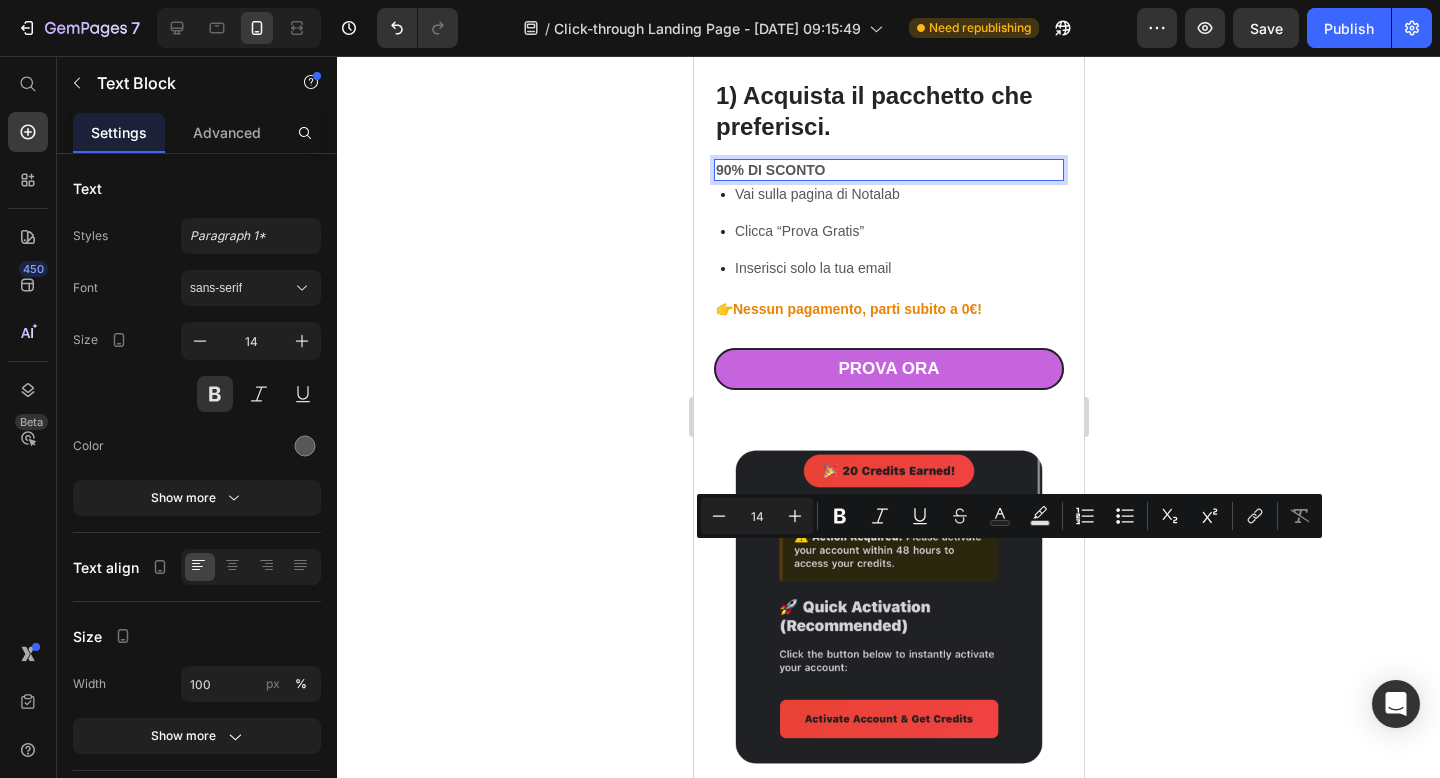 click 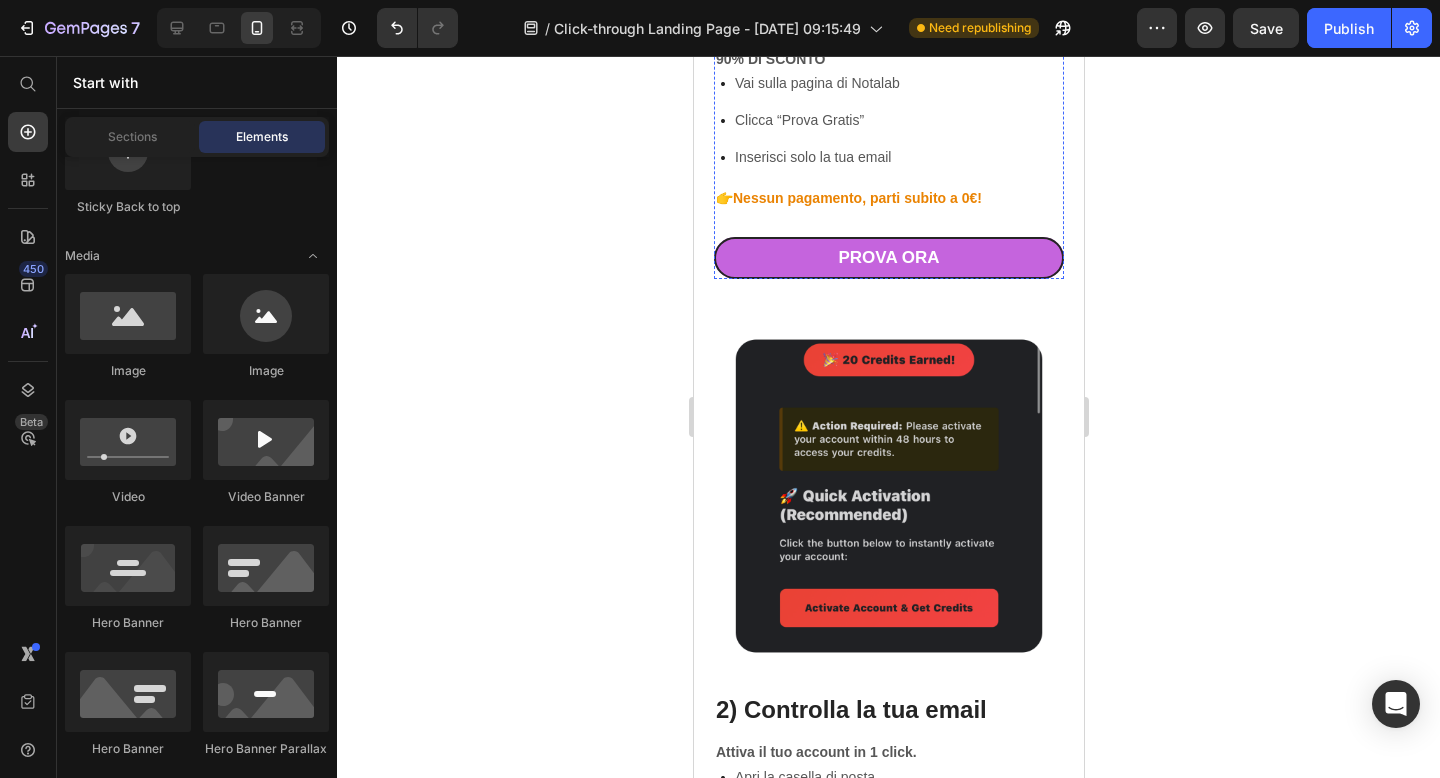 scroll, scrollTop: 1513, scrollLeft: 0, axis: vertical 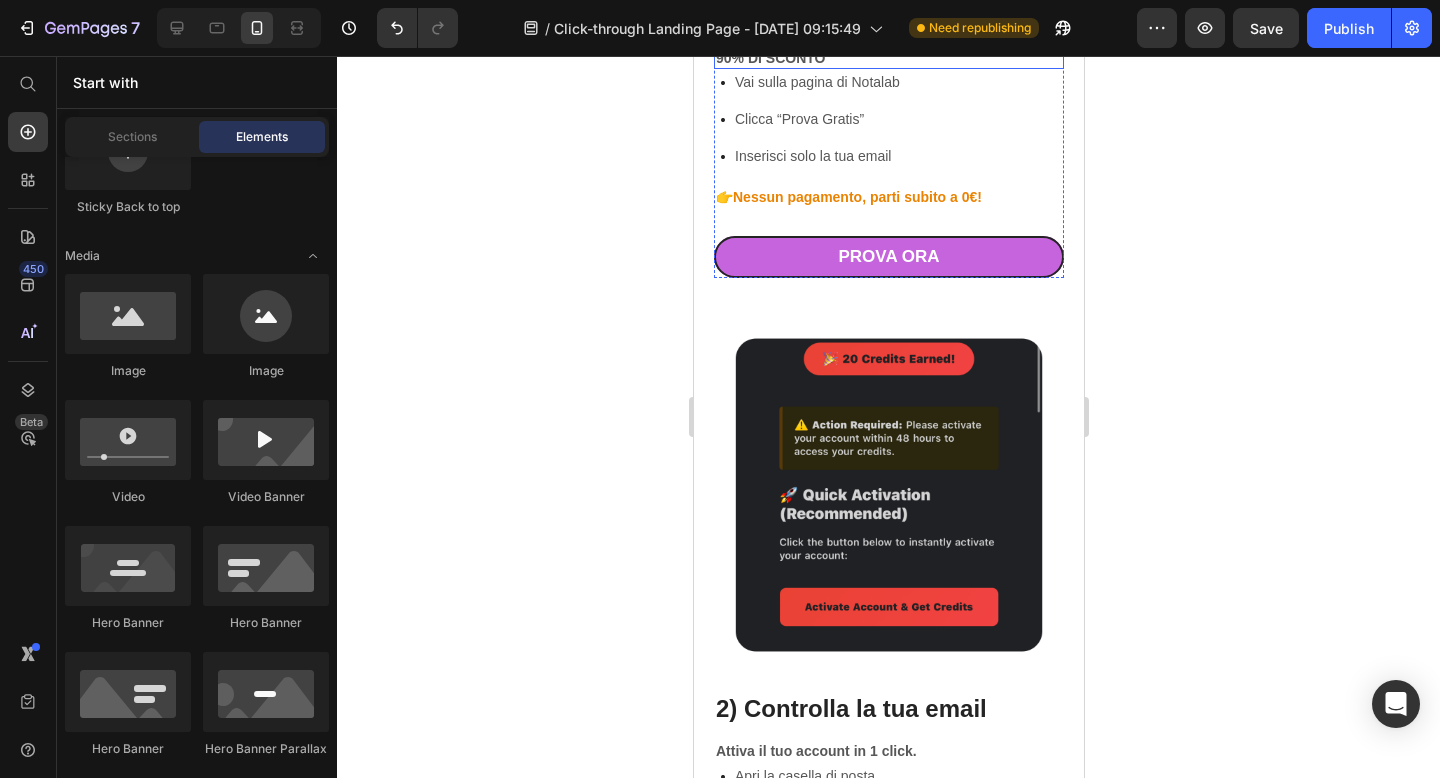 click on "90% DI SCONTO" at bounding box center (888, 58) 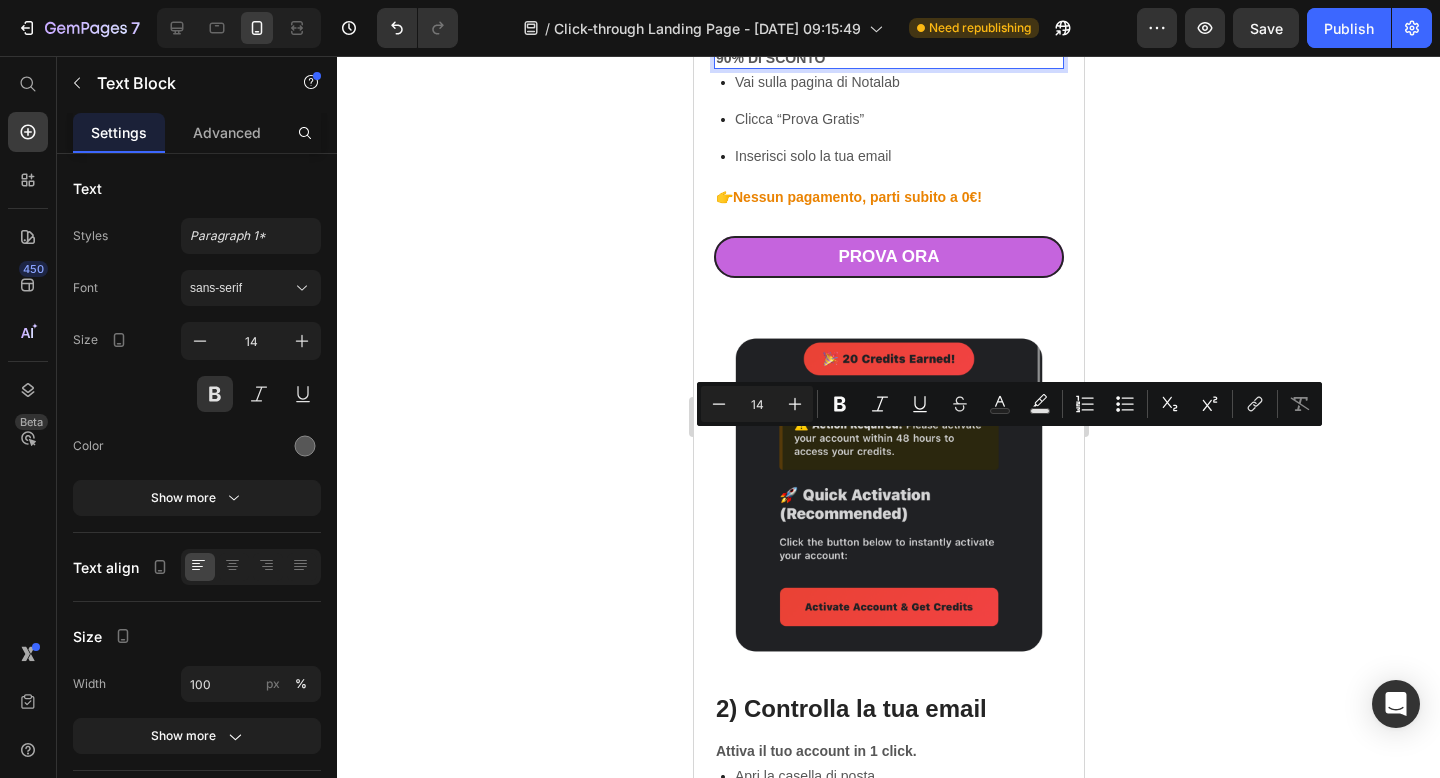 drag, startPoint x: 835, startPoint y: 441, endPoint x: 728, endPoint y: 440, distance: 107.00467 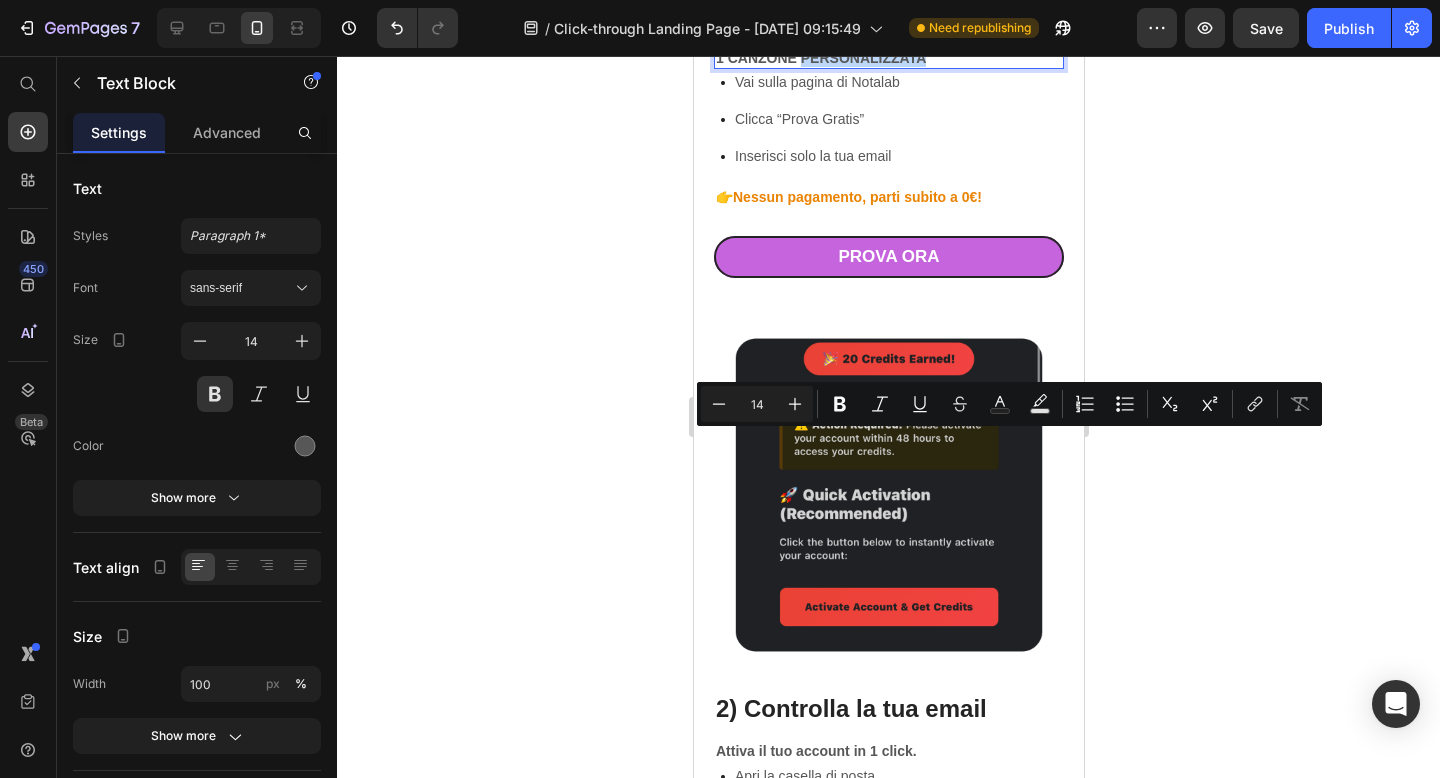 drag, startPoint x: 927, startPoint y: 442, endPoint x: 801, endPoint y: 444, distance: 126.01587 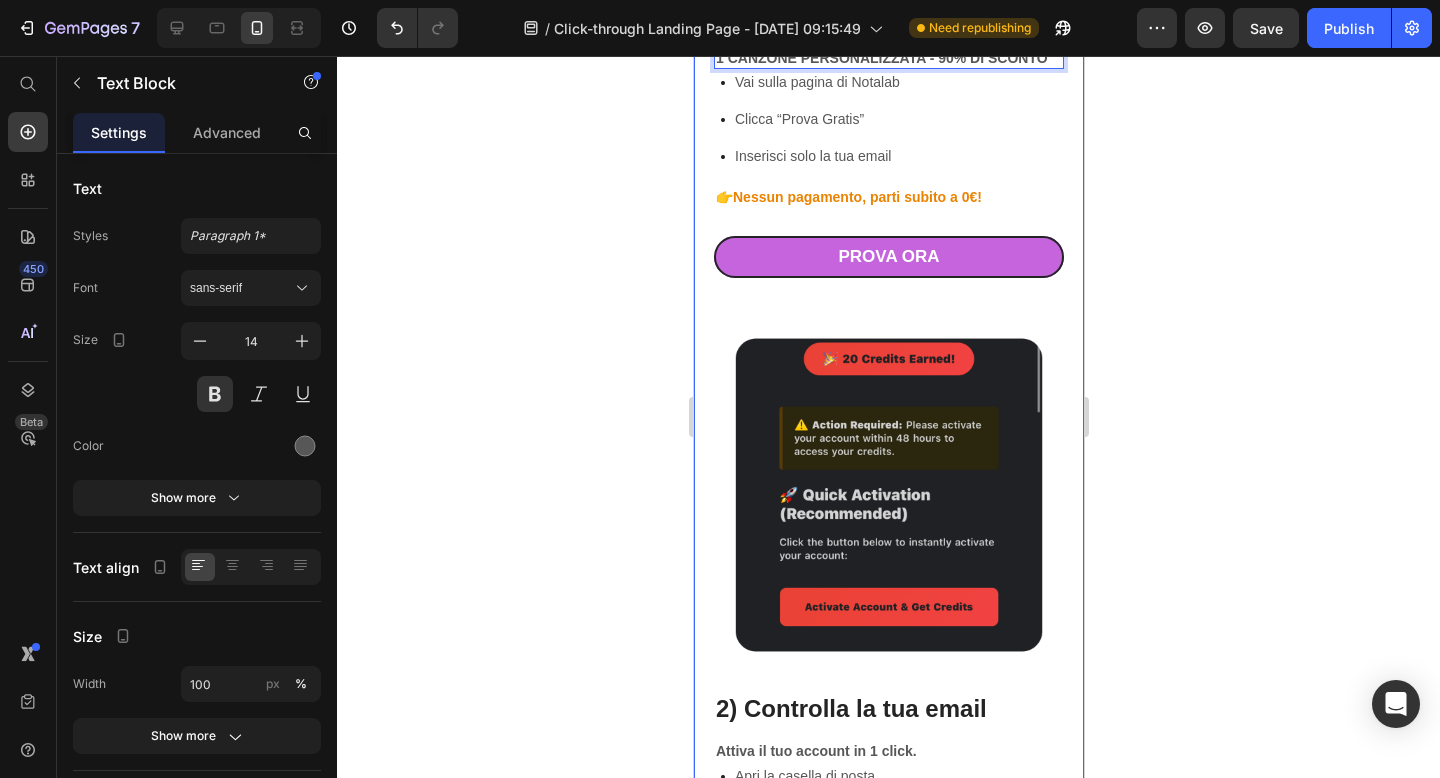 click 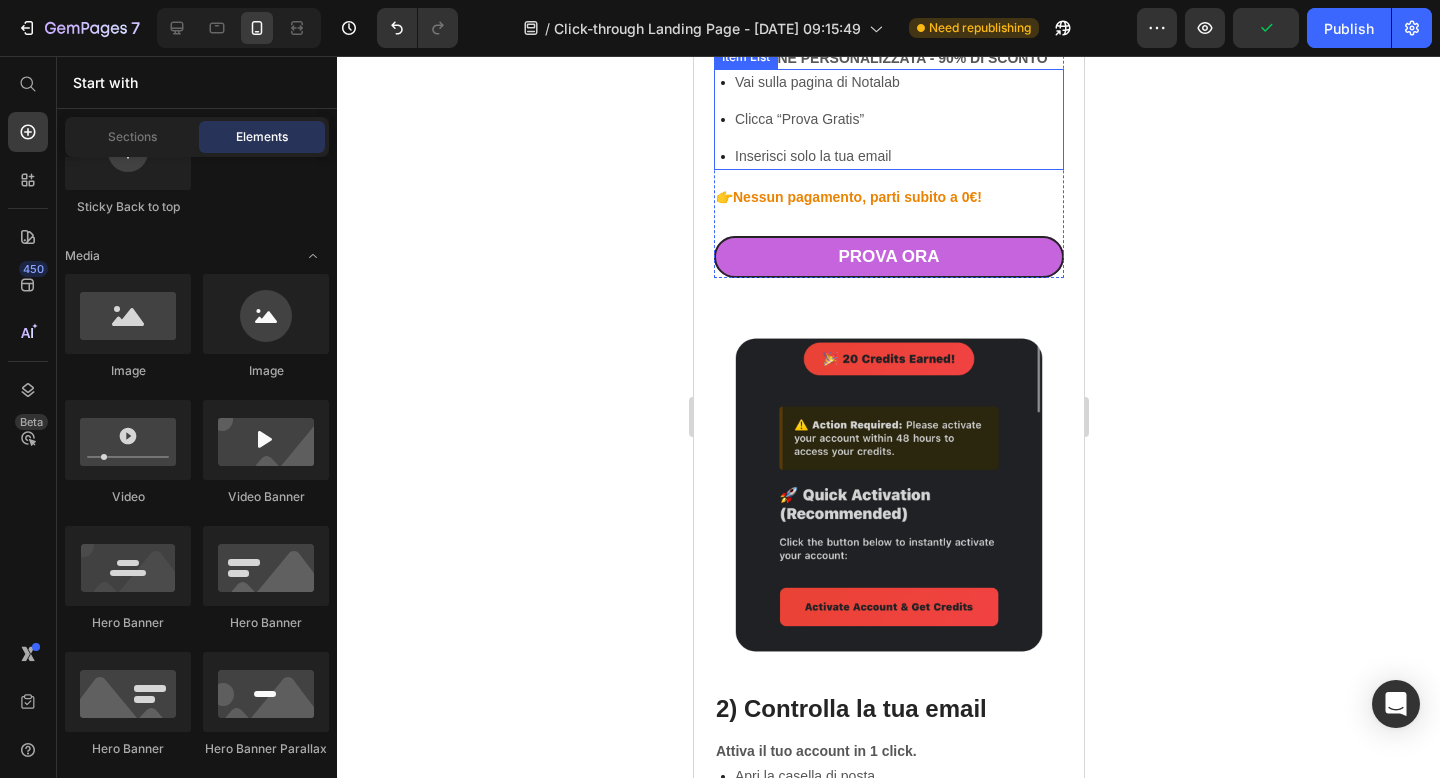 click on "Vai sulla pagina di Notalab" at bounding box center [816, 82] 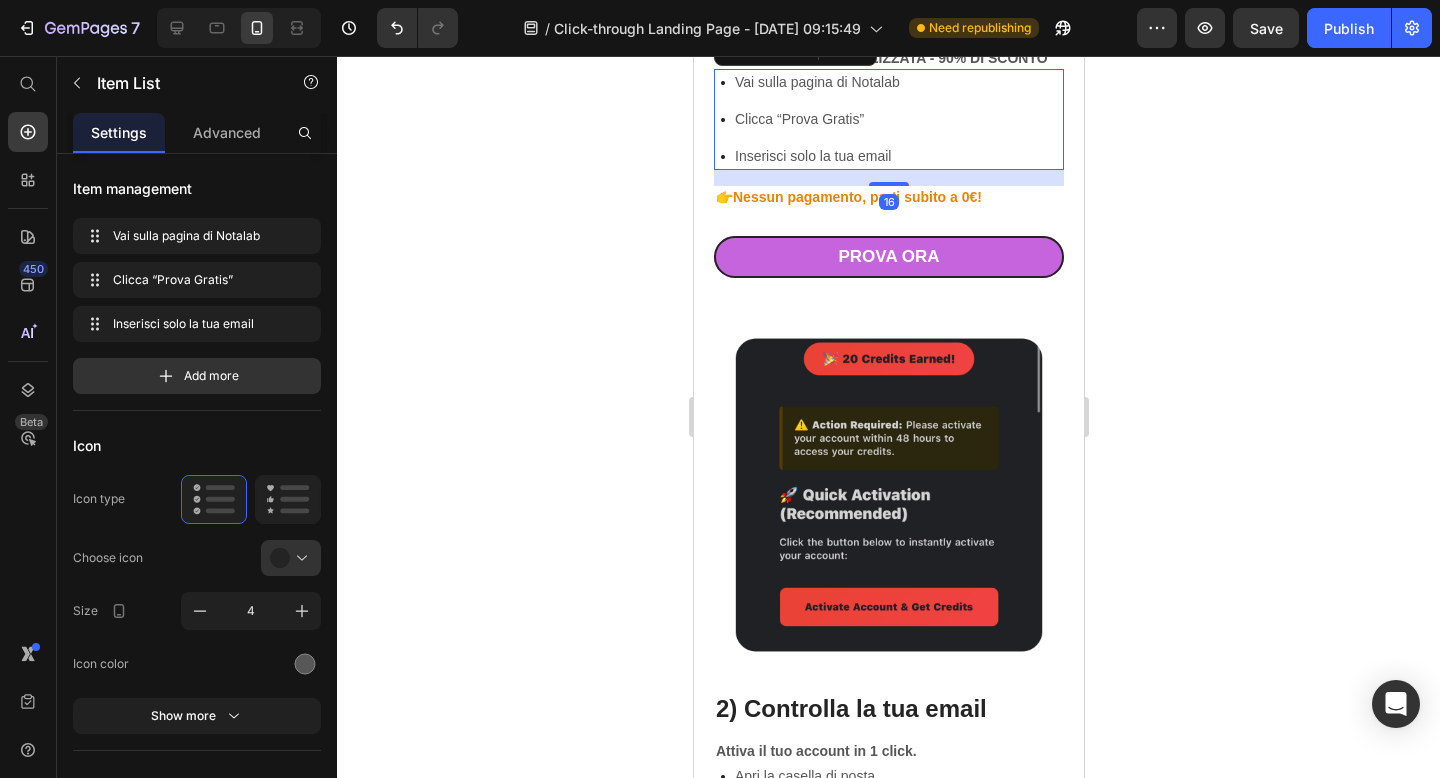 click on "Clicca “Prova Gratis”" at bounding box center [816, 119] 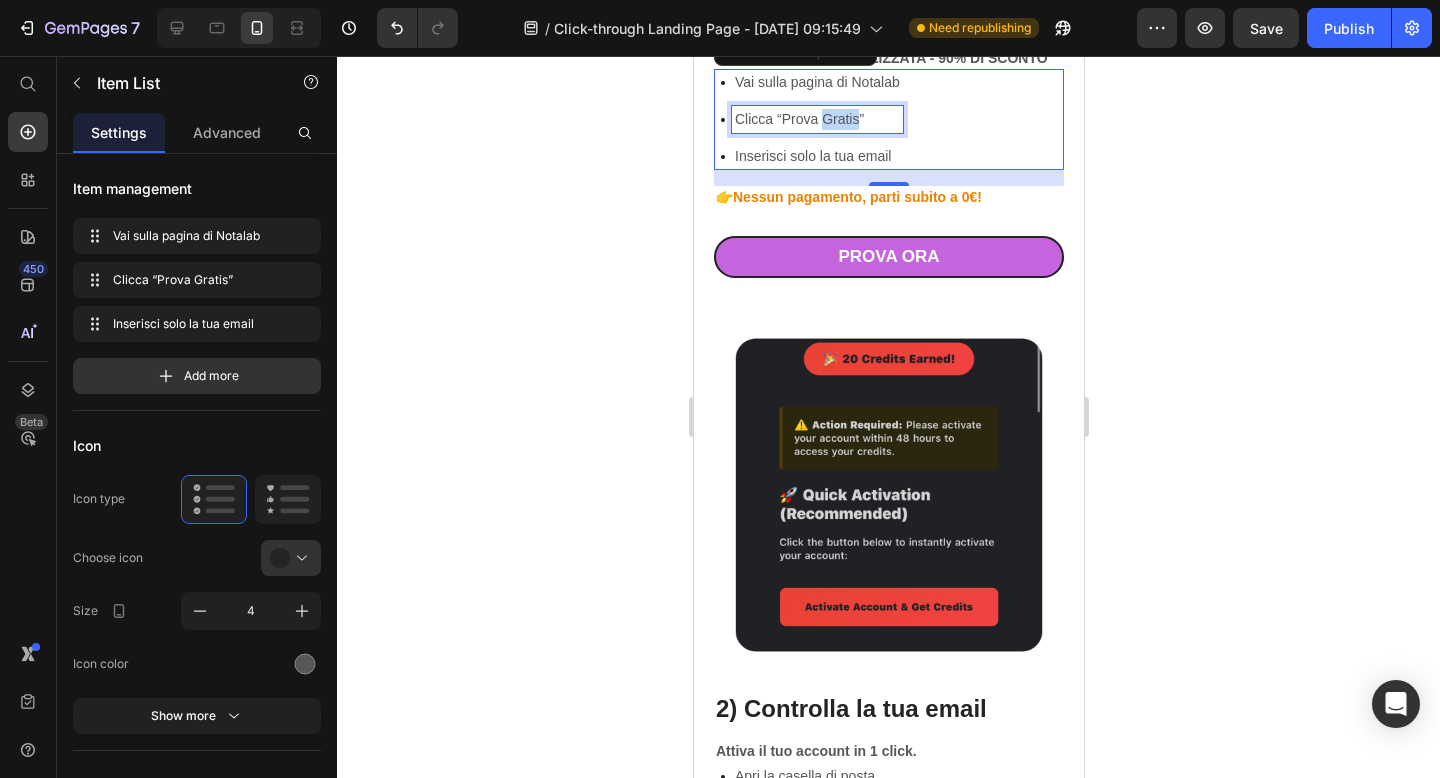 click on "Clicca “Prova Gratis”" at bounding box center [816, 119] 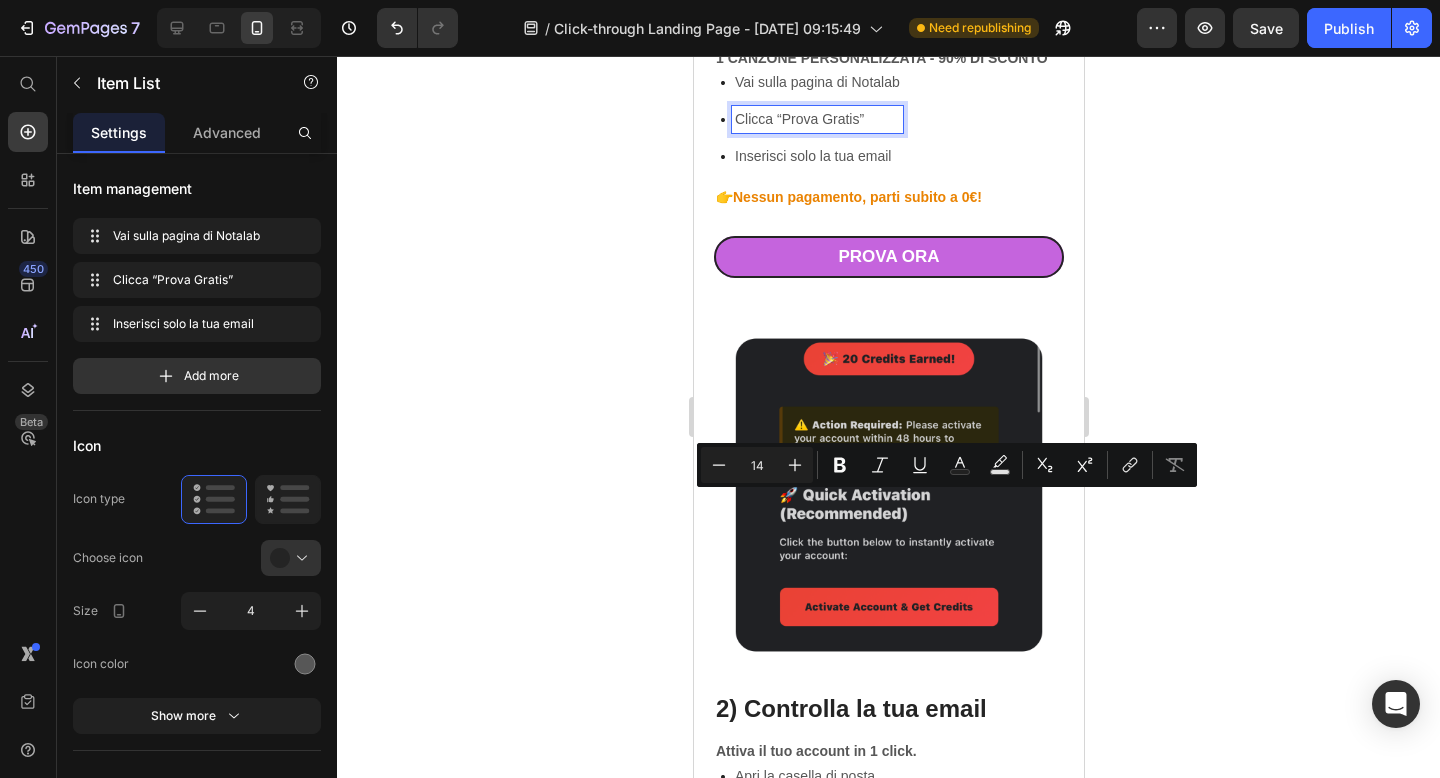 click on "Clicca “Prova Gratis”" at bounding box center [816, 119] 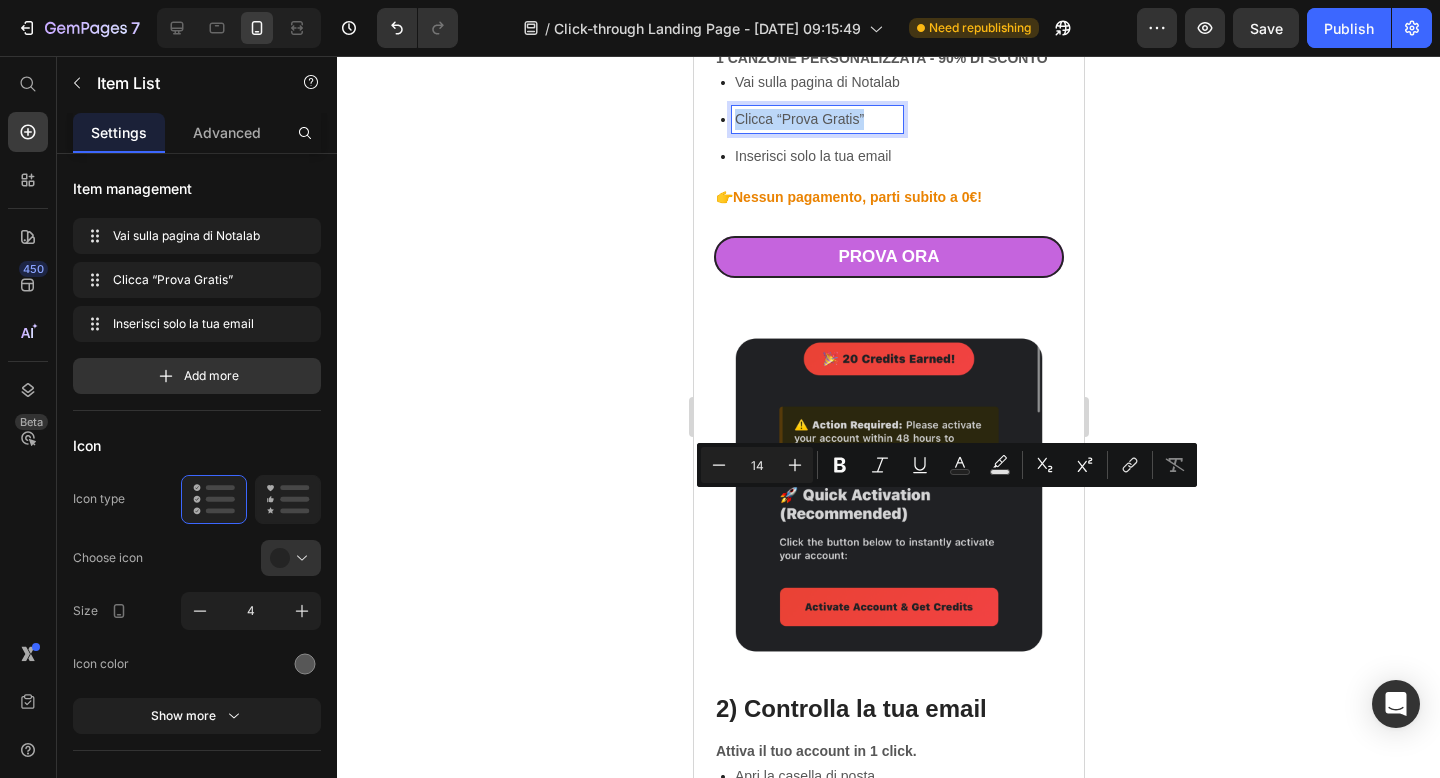 drag, startPoint x: 866, startPoint y: 510, endPoint x: 735, endPoint y: 507, distance: 131.03435 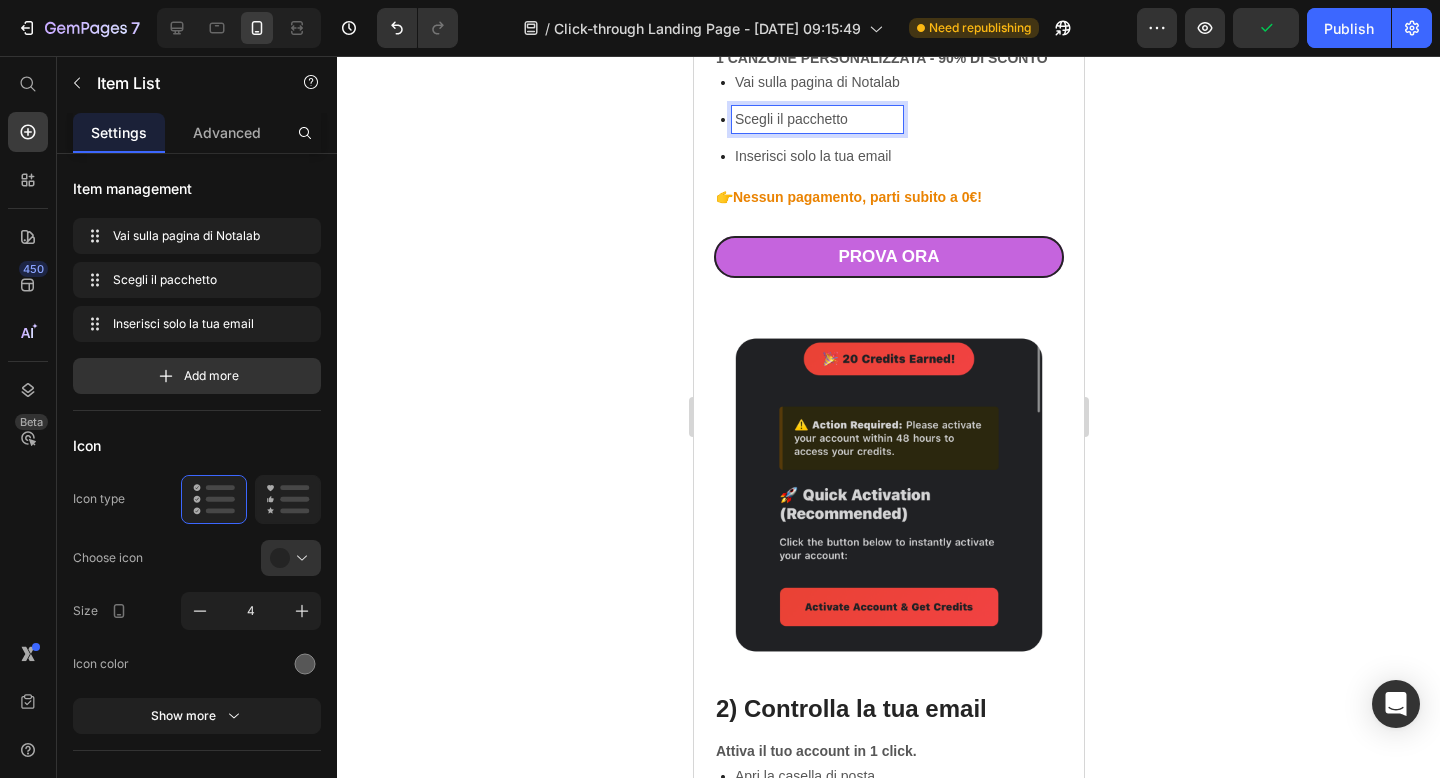 click on "Inserisci solo la tua email" at bounding box center (816, 156) 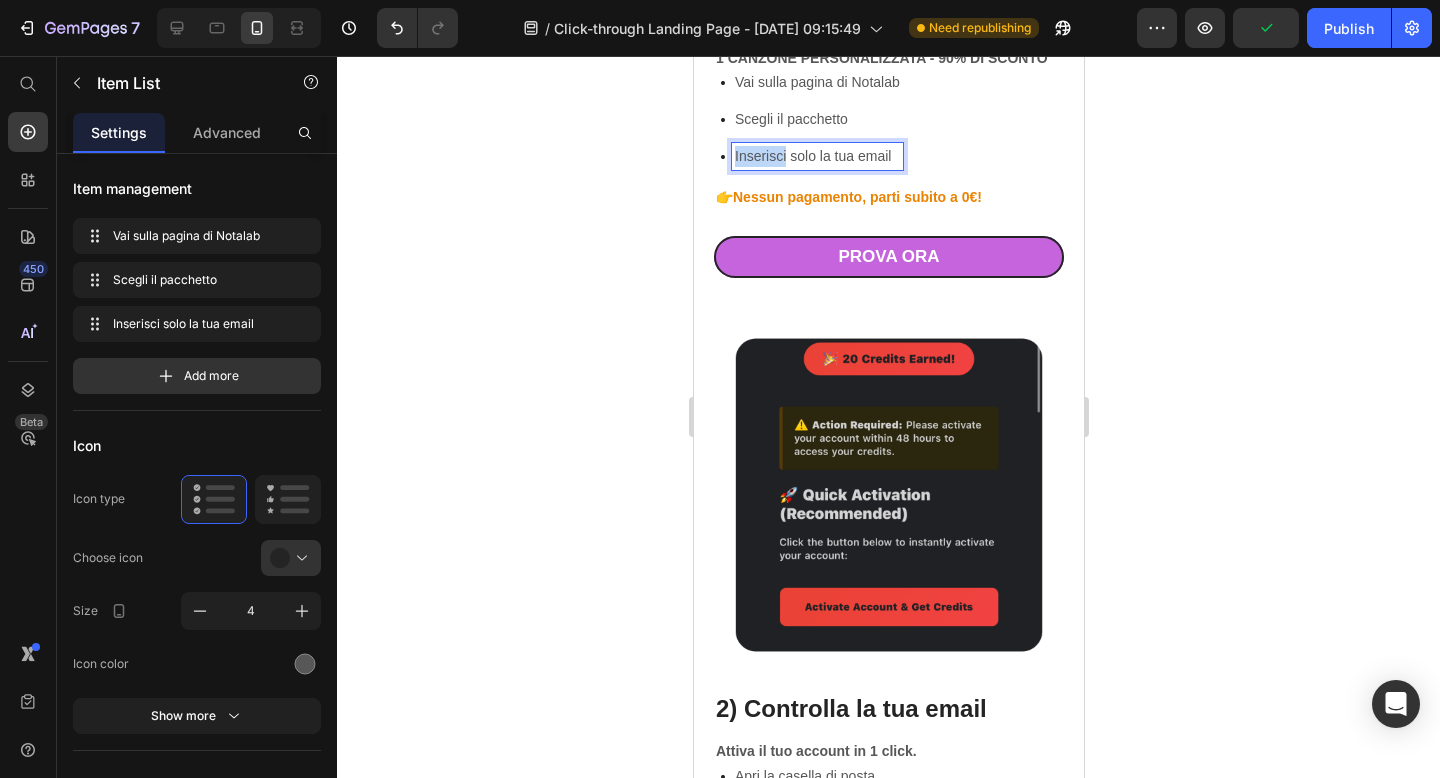 click on "Inserisci solo la tua email" at bounding box center (816, 156) 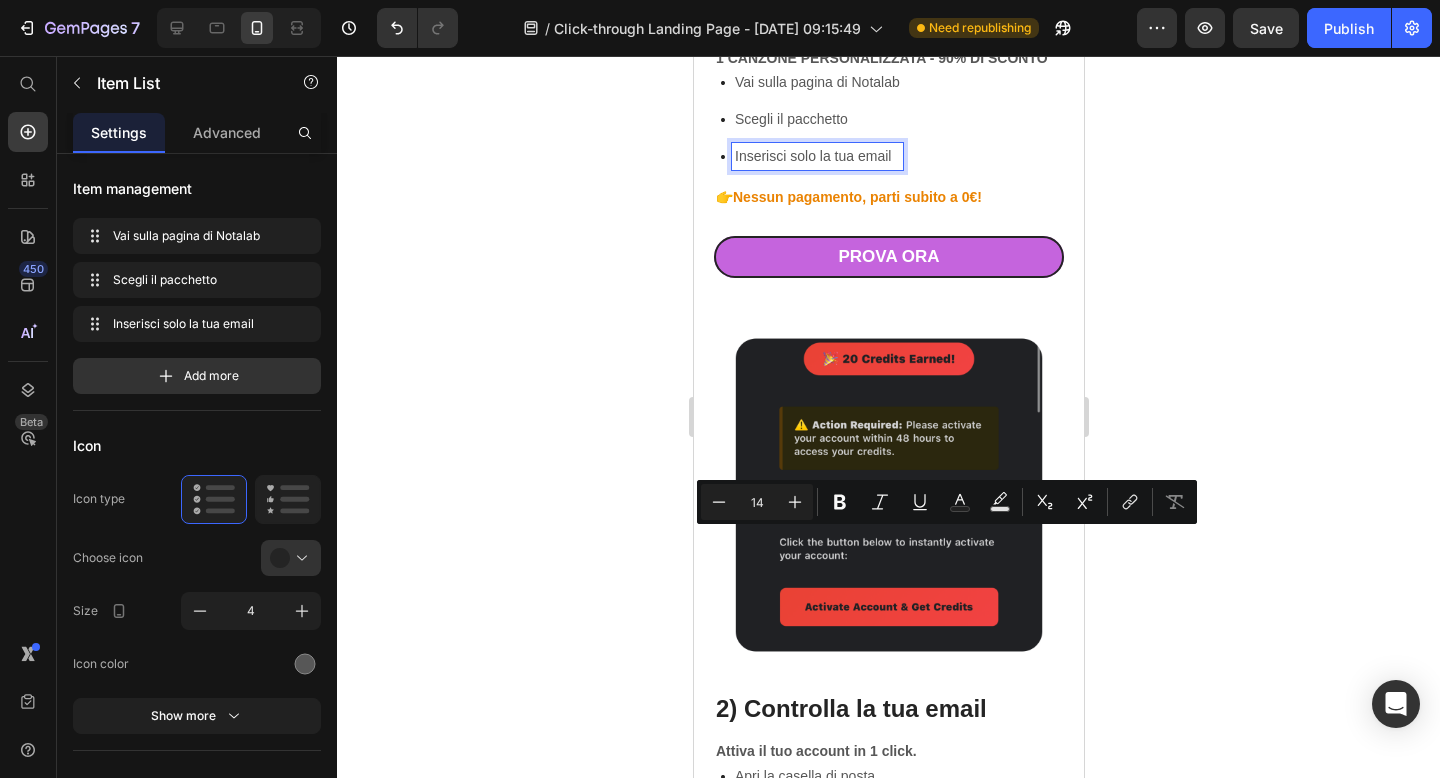 click on "Inserisci solo la tua email" at bounding box center (816, 156) 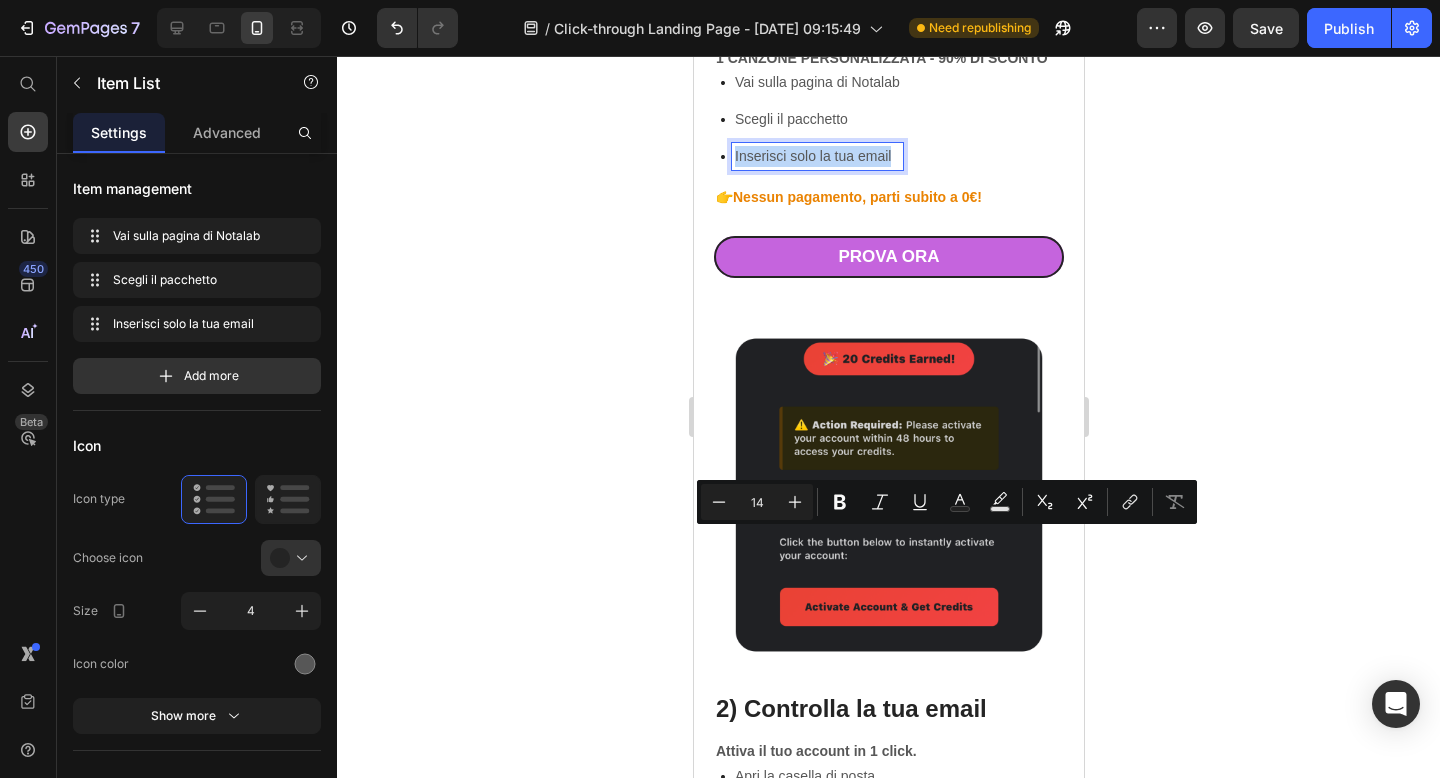 drag, startPoint x: 891, startPoint y: 539, endPoint x: 734, endPoint y: 537, distance: 157.01274 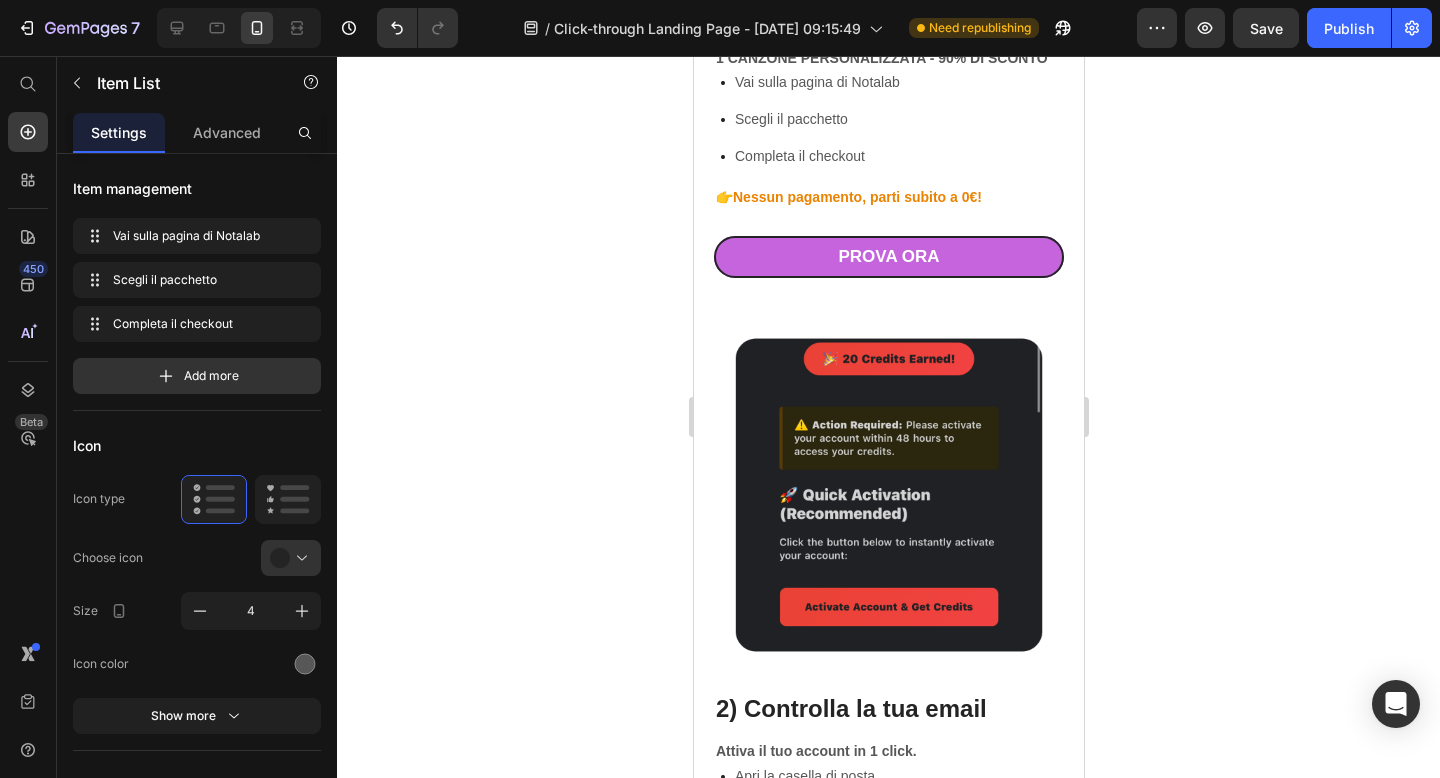 click on "Vai sulla pagina di Notalab
Scegli il pacchetto
Completa il checkout" at bounding box center (891, 119) 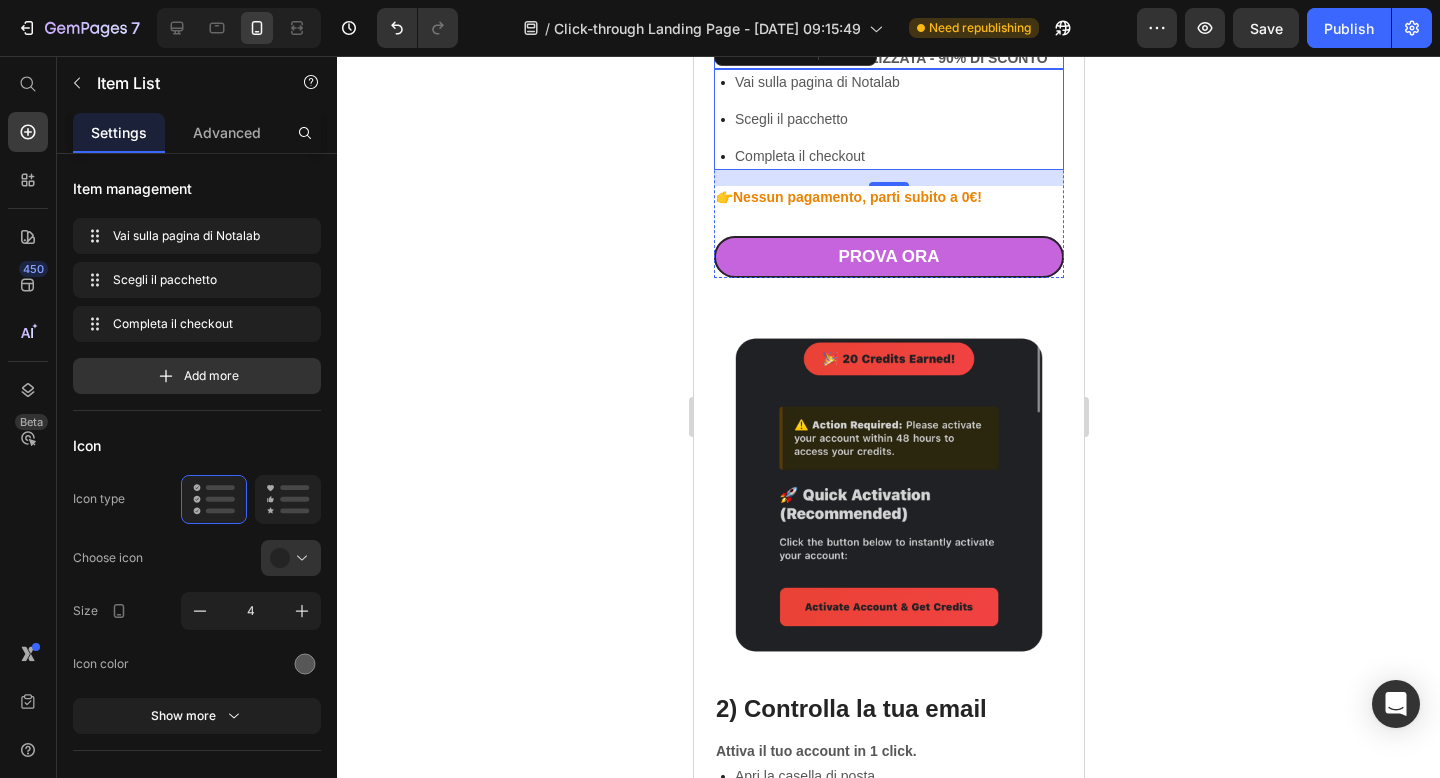 click on "1 CANZONE PERSONALIZZATA - 90% DI SCONTO" at bounding box center (888, 58) 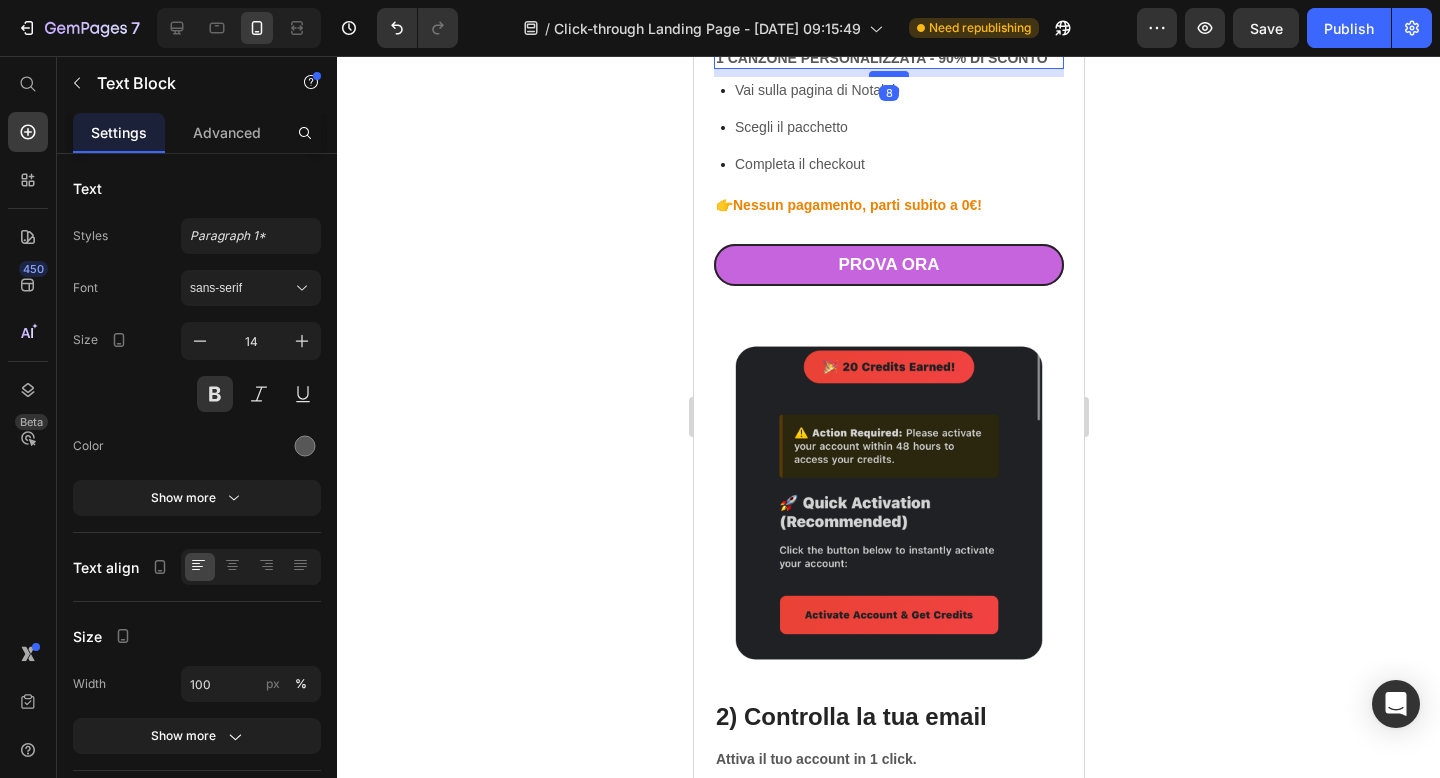 click at bounding box center (888, 74) 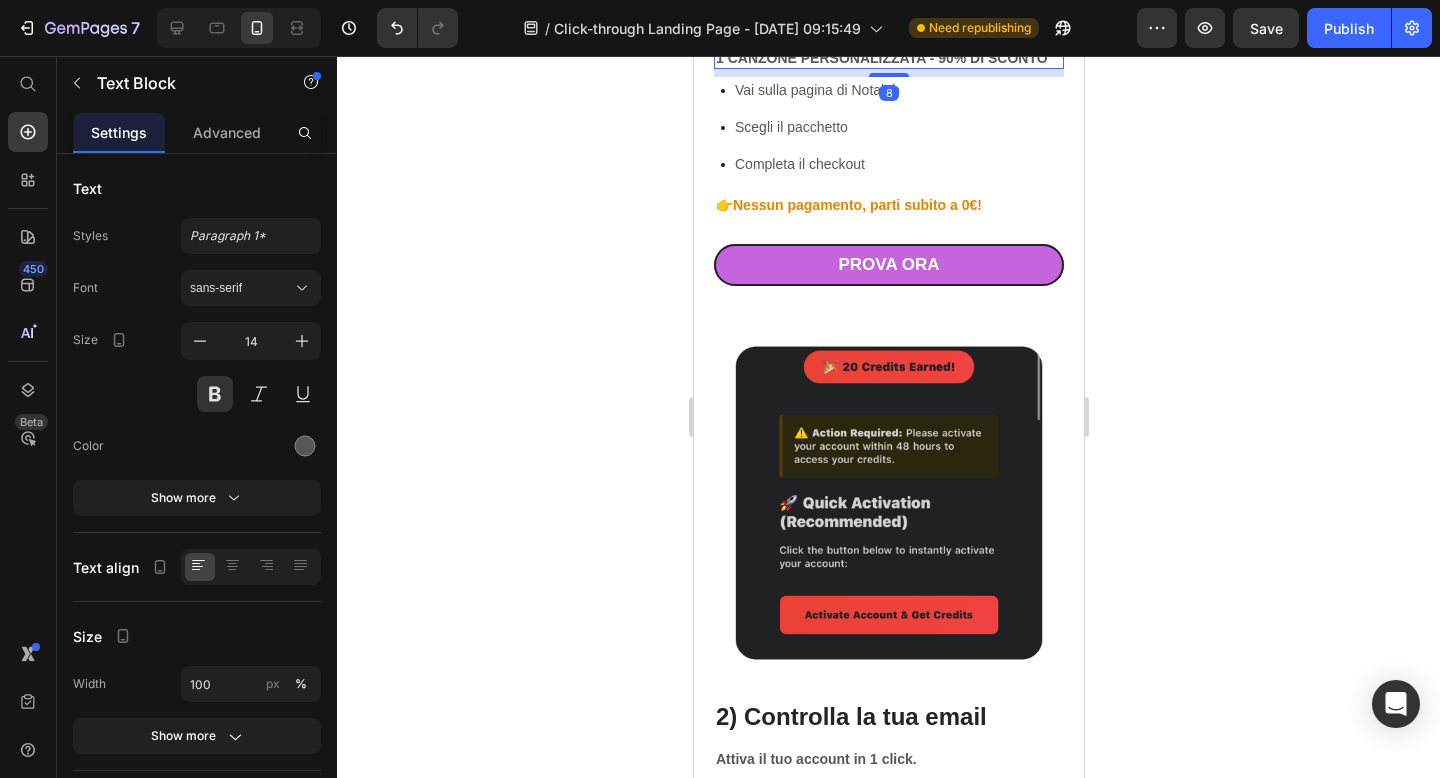click 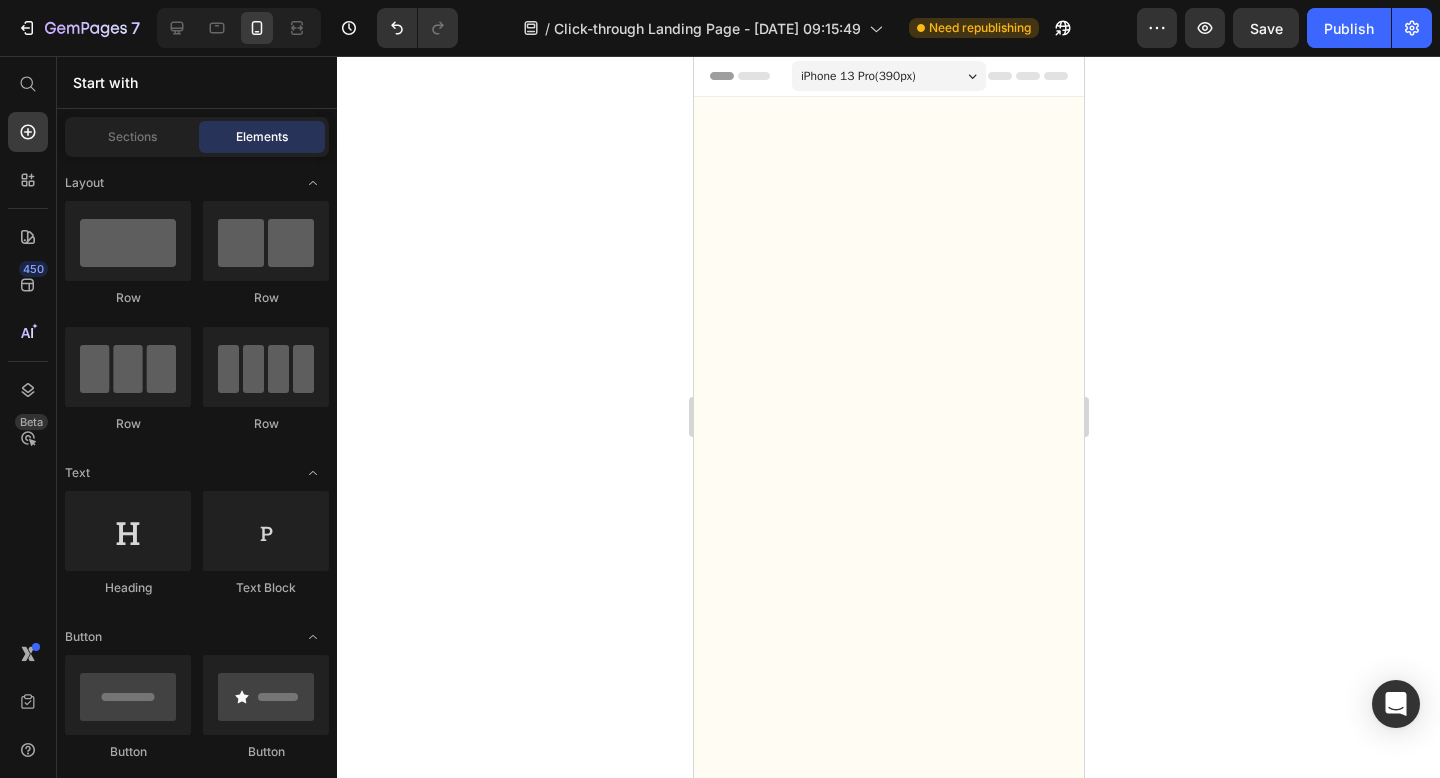 scroll, scrollTop: 1513, scrollLeft: 0, axis: vertical 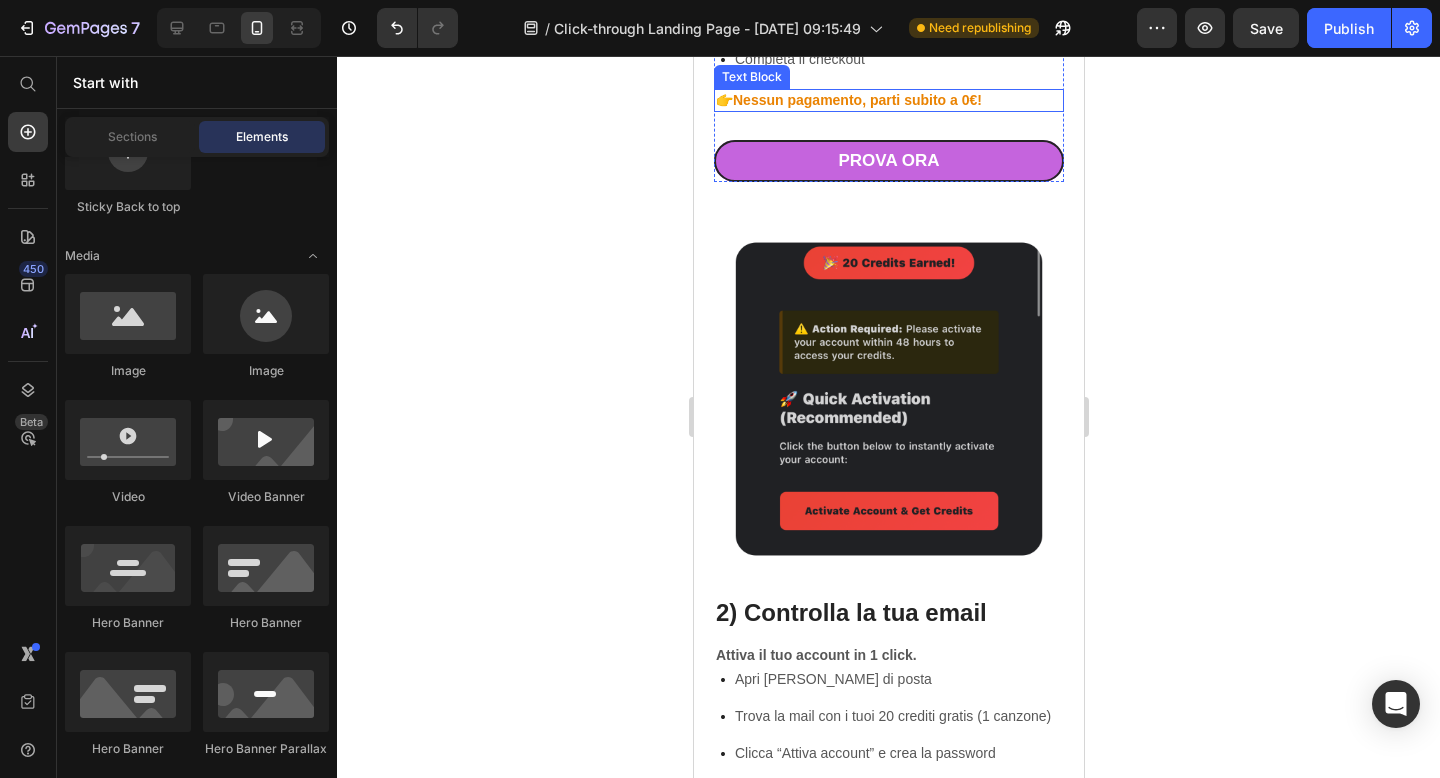 click on "Nessun pagamento, parti subito a 0€!" at bounding box center (856, 100) 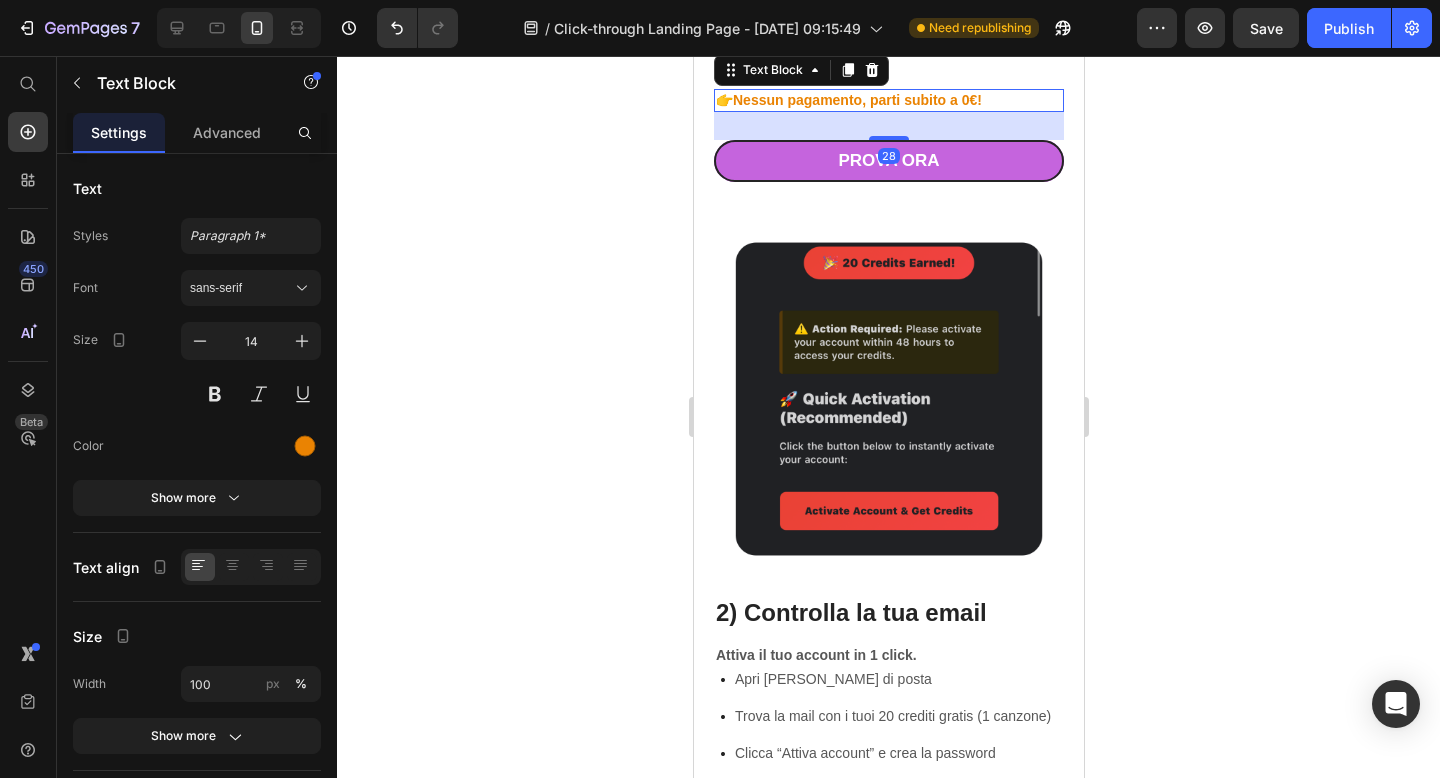 click on "Nessun pagamento, parti subito a 0€!" at bounding box center (856, 100) 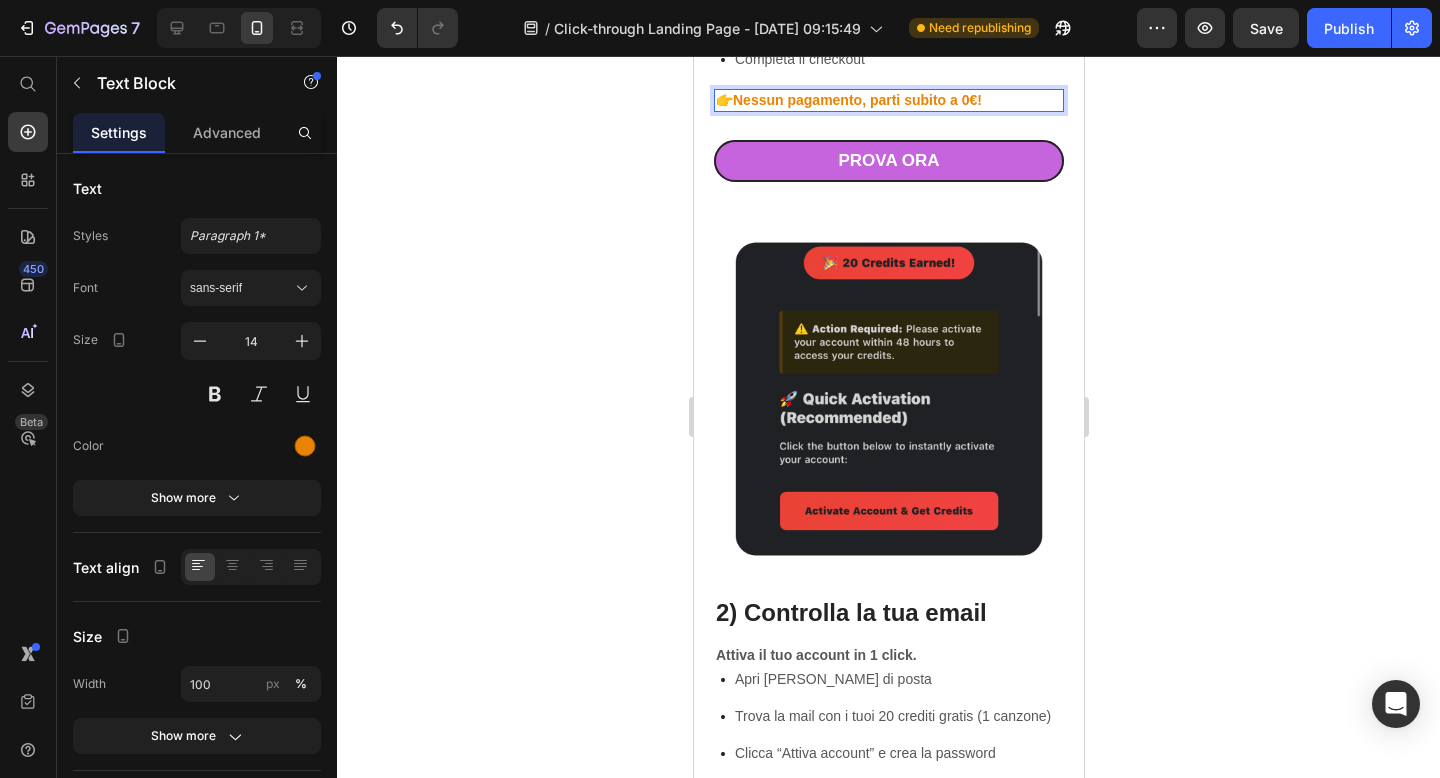 click on "👉  Nessun pagamento, parti subito a 0€!" at bounding box center (888, 100) 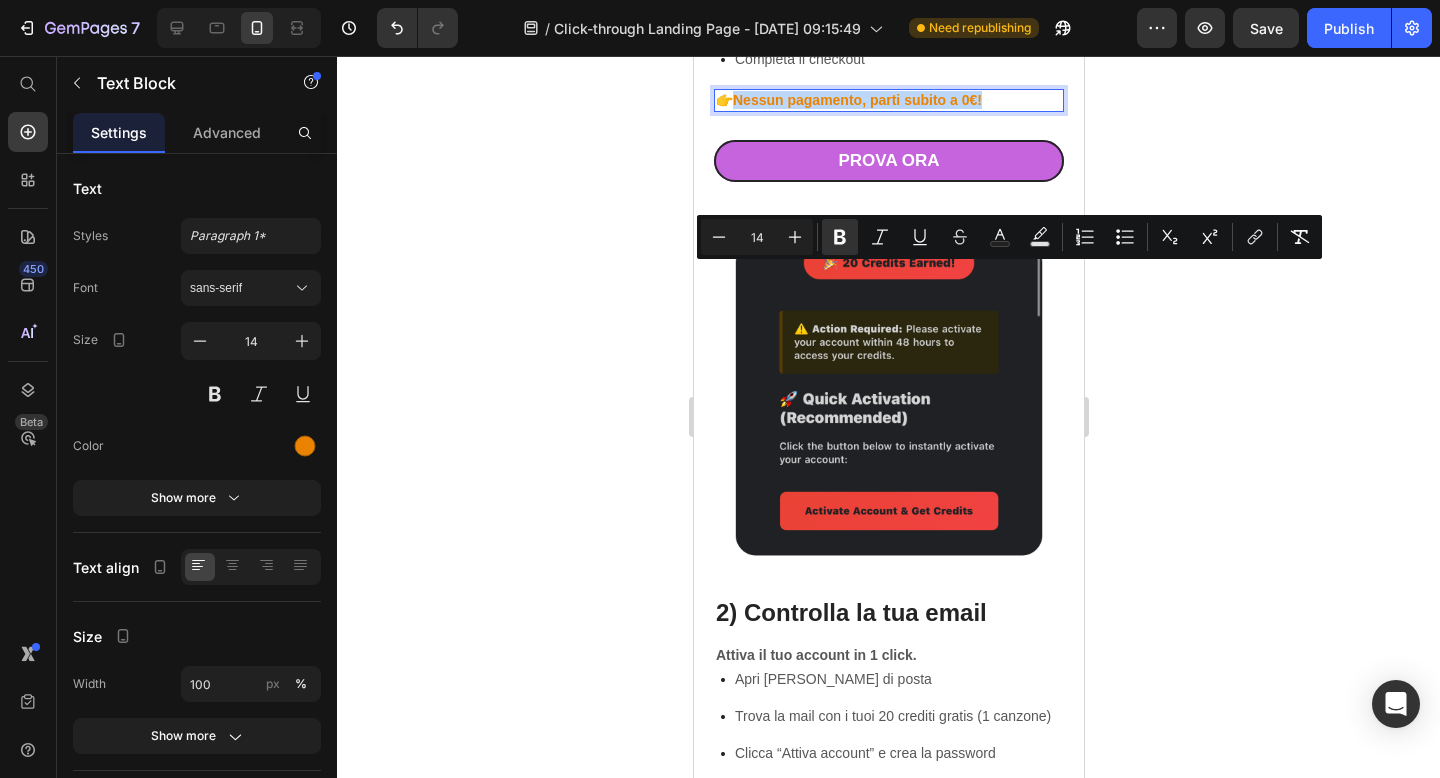 drag, startPoint x: 991, startPoint y: 276, endPoint x: 737, endPoint y: 276, distance: 254 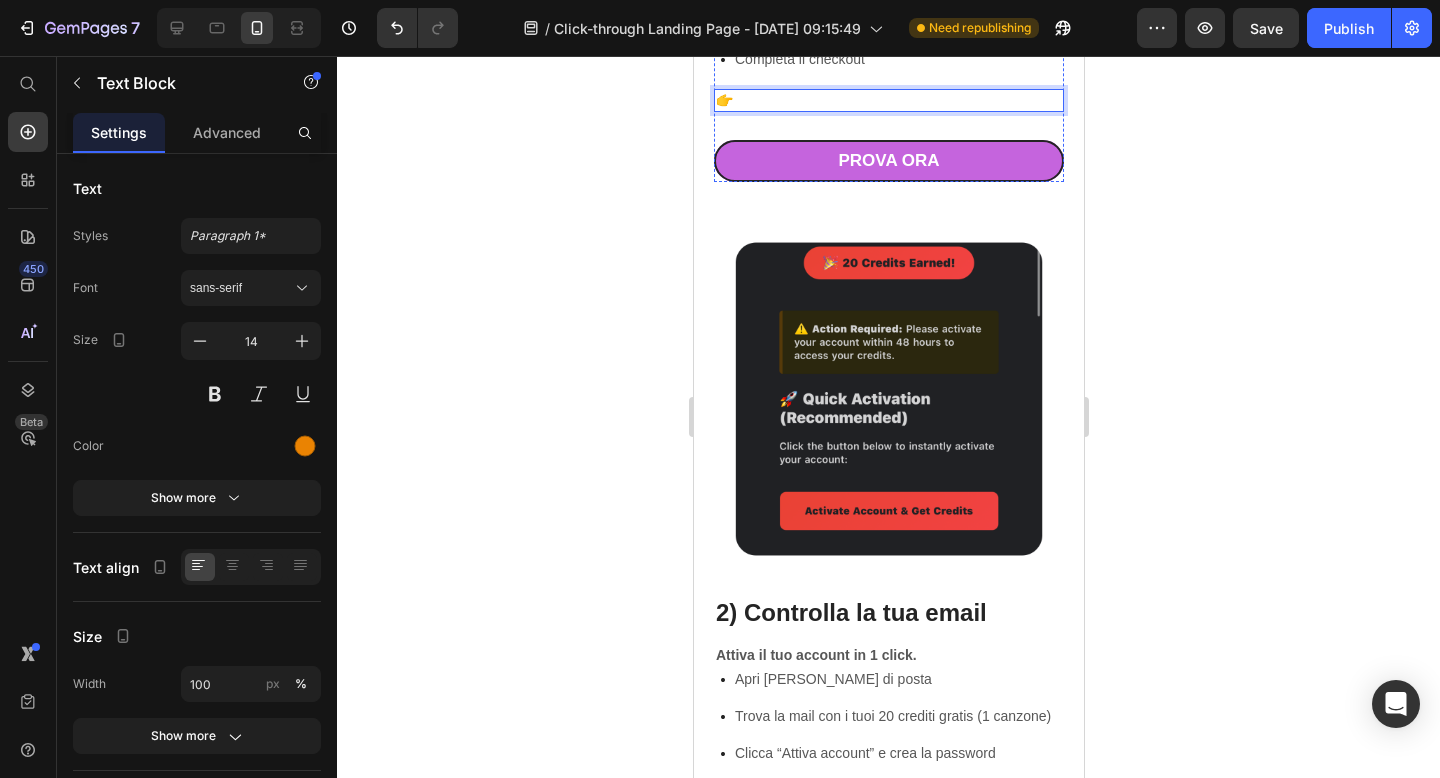 click on "1 CANZONE PERSONALIZZATA - 90% DI SCONTO" at bounding box center [888, -47] 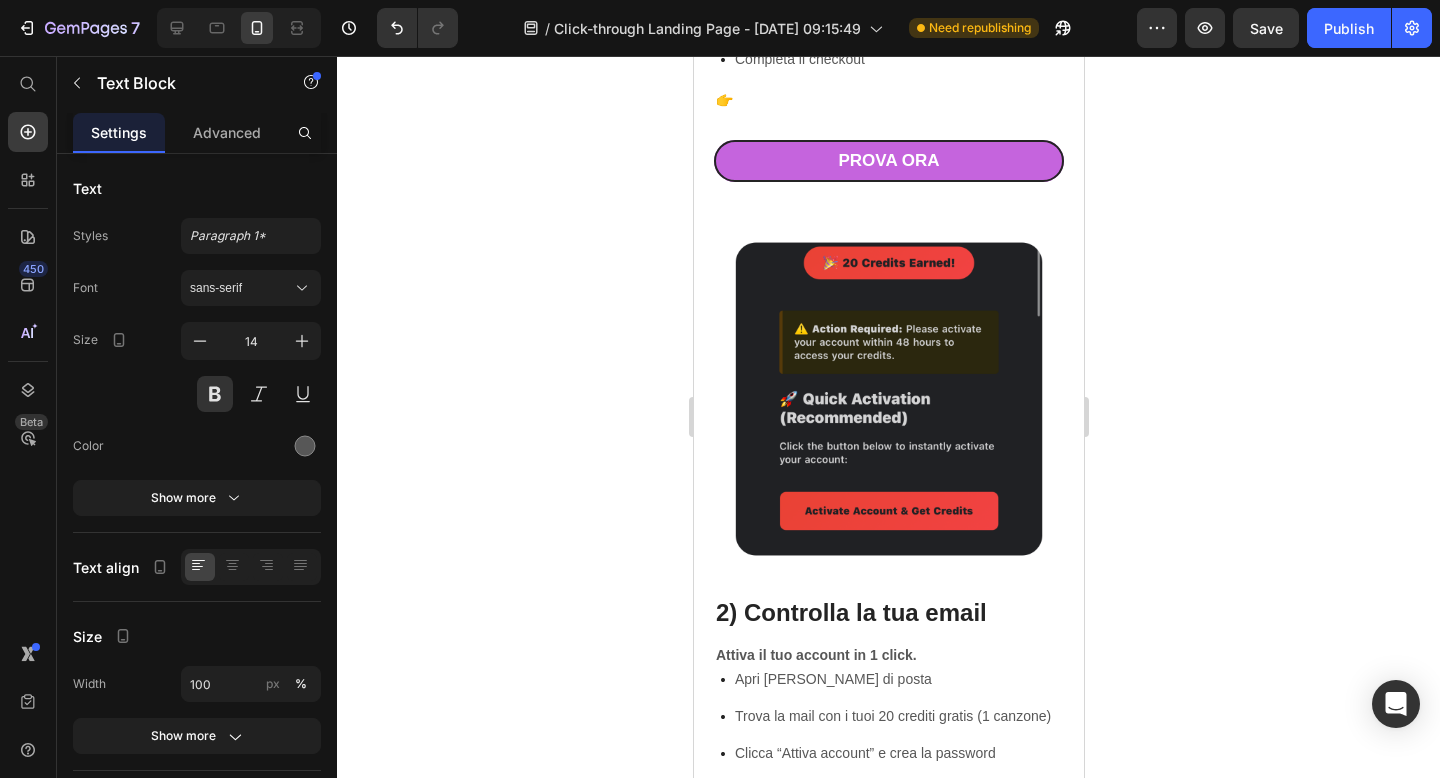 click on "1 CANZONE PERSONALIZZATA - 90% DI SCONTO" at bounding box center (888, -47) 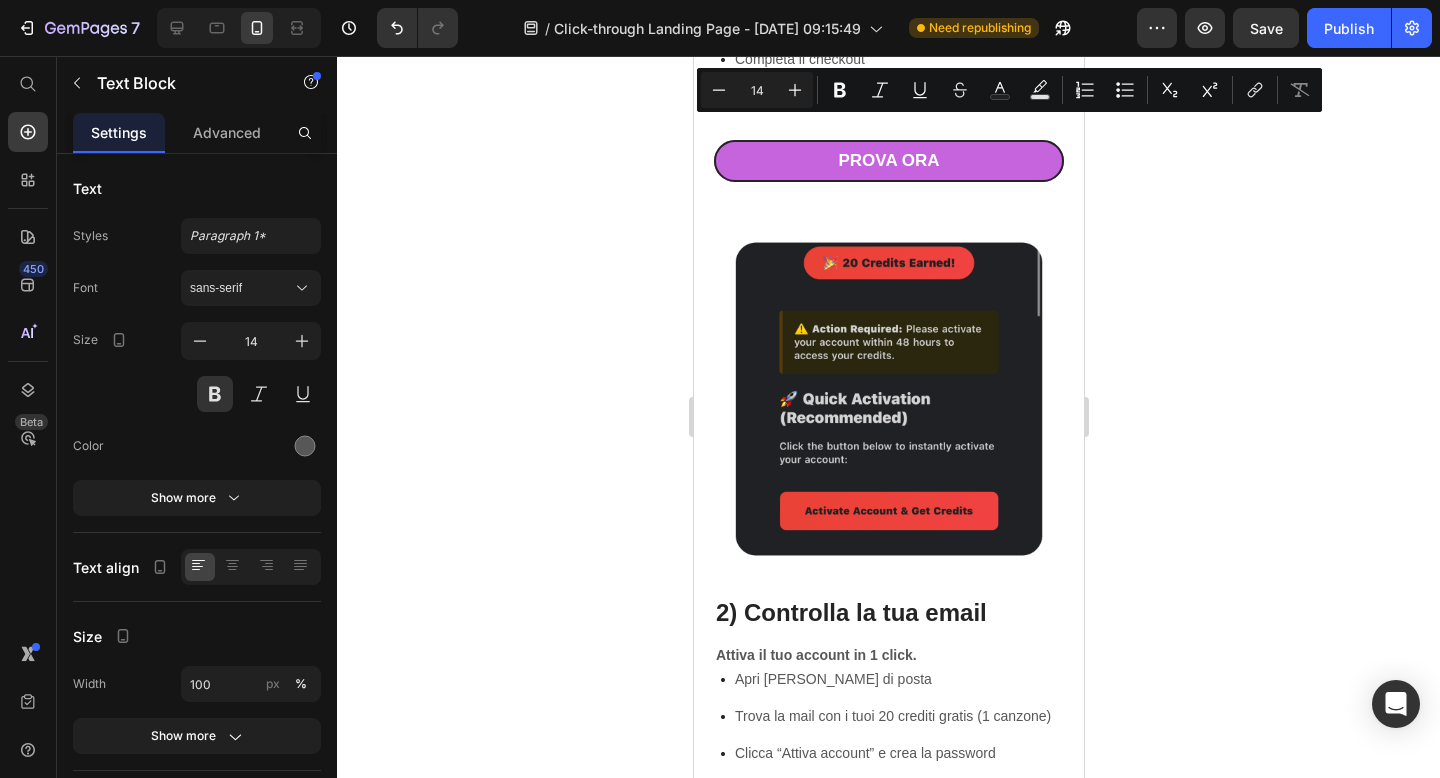 drag, startPoint x: 1049, startPoint y: 127, endPoint x: 939, endPoint y: 129, distance: 110.01818 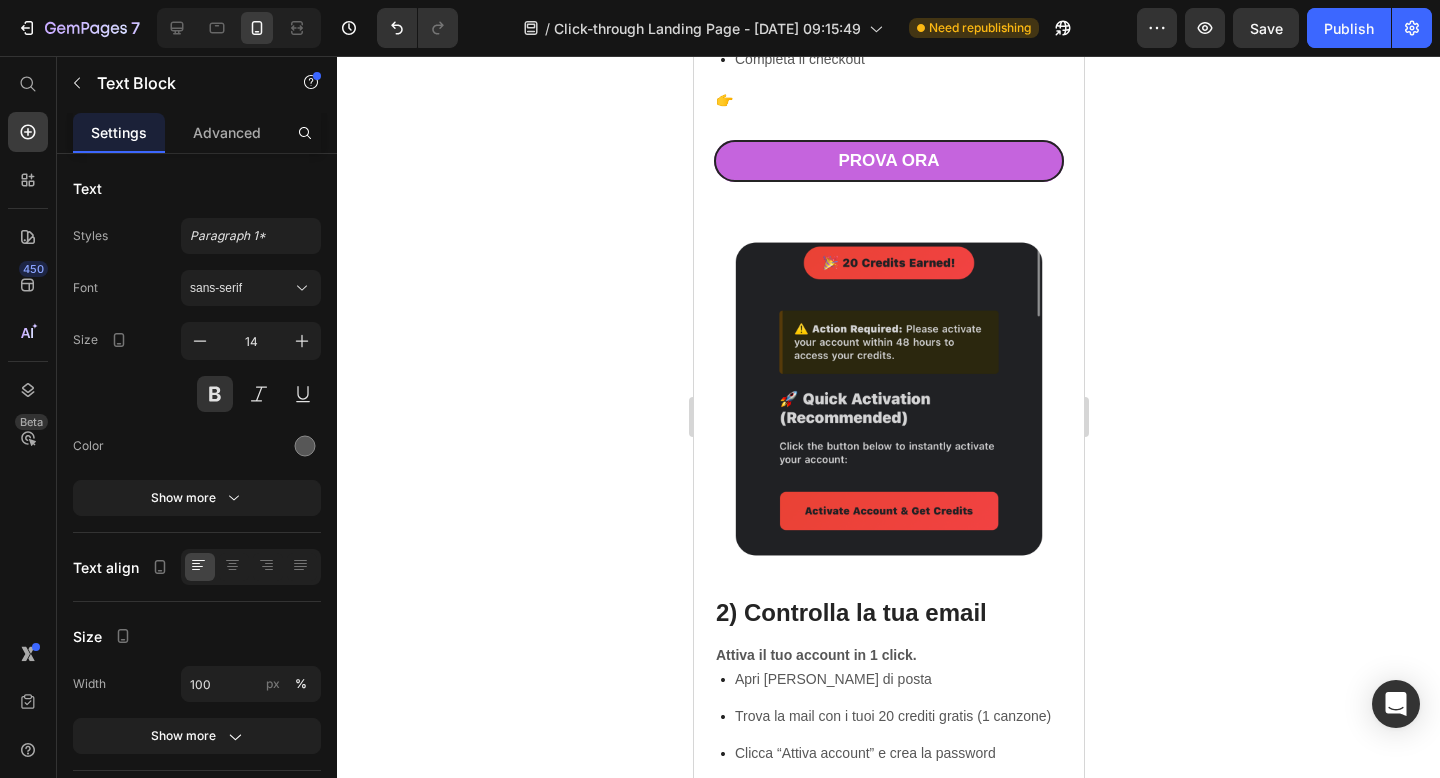 click 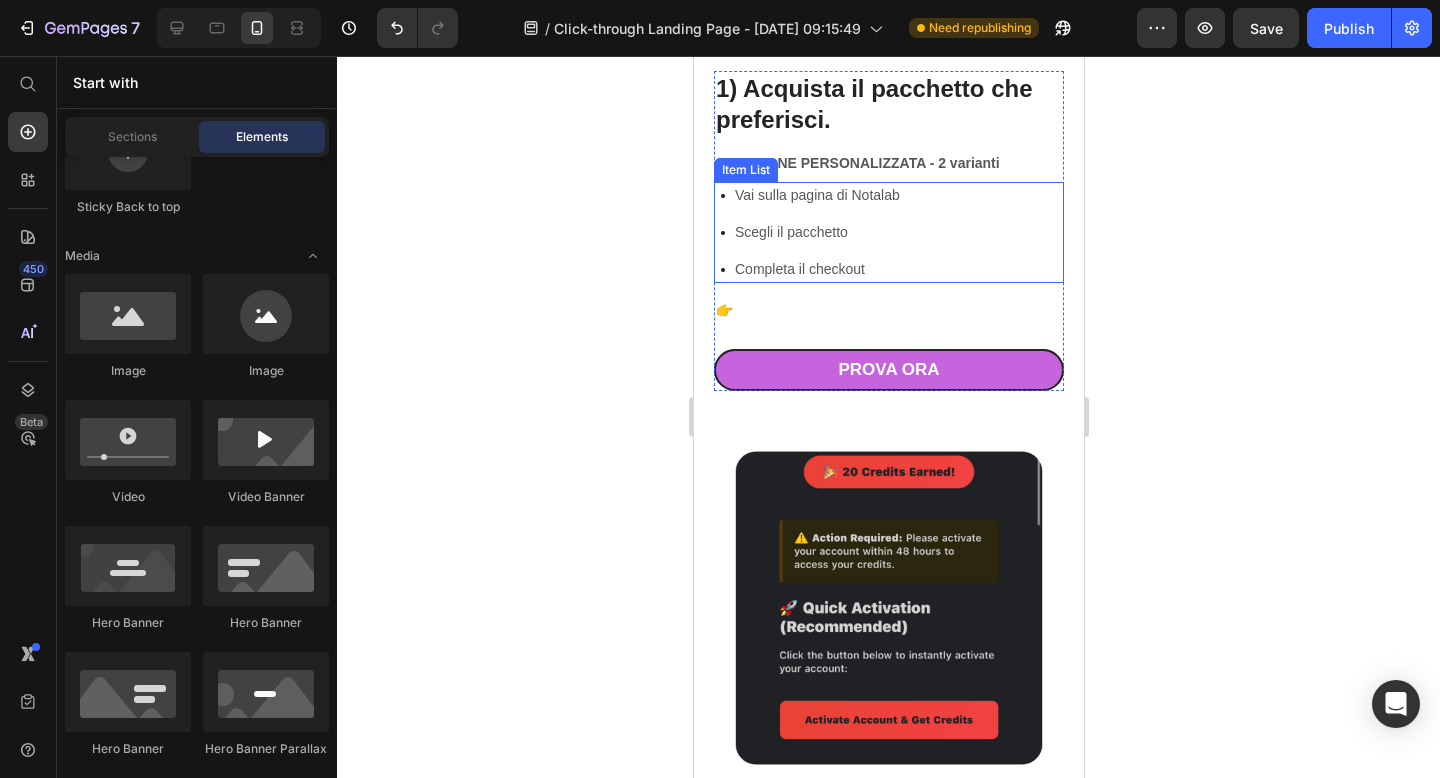 scroll, scrollTop: 1615, scrollLeft: 0, axis: vertical 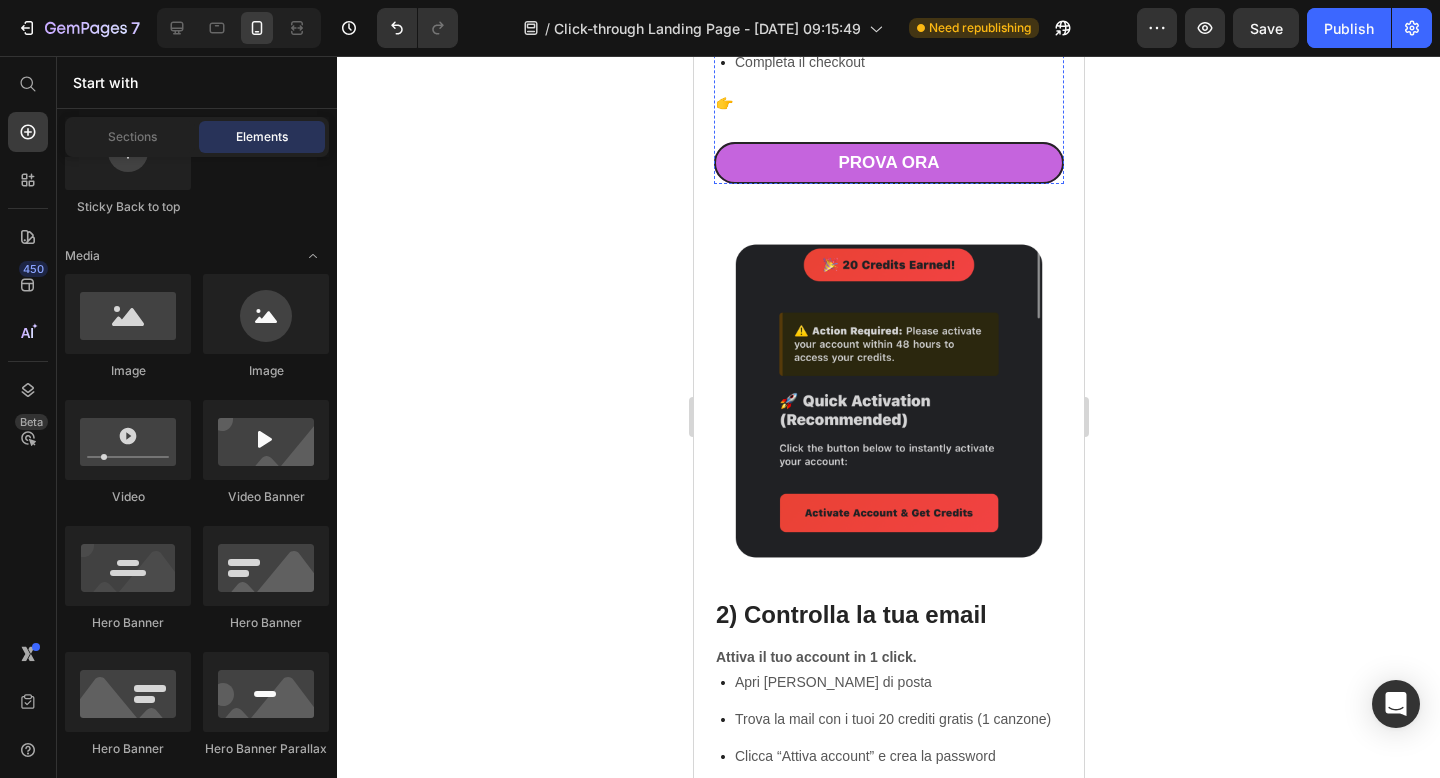 click on "1 CANZONE PERSONALIZZATA - 2 varianti" at bounding box center (888, -44) 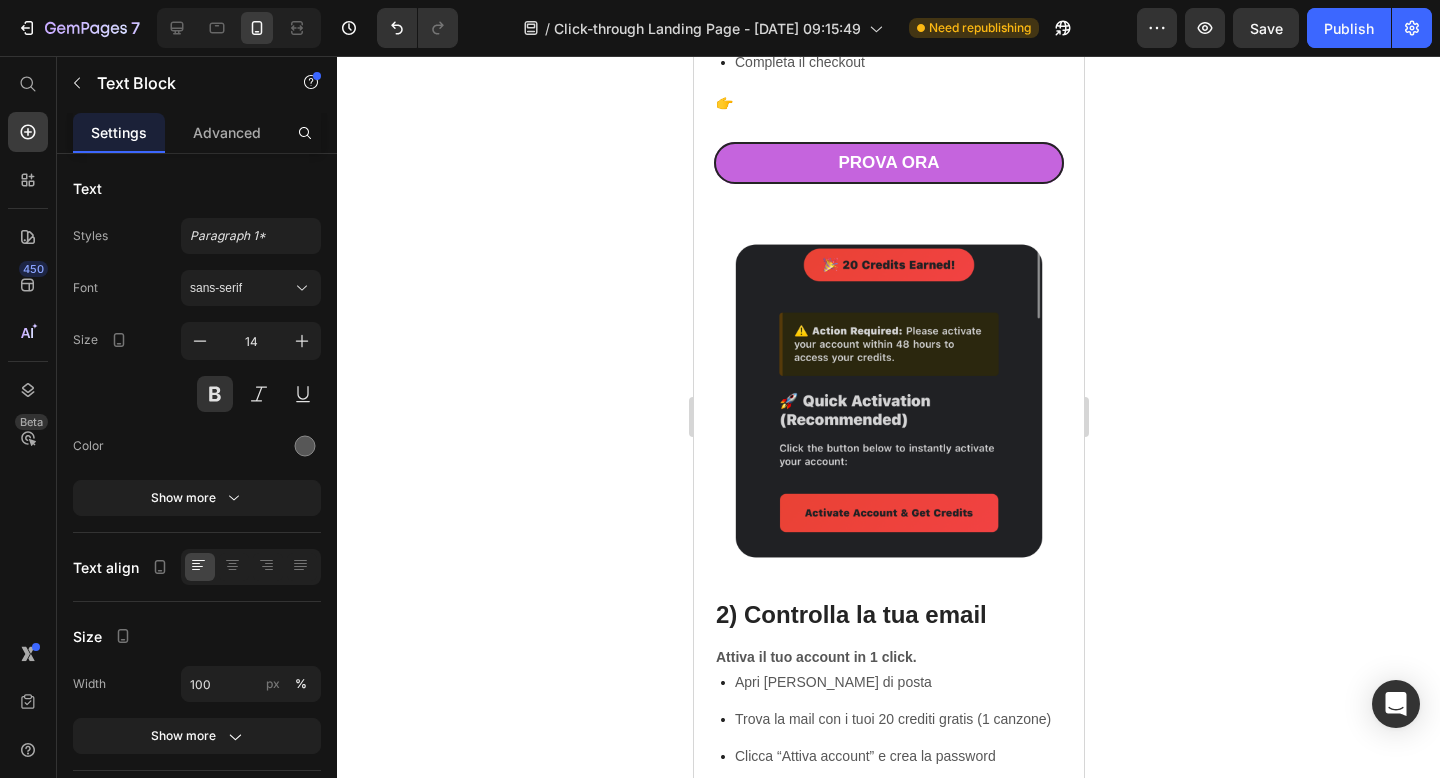 drag, startPoint x: 1003, startPoint y: 342, endPoint x: 930, endPoint y: 338, distance: 73.109505 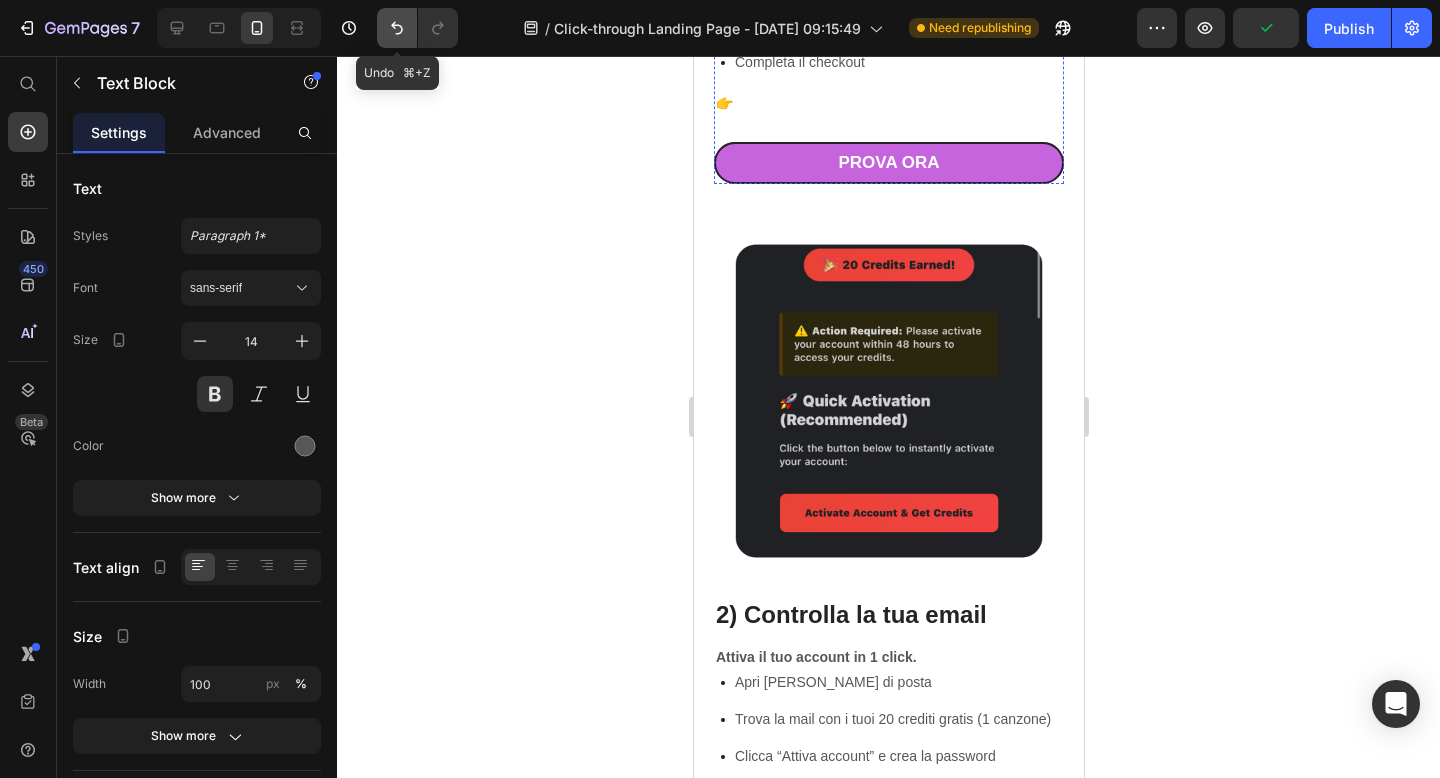 click 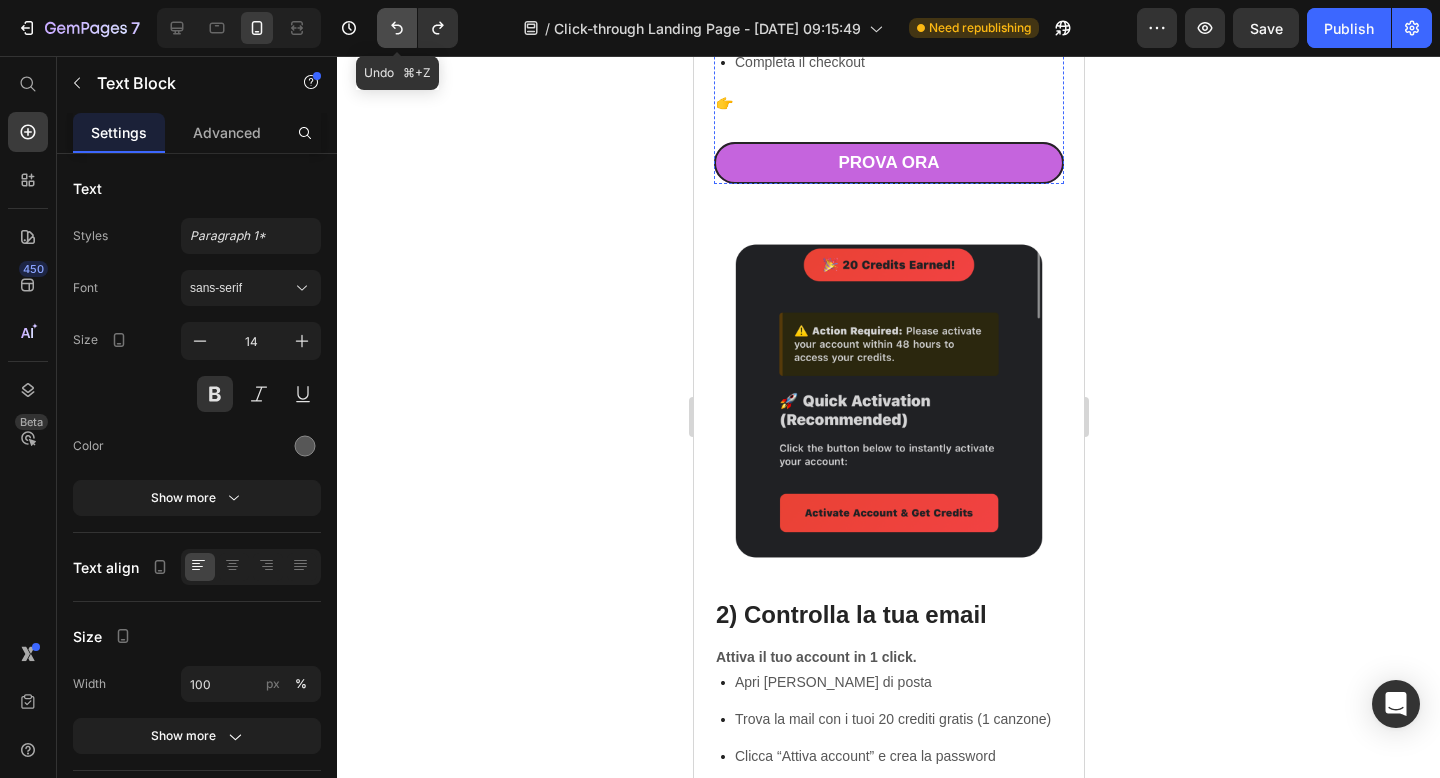 click 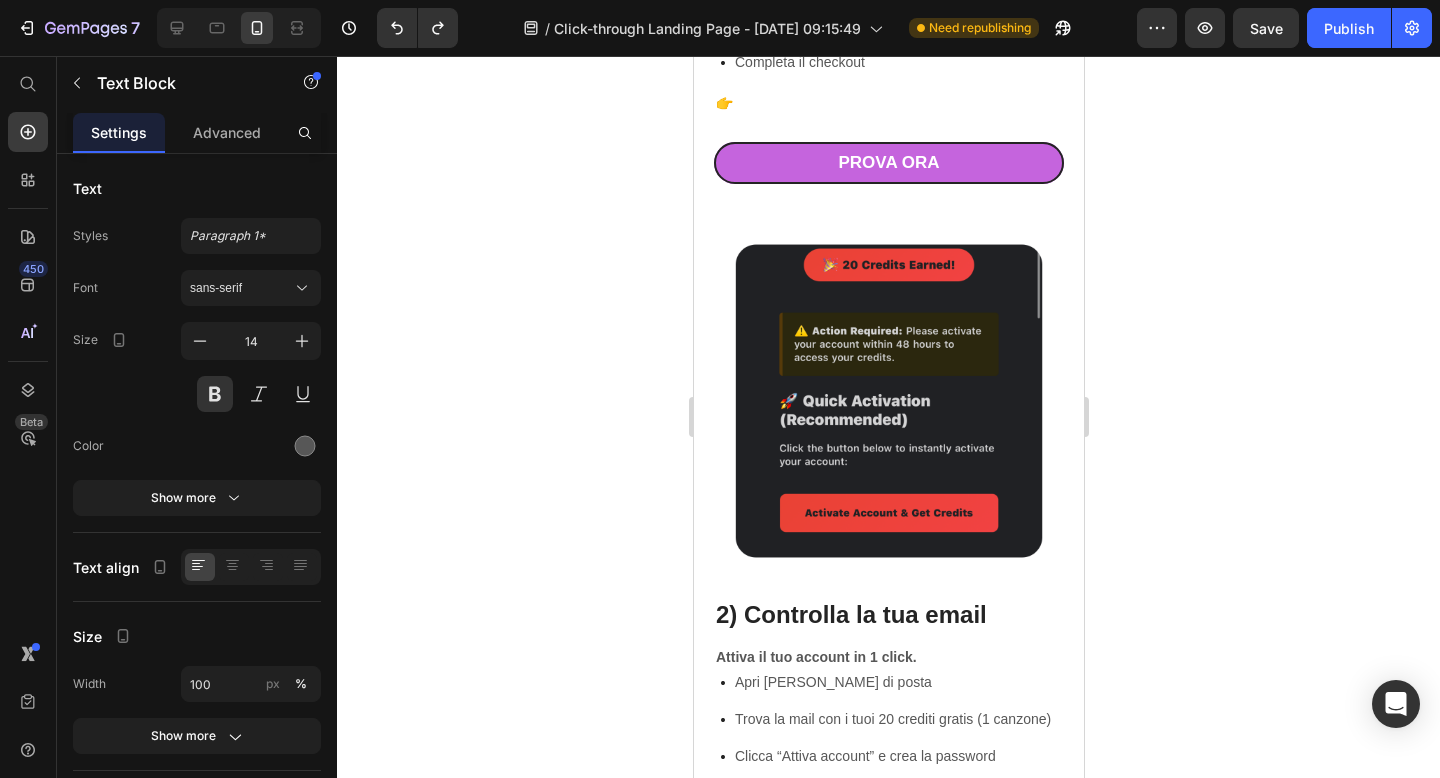 click 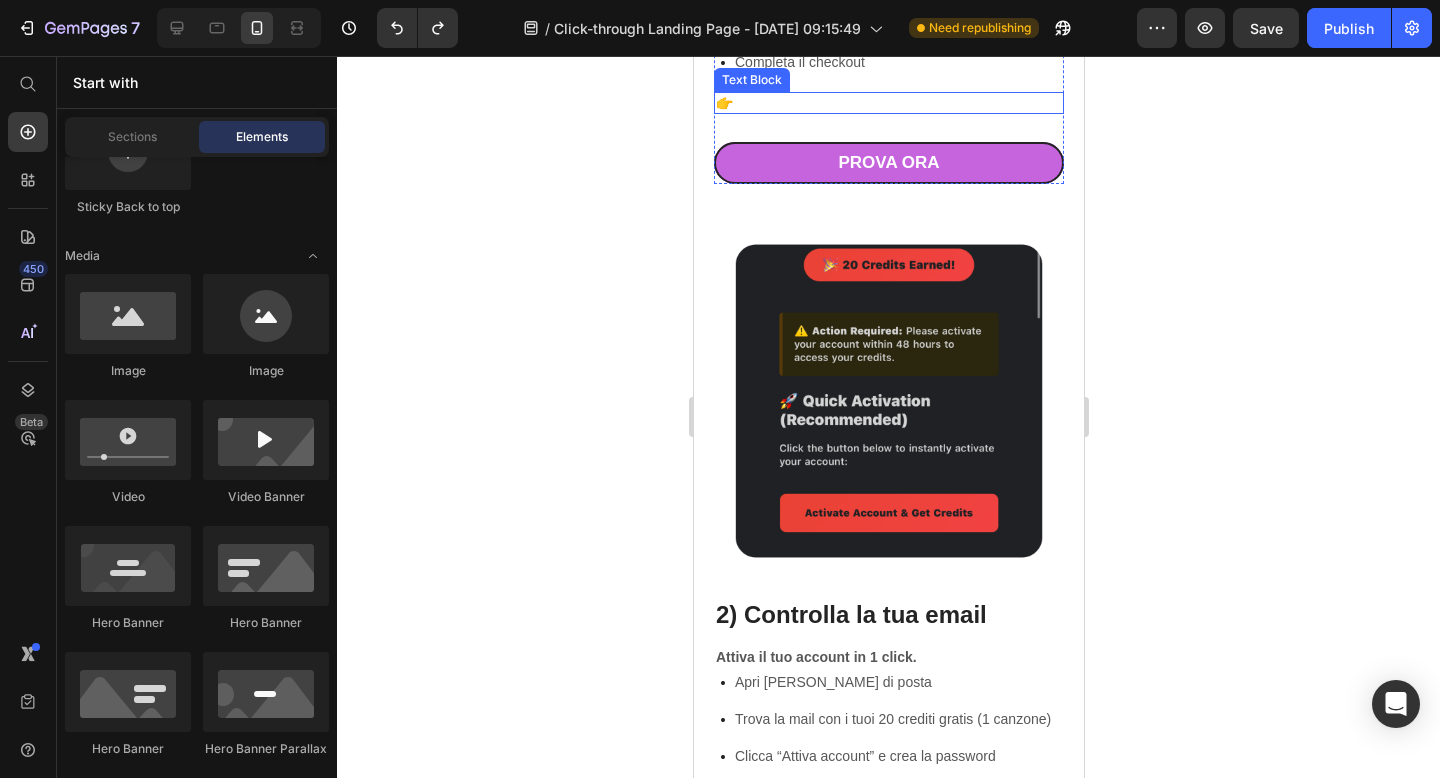 click on "👉" at bounding box center [888, 103] 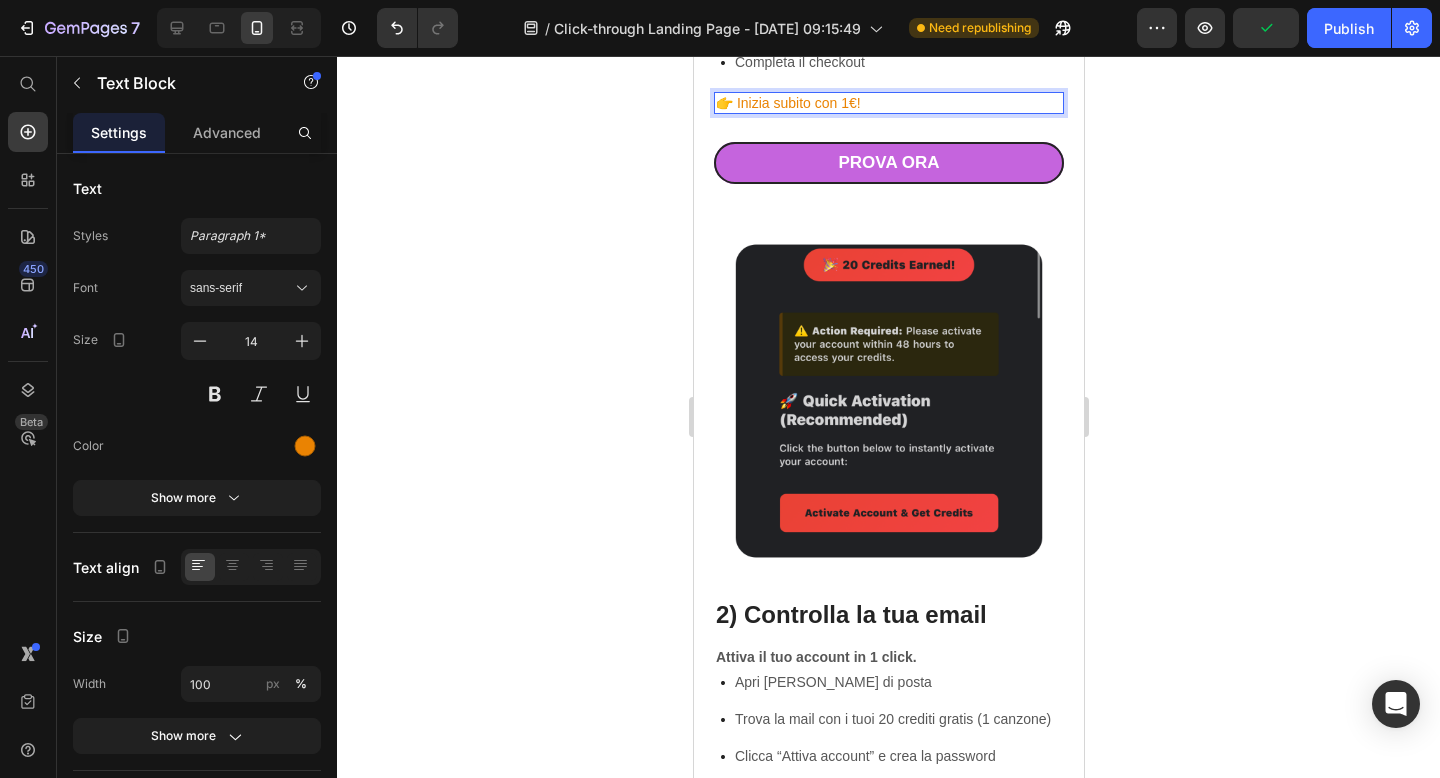 click 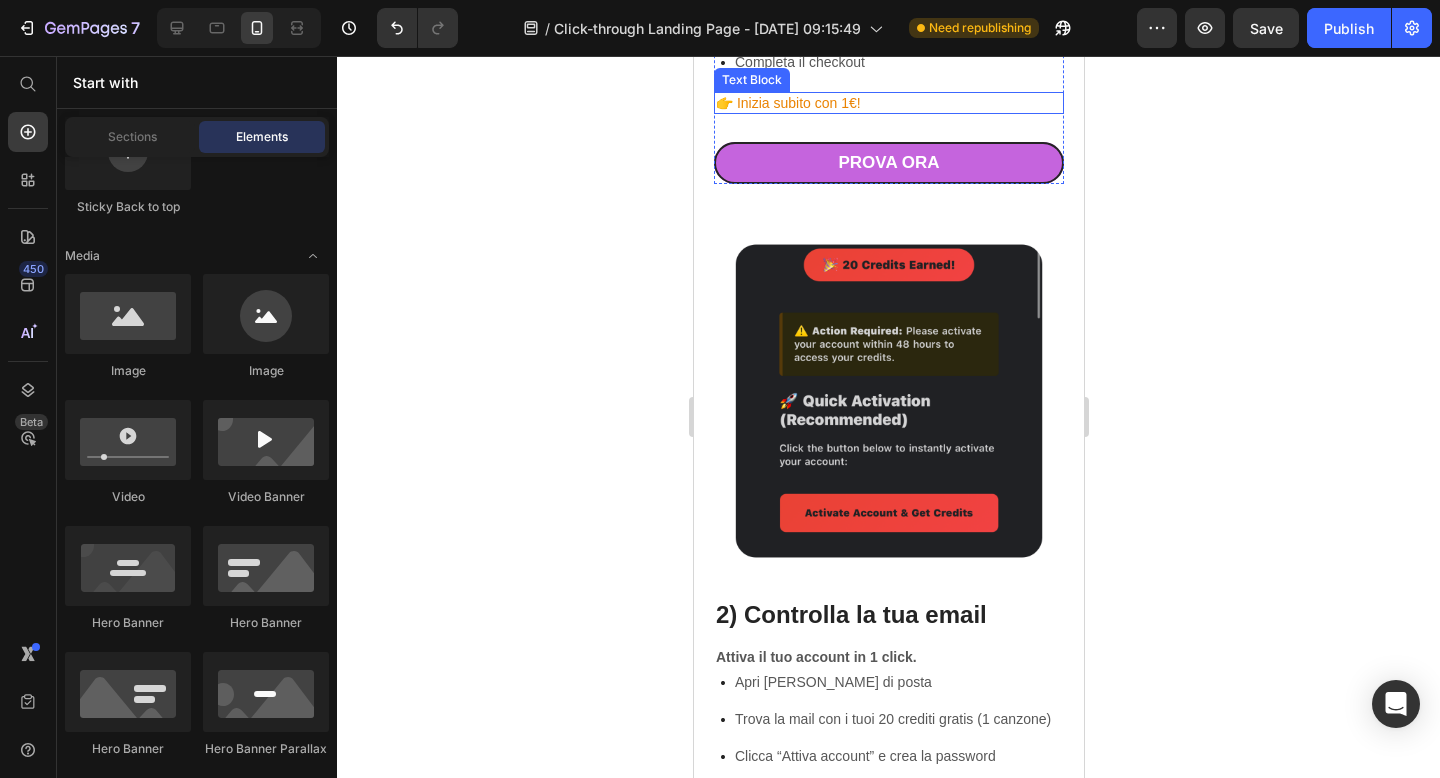 click on "👉 Inizia subito con 1€!" at bounding box center [888, 103] 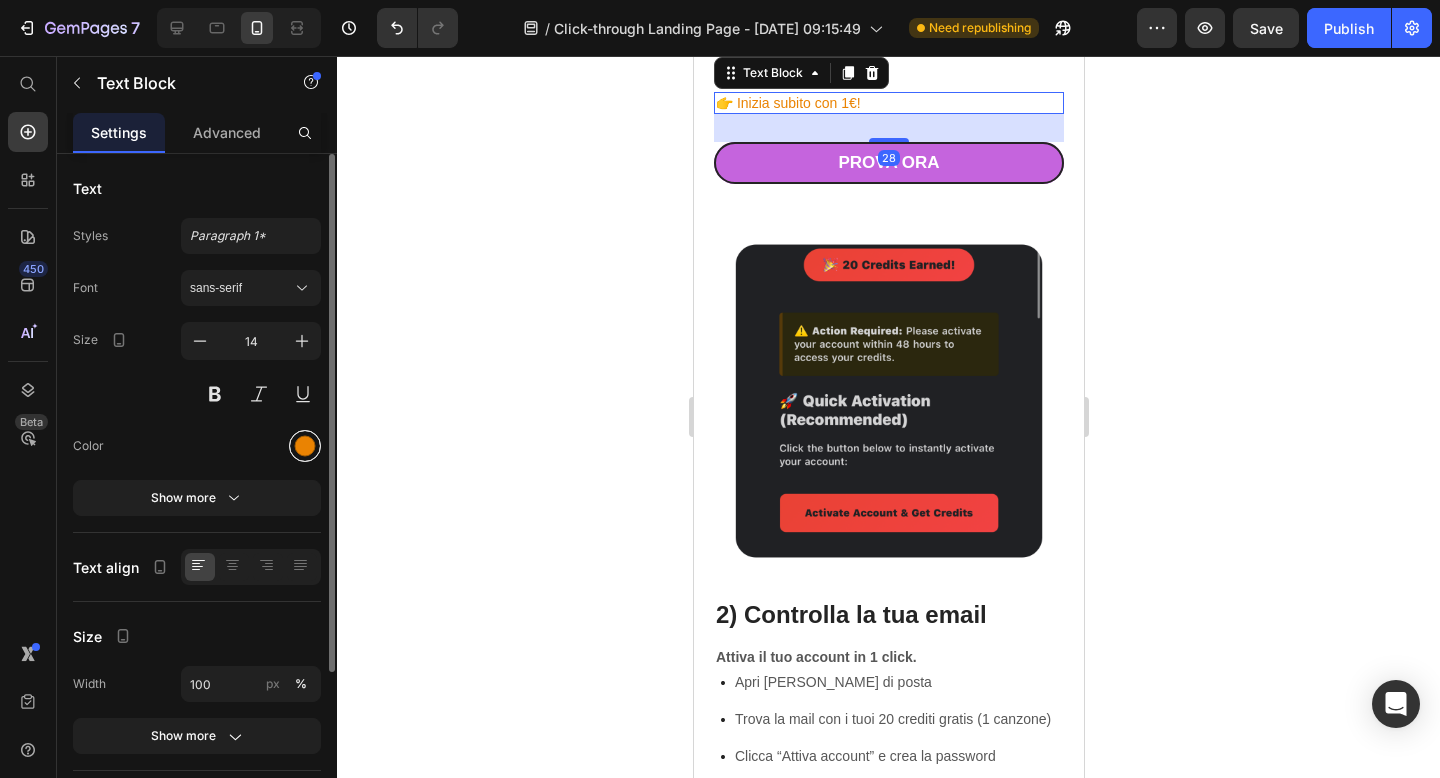 click at bounding box center (305, 446) 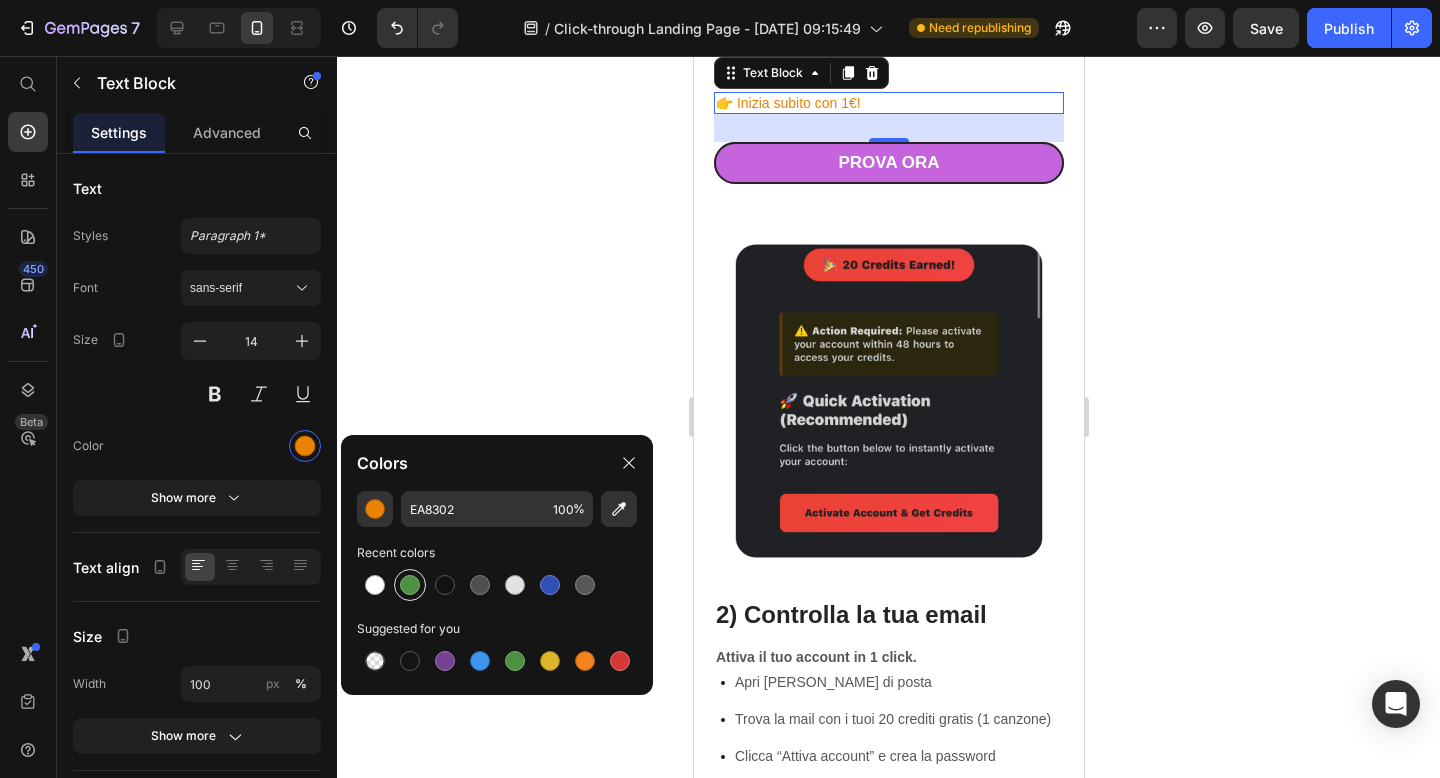 click at bounding box center [410, 585] 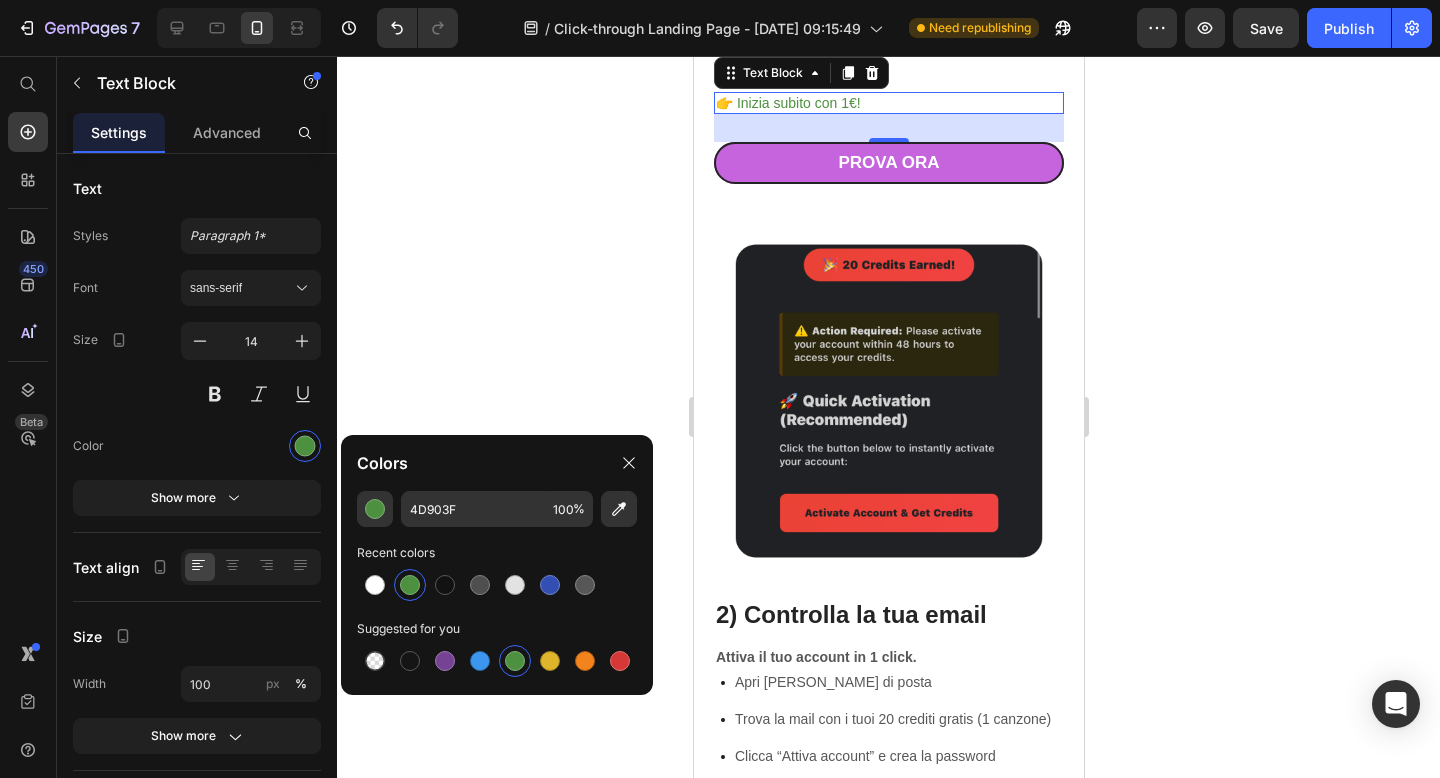 click 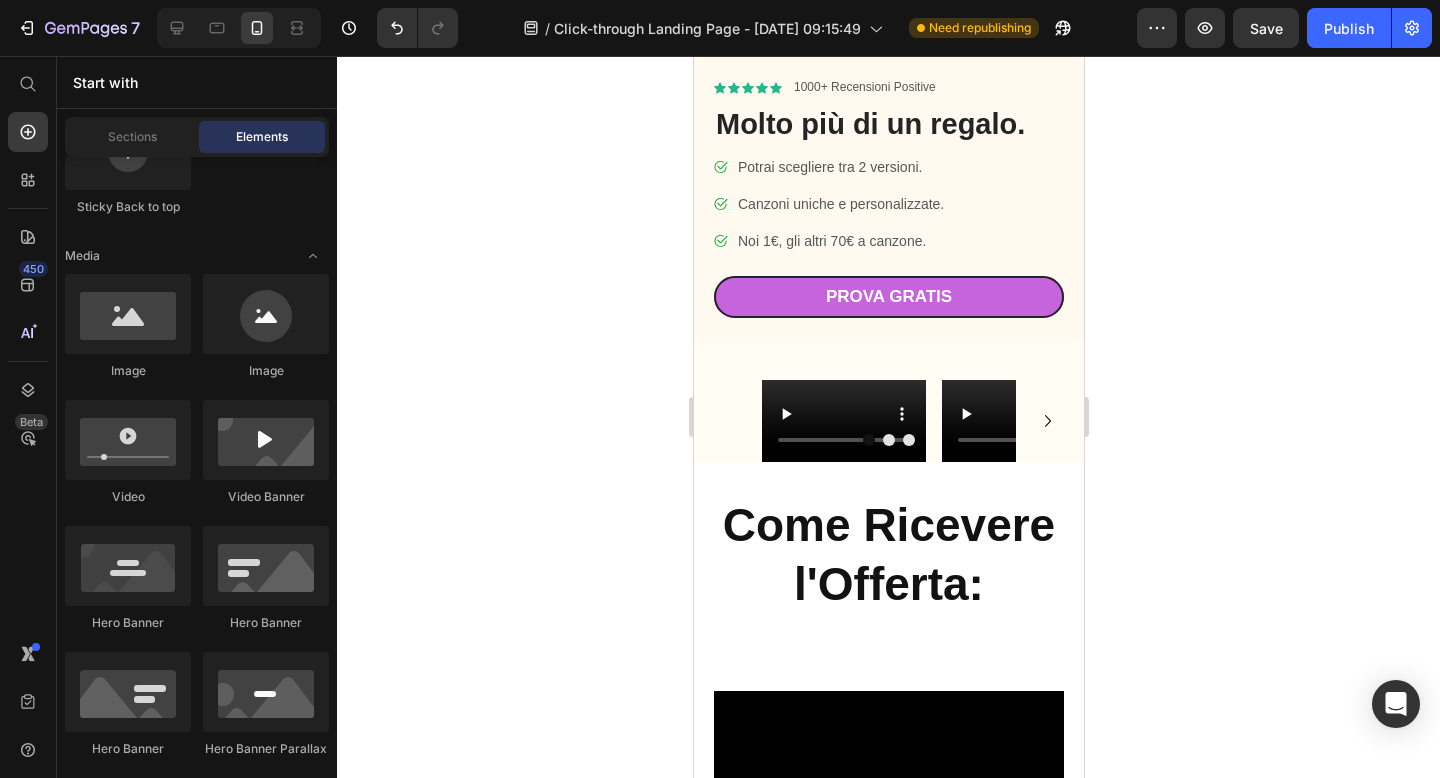 scroll, scrollTop: 354, scrollLeft: 0, axis: vertical 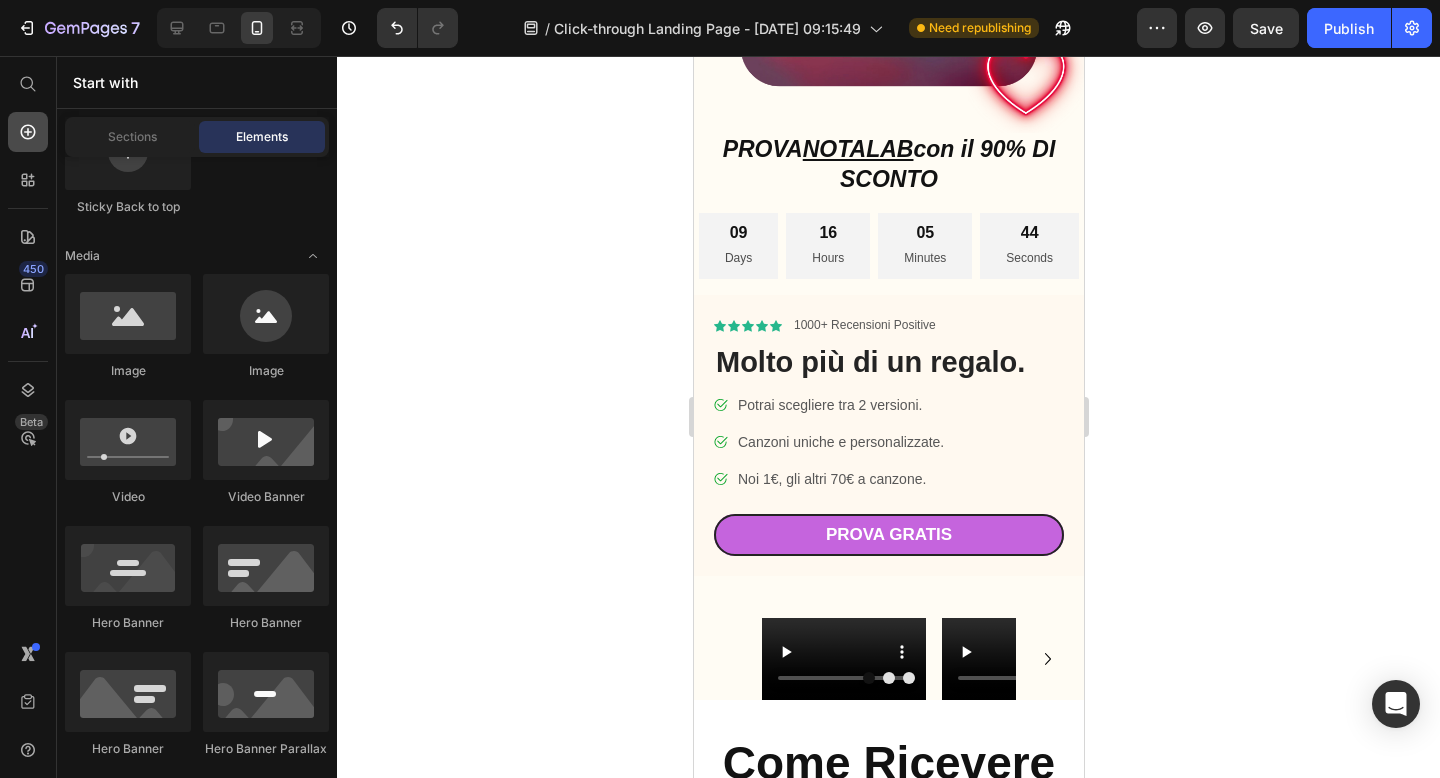 click 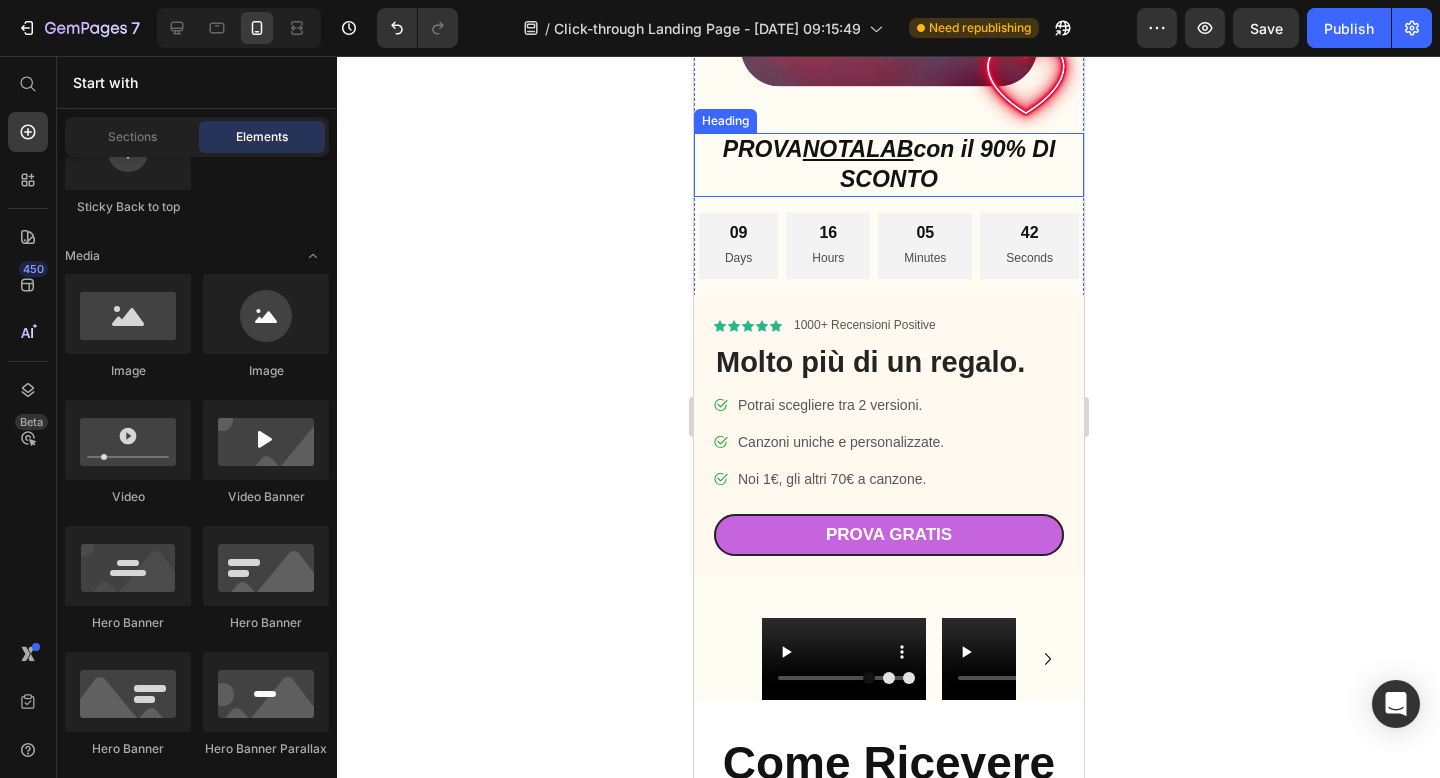 click on "NOTALAB" at bounding box center [857, 149] 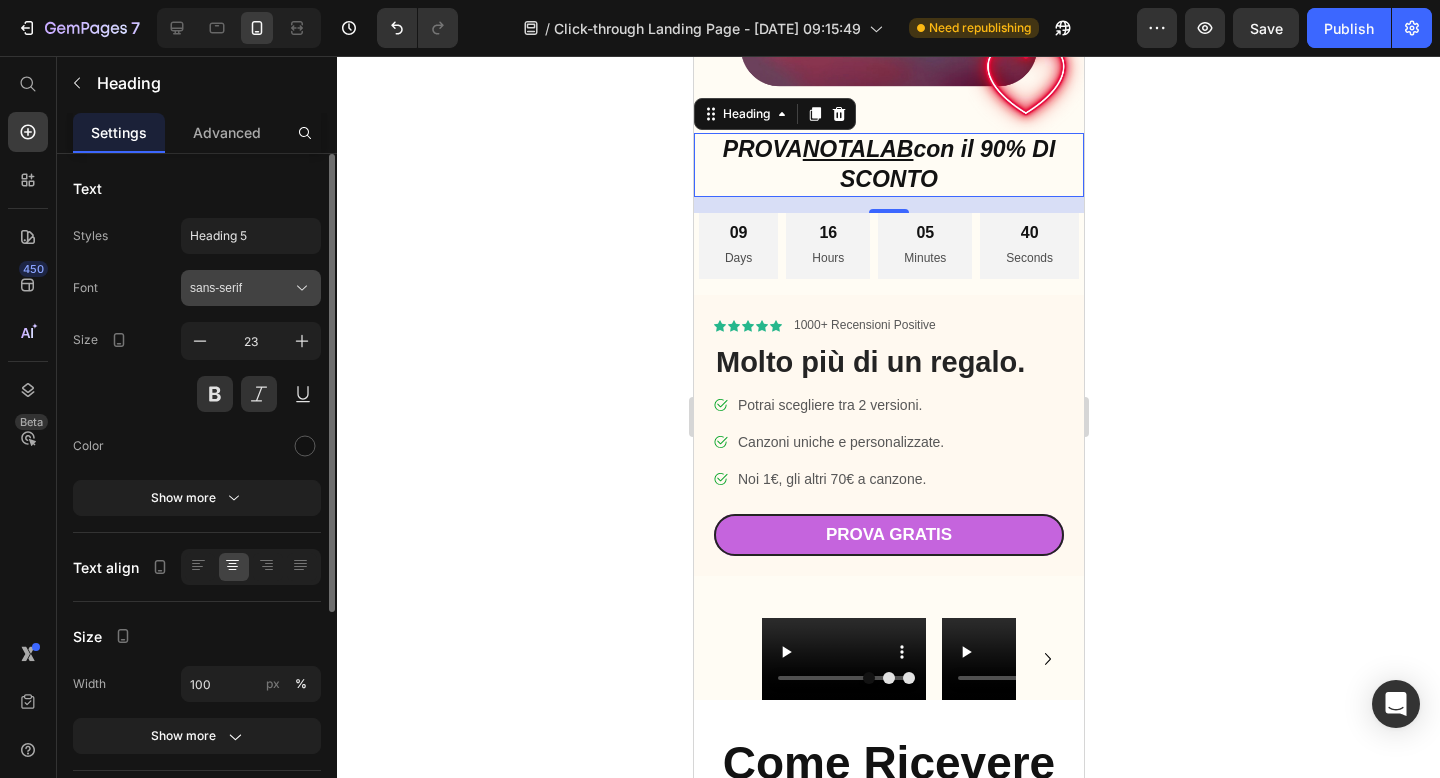 click on "sans-serif" at bounding box center (241, 288) 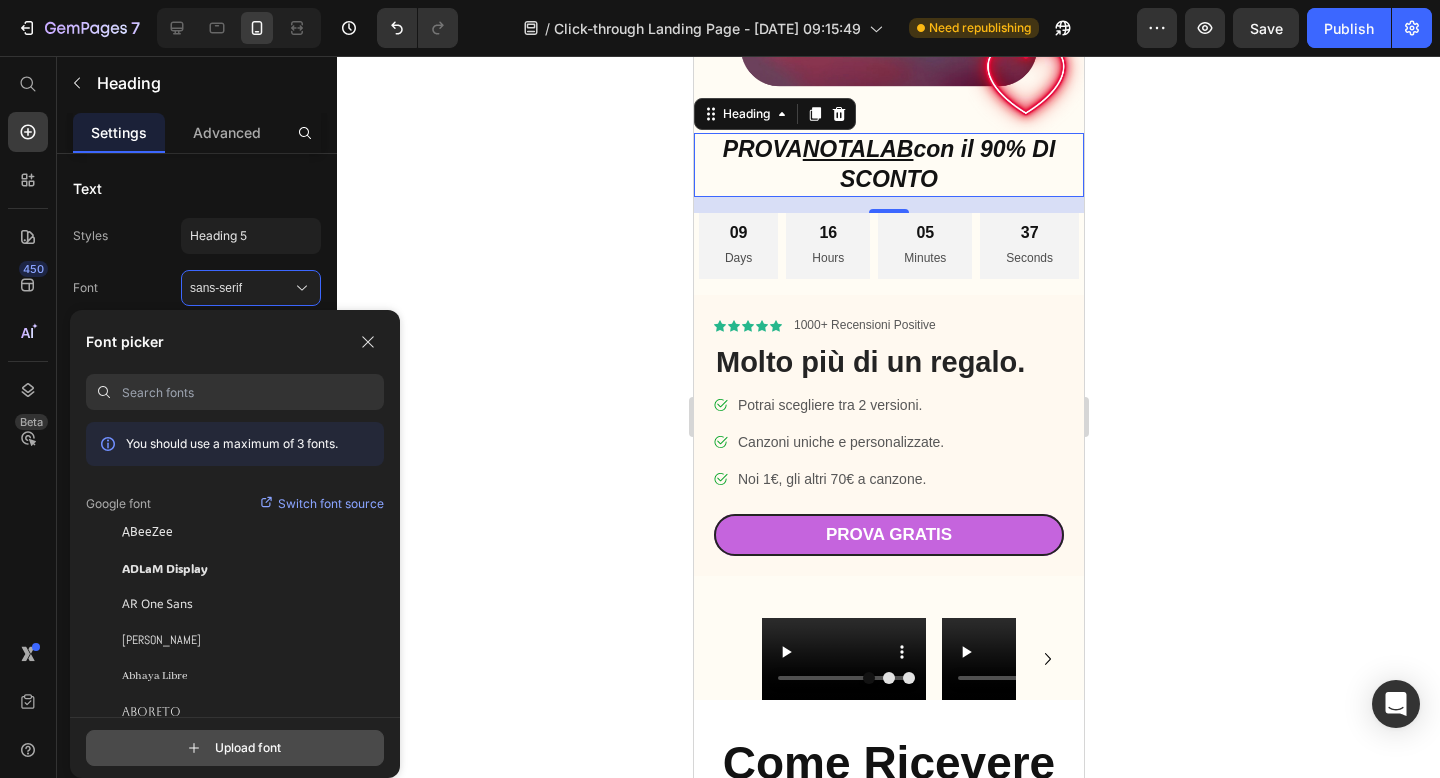 click 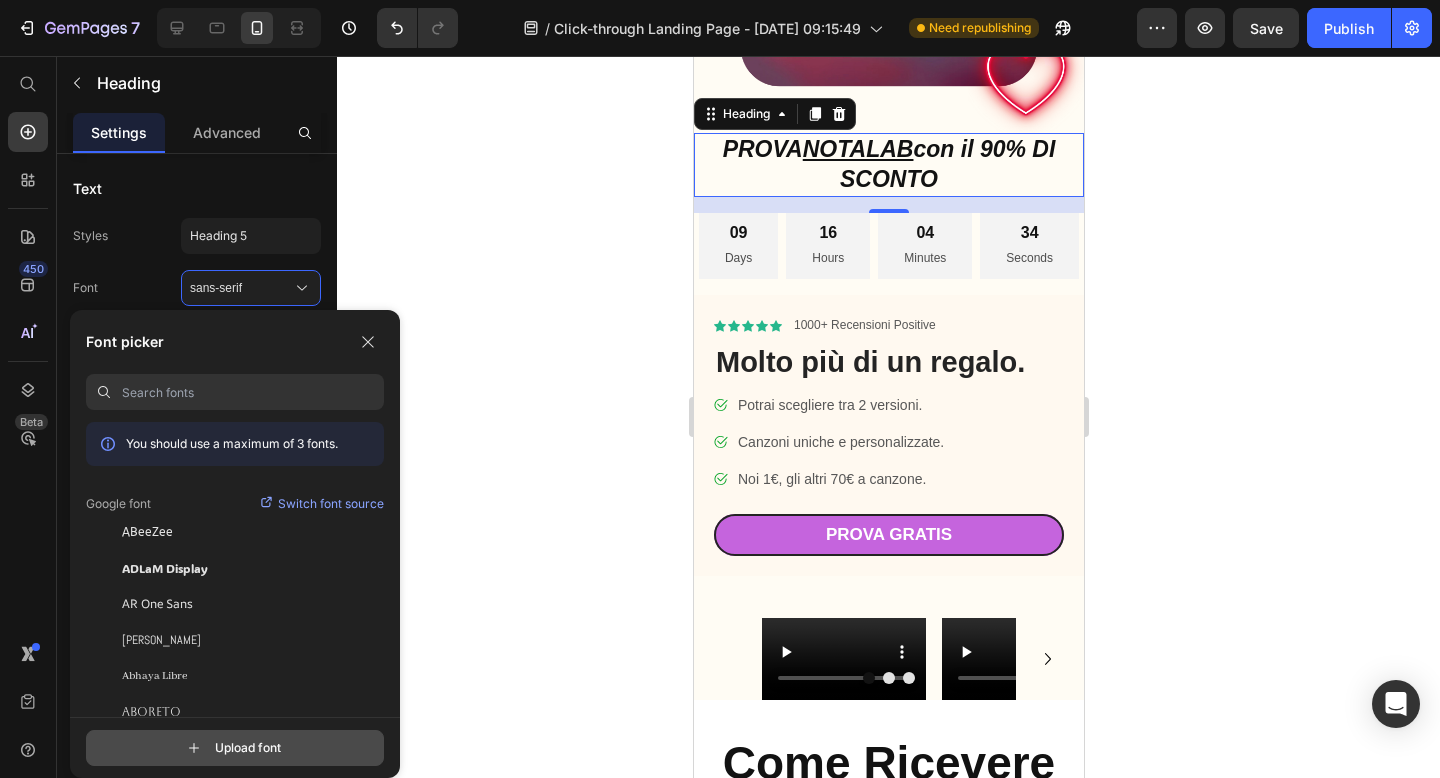 type on "C:\fakepath\F37Judge-Bold.ttf" 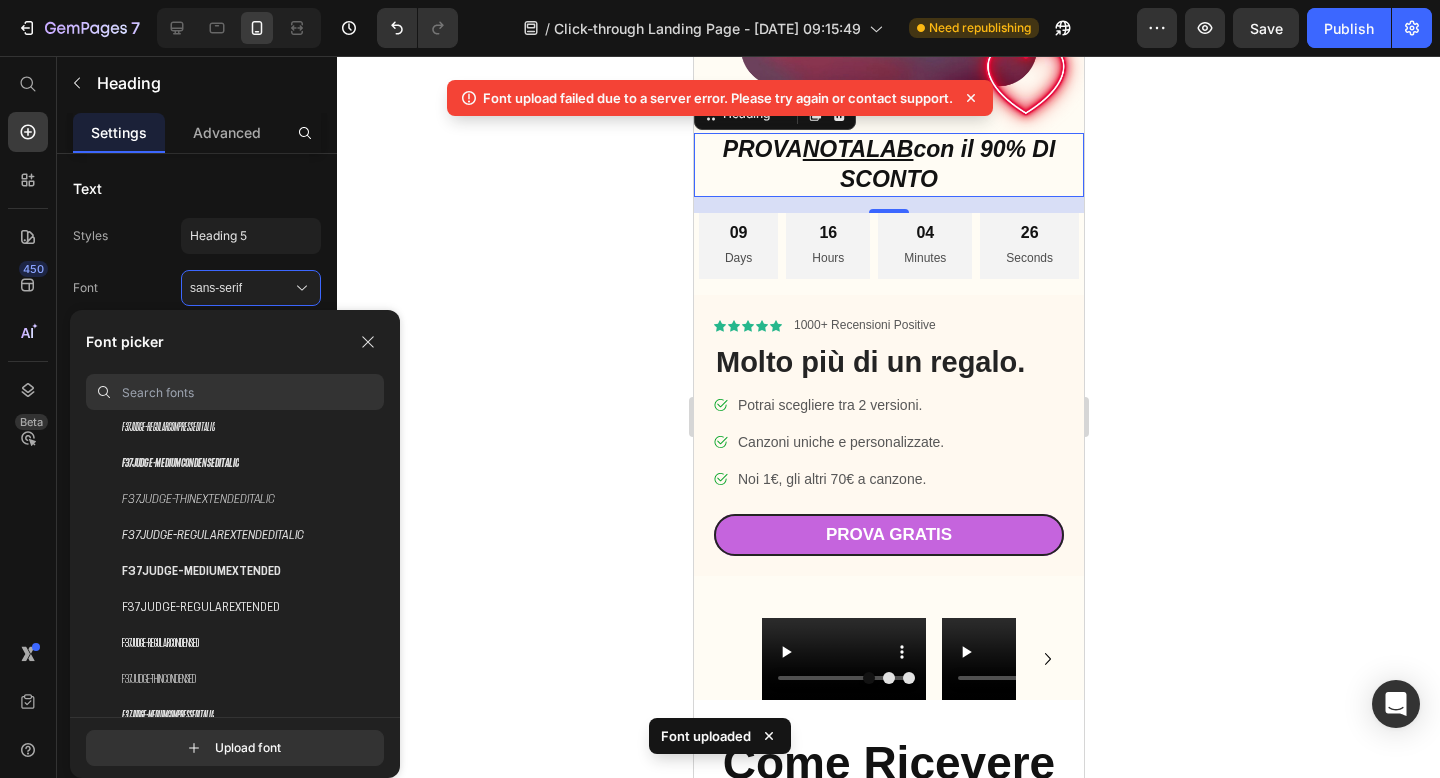 scroll, scrollTop: 0, scrollLeft: 0, axis: both 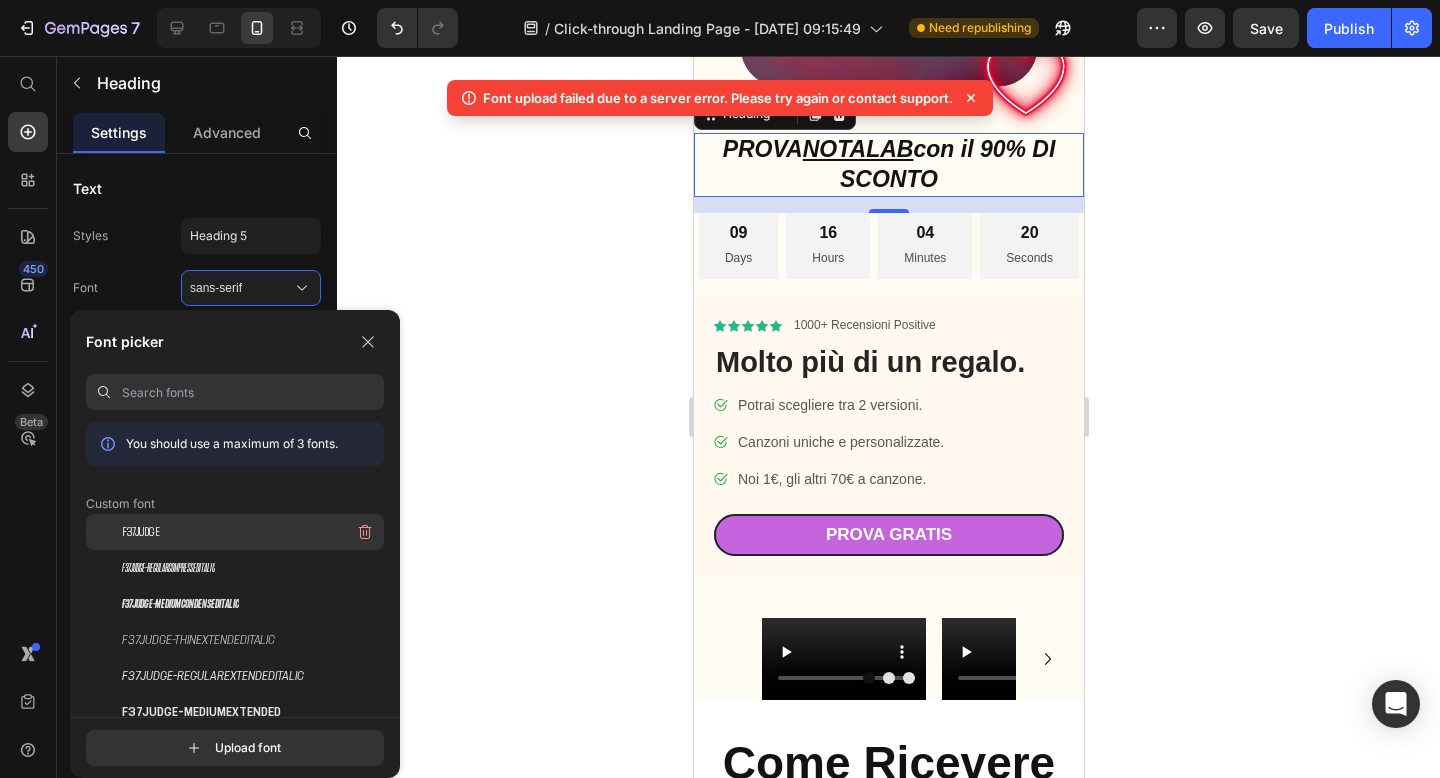 click on "F37Judge" 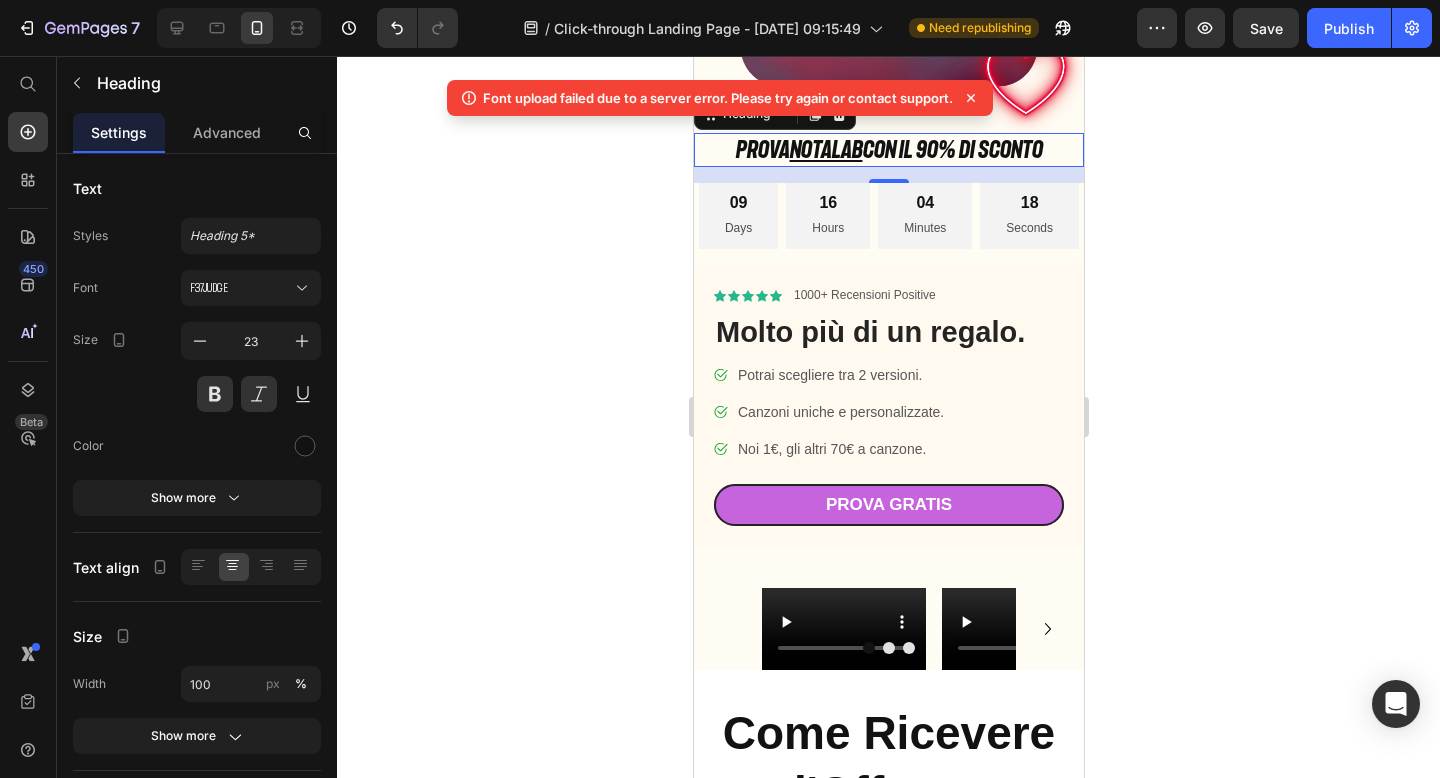 click 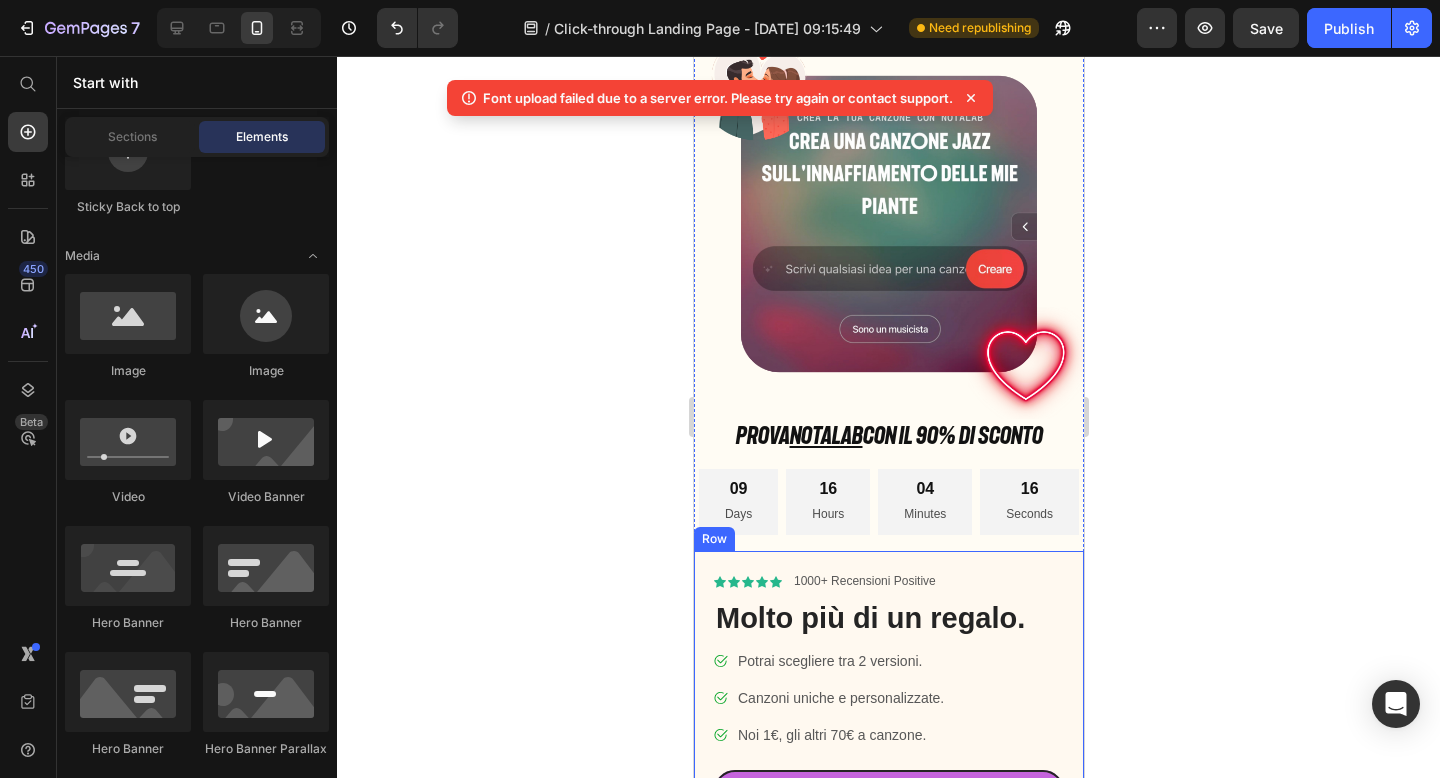scroll, scrollTop: 0, scrollLeft: 0, axis: both 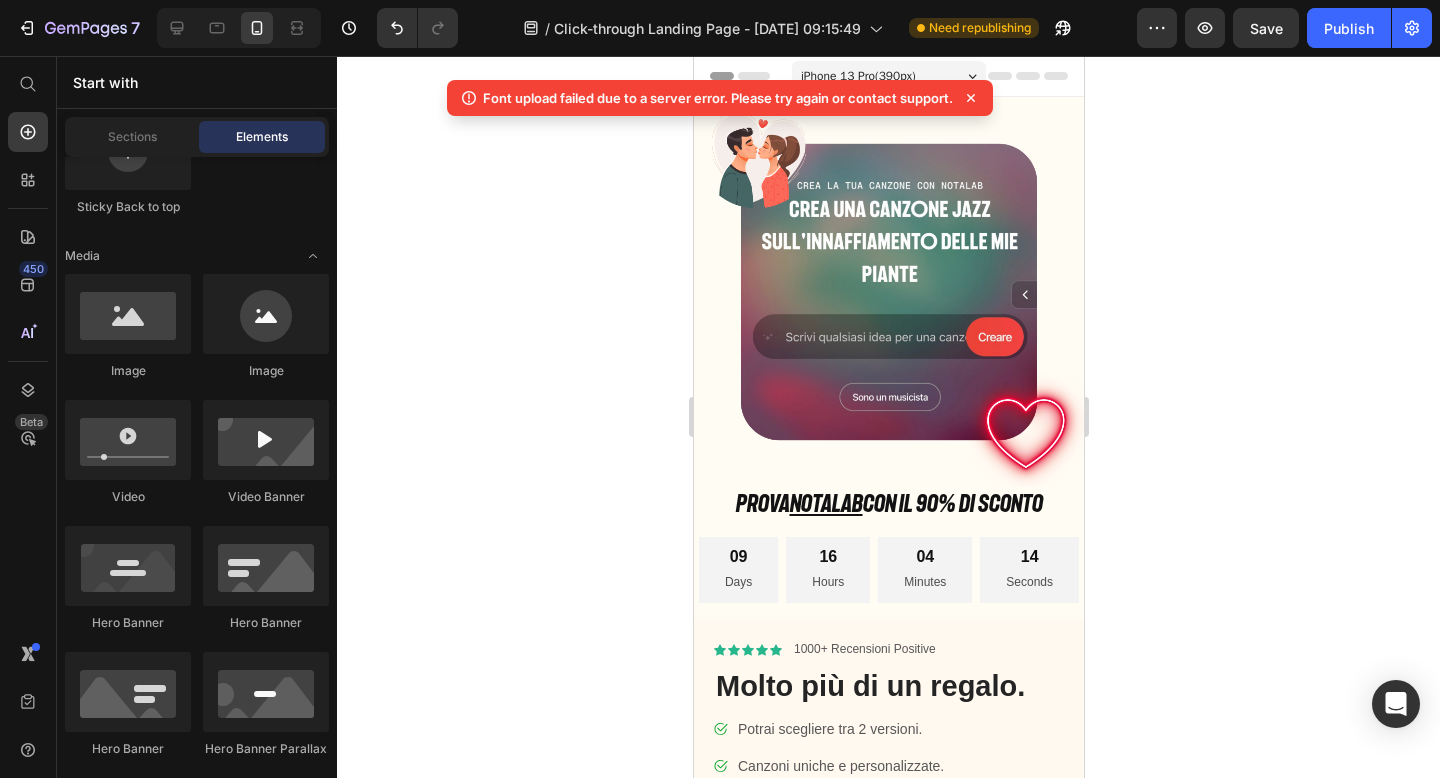 click 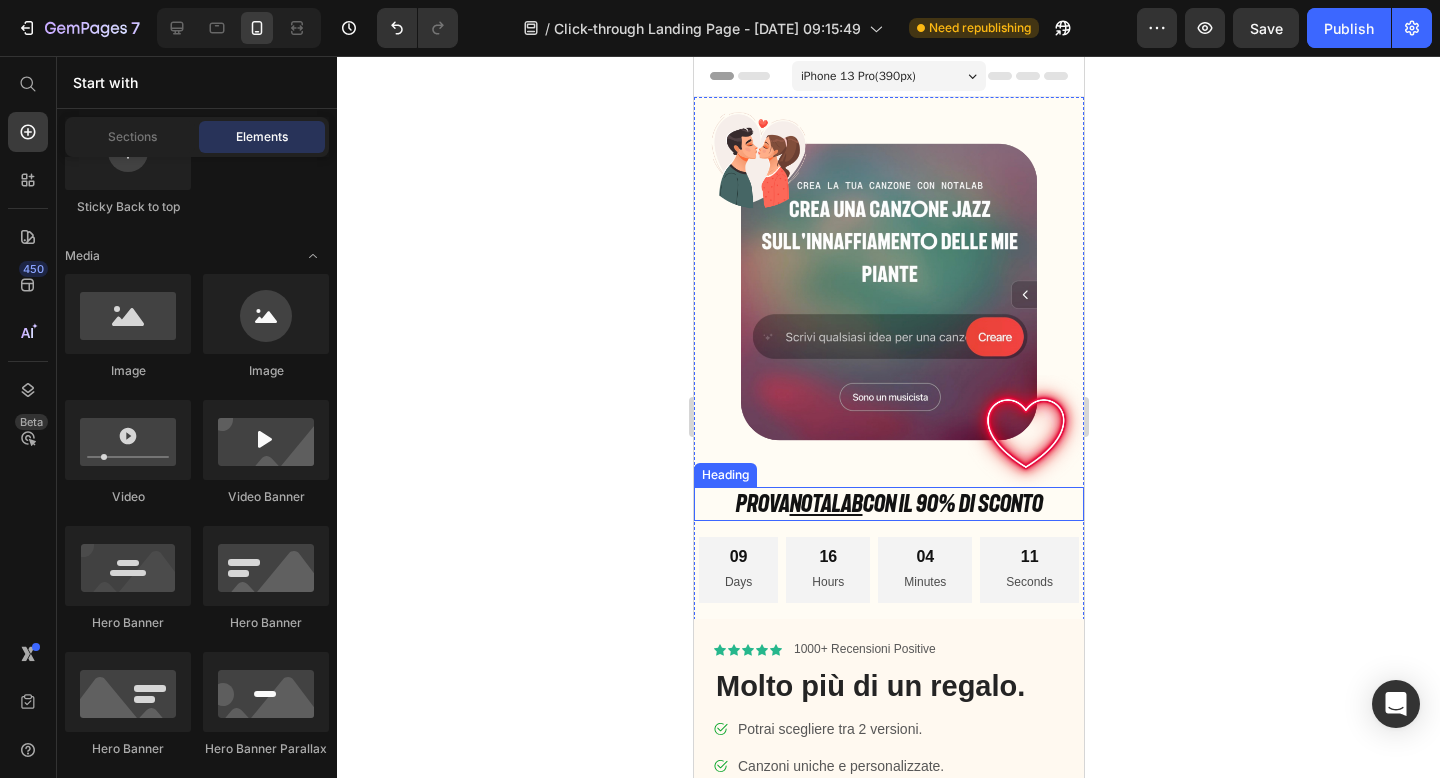 click on "NOTALAB" at bounding box center [825, 503] 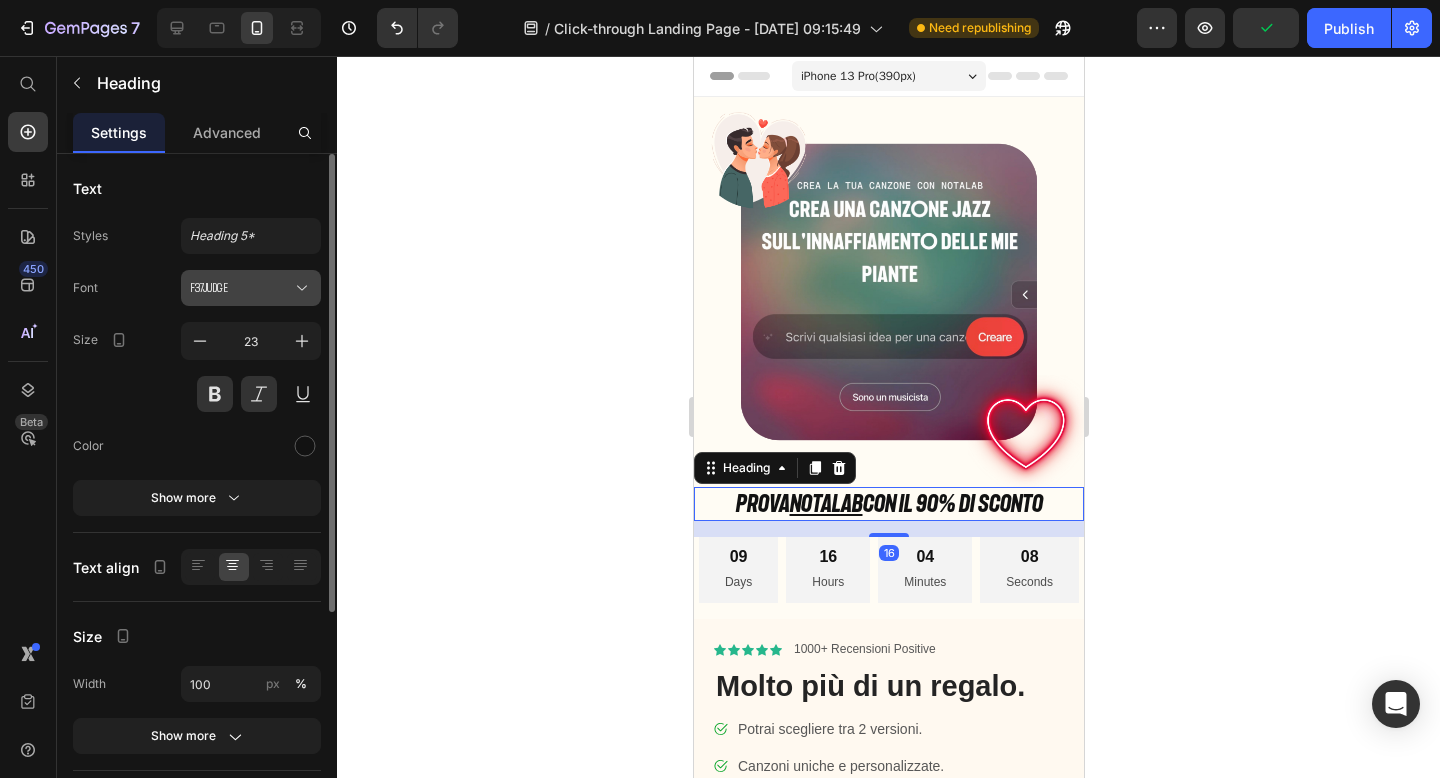 click on "F37Judge" at bounding box center (241, 288) 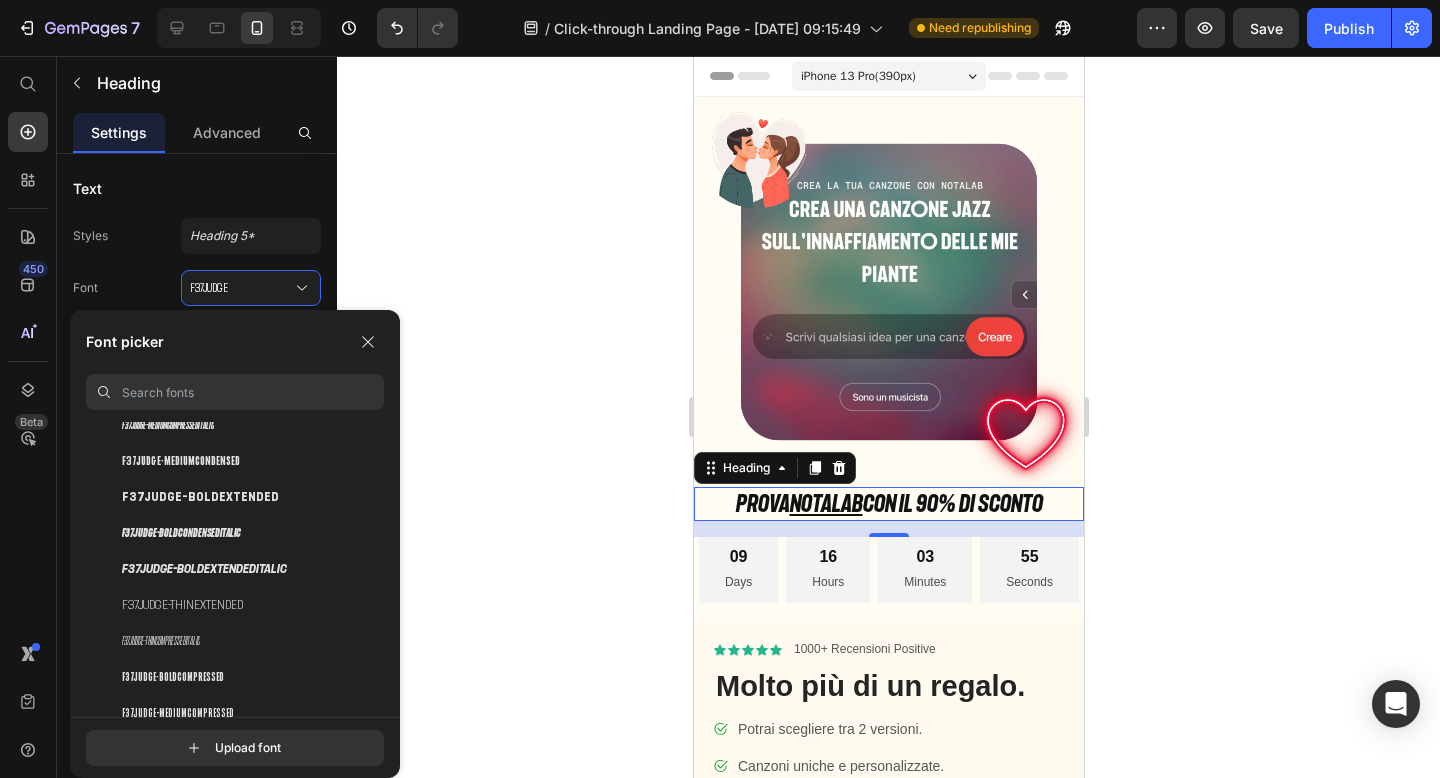 scroll, scrollTop: 471, scrollLeft: 0, axis: vertical 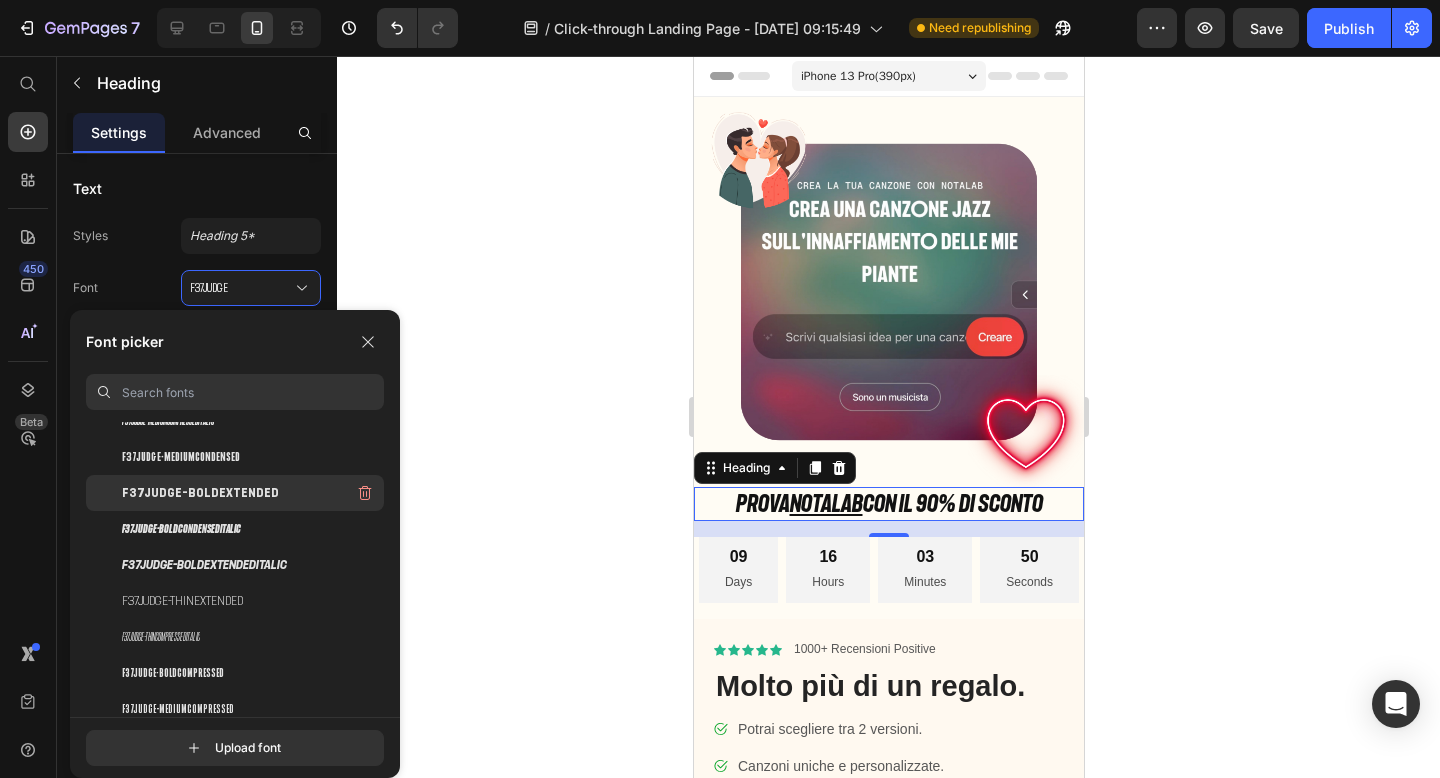 click on "F37Judge-BoldExtended" at bounding box center [200, 493] 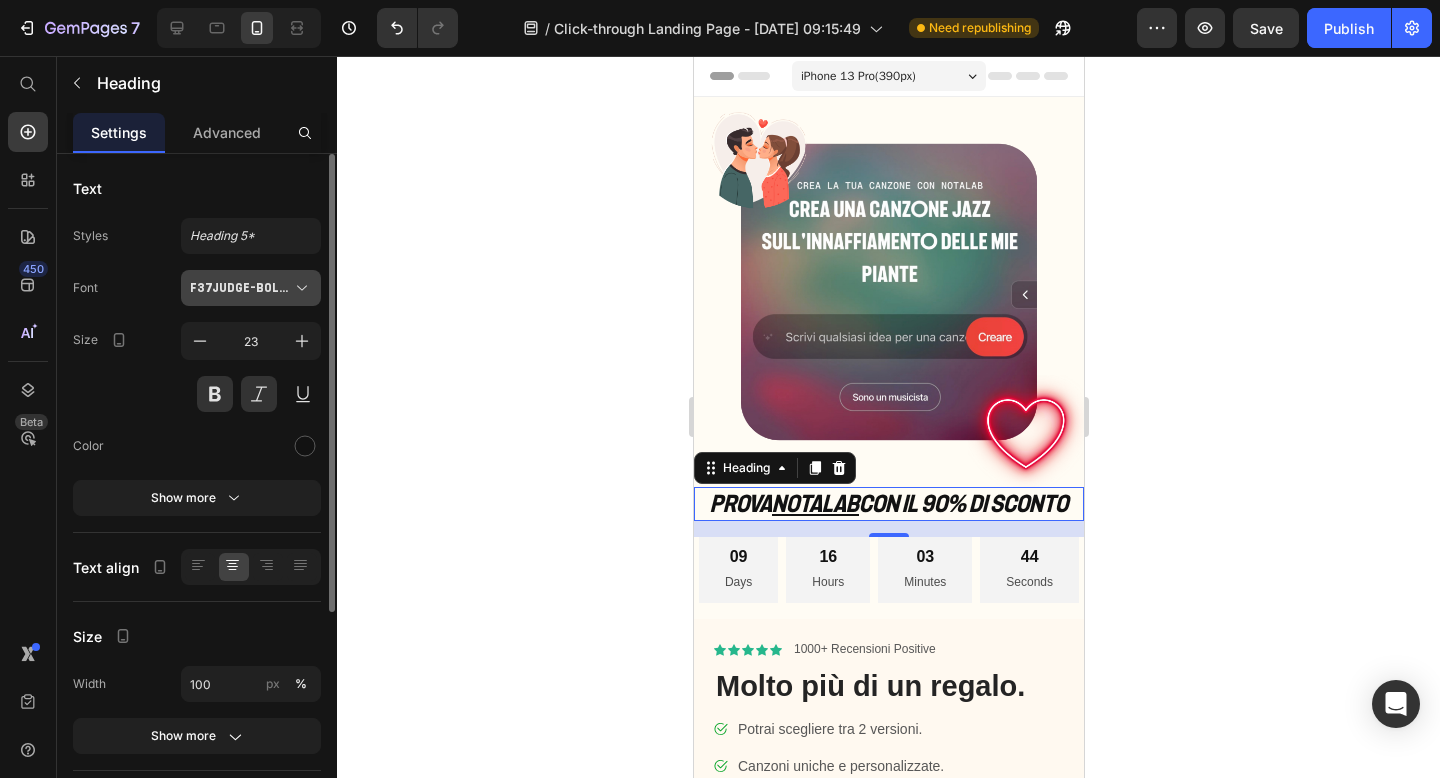 click on "F37Judge-BoldExtended" at bounding box center [241, 288] 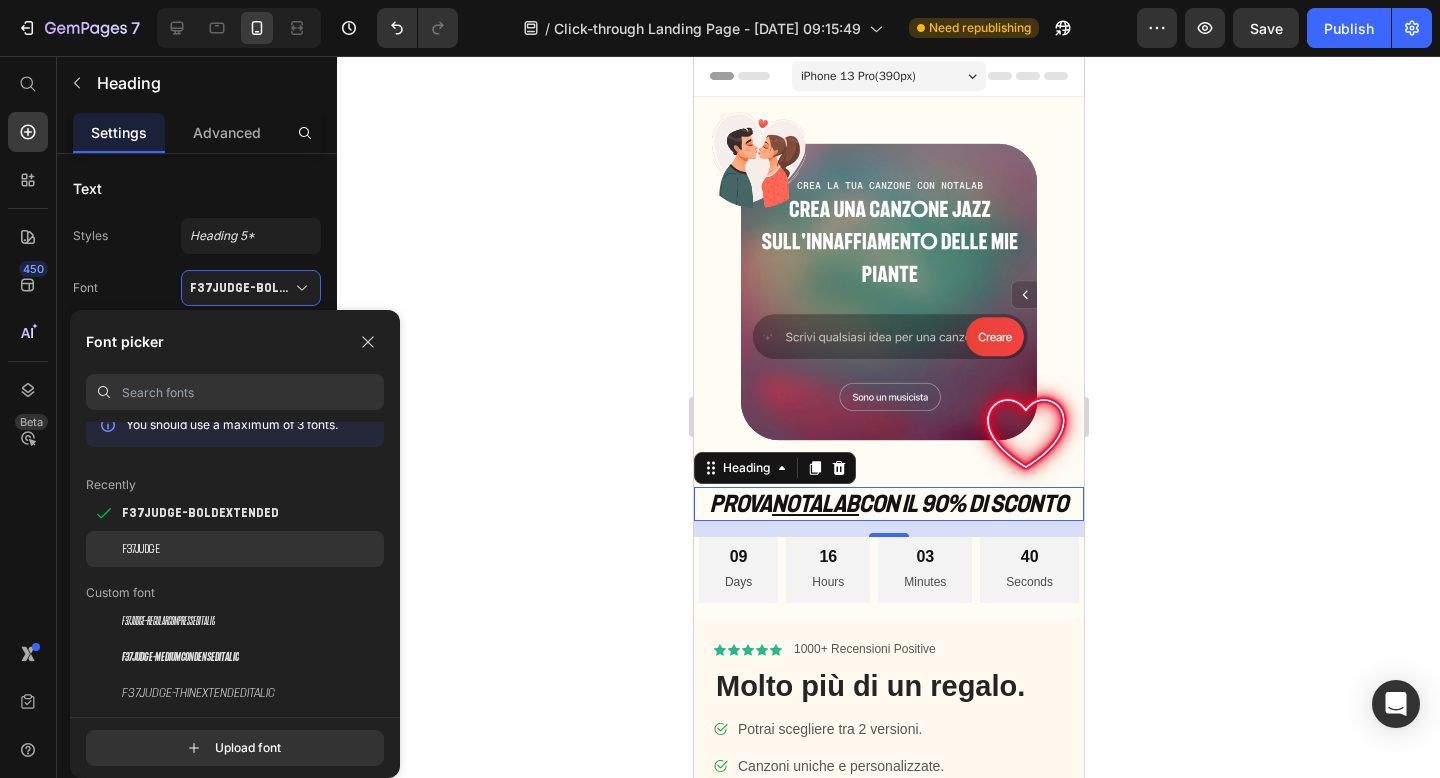 scroll, scrollTop: 30, scrollLeft: 0, axis: vertical 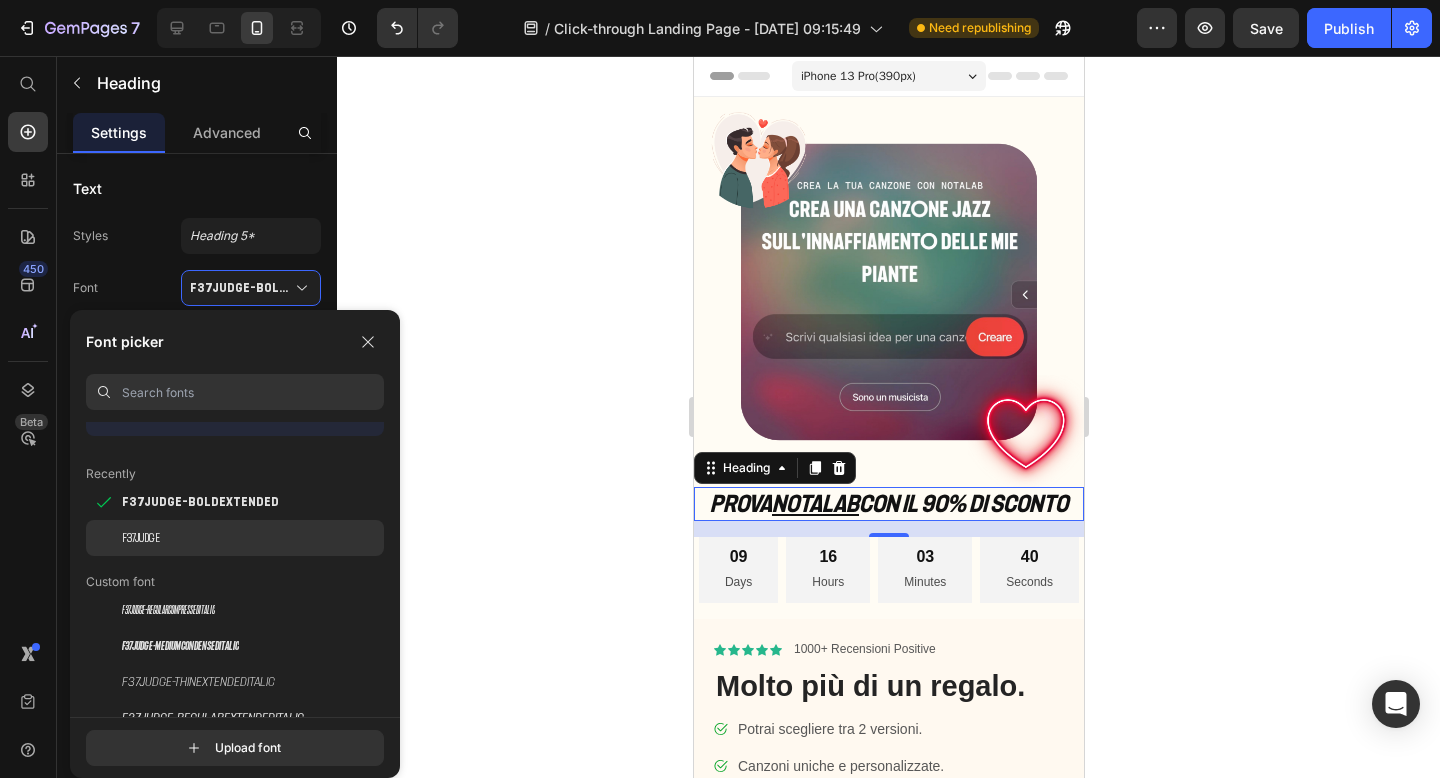 click on "F37Judge" at bounding box center [141, 538] 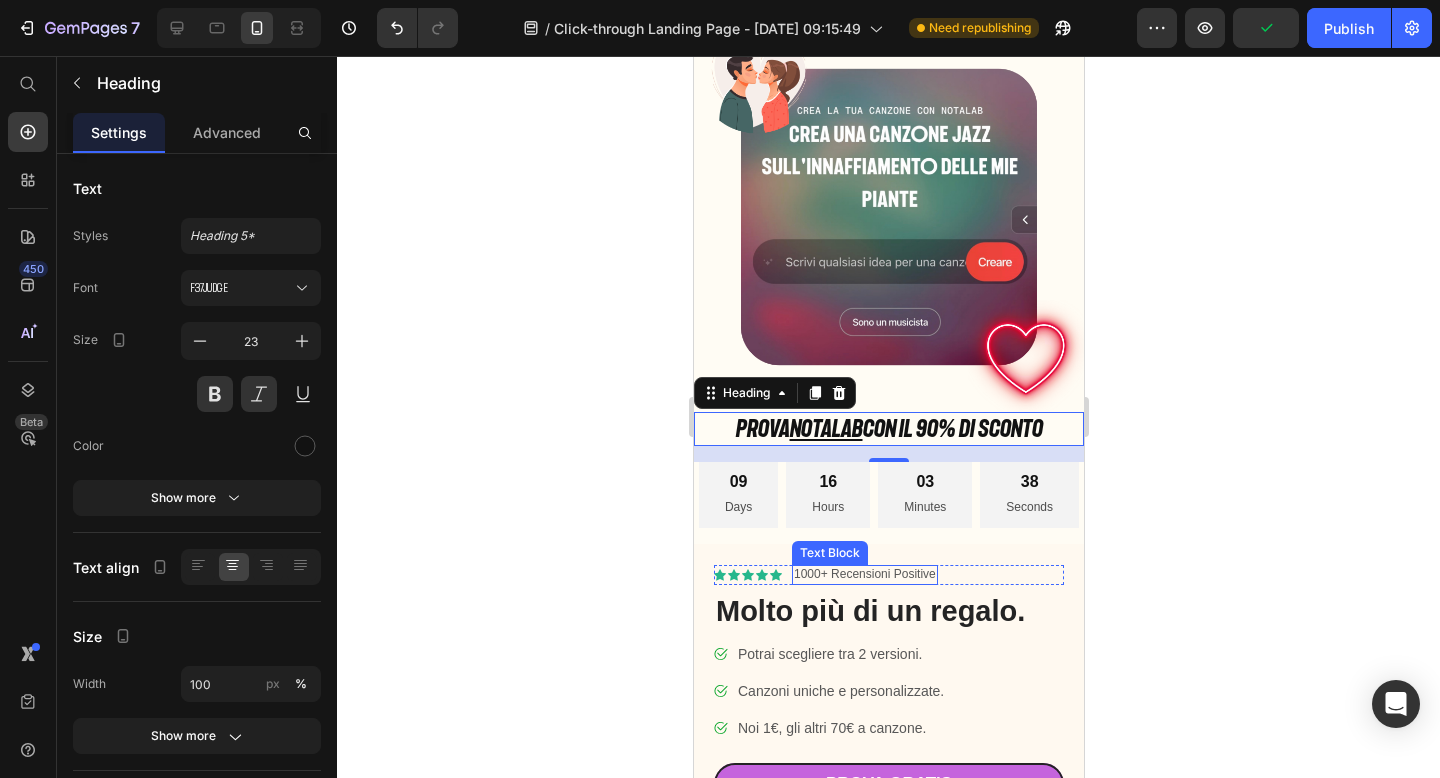 scroll, scrollTop: 76, scrollLeft: 0, axis: vertical 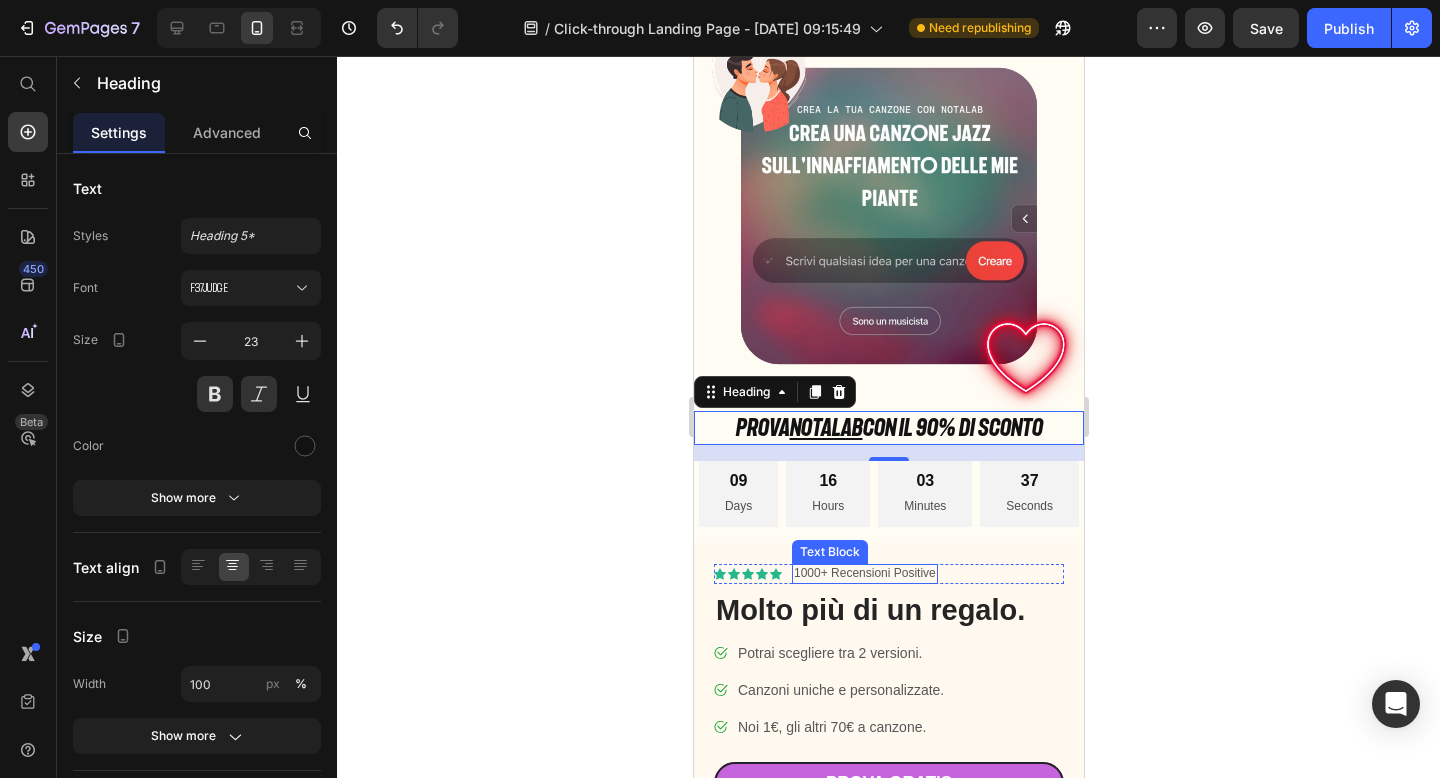 click on "1000+ Recensioni Positive" at bounding box center (864, 574) 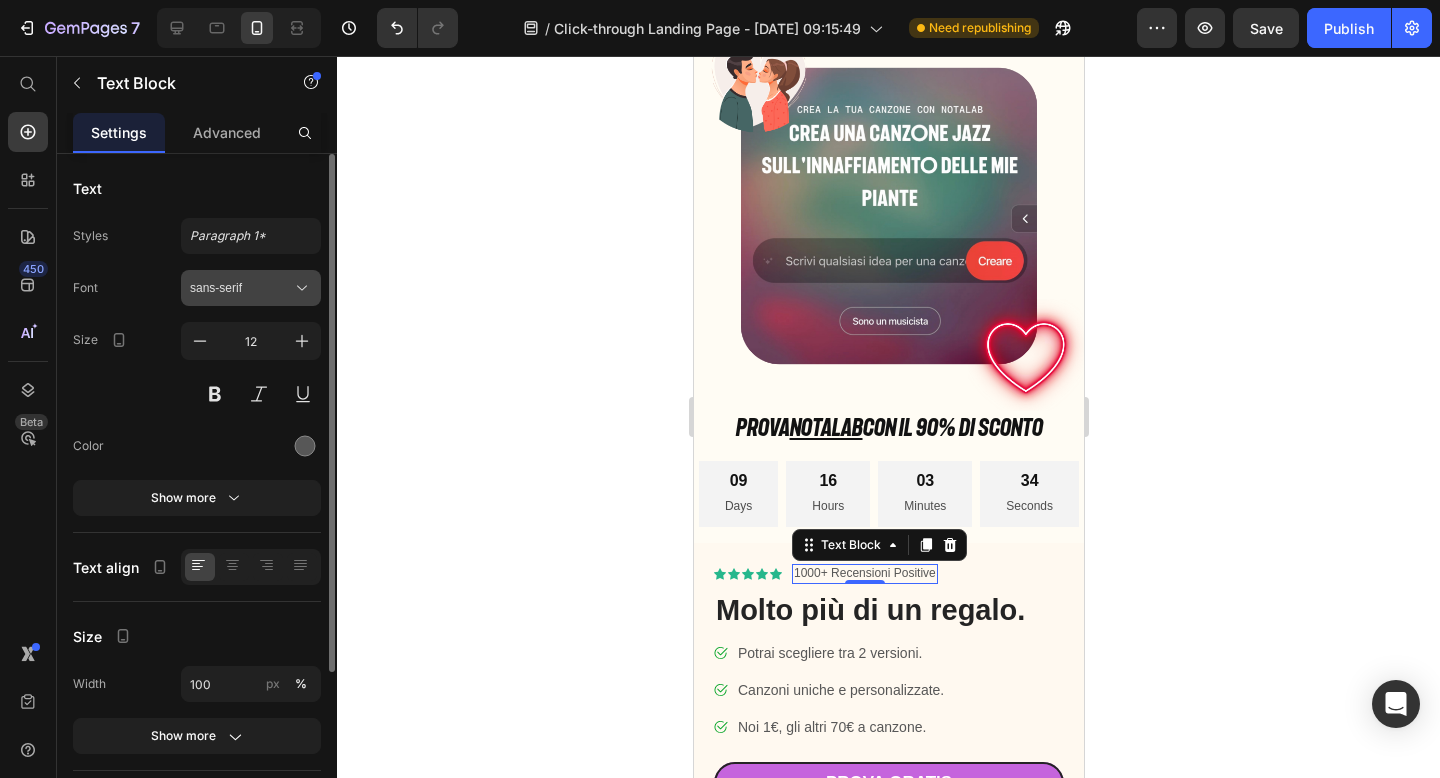 click on "sans-serif" at bounding box center (241, 288) 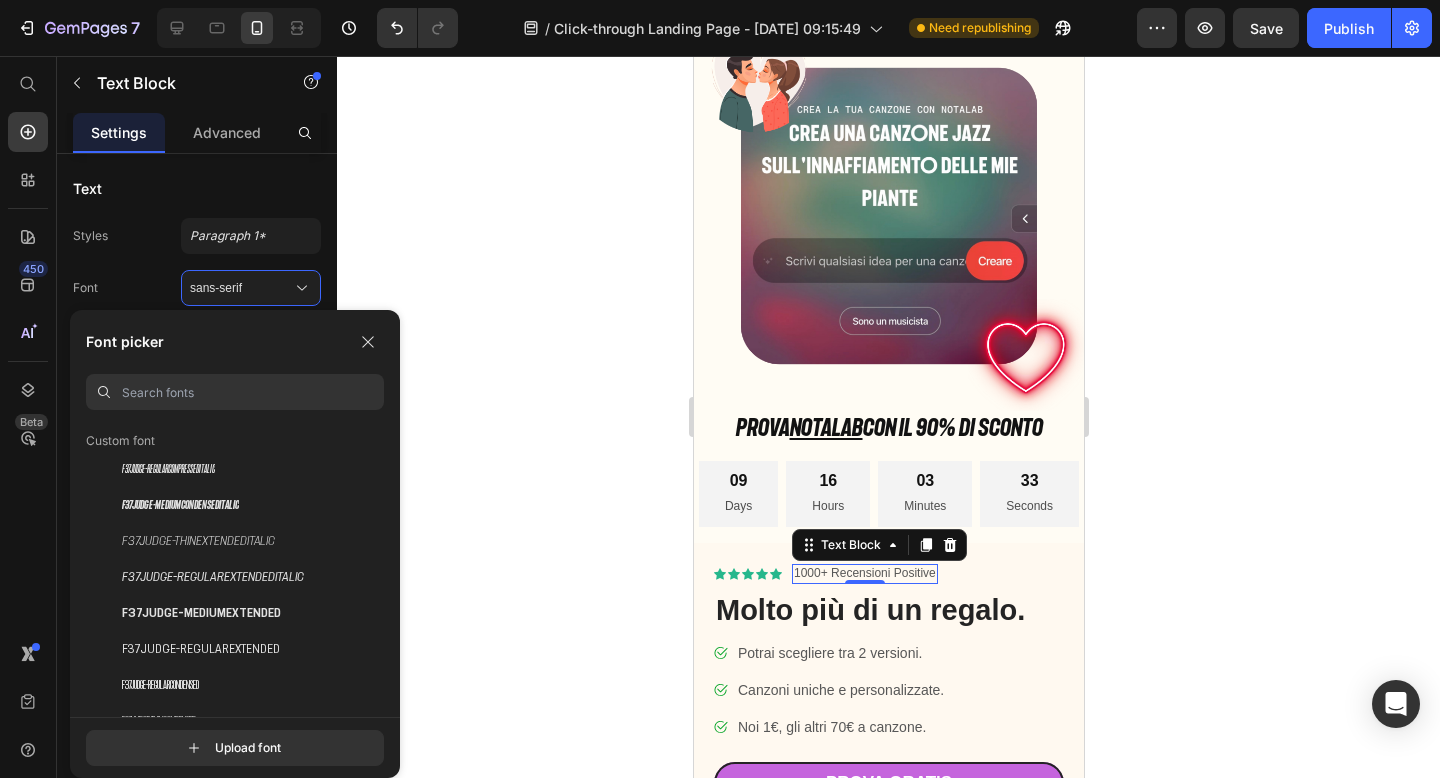 scroll, scrollTop: 184, scrollLeft: 0, axis: vertical 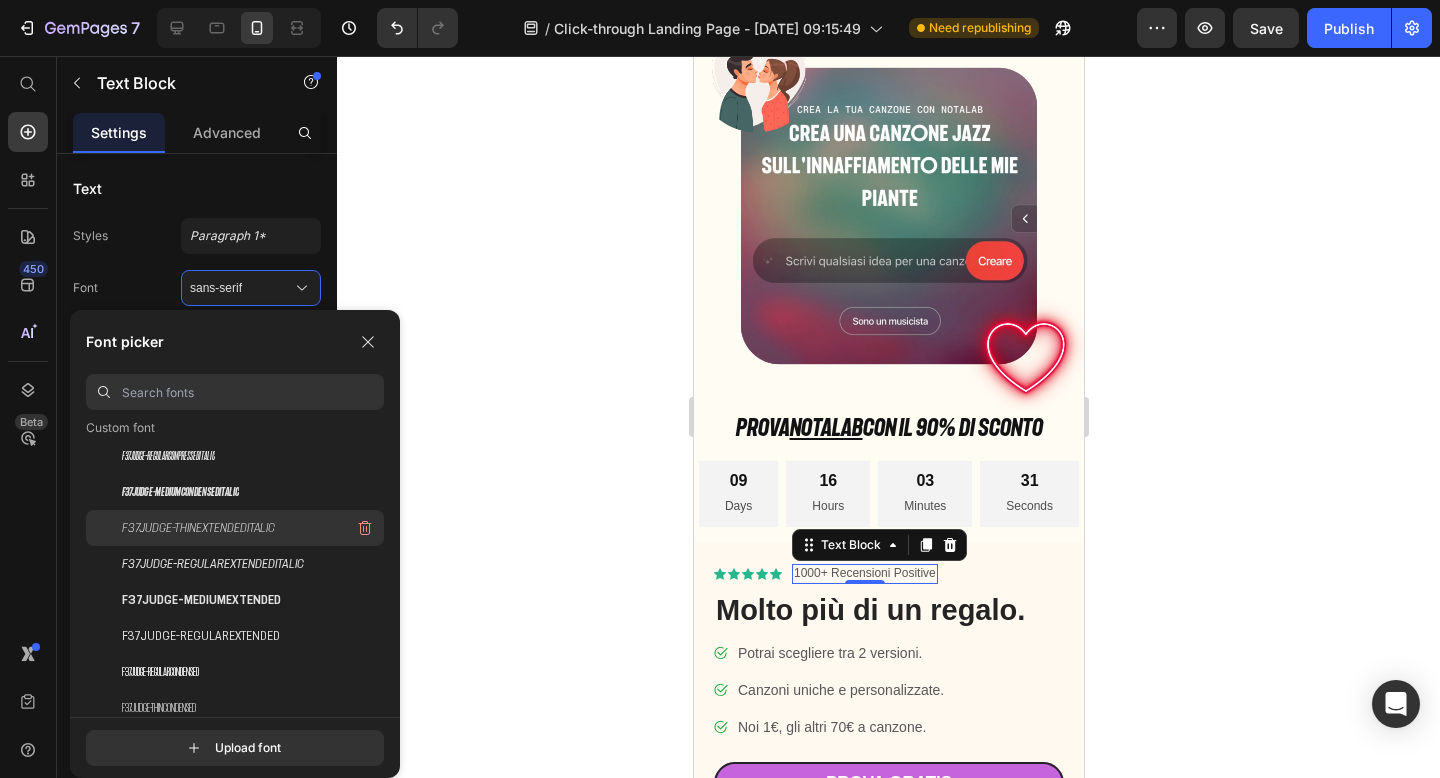 click on "F37Judge-ThinExtendedItalic" at bounding box center (198, 528) 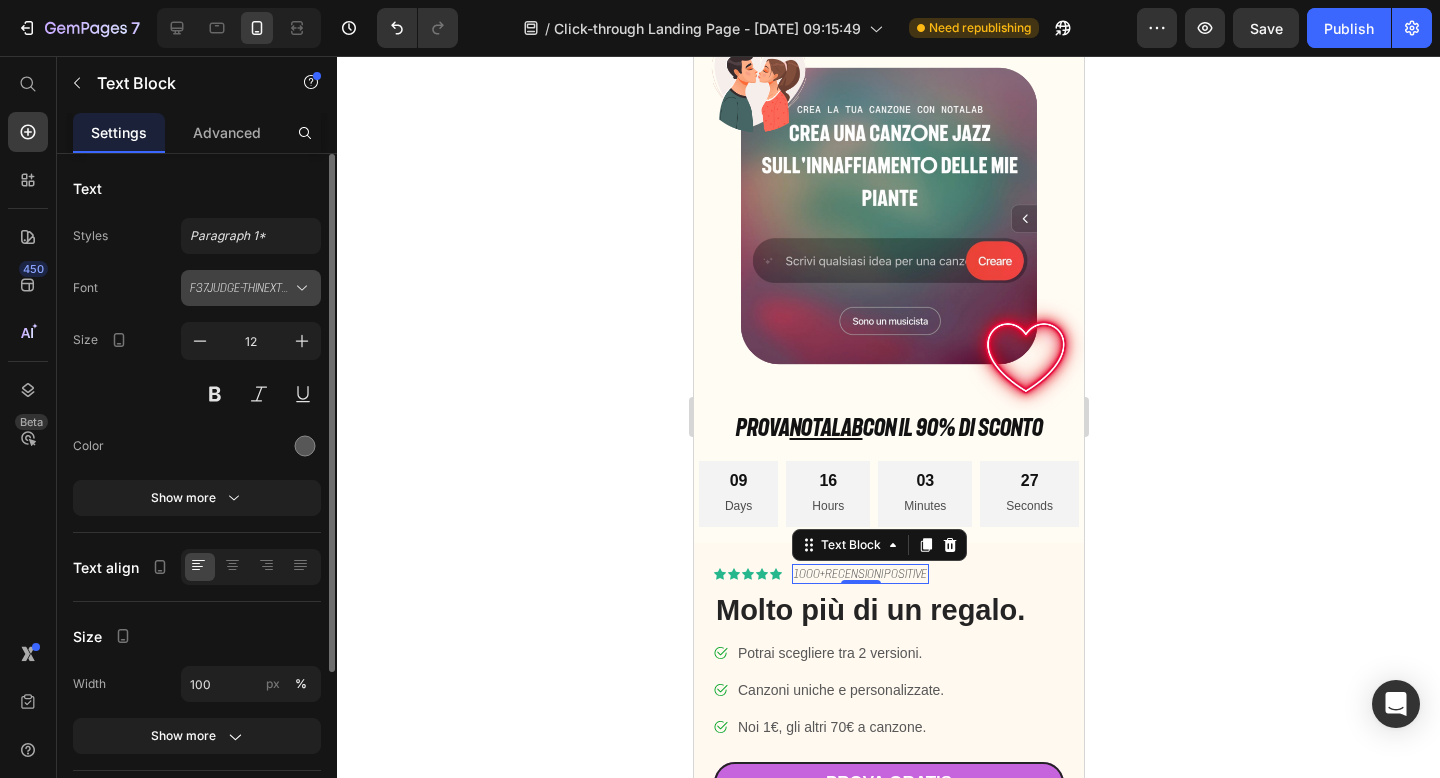 click on "F37Judge-ThinExtendedItalic" at bounding box center (241, 288) 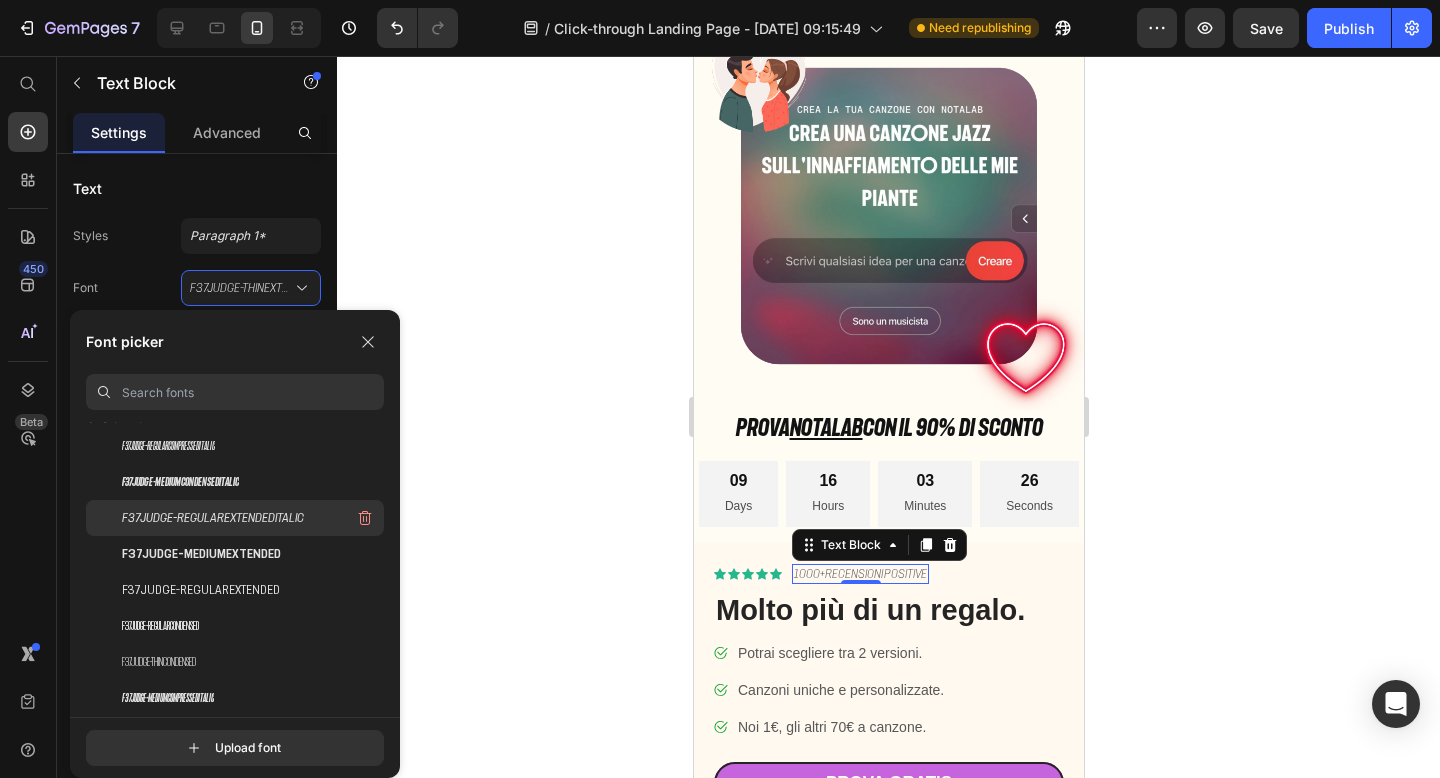 scroll, scrollTop: 244, scrollLeft: 0, axis: vertical 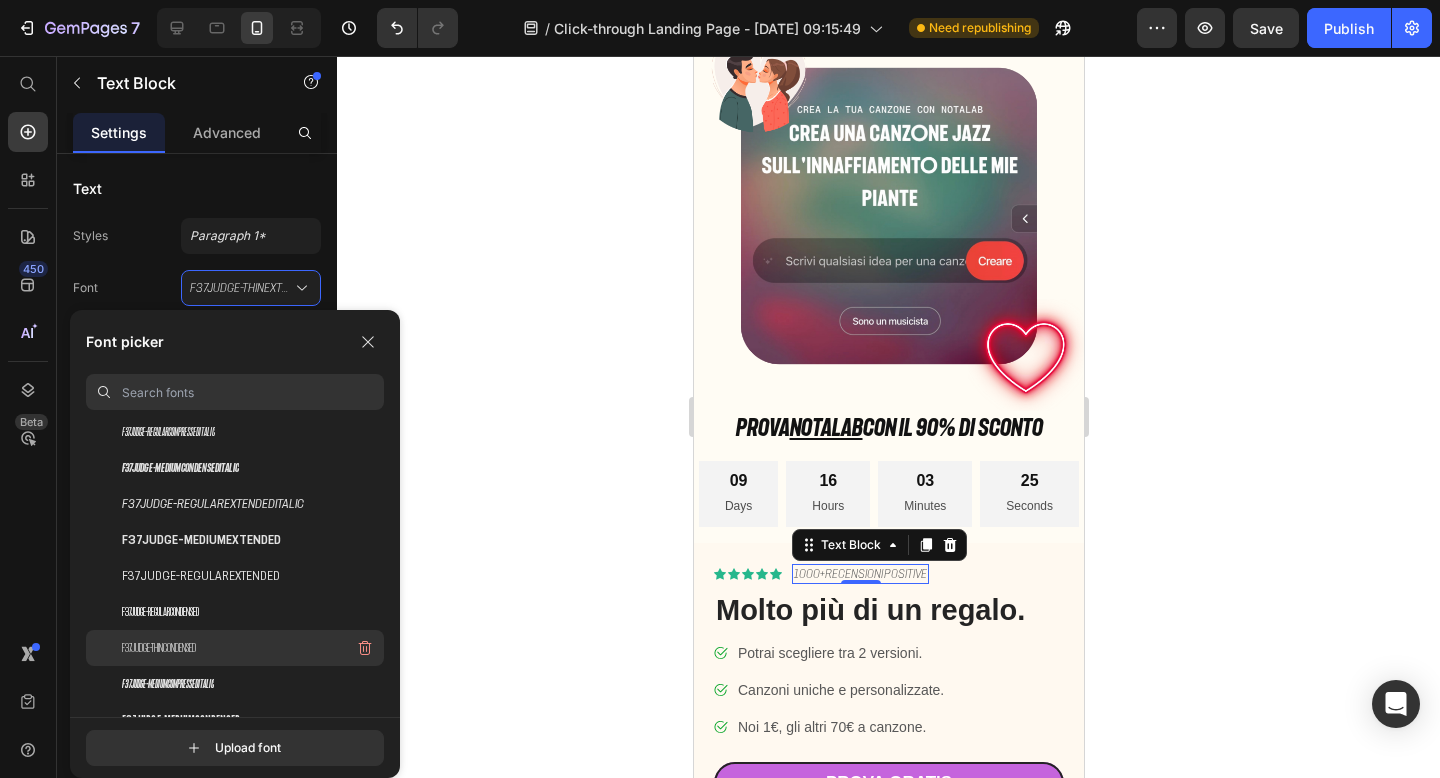 click on "F37Judge-ThinCondensed" at bounding box center [159, 648] 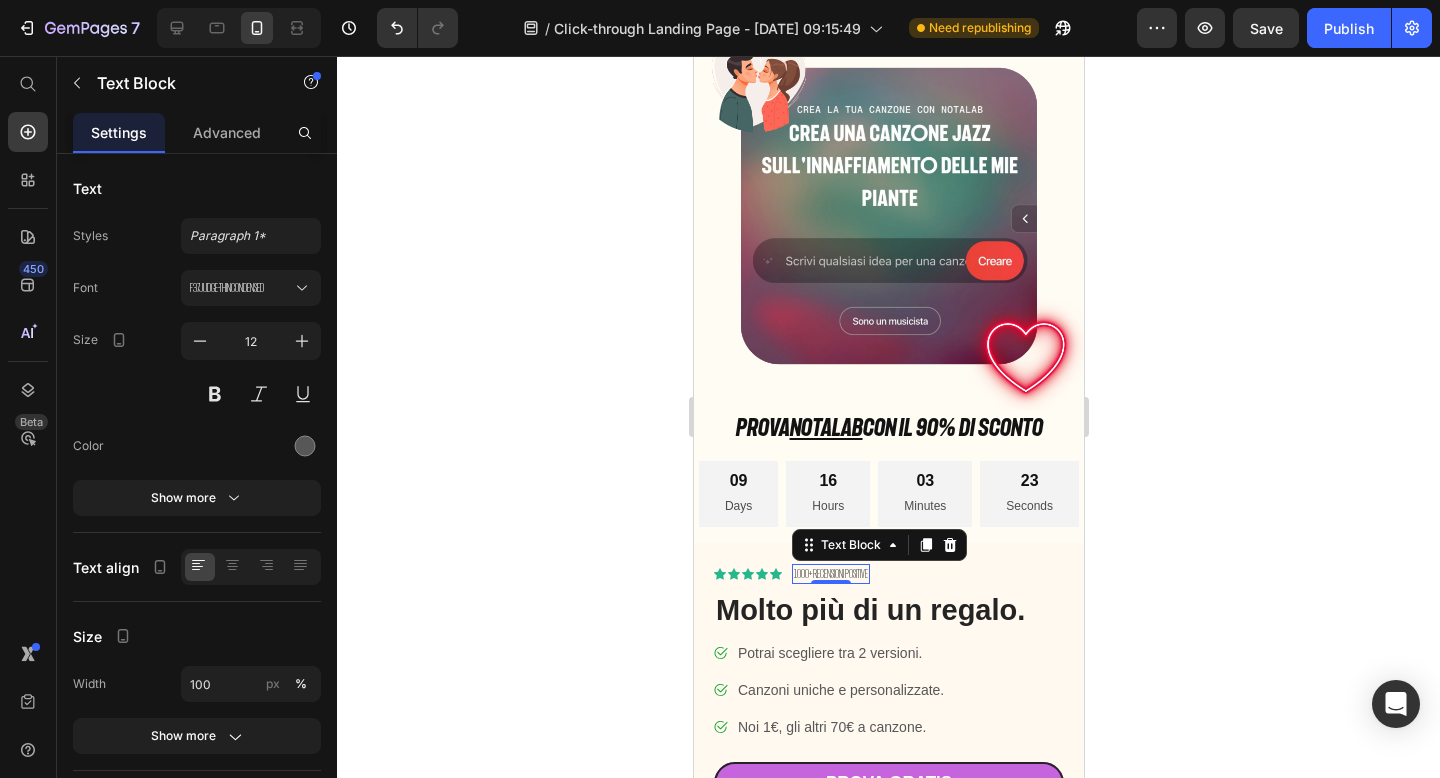 click 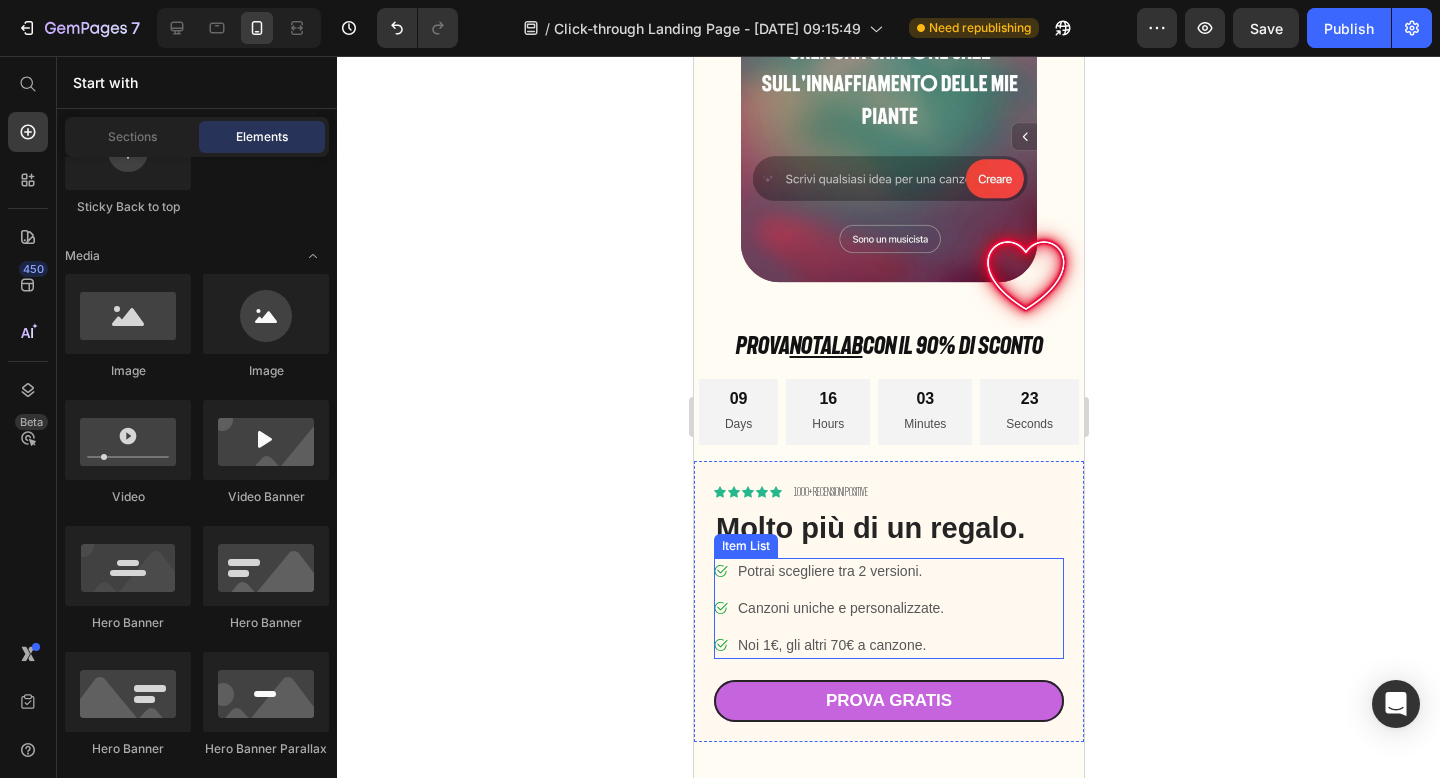 scroll, scrollTop: 454, scrollLeft: 0, axis: vertical 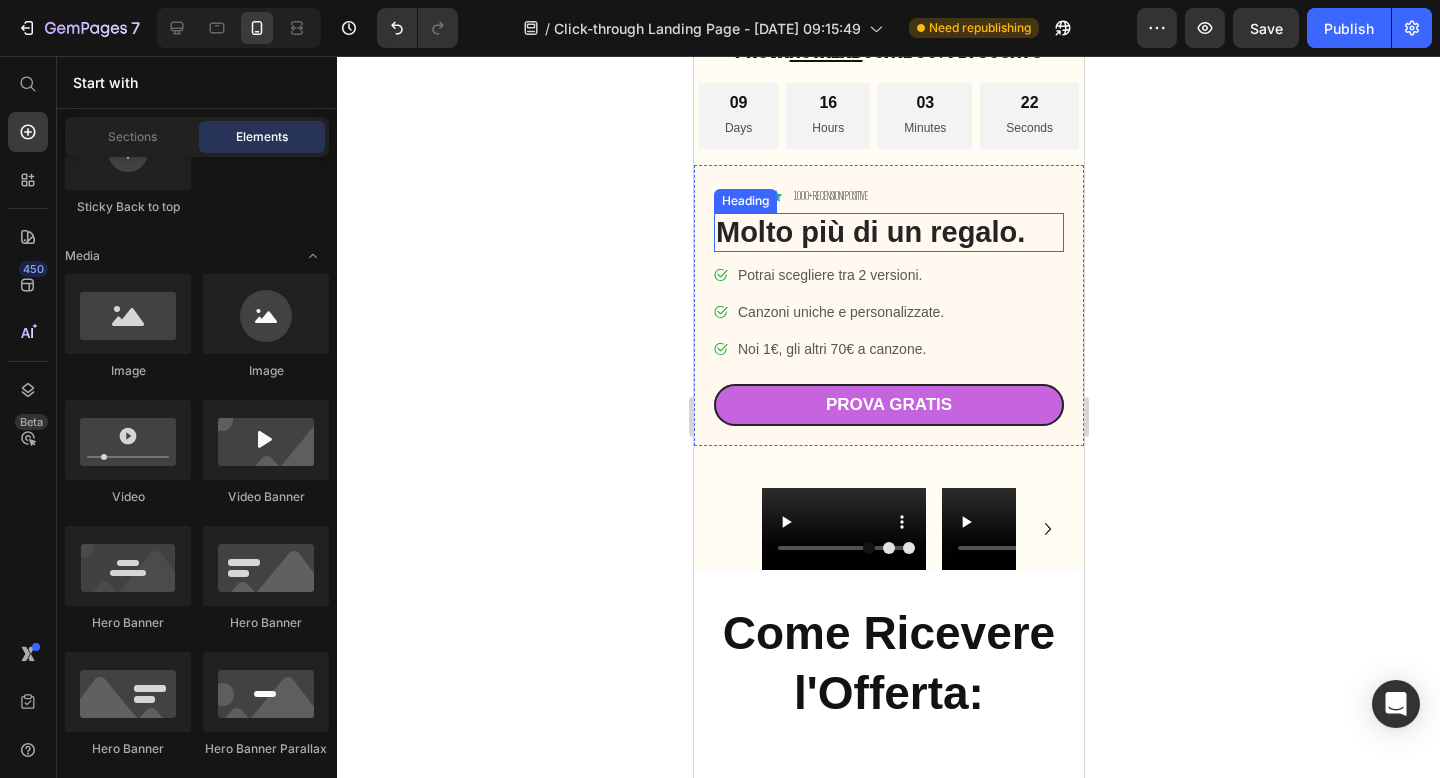 click on "Molto più di un regalo." at bounding box center [888, 232] 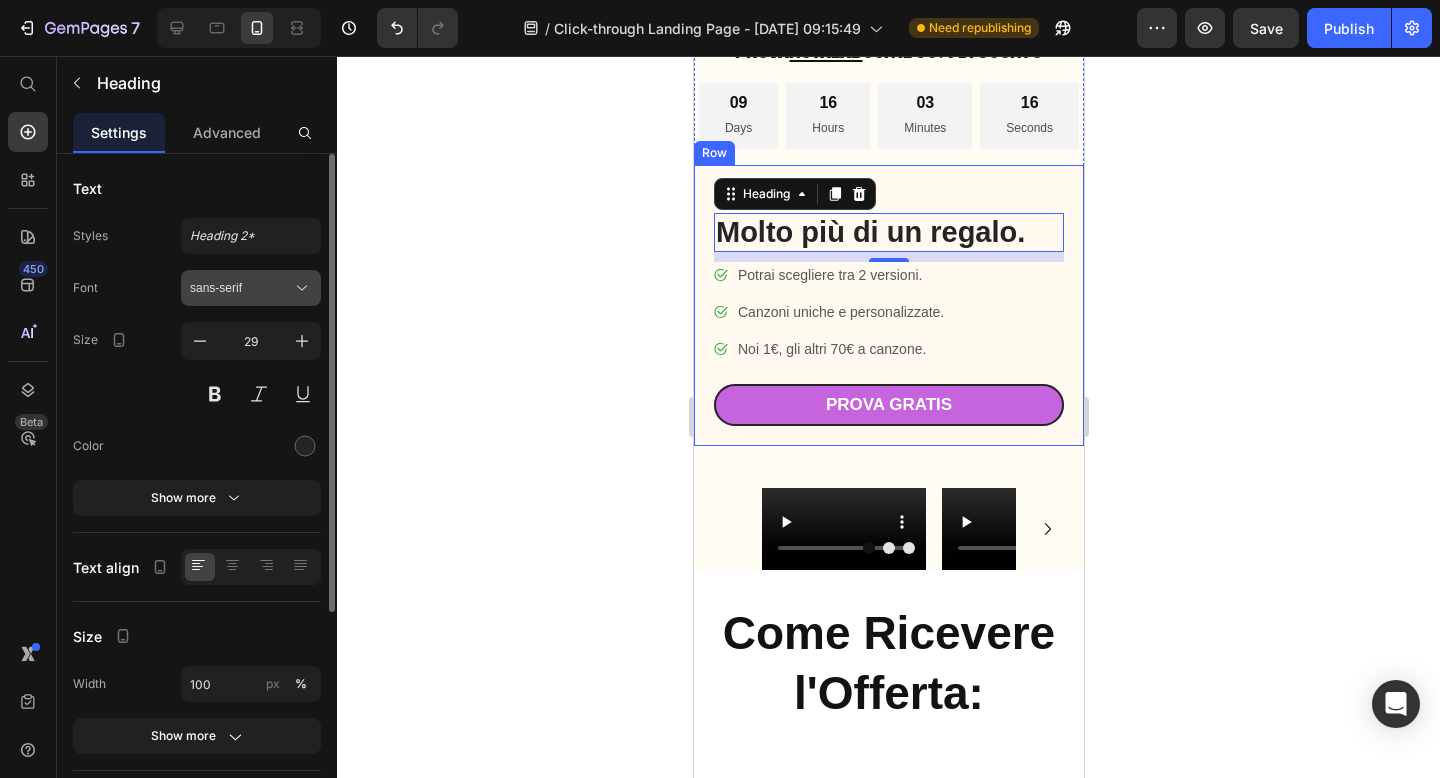 click on "sans-serif" at bounding box center (241, 288) 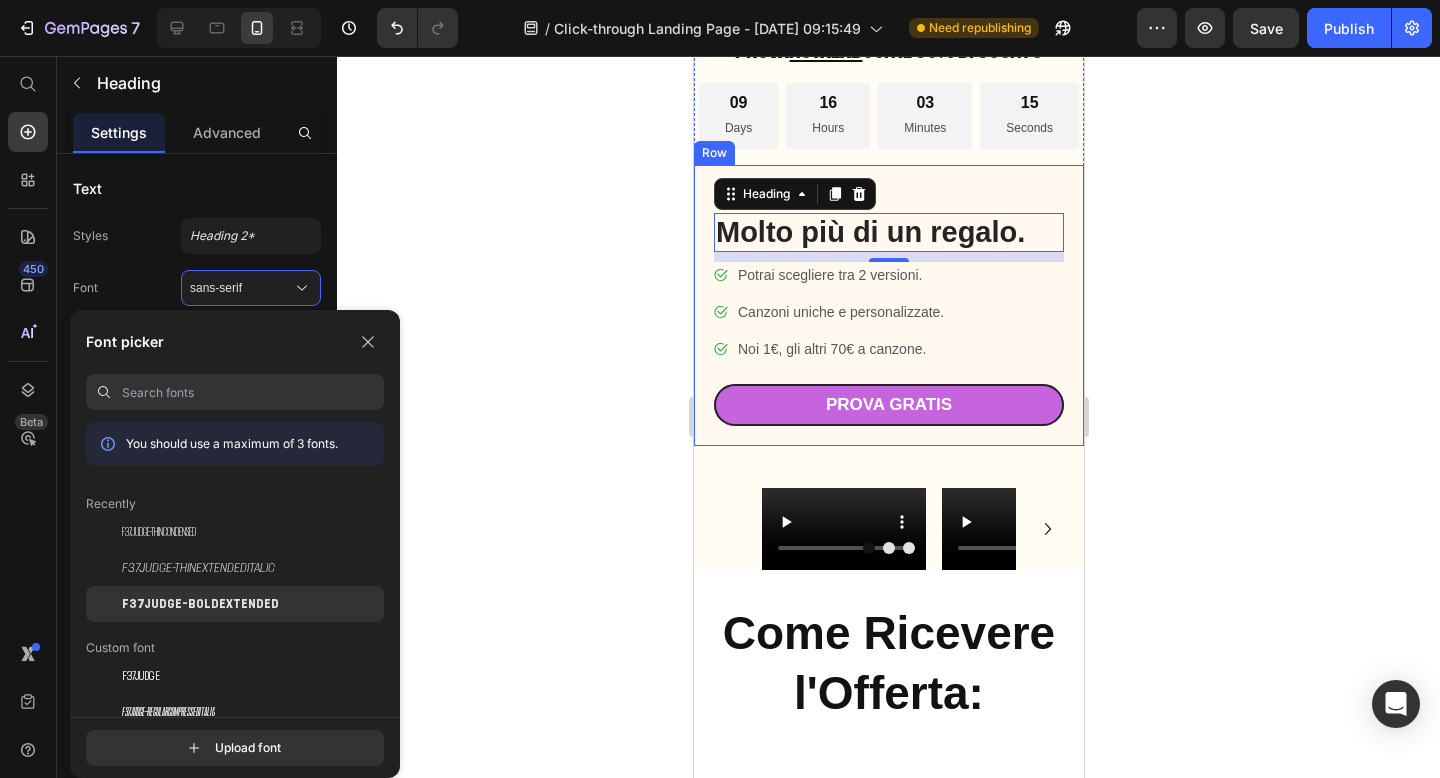 click on "F37Judge-BoldExtended" at bounding box center (200, 604) 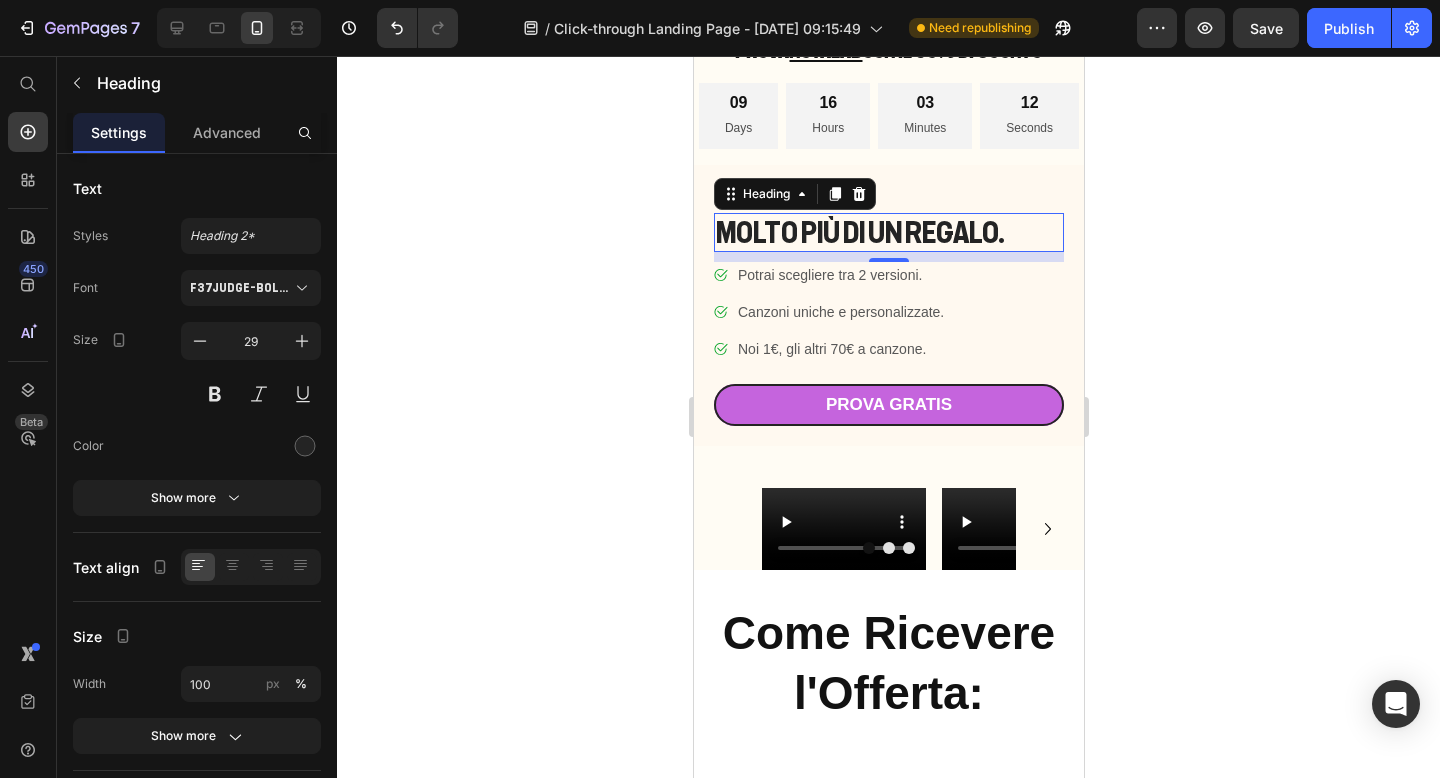 click 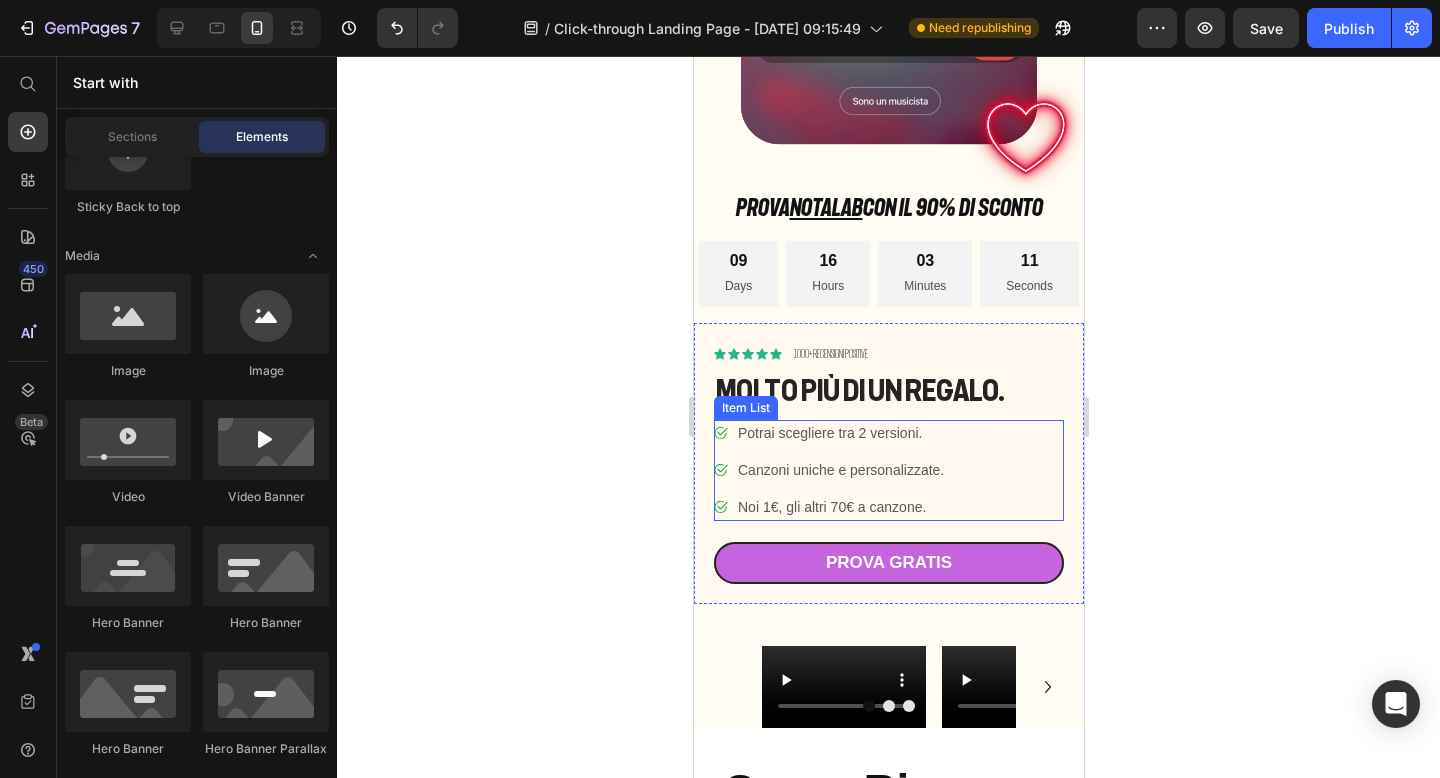 scroll, scrollTop: 292, scrollLeft: 0, axis: vertical 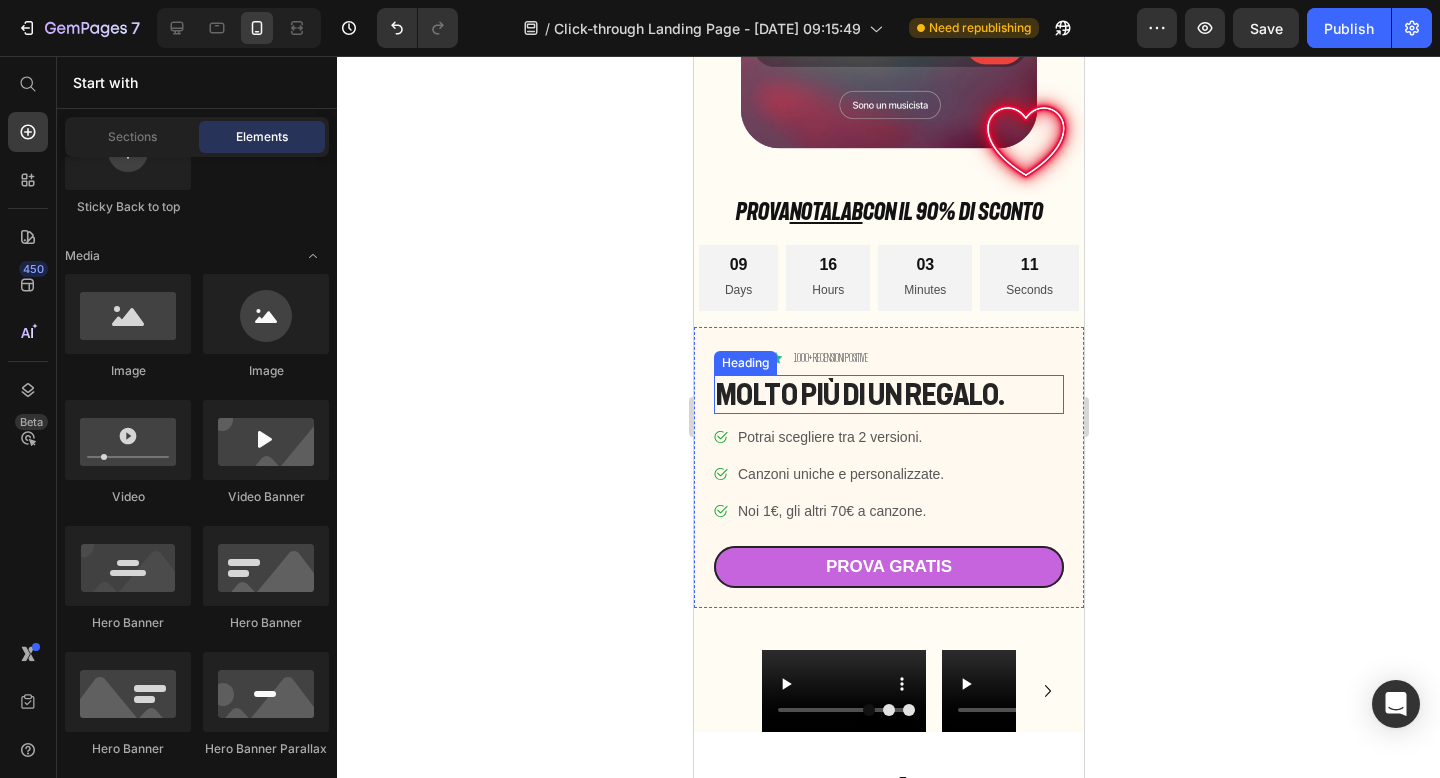 click on "Molto più di un regalo." at bounding box center (888, 394) 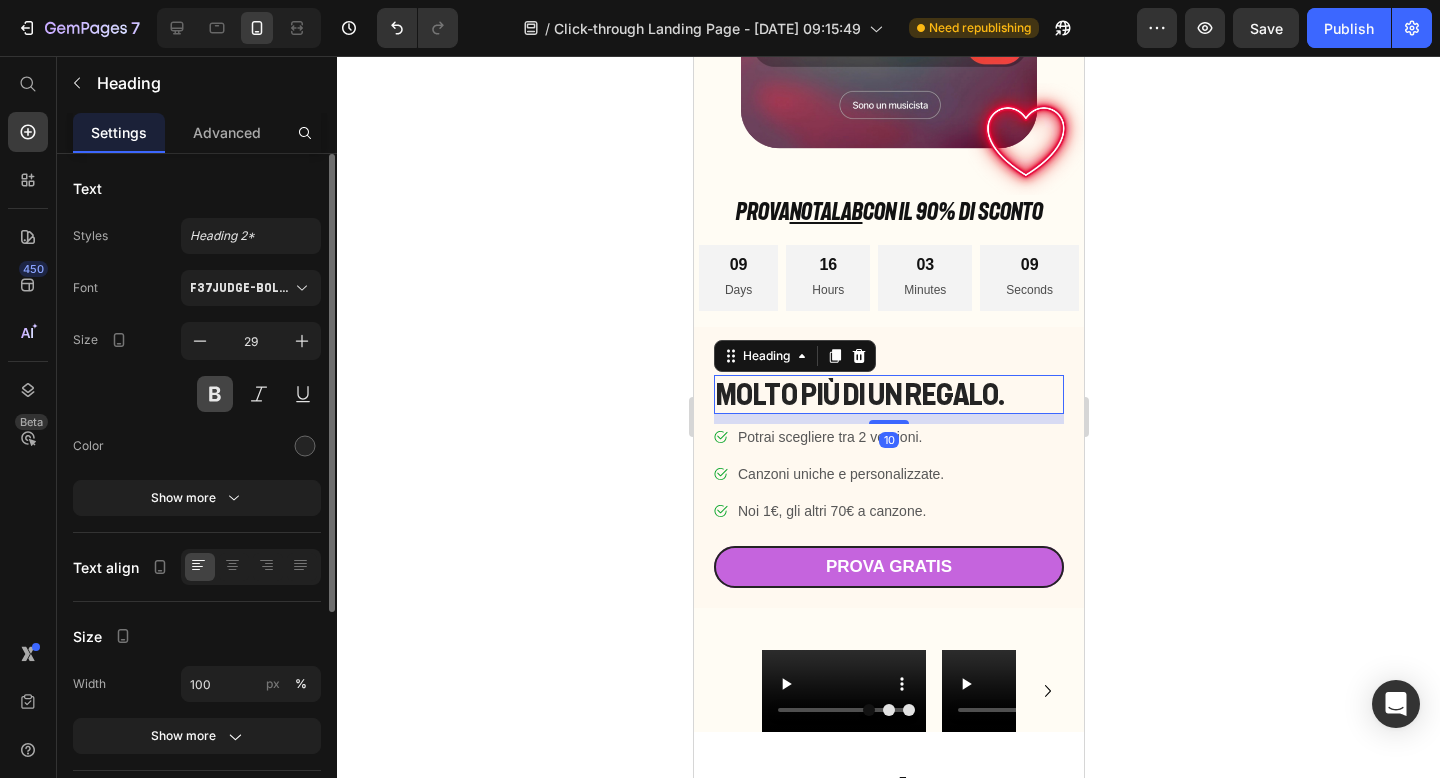click at bounding box center [215, 394] 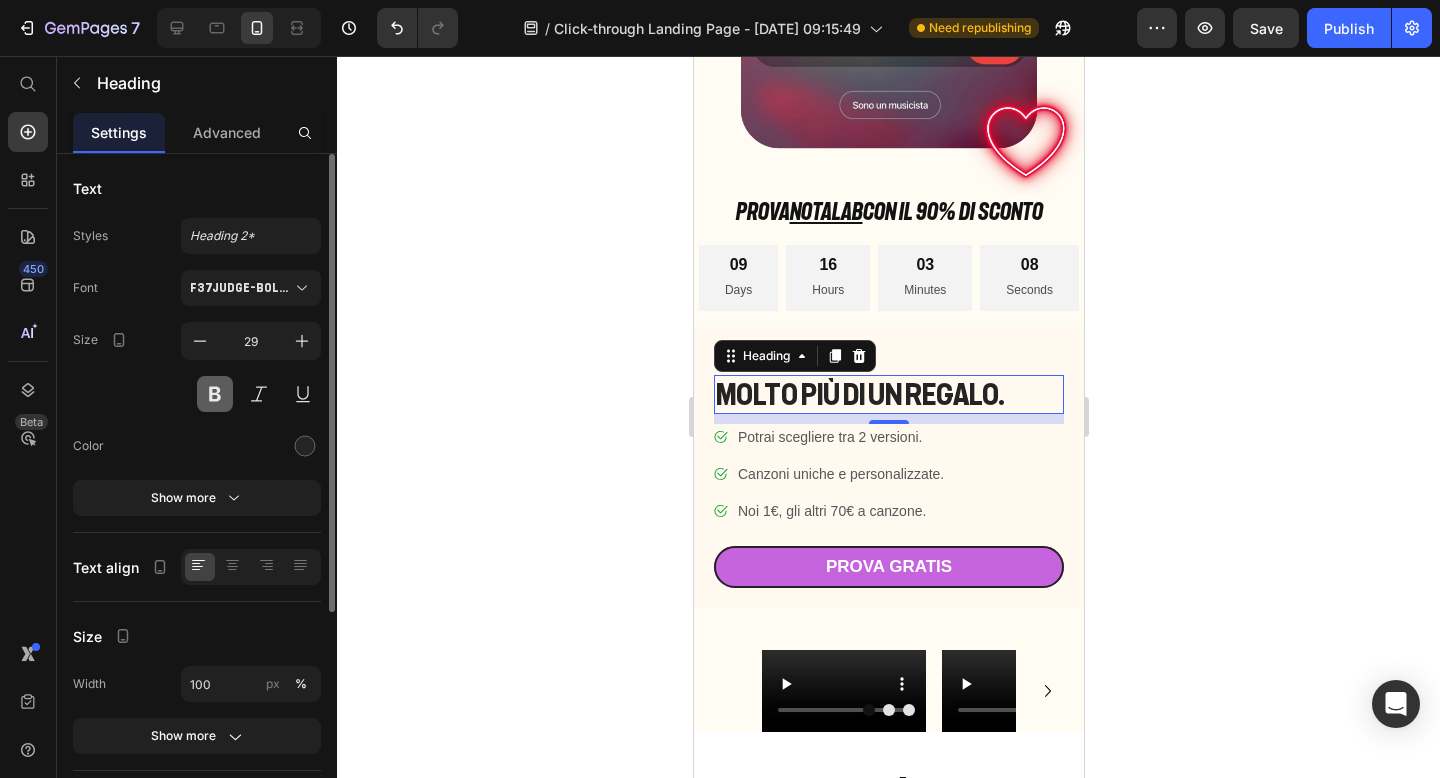 click at bounding box center [215, 394] 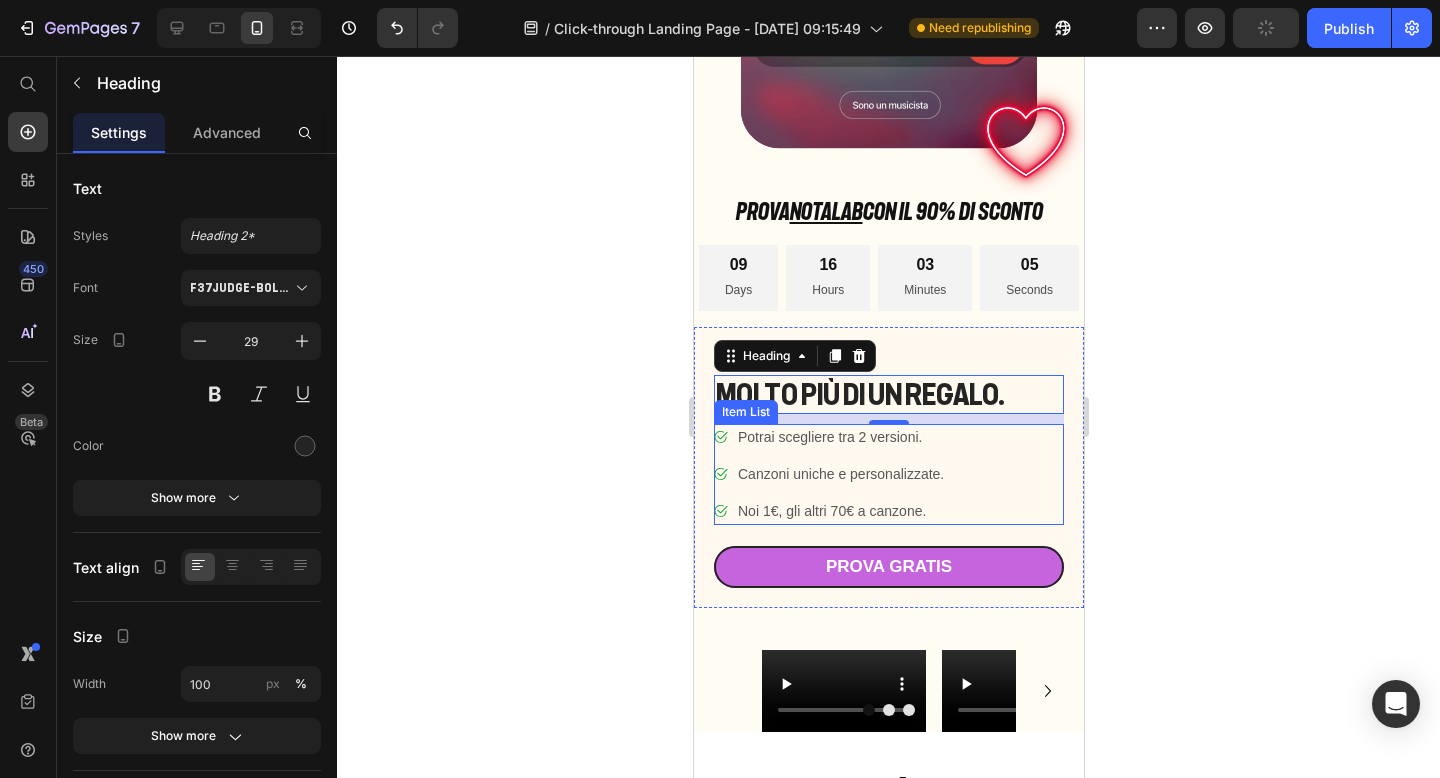 click on "Potrai scegliere tra 2 versioni." at bounding box center [840, 437] 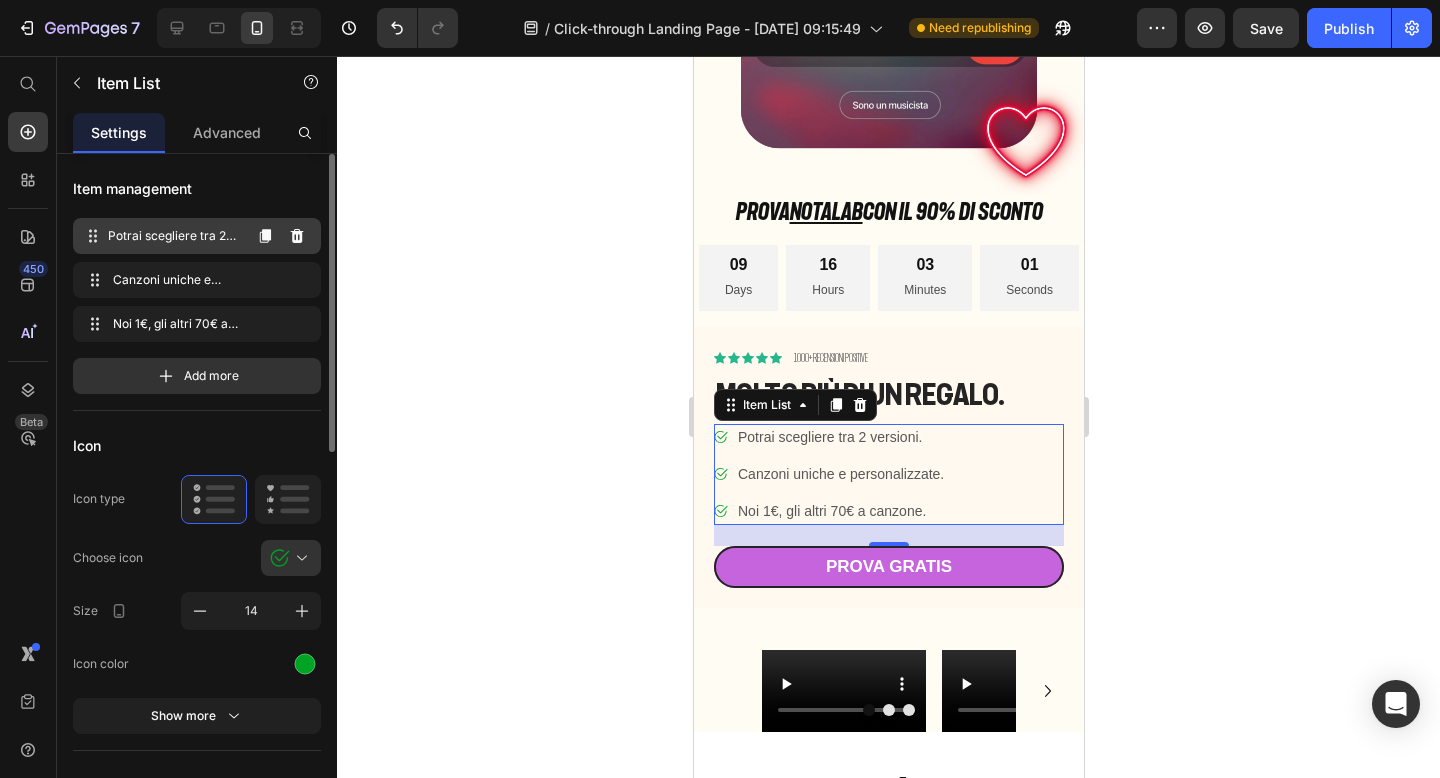 click on "Potrai scegliere tra 2 versioni." at bounding box center (174, 236) 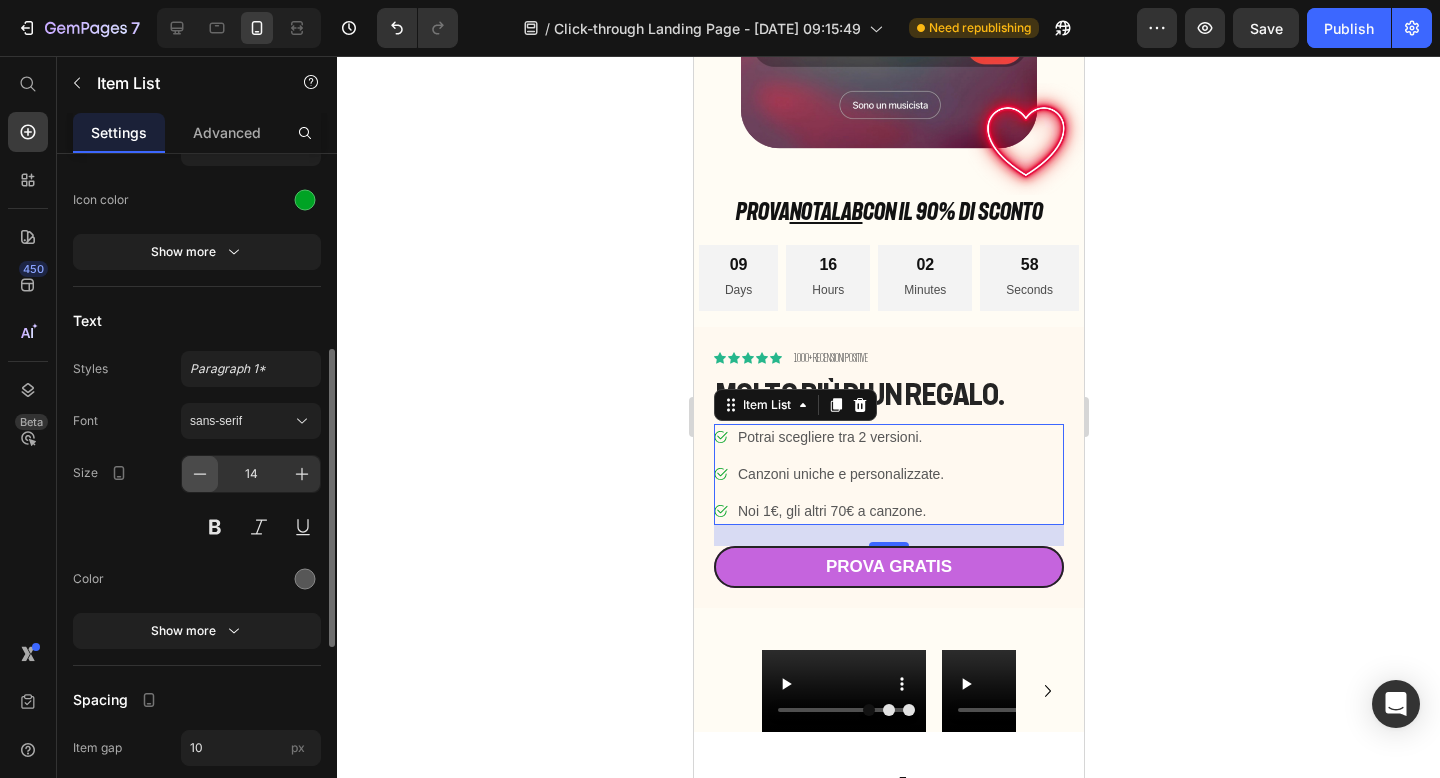 scroll, scrollTop: 465, scrollLeft: 0, axis: vertical 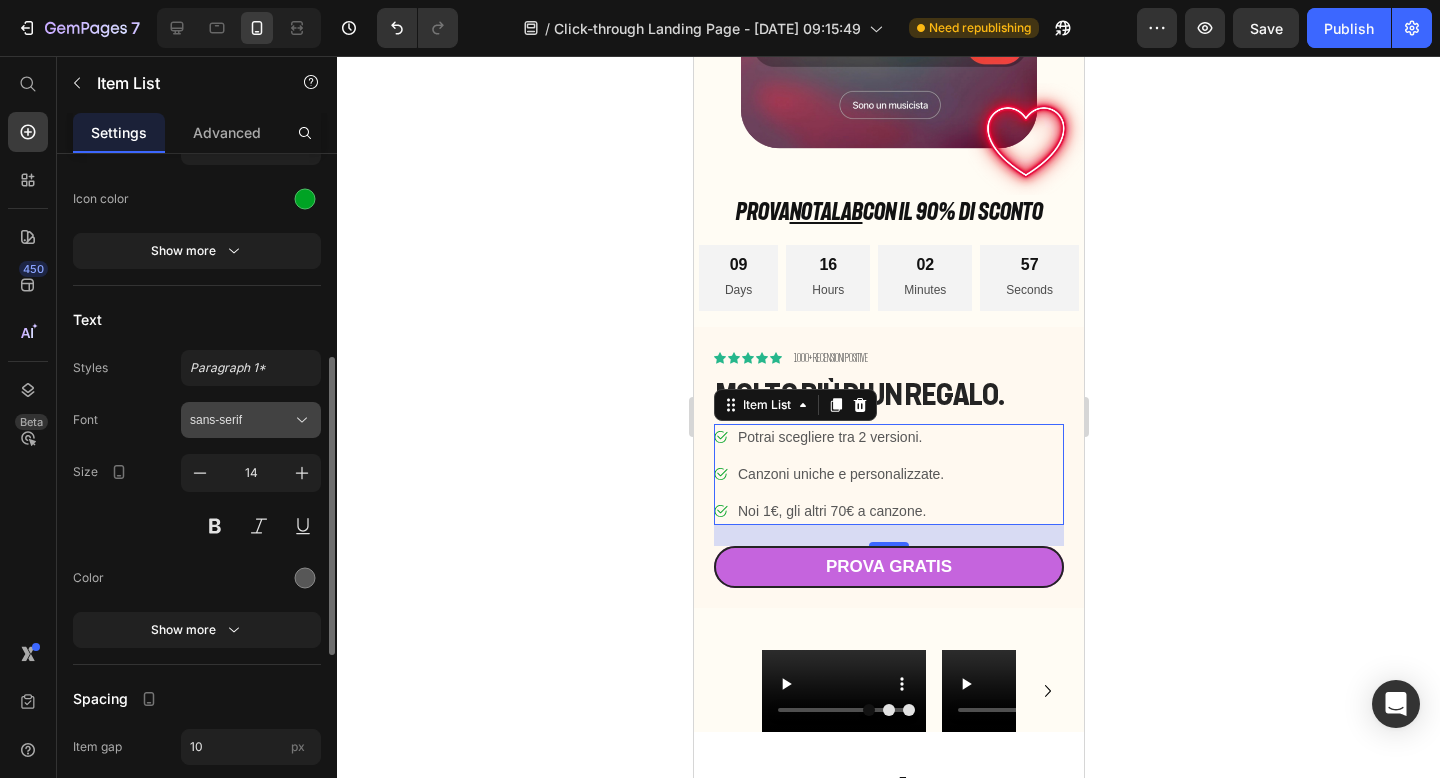 click on "sans-serif" at bounding box center [241, 420] 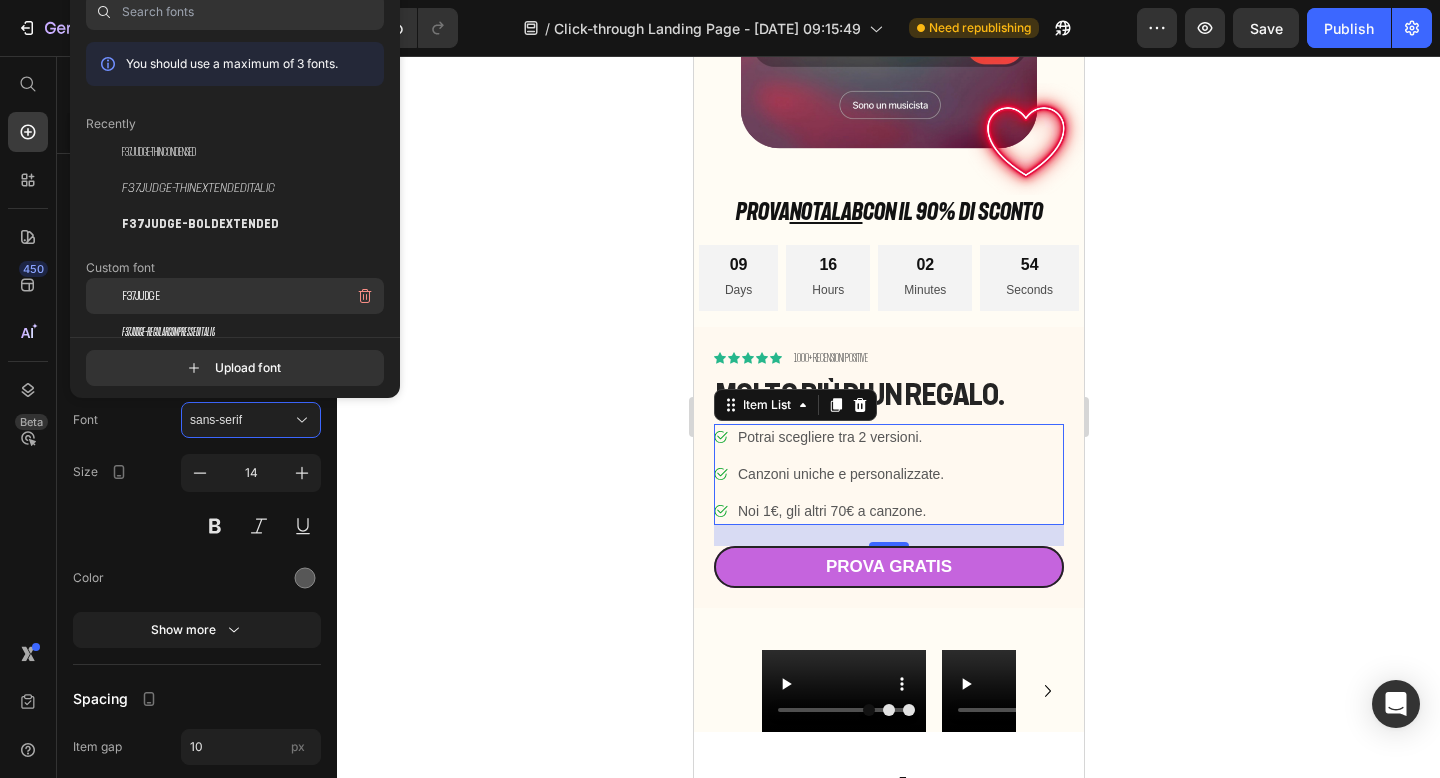 click on "F37Judge" 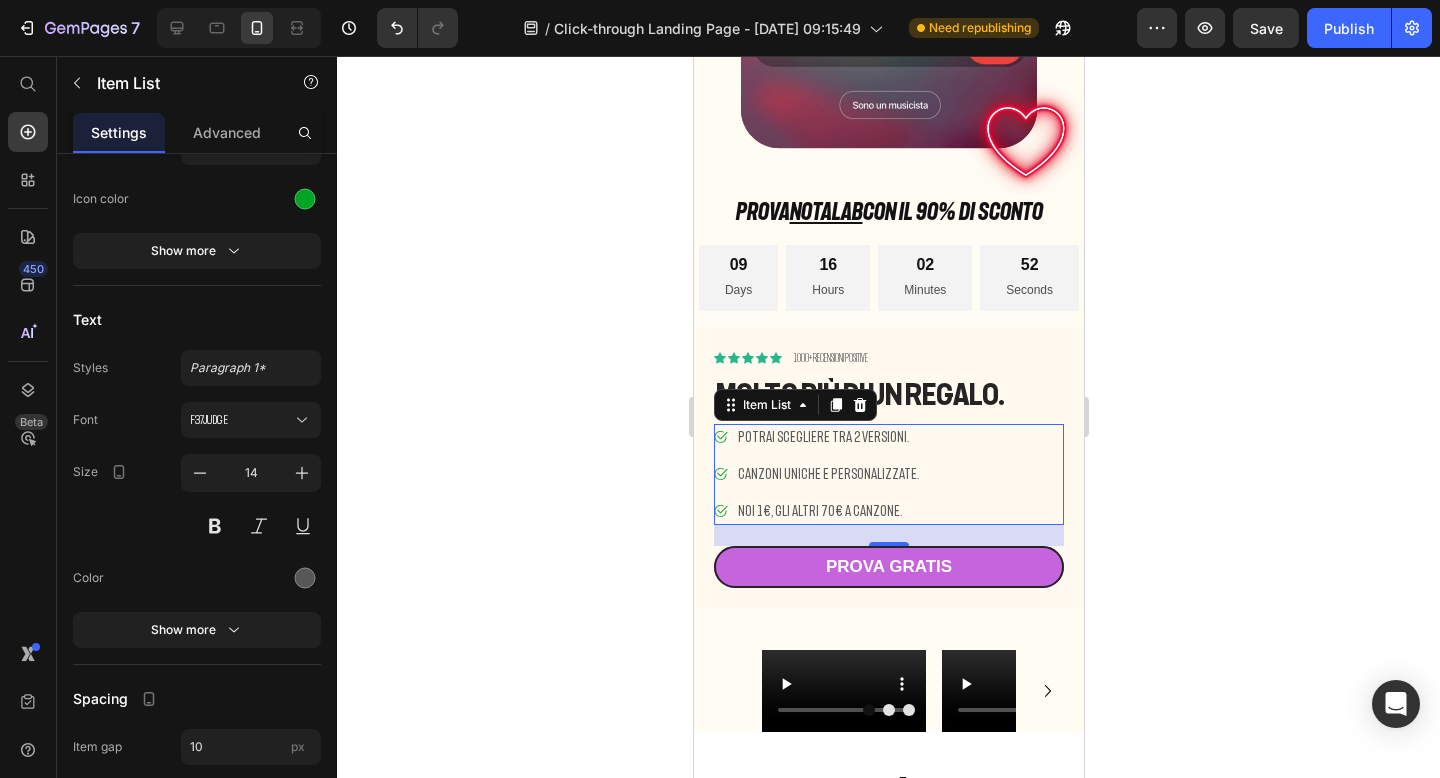 click 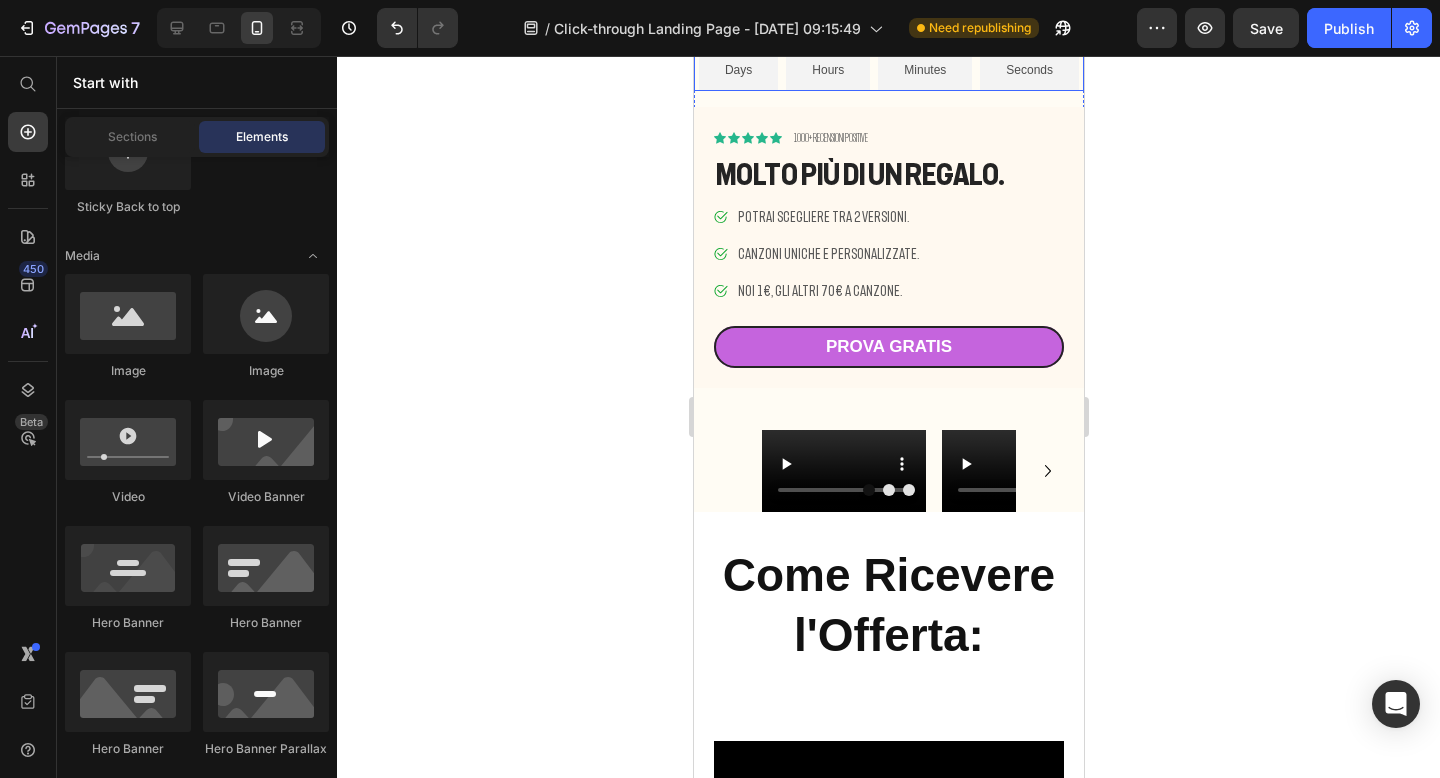 scroll, scrollTop: 513, scrollLeft: 0, axis: vertical 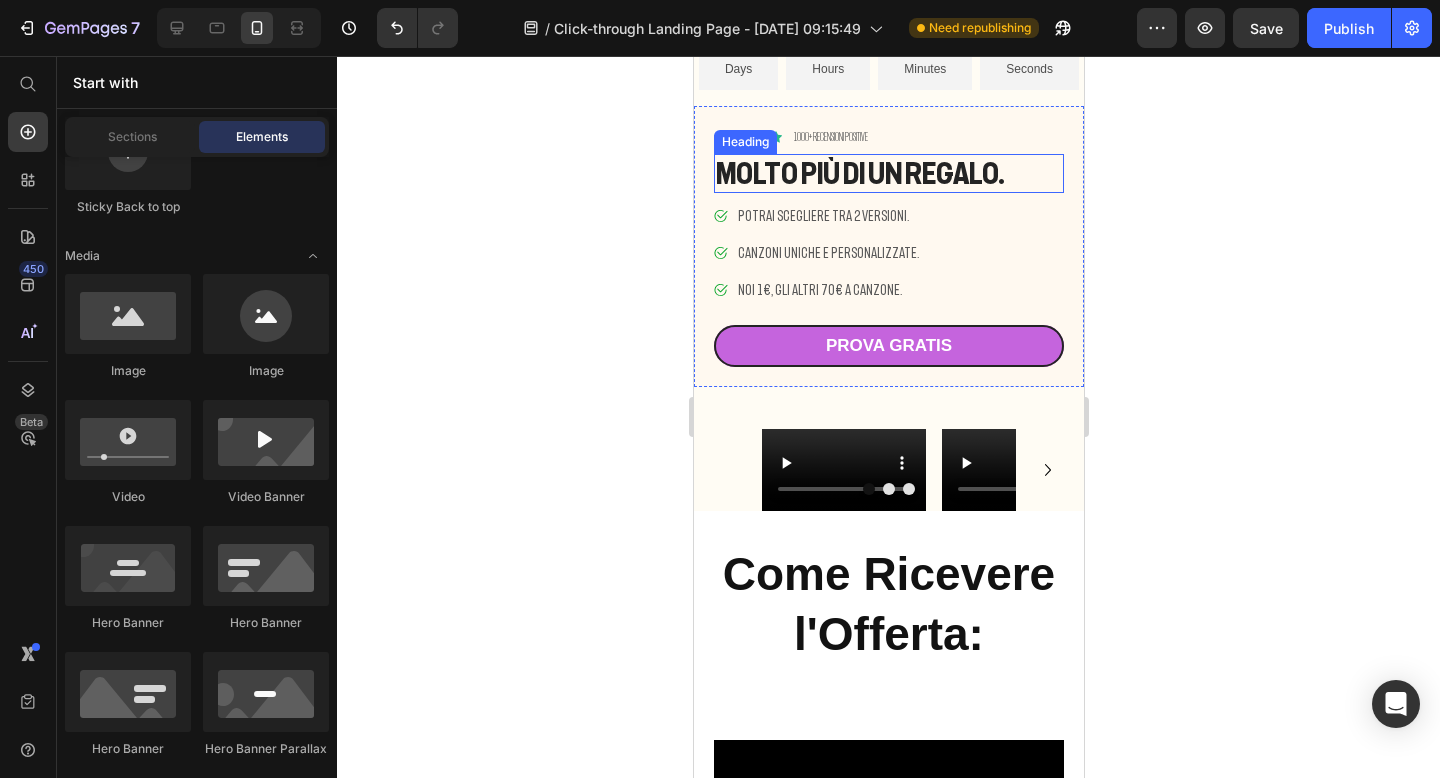 click on "Molto più di un regalo." at bounding box center (888, 173) 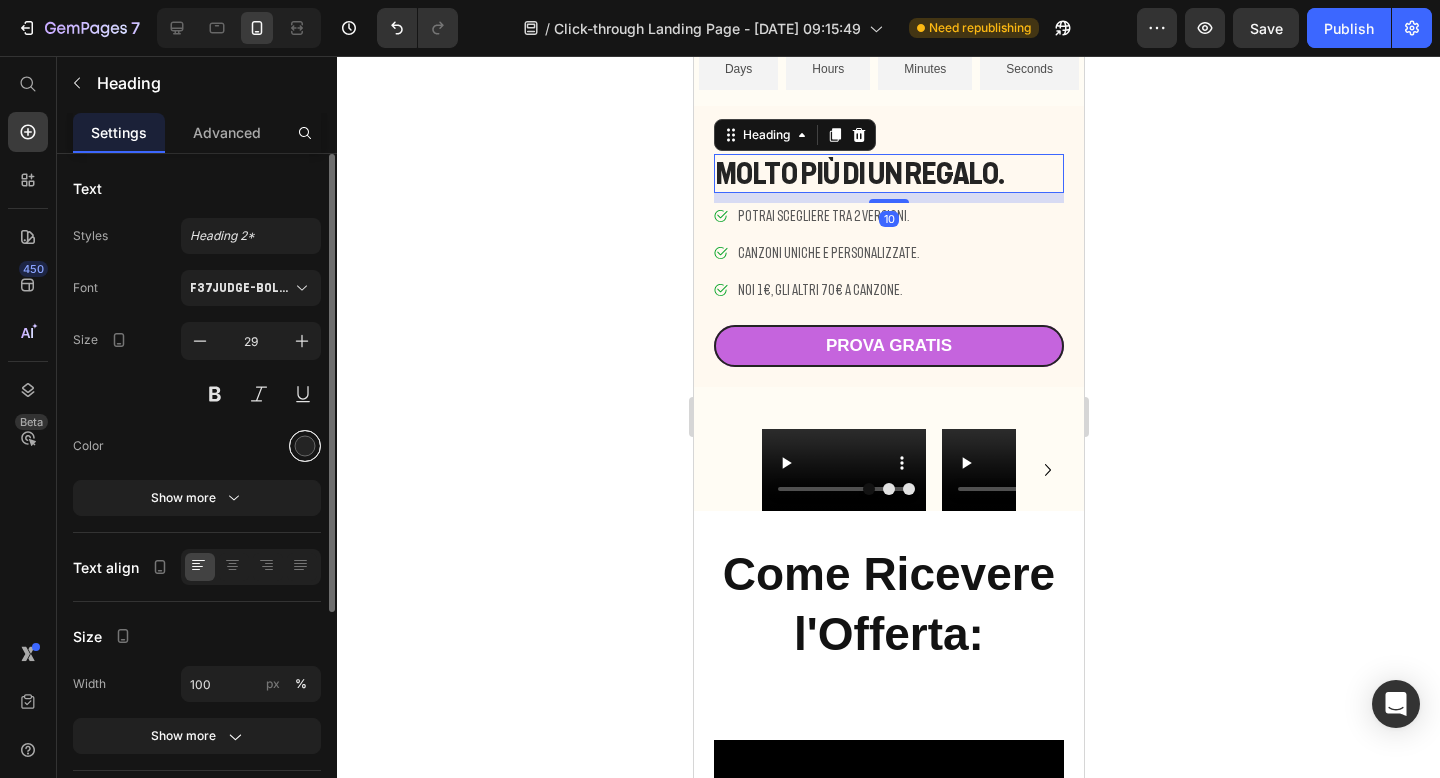 click at bounding box center [305, 446] 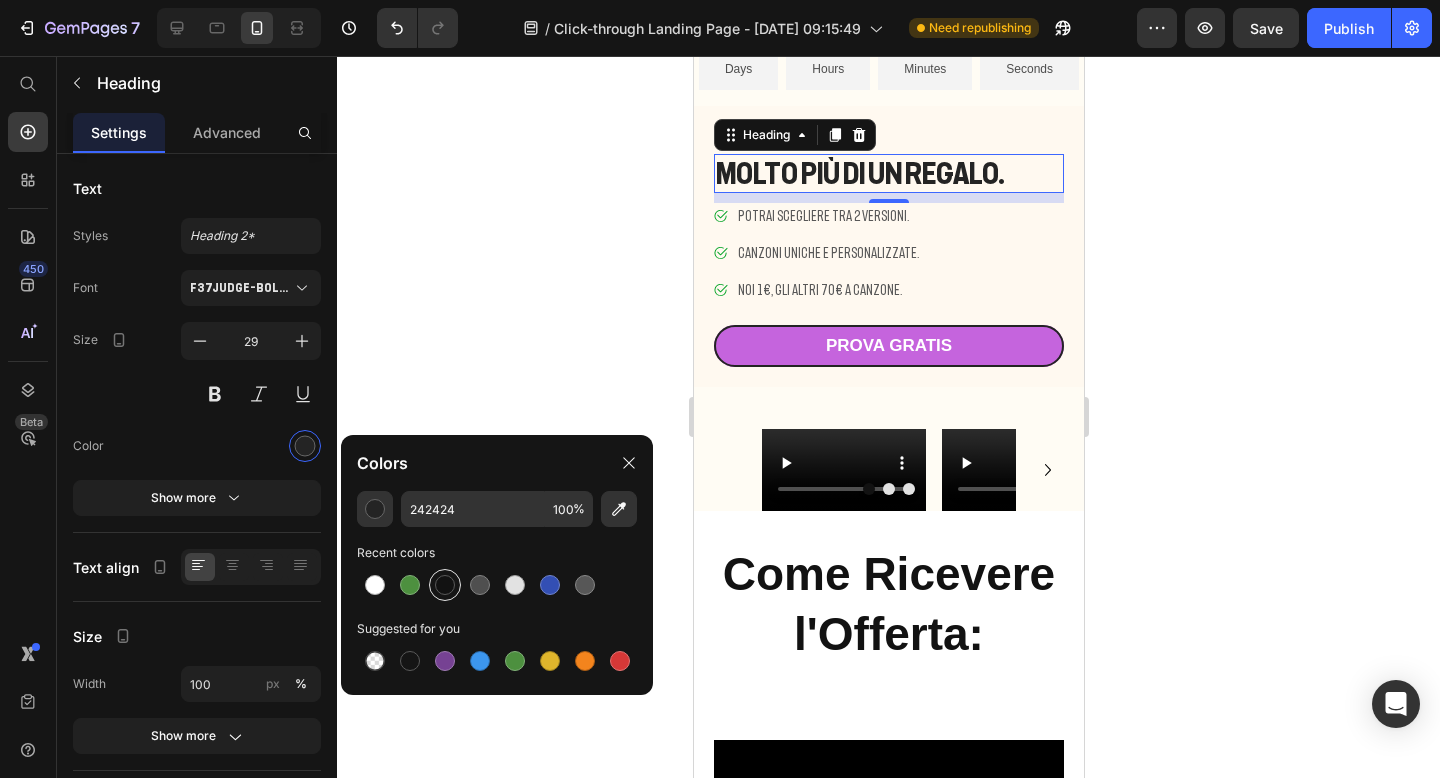 click at bounding box center (445, 585) 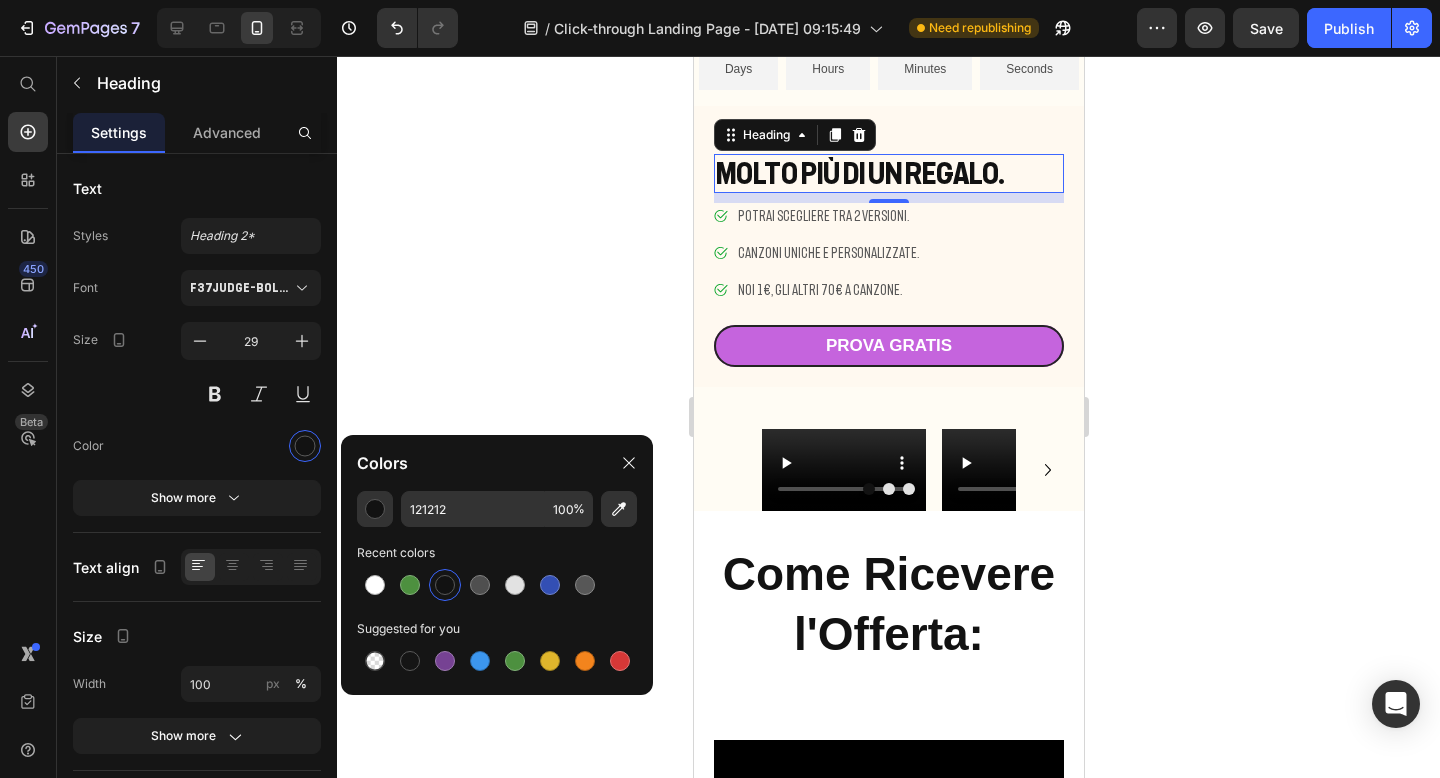 click 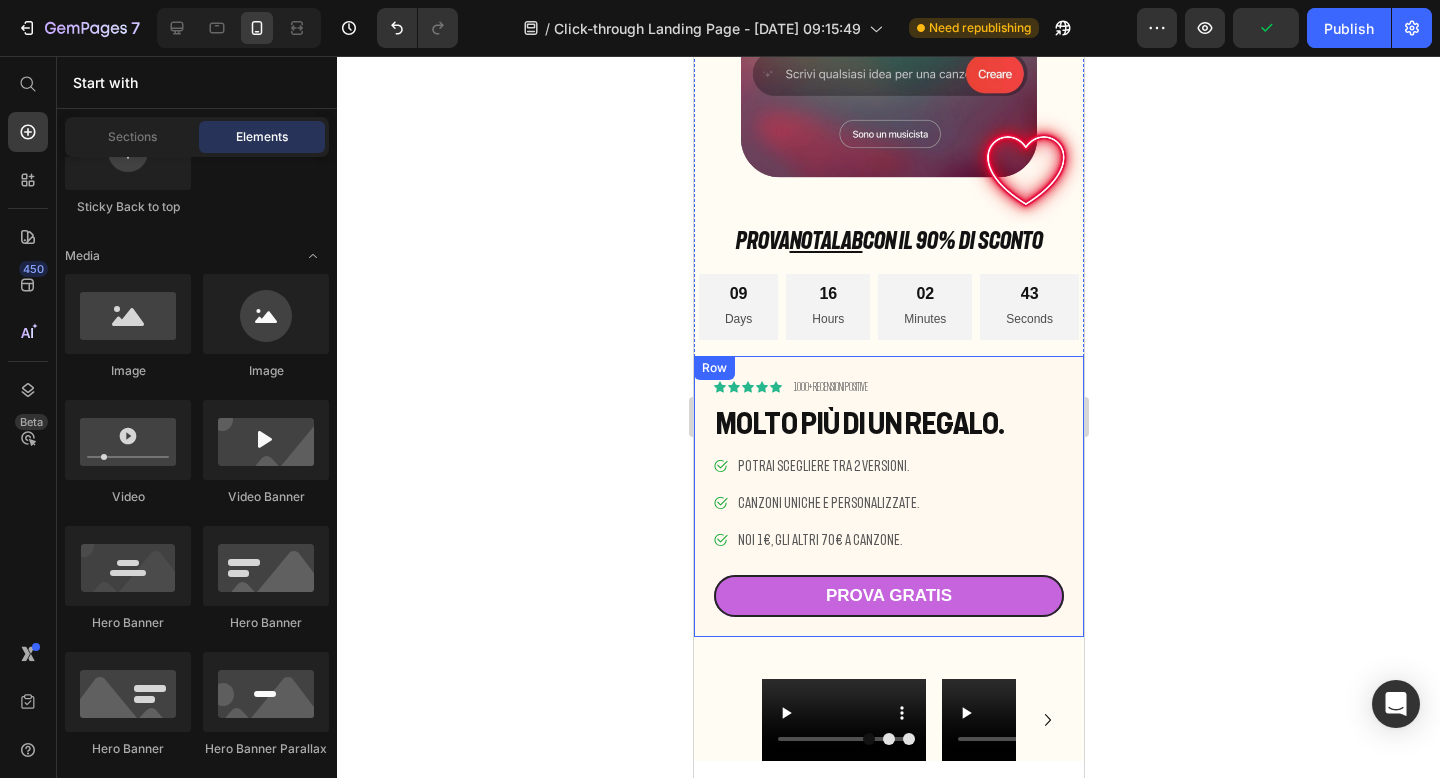 scroll, scrollTop: 267, scrollLeft: 0, axis: vertical 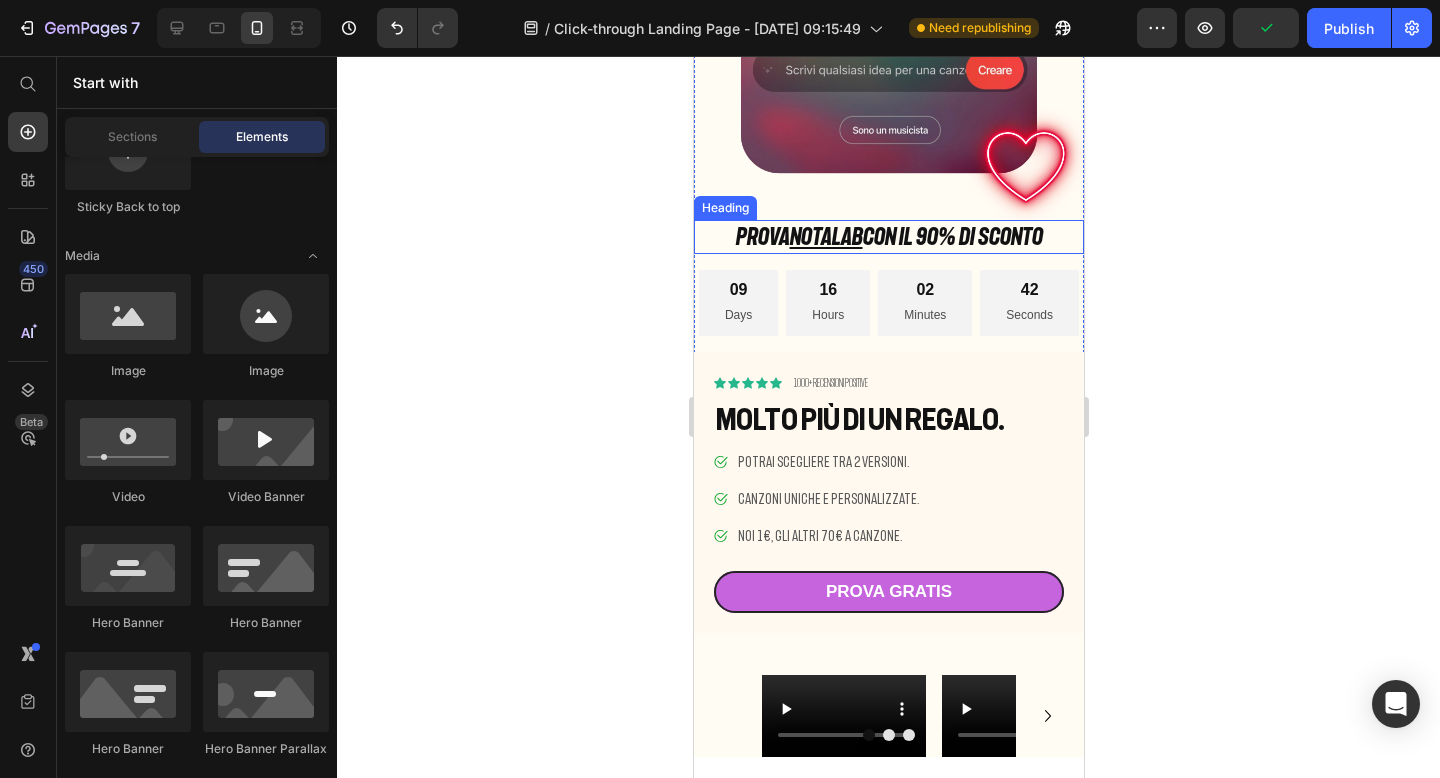 click on "PROVA  NOTALAB  con il 90% DI SCONTO" at bounding box center (888, 237) 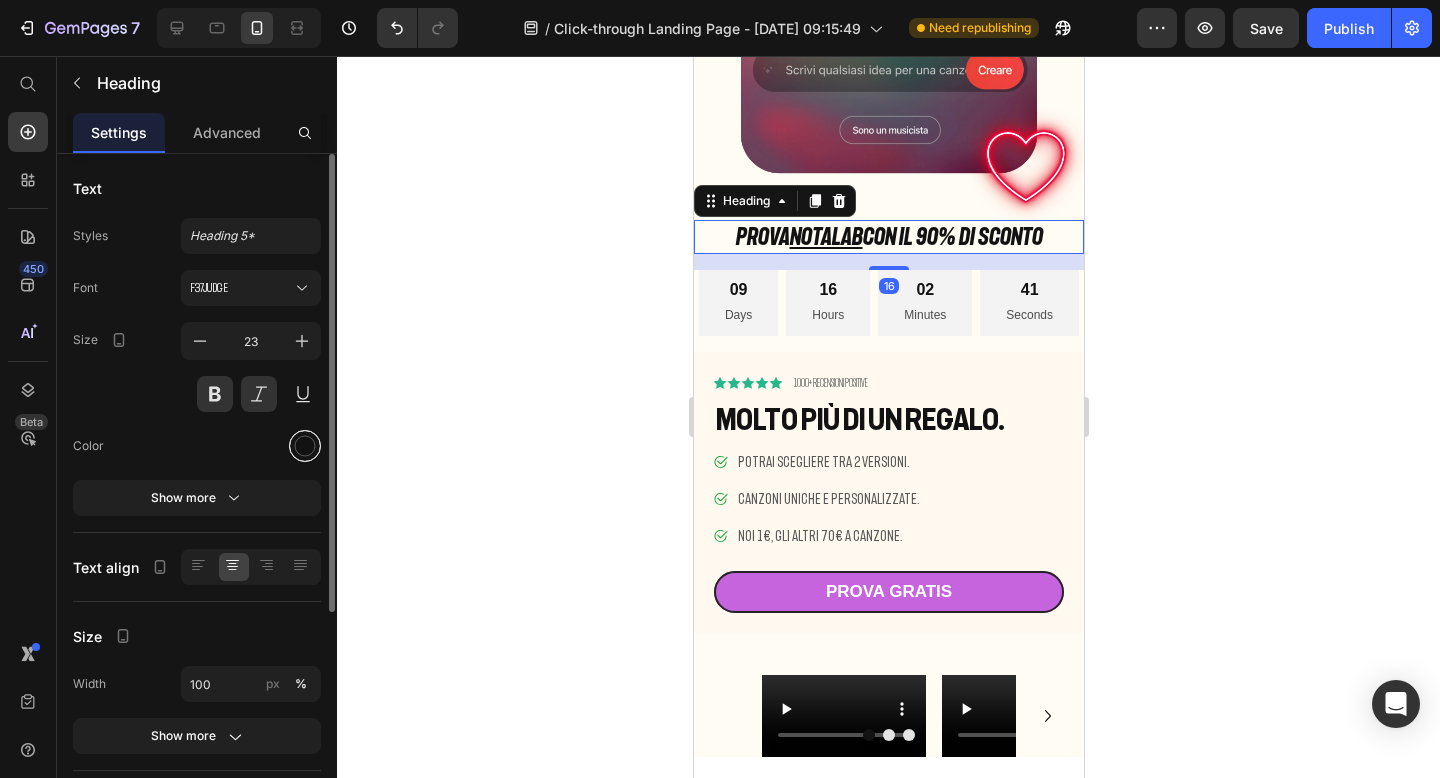 click at bounding box center (305, 446) 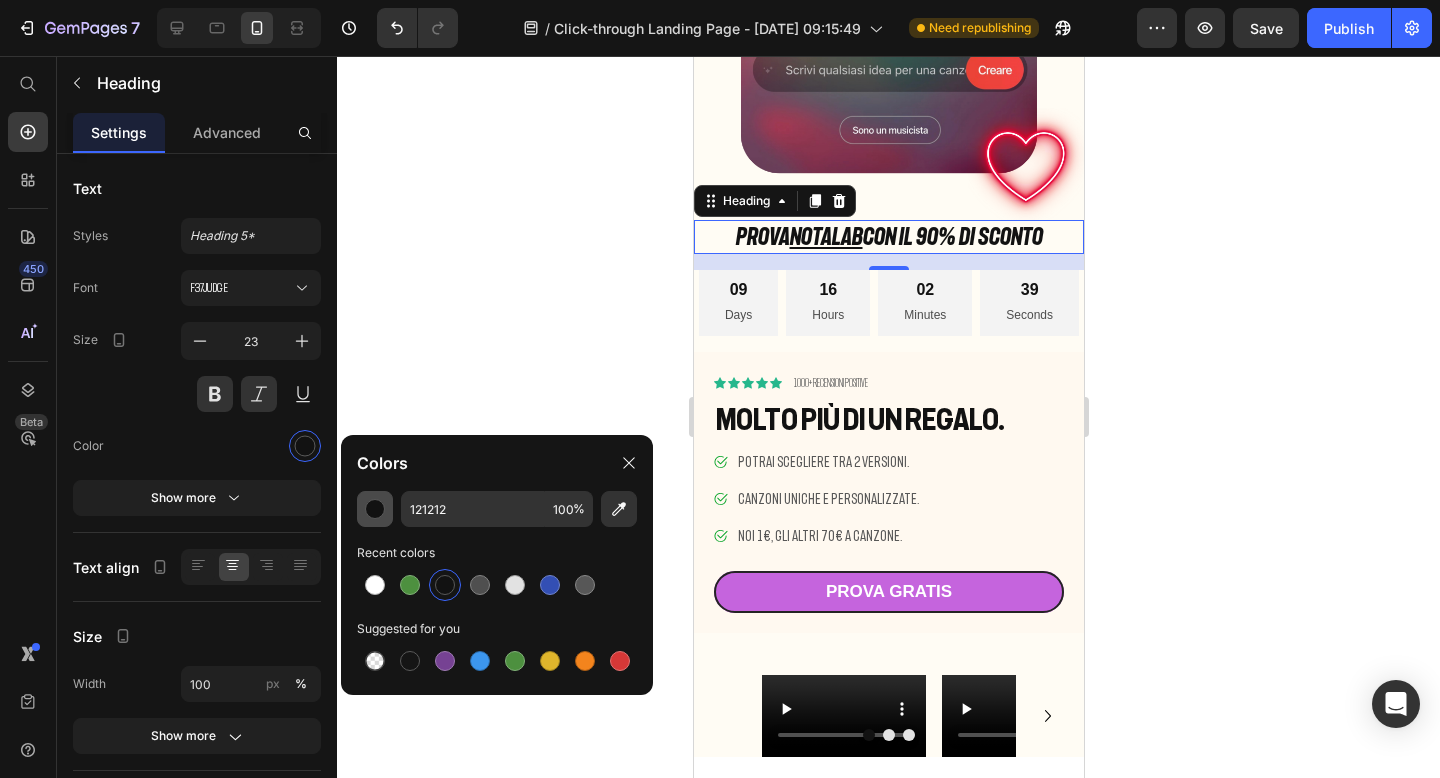 click at bounding box center (375, 509) 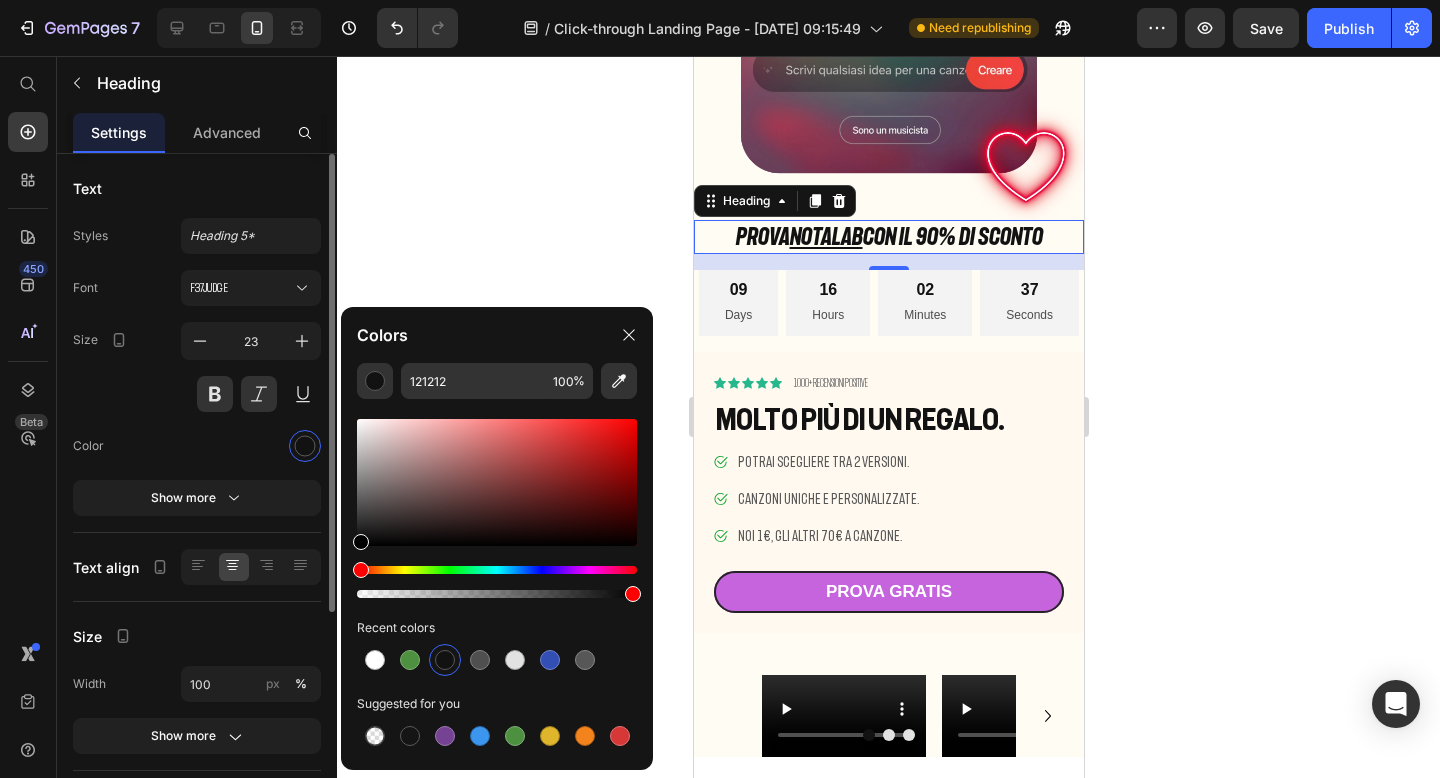 drag, startPoint x: 362, startPoint y: 542, endPoint x: 318, endPoint y: 591, distance: 65.8559 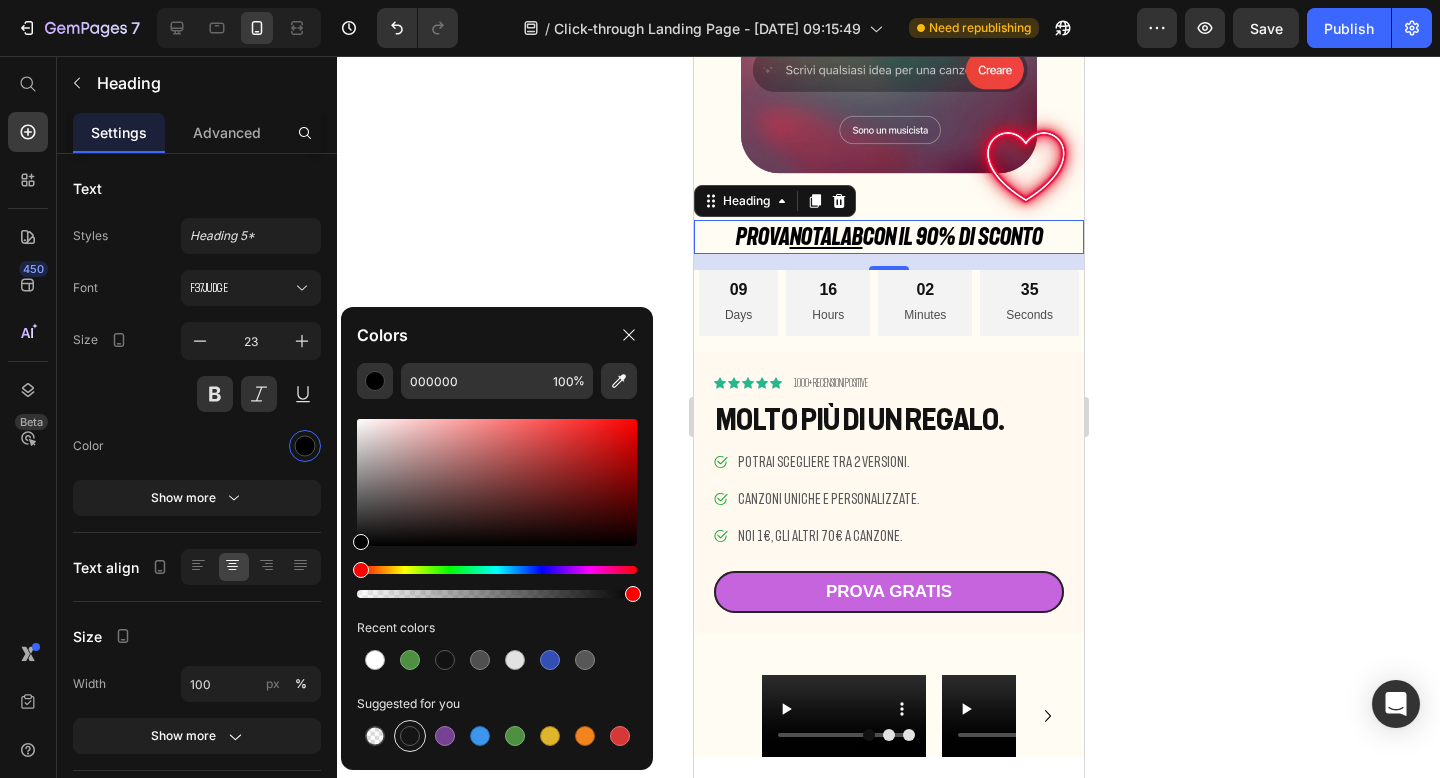 click at bounding box center [410, 736] 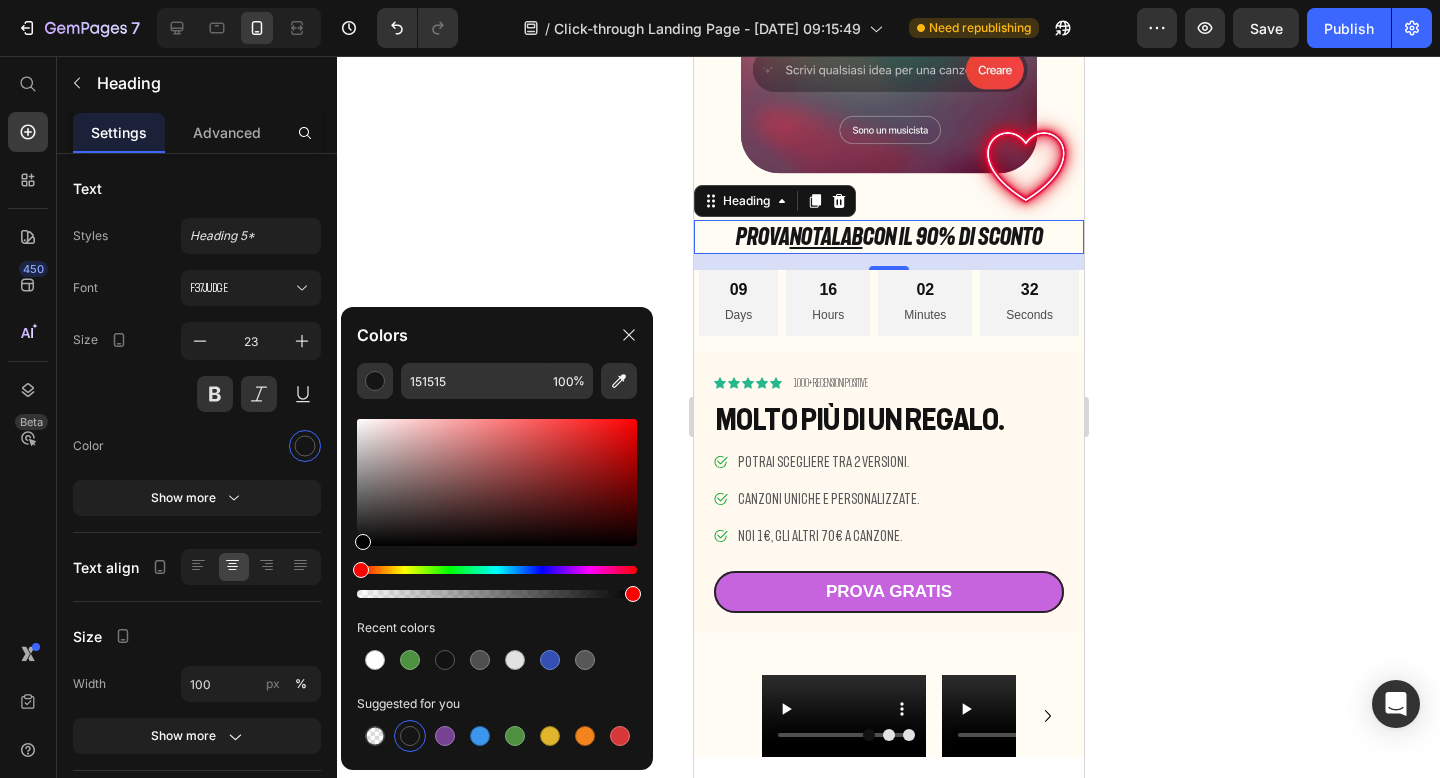 drag, startPoint x: 361, startPoint y: 541, endPoint x: 361, endPoint y: 617, distance: 76 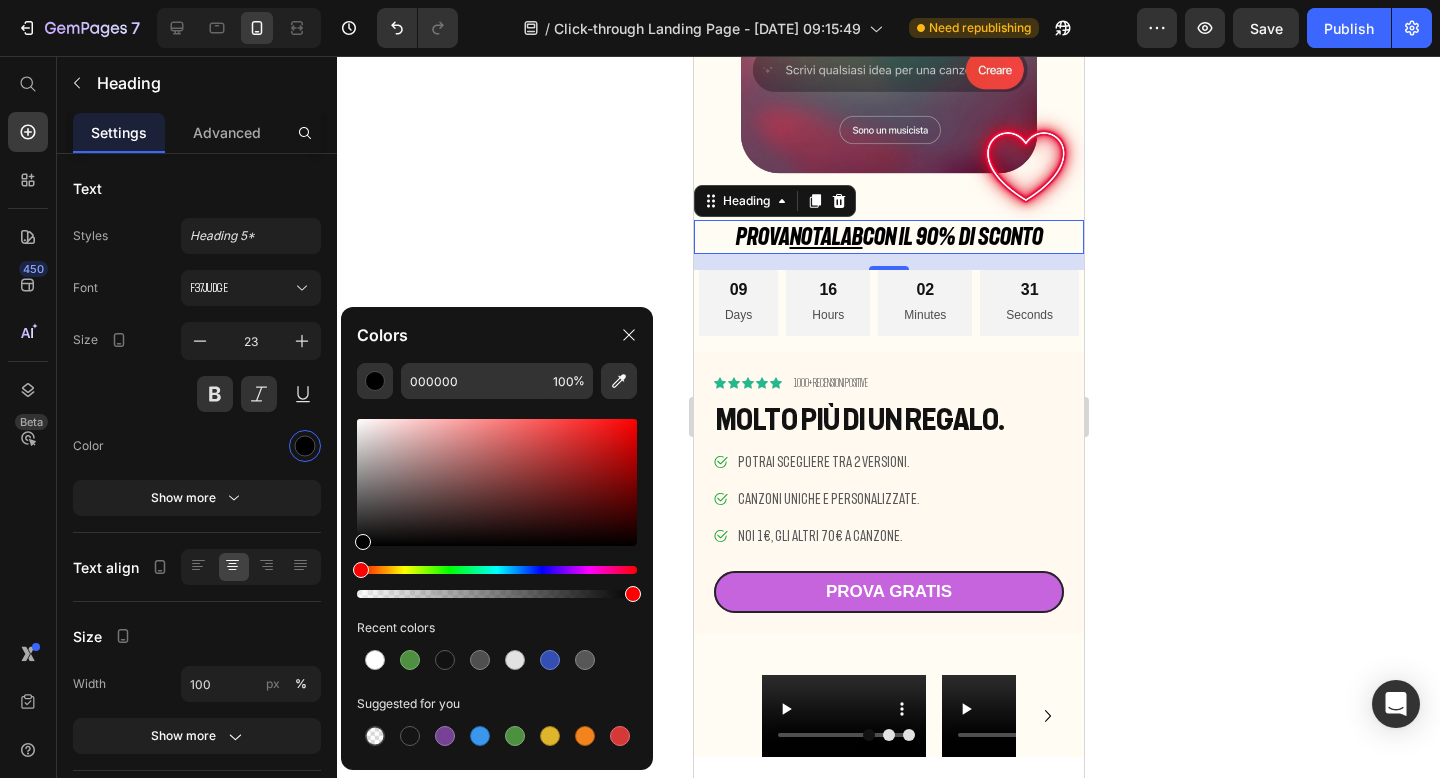click 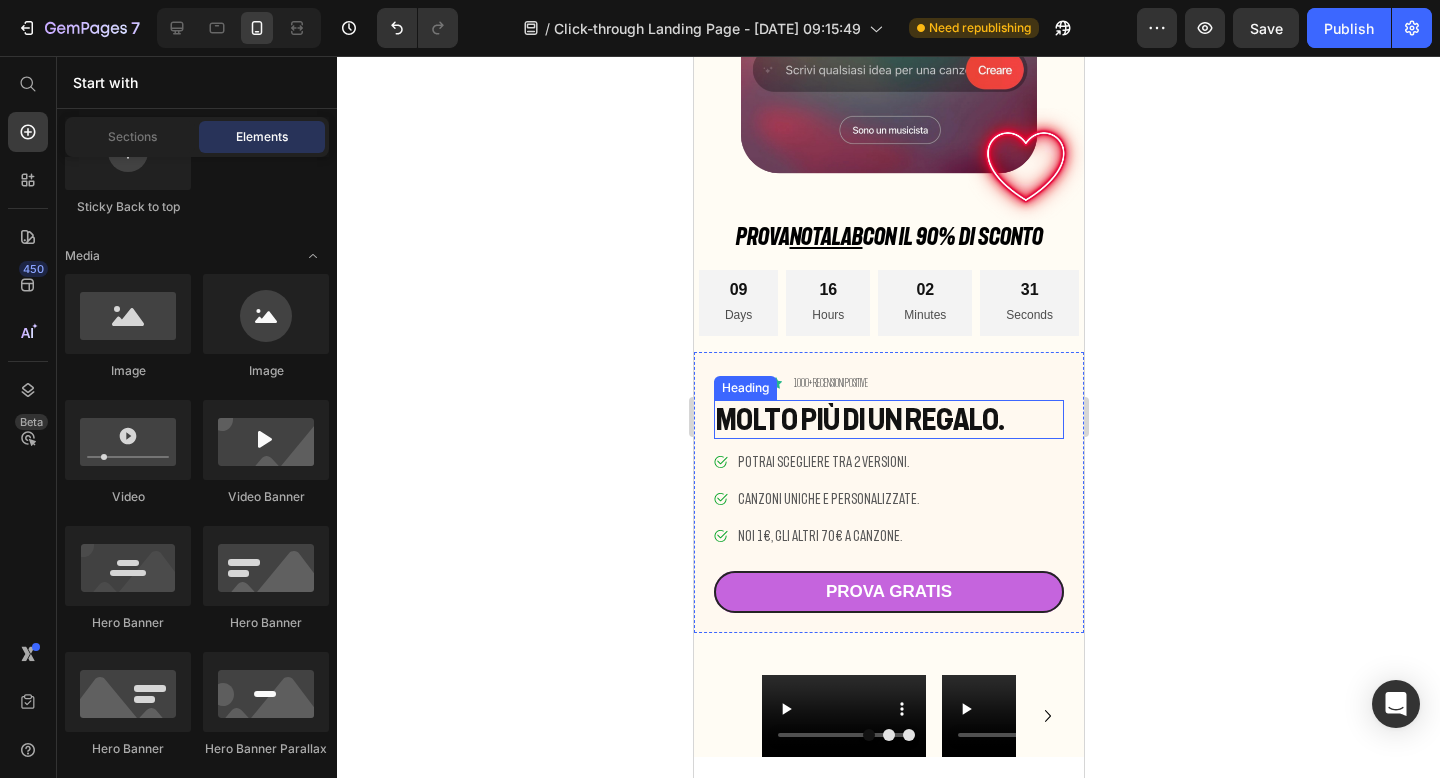 click on "Molto più di un regalo." at bounding box center [888, 419] 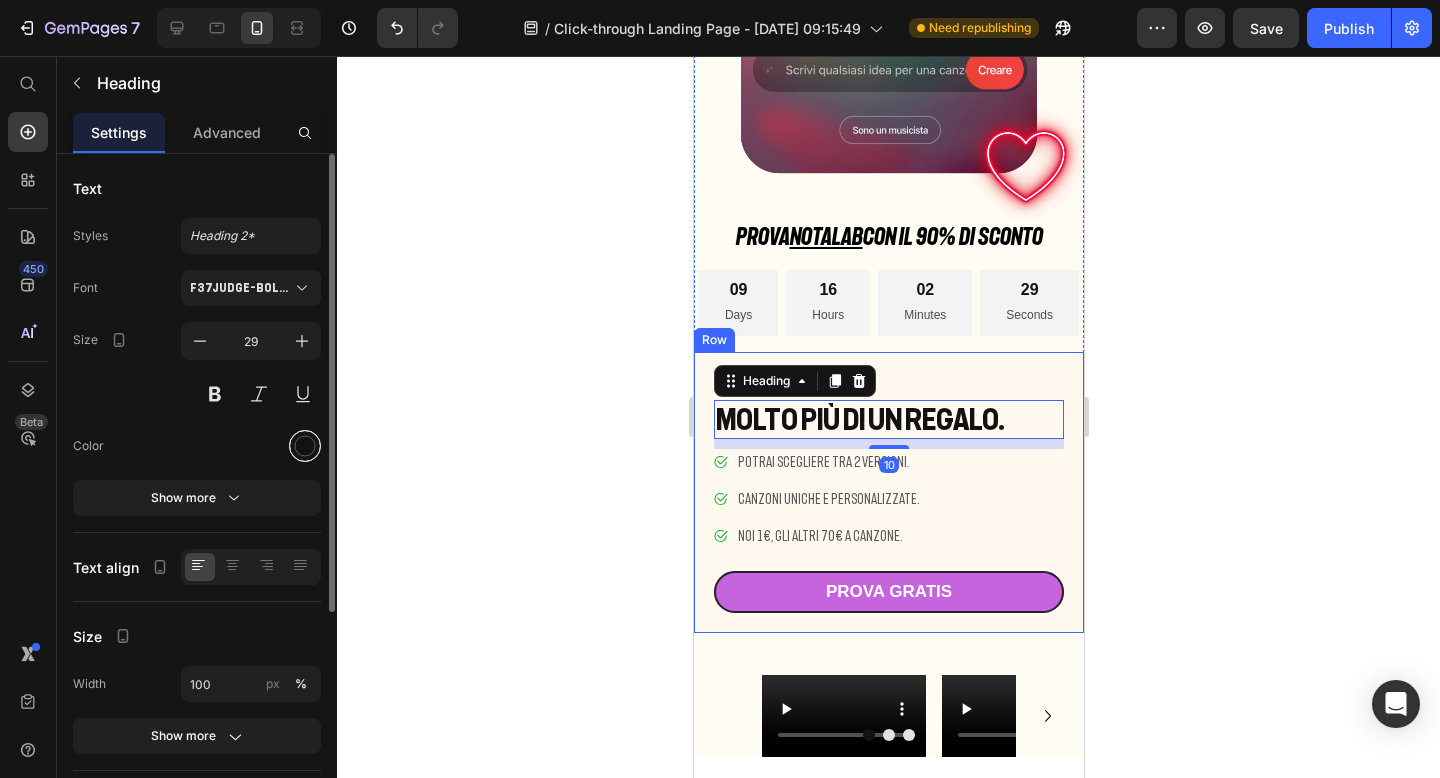 click at bounding box center [305, 446] 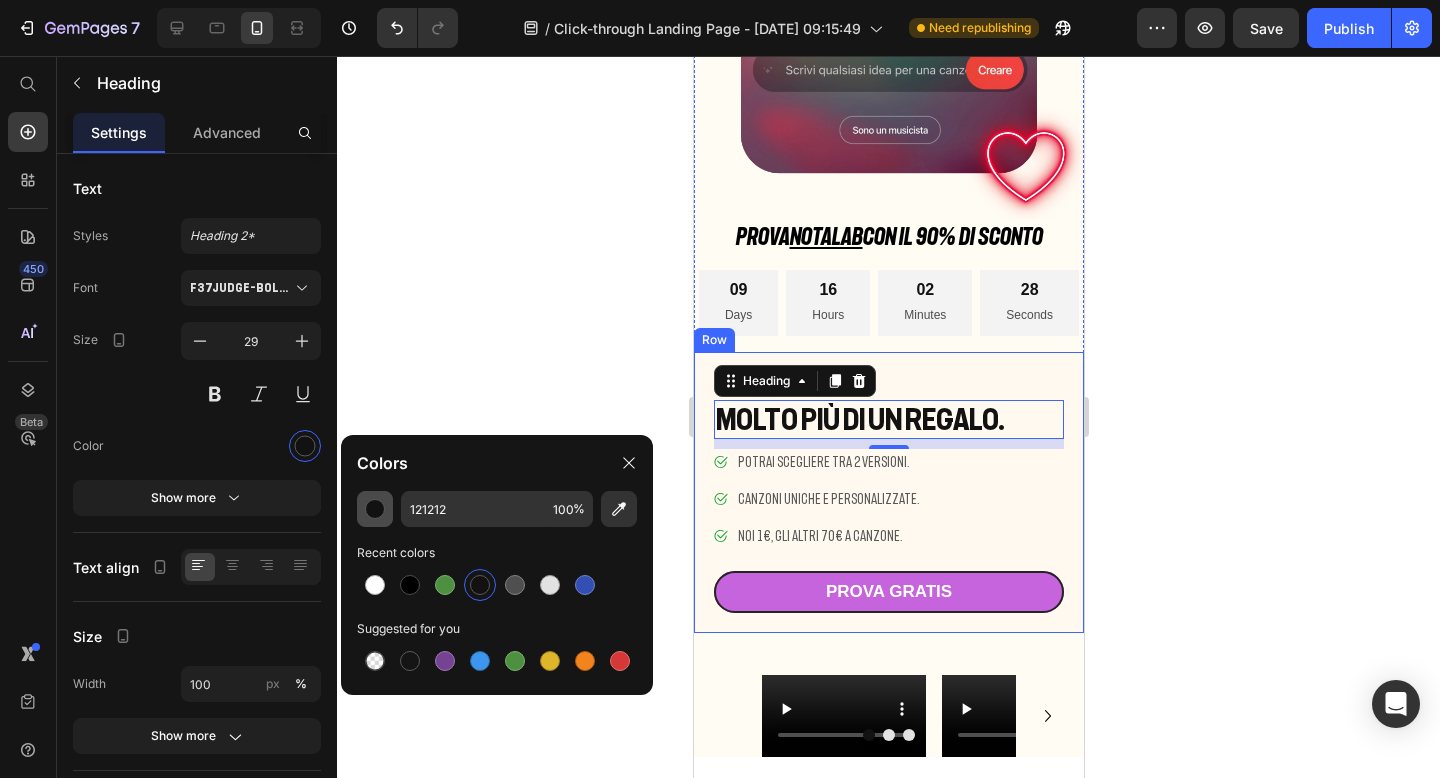 click at bounding box center [375, 509] 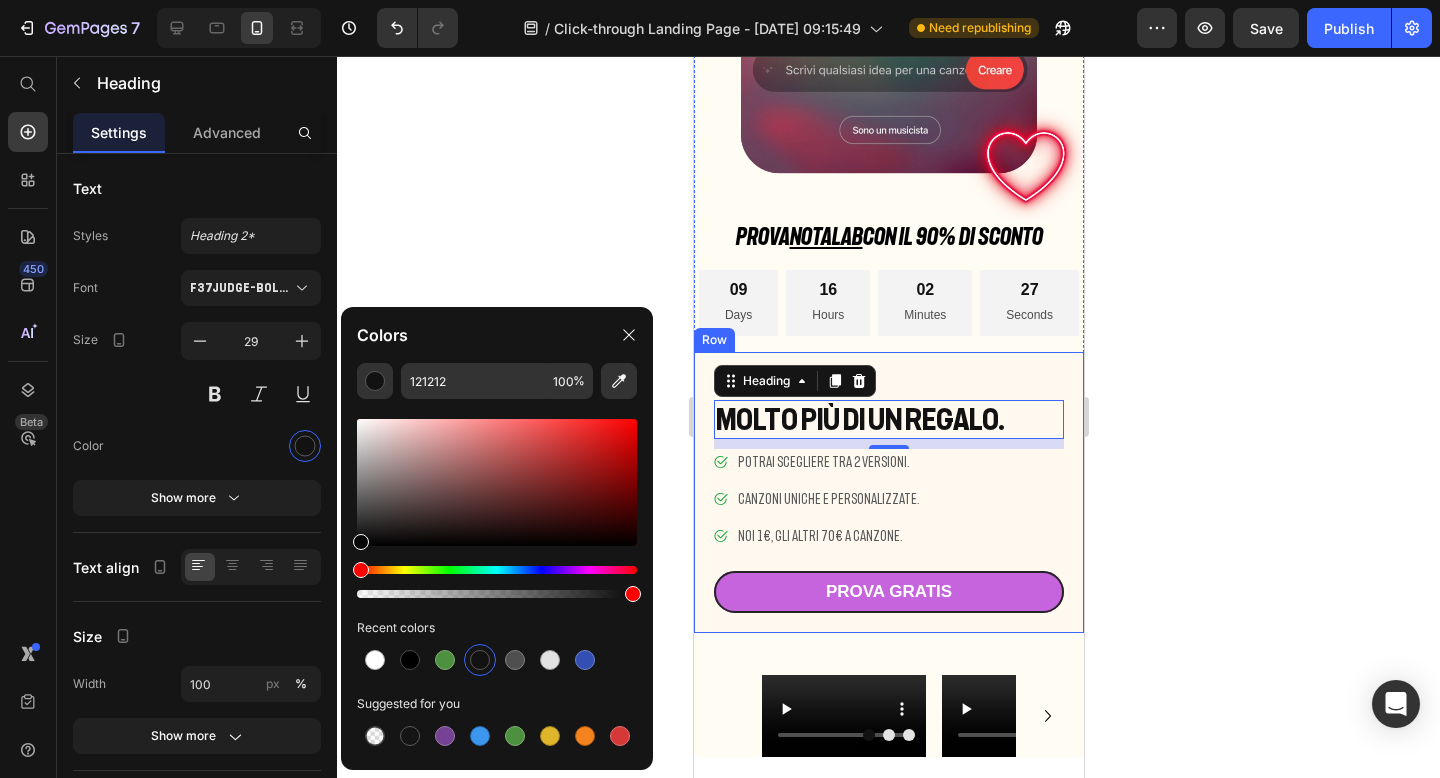 drag, startPoint x: 359, startPoint y: 541, endPoint x: 355, endPoint y: 675, distance: 134.0597 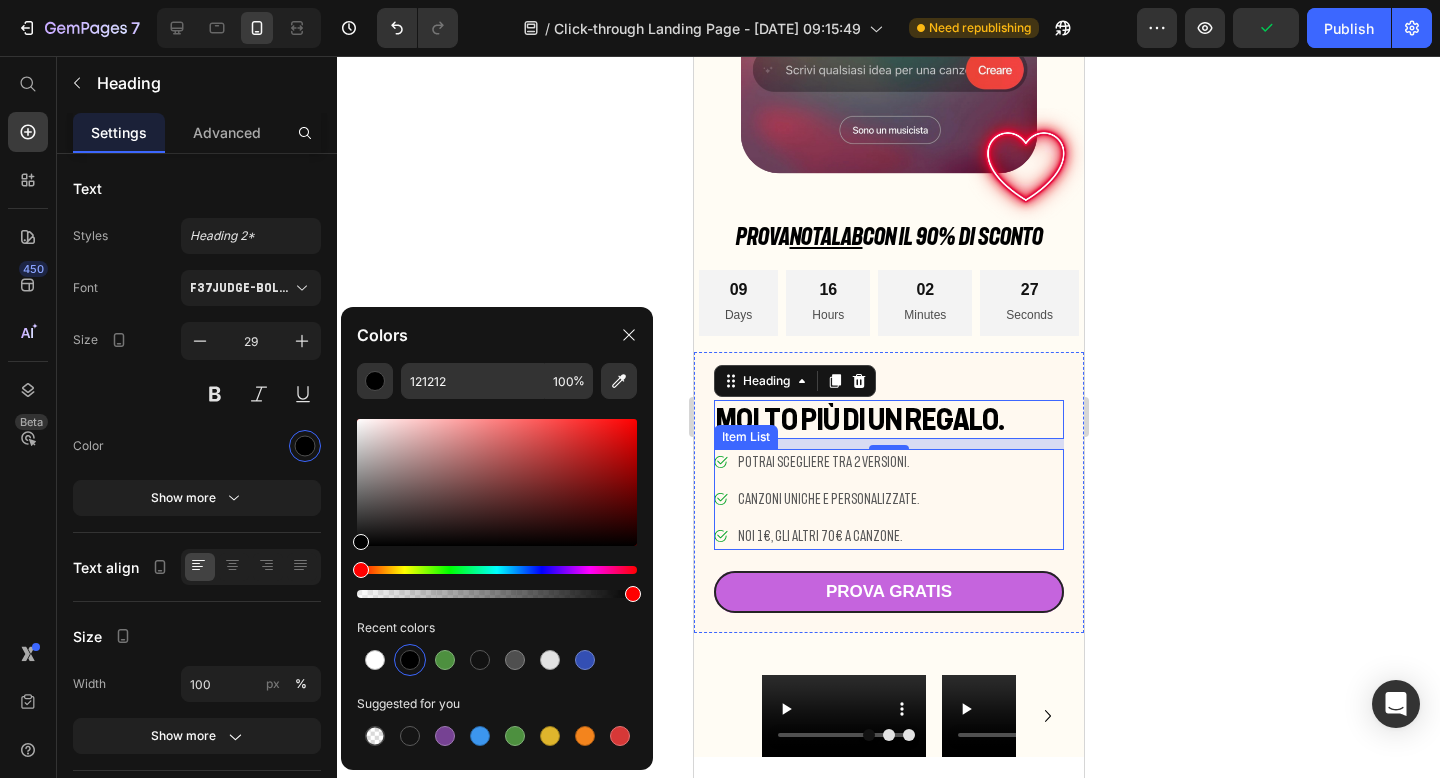 type on "000000" 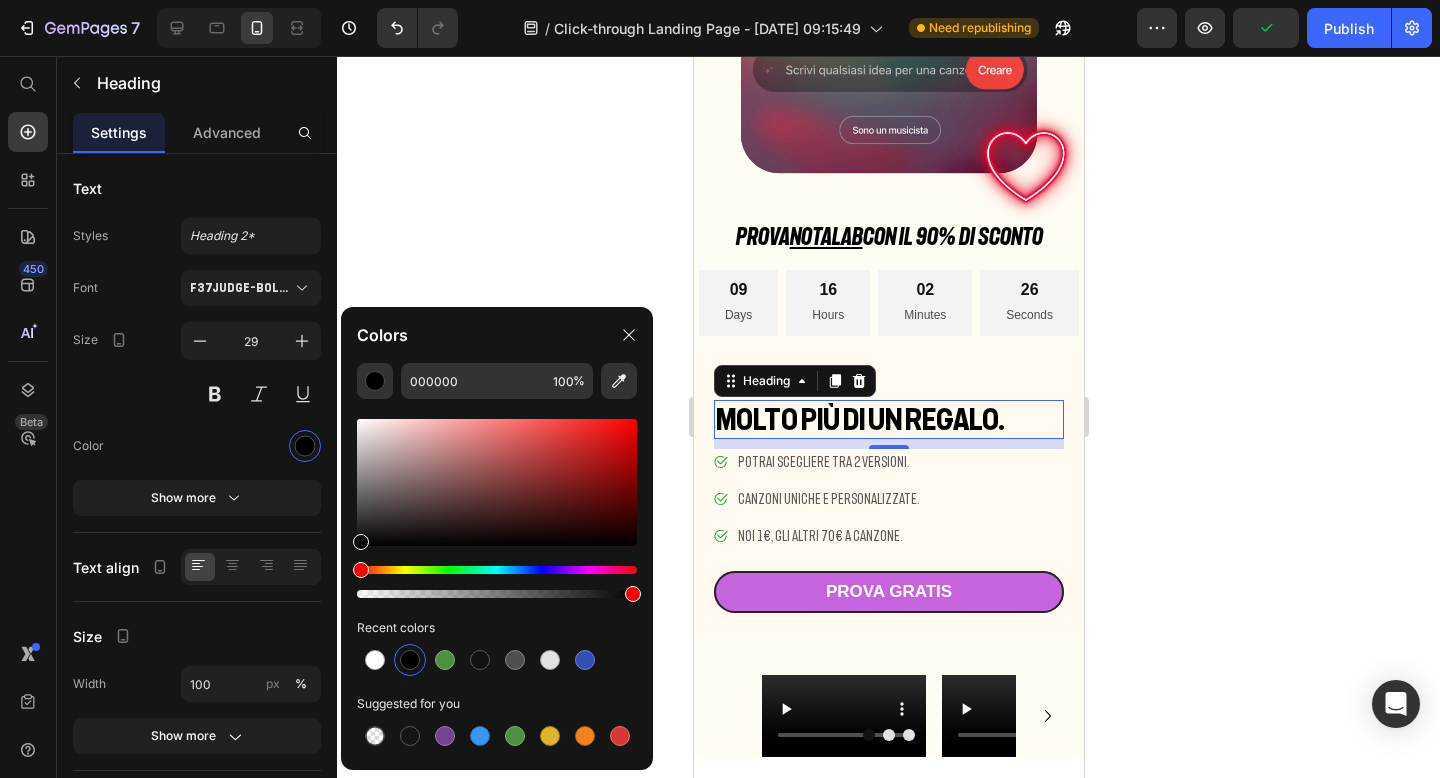 click 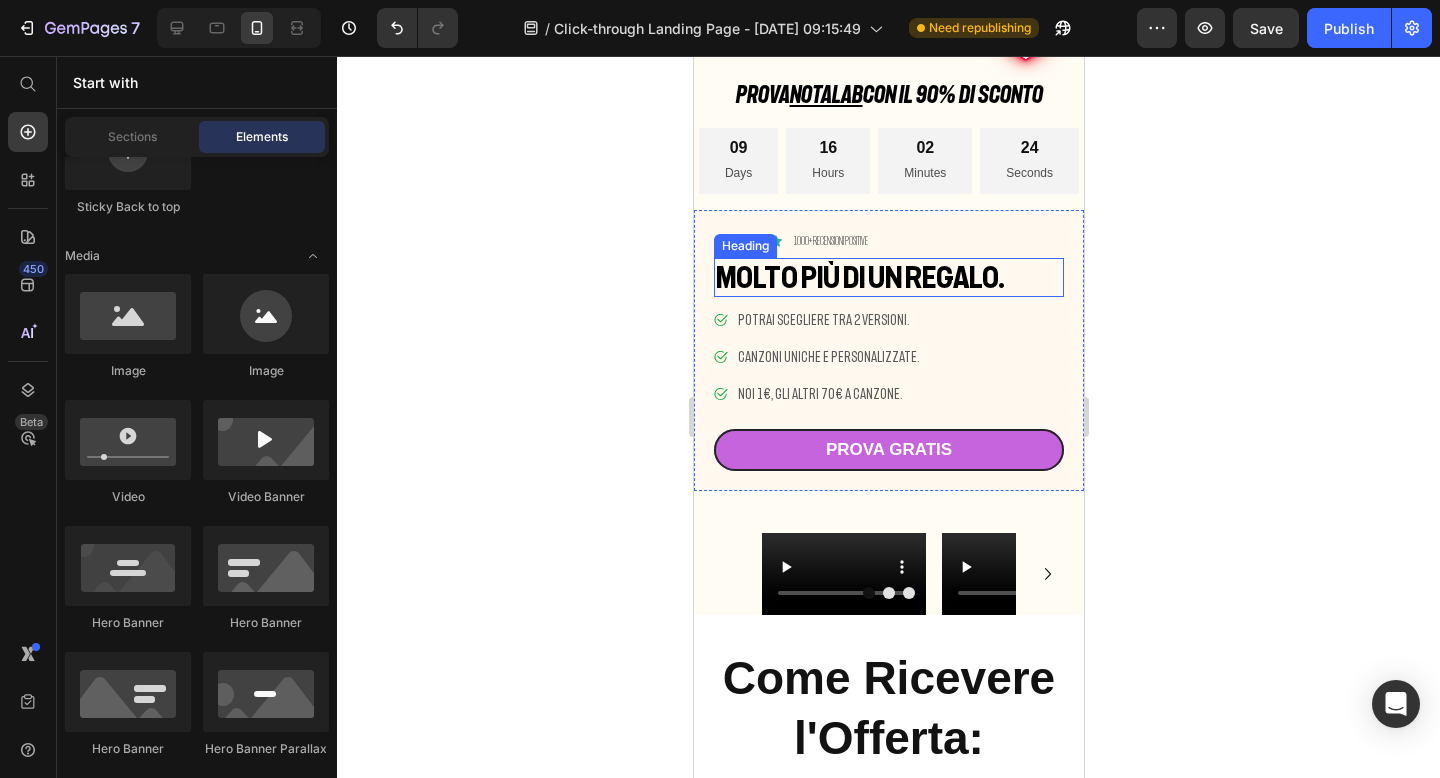 scroll, scrollTop: 412, scrollLeft: 0, axis: vertical 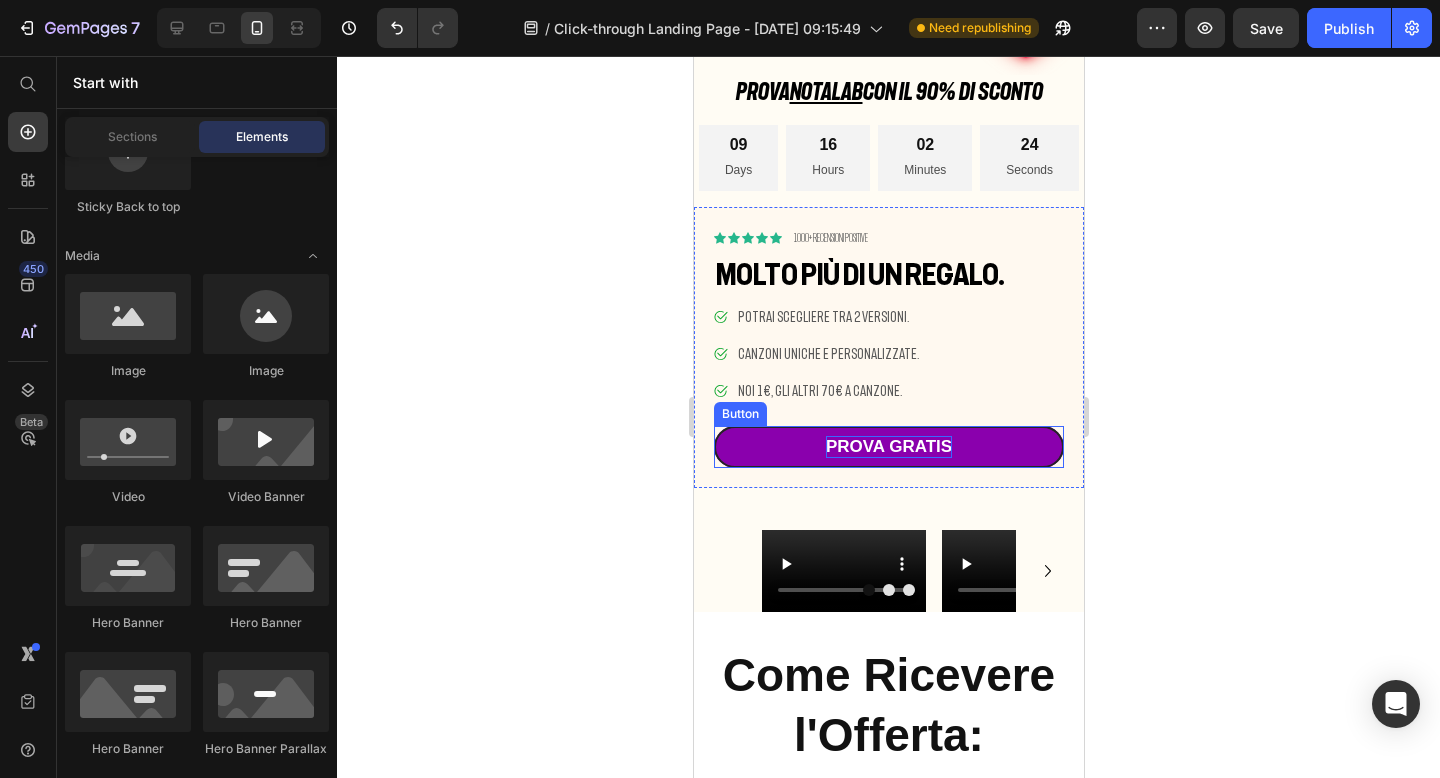 click on "PROVA GRATIS" at bounding box center [888, 447] 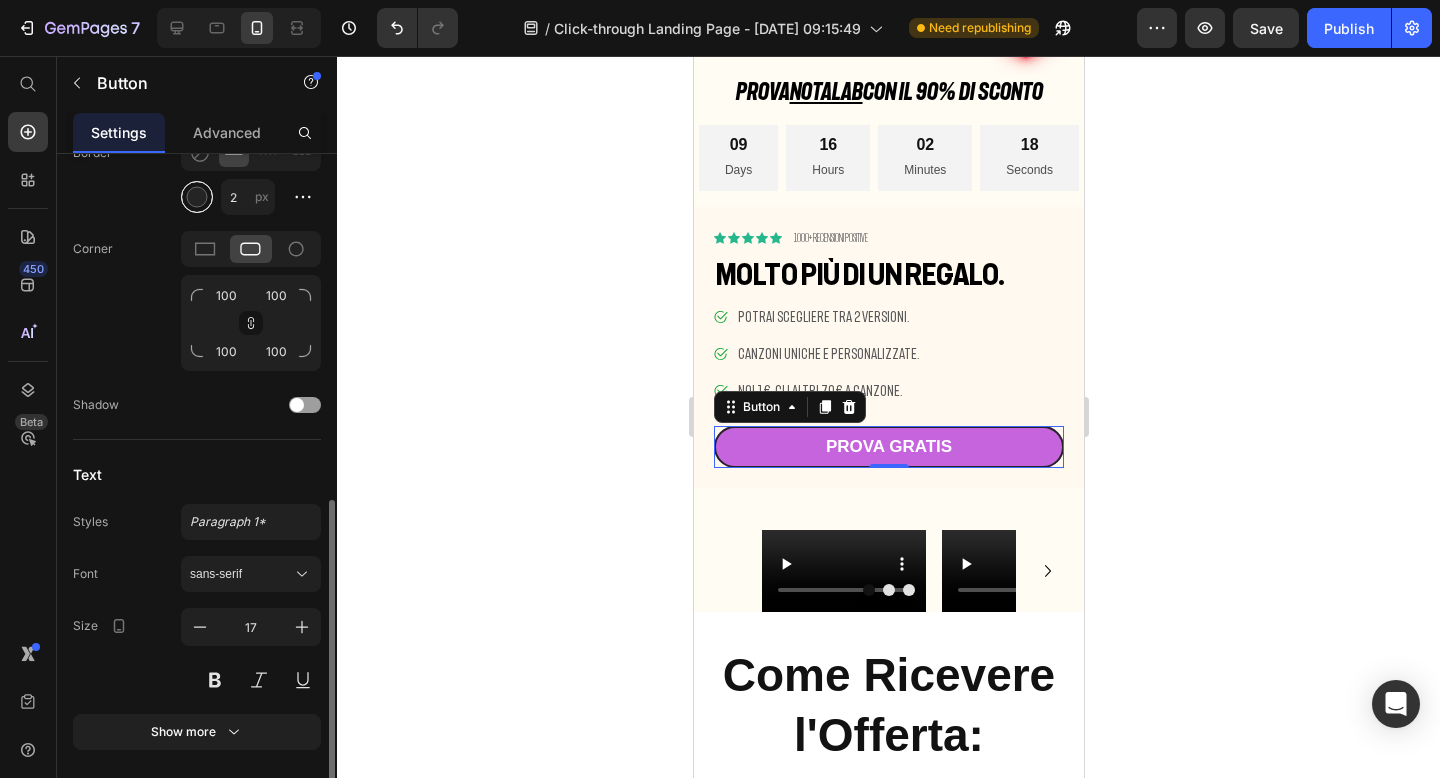 scroll, scrollTop: 750, scrollLeft: 0, axis: vertical 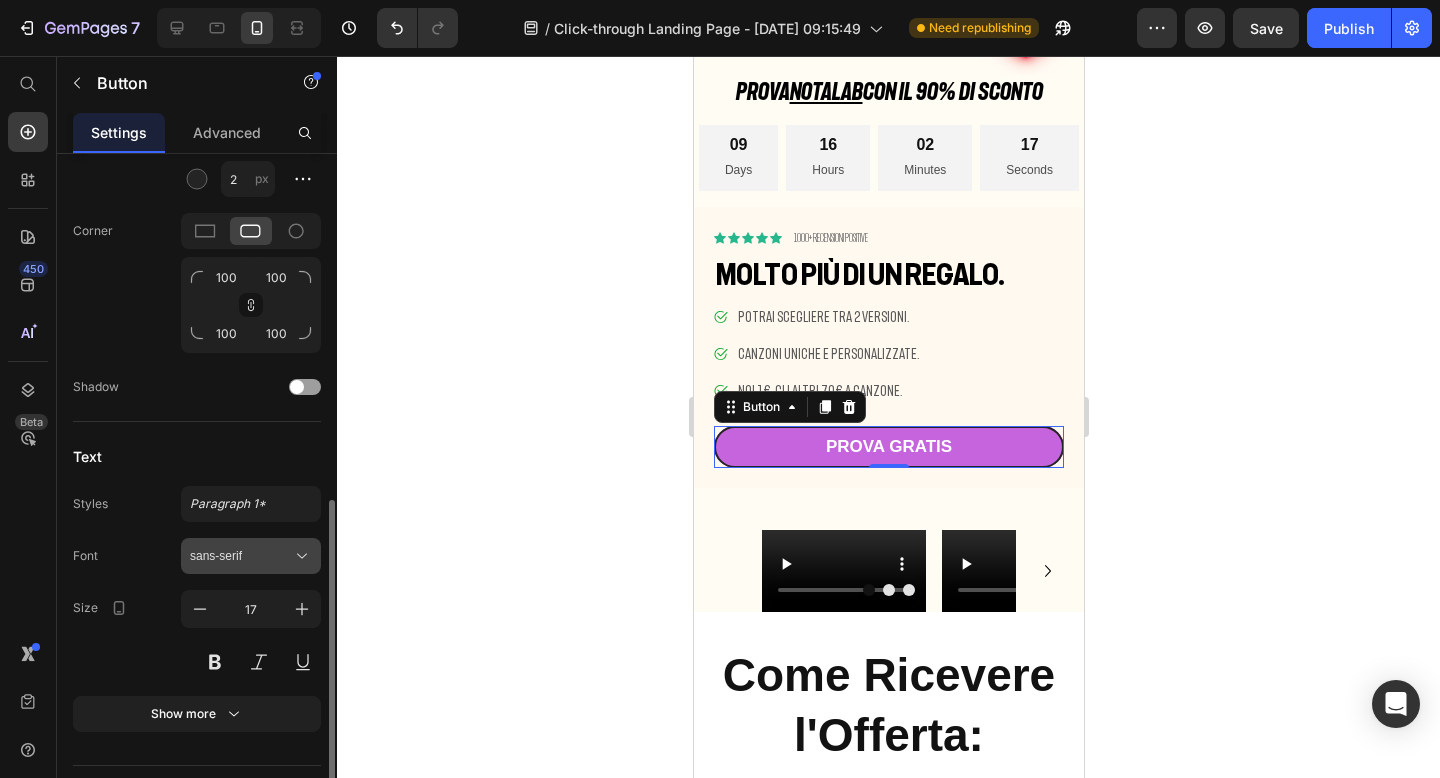 click on "sans-serif" at bounding box center [241, 556] 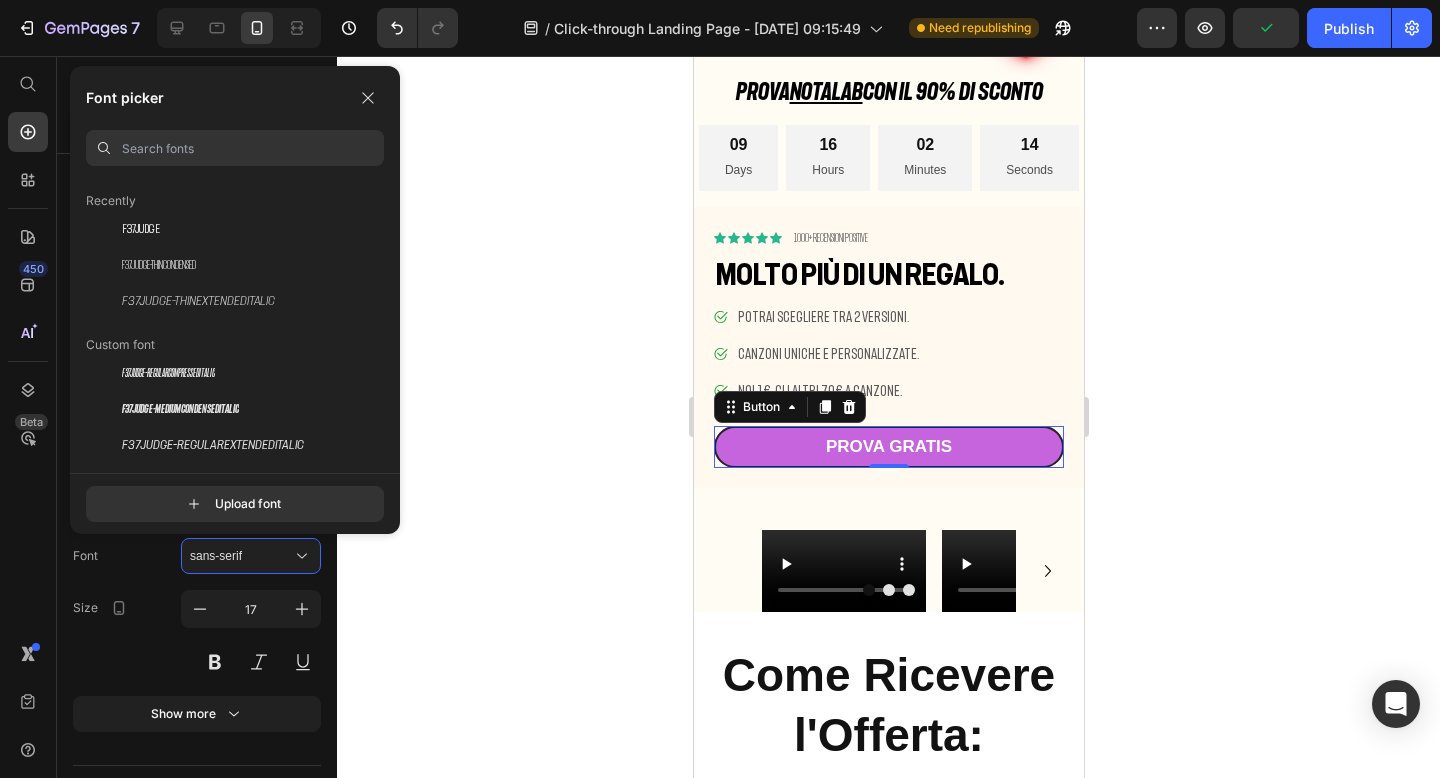 scroll, scrollTop: 0, scrollLeft: 0, axis: both 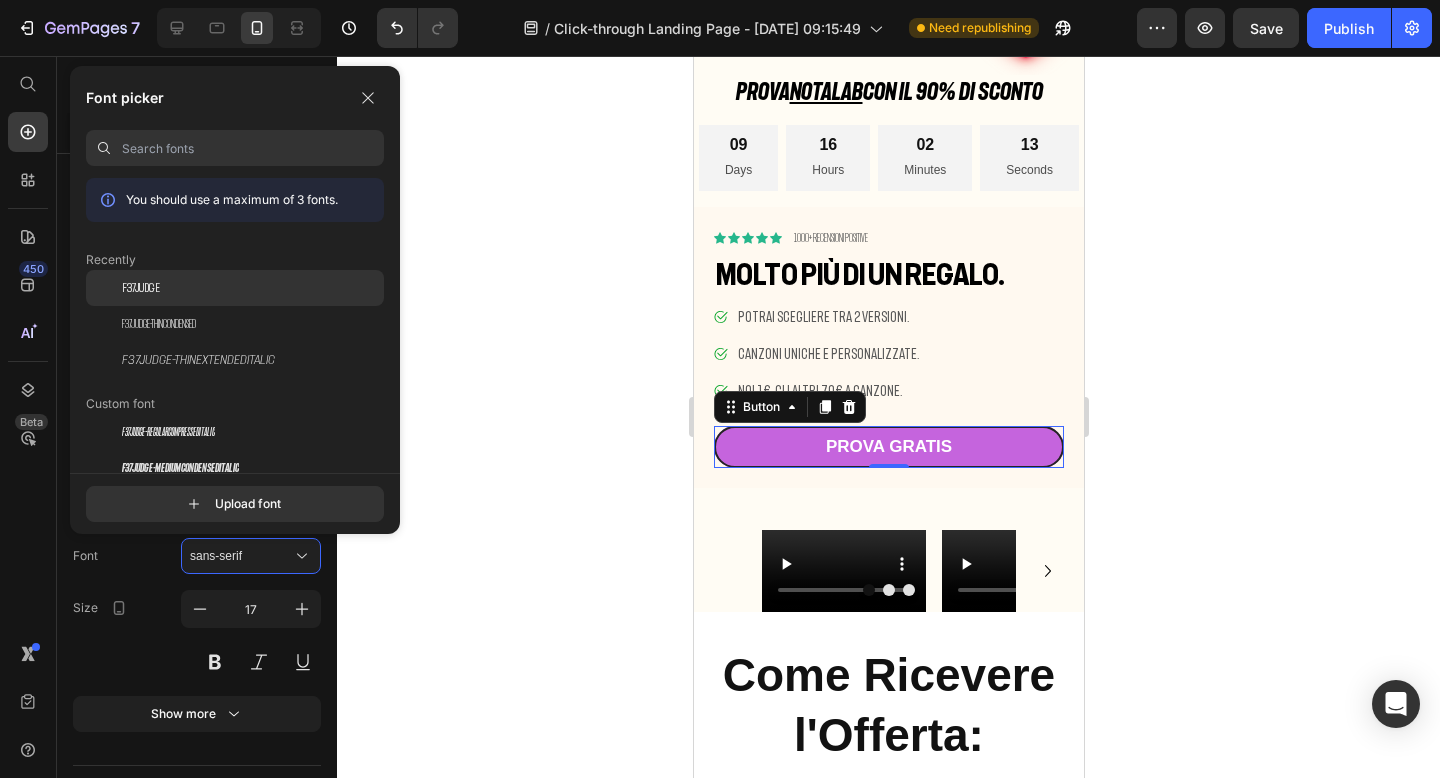 click on "F37Judge" at bounding box center (141, 288) 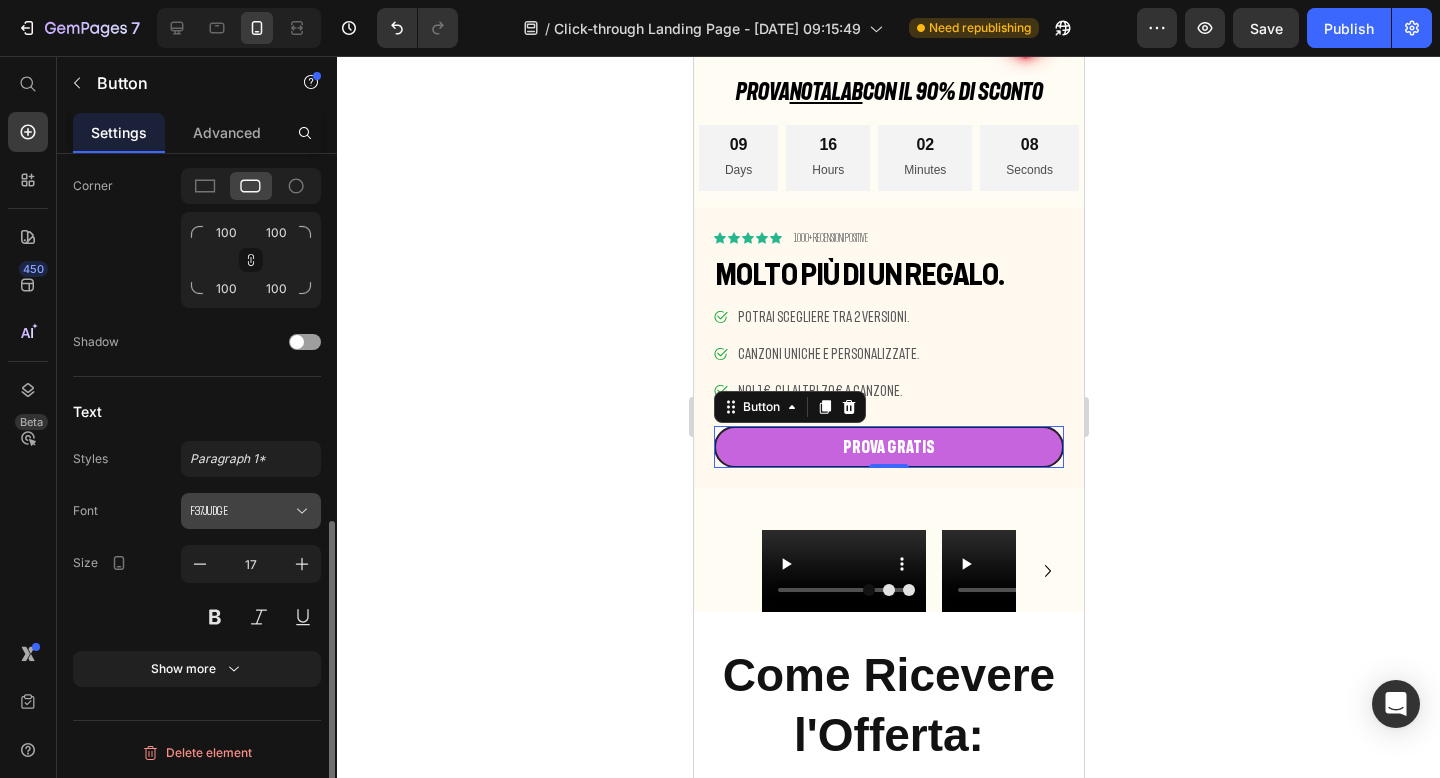 scroll, scrollTop: 794, scrollLeft: 0, axis: vertical 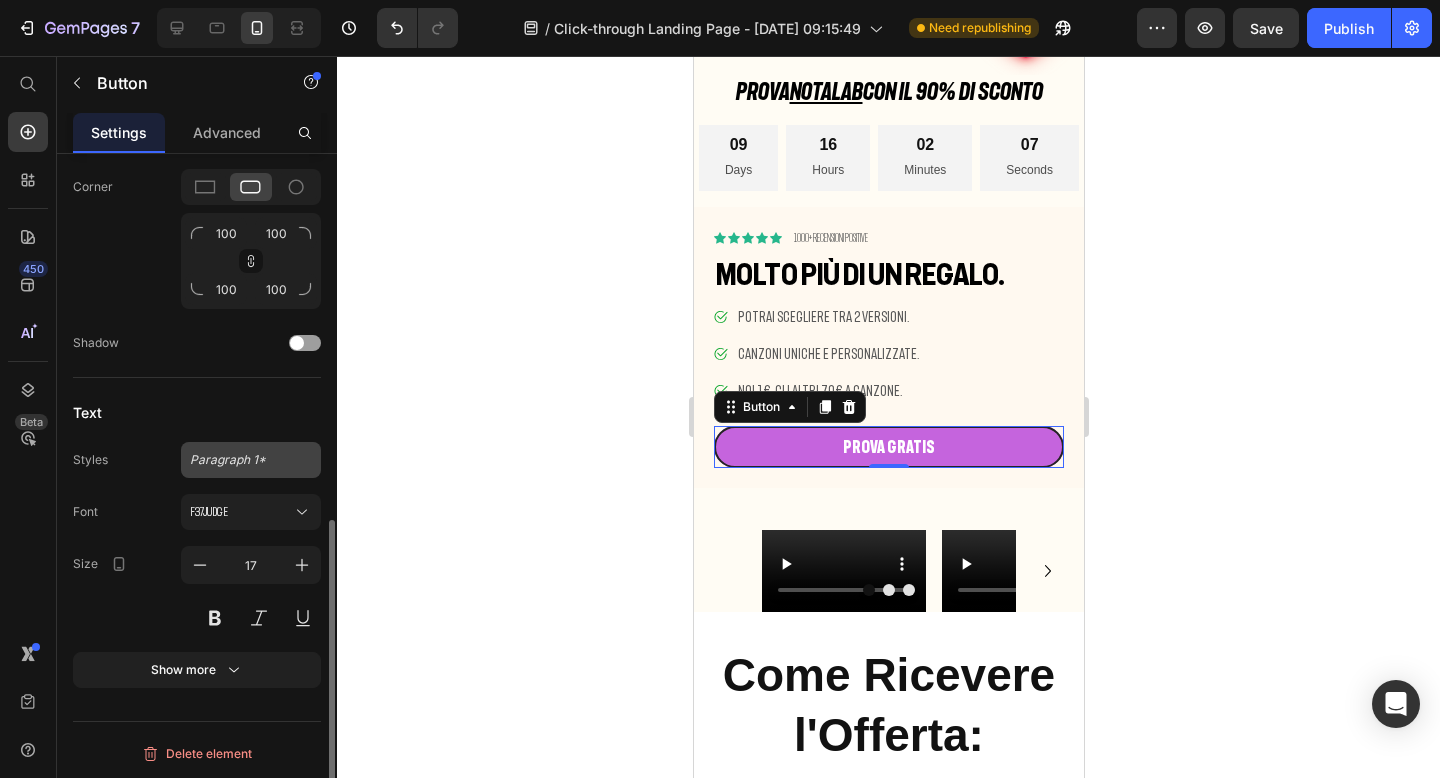click on "Paragraph 1*" 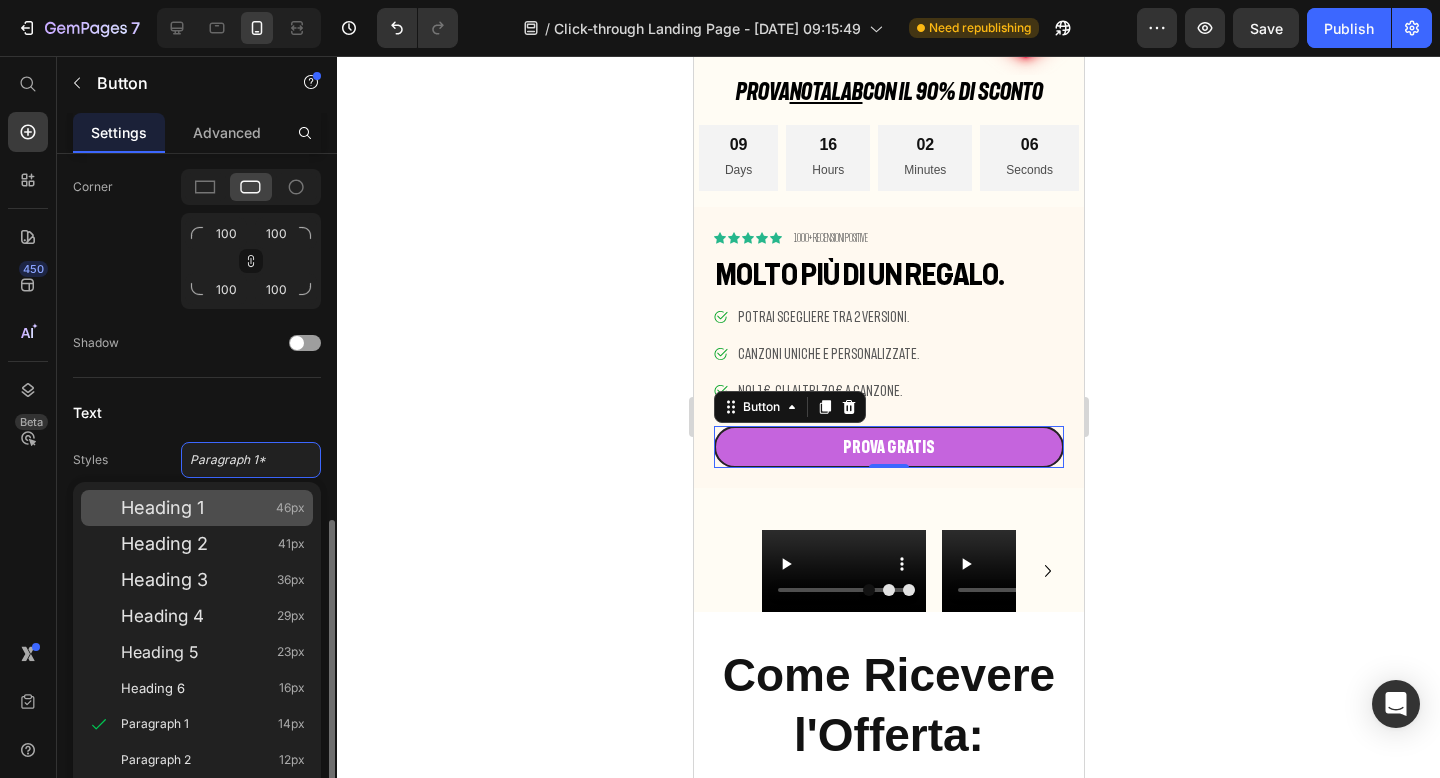 click on "Heading 1" at bounding box center [162, 508] 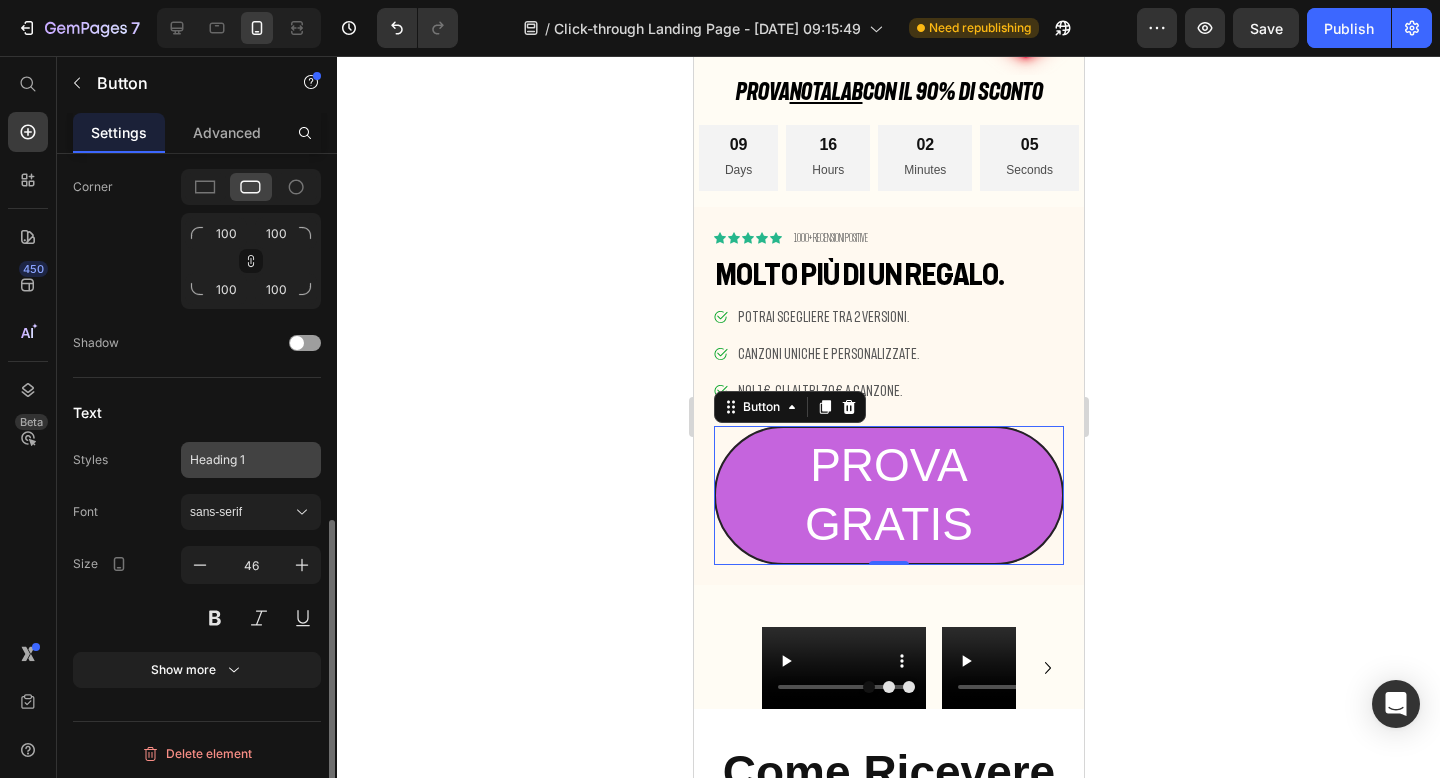 click on "Heading 1" 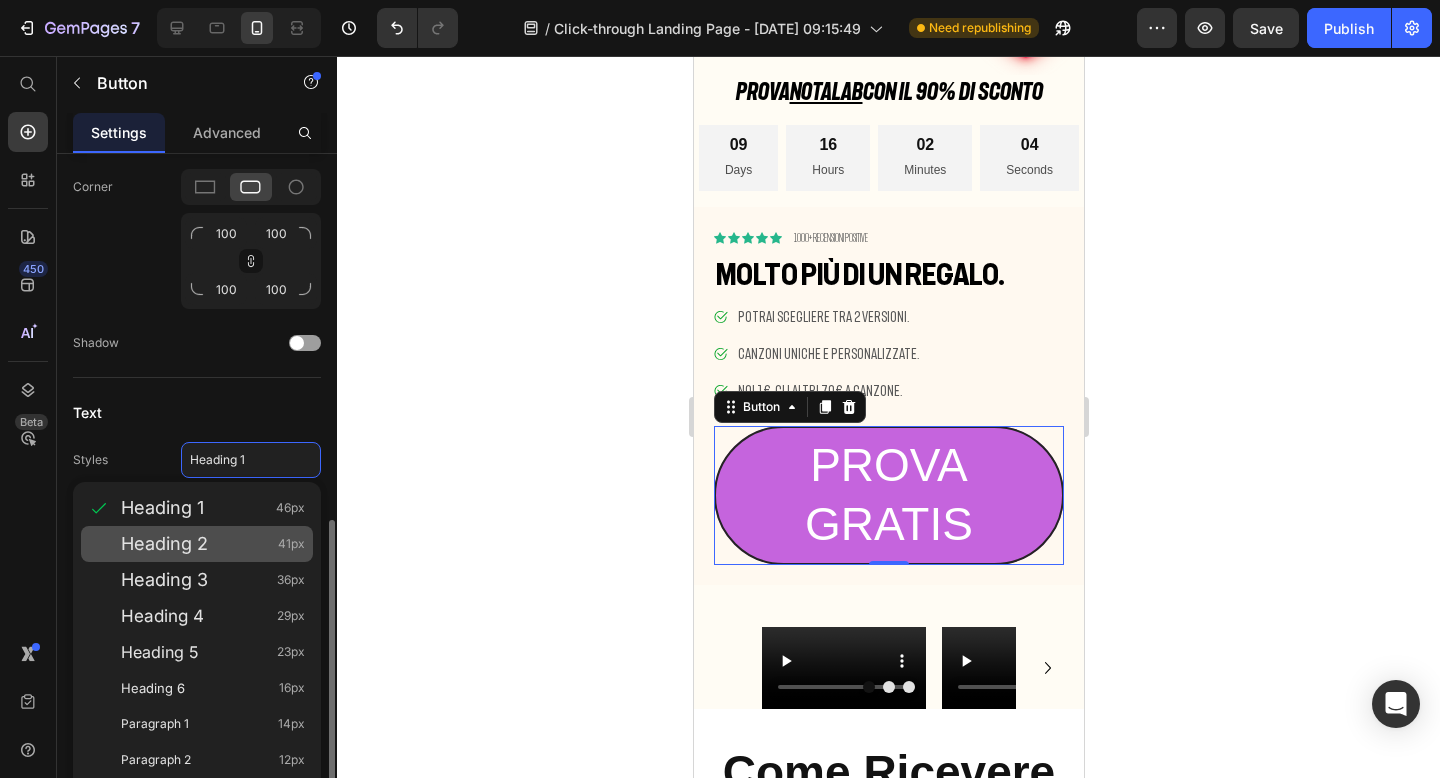click on "Heading 2" at bounding box center (164, 544) 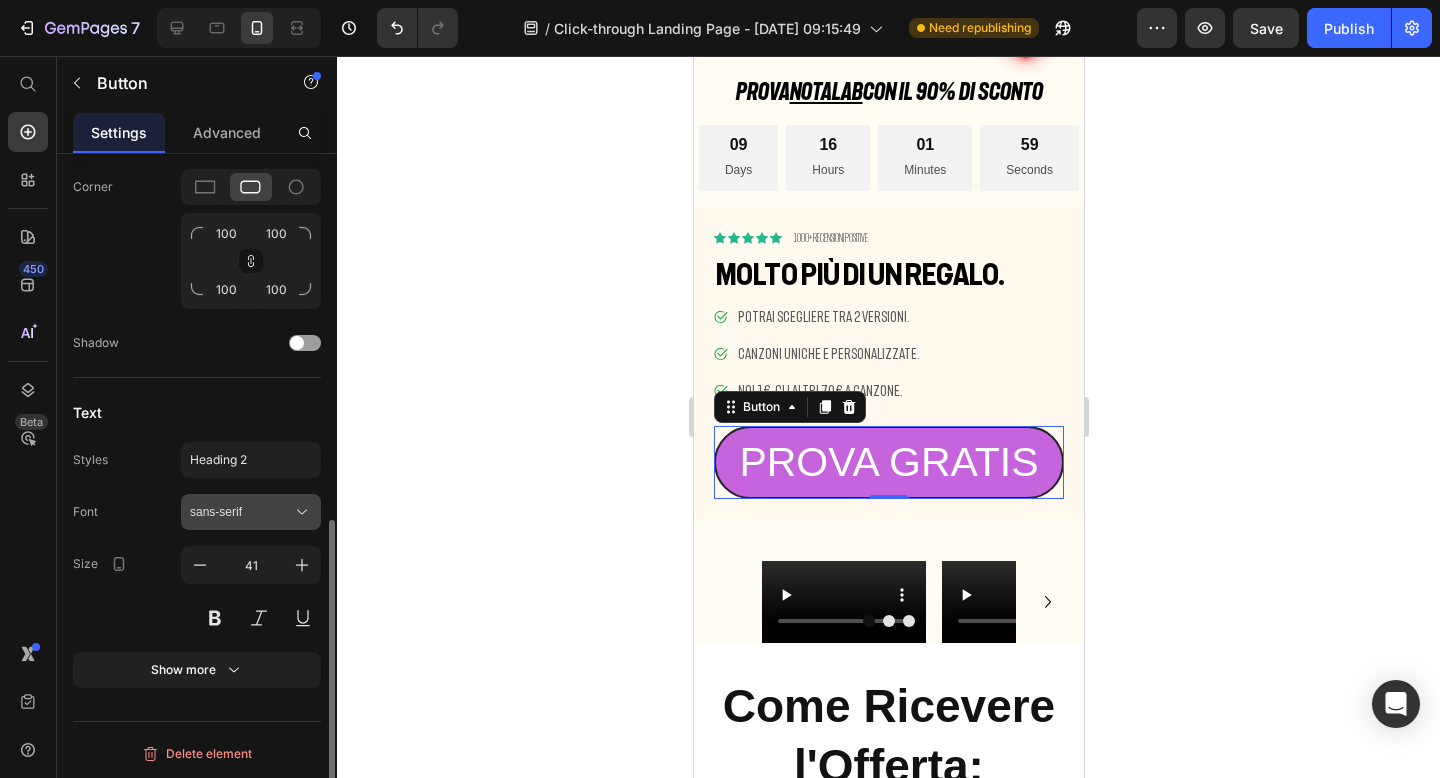 click on "sans-serif" at bounding box center [241, 512] 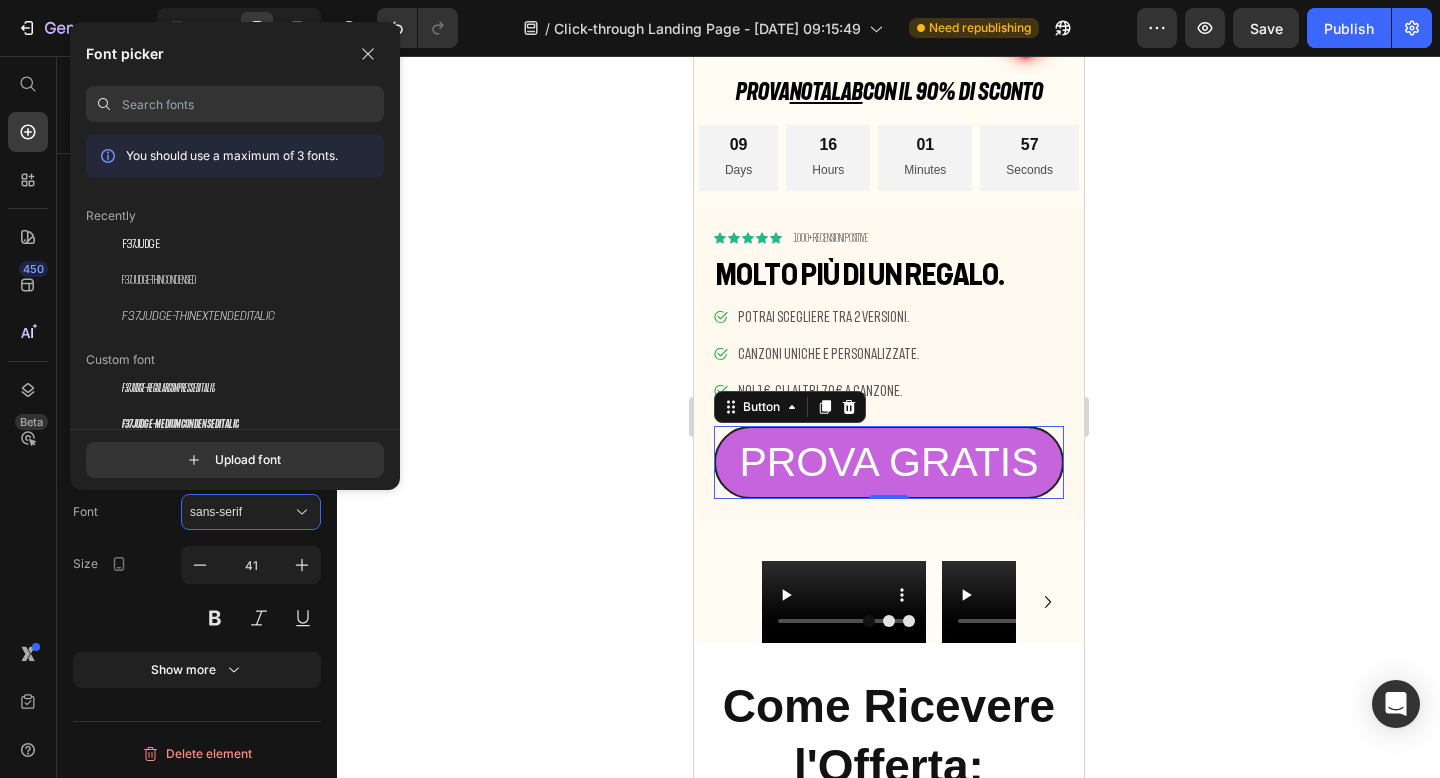 click 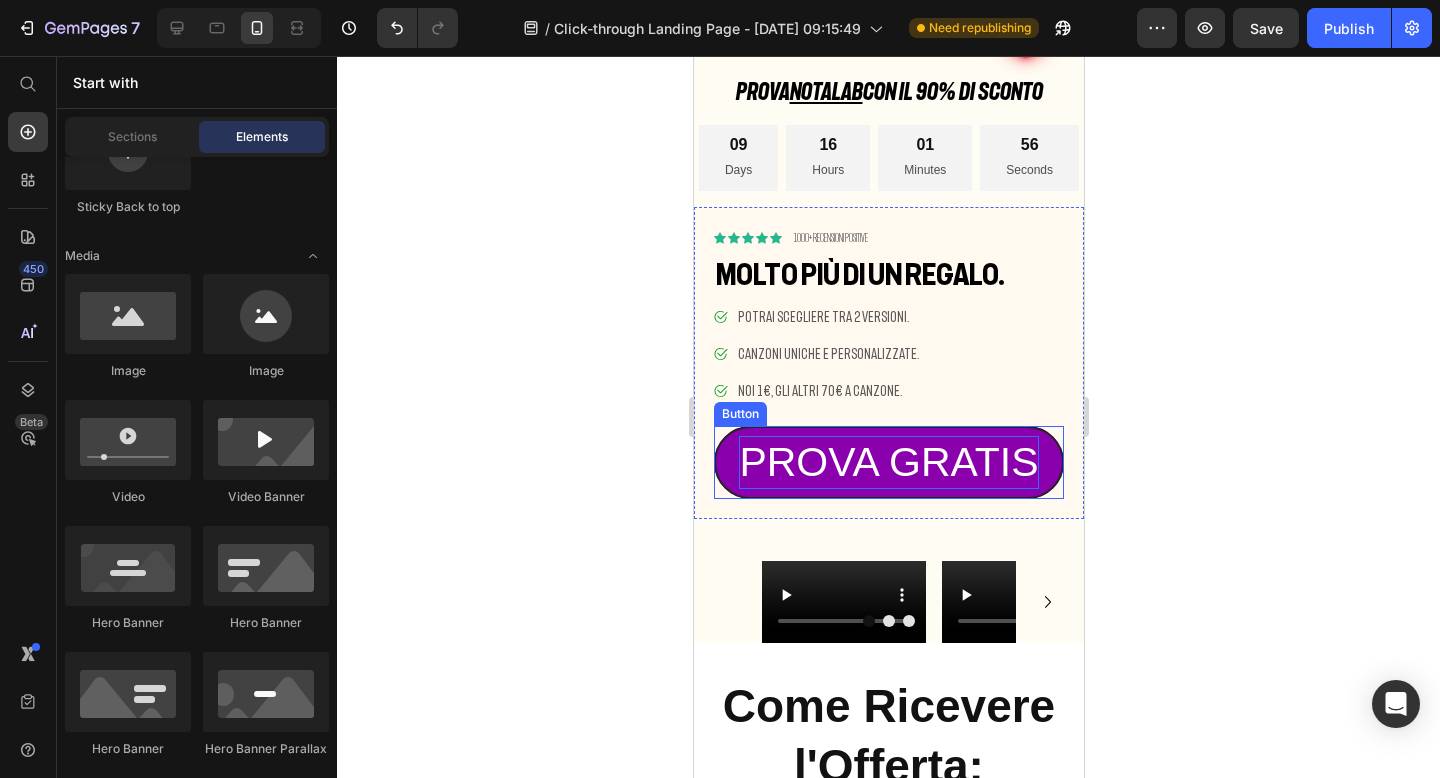 click on "PROVA GRATIS" at bounding box center [887, 462] 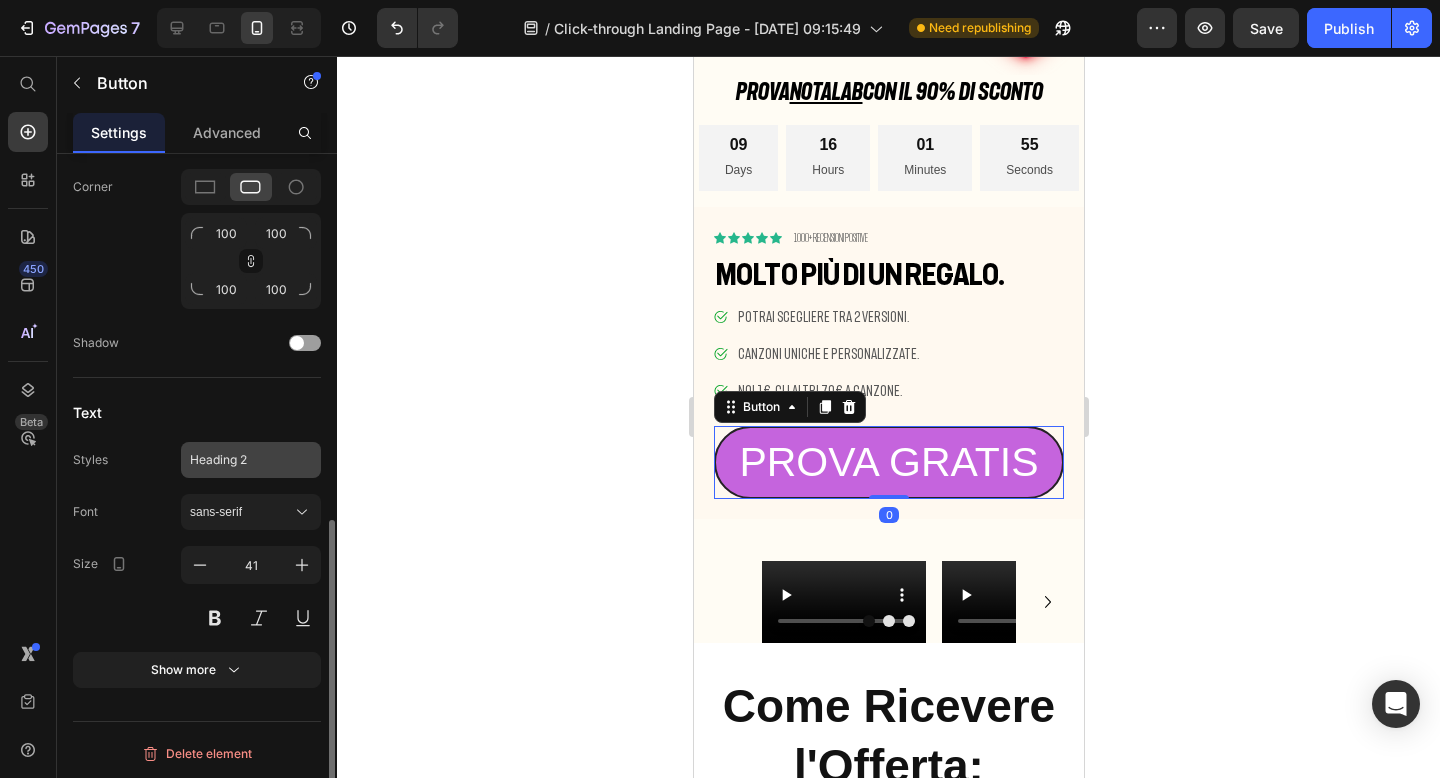click on "Heading 2" at bounding box center [239, 460] 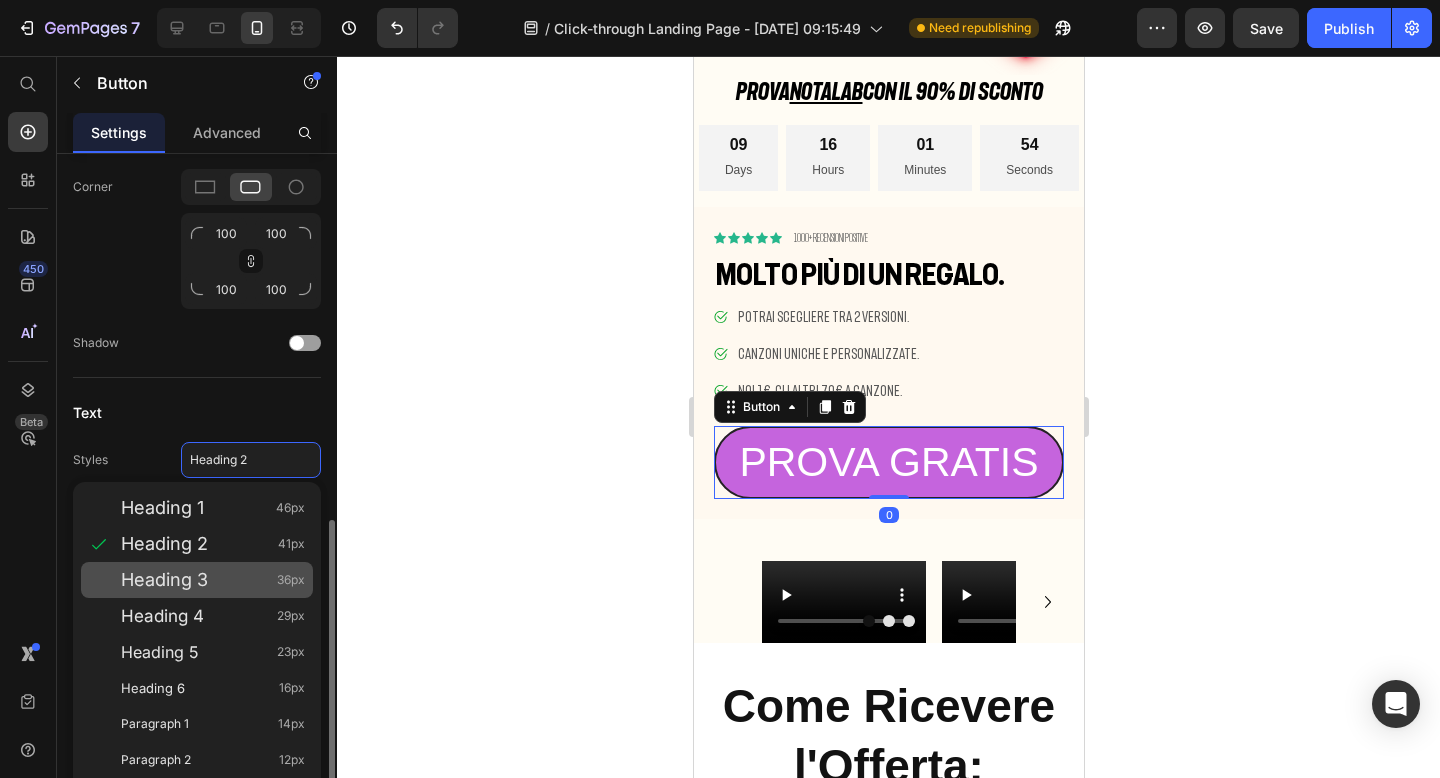 click on "Heading 3" at bounding box center [164, 580] 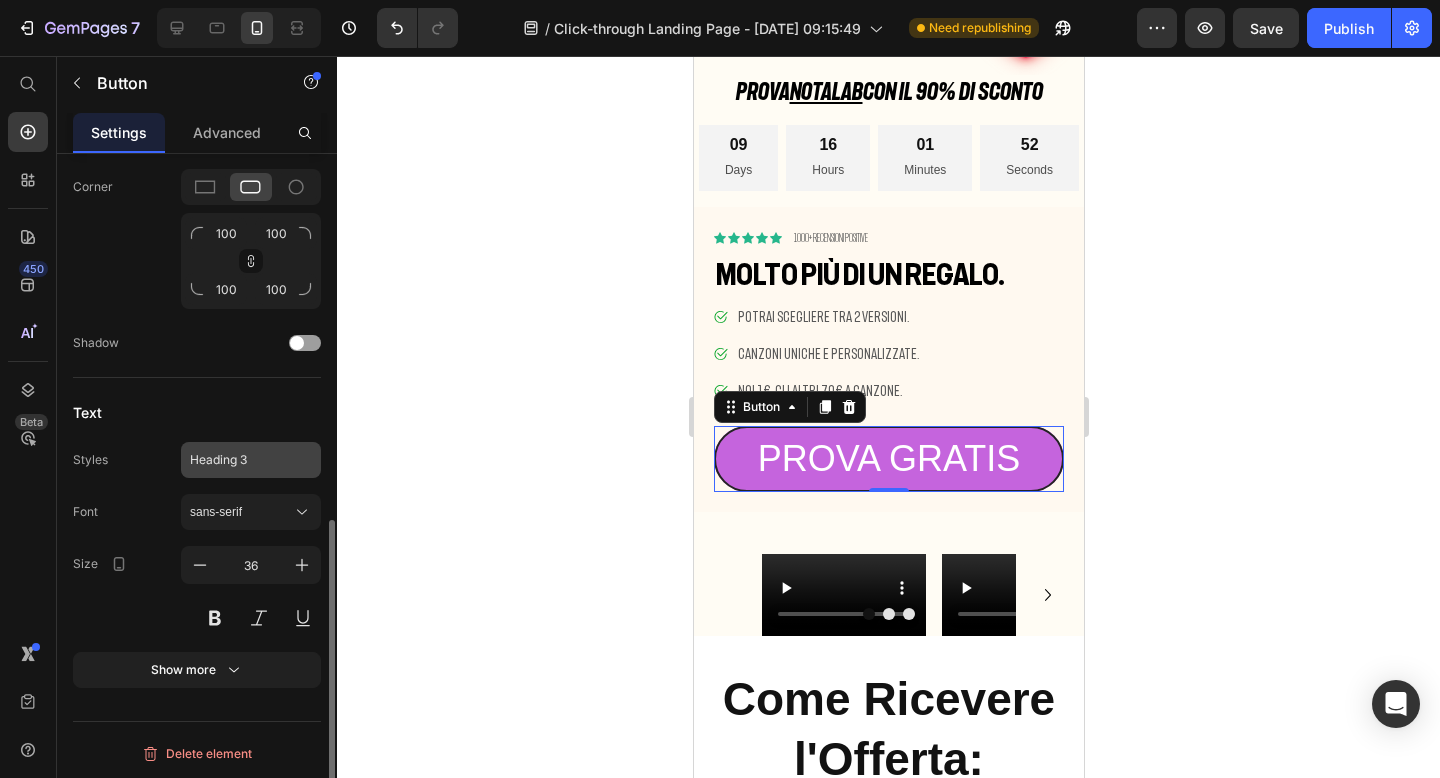 click on "Heading 3" 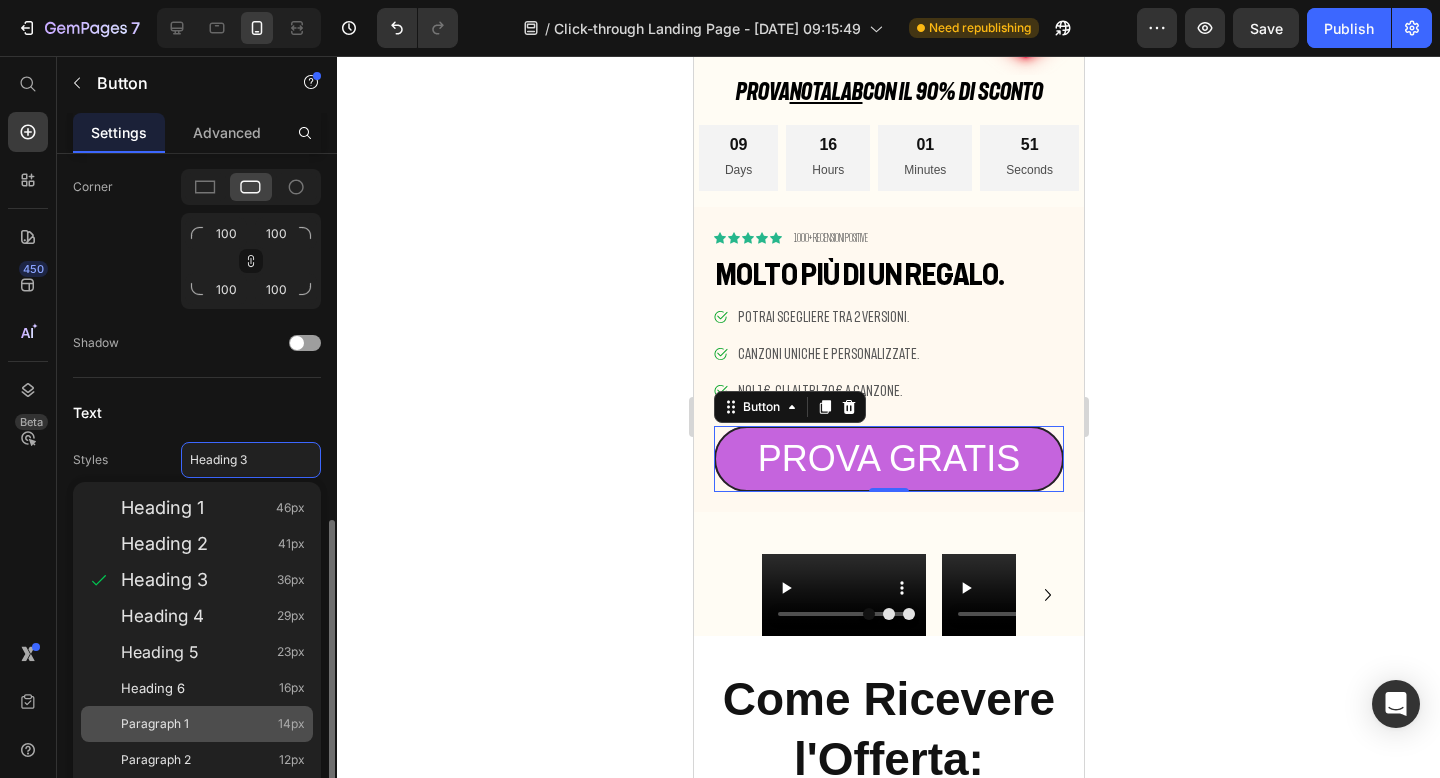 click on "Paragraph 1" at bounding box center (155, 724) 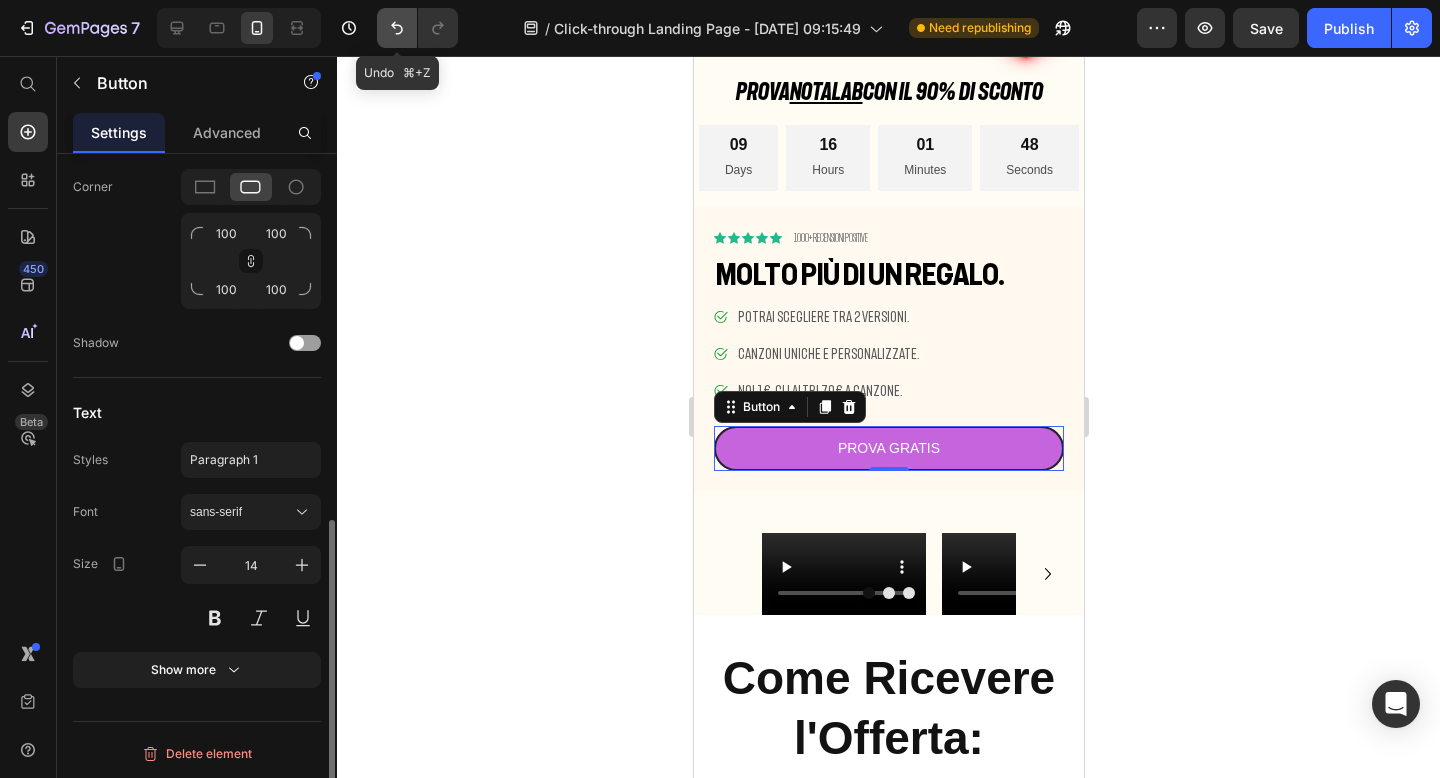 click 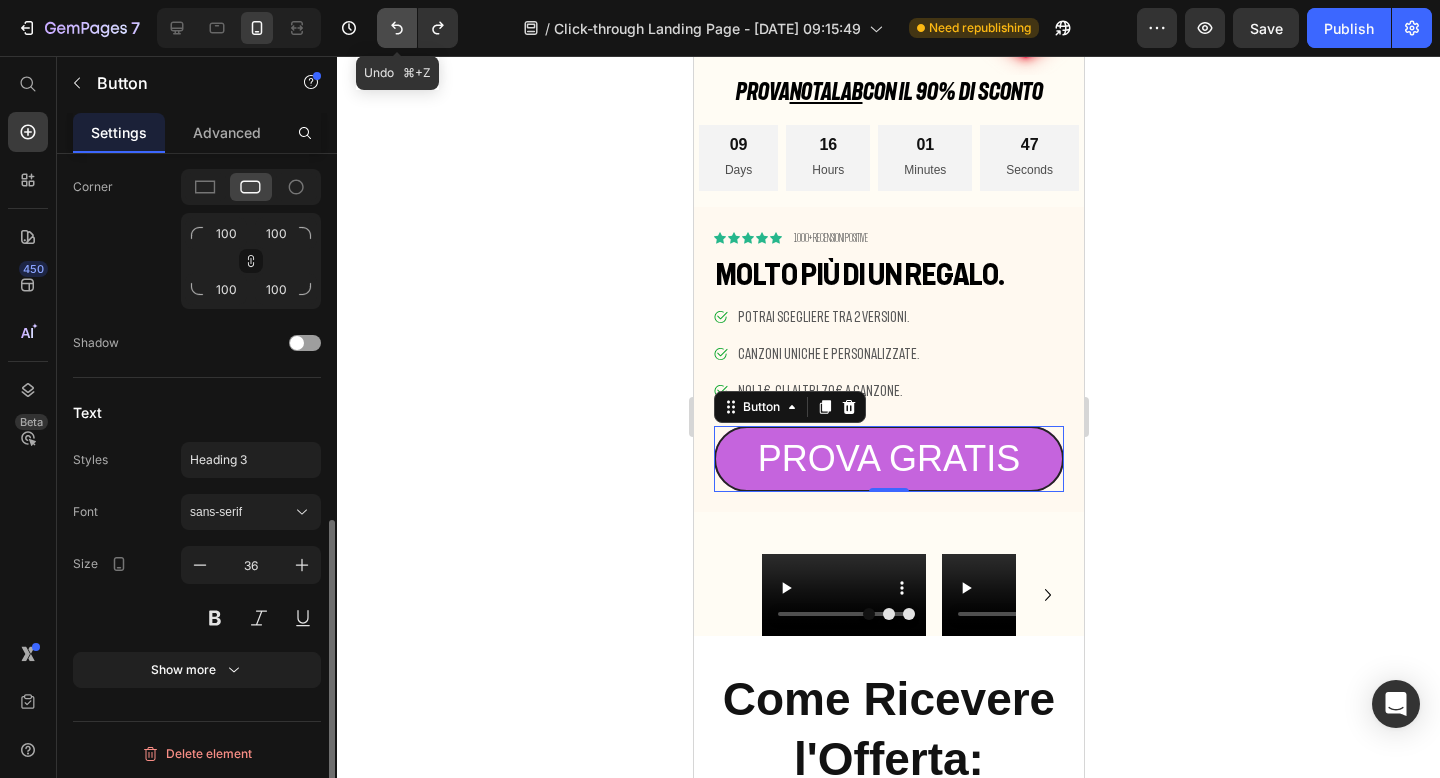 click 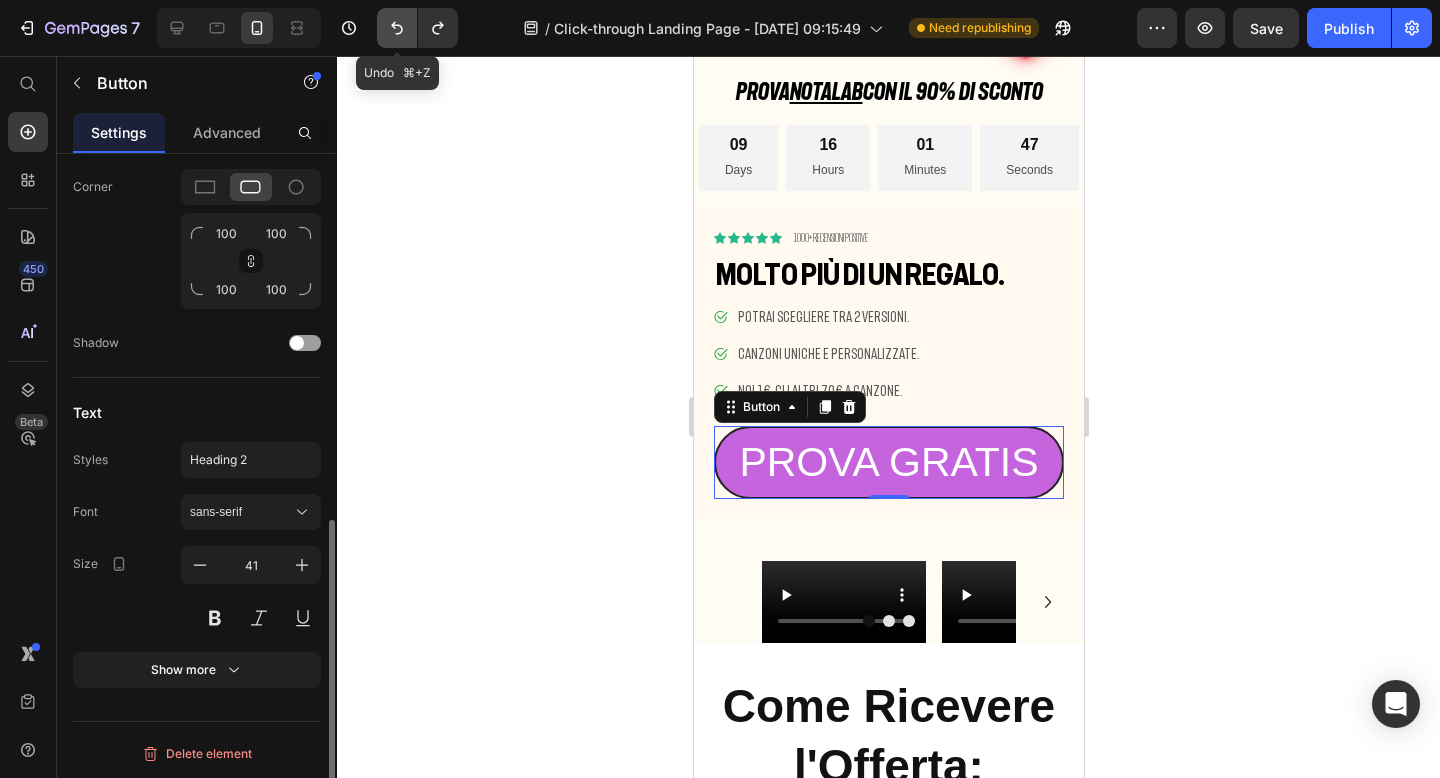 click 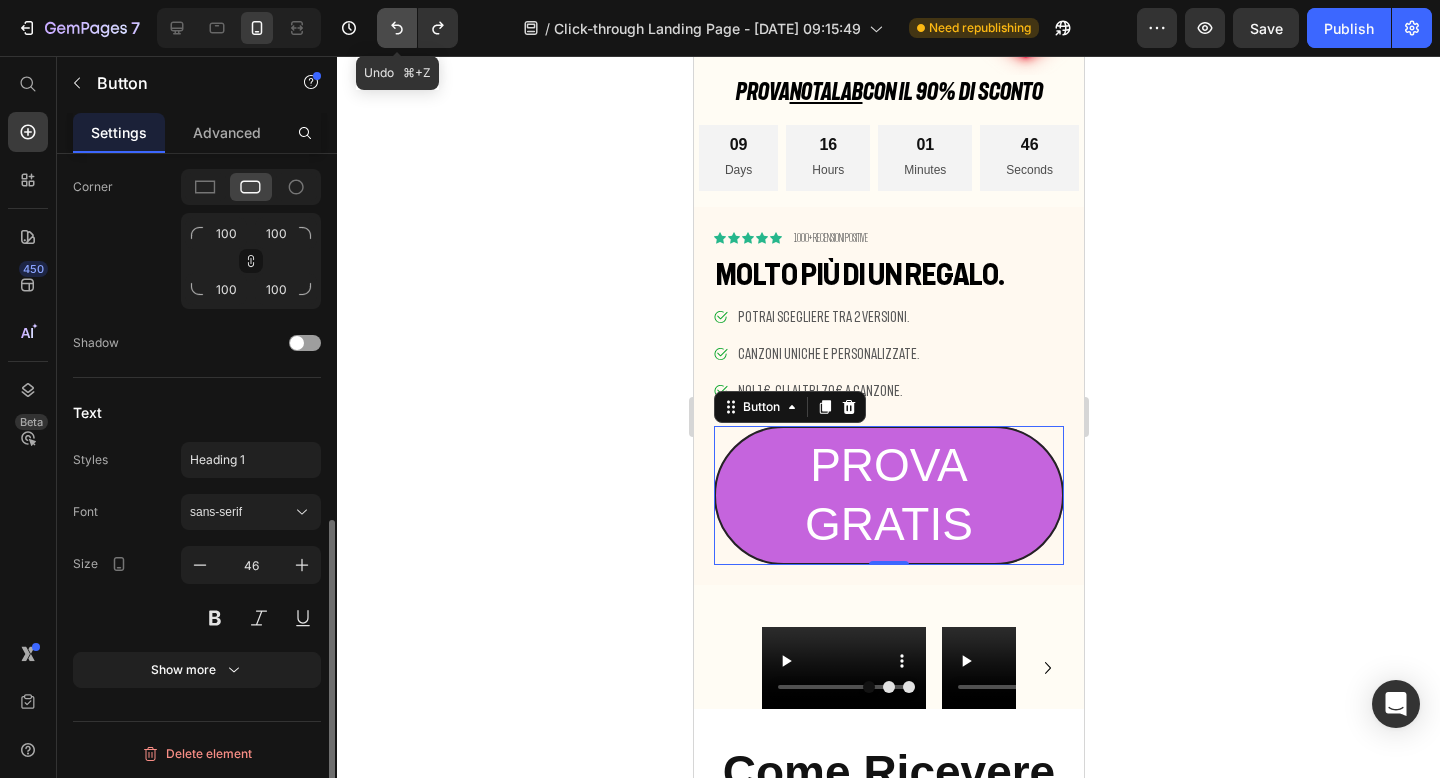 click 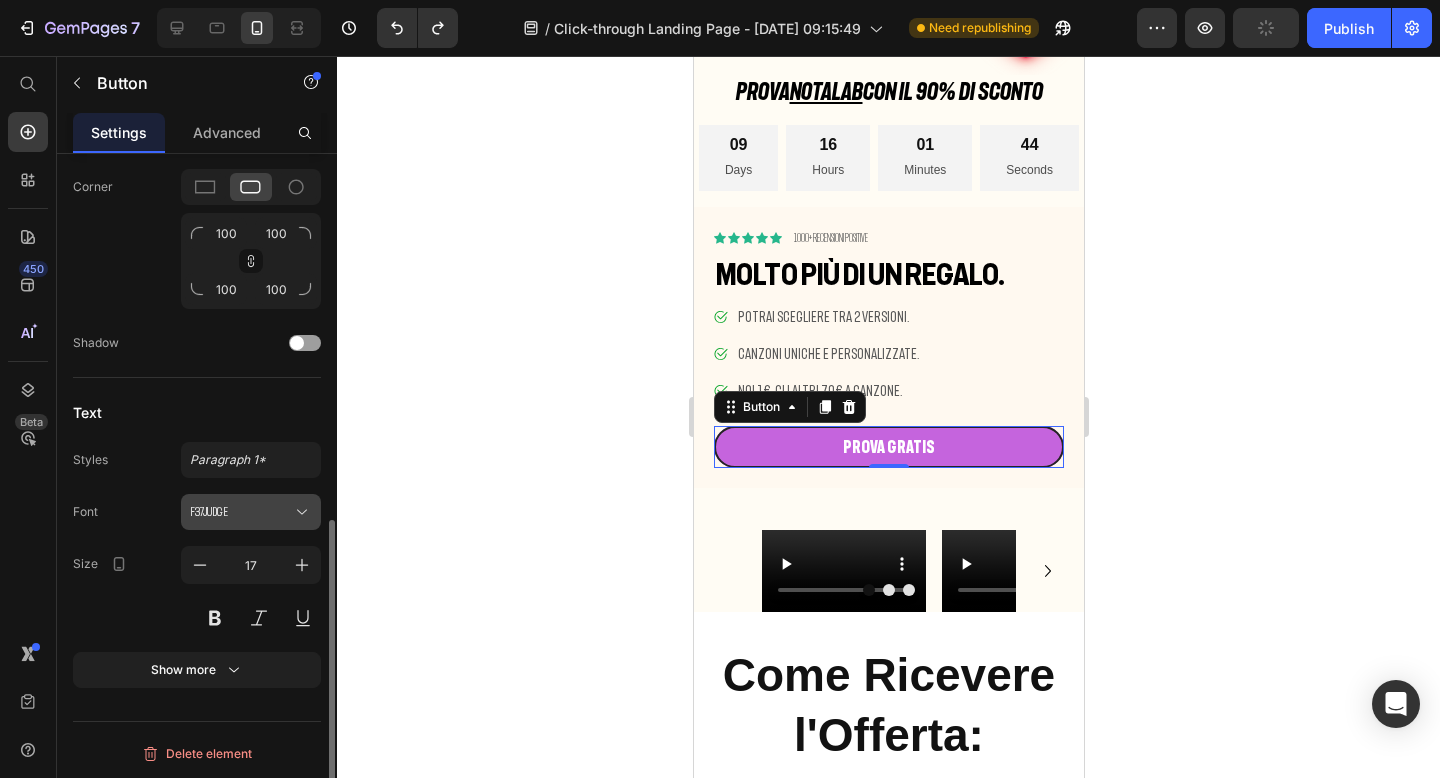 click on "F37Judge" at bounding box center (241, 512) 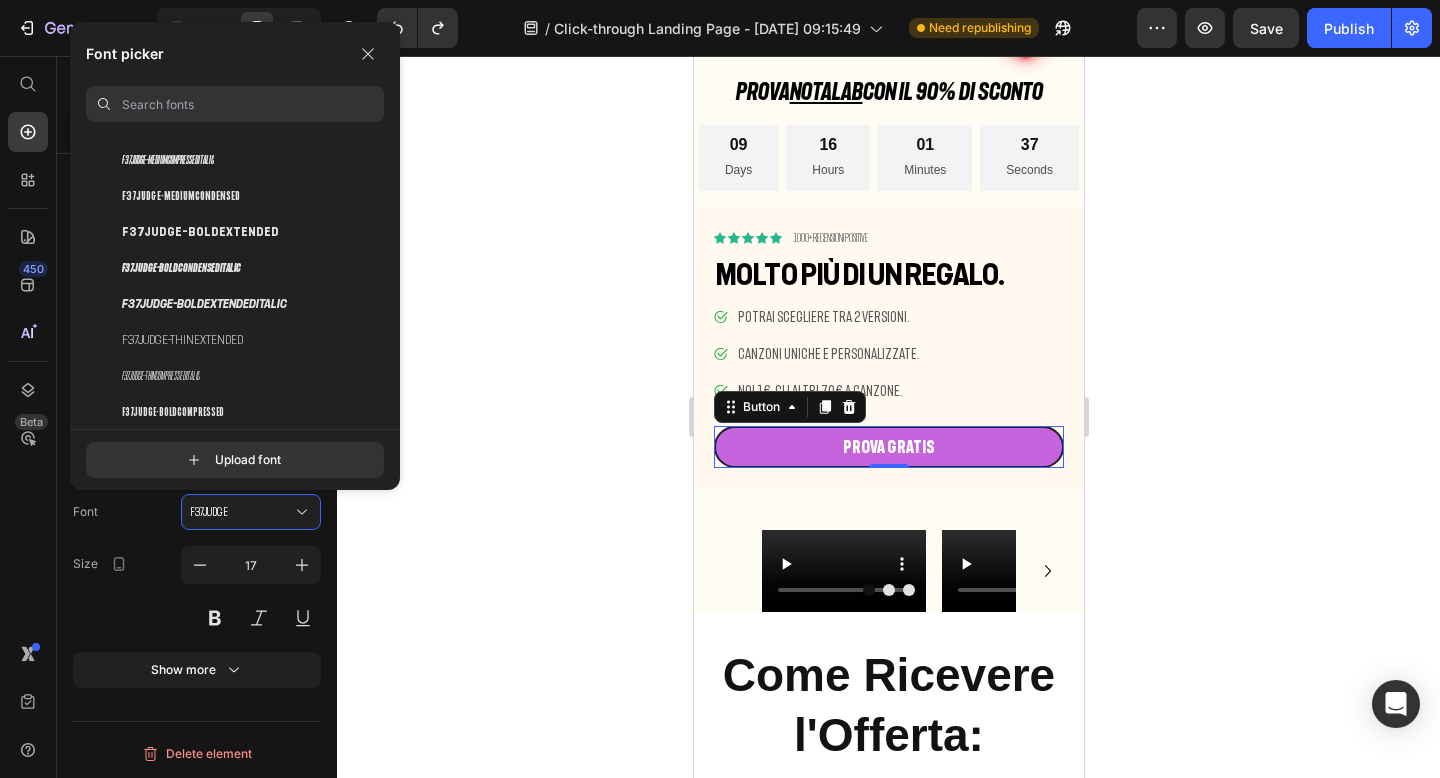 scroll, scrollTop: 446, scrollLeft: 0, axis: vertical 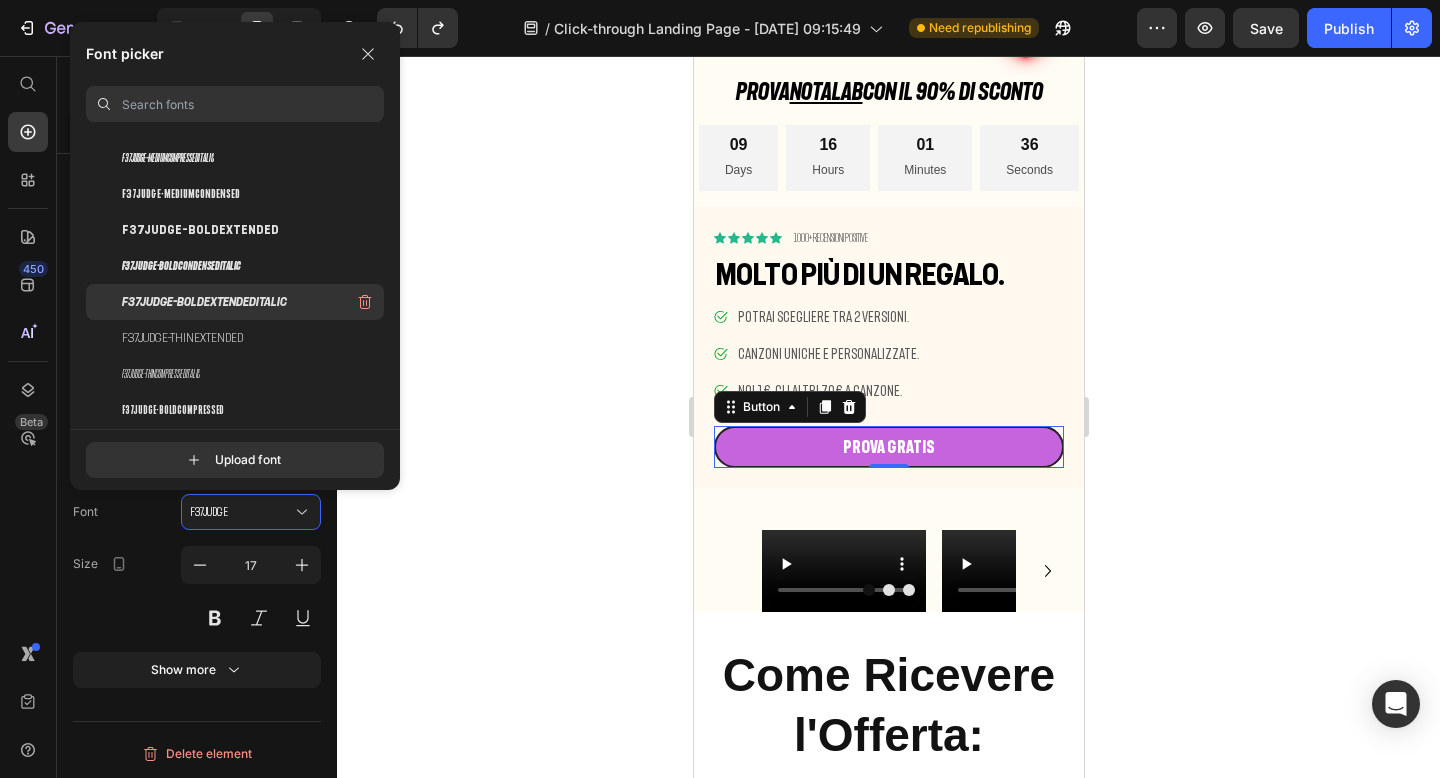 click on "F37Judge-BoldExtendedItalic" at bounding box center (204, 302) 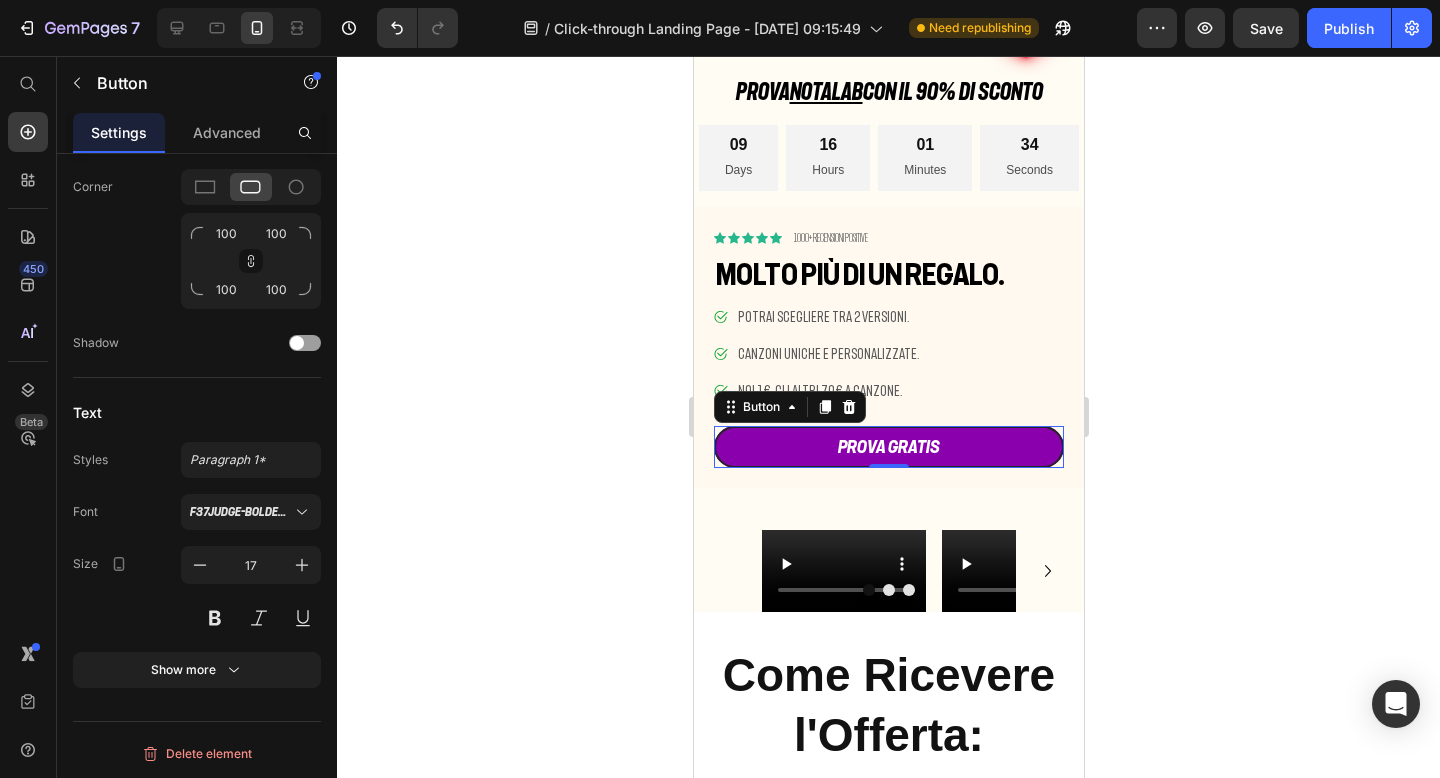 click 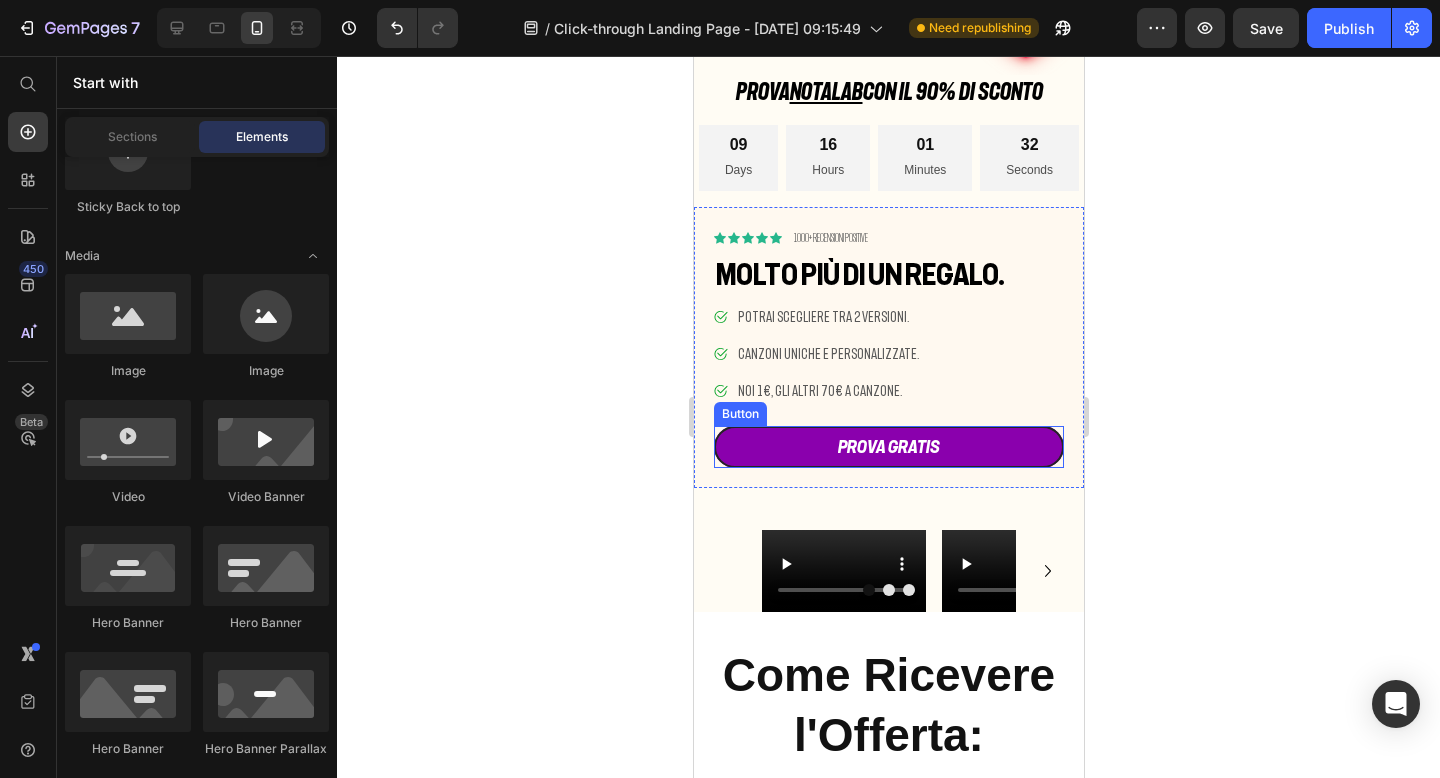 click on "PROVA GRATIS" at bounding box center [888, 447] 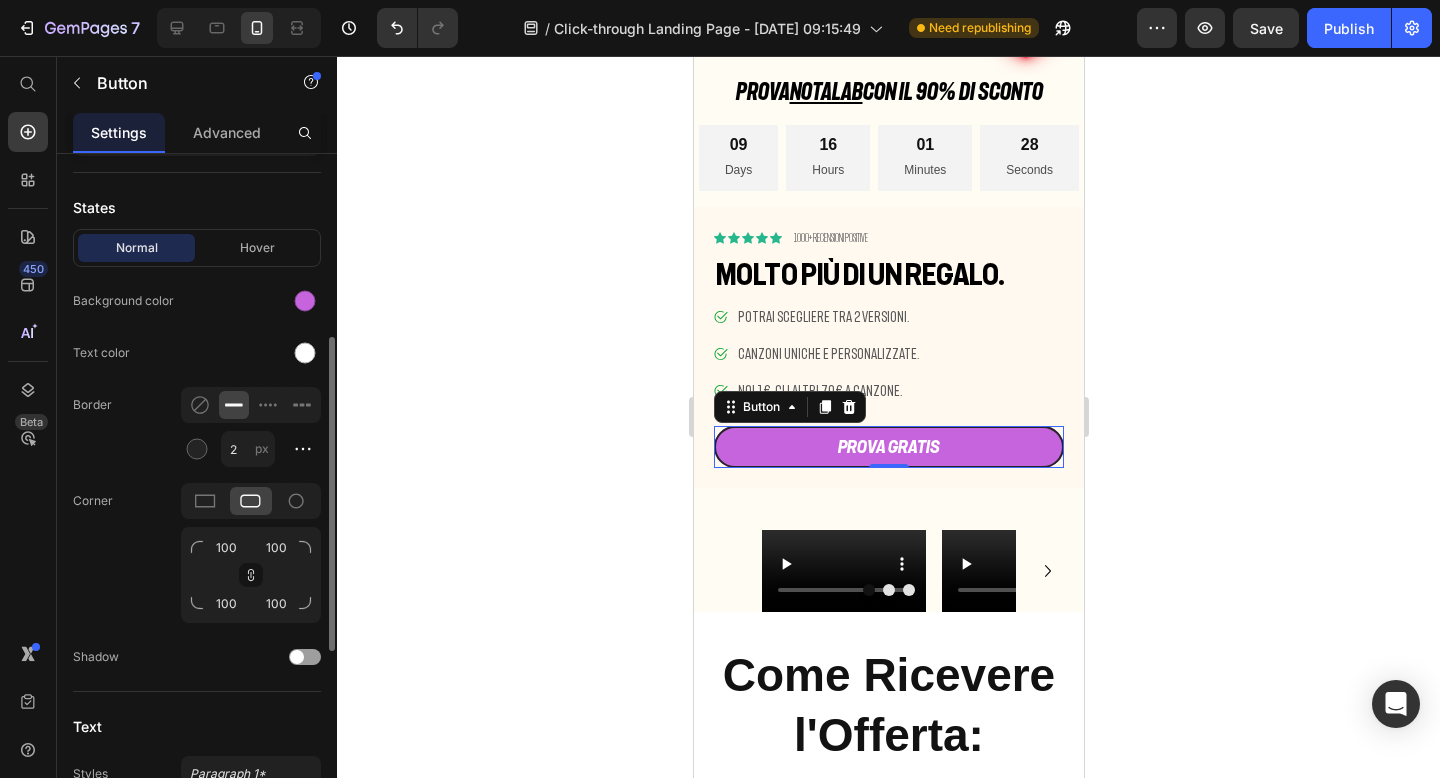 scroll, scrollTop: 453, scrollLeft: 0, axis: vertical 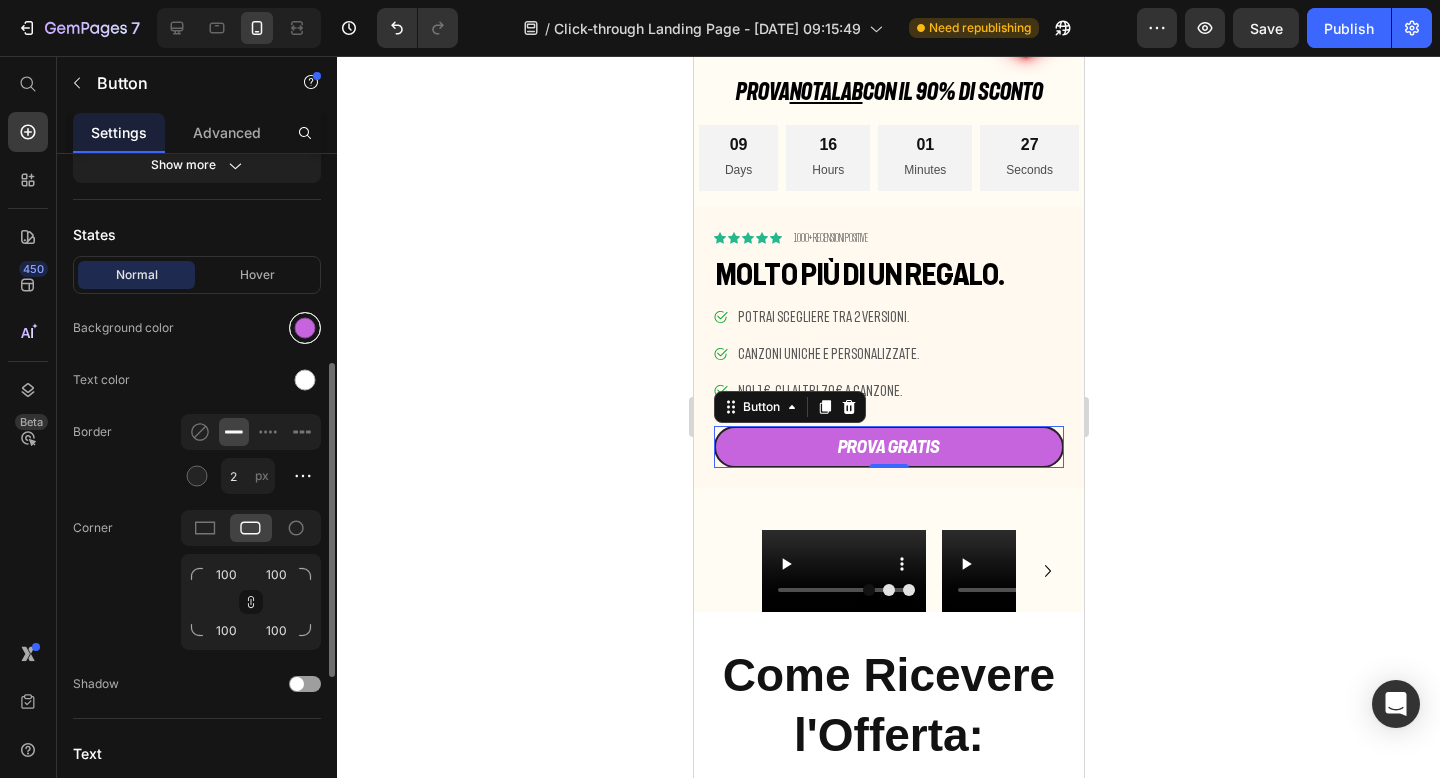 click at bounding box center (305, 328) 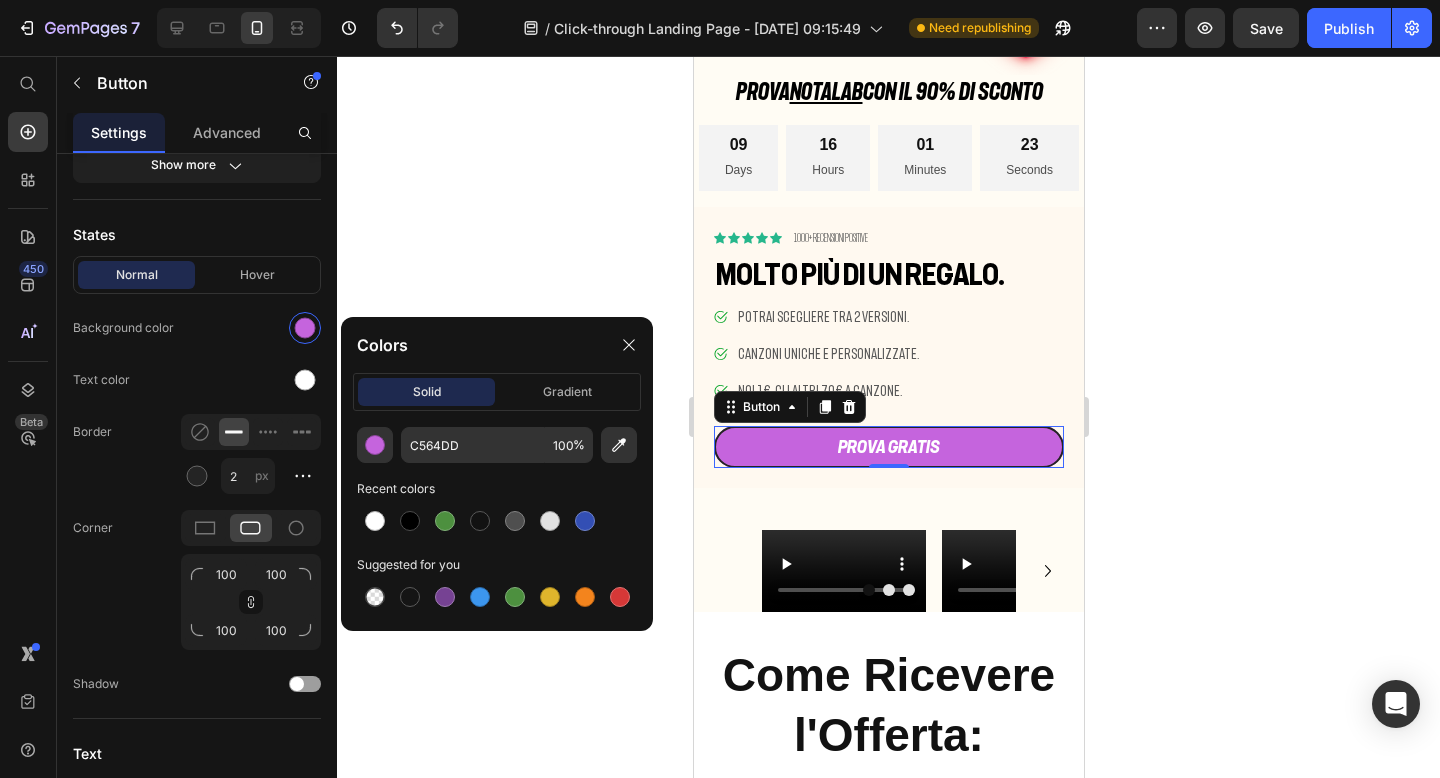 click 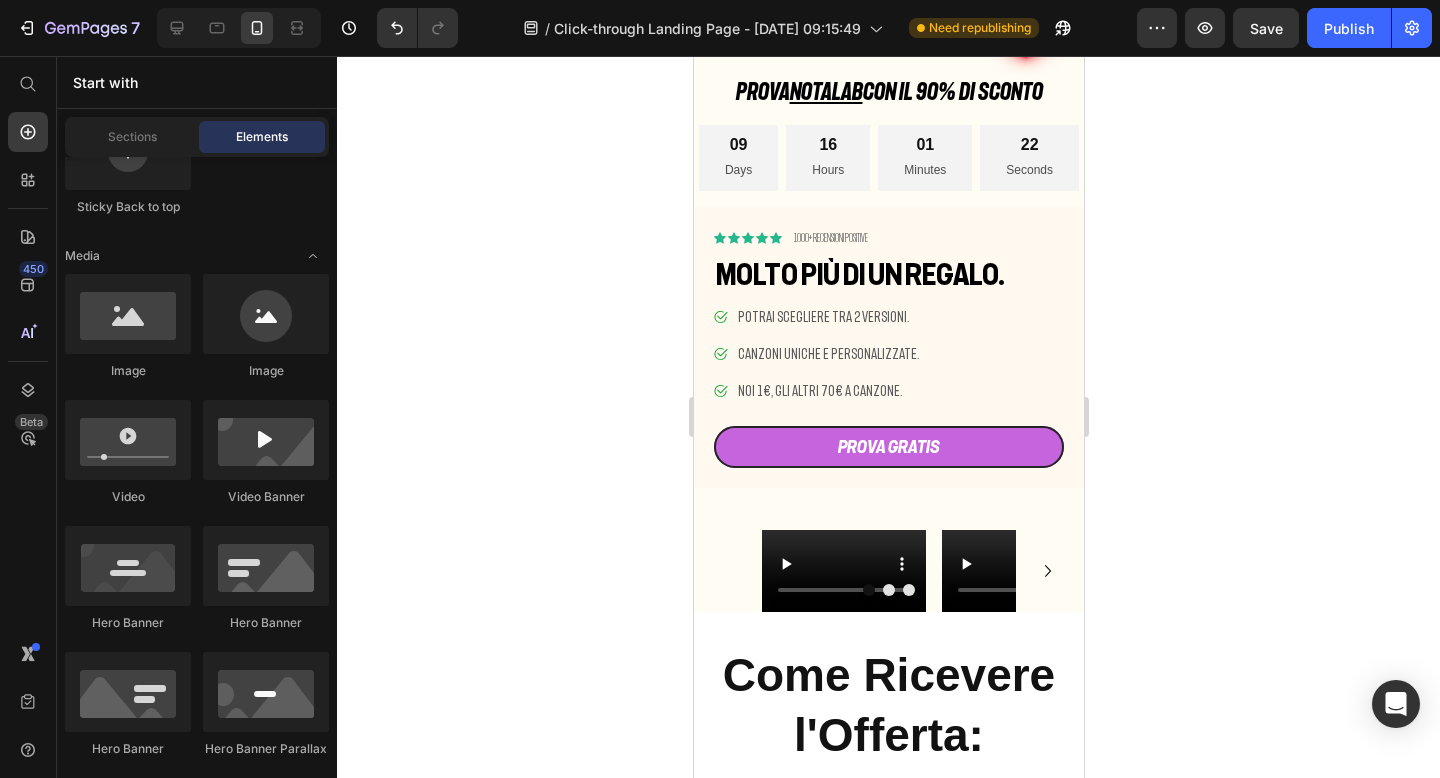 click 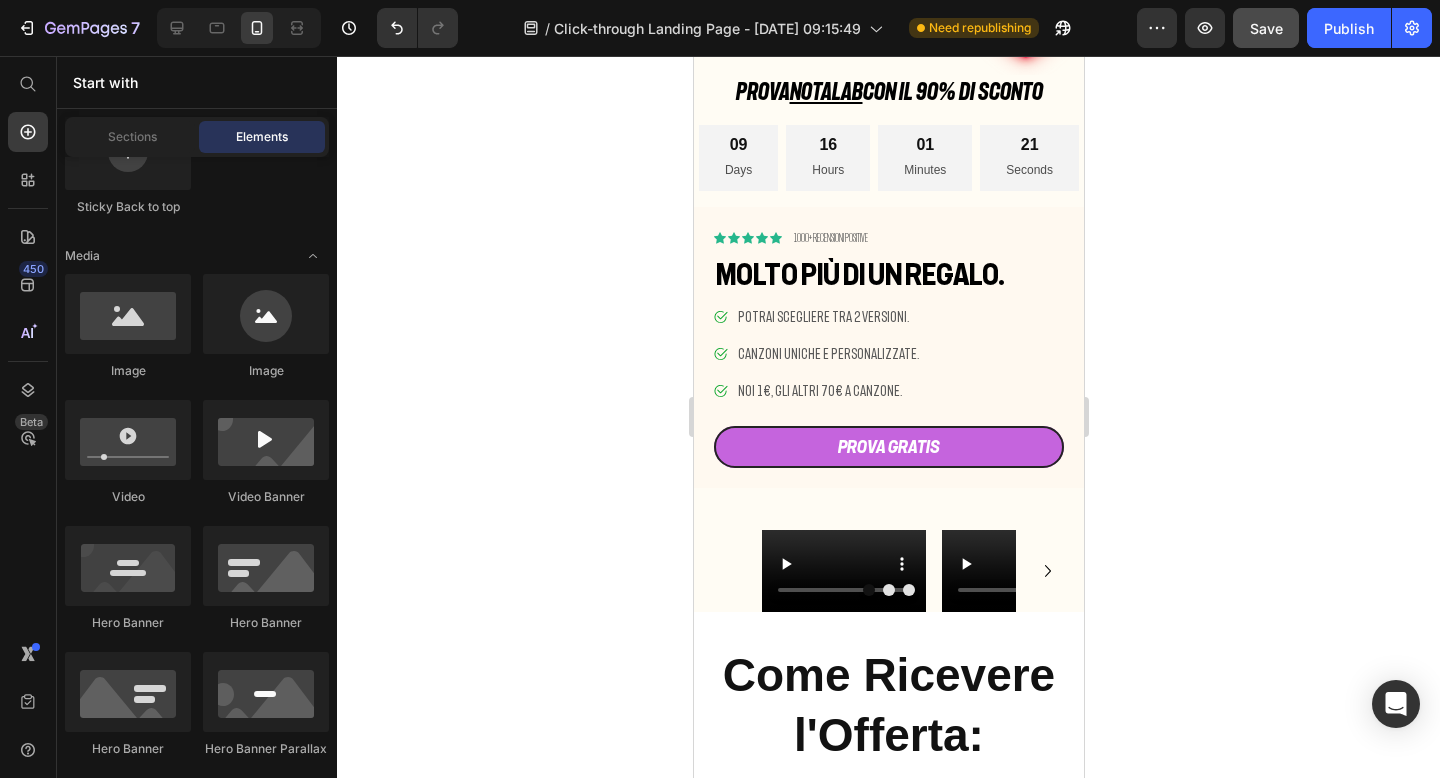 click on "Save" 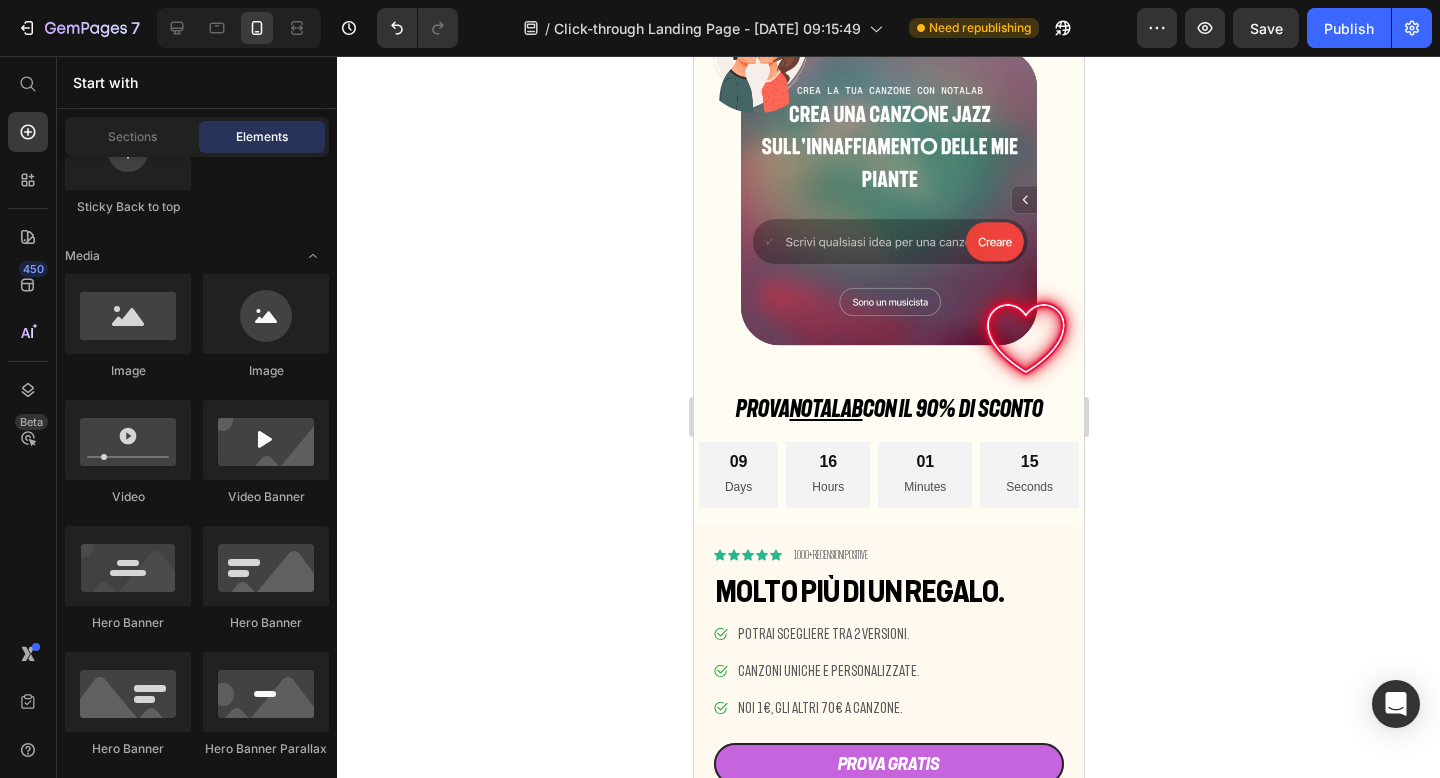 scroll, scrollTop: 305, scrollLeft: 0, axis: vertical 